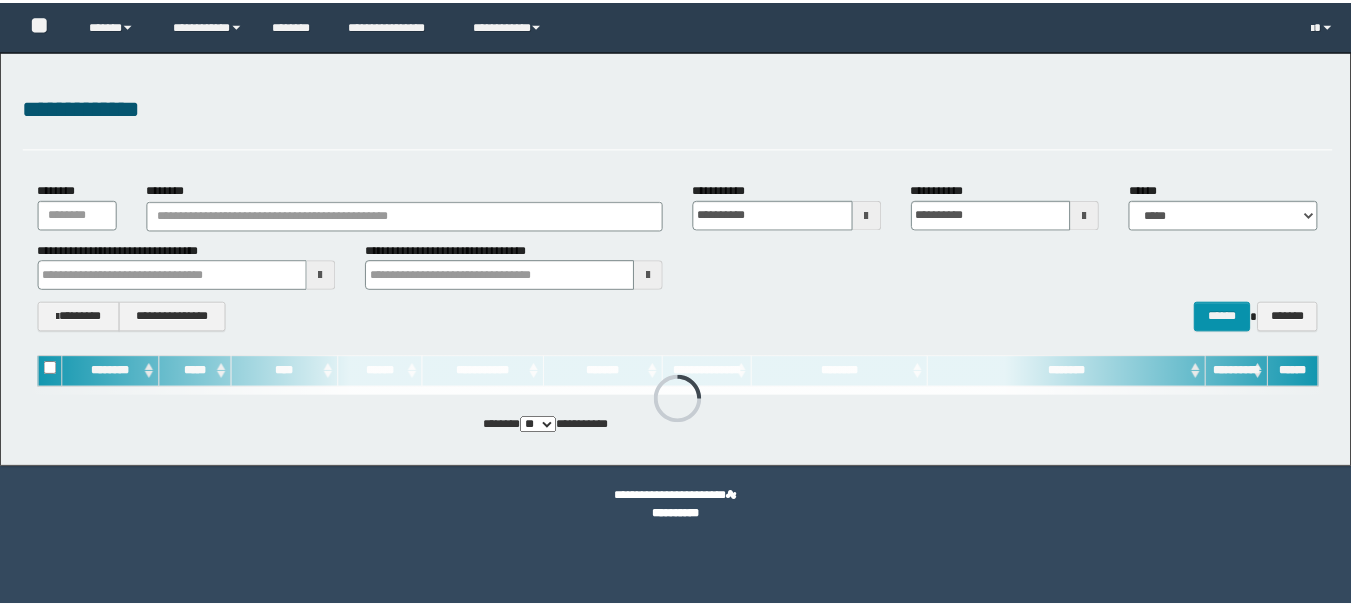 scroll, scrollTop: 0, scrollLeft: 0, axis: both 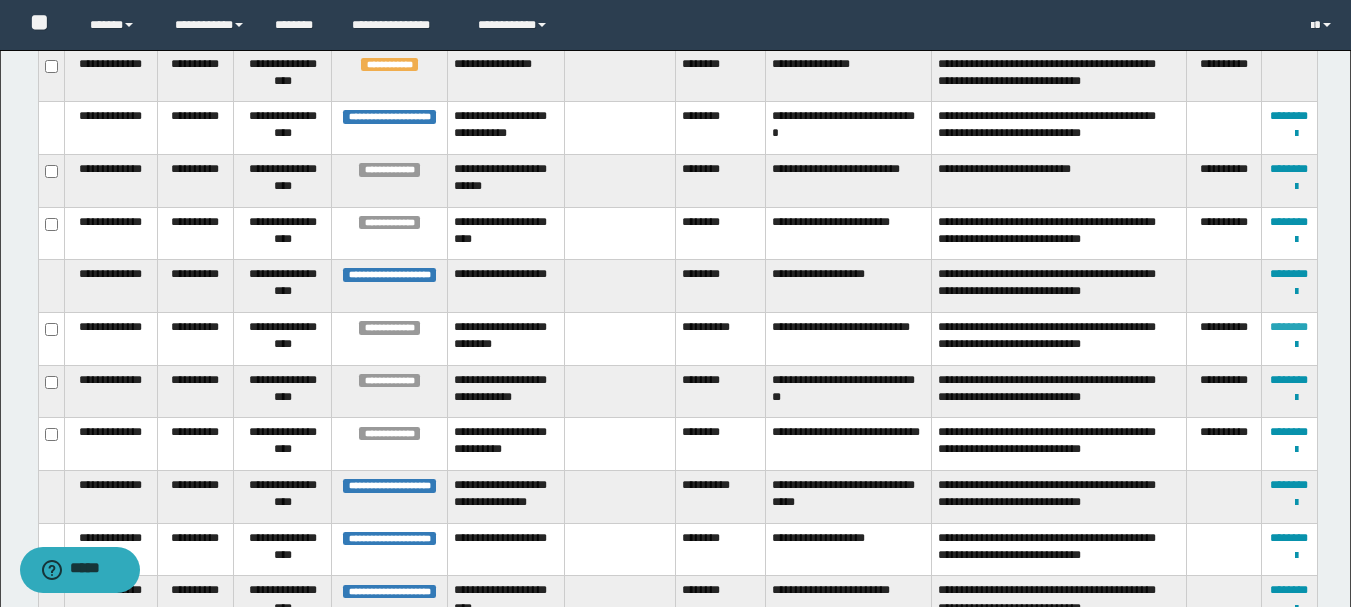 click on "********" at bounding box center [1289, 327] 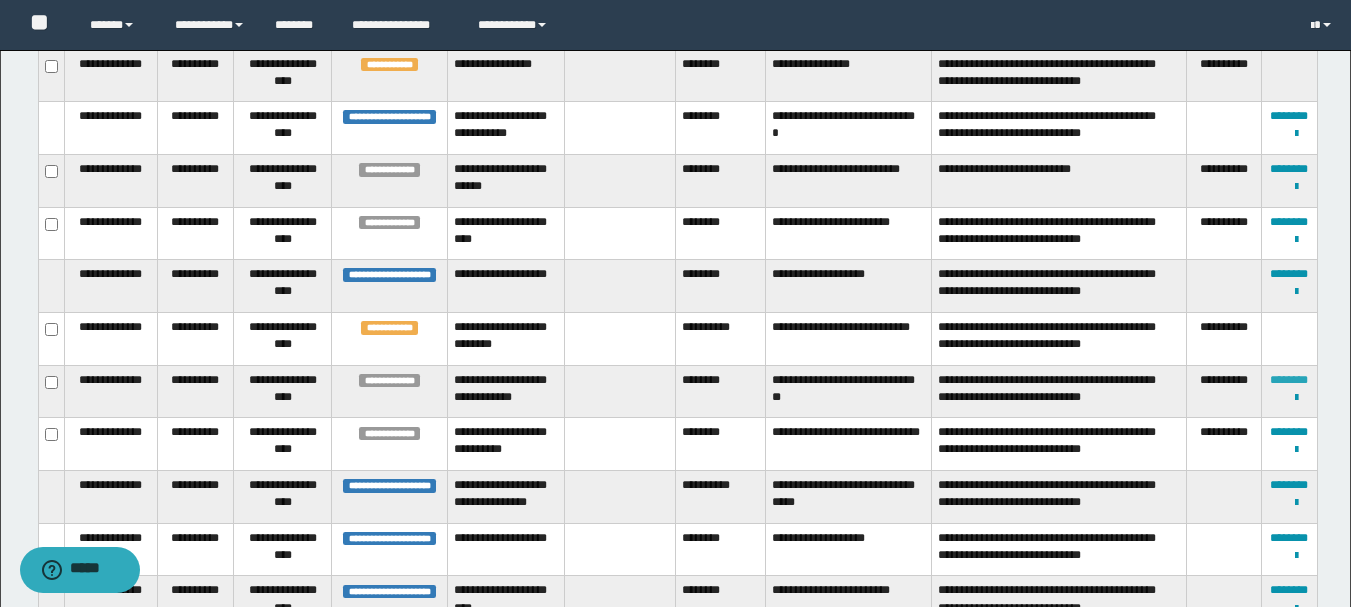 click on "********" at bounding box center [1289, 380] 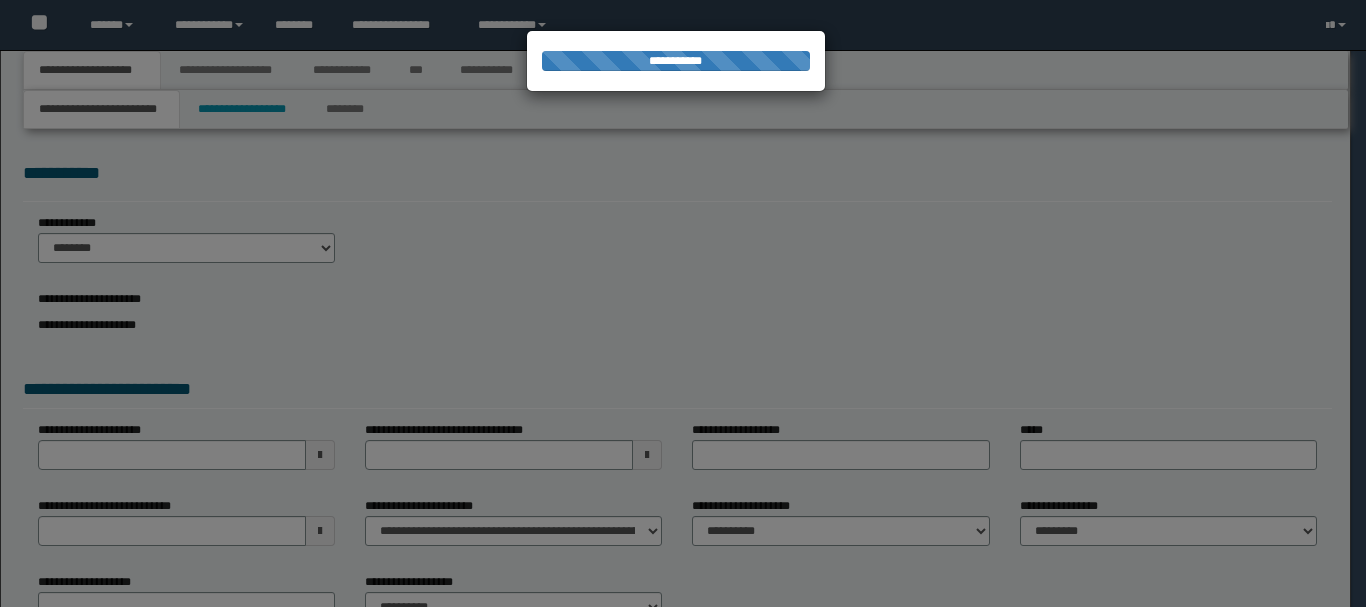 scroll, scrollTop: 0, scrollLeft: 0, axis: both 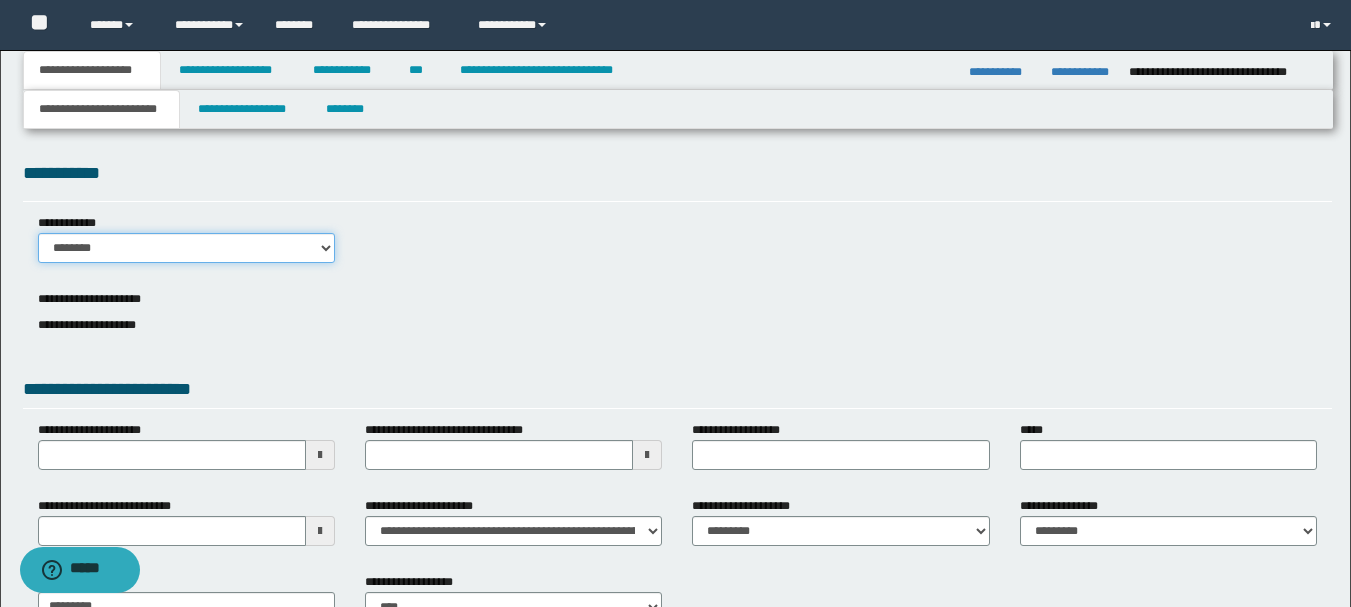 click on "********
*******" at bounding box center [186, 248] 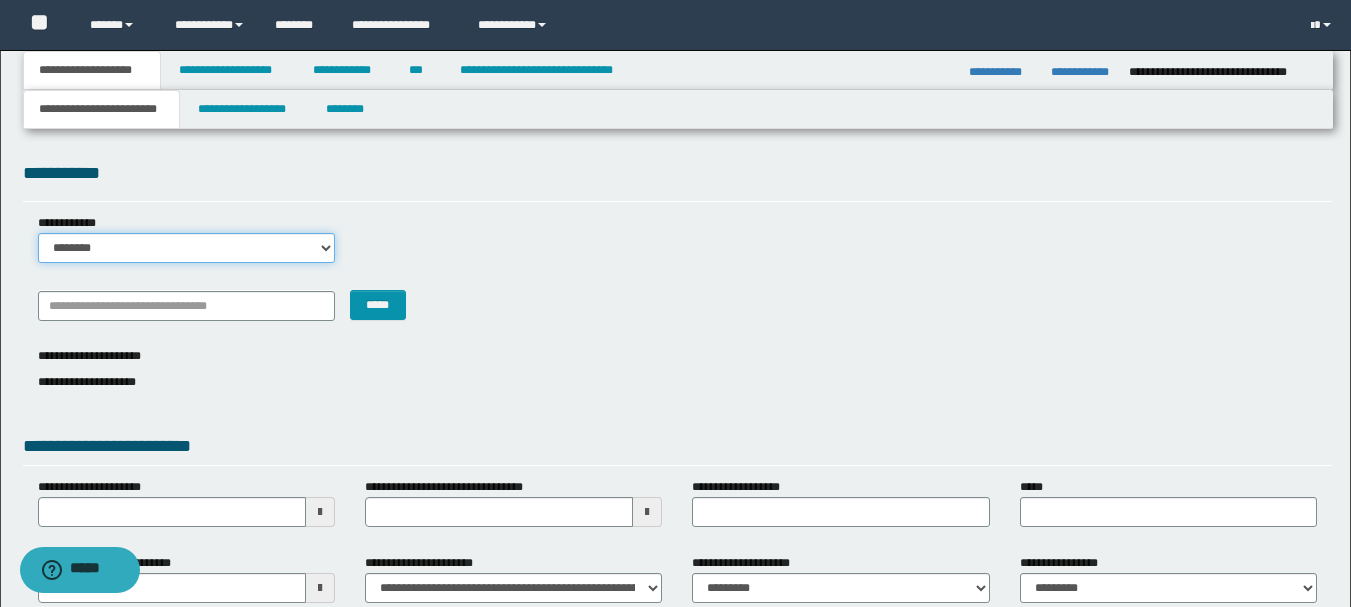 click on "********
*******" at bounding box center (186, 248) 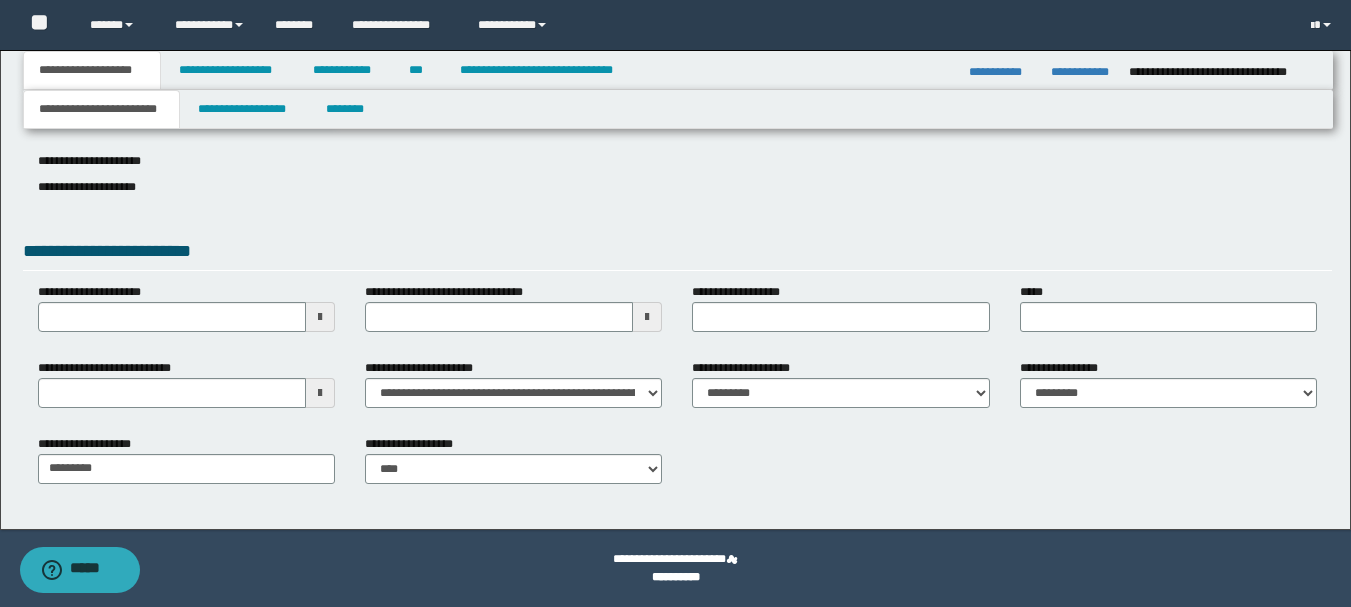 scroll, scrollTop: 0, scrollLeft: 0, axis: both 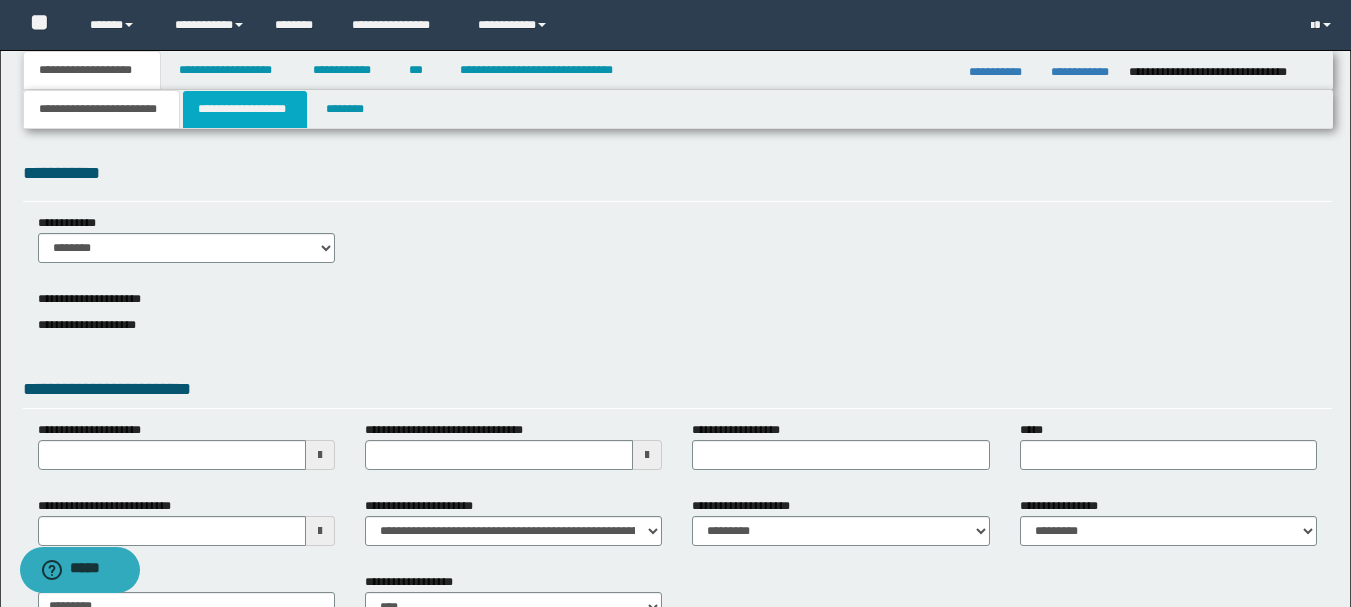 click on "**********" at bounding box center (245, 109) 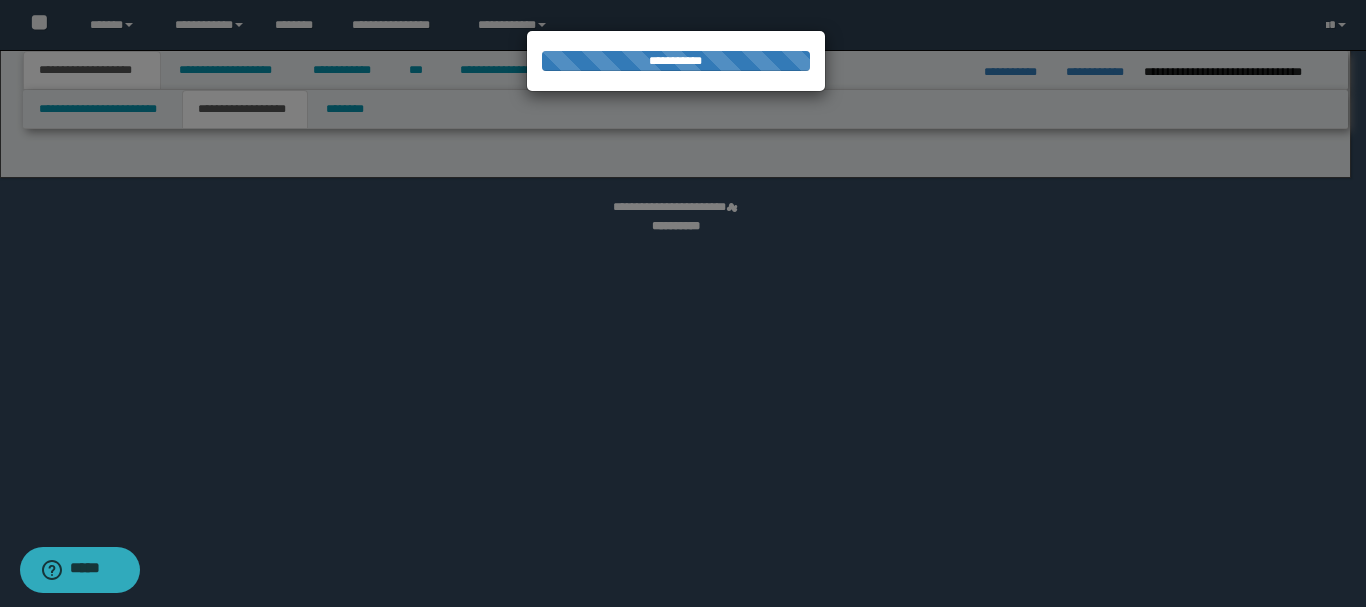 select on "*" 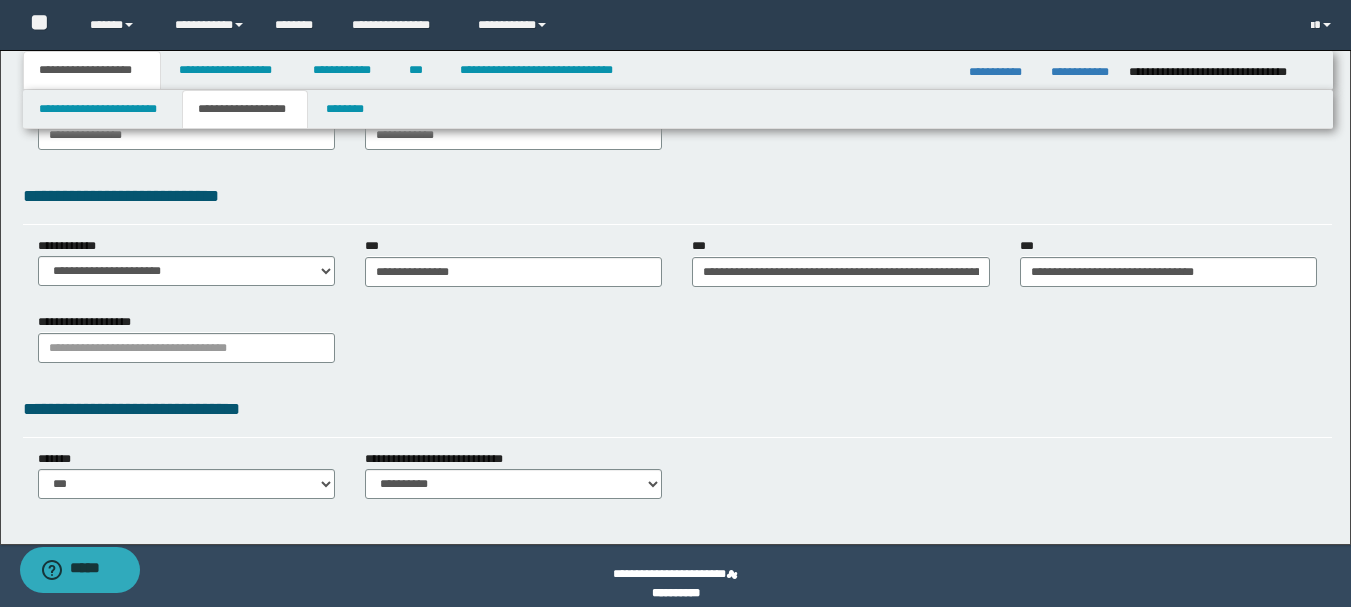 scroll, scrollTop: 500, scrollLeft: 0, axis: vertical 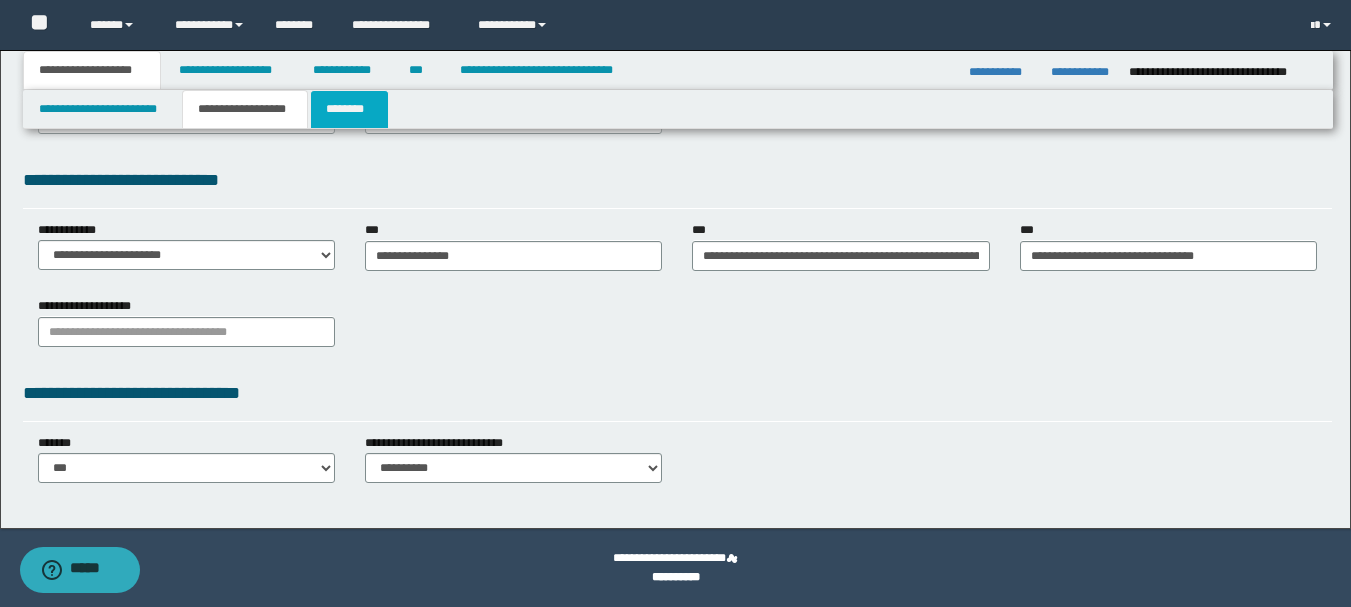 click on "********" at bounding box center (349, 109) 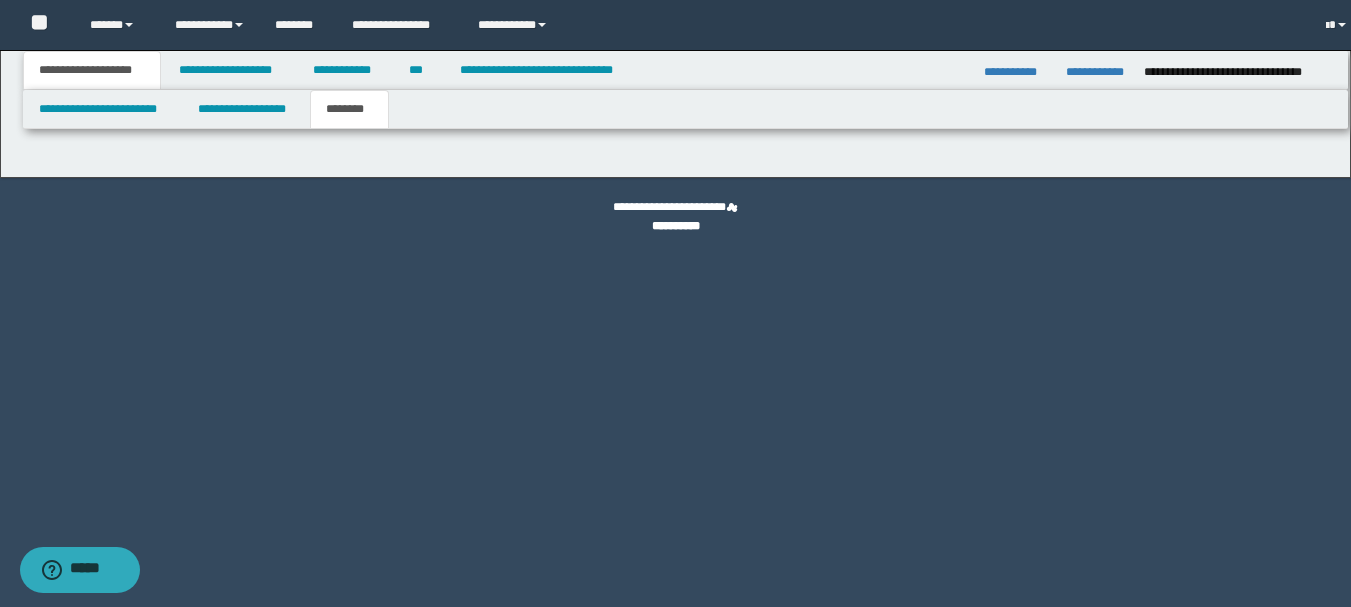 scroll, scrollTop: 0, scrollLeft: 0, axis: both 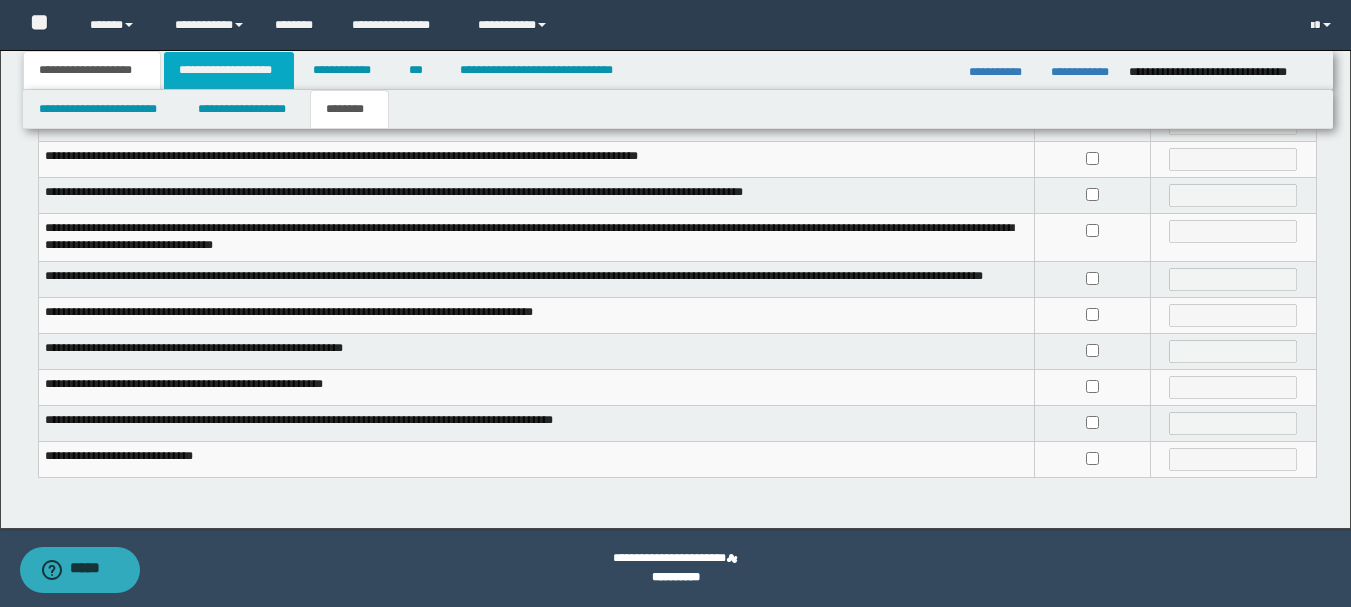 click on "**********" at bounding box center (229, 70) 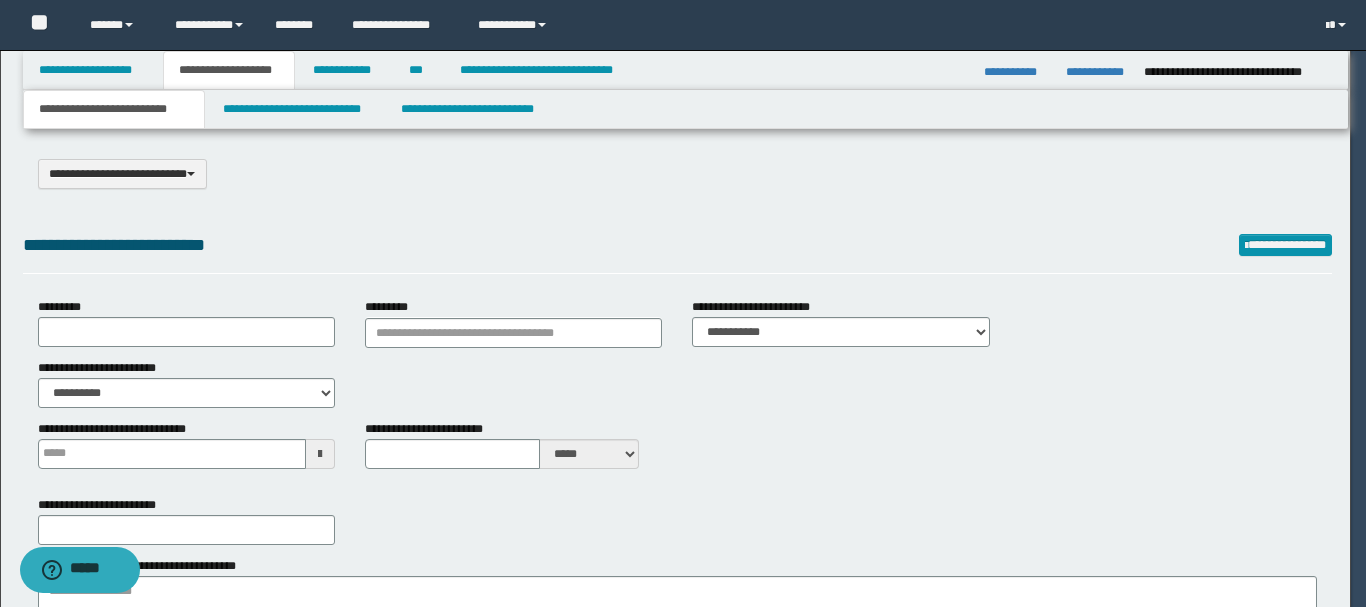 type on "**********" 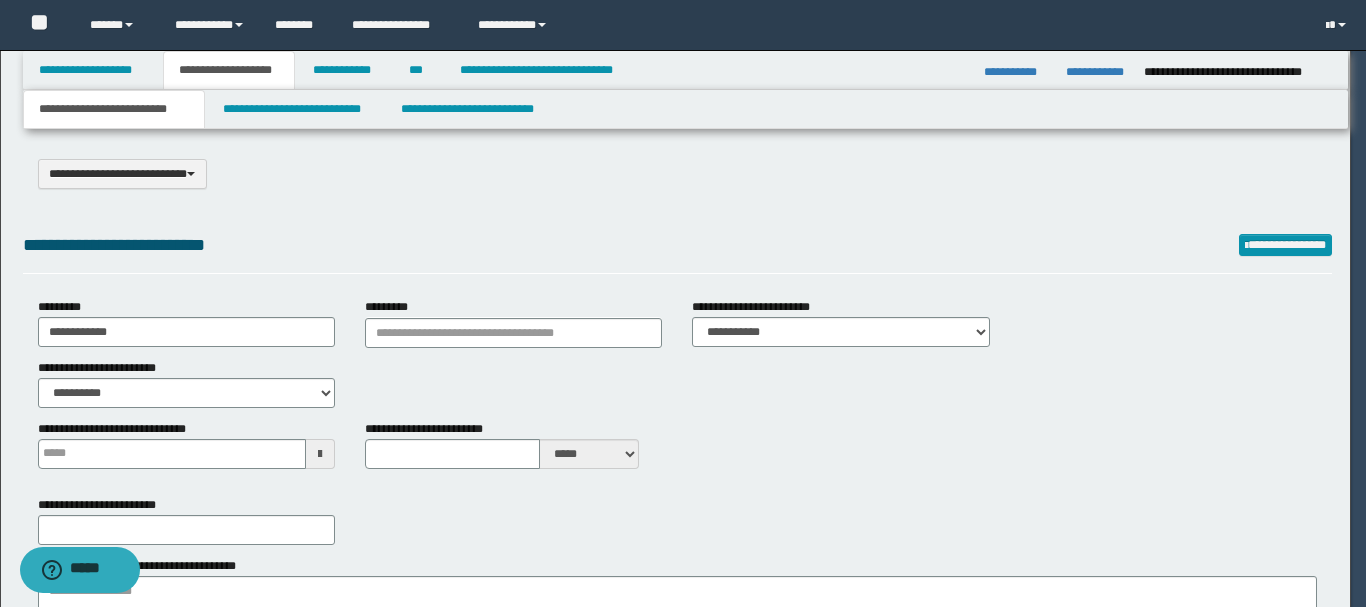 select on "*" 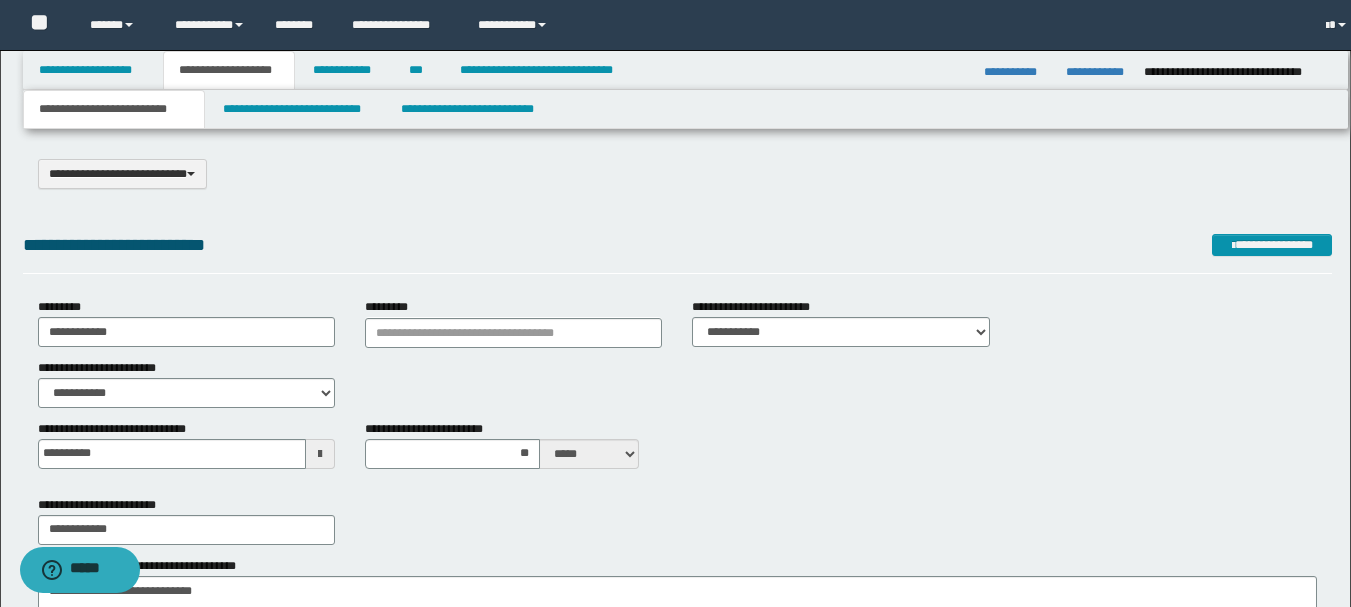 scroll, scrollTop: 0, scrollLeft: 0, axis: both 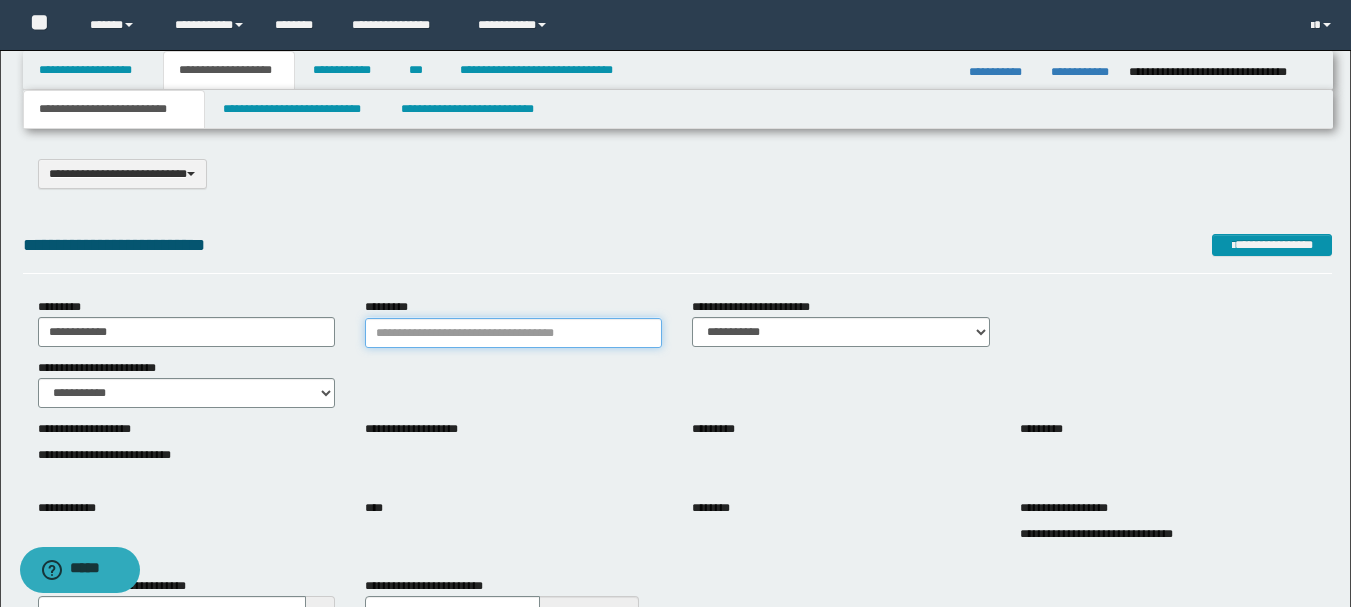 click on "*********" at bounding box center (513, 333) 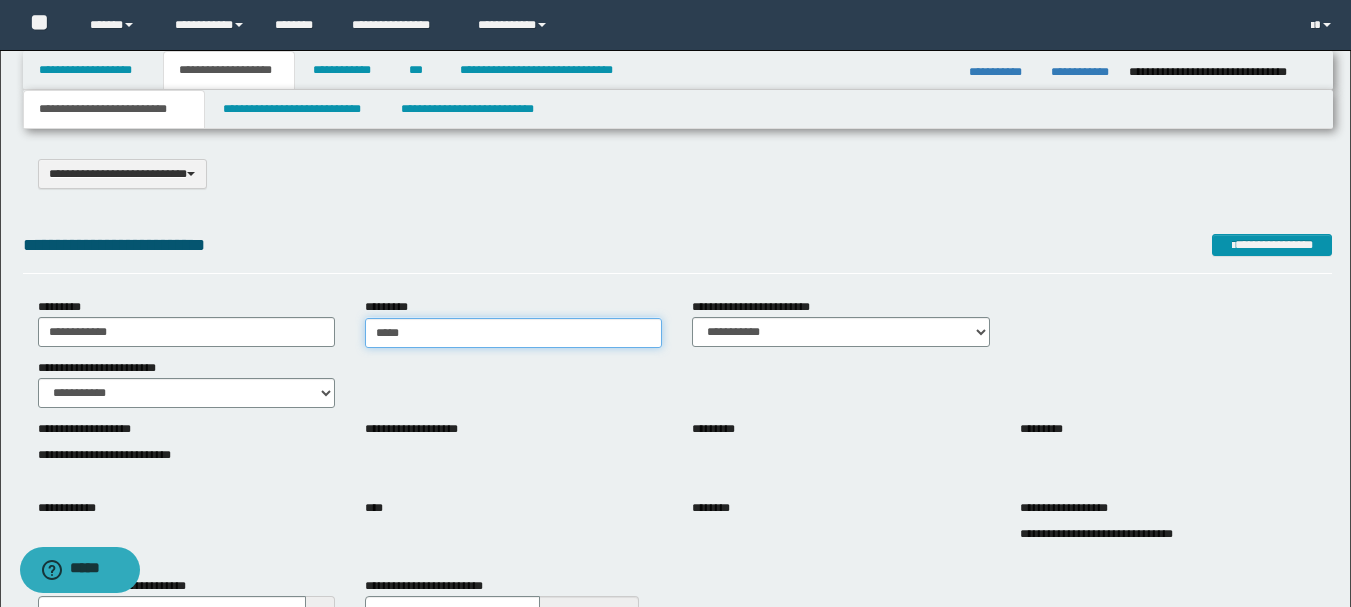 type on "******" 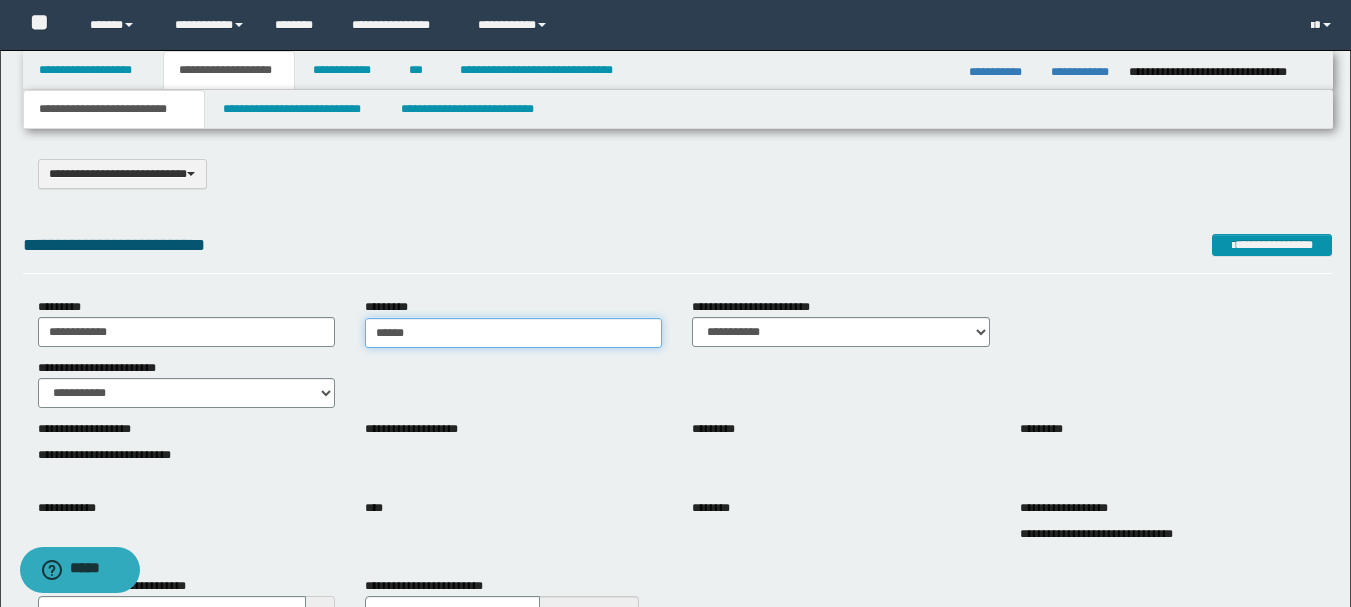 type on "******" 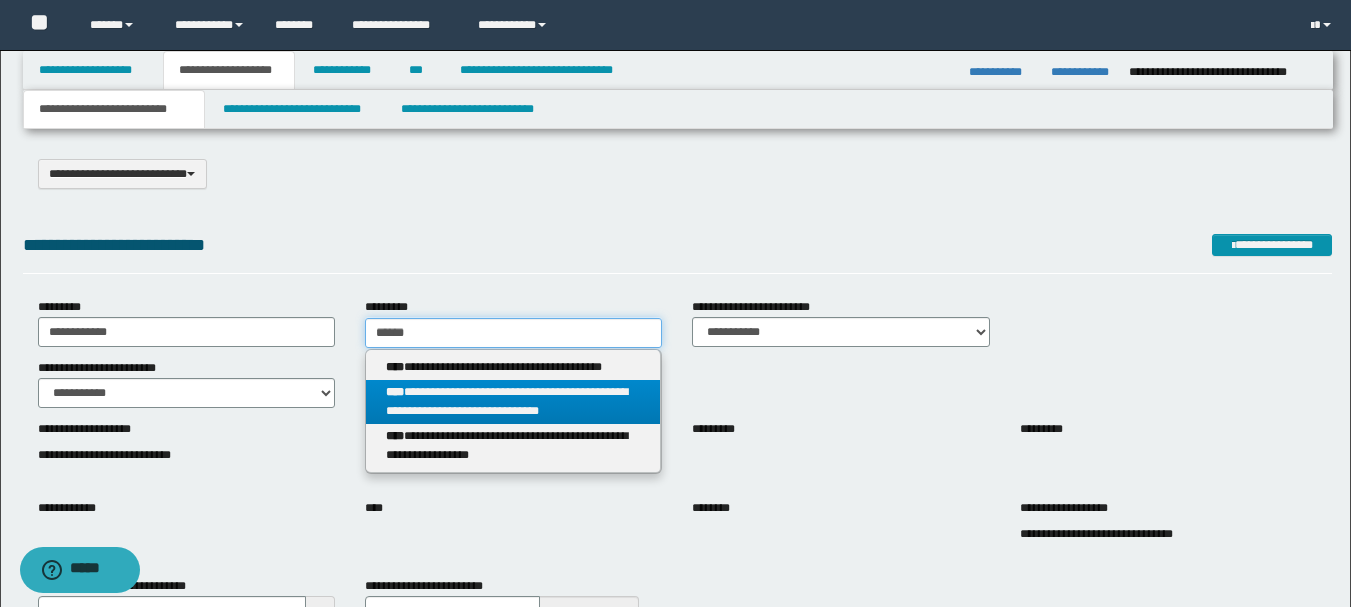 type on "******" 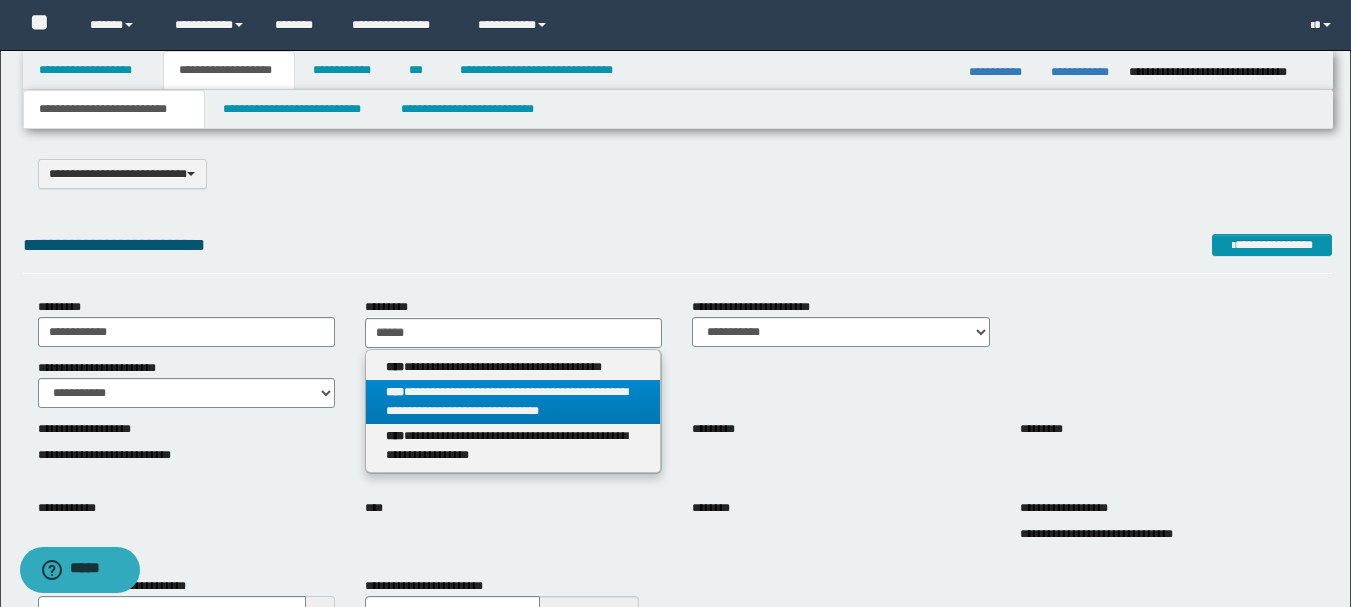 click on "**********" at bounding box center [513, 402] 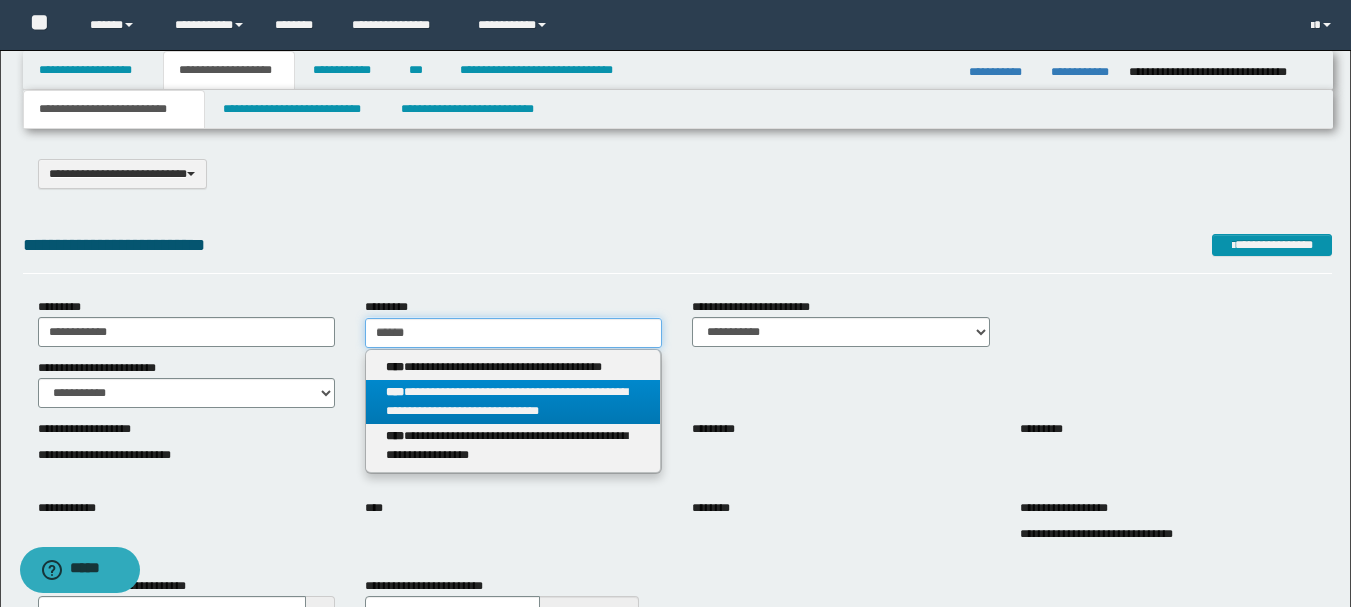 type 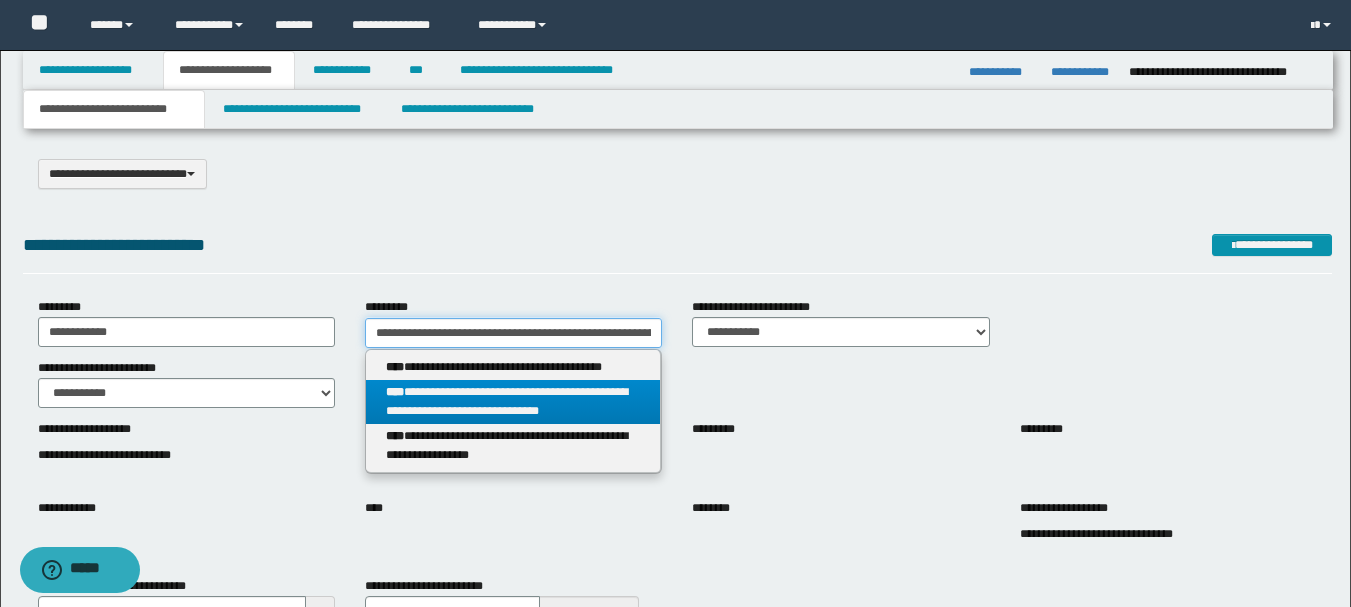 scroll, scrollTop: 0, scrollLeft: 135, axis: horizontal 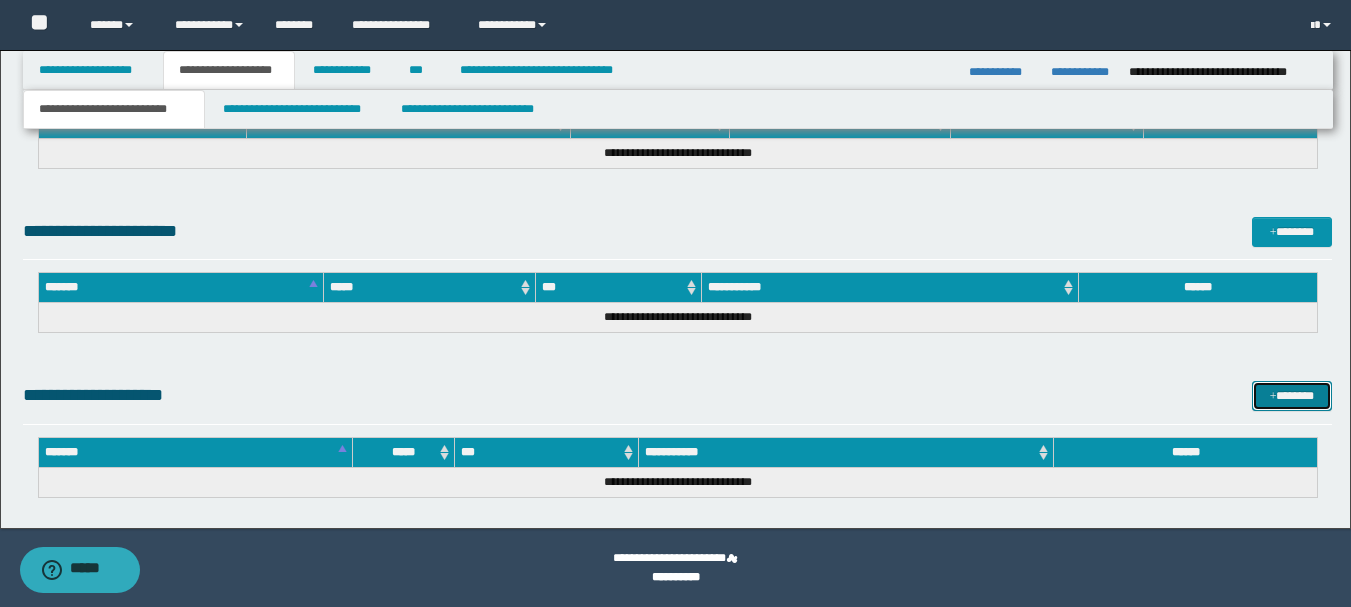 click at bounding box center (1273, 397) 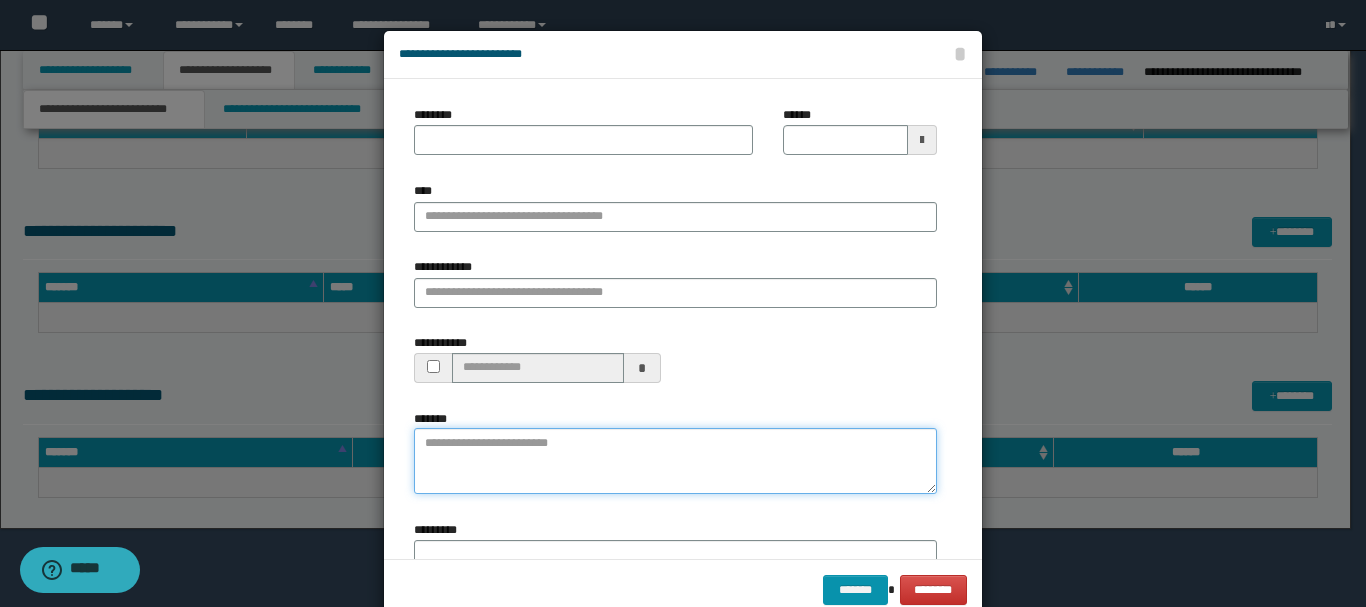 click on "*******" at bounding box center [675, 461] 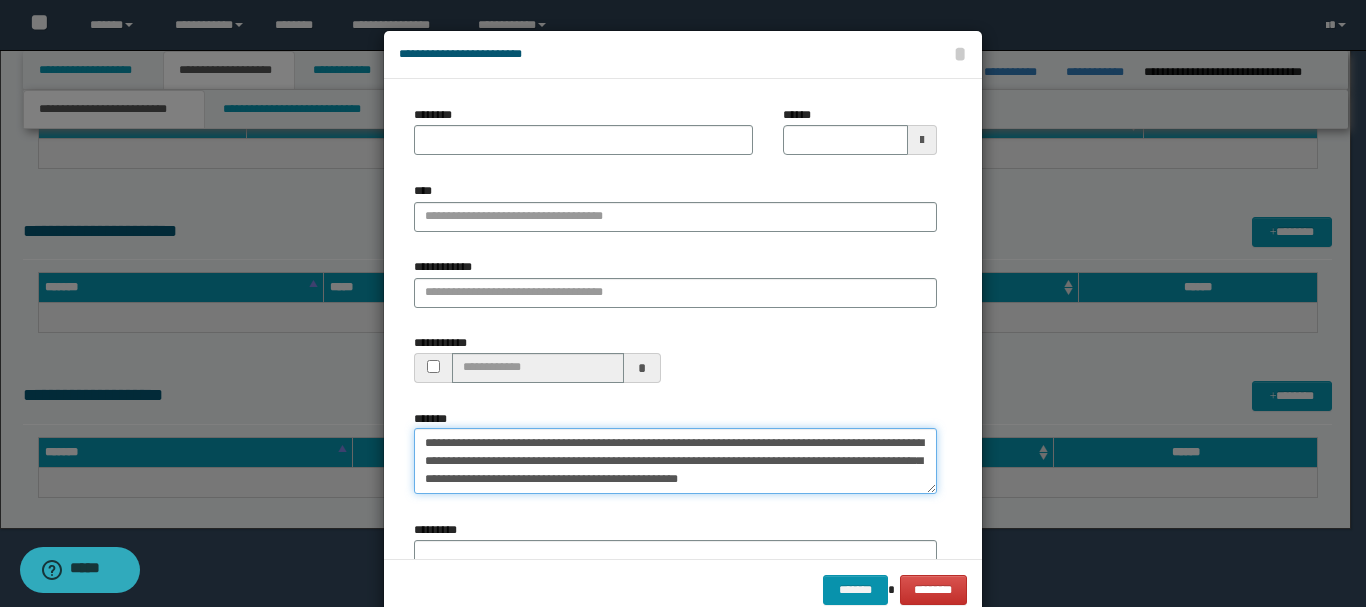 type 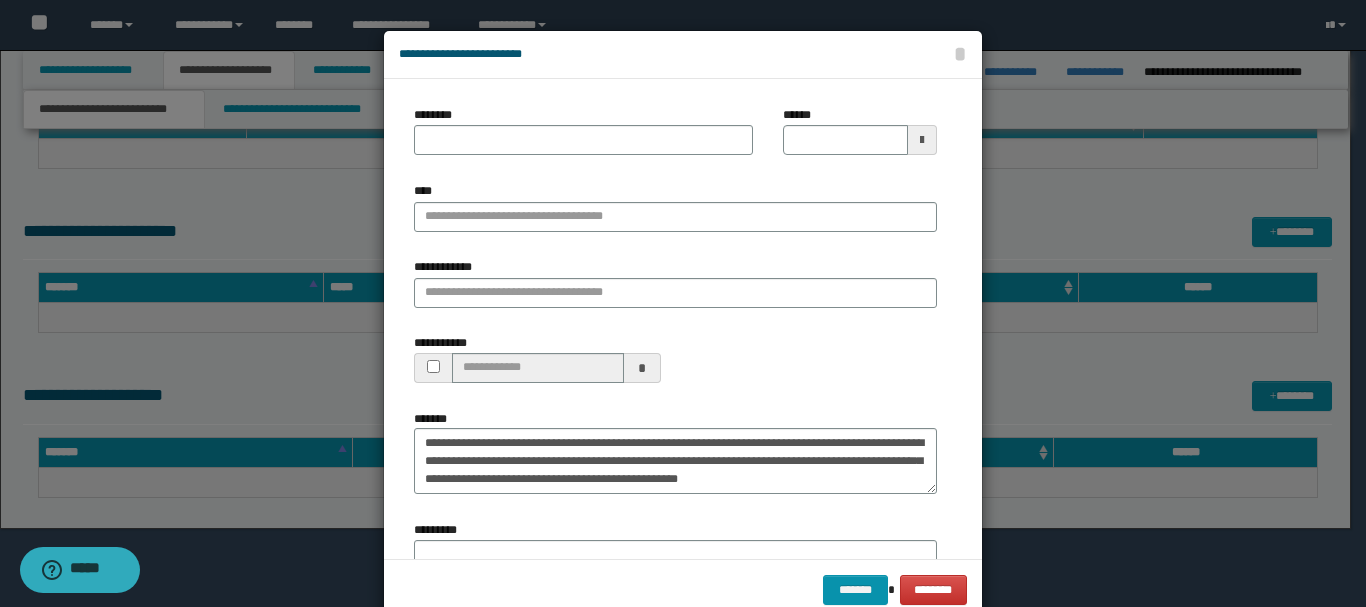 click at bounding box center (922, 140) 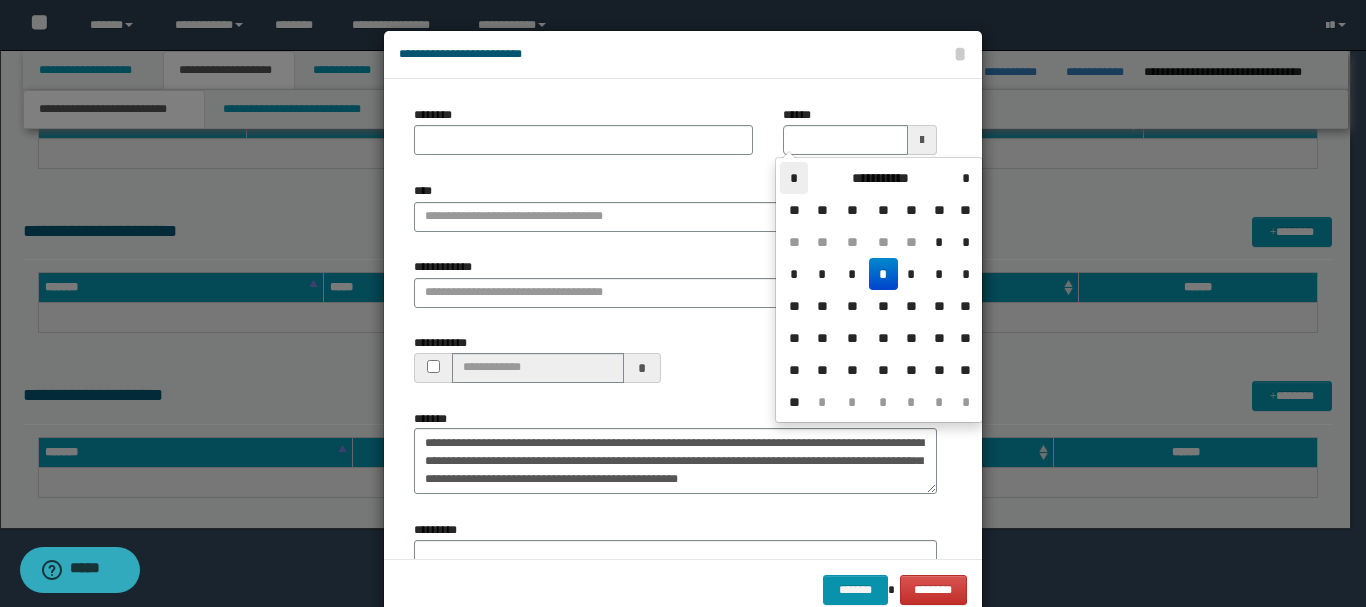 click on "*" at bounding box center [794, 178] 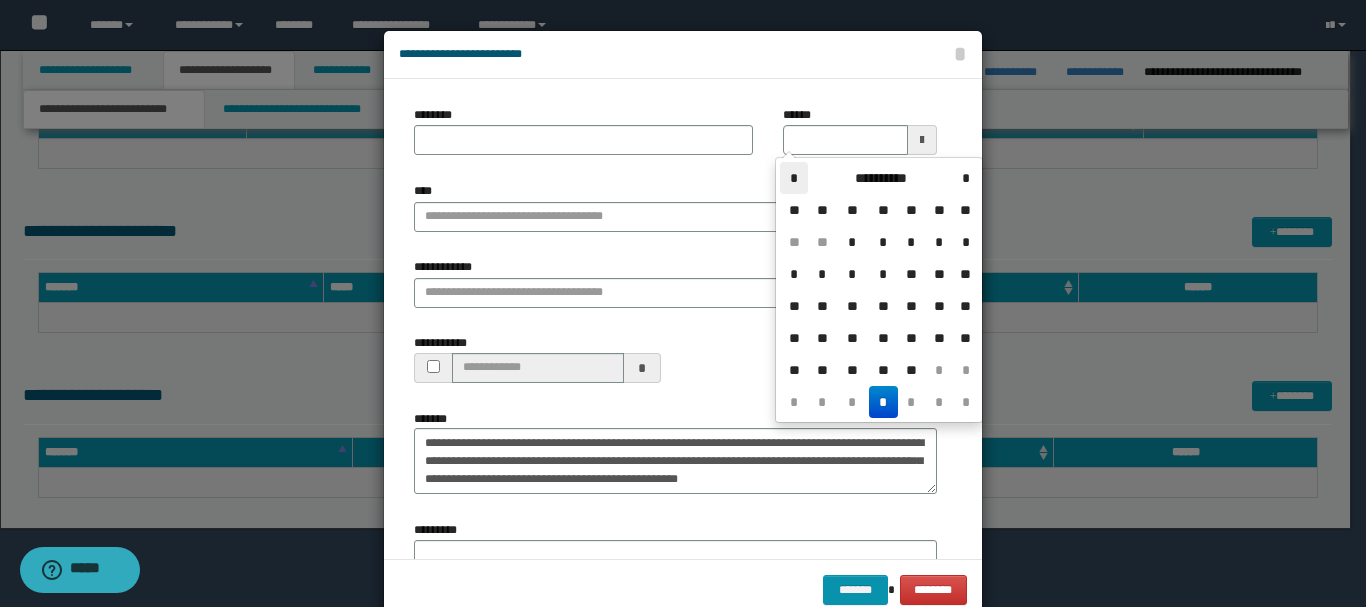 click on "*" at bounding box center (794, 178) 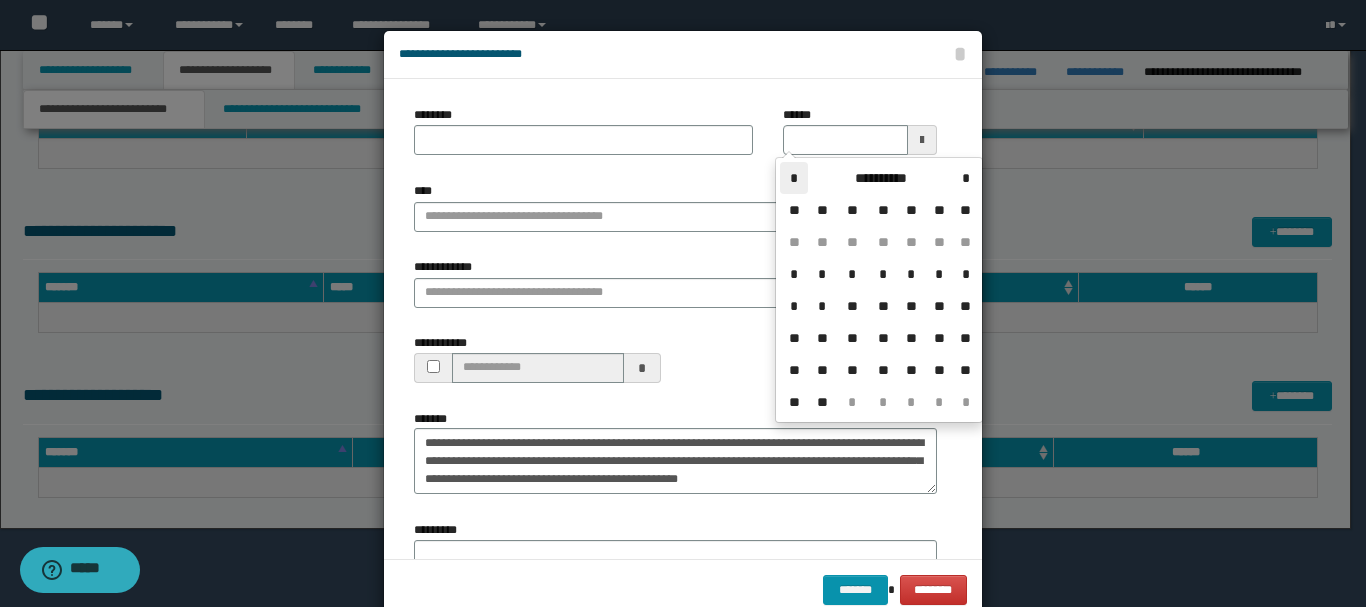 click on "*" at bounding box center (794, 178) 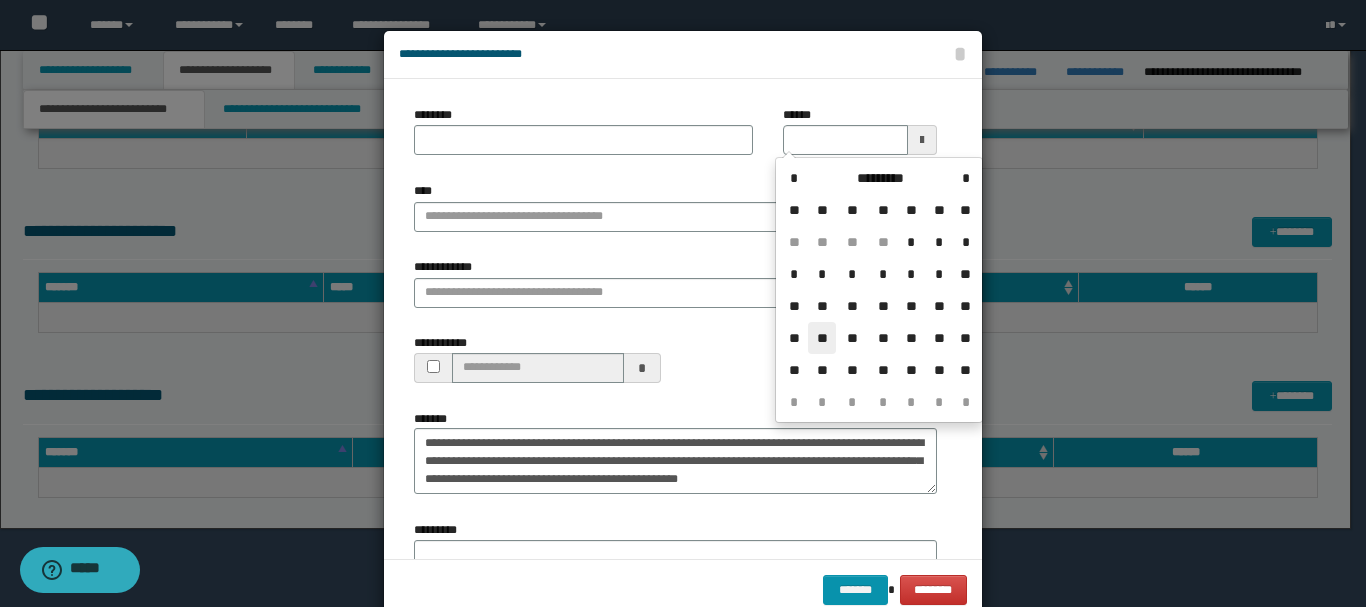 click on "**" at bounding box center (822, 338) 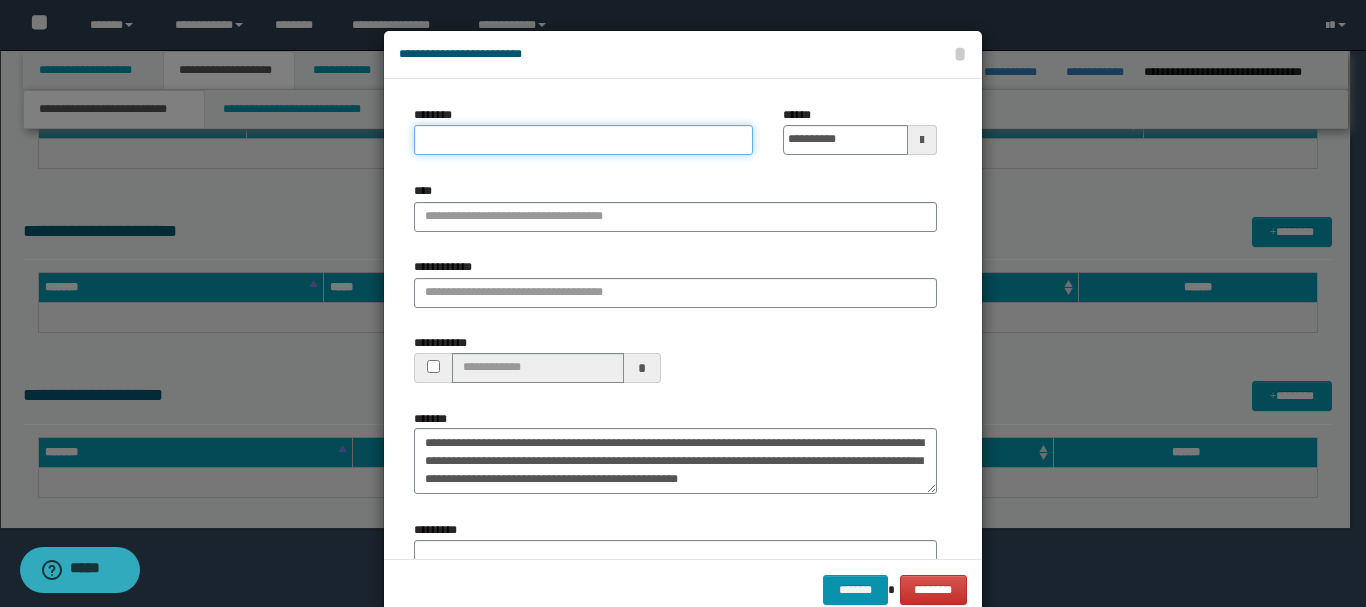 click on "********" at bounding box center (583, 140) 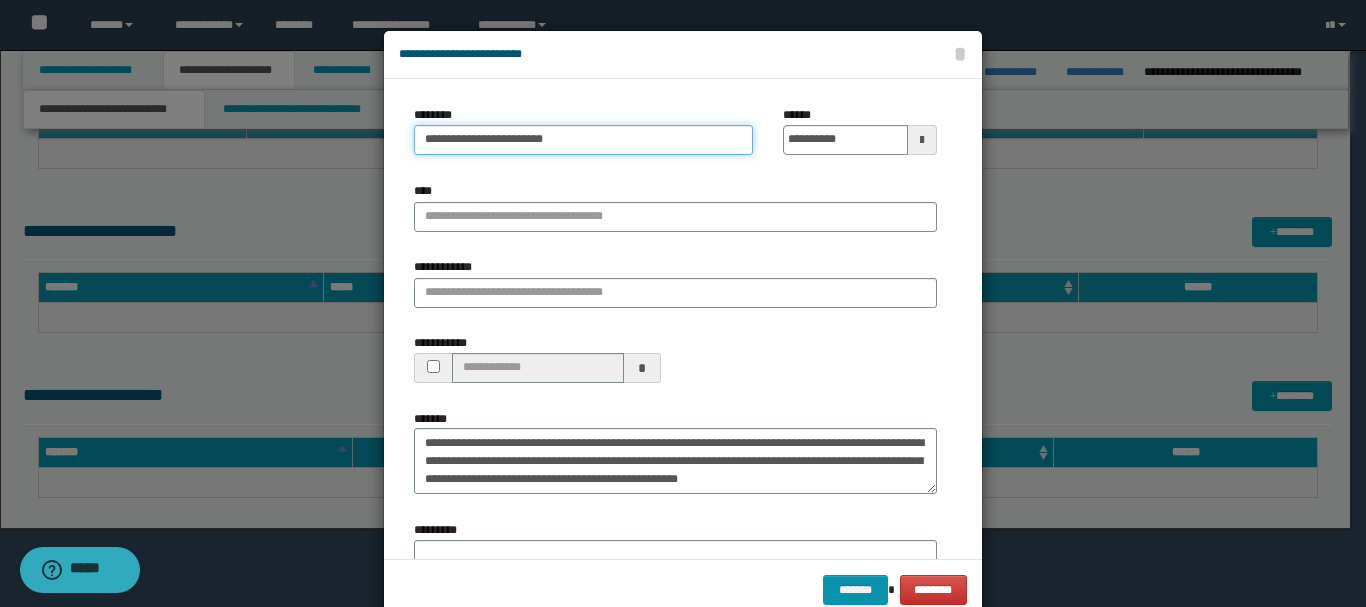 type on "**********" 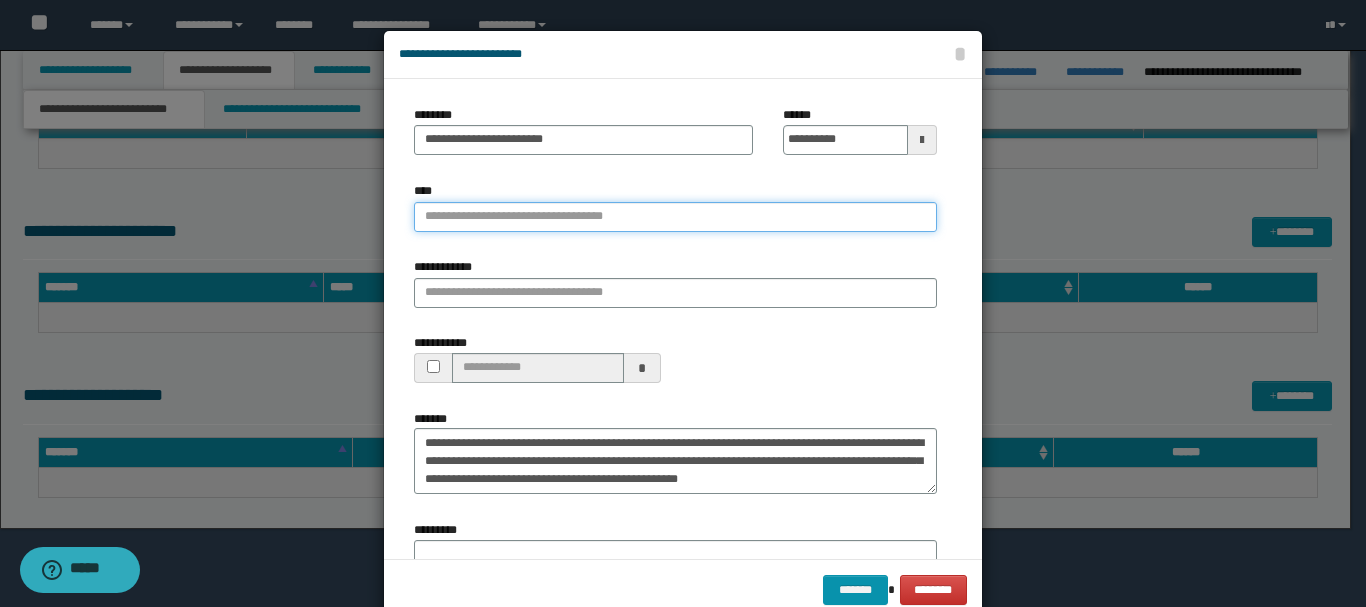 click on "****" at bounding box center (675, 217) 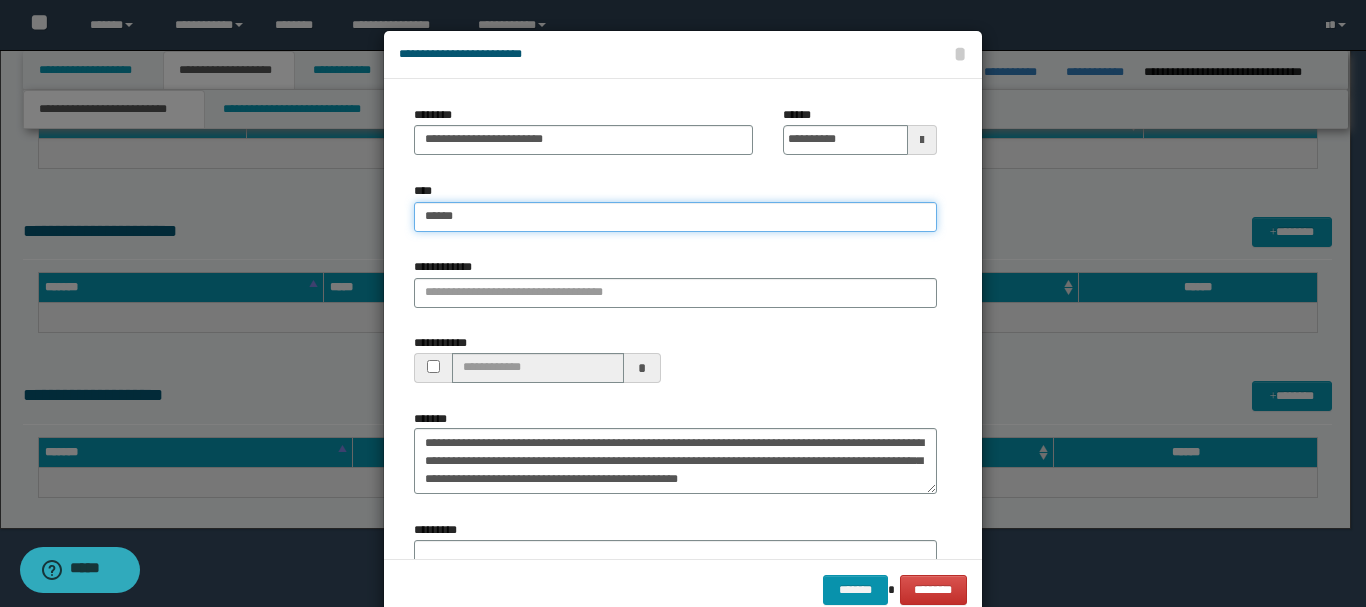 type on "*******" 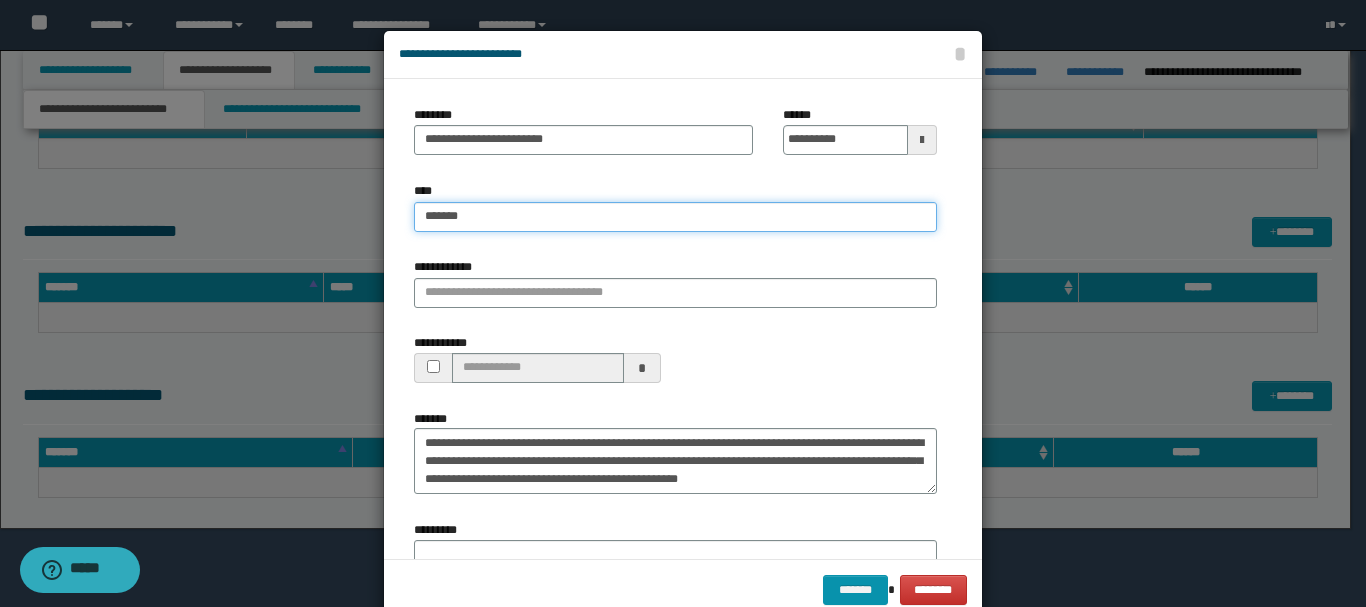 type on "*******" 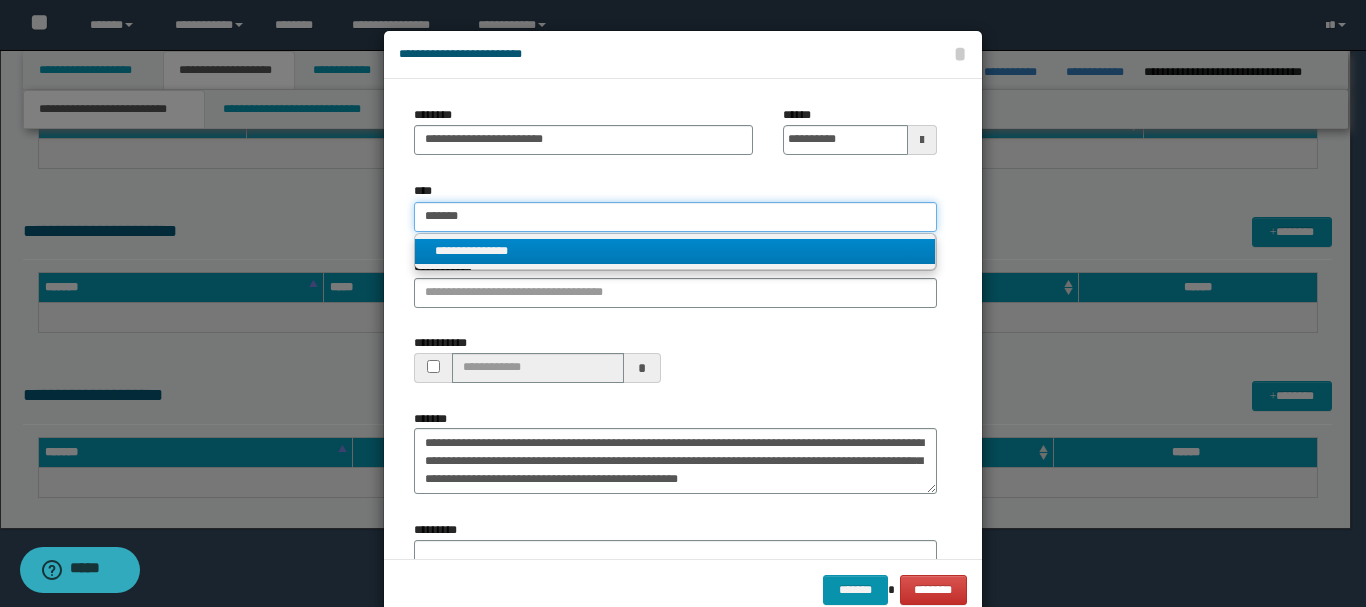 type on "*******" 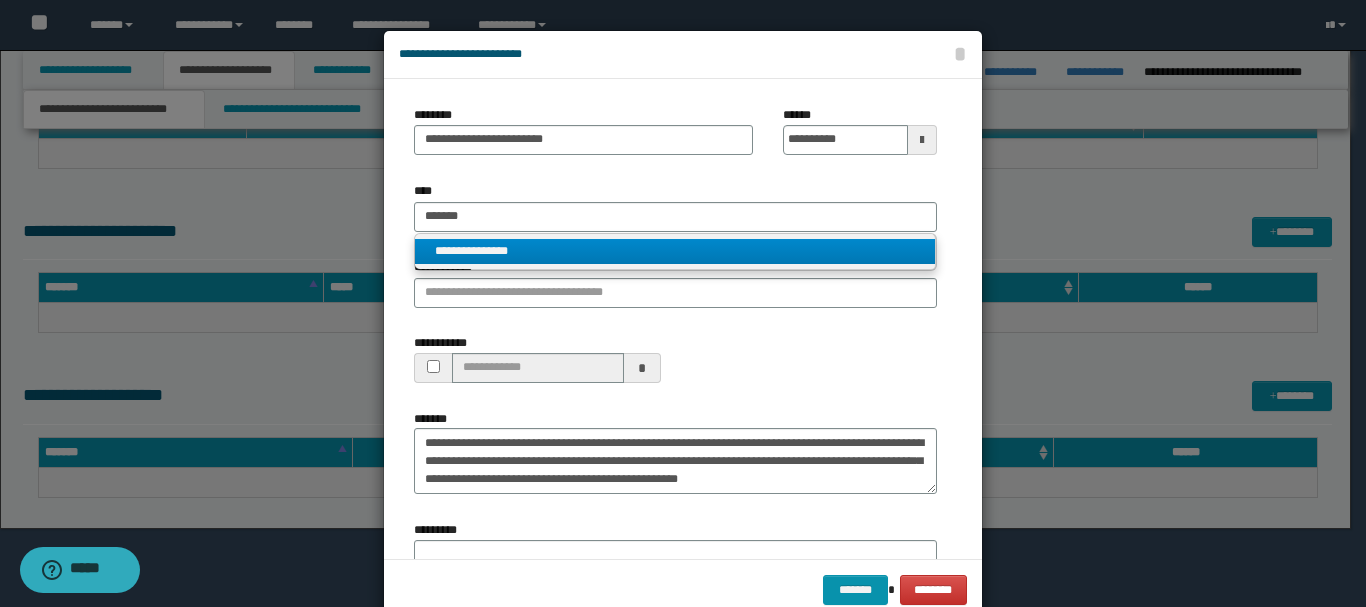 click on "**********" at bounding box center [675, 251] 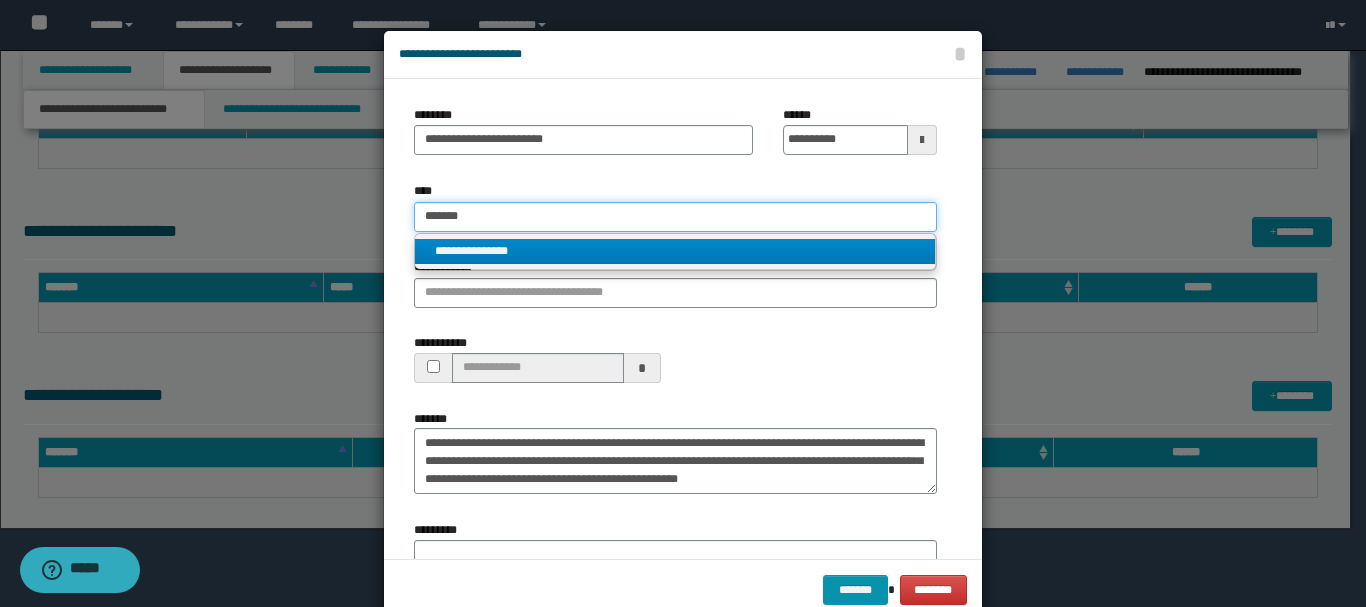 type 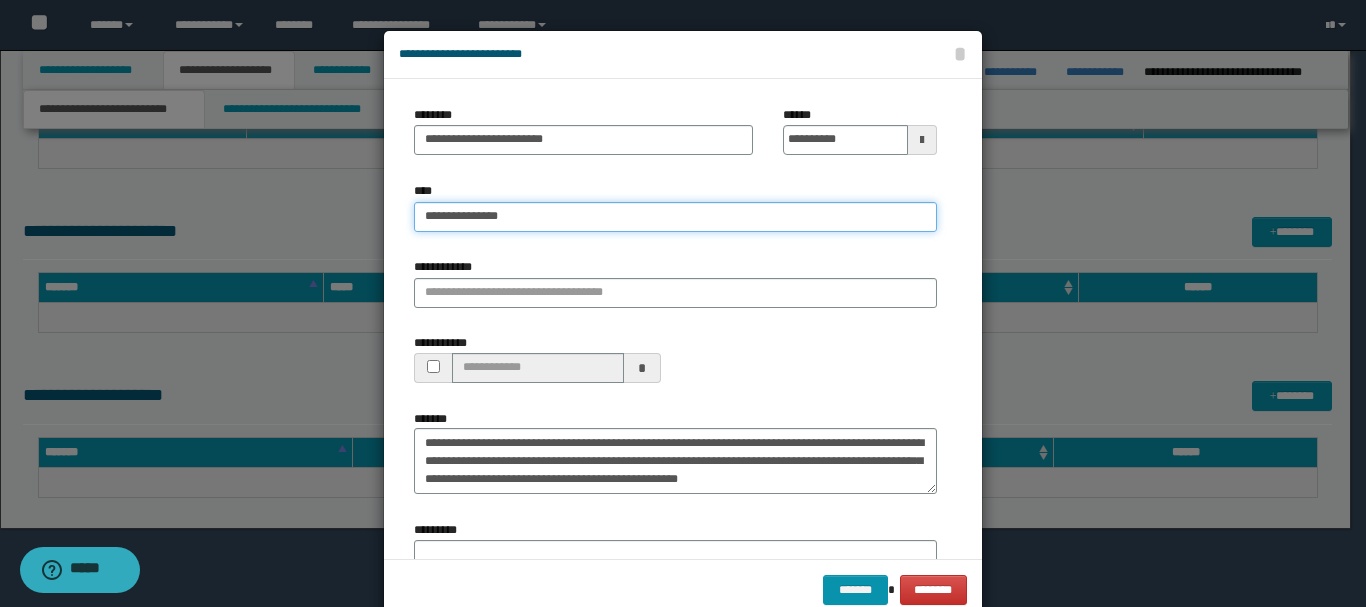 type on "**********" 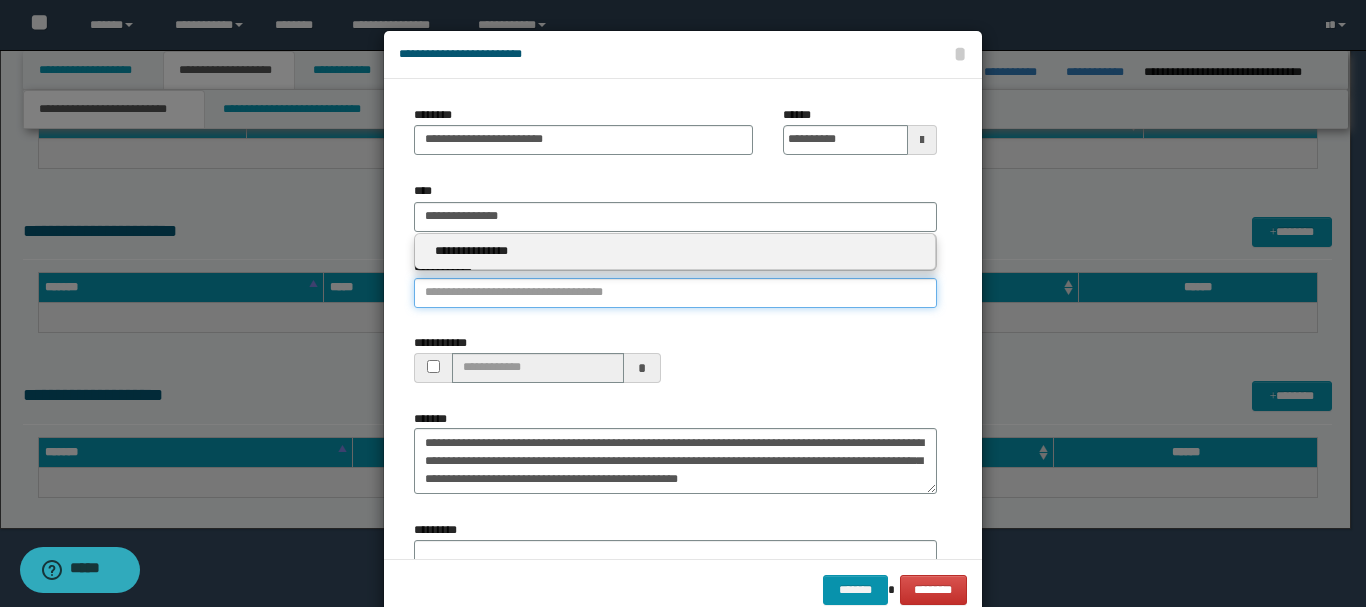 type 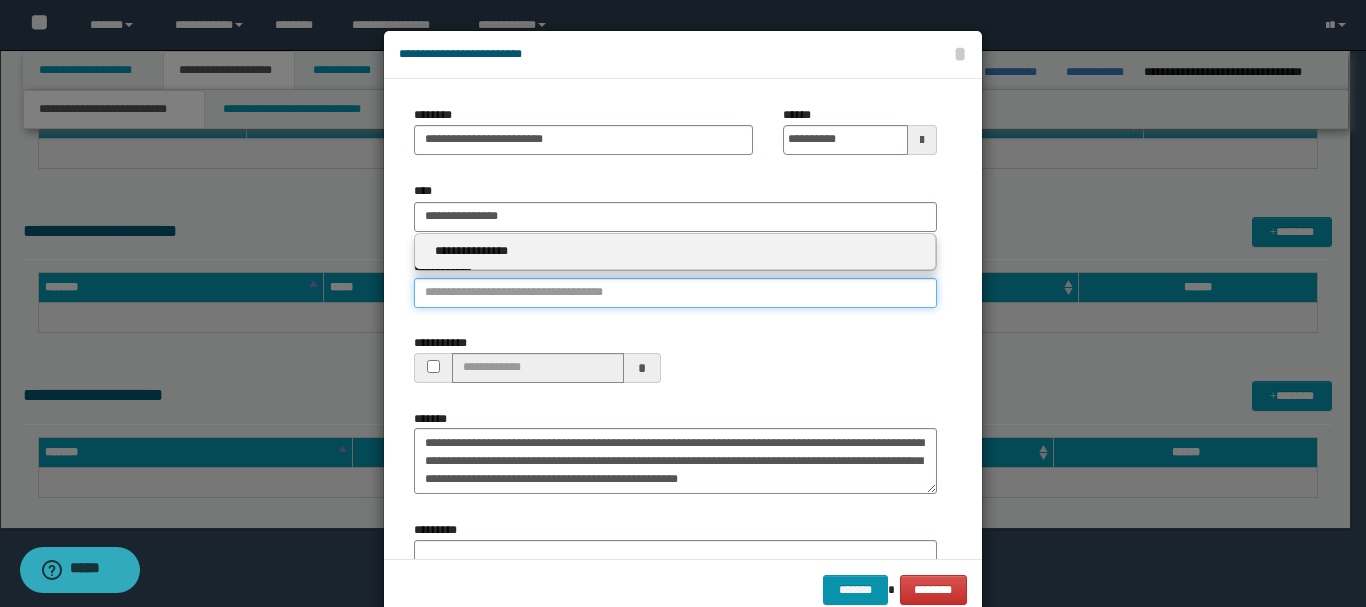 click on "**********" at bounding box center [675, 293] 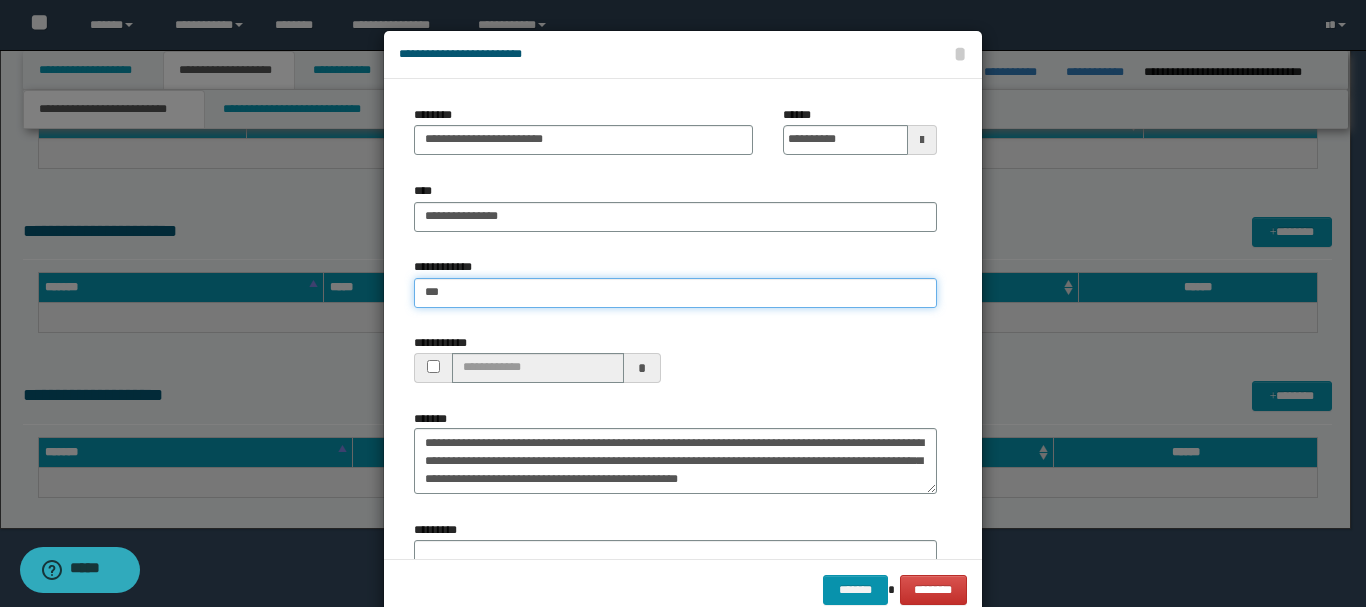 type on "****" 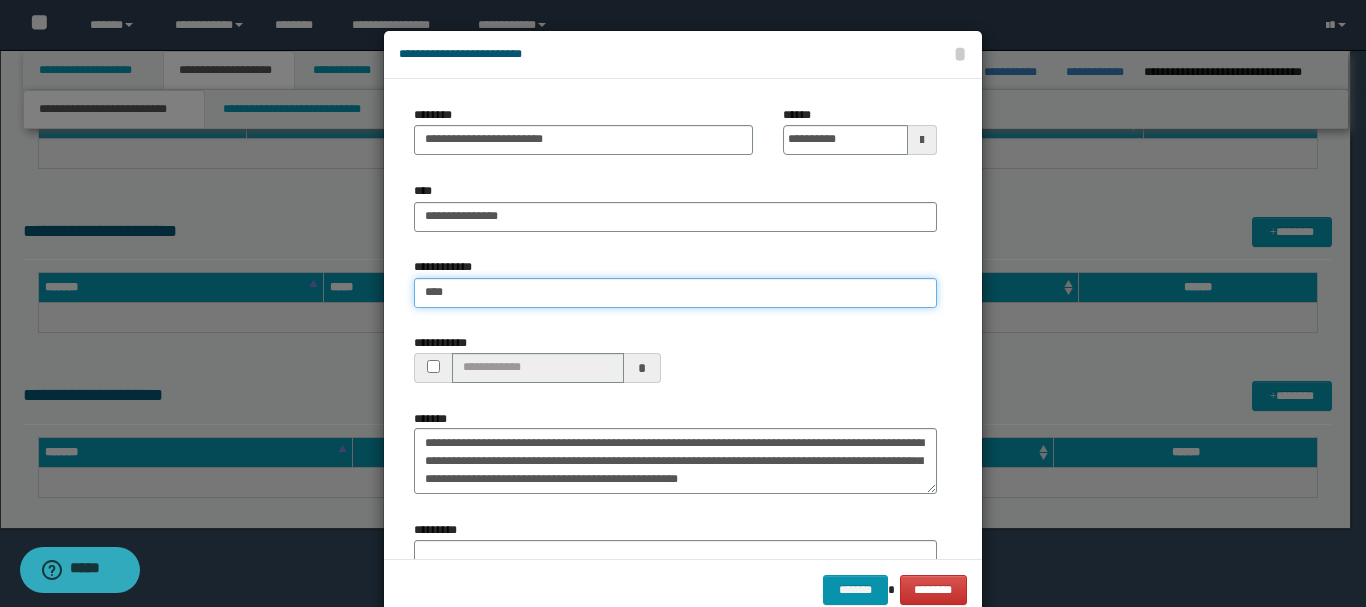 type on "****" 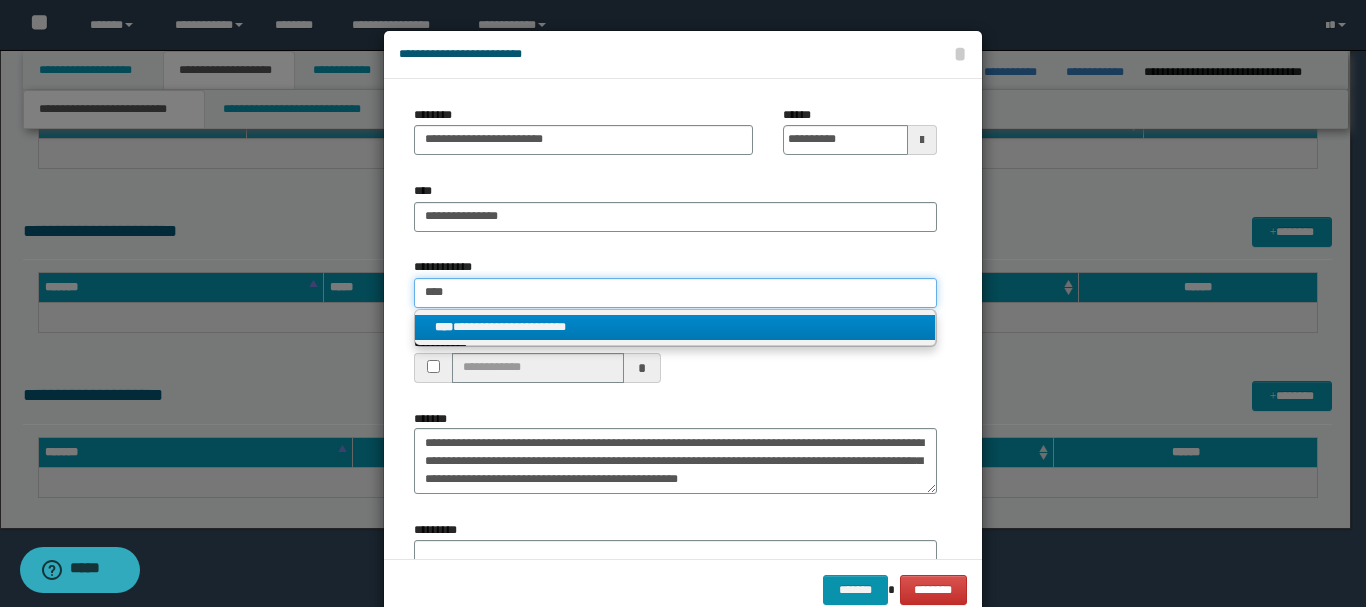 type on "****" 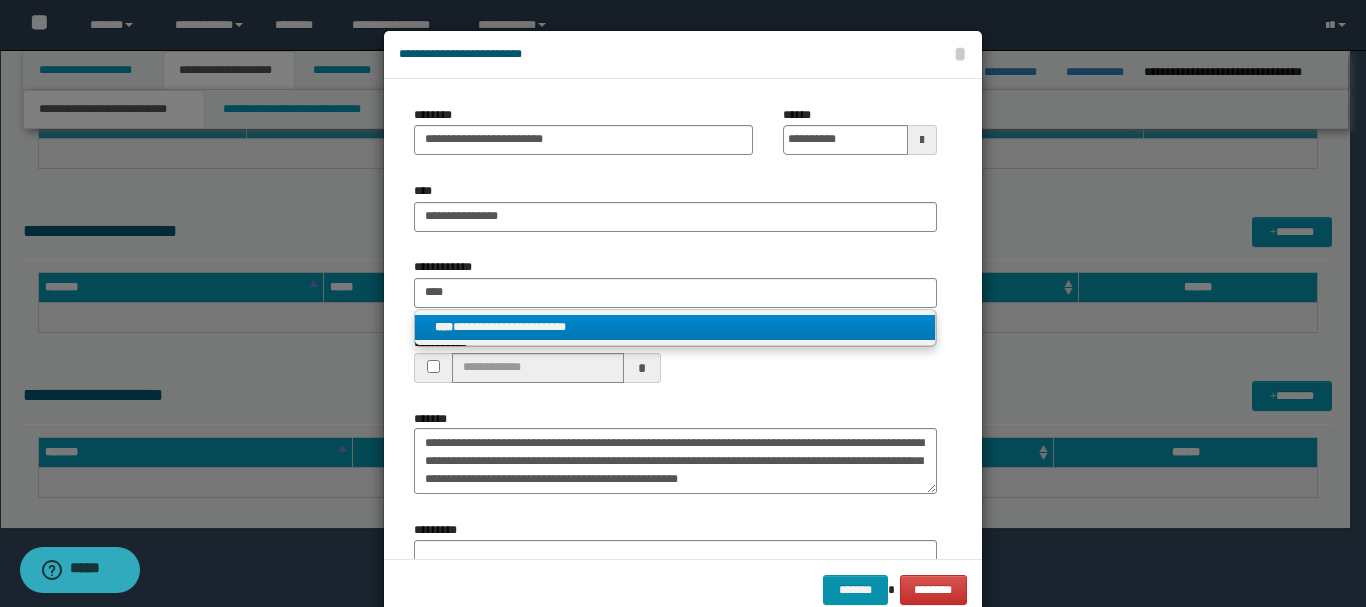 click on "**********" at bounding box center [675, 327] 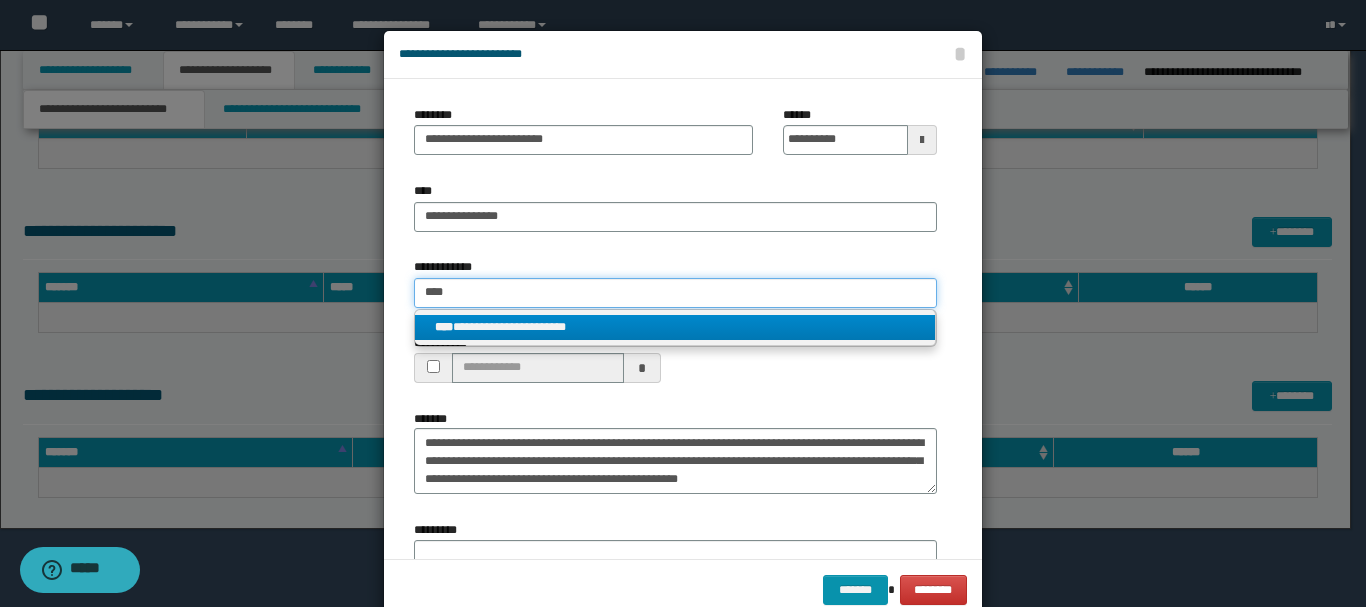 type 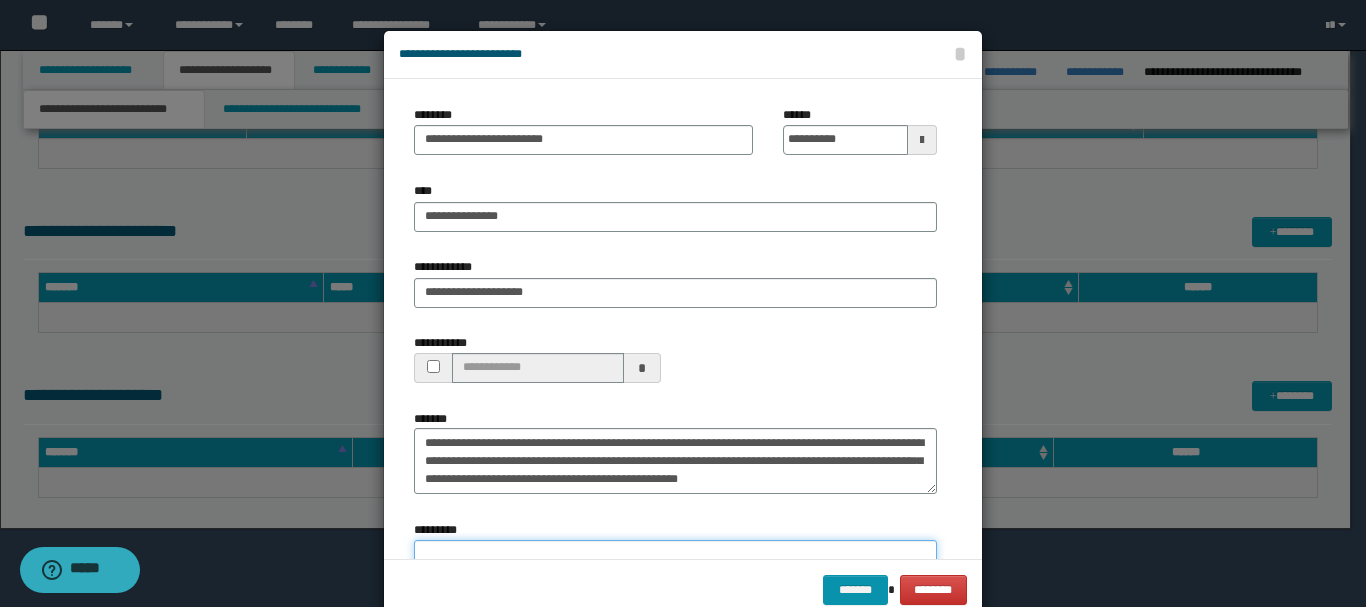 click on "*********" at bounding box center (675, 573) 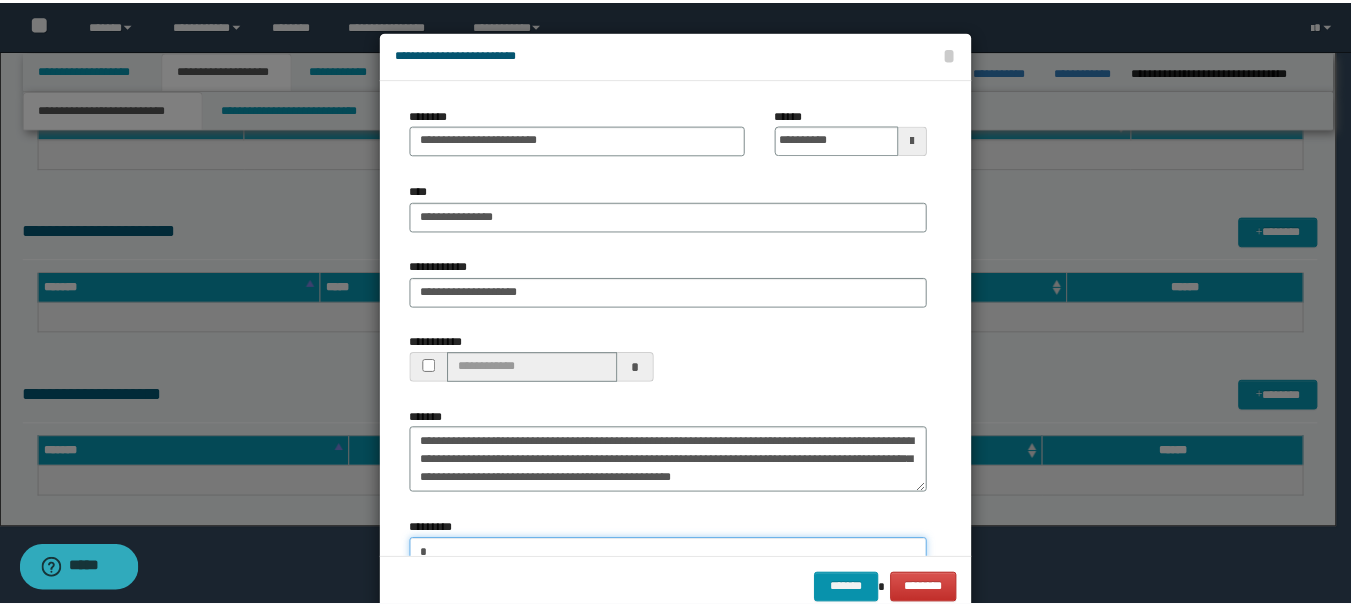 scroll, scrollTop: 5, scrollLeft: 0, axis: vertical 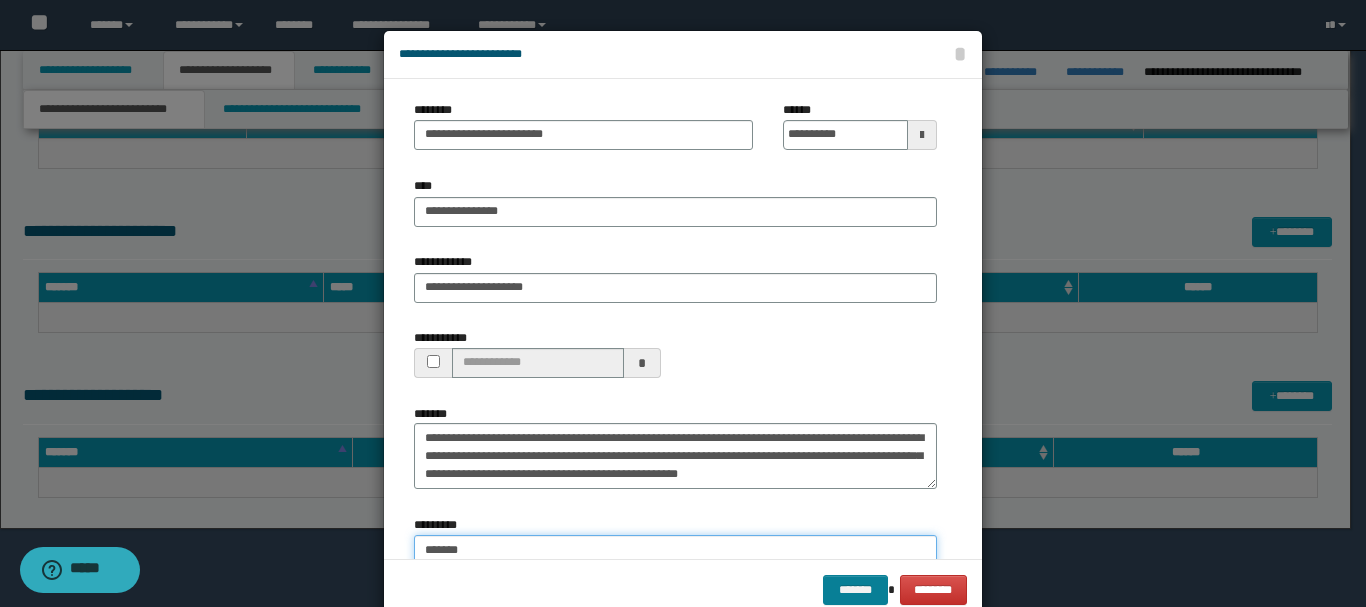 type on "*******" 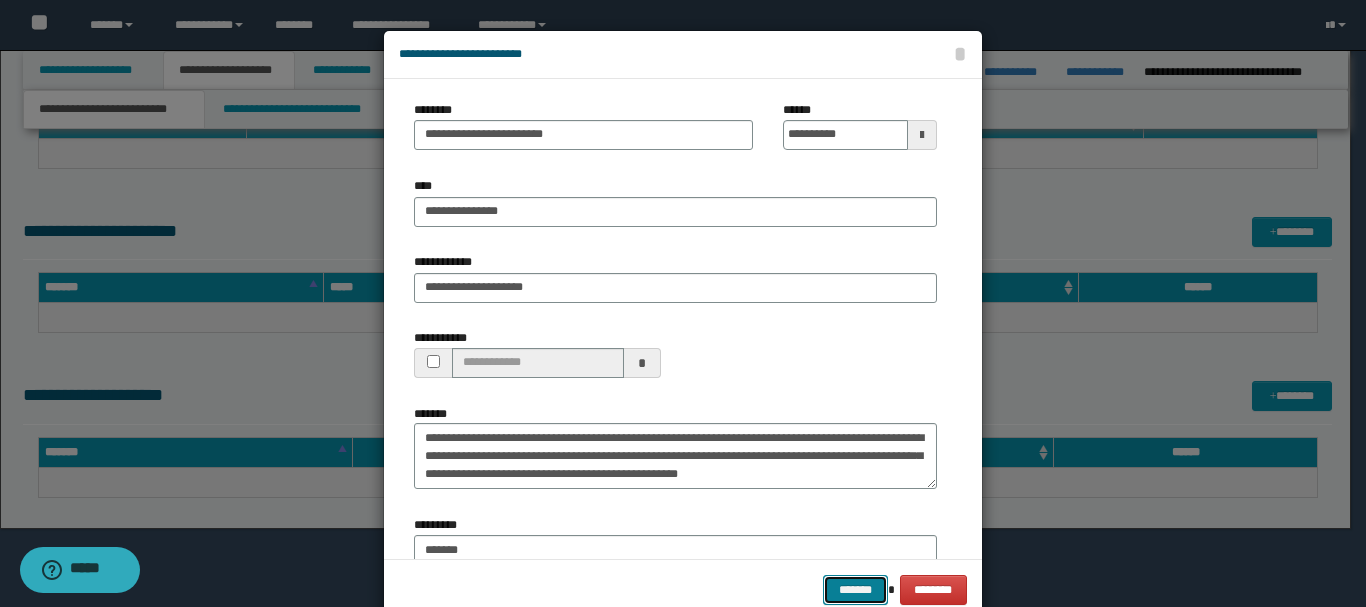 click on "*******" at bounding box center (855, 590) 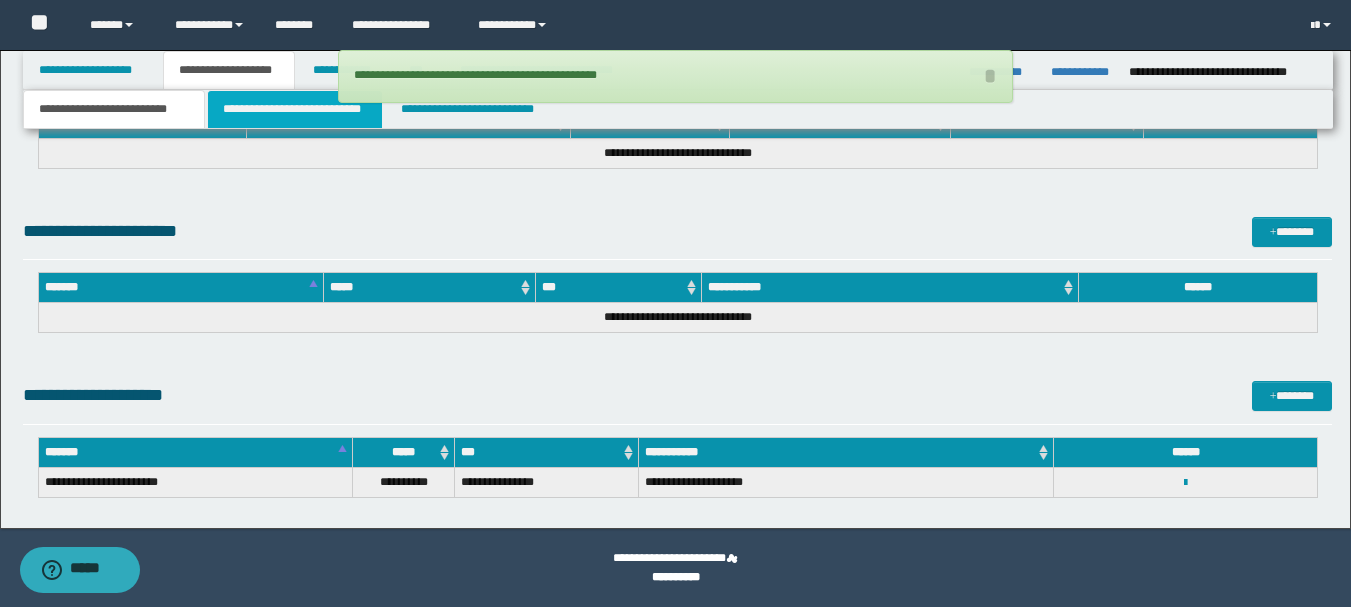 click on "**********" at bounding box center (295, 109) 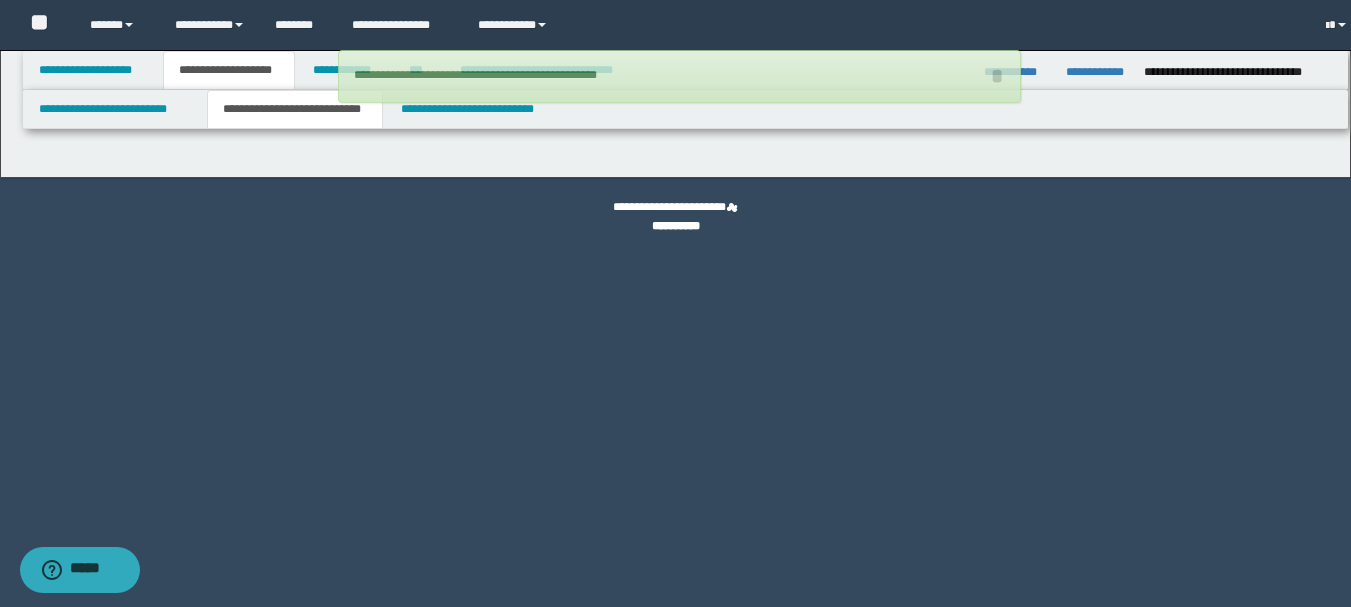 scroll, scrollTop: 0, scrollLeft: 0, axis: both 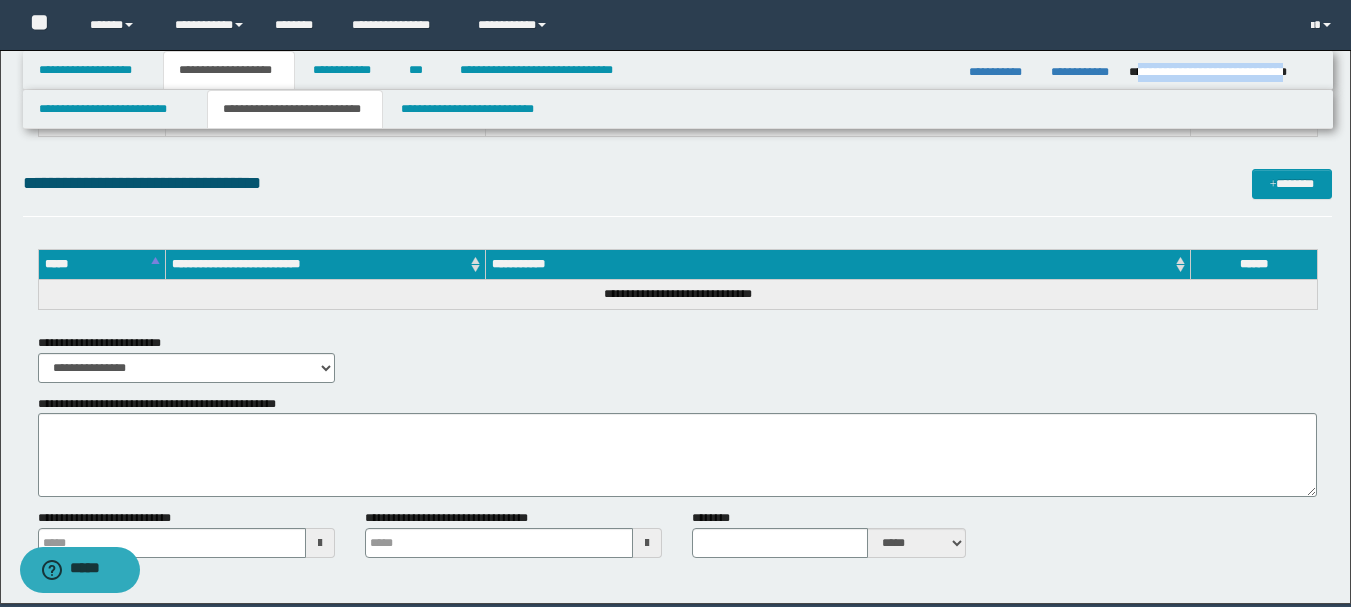 drag, startPoint x: 1138, startPoint y: 70, endPoint x: 1316, endPoint y: 76, distance: 178.10109 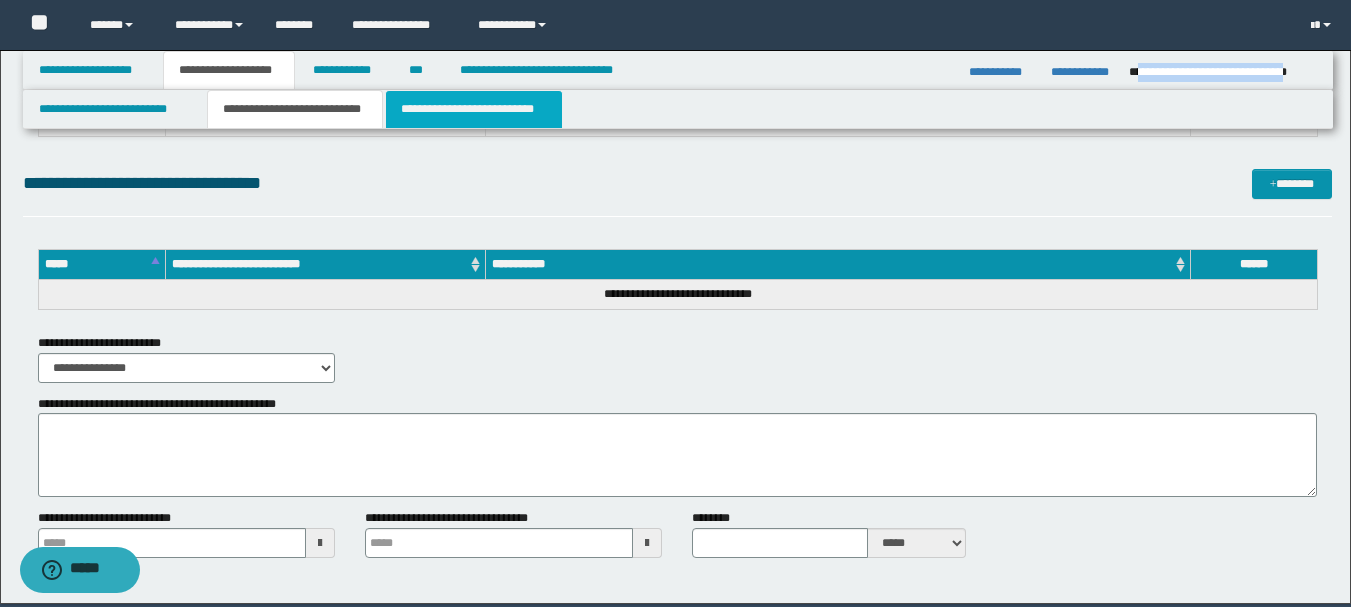 click on "**********" at bounding box center [474, 109] 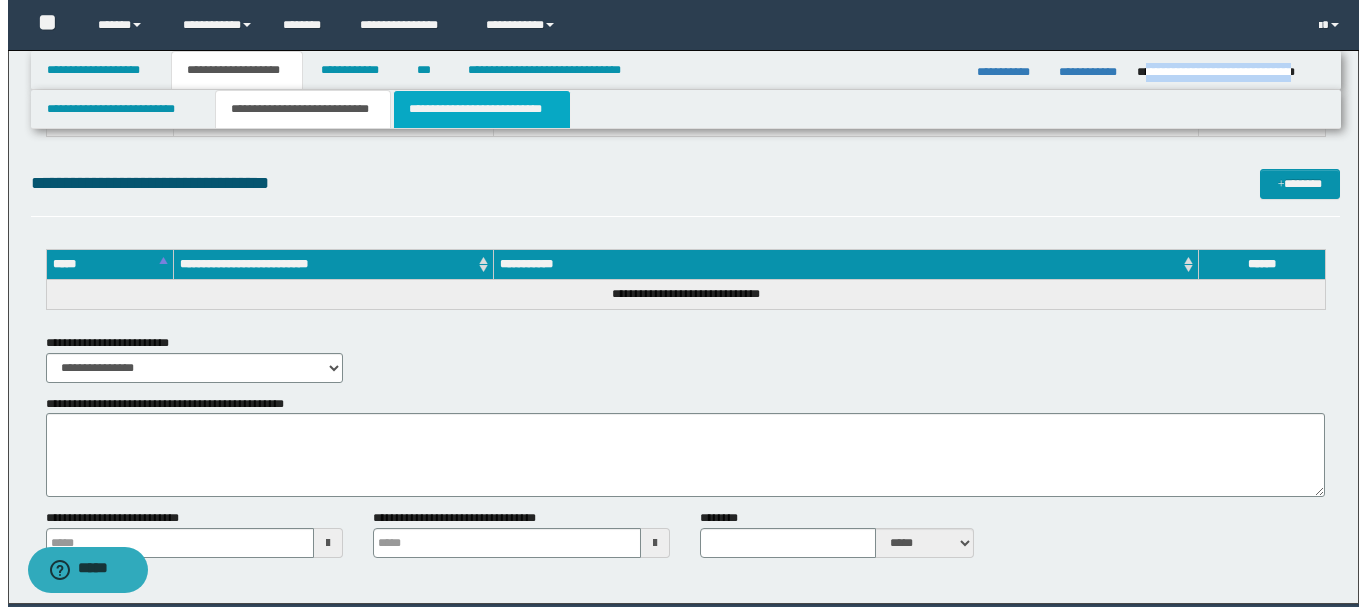 scroll, scrollTop: 0, scrollLeft: 0, axis: both 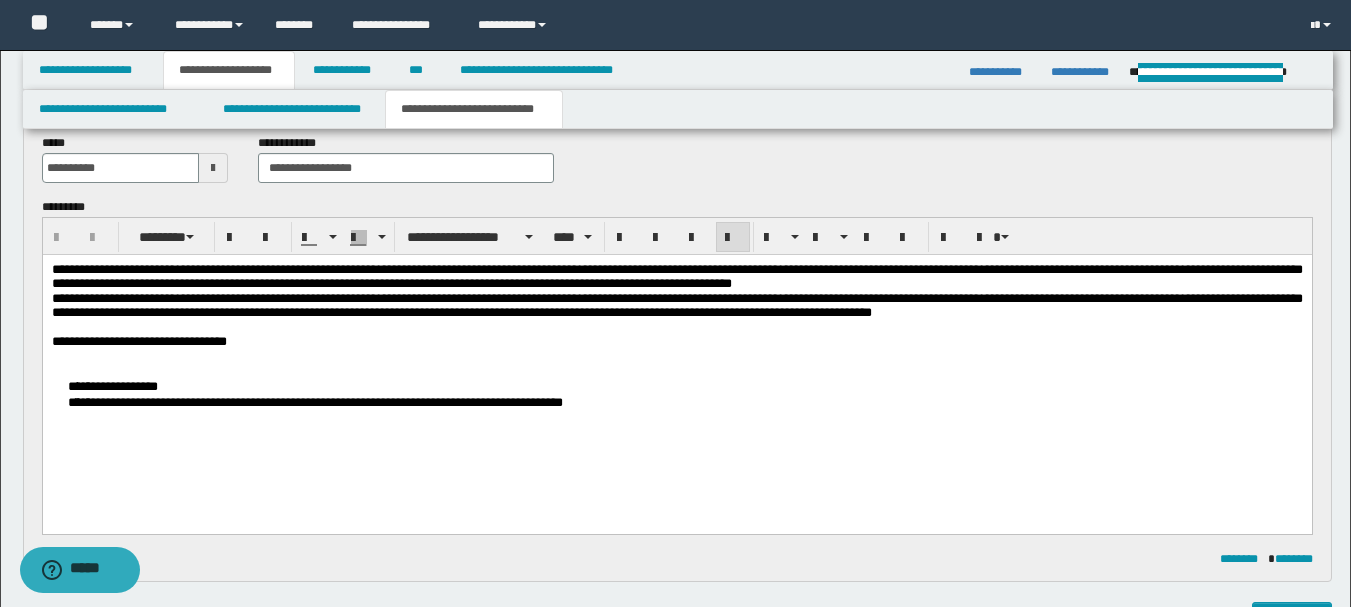 click on "**********" at bounding box center [676, 277] 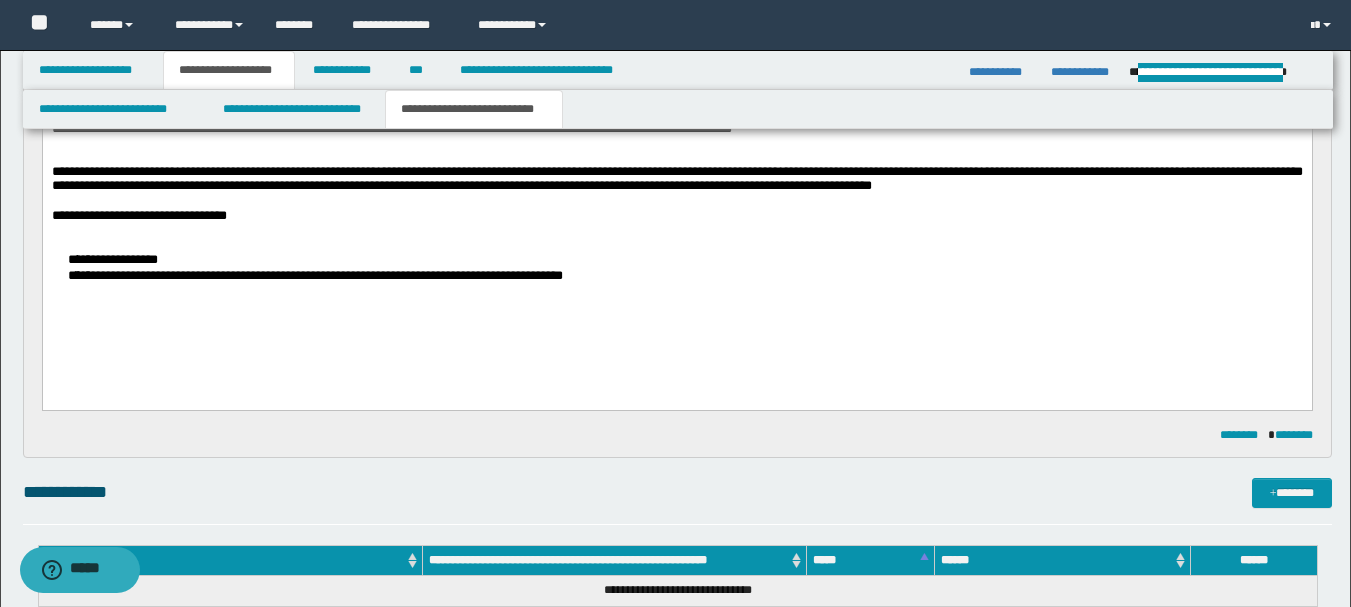scroll, scrollTop: 300, scrollLeft: 0, axis: vertical 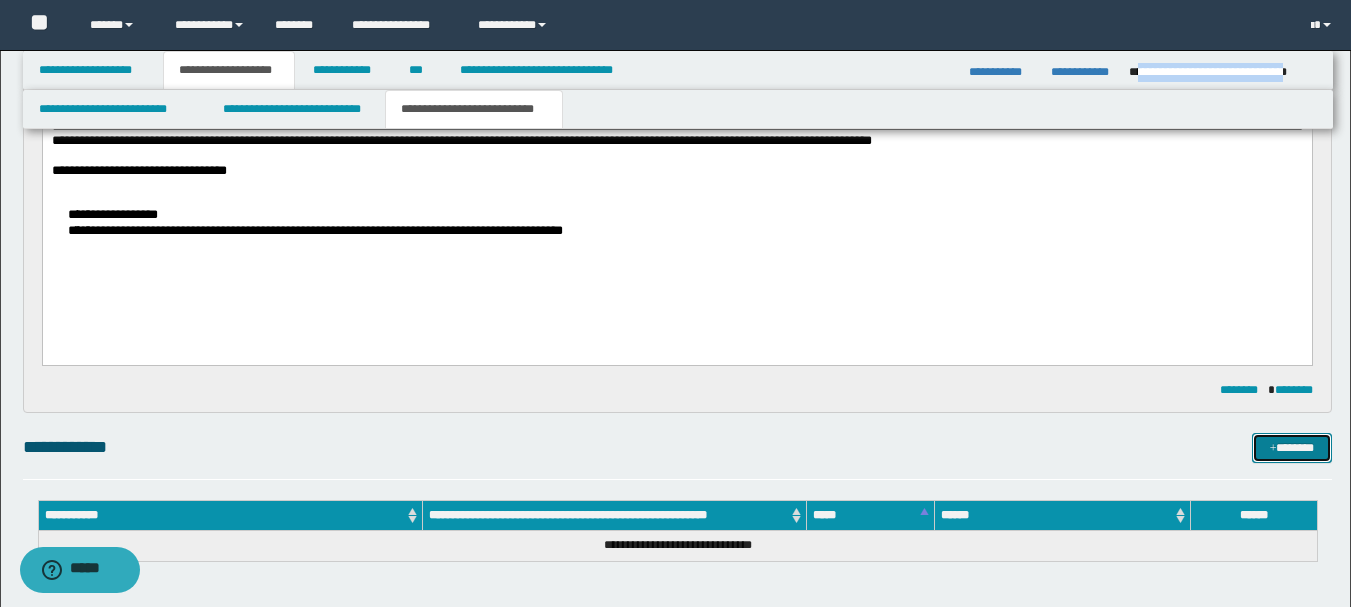 click on "*******" at bounding box center (1292, 448) 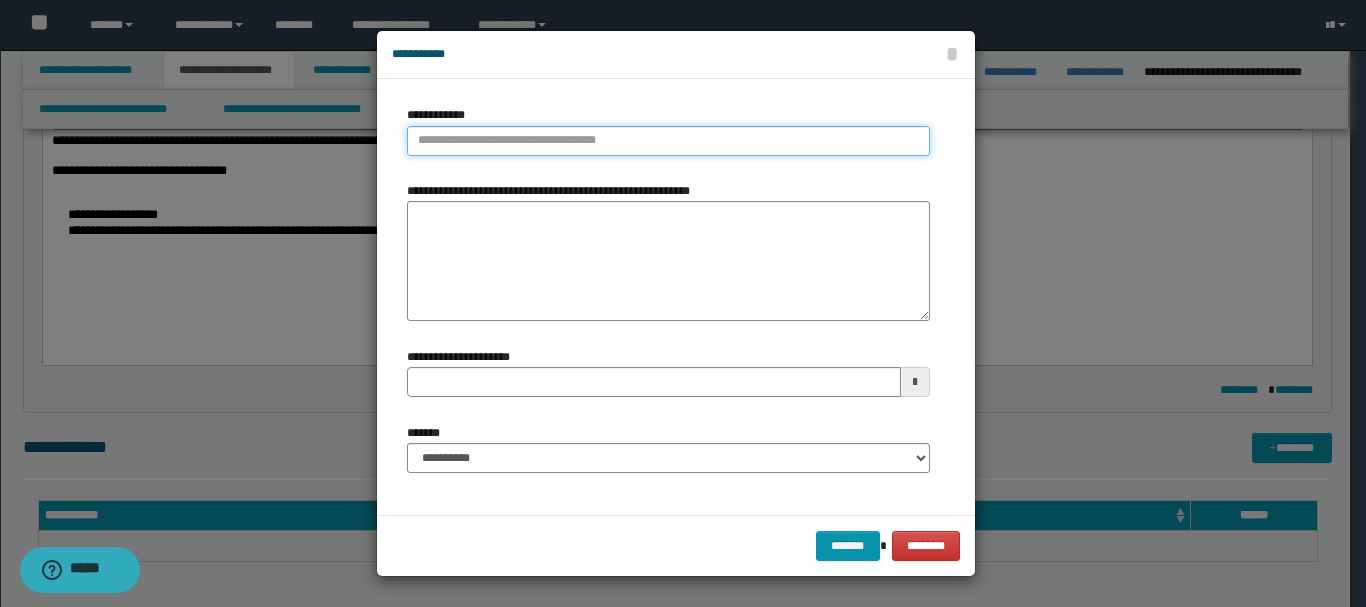 click on "**********" at bounding box center [668, 141] 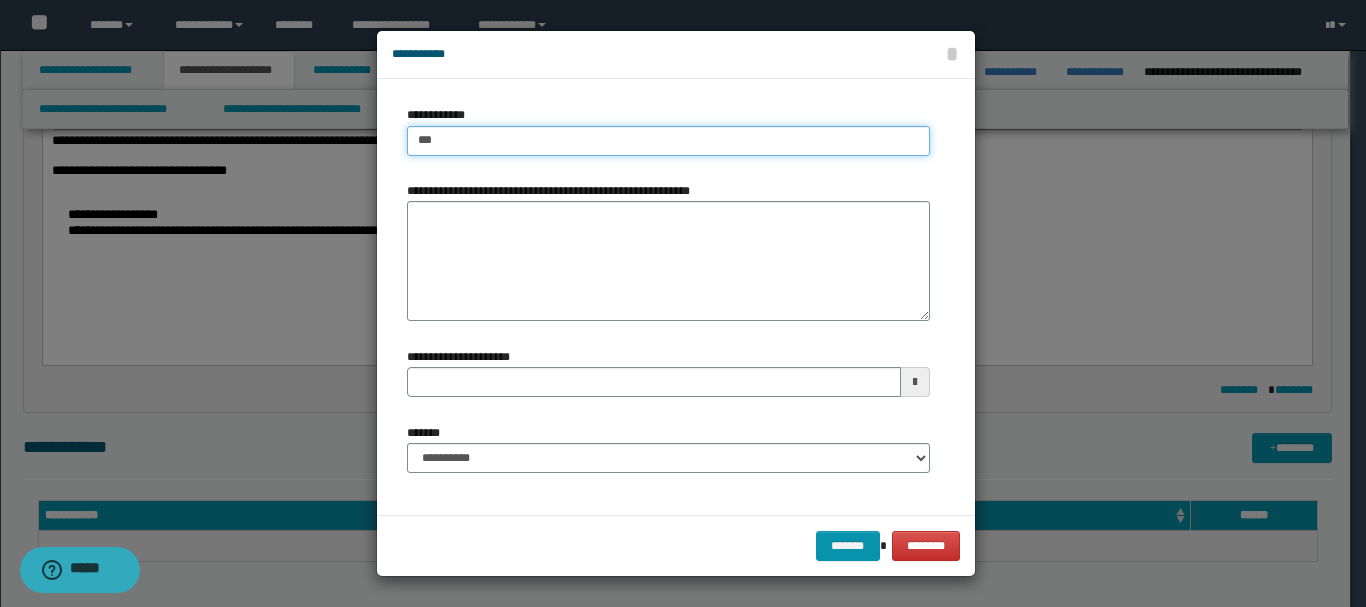 type on "****" 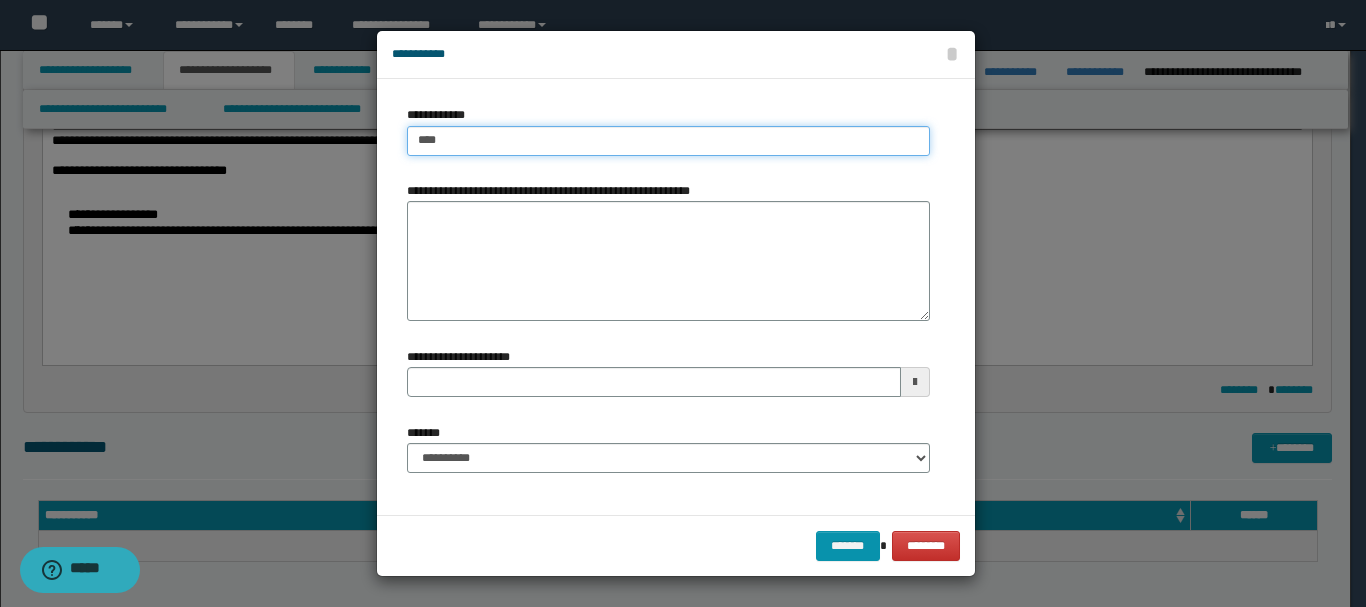 type on "****" 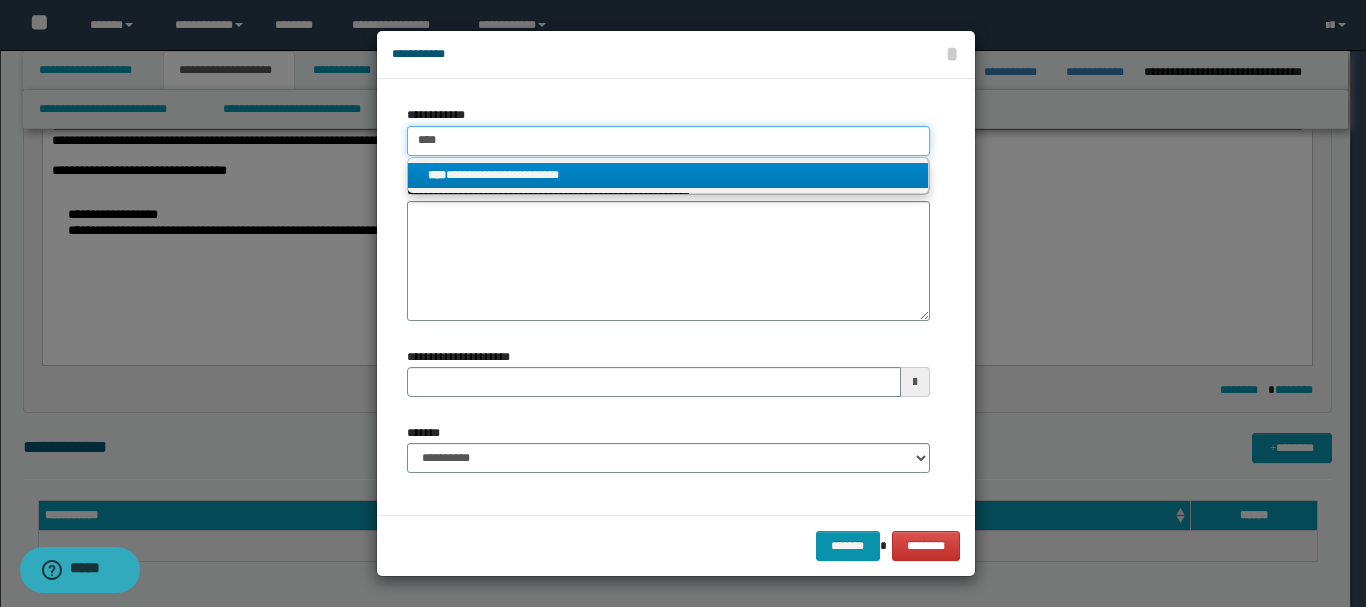type on "****" 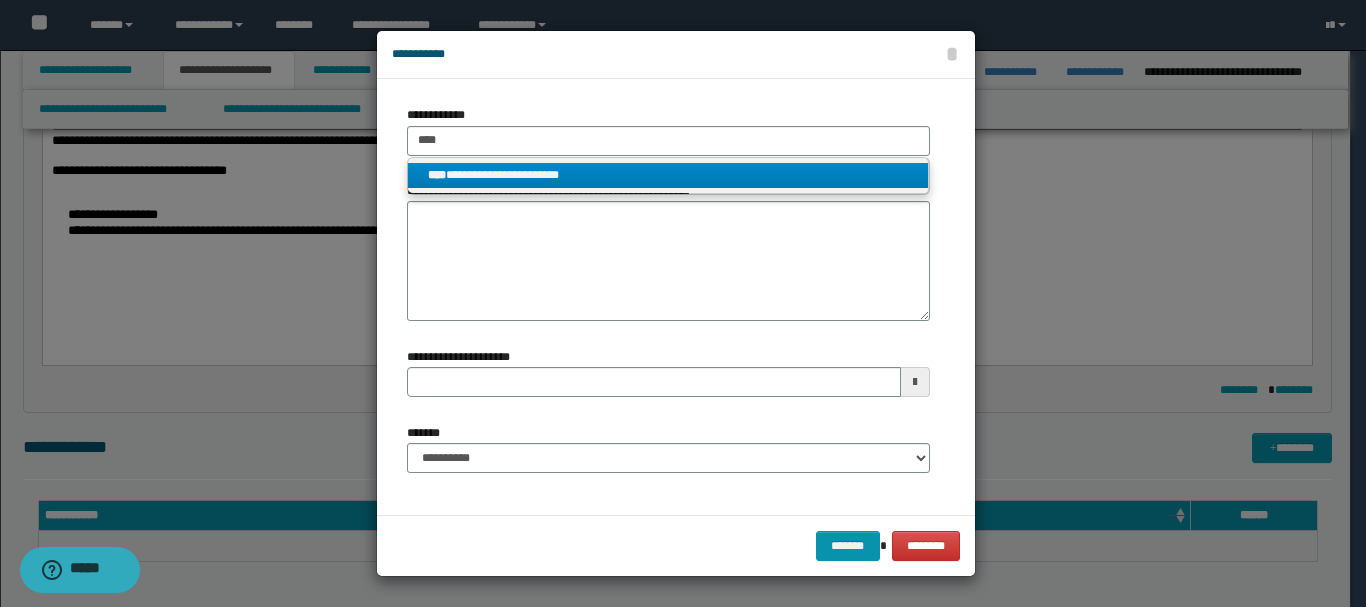 click on "**********" at bounding box center [668, 175] 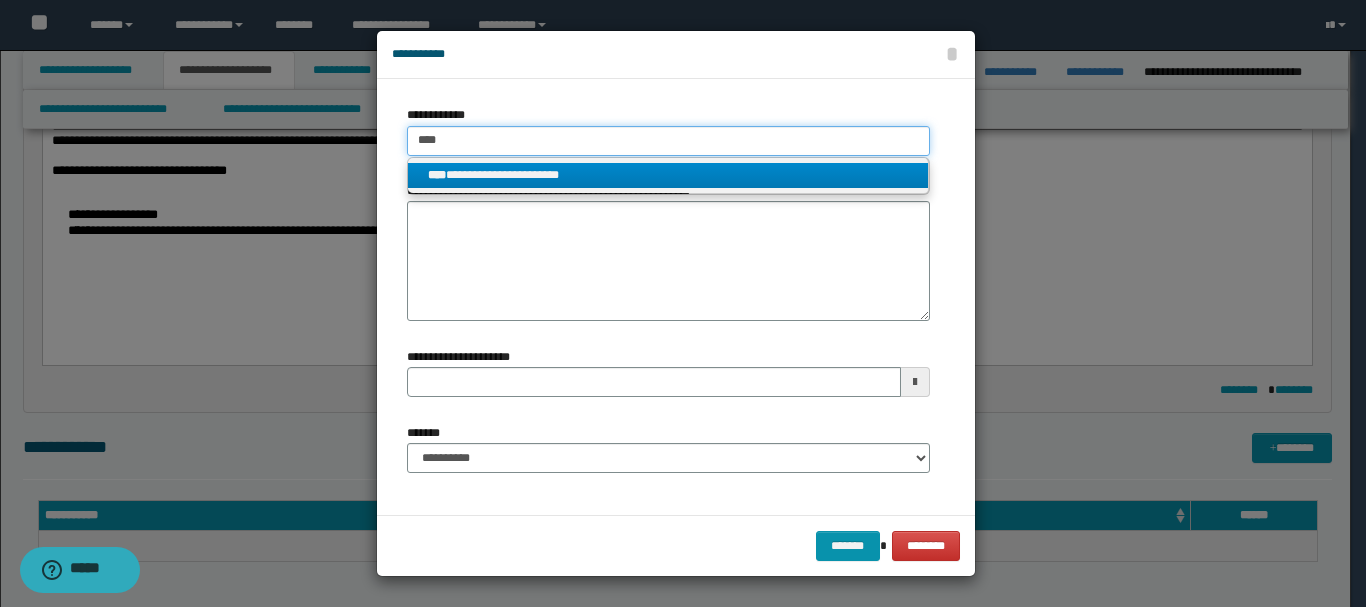 type 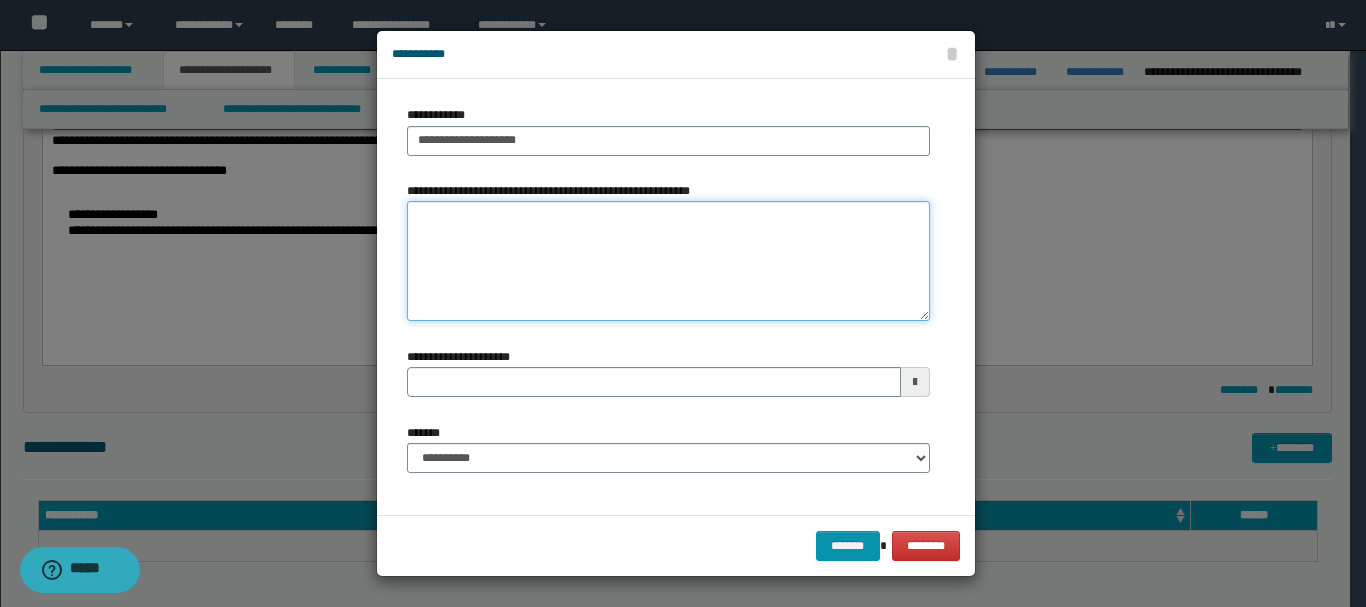 click on "**********" at bounding box center (668, 261) 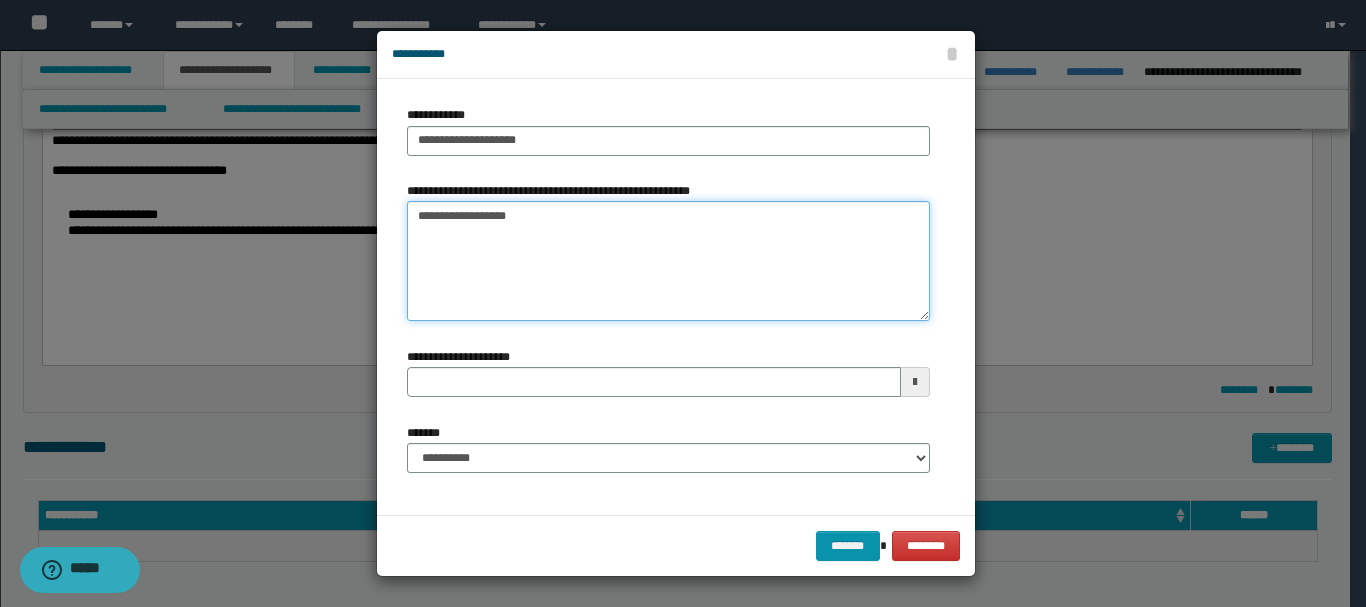 type on "**********" 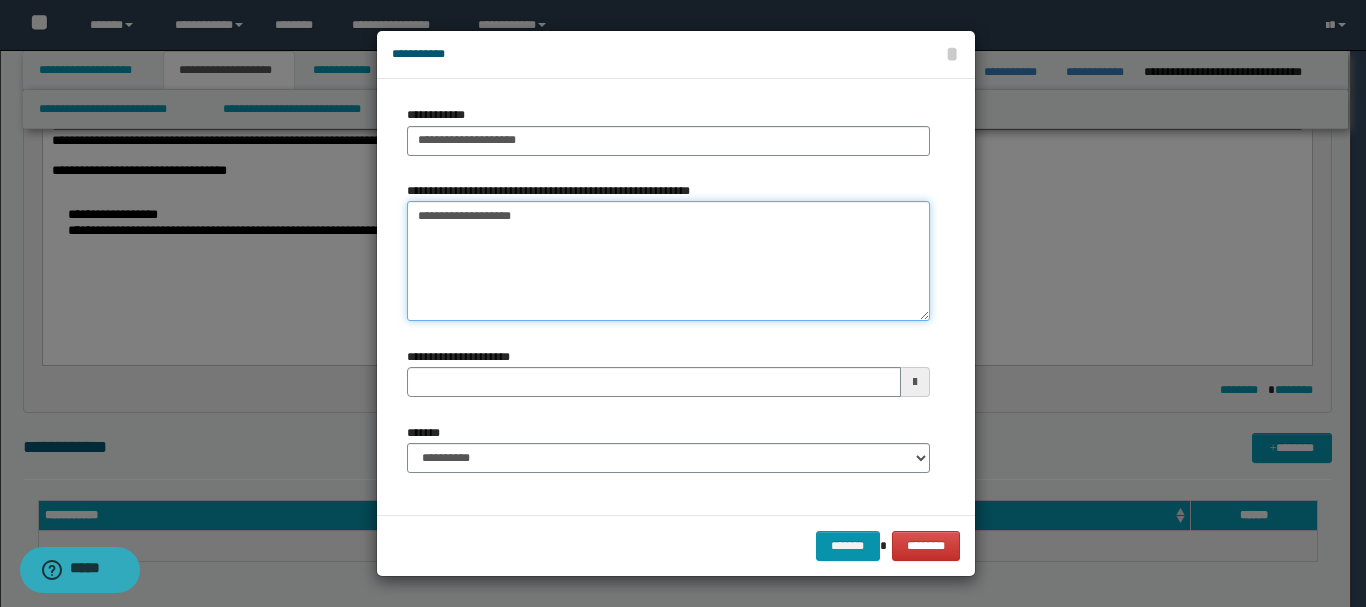 type 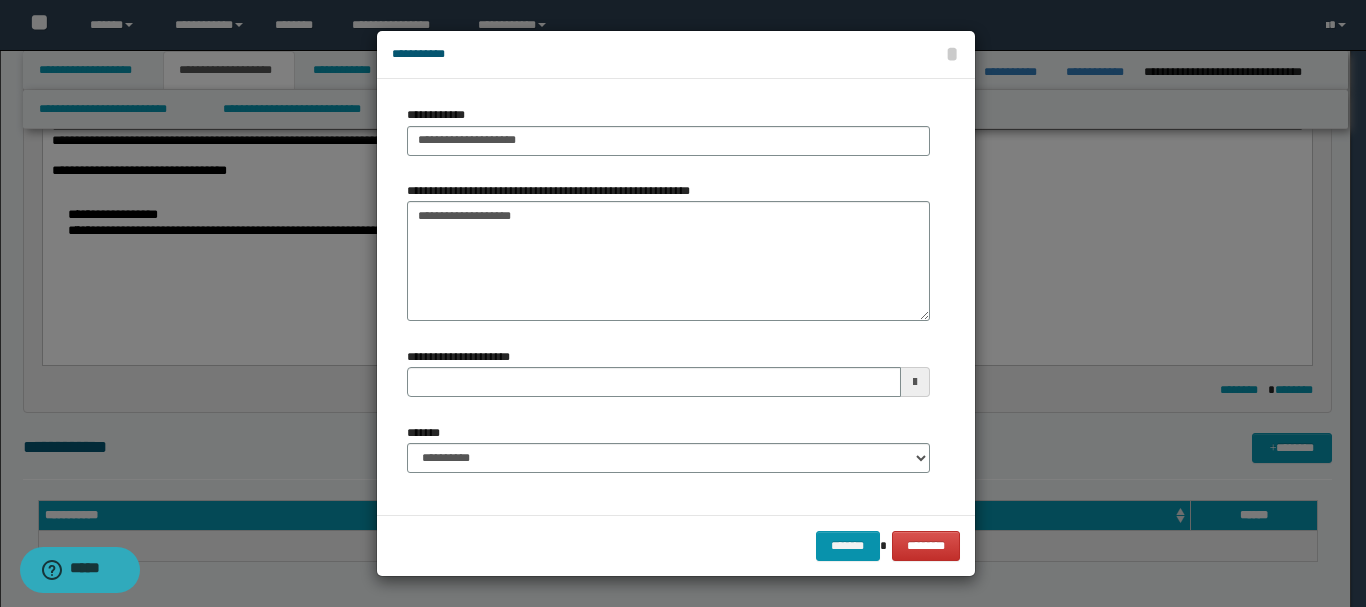 click at bounding box center [915, 382] 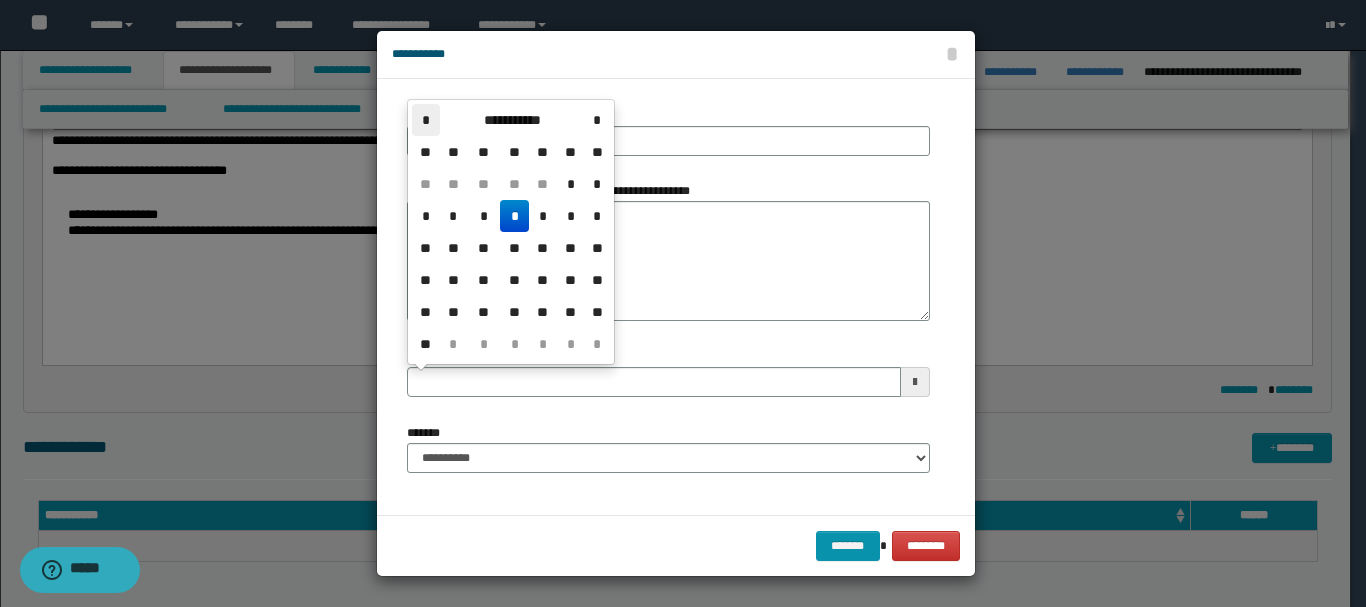 click on "*" at bounding box center (426, 120) 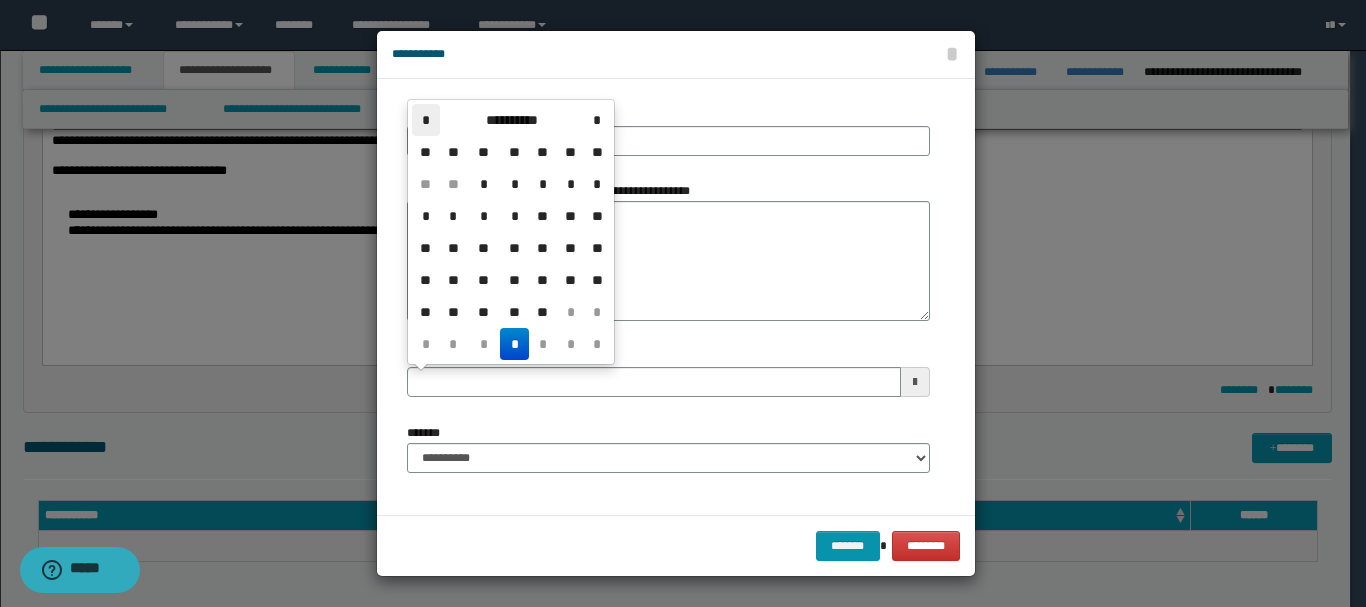 click on "*" at bounding box center [426, 120] 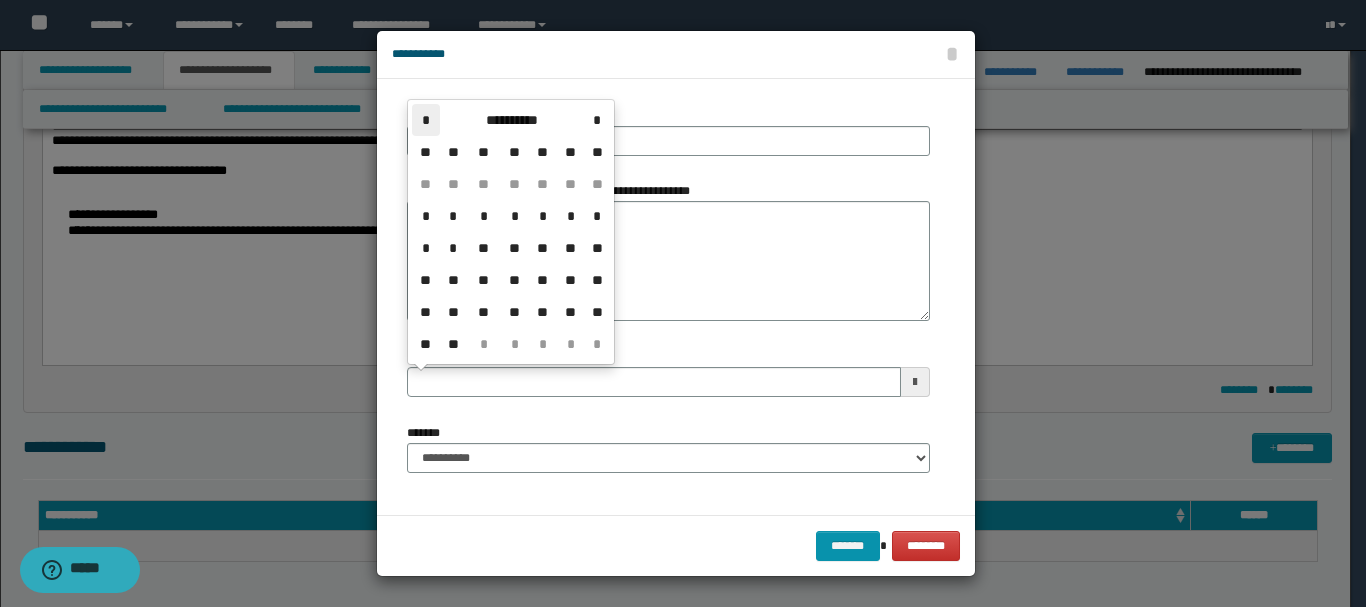 click on "*" at bounding box center (426, 120) 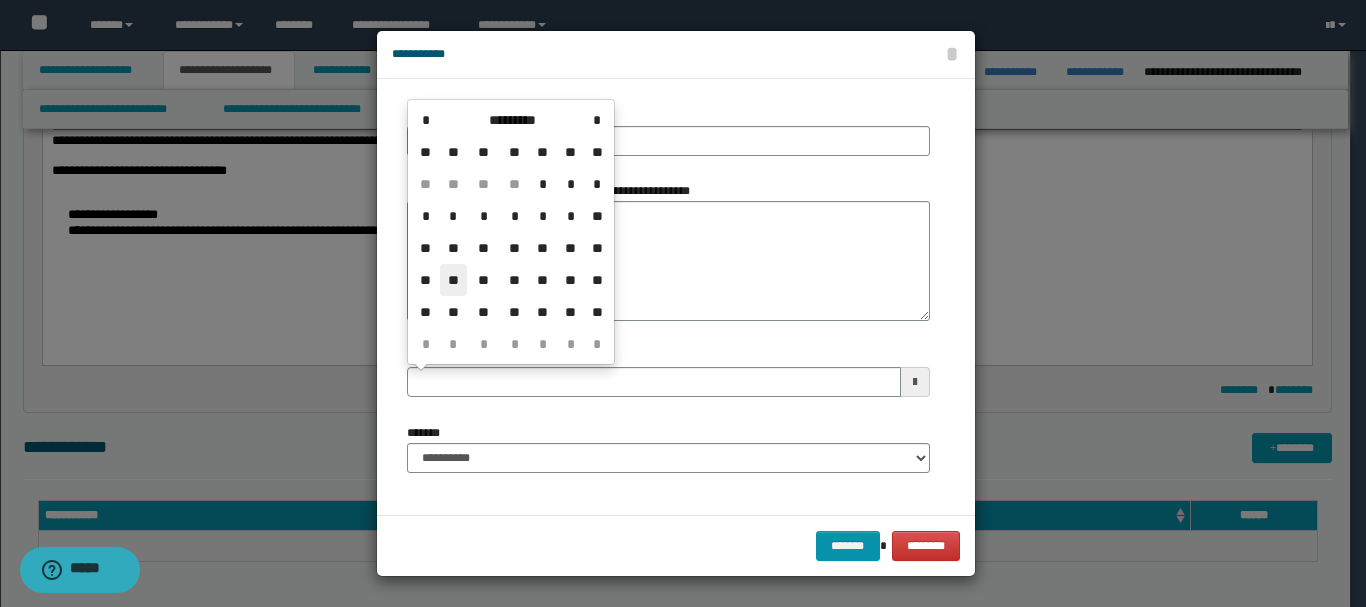 click on "**" at bounding box center [454, 280] 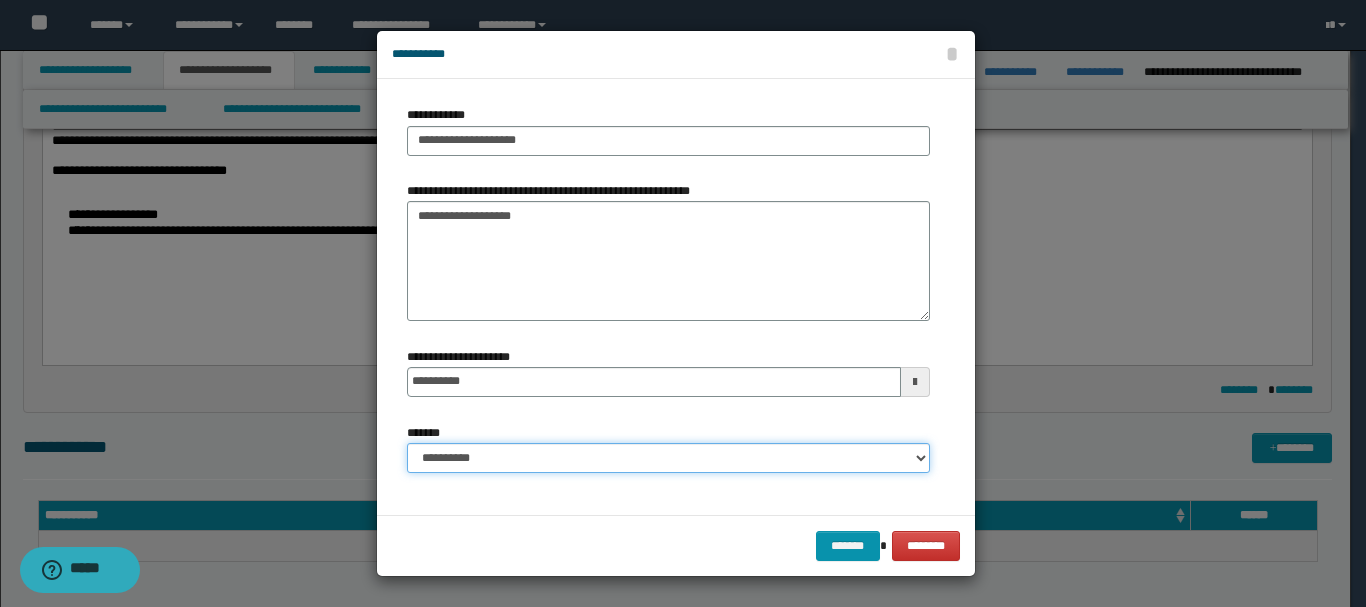 click on "**********" at bounding box center (668, 458) 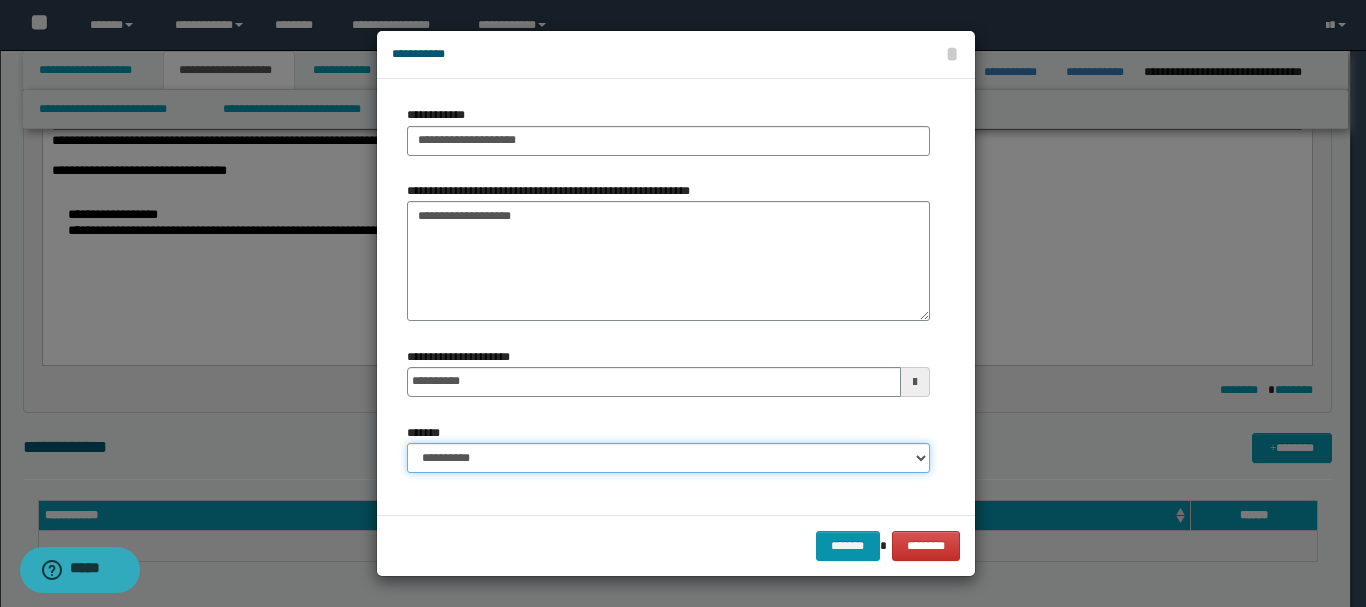 select on "*" 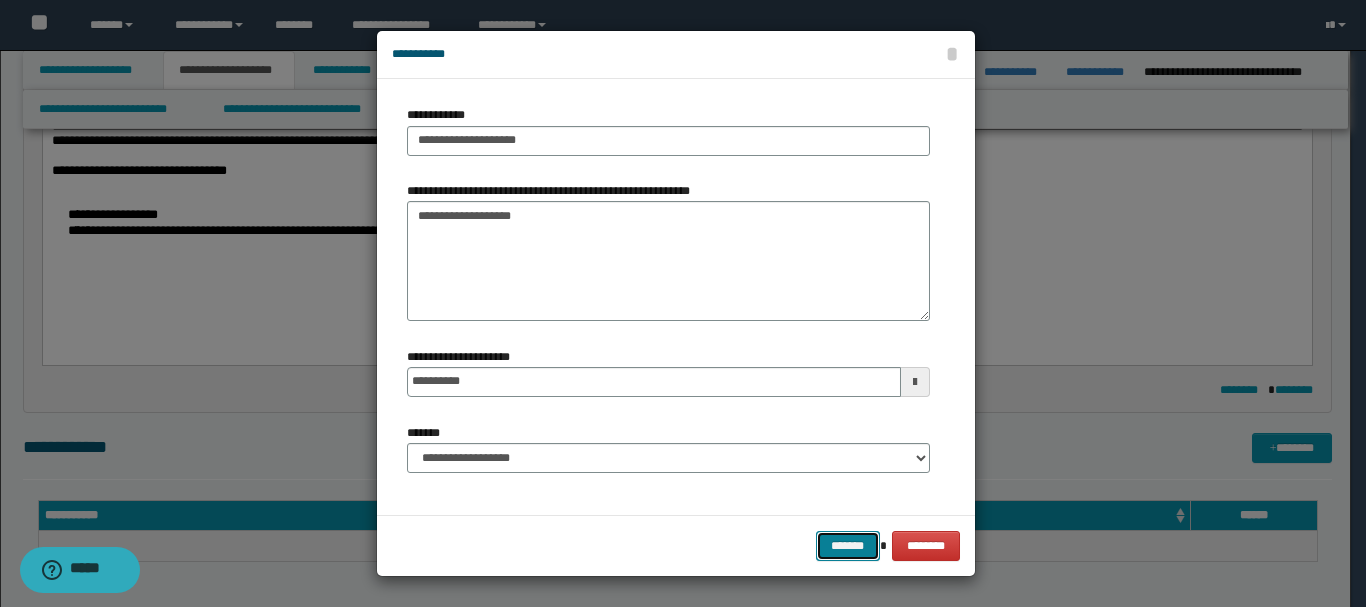 click on "*******" at bounding box center [848, 546] 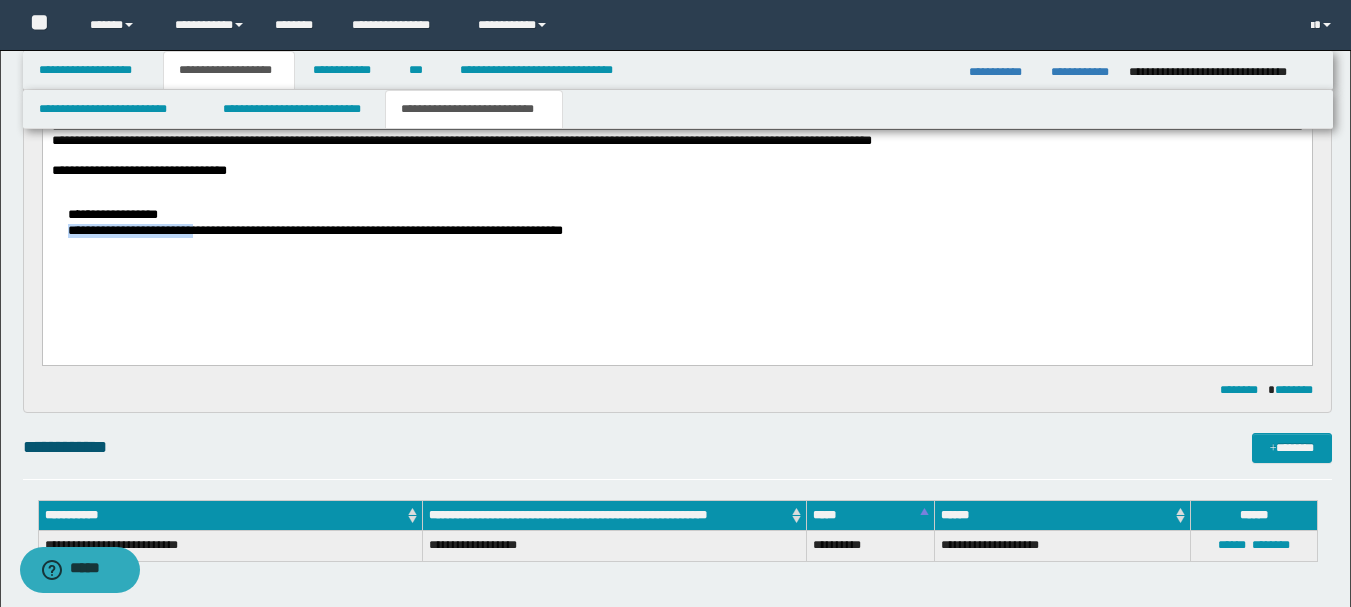 drag, startPoint x: 92, startPoint y: 235, endPoint x: 262, endPoint y: 235, distance: 170 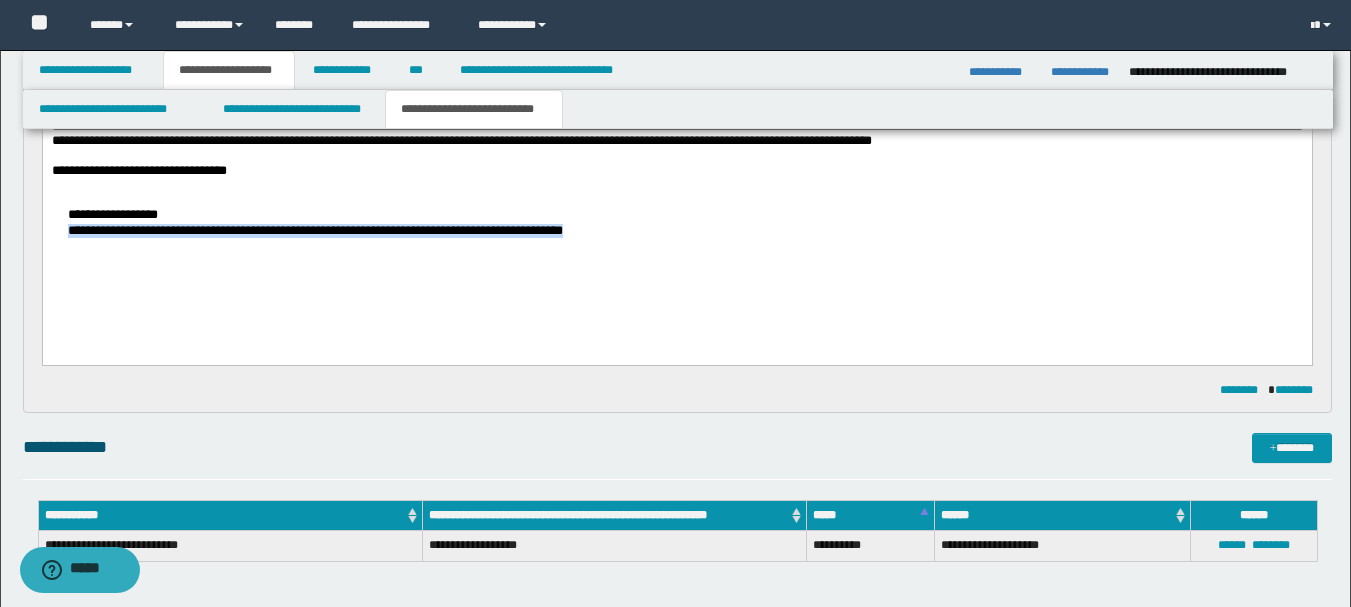 drag, startPoint x: 98, startPoint y: 237, endPoint x: 737, endPoint y: 236, distance: 639.0008 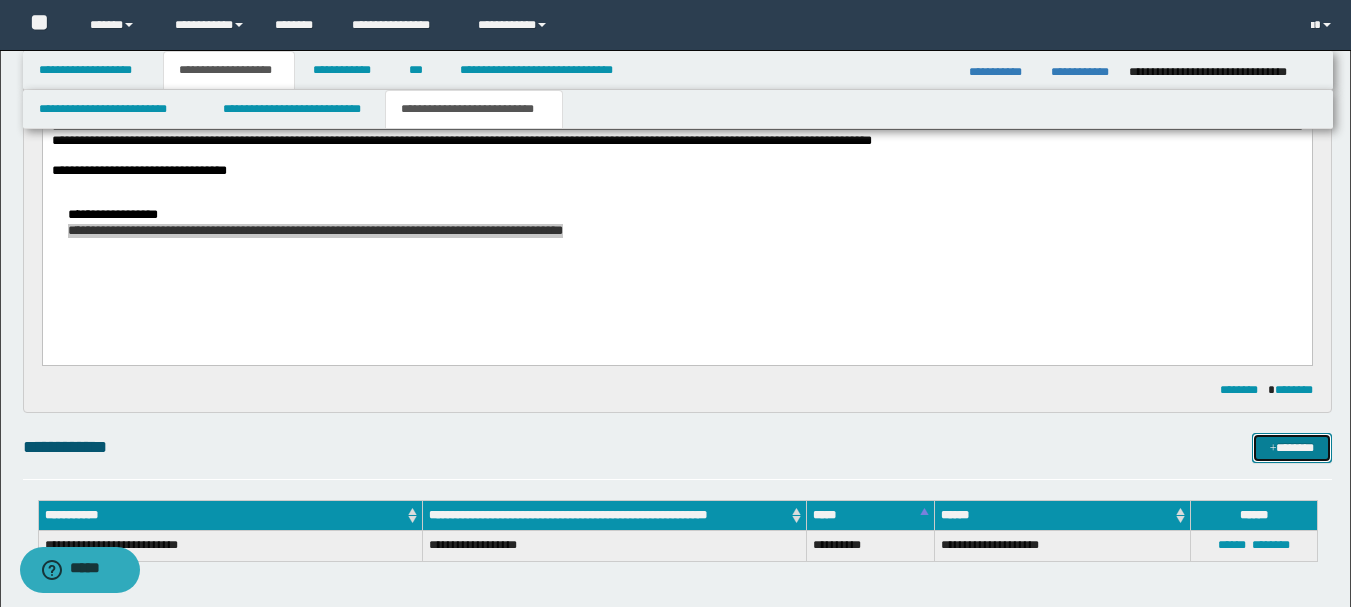 click on "*******" at bounding box center (1292, 448) 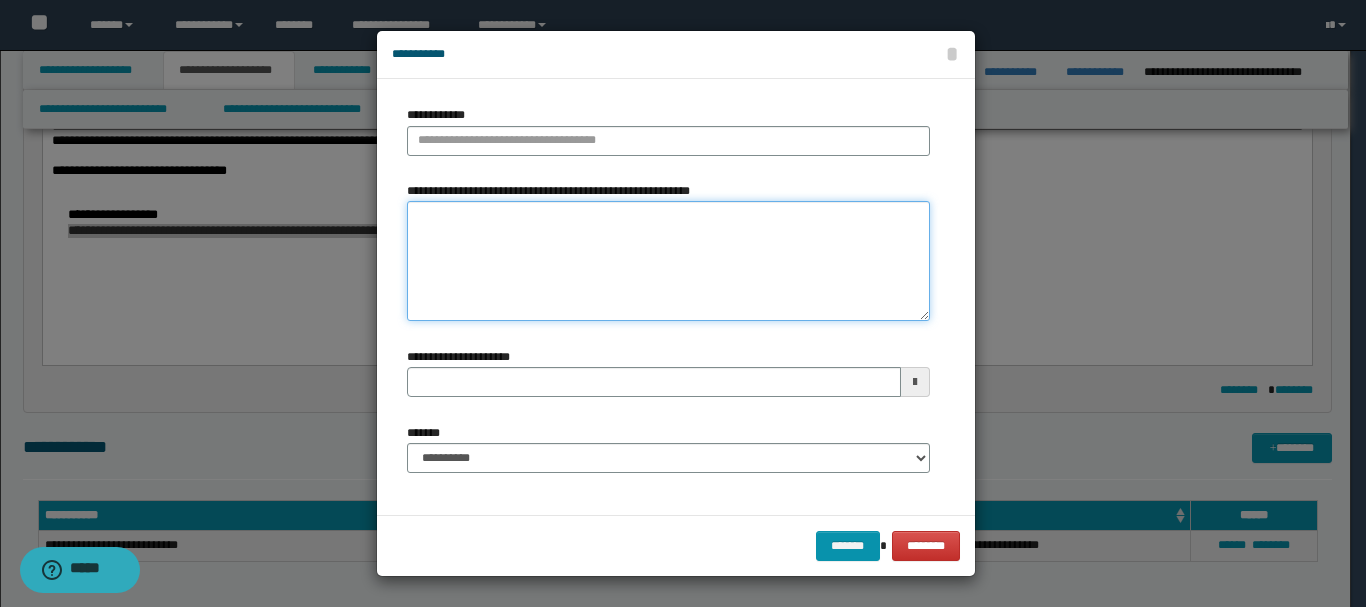 paste on "**********" 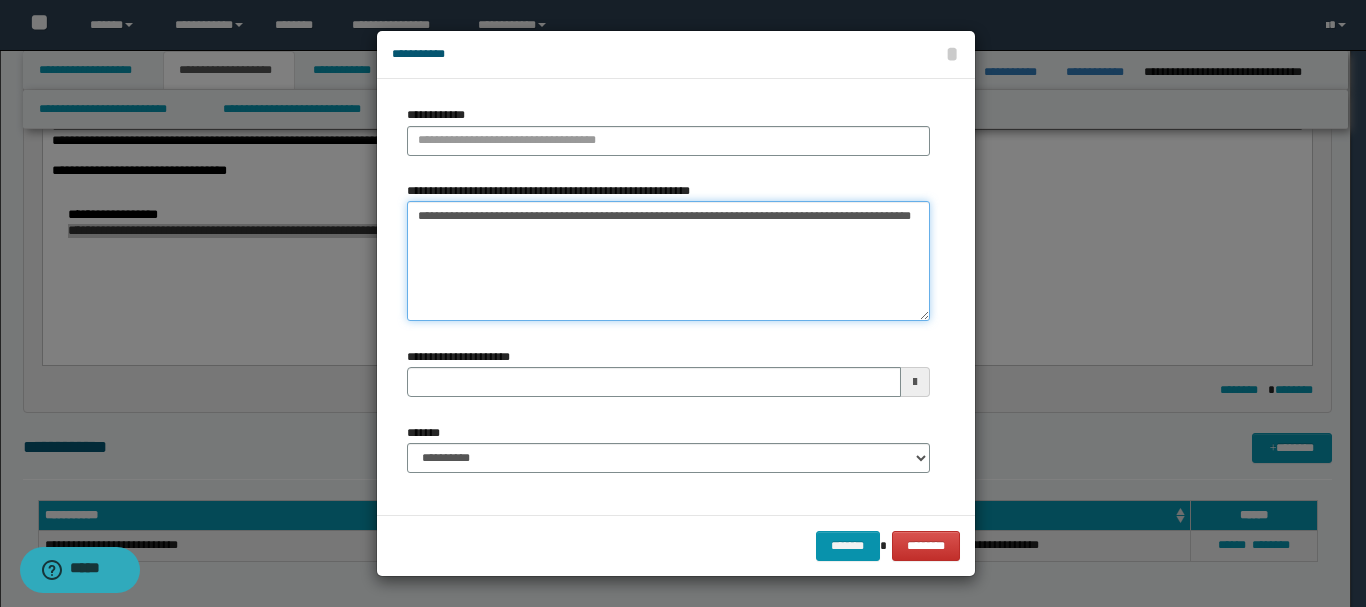 type 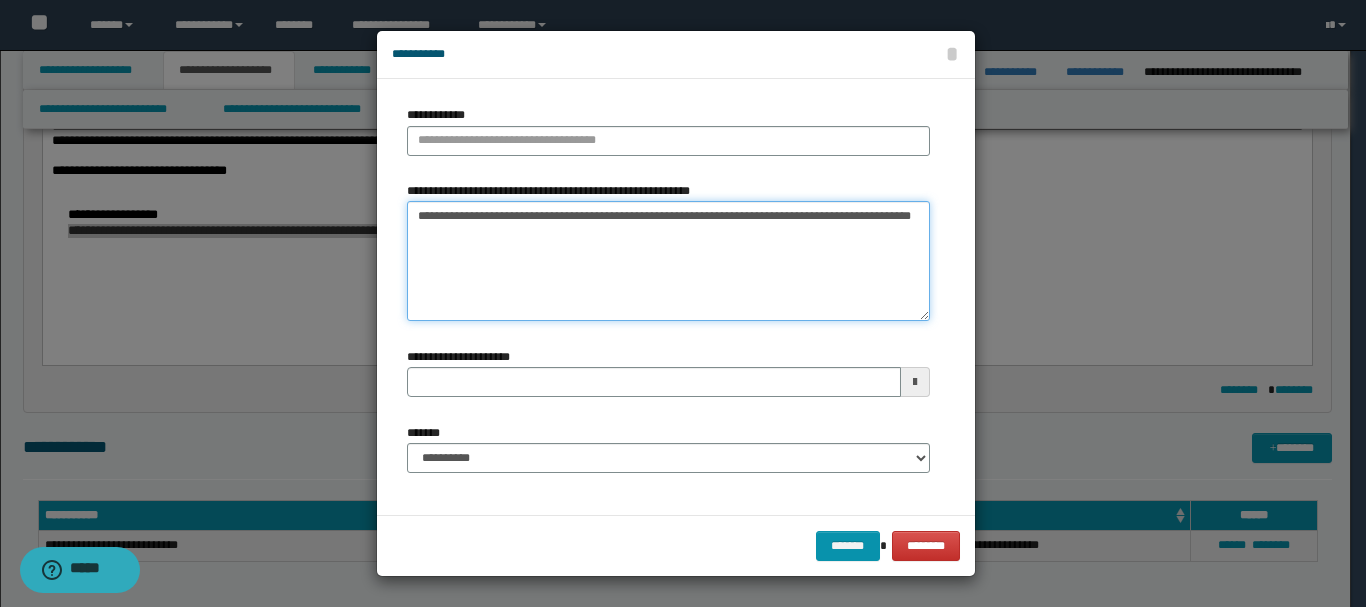 type on "**********" 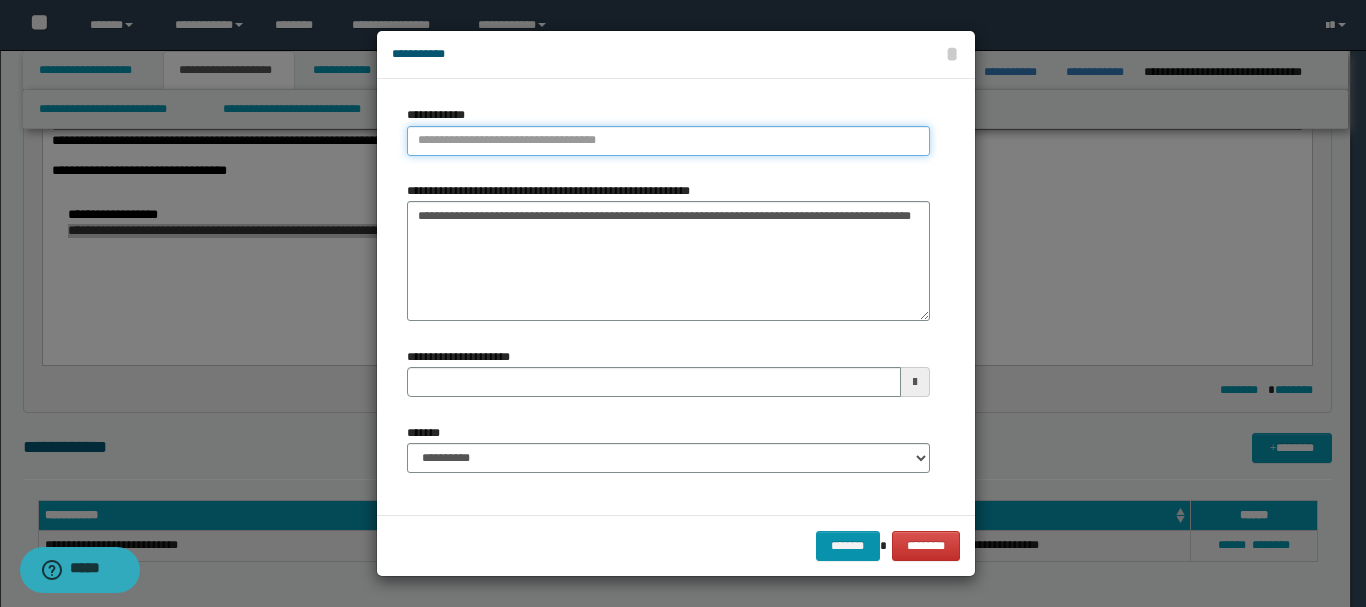 type on "**********" 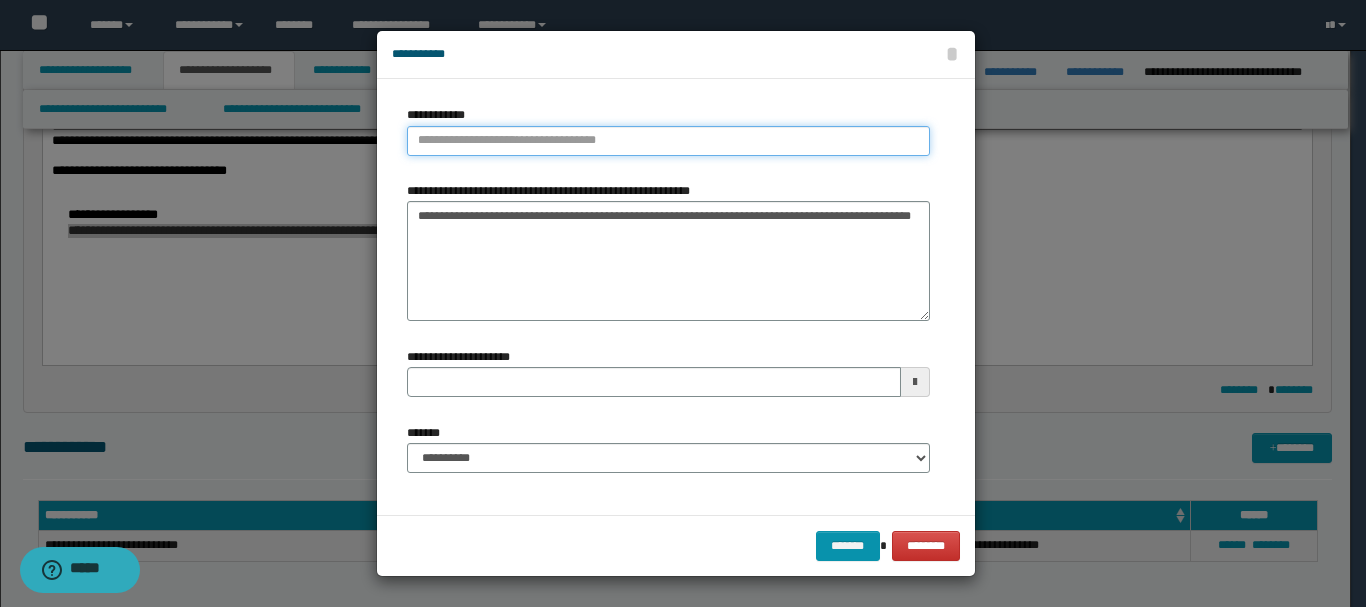 click on "**********" at bounding box center (668, 141) 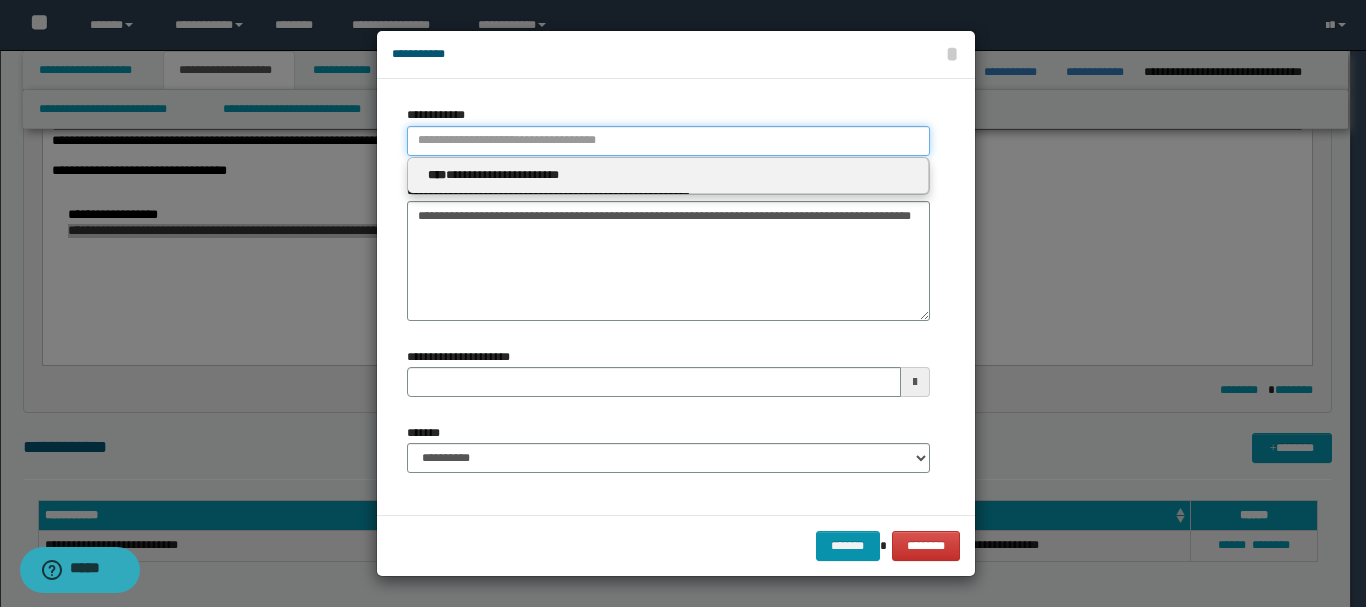 type 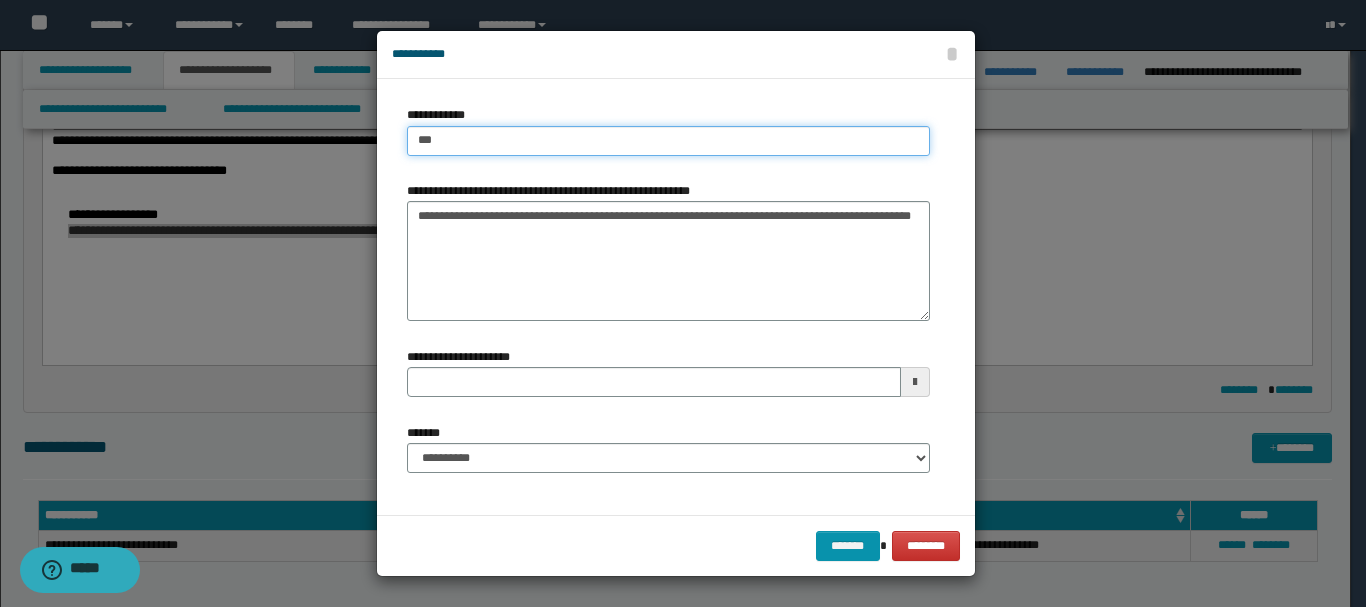 type on "****" 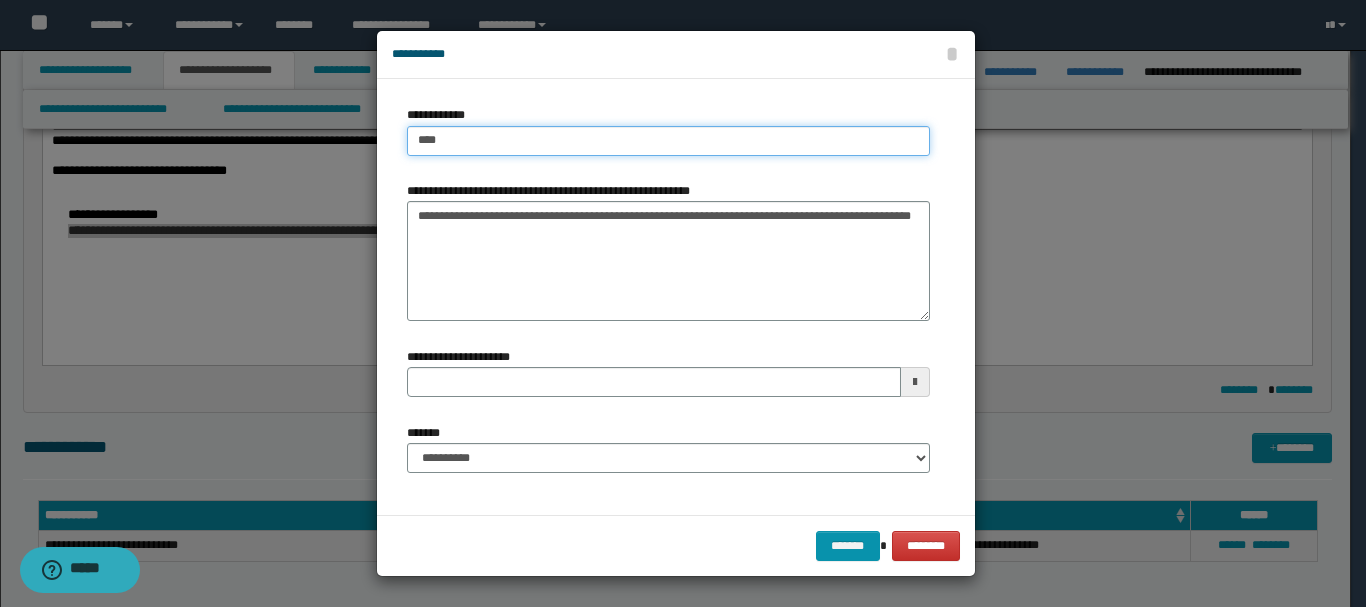 type on "****" 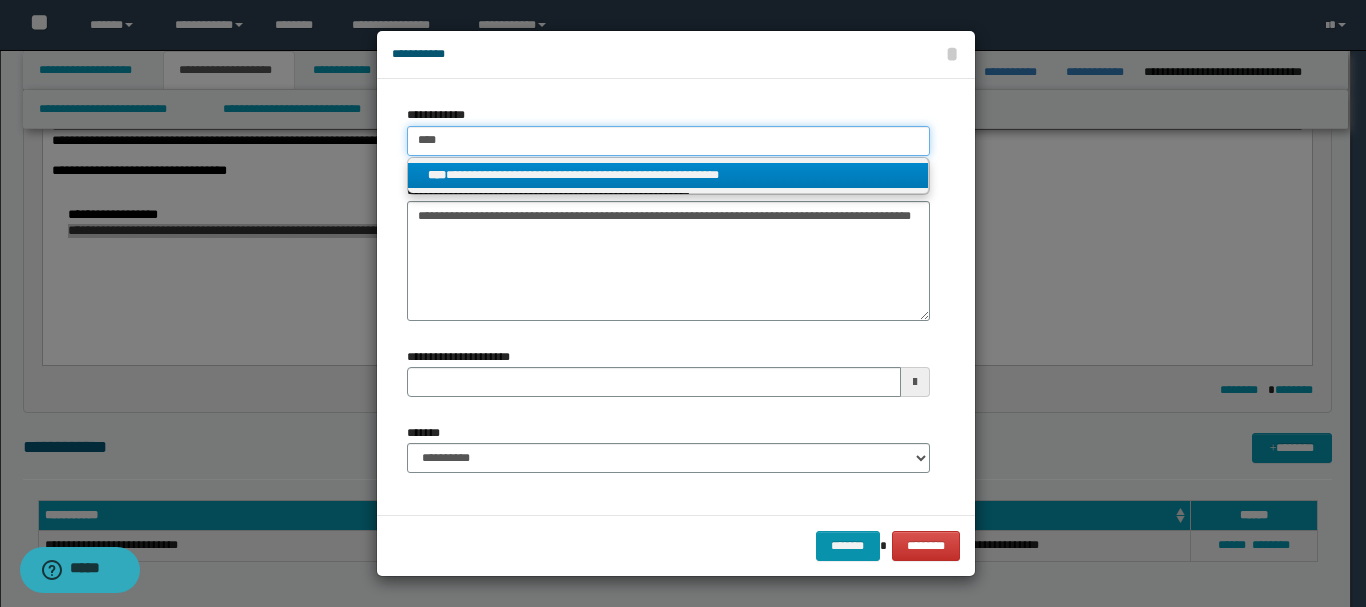 type on "****" 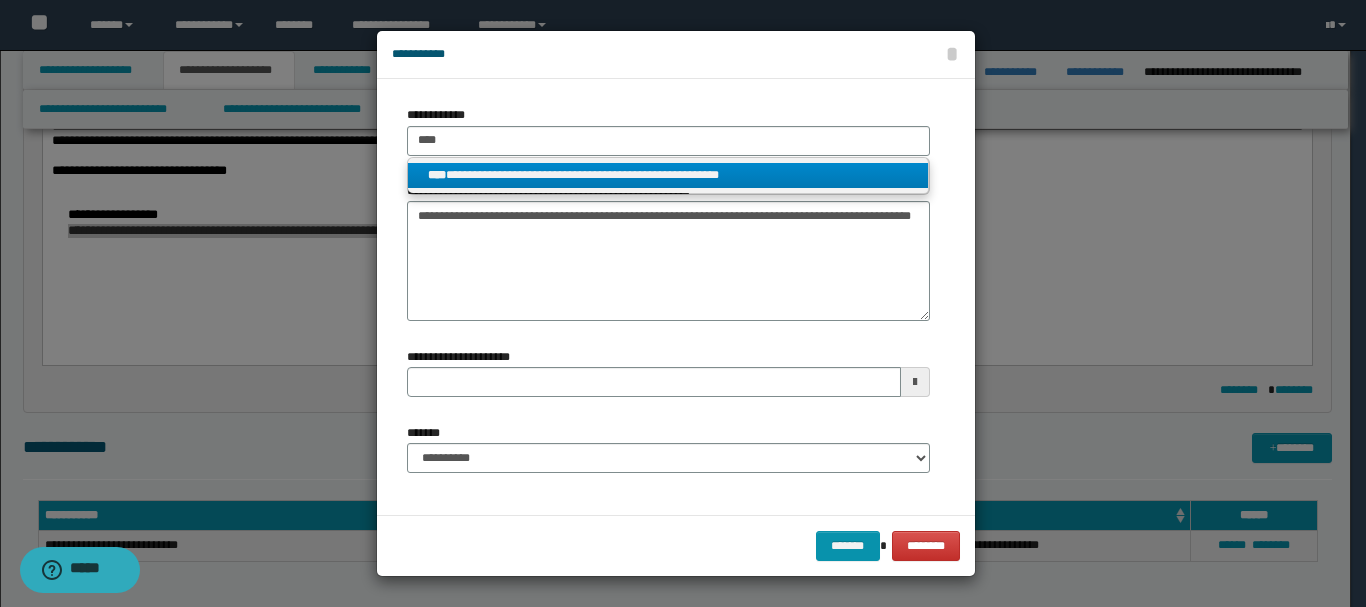 click on "**********" at bounding box center [668, 175] 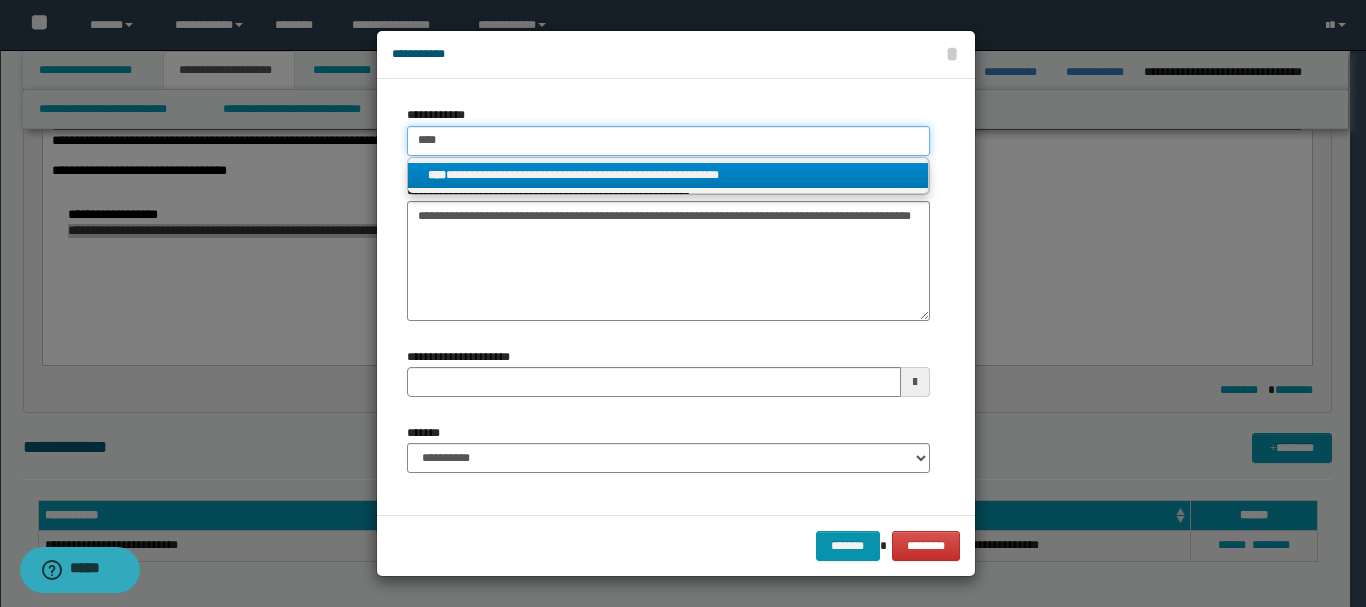 type 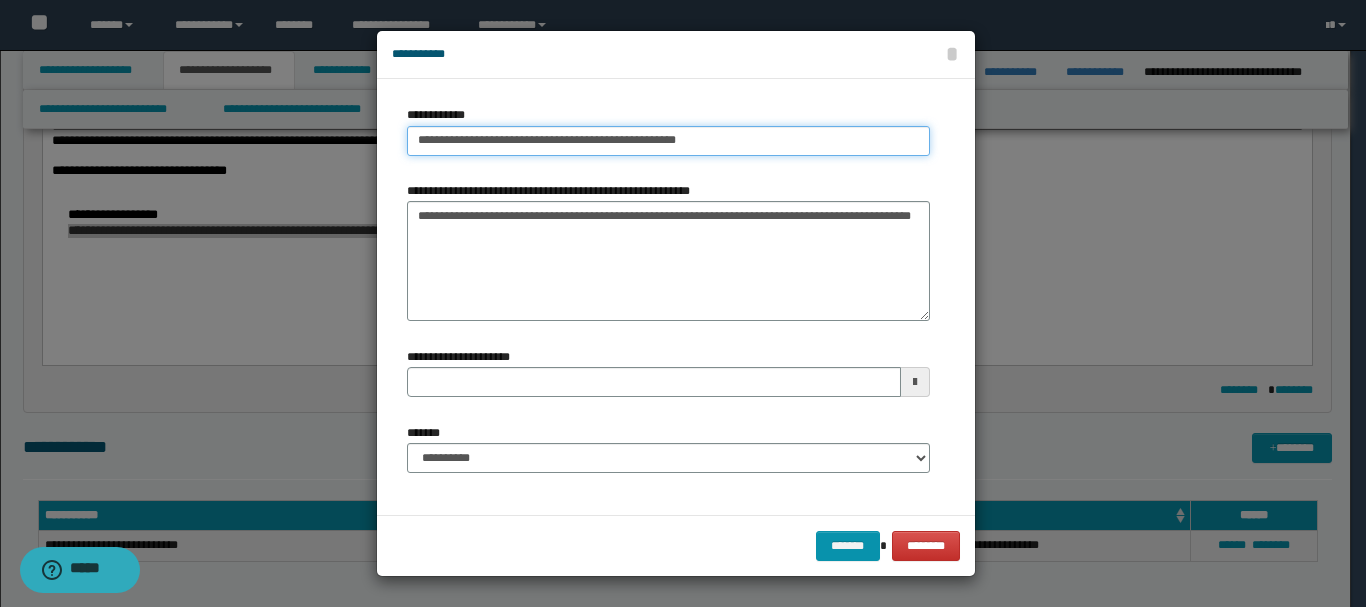 type 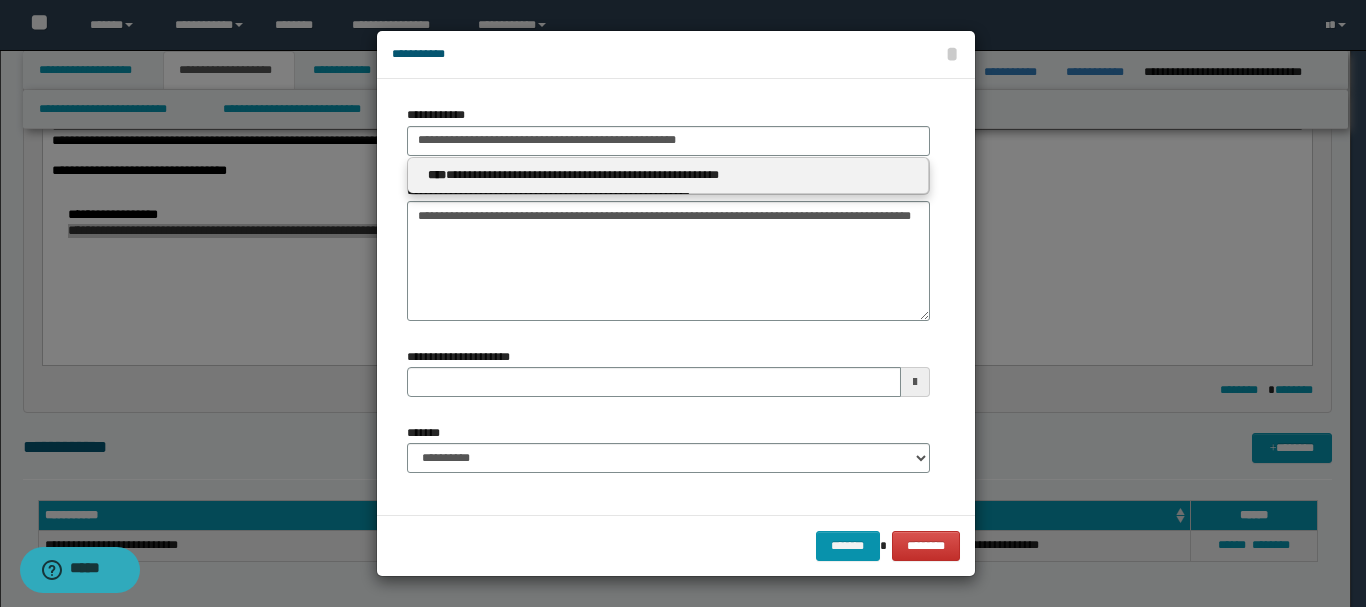 type 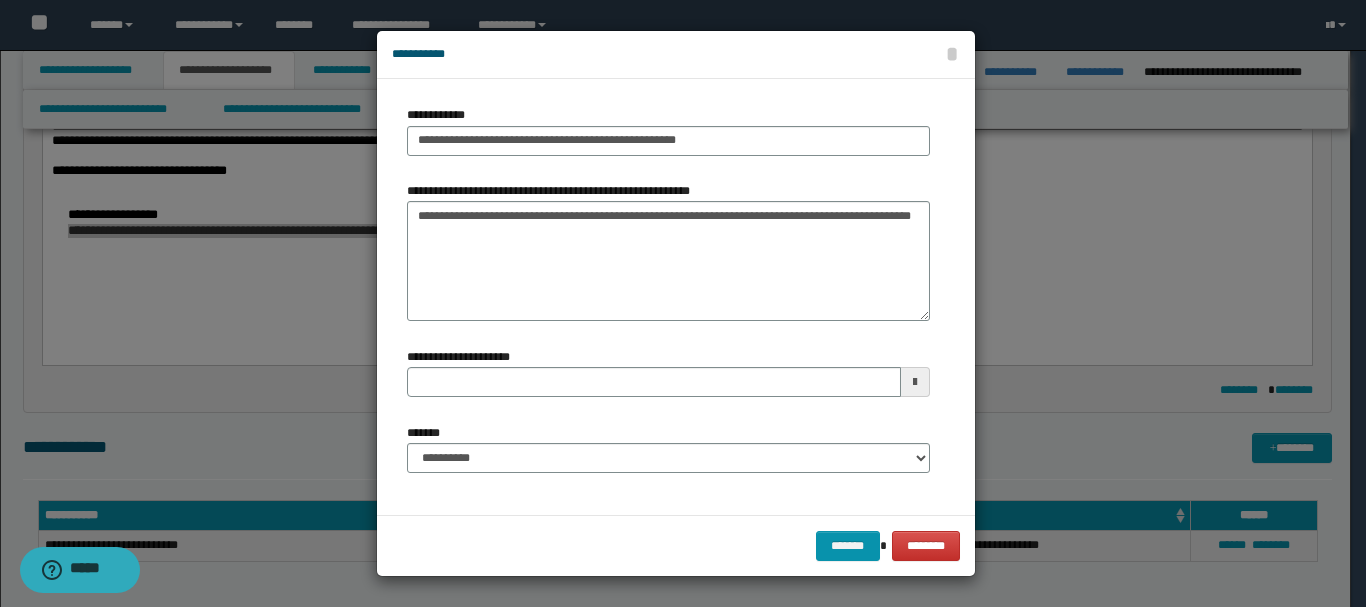 click at bounding box center (915, 382) 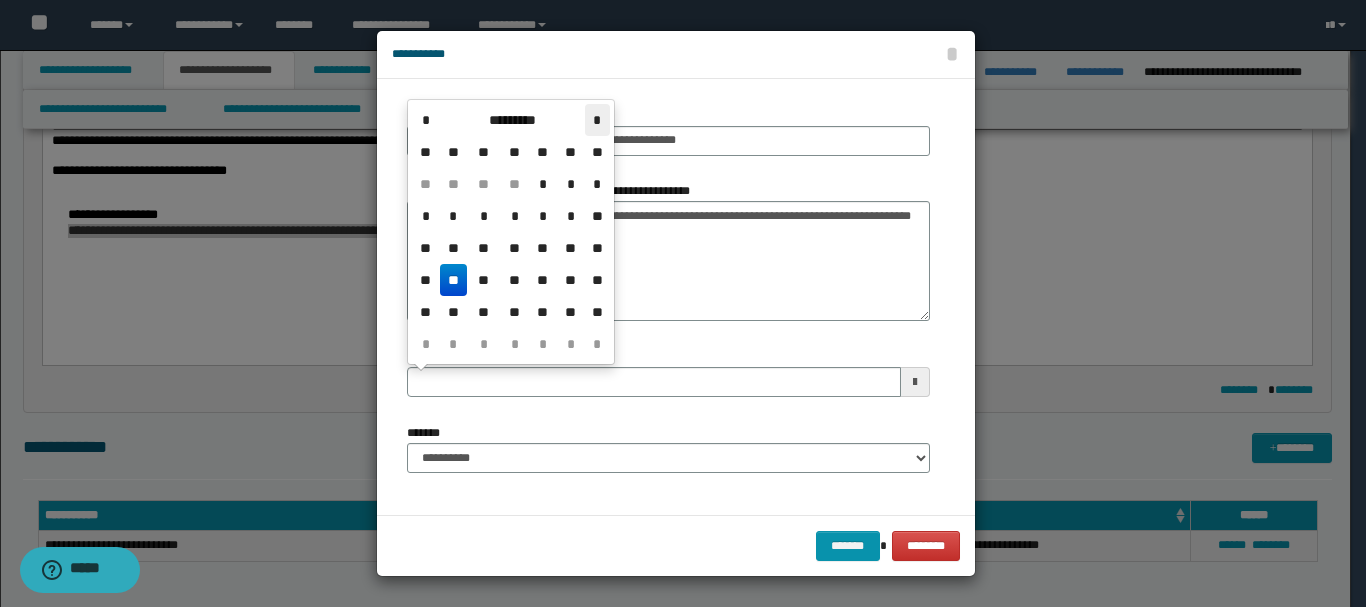 click on "*" at bounding box center (597, 120) 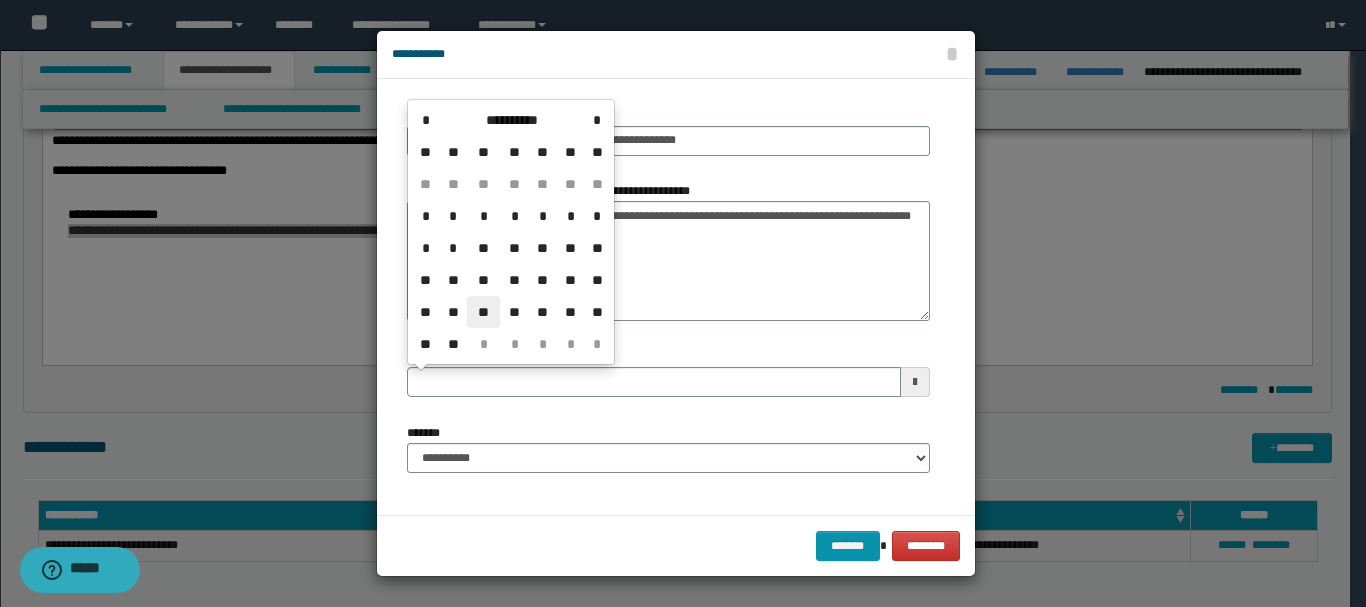 click on "**" at bounding box center (483, 312) 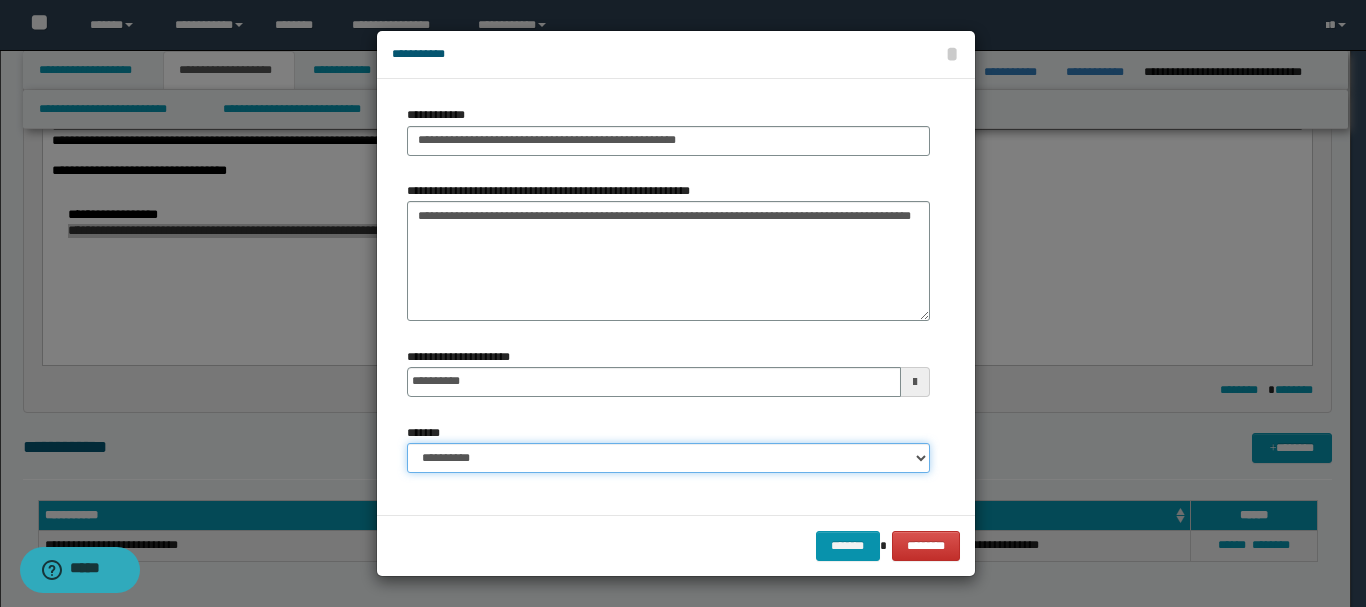 click on "**********" at bounding box center [668, 458] 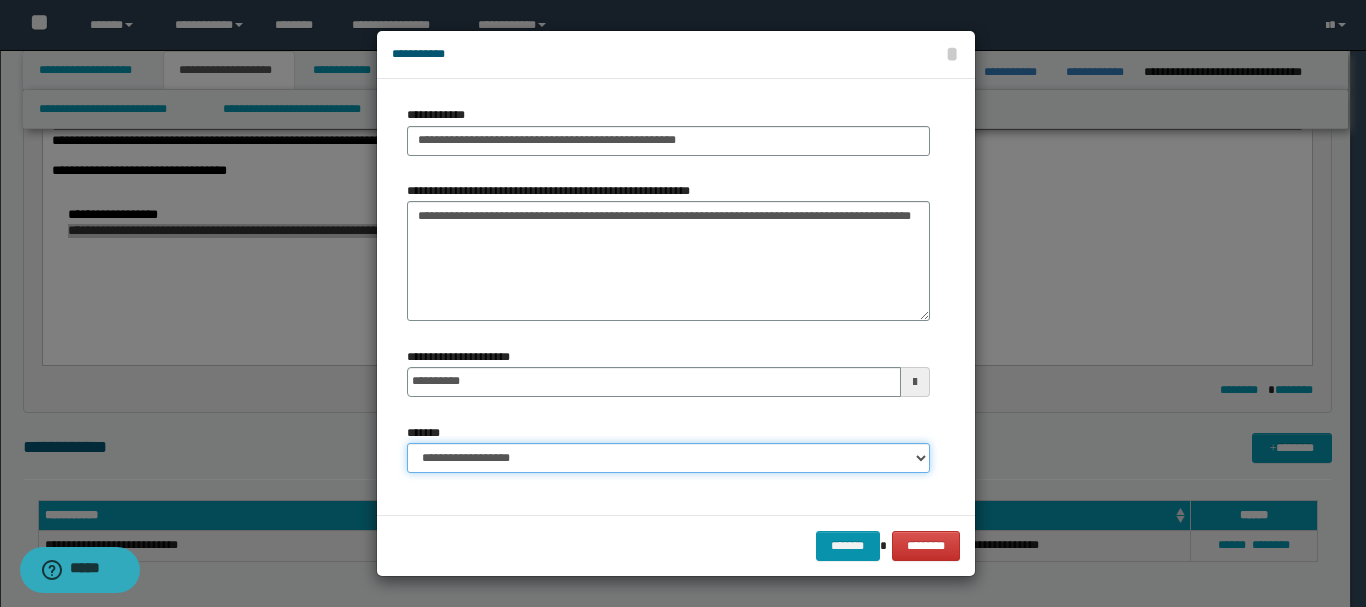 click on "**********" at bounding box center [668, 458] 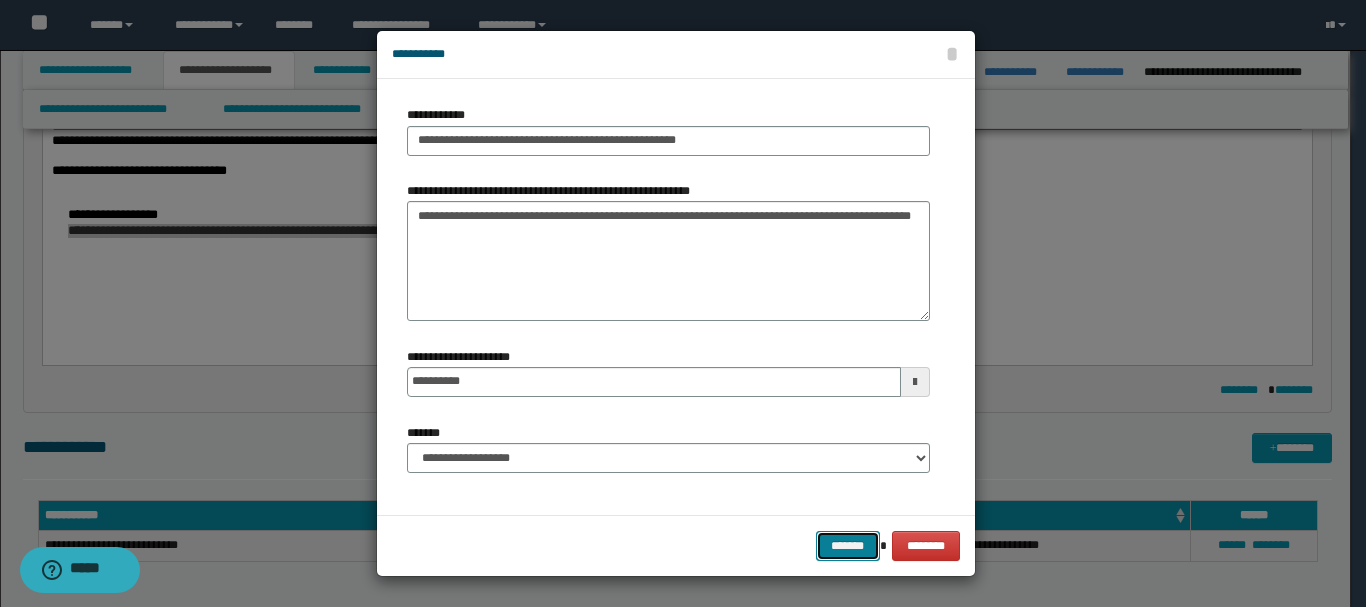 click on "*******" at bounding box center (848, 546) 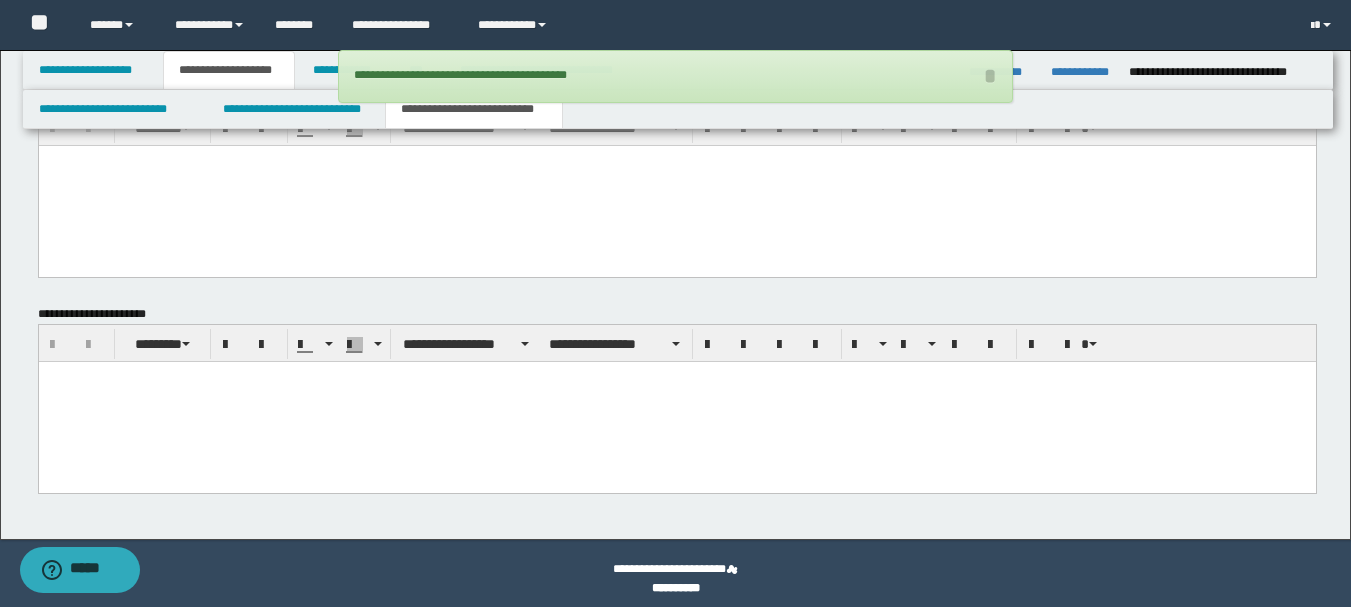 scroll, scrollTop: 1134, scrollLeft: 0, axis: vertical 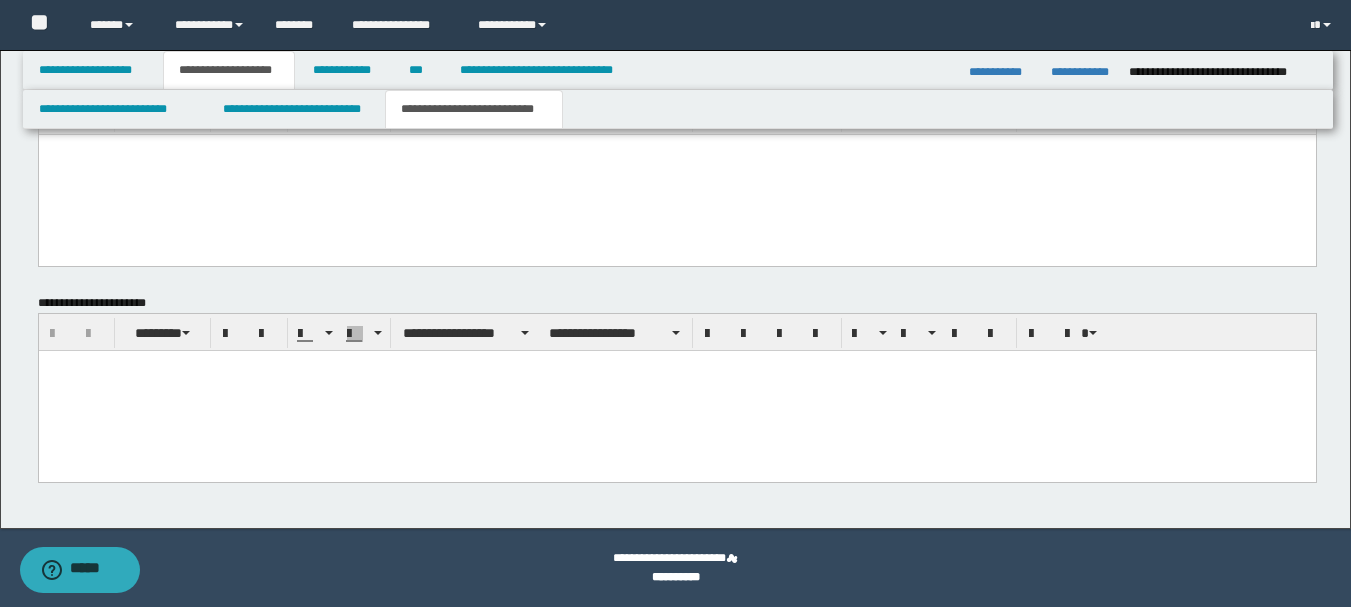 click at bounding box center [676, 390] 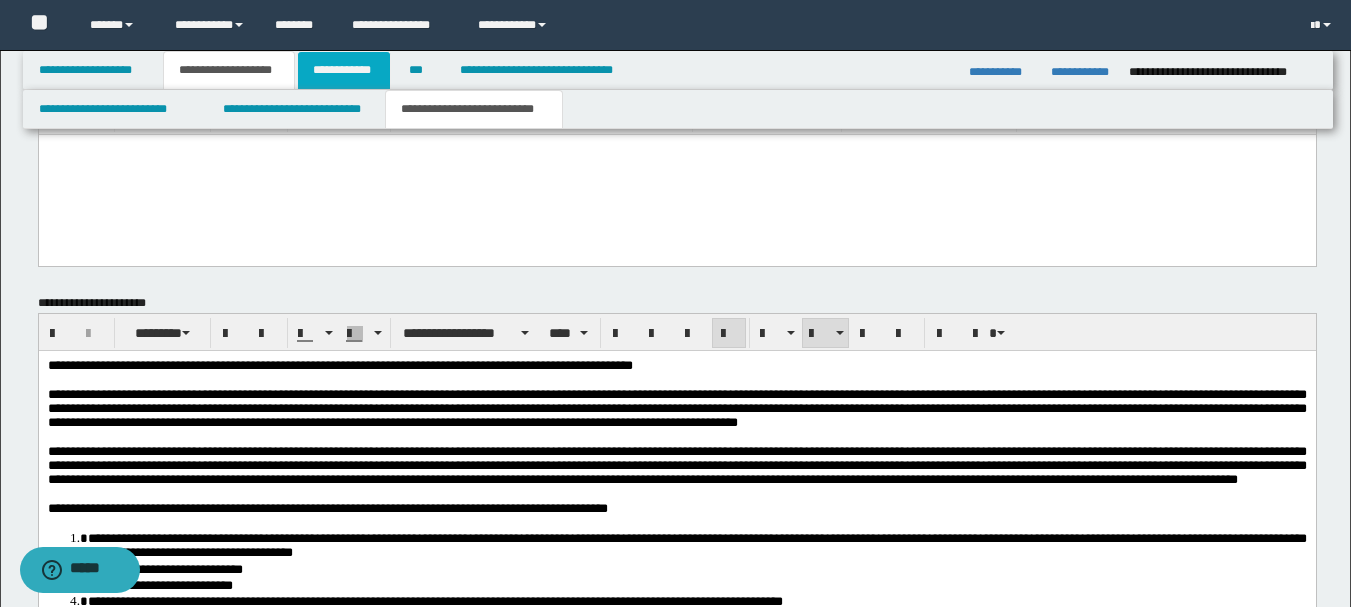 click on "**********" at bounding box center (344, 70) 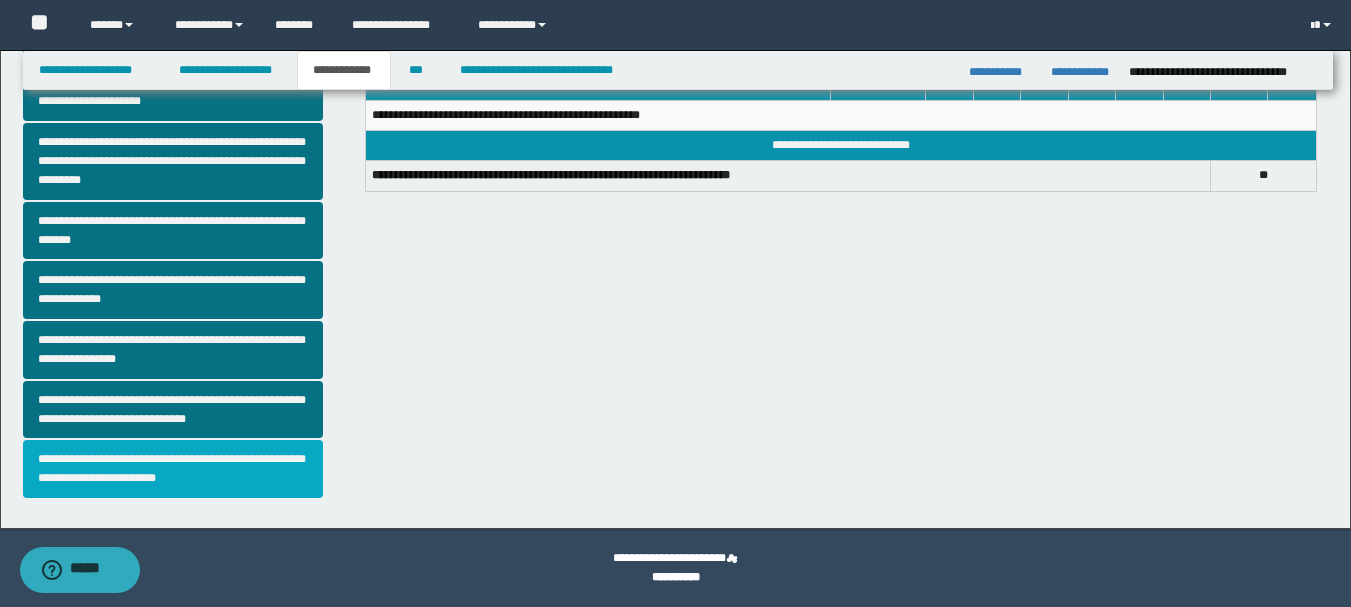 click on "**********" at bounding box center (173, 469) 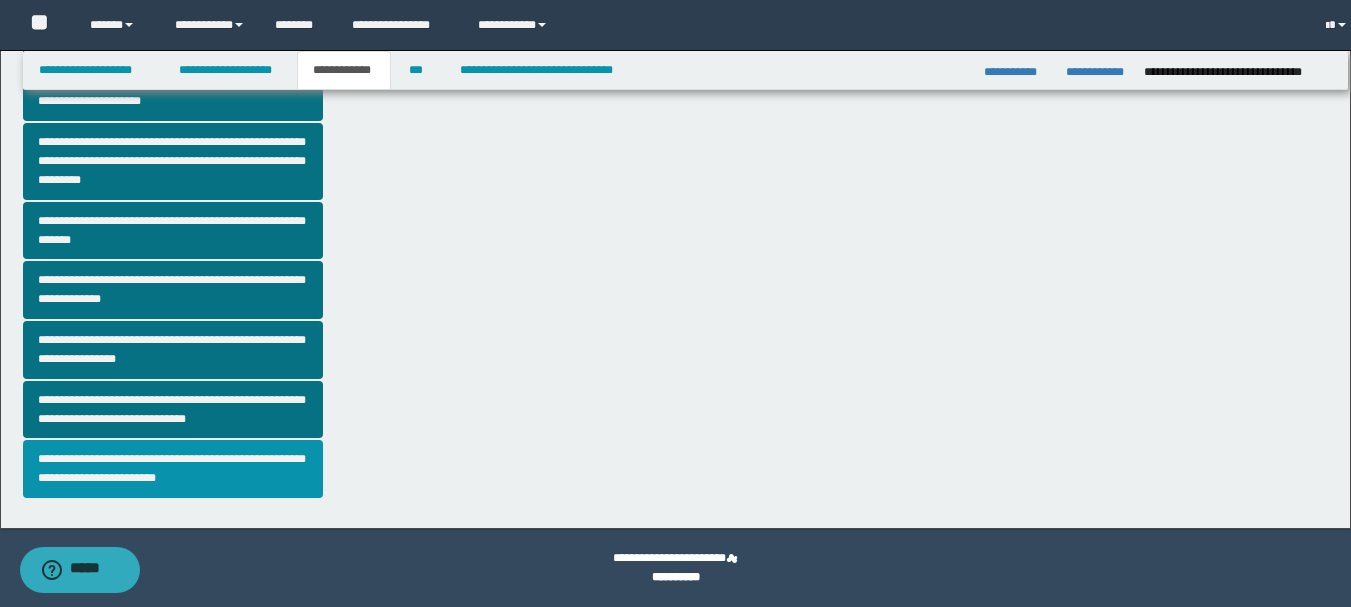 scroll, scrollTop: 0, scrollLeft: 0, axis: both 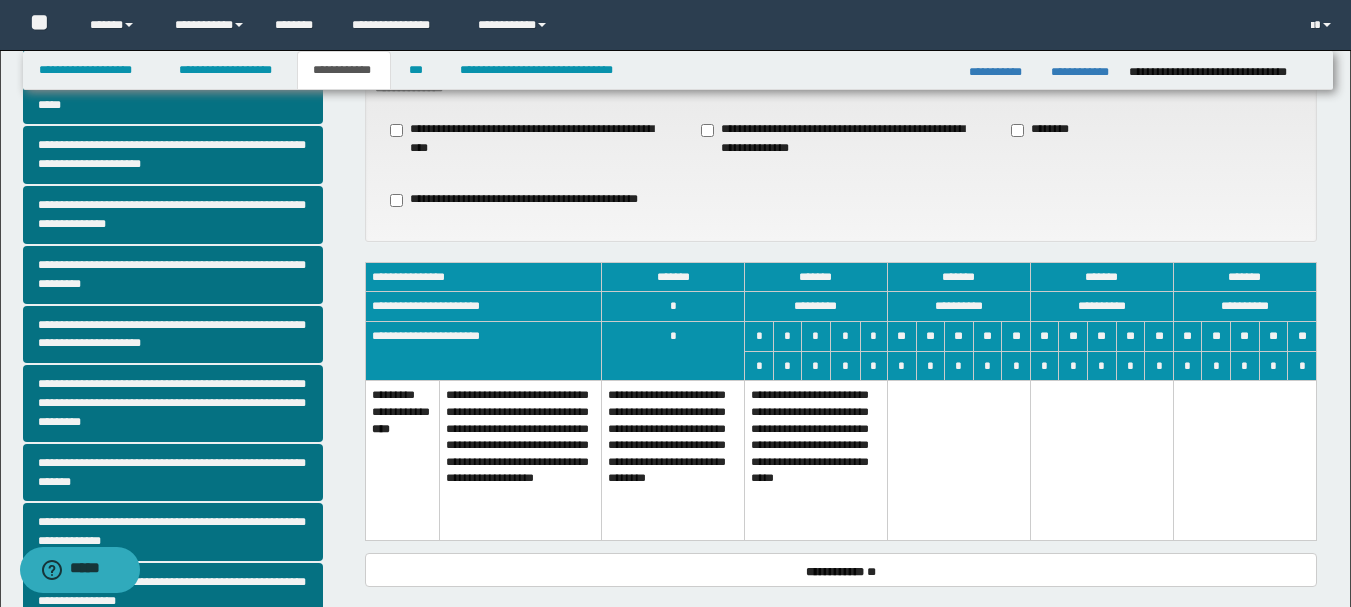 click on "**********" at bounding box center (673, 461) 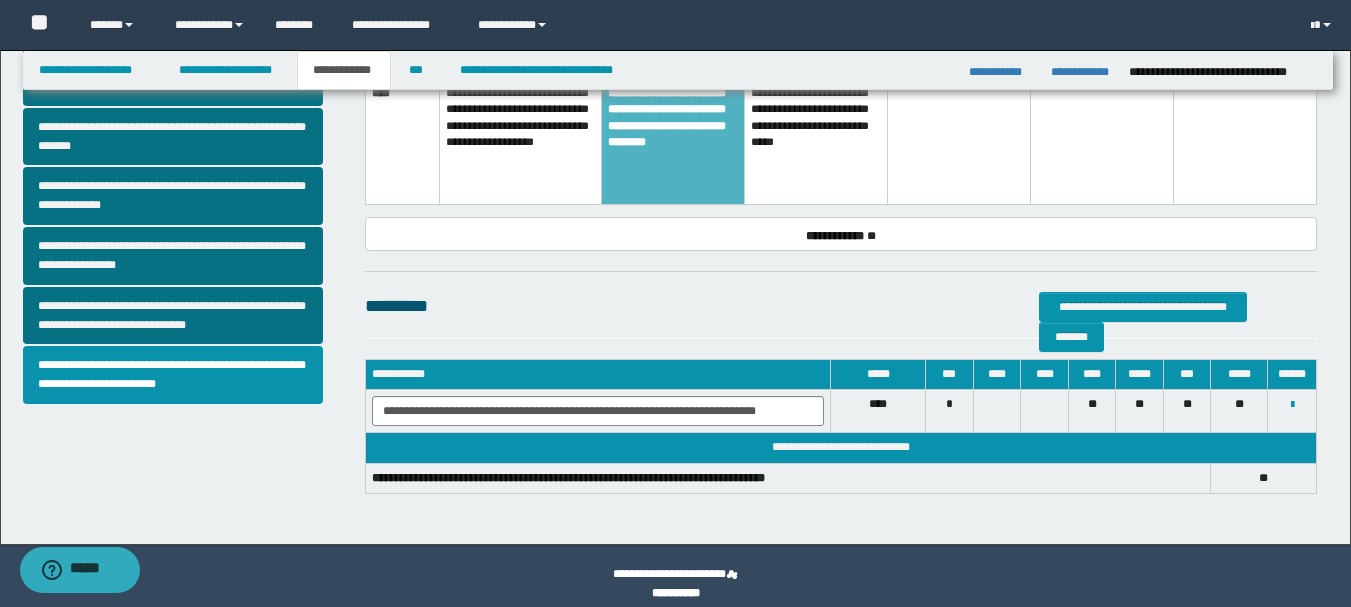 scroll, scrollTop: 651, scrollLeft: 0, axis: vertical 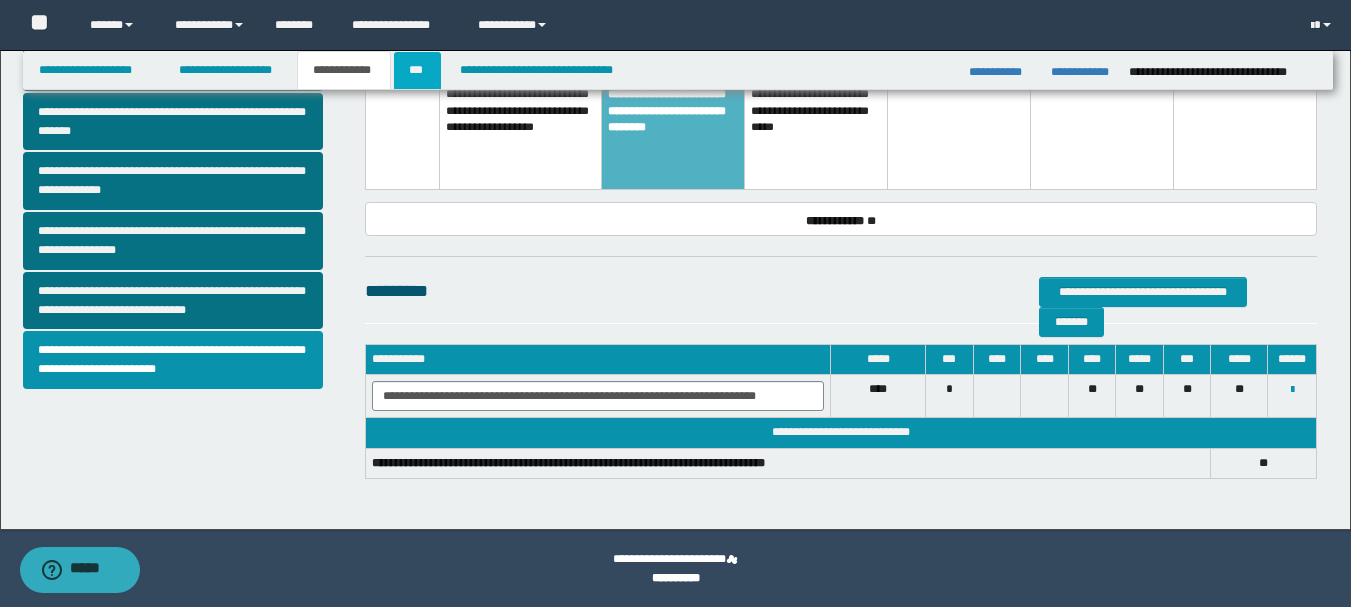 click on "***" at bounding box center [417, 70] 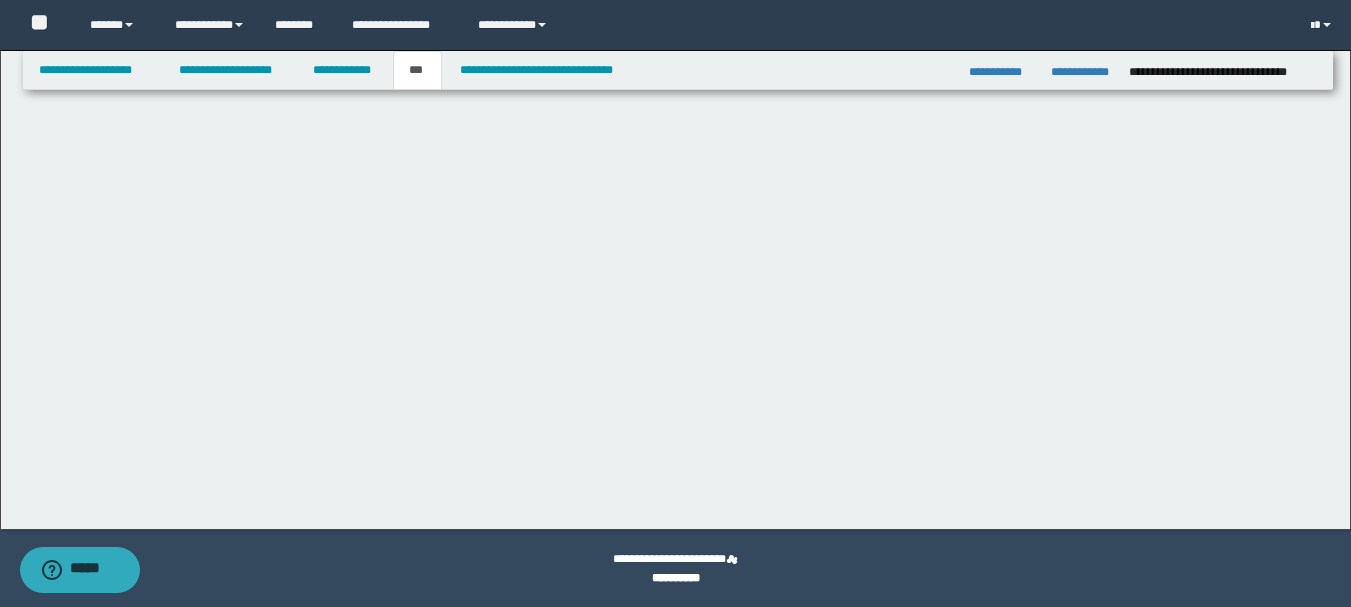 scroll, scrollTop: 0, scrollLeft: 0, axis: both 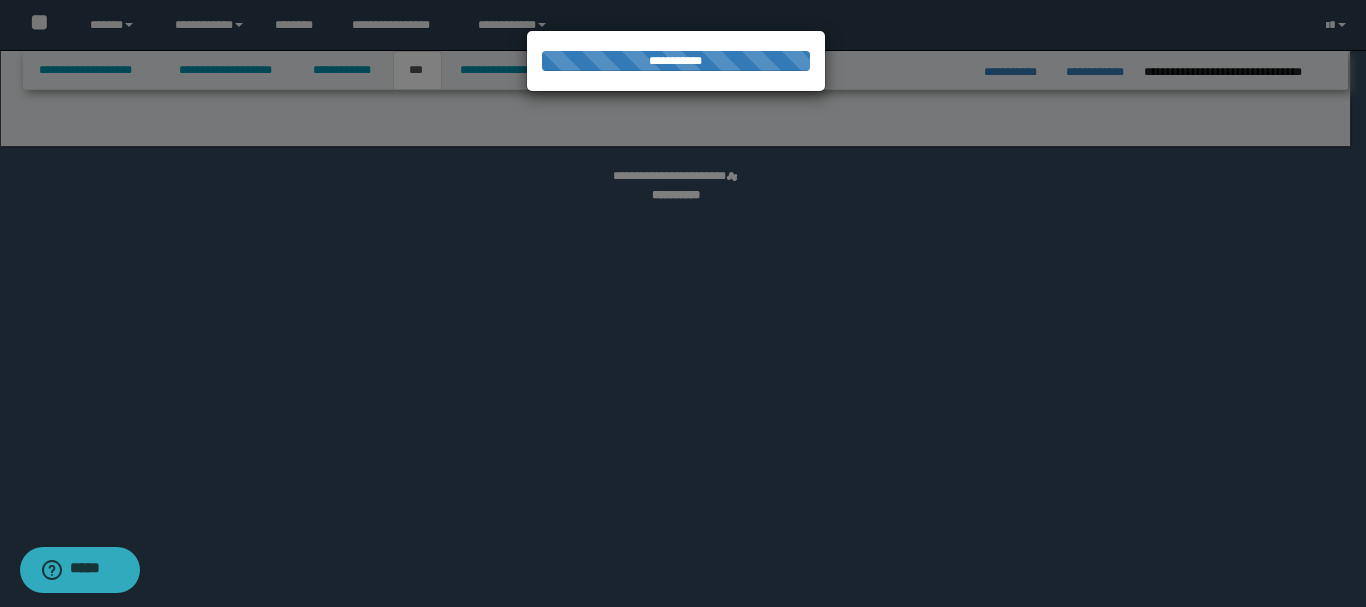 select on "*" 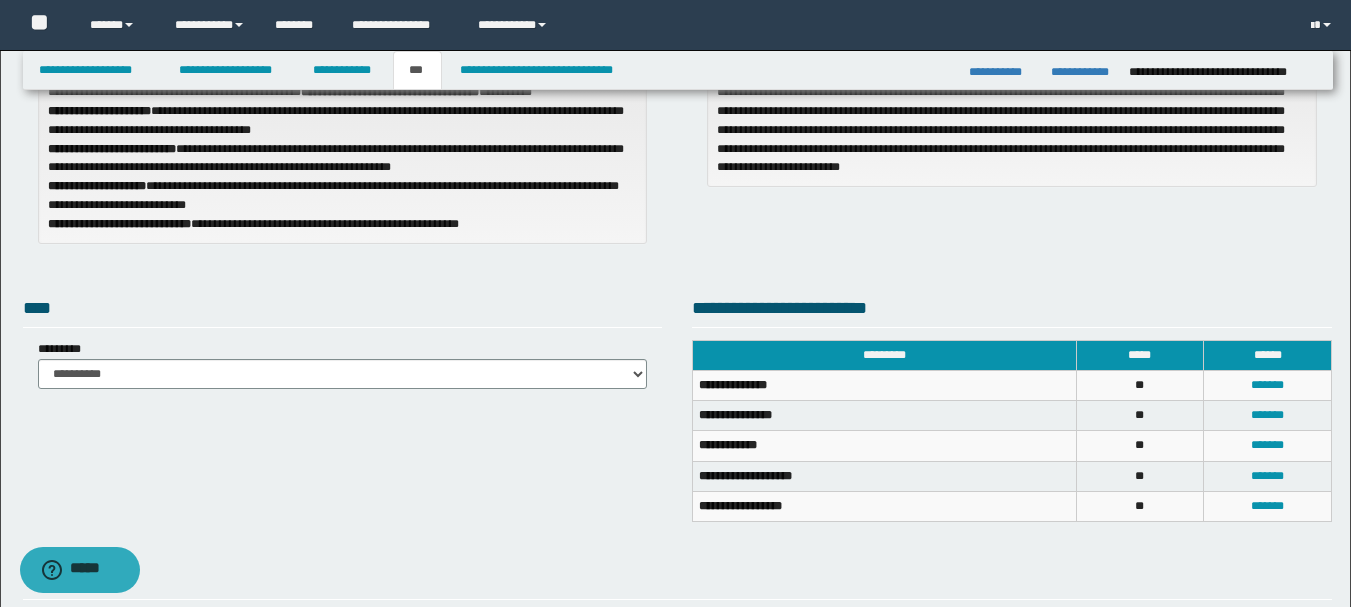 scroll, scrollTop: 200, scrollLeft: 0, axis: vertical 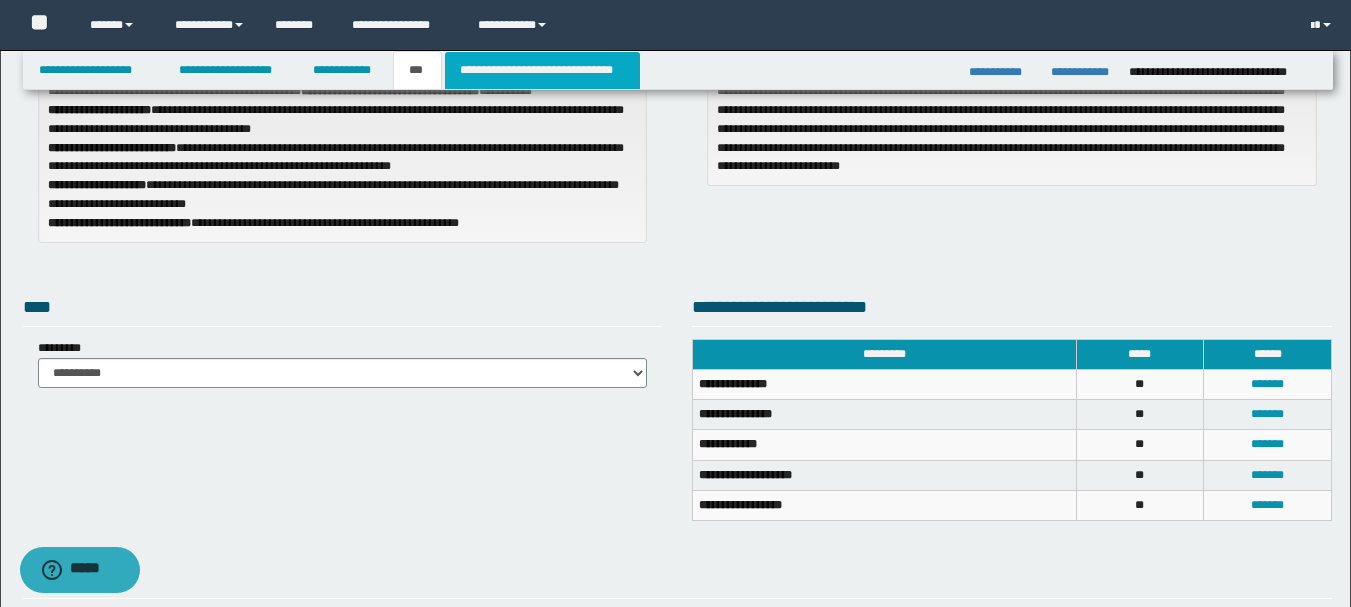 click on "**********" at bounding box center (542, 70) 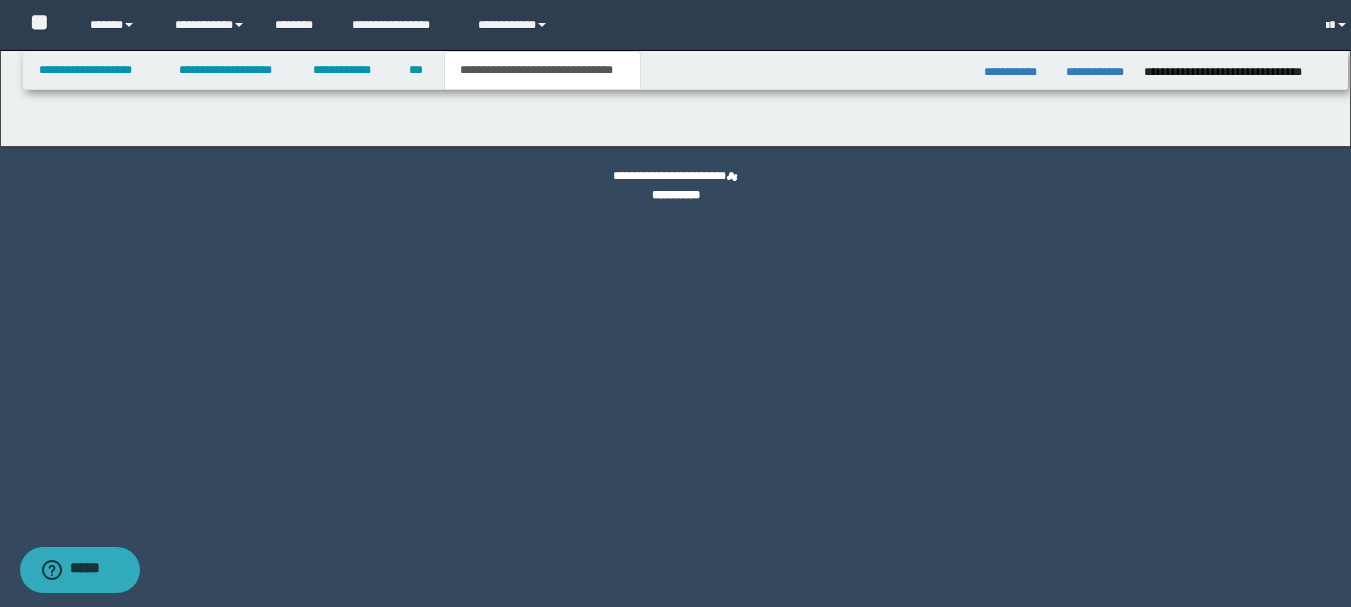 scroll, scrollTop: 0, scrollLeft: 0, axis: both 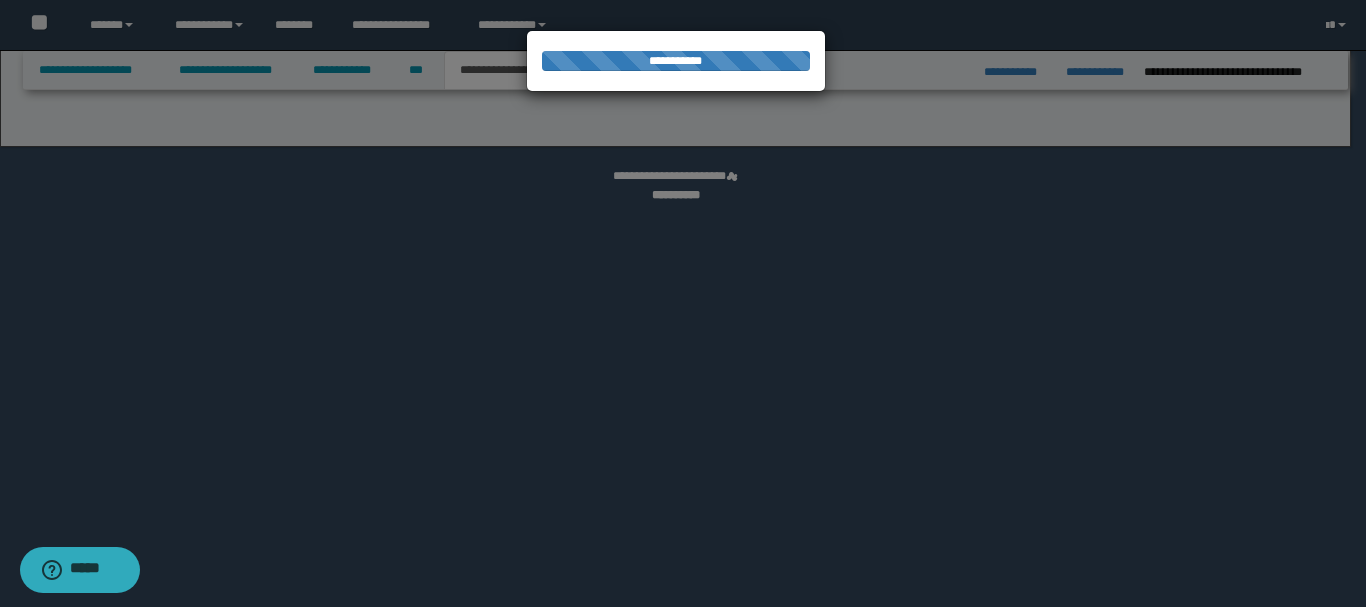select on "*" 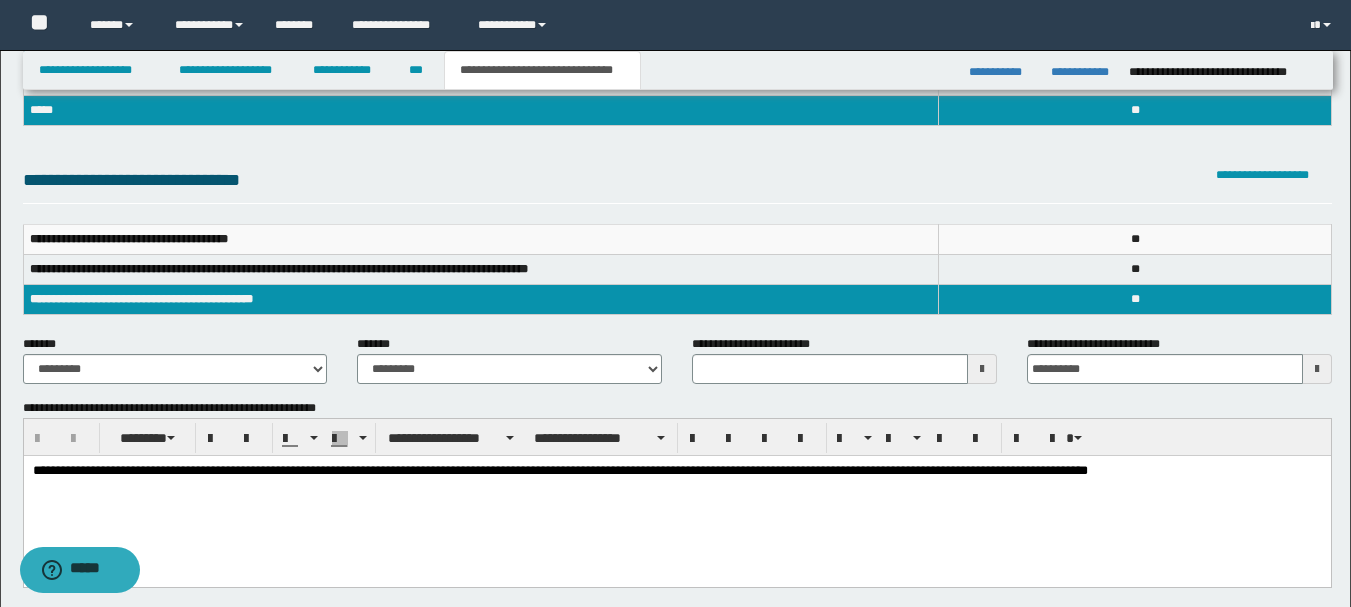 scroll, scrollTop: 200, scrollLeft: 0, axis: vertical 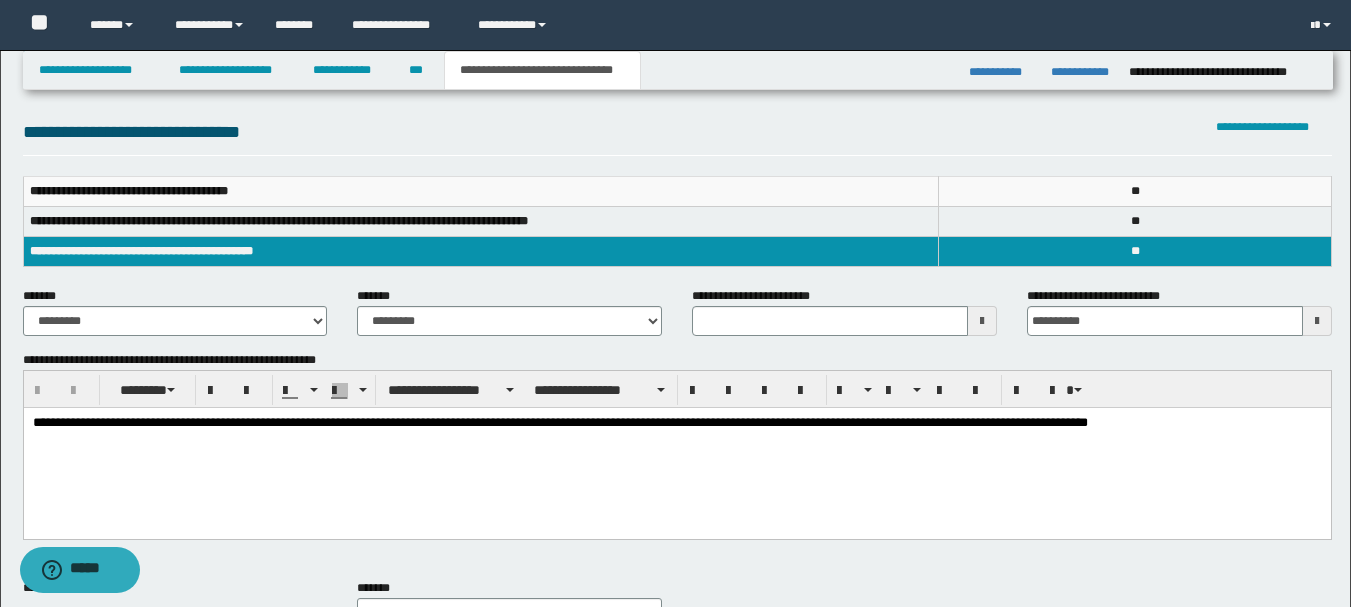 type 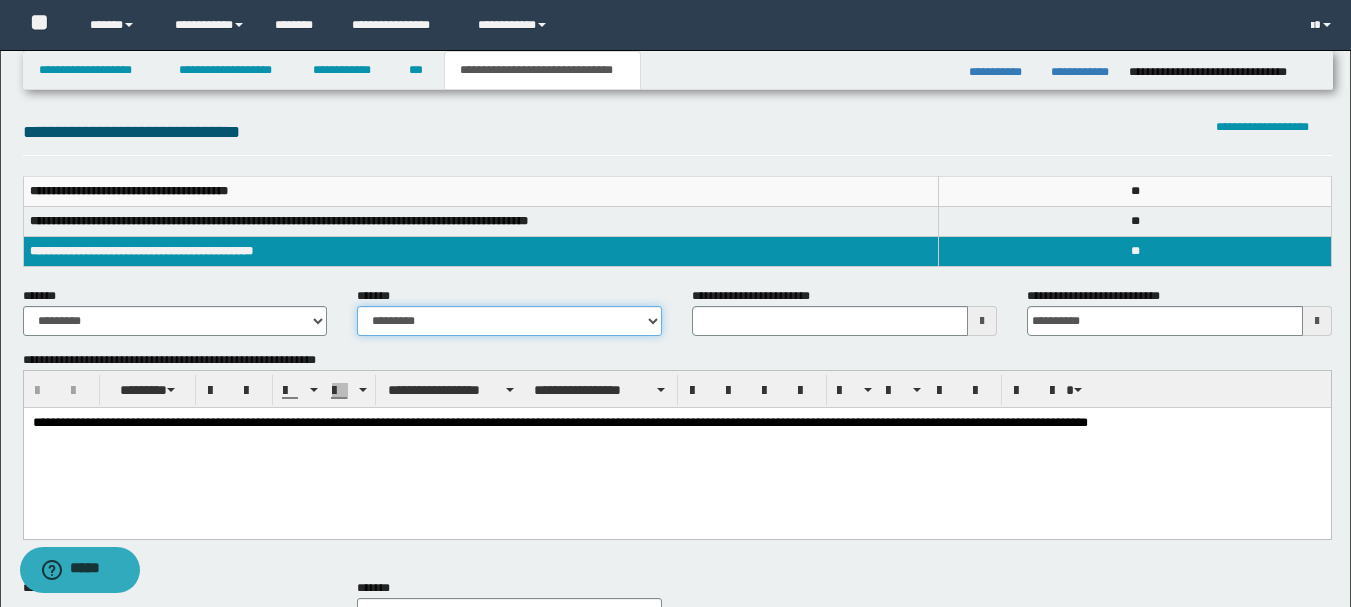 click on "**********" at bounding box center [509, 321] 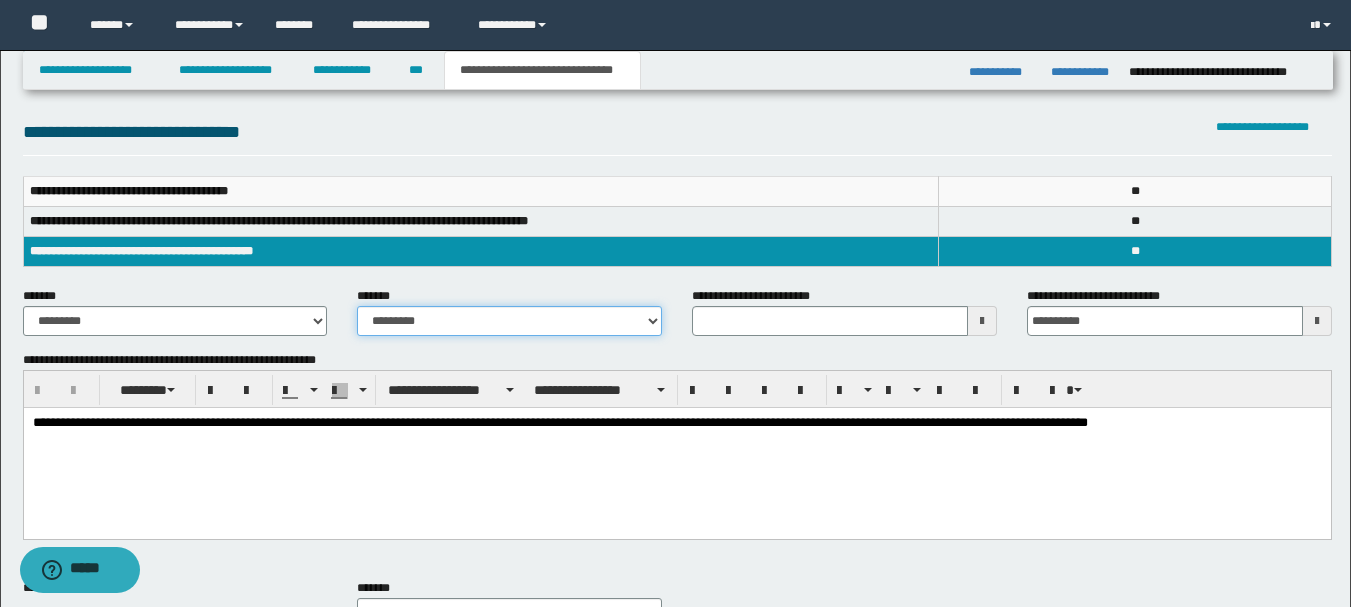 select on "*" 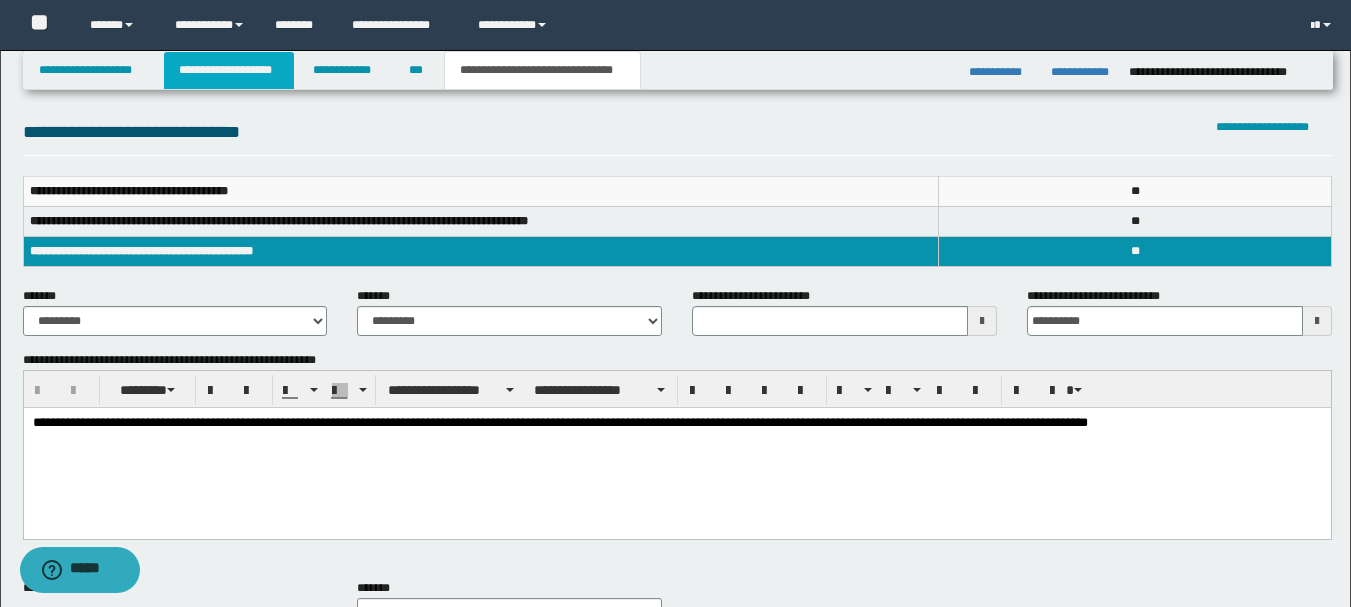 click on "**********" at bounding box center (229, 70) 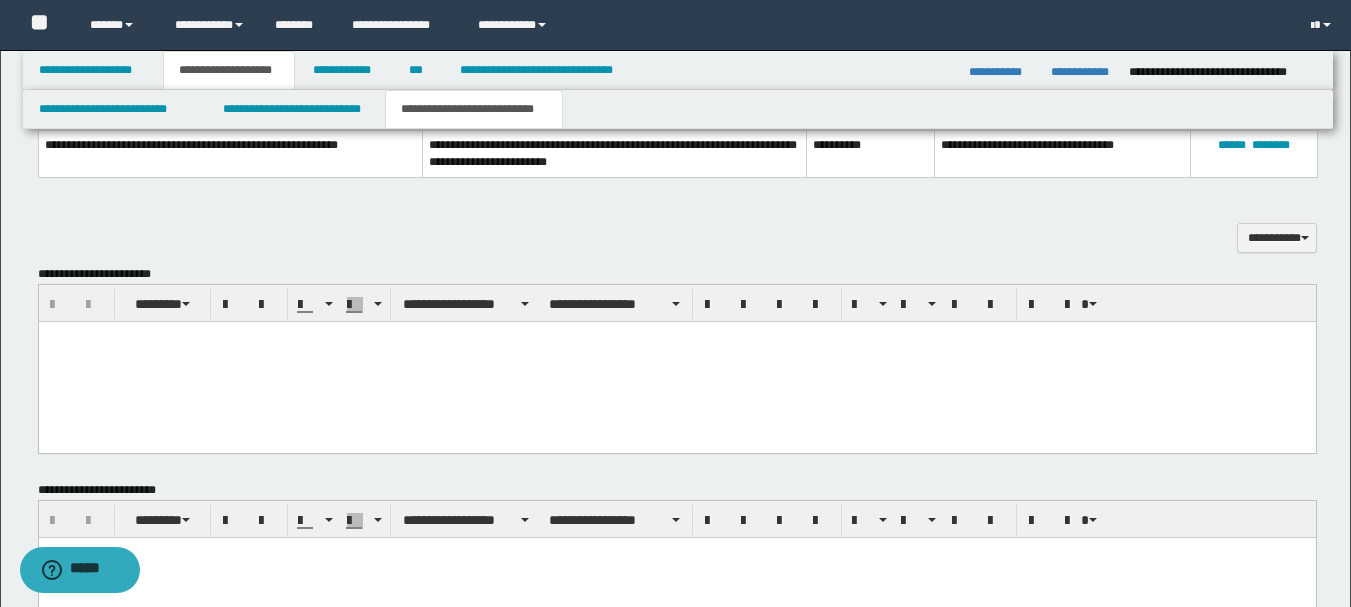 scroll, scrollTop: 331, scrollLeft: 0, axis: vertical 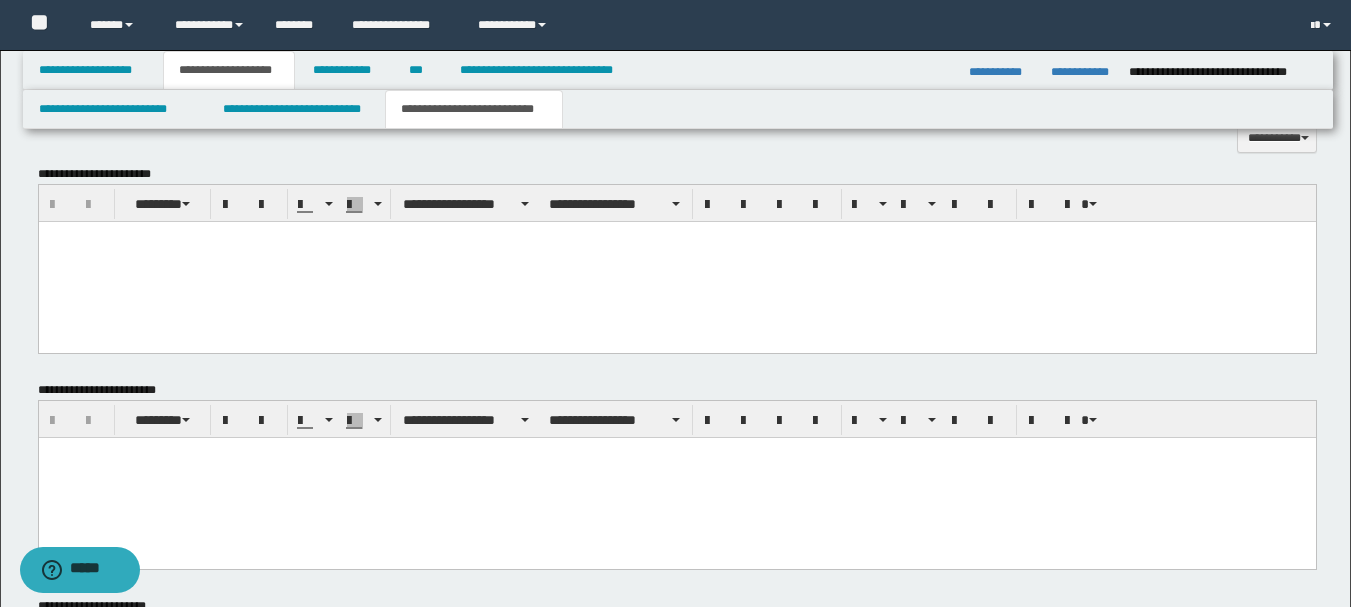 click at bounding box center (676, 262) 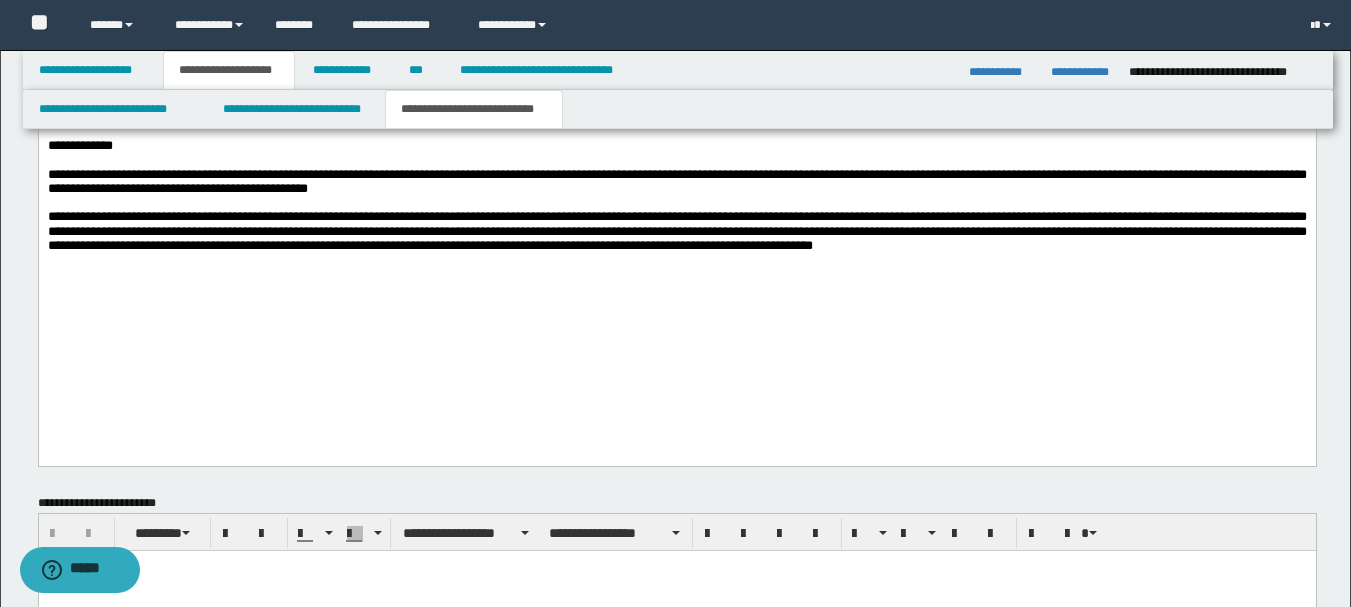 scroll, scrollTop: 1631, scrollLeft: 0, axis: vertical 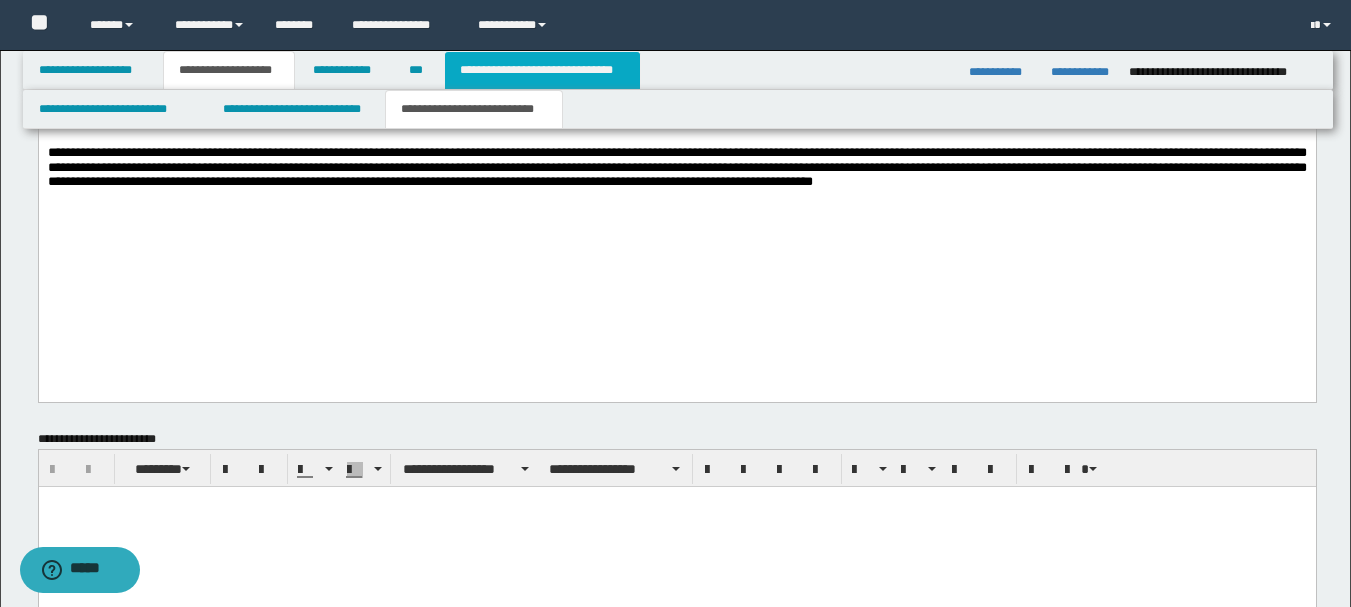 click on "**********" at bounding box center [542, 70] 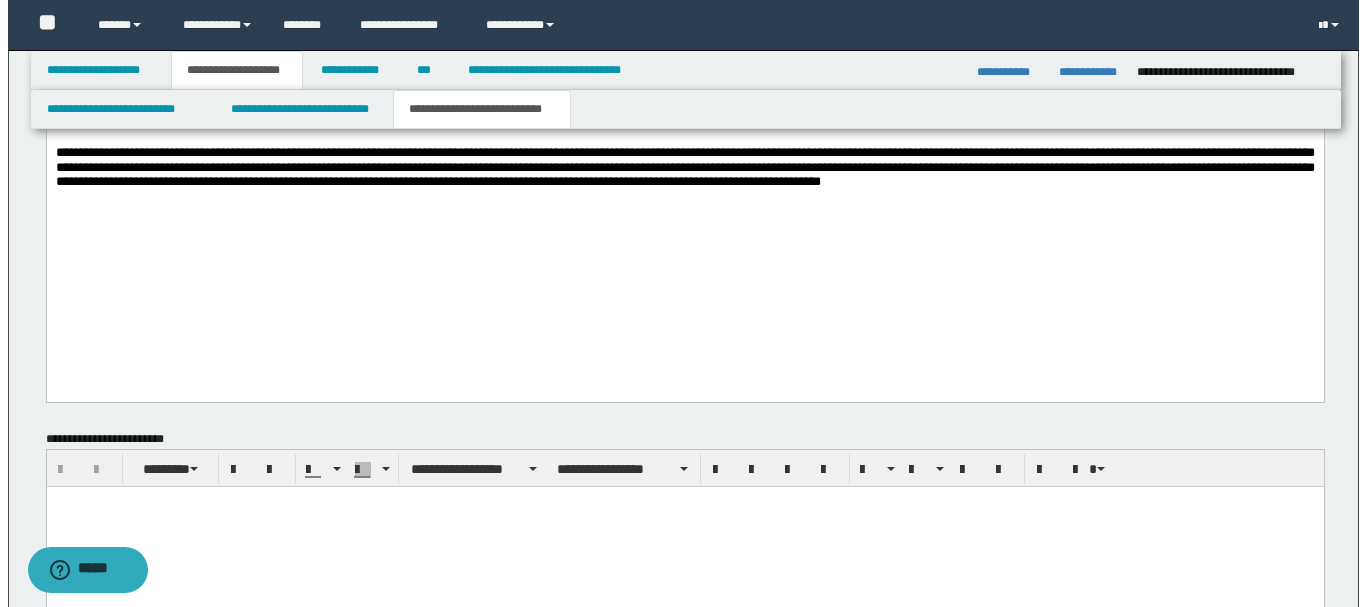 scroll, scrollTop: 1362, scrollLeft: 0, axis: vertical 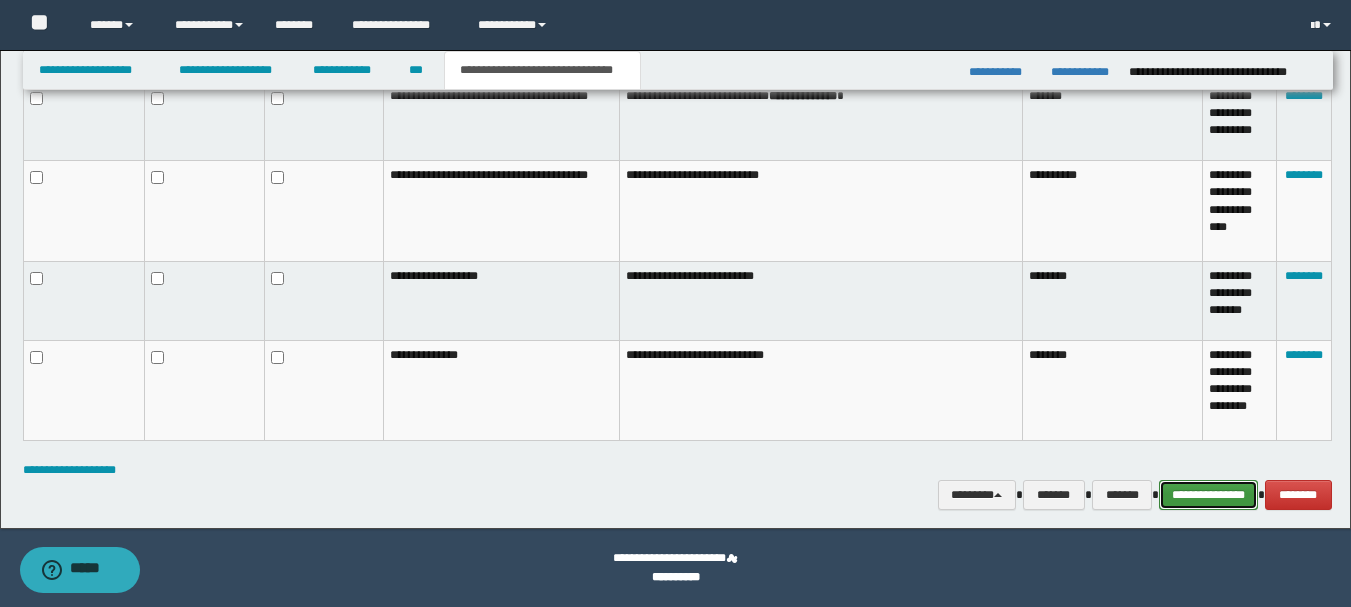 click on "**********" at bounding box center [1208, 495] 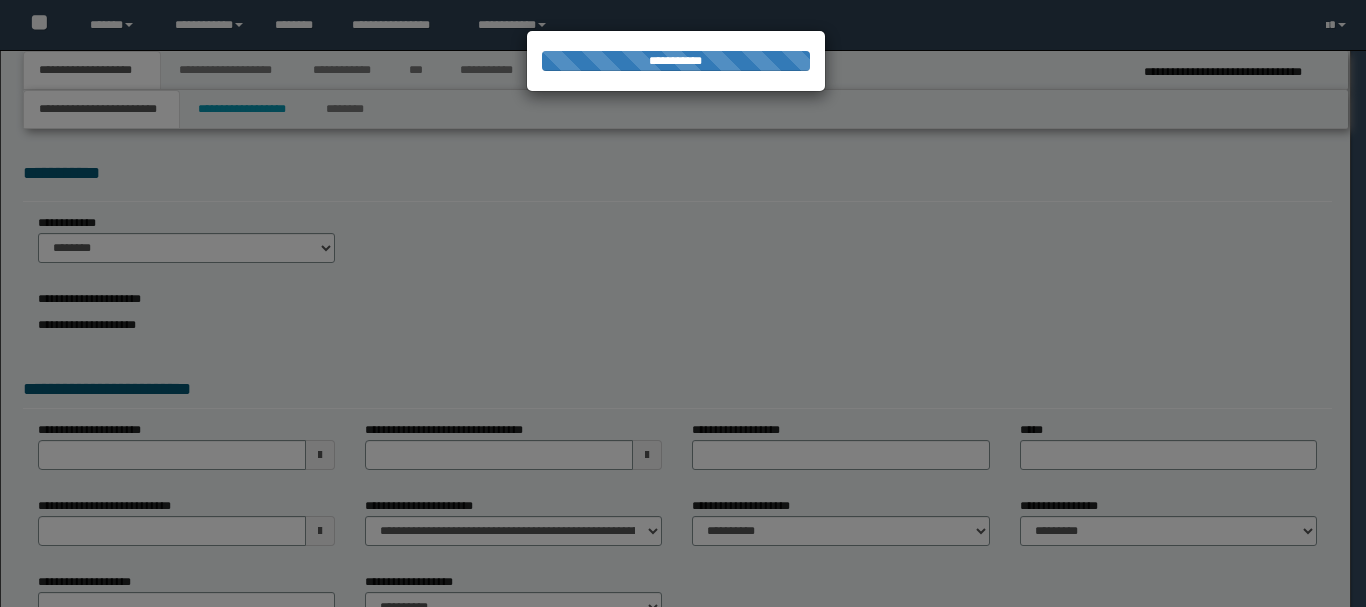 select on "*" 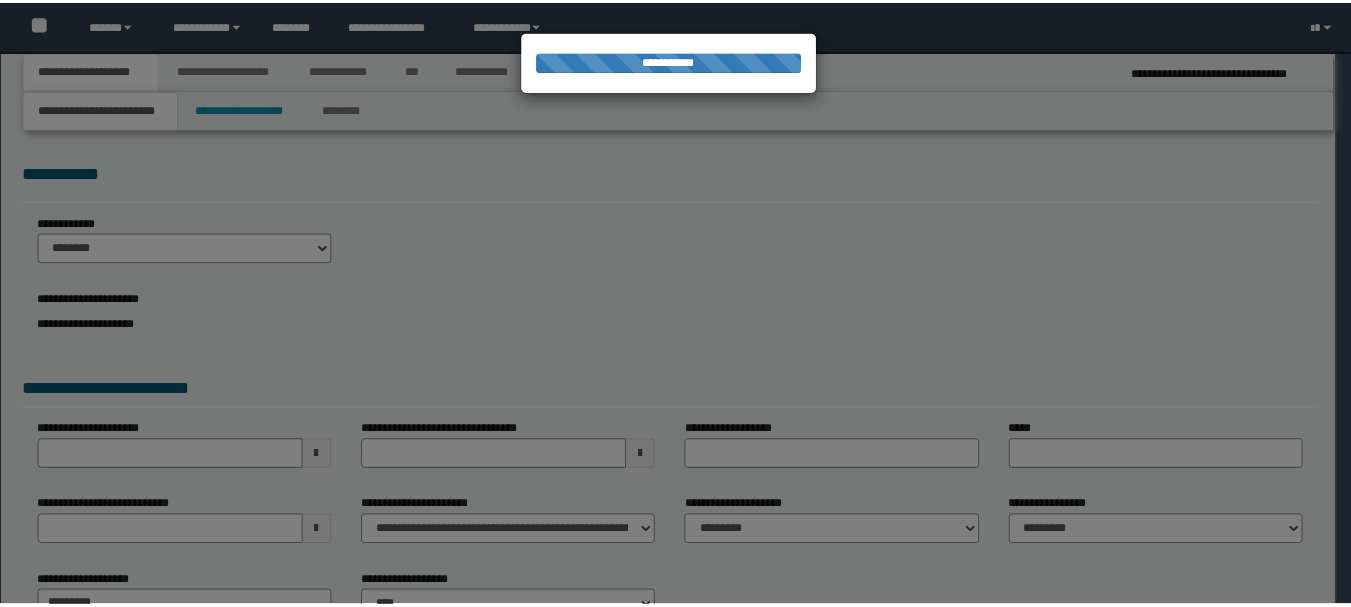 scroll, scrollTop: 0, scrollLeft: 0, axis: both 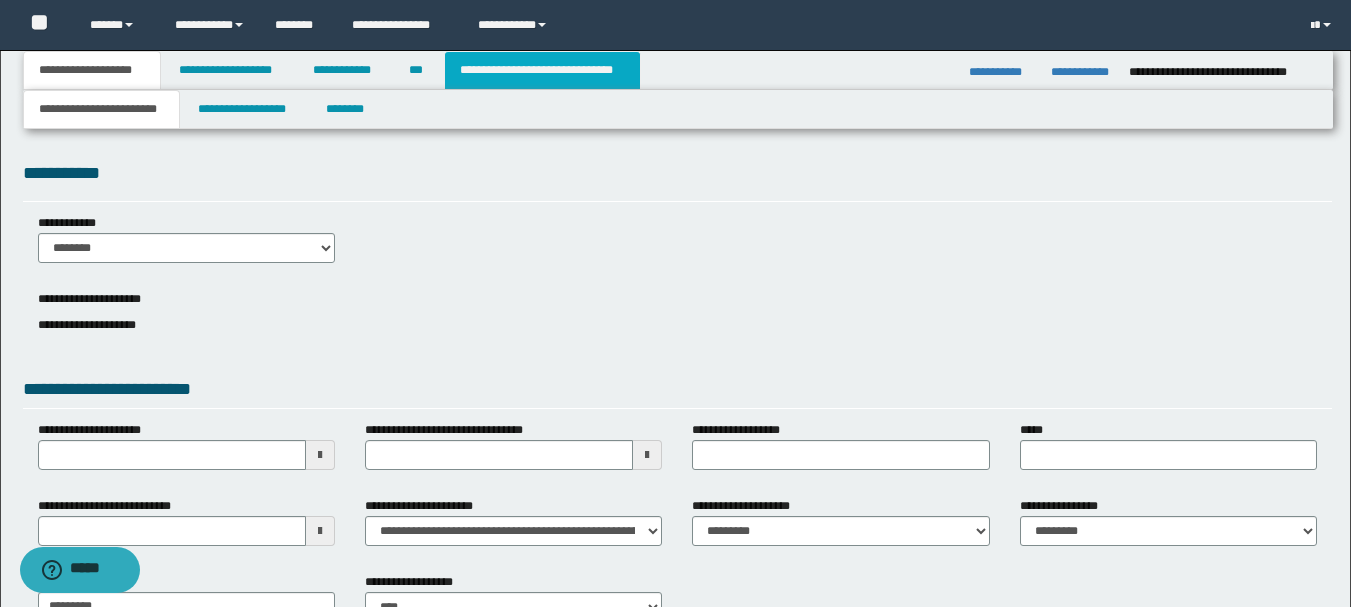 click on "**********" at bounding box center [542, 70] 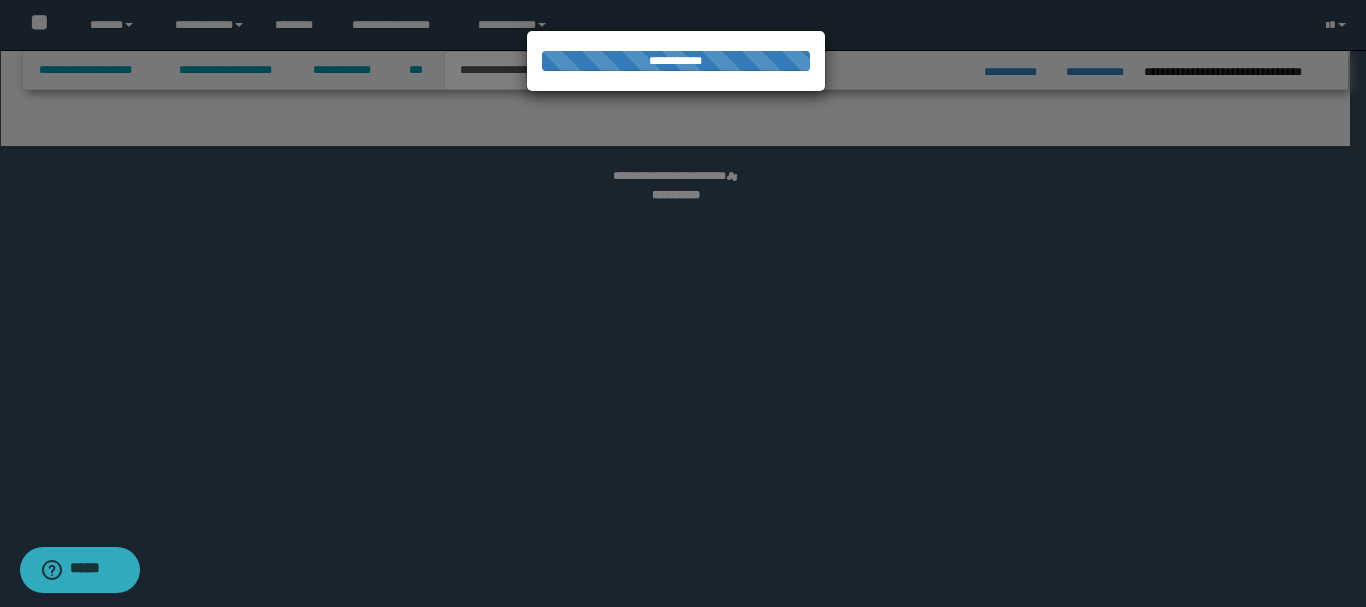 select on "*" 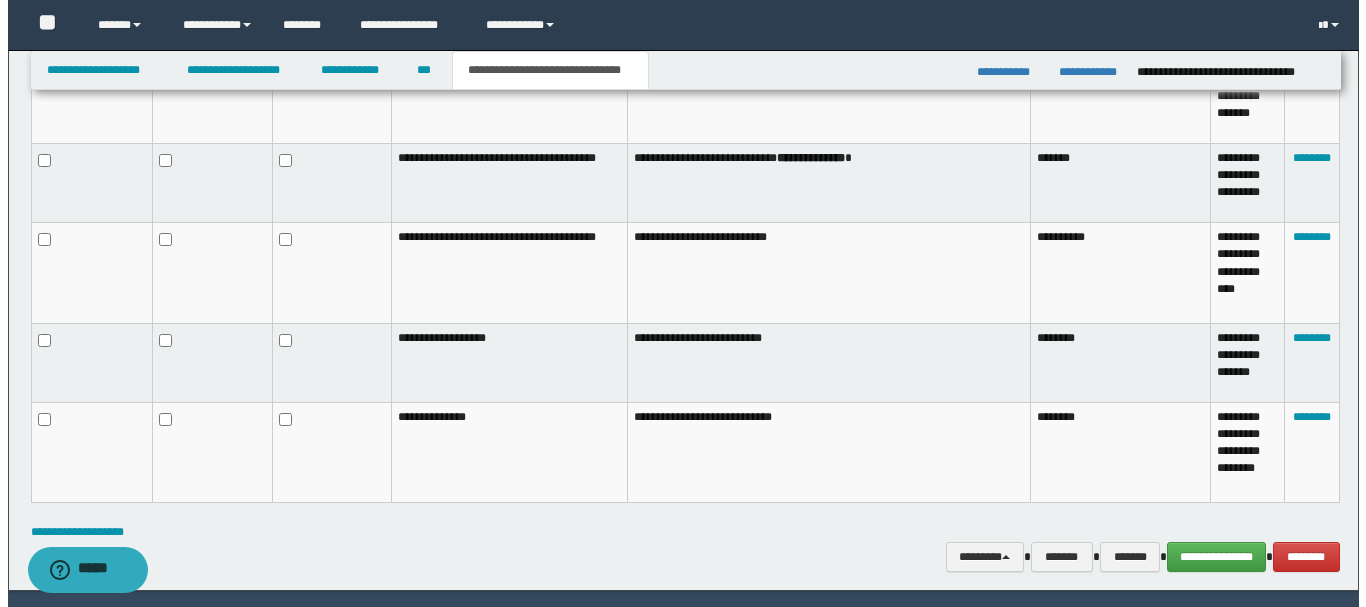 scroll, scrollTop: 1362, scrollLeft: 0, axis: vertical 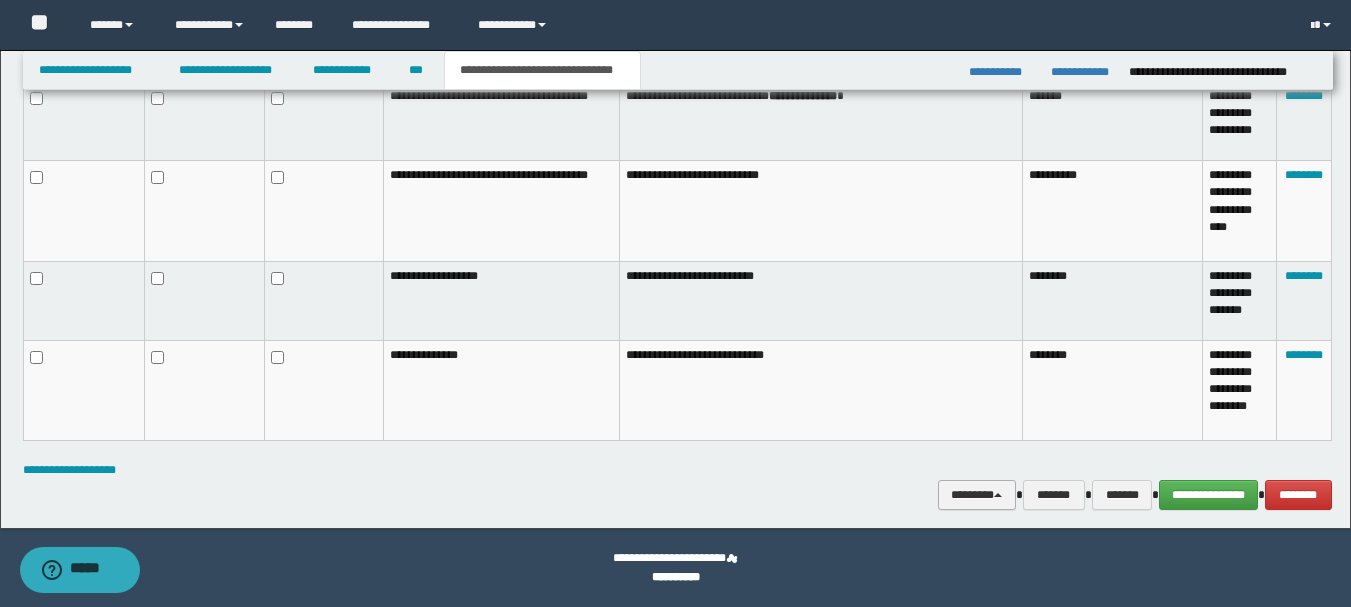 click at bounding box center [998, 495] 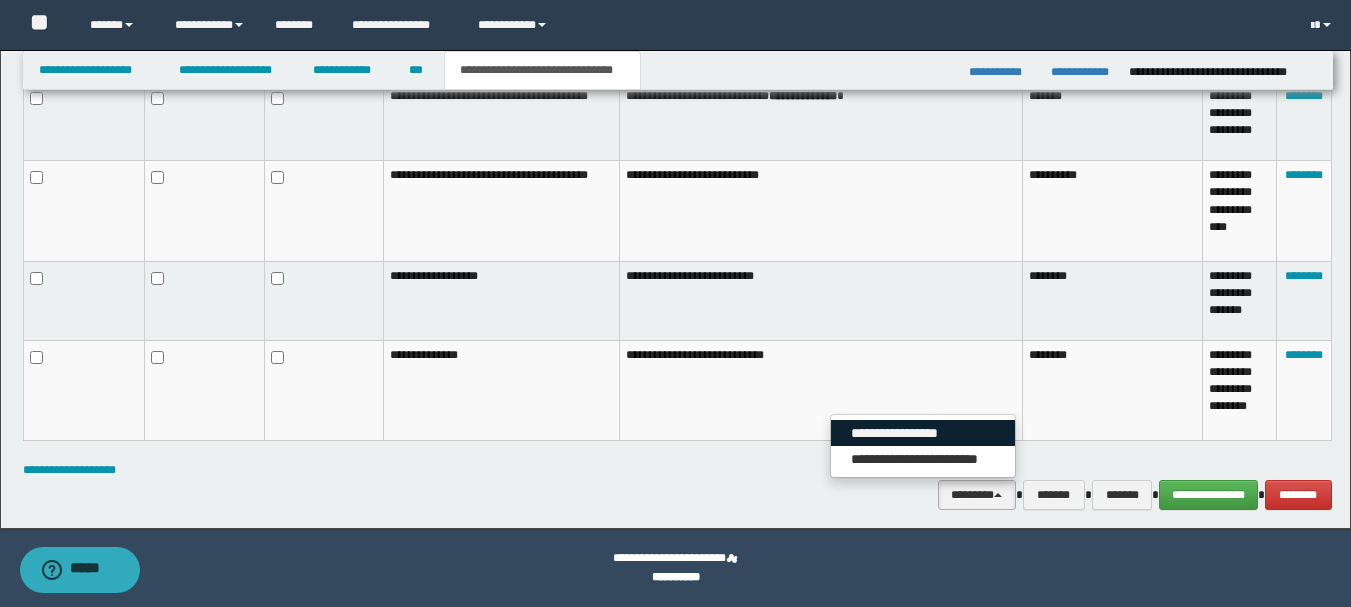 click on "**********" at bounding box center [923, 433] 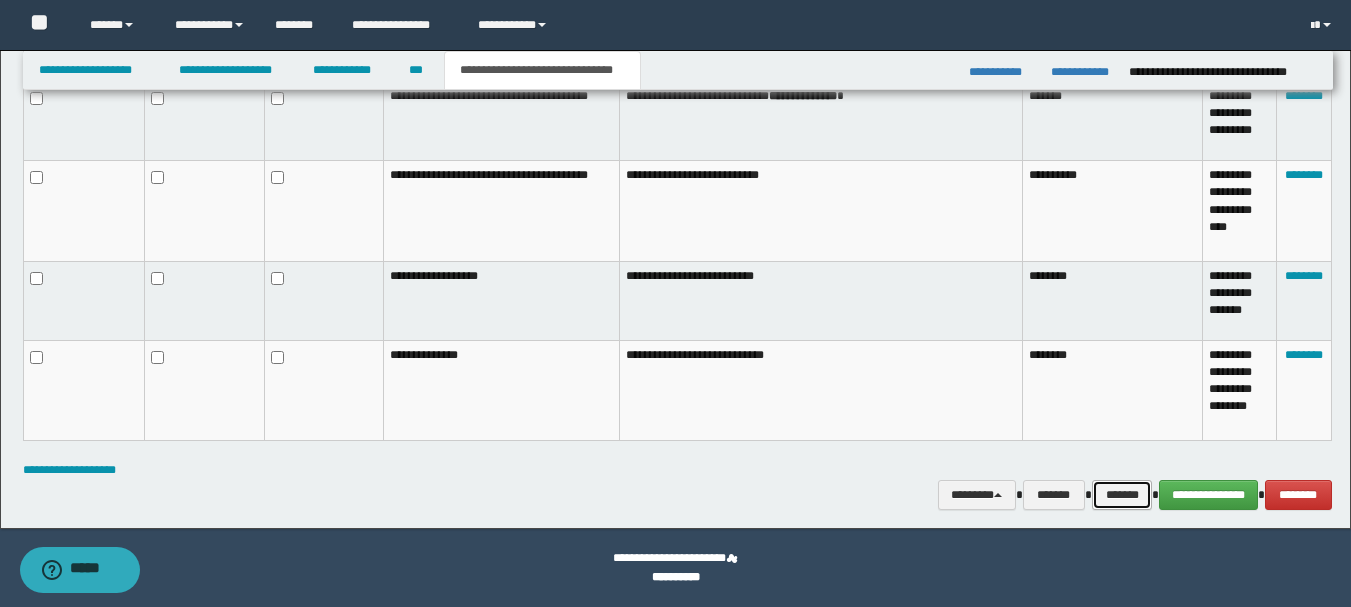 click on "*******" at bounding box center [1122, 495] 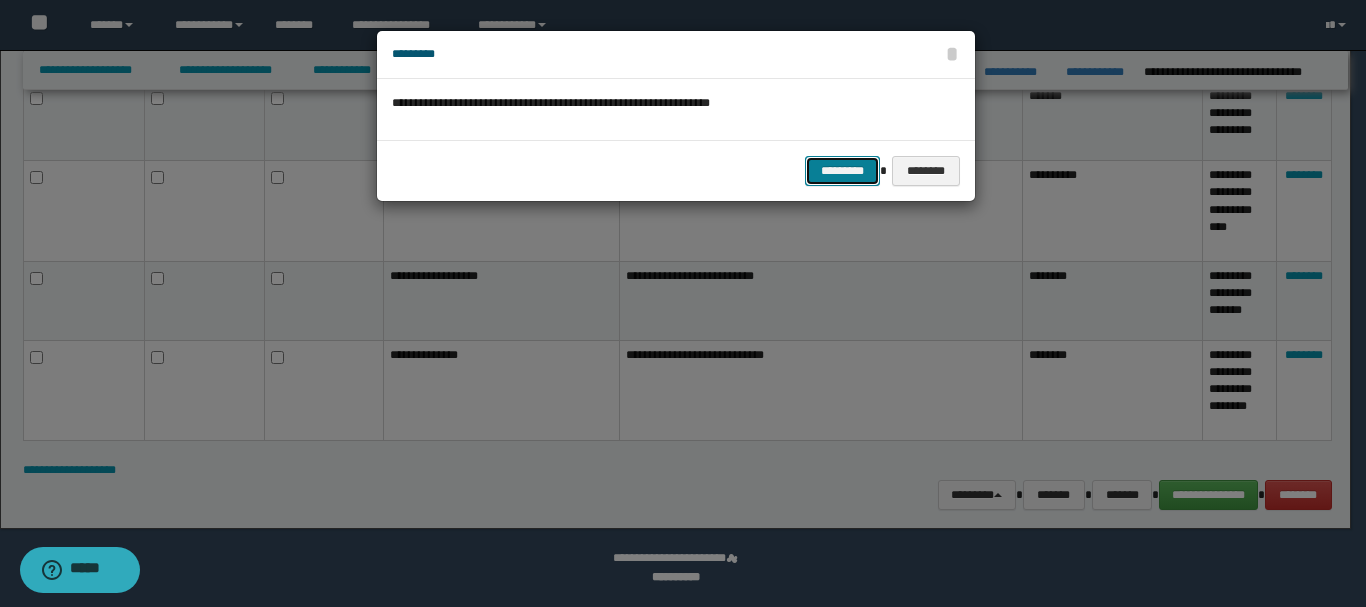 click on "*********" at bounding box center [842, 171] 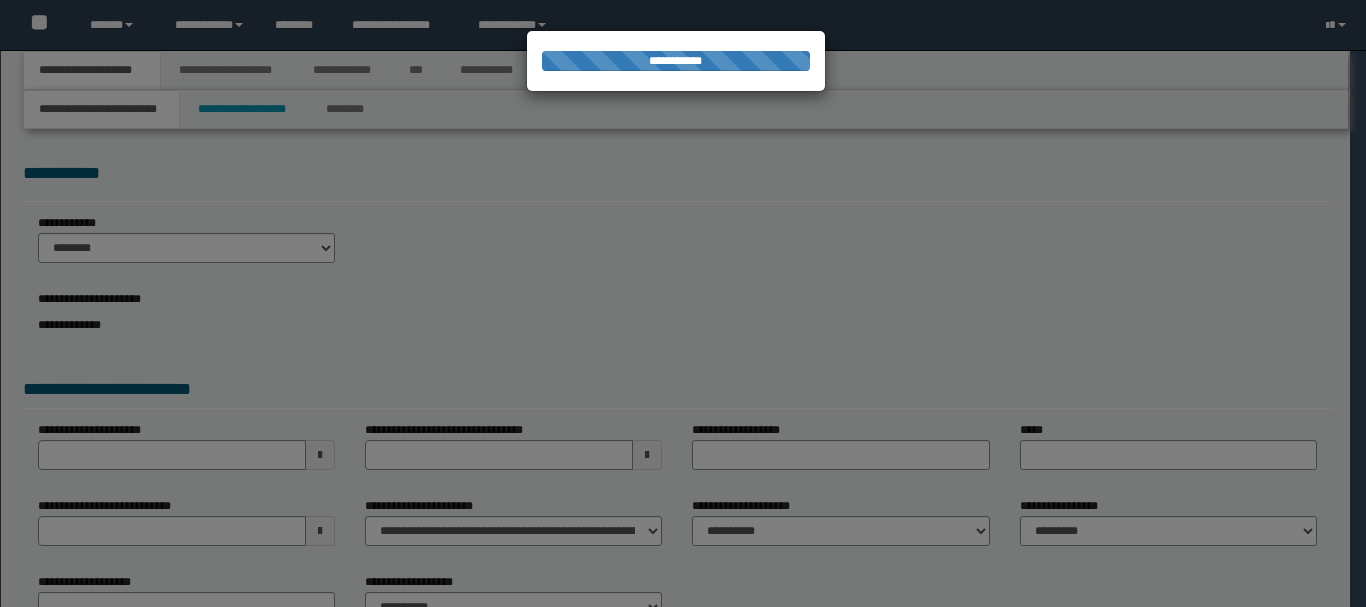 scroll, scrollTop: 0, scrollLeft: 0, axis: both 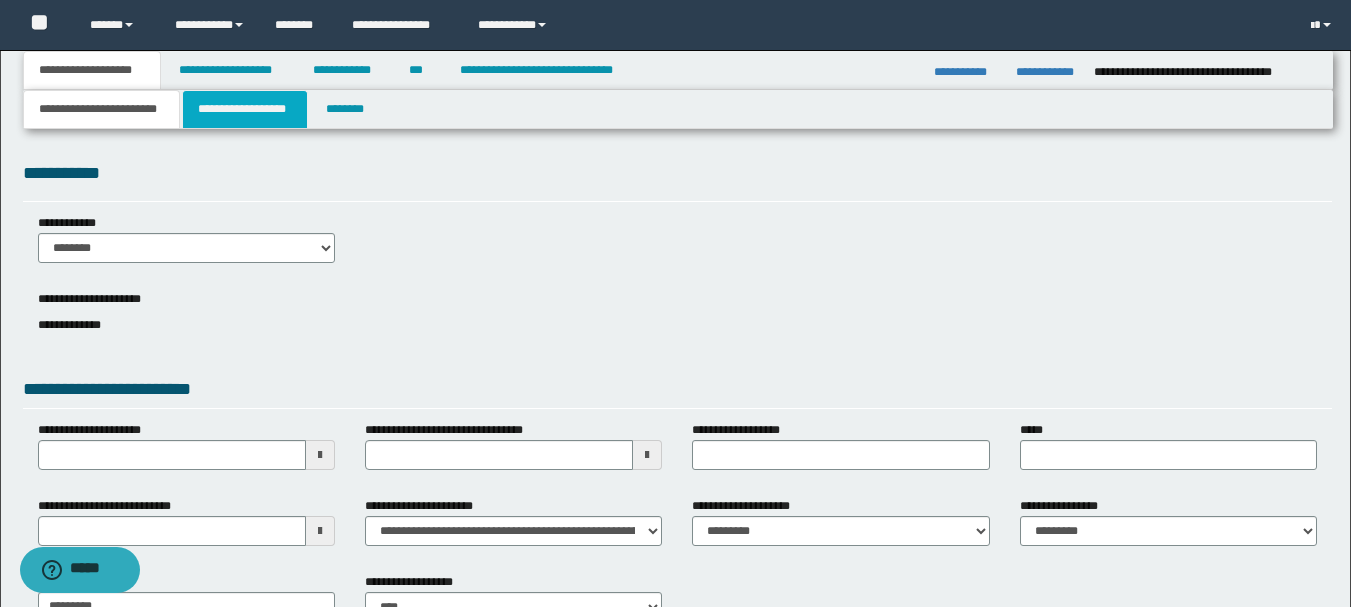 click on "**********" at bounding box center (245, 109) 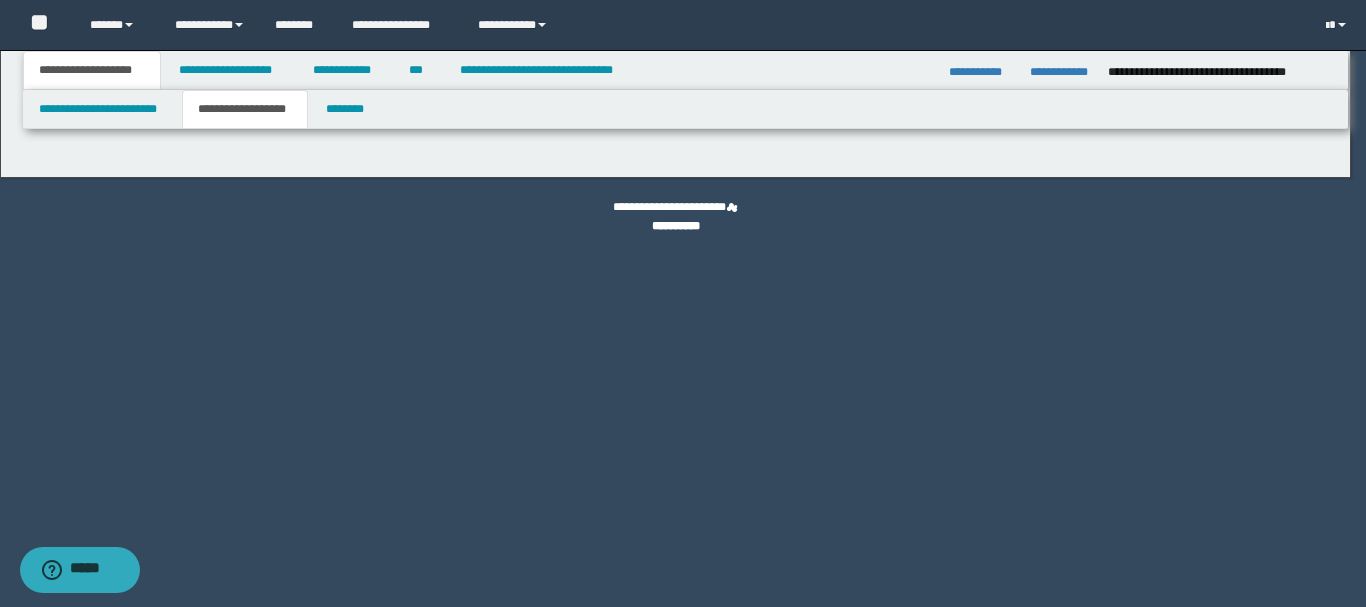 type on "********" 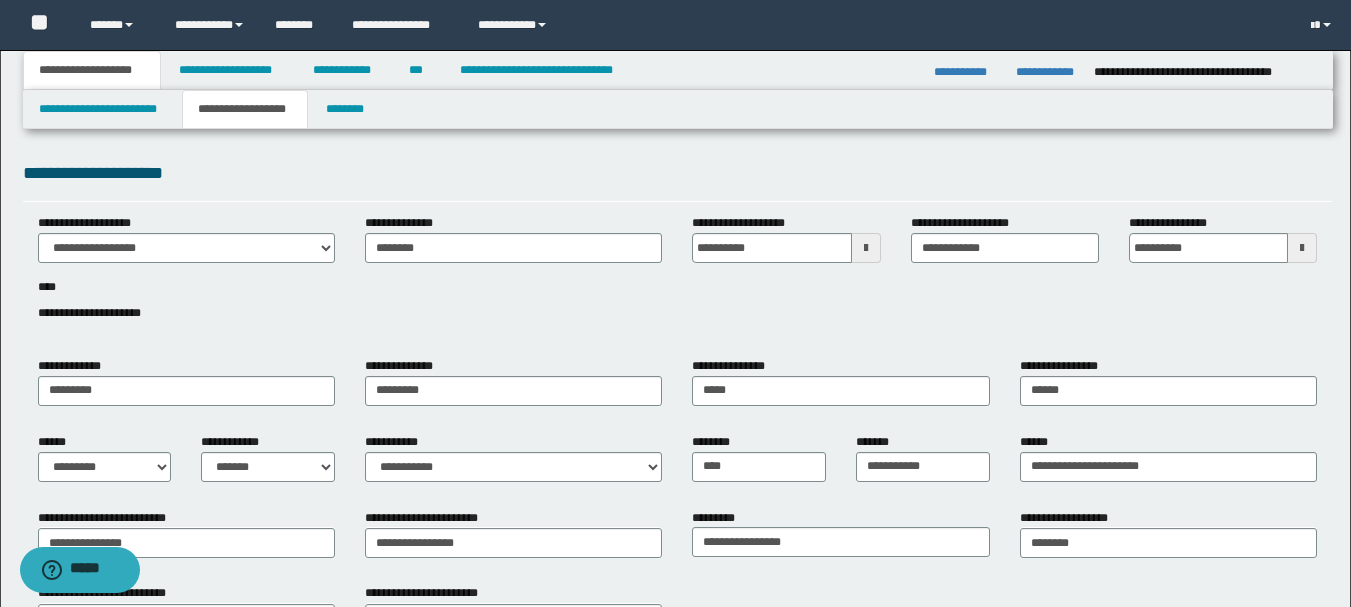 click at bounding box center (866, 248) 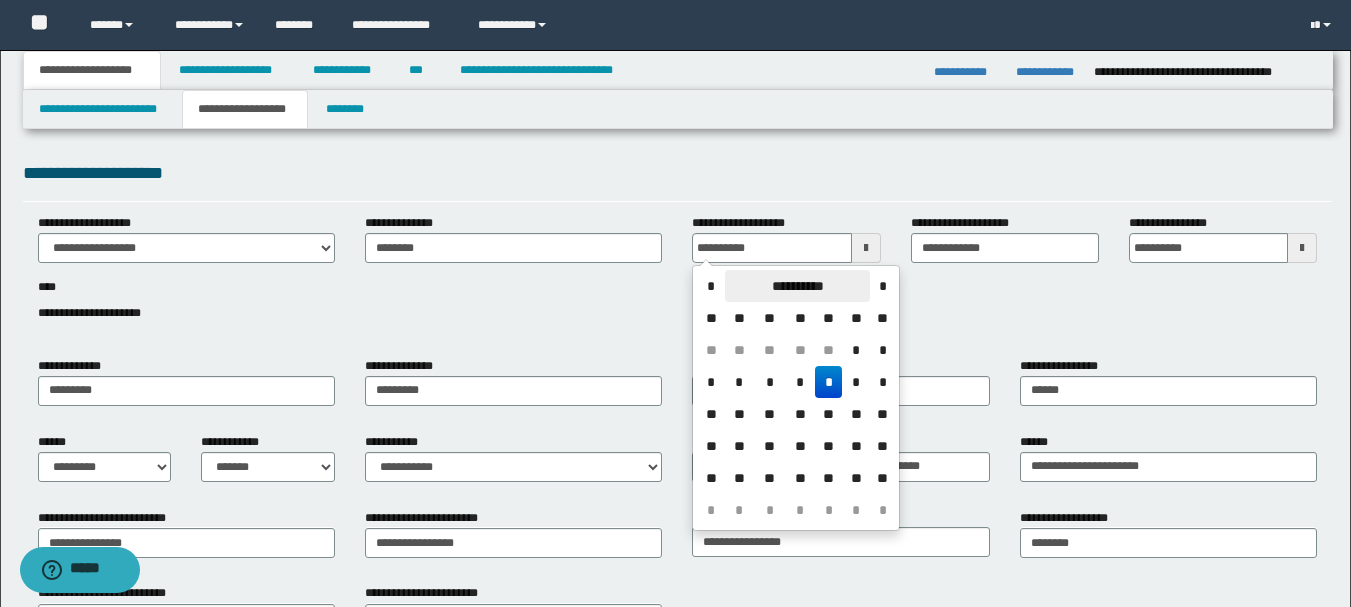 click on "**********" at bounding box center [797, 286] 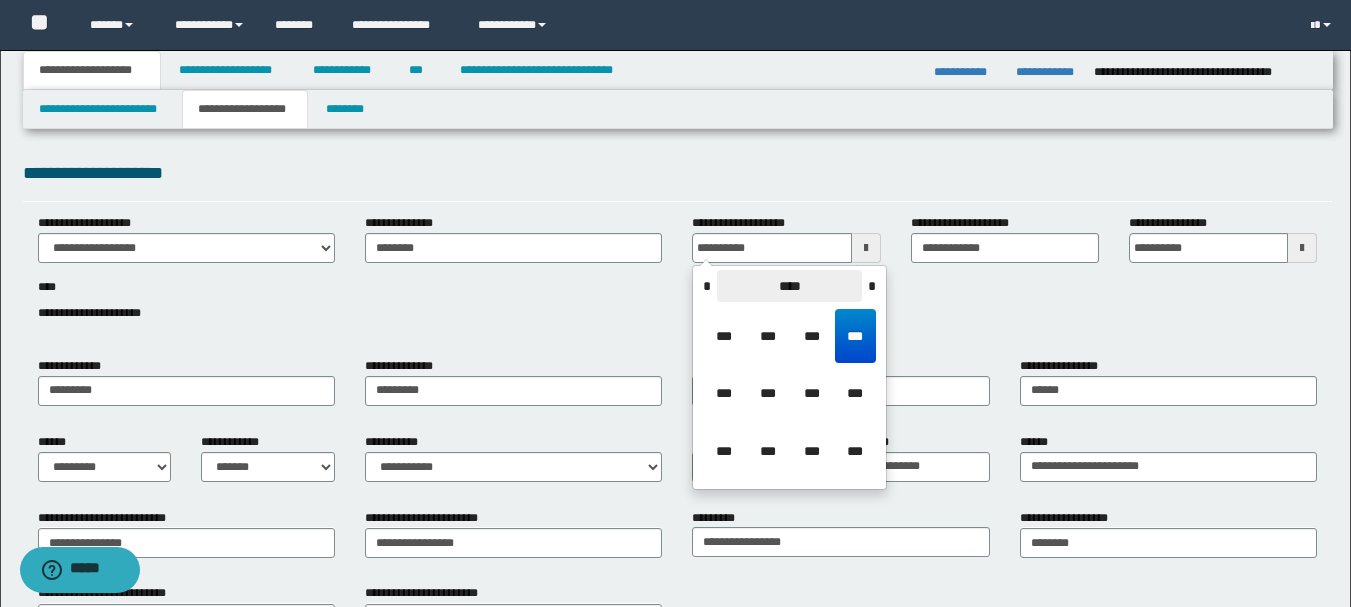 click on "****" at bounding box center [789, 286] 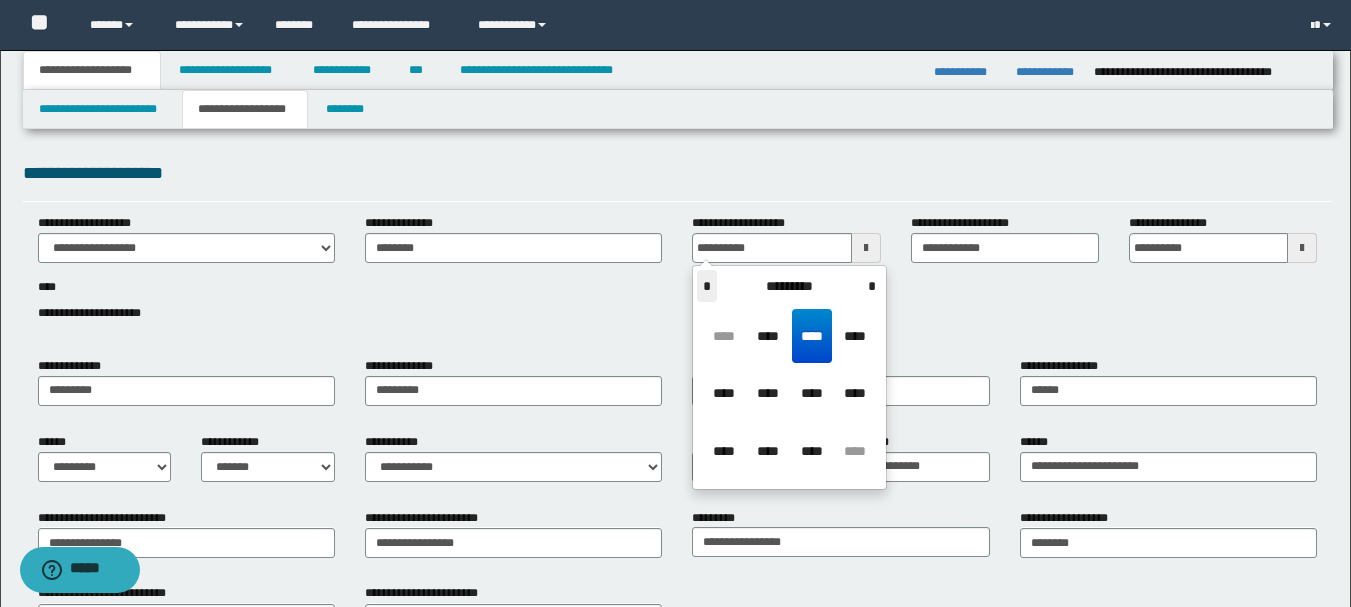 click on "*" at bounding box center (707, 286) 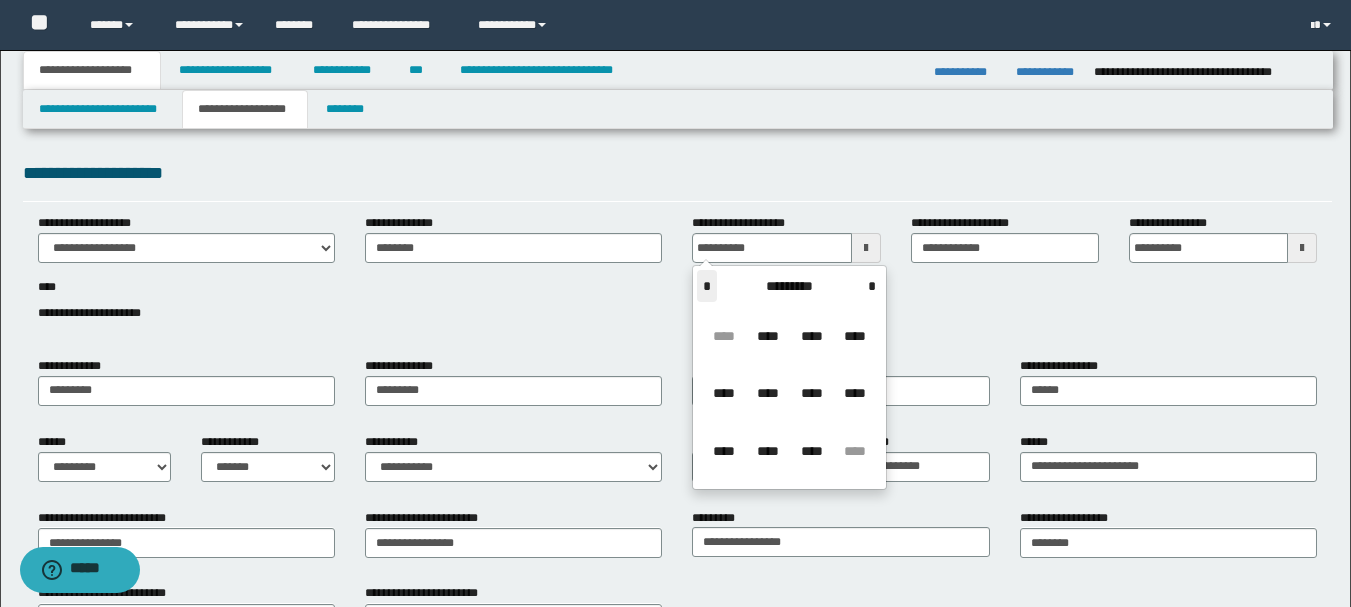 click on "*" at bounding box center [707, 286] 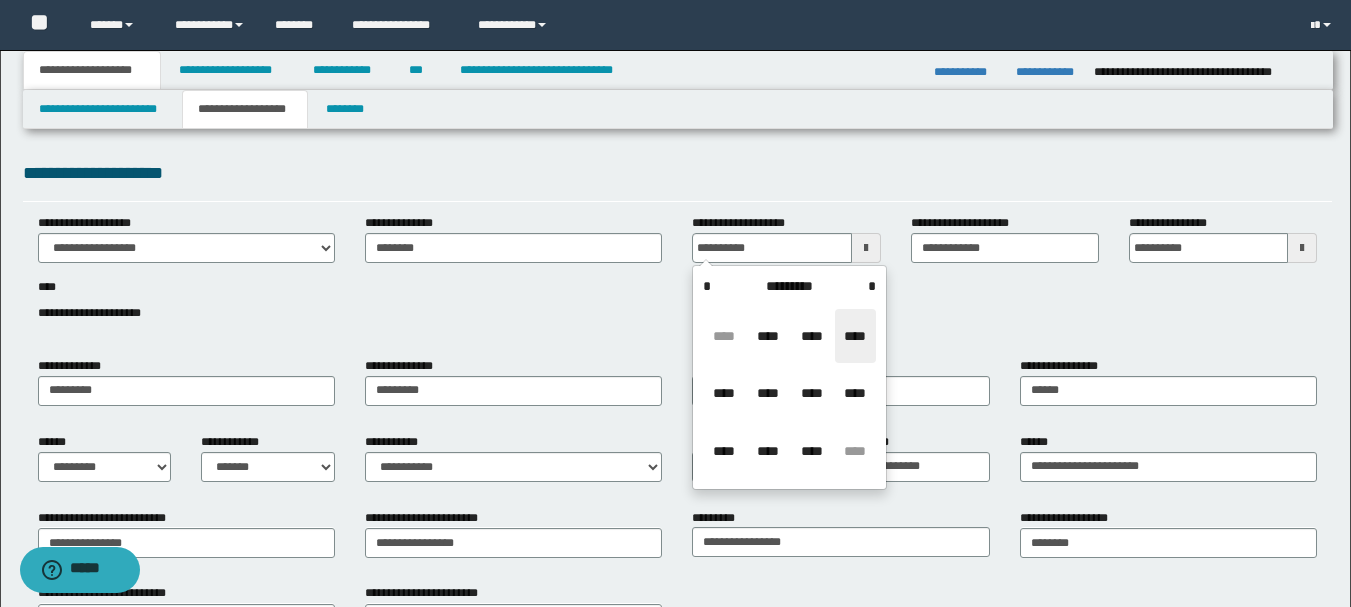 click on "****" at bounding box center [855, 336] 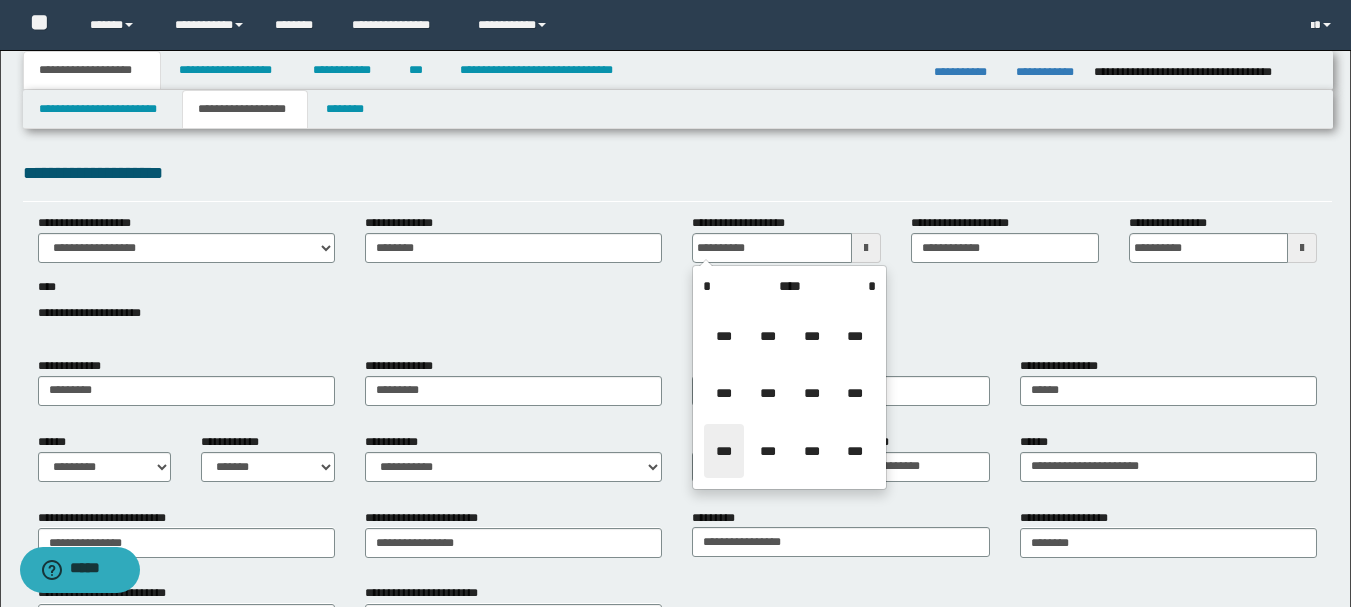 click on "***" at bounding box center (724, 451) 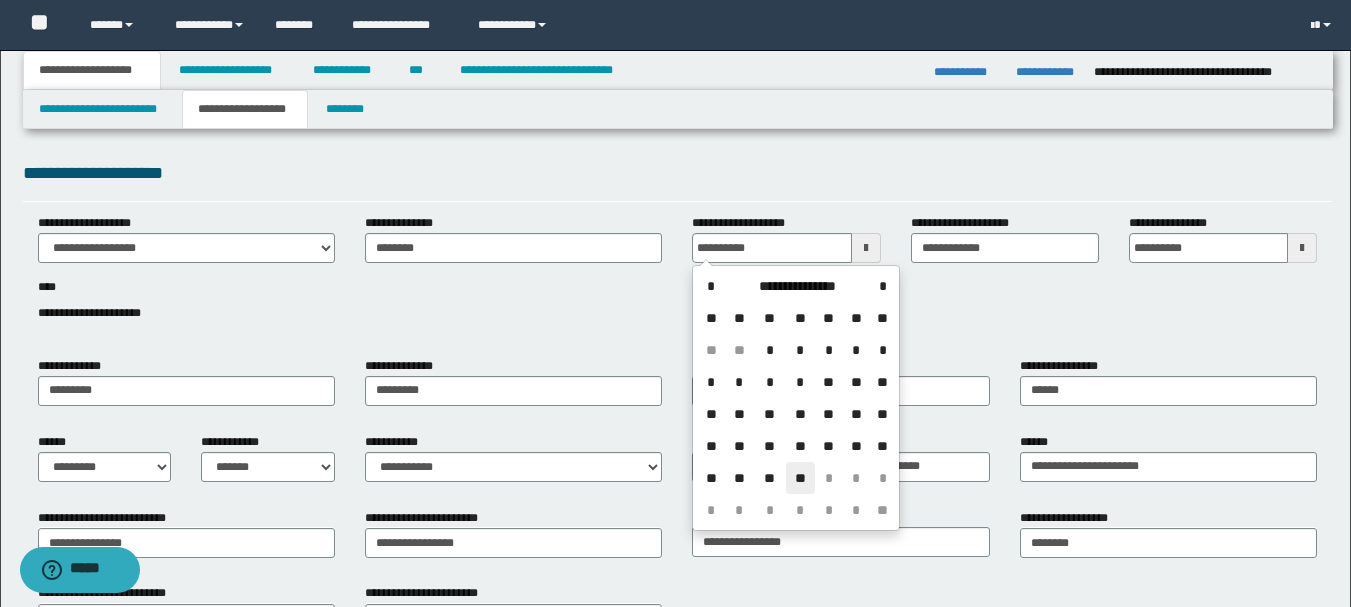 click on "**" at bounding box center [800, 478] 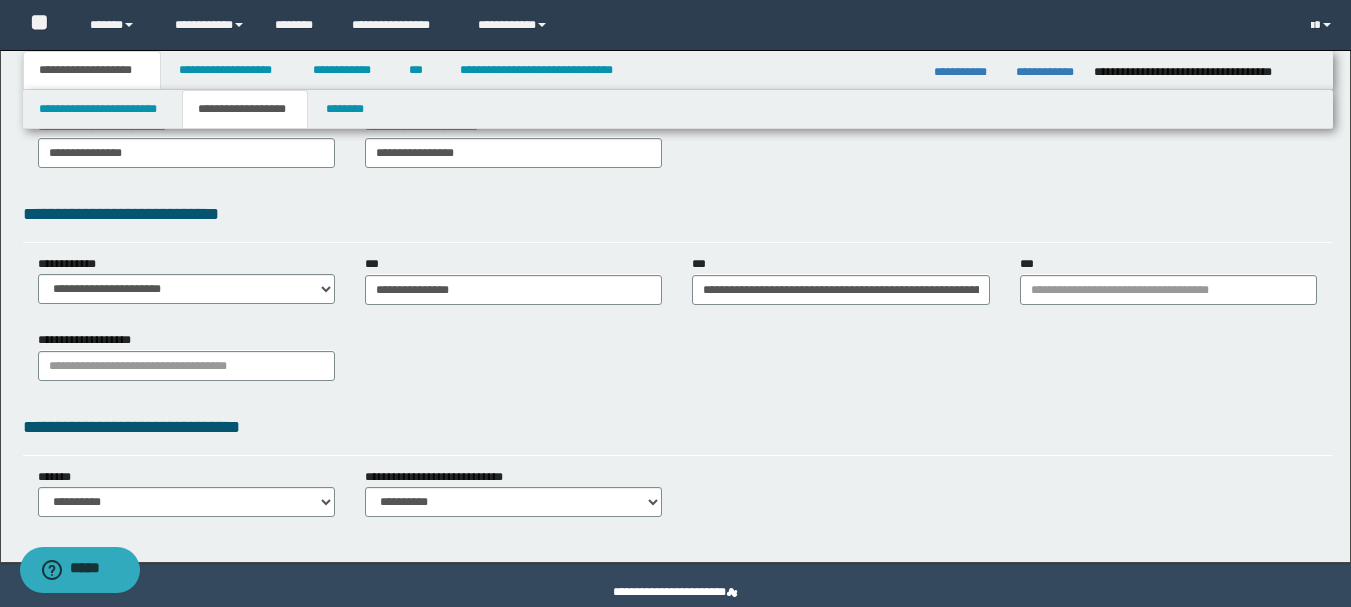 scroll, scrollTop: 500, scrollLeft: 0, axis: vertical 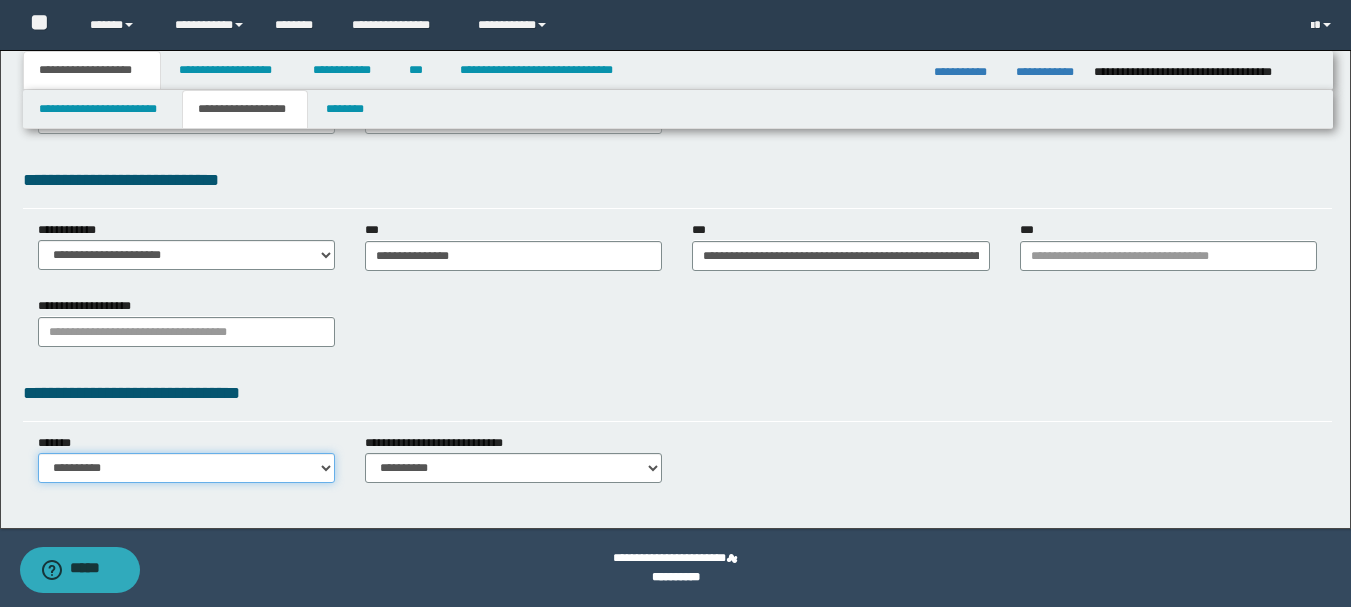 click on "**********" at bounding box center [186, 468] 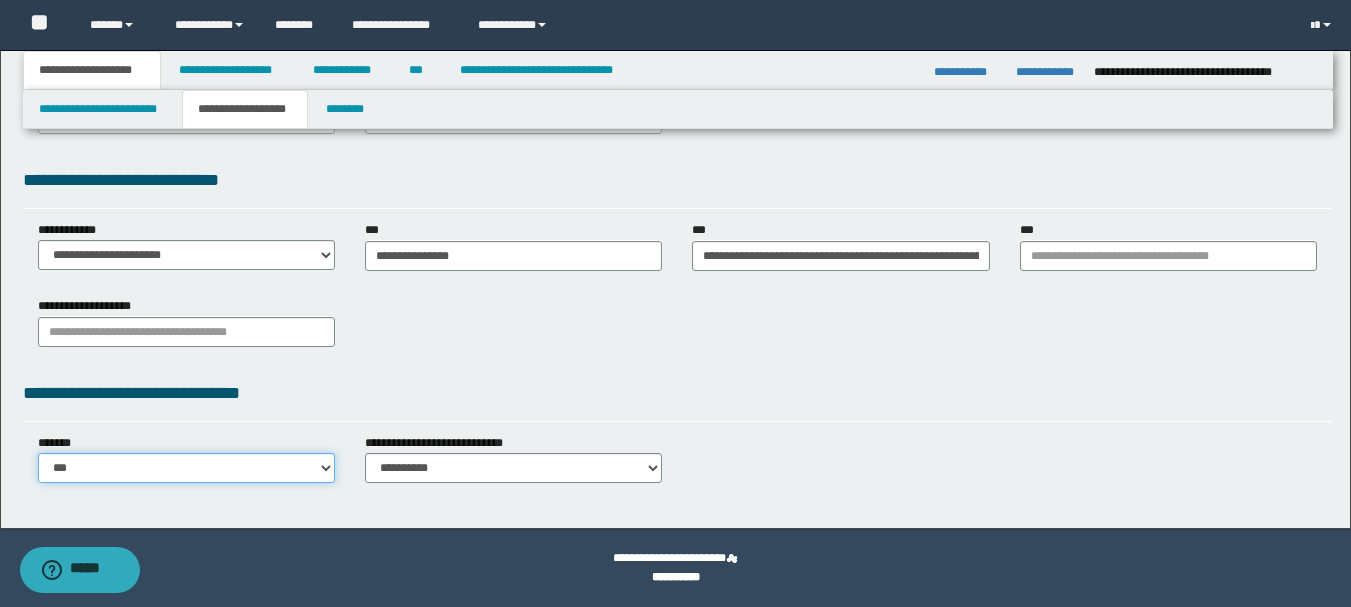 click on "**********" at bounding box center [186, 468] 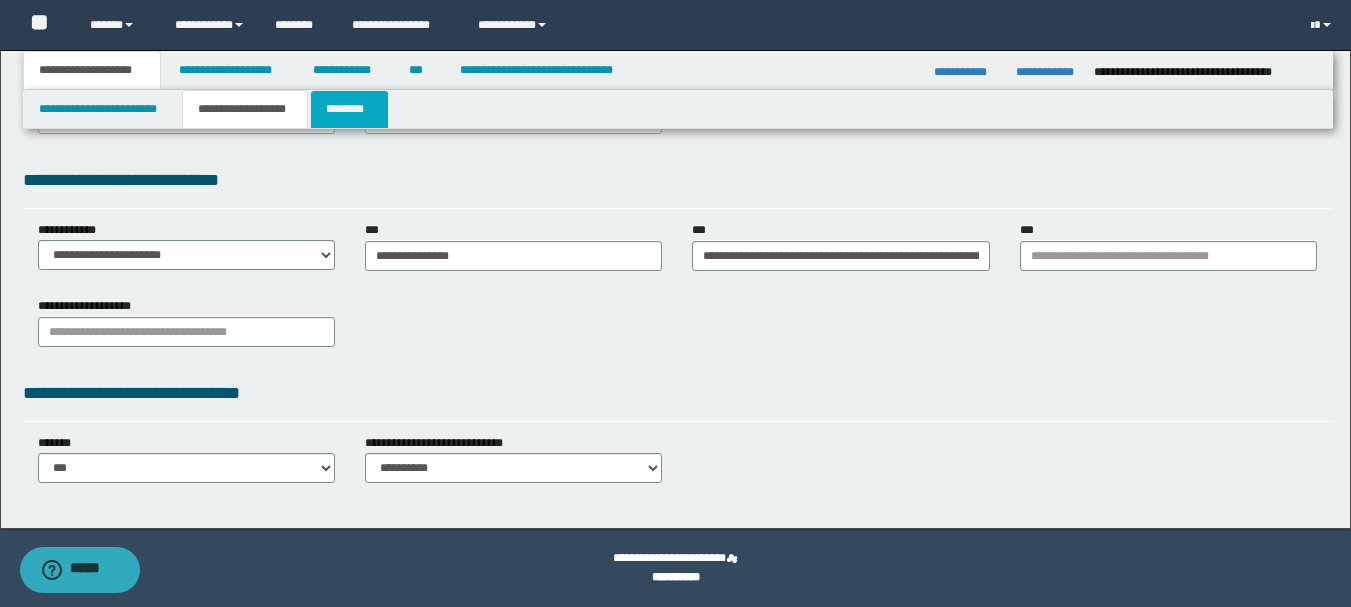 click on "********" at bounding box center (349, 109) 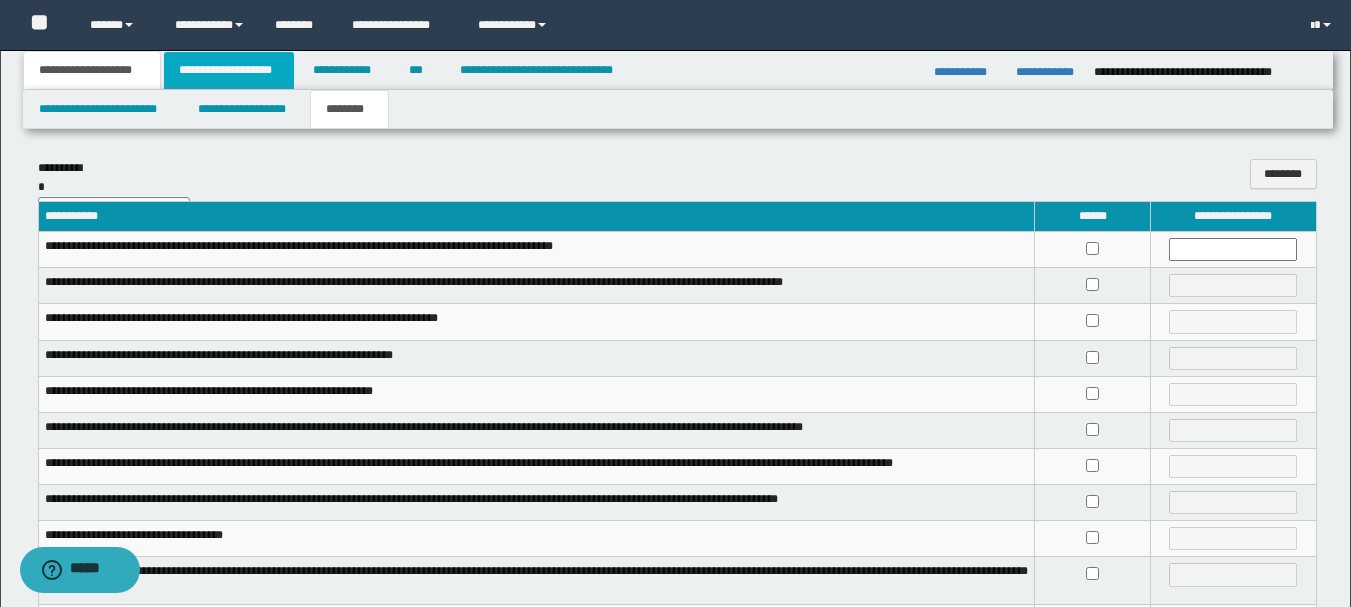 click on "**********" at bounding box center (229, 70) 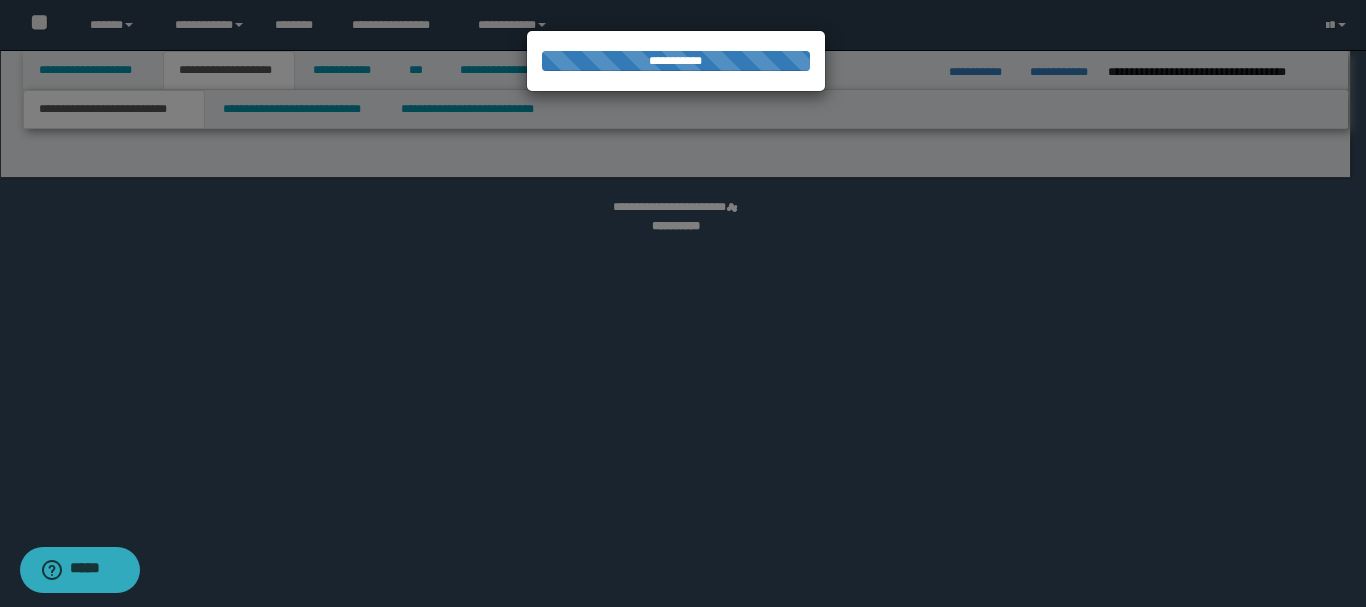 select on "*" 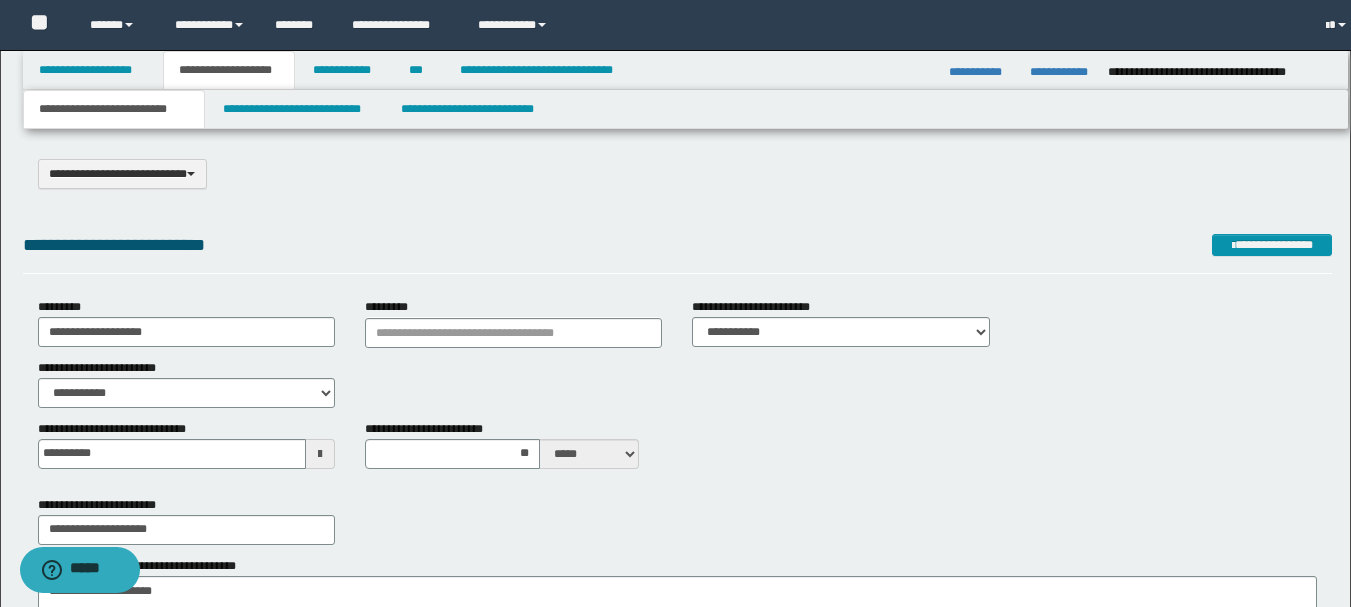 scroll, scrollTop: 0, scrollLeft: 0, axis: both 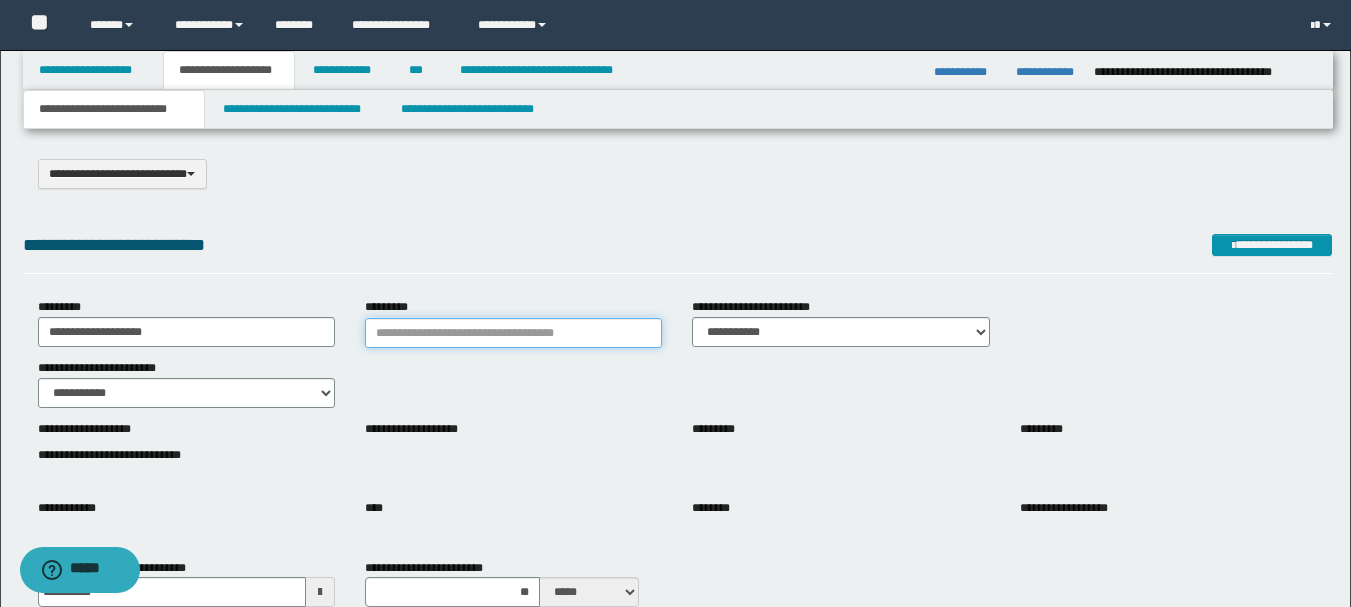 click on "*********" at bounding box center [513, 333] 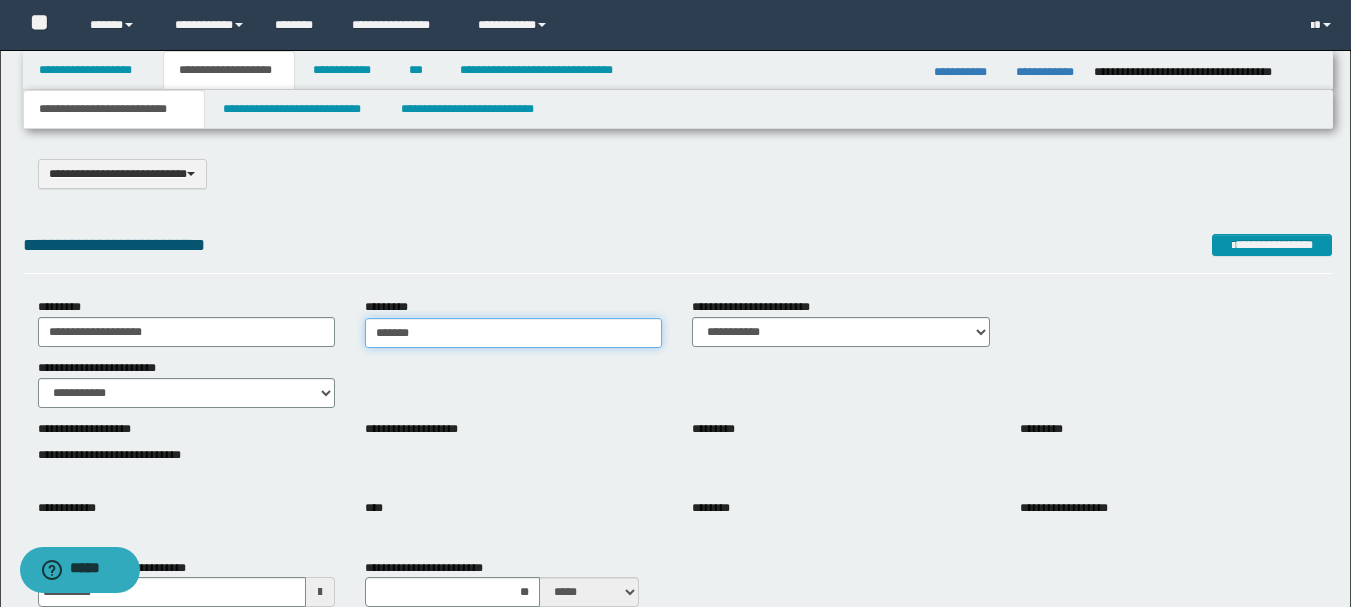 type on "********" 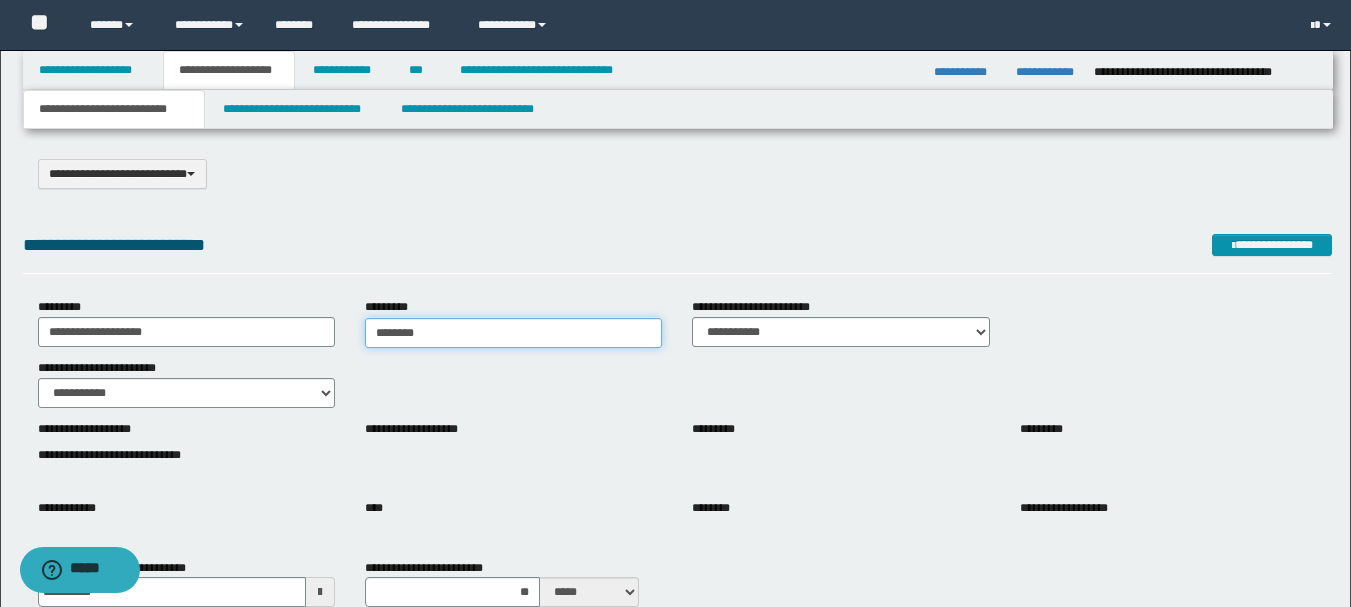 type on "********" 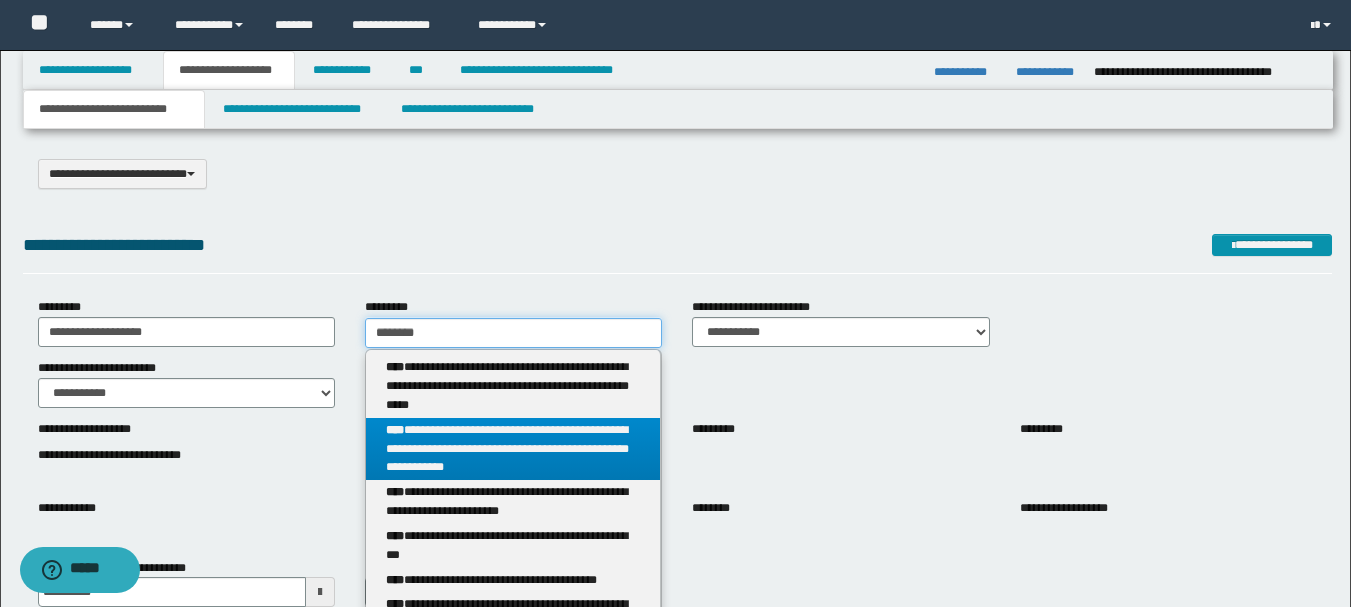 type on "********" 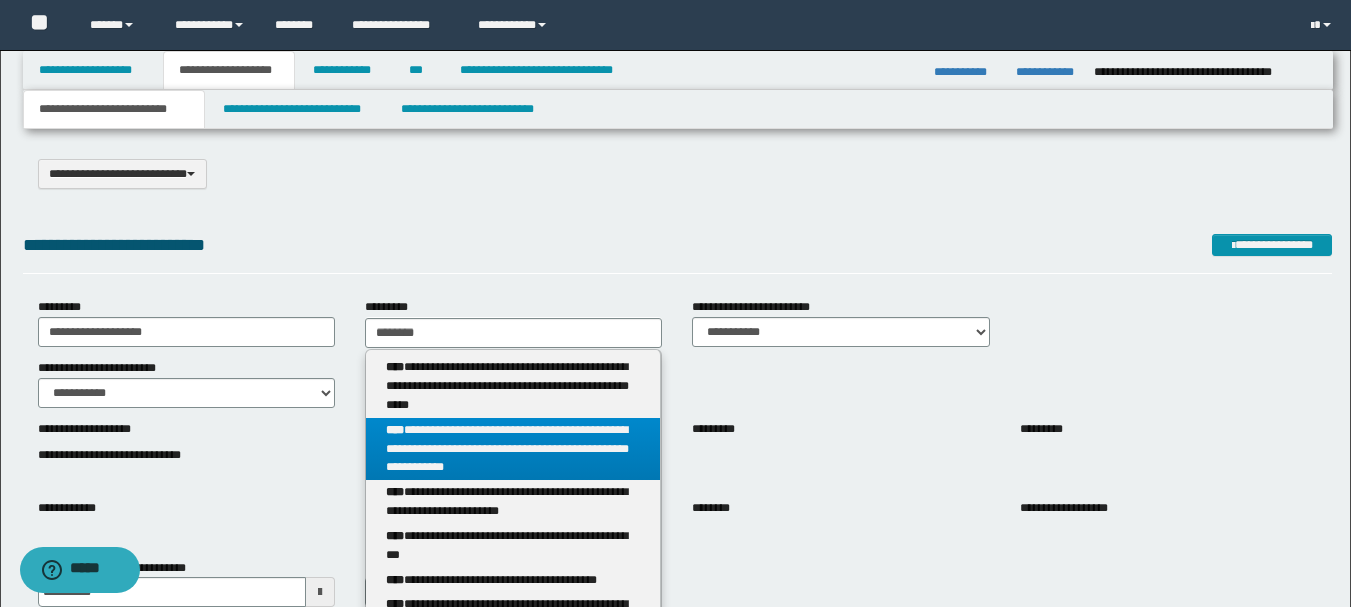 click on "**********" at bounding box center (513, 449) 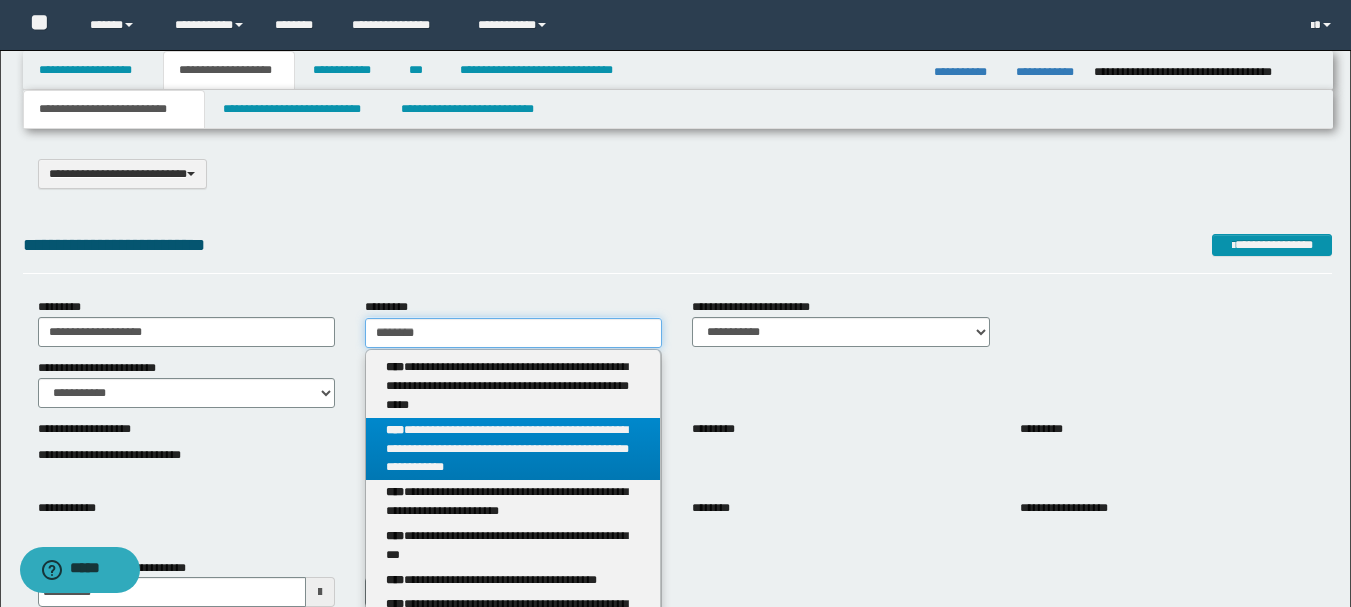 type 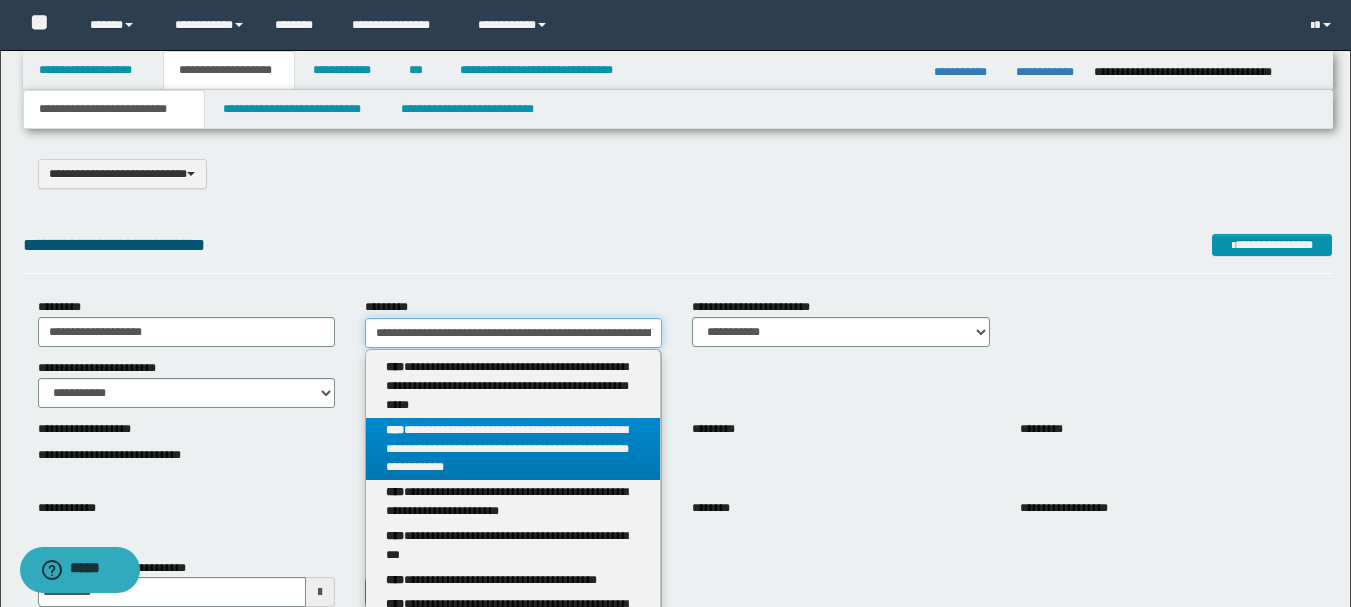 scroll, scrollTop: 0, scrollLeft: 275, axis: horizontal 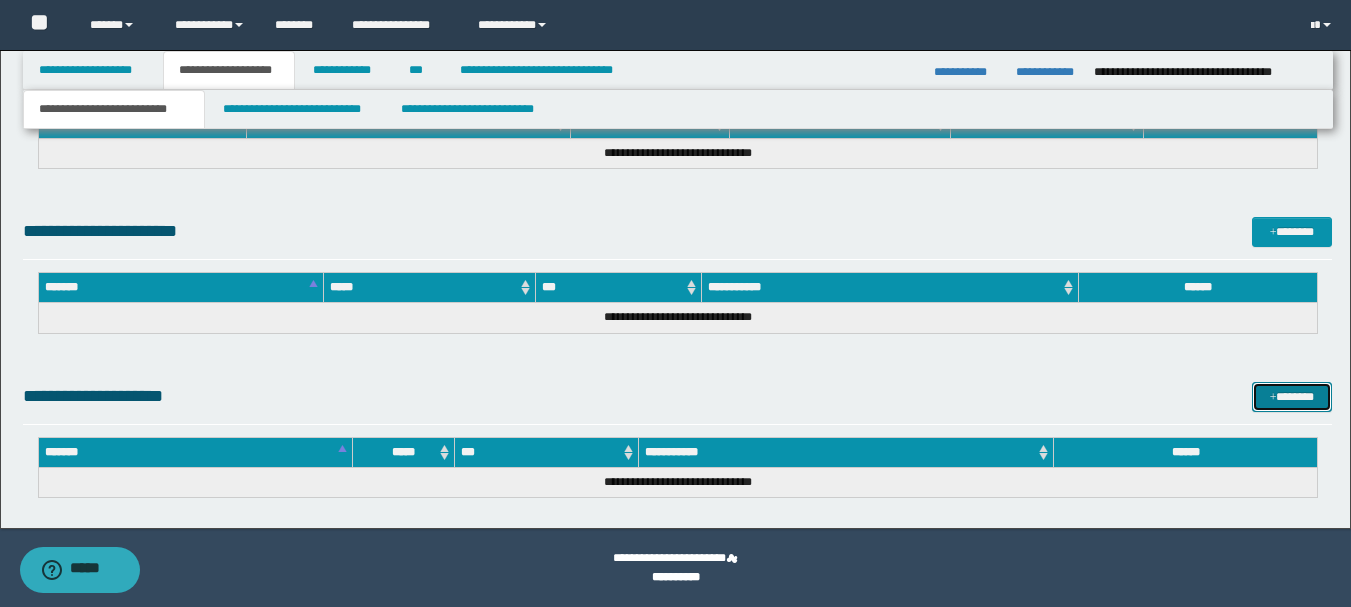 click at bounding box center (1273, 398) 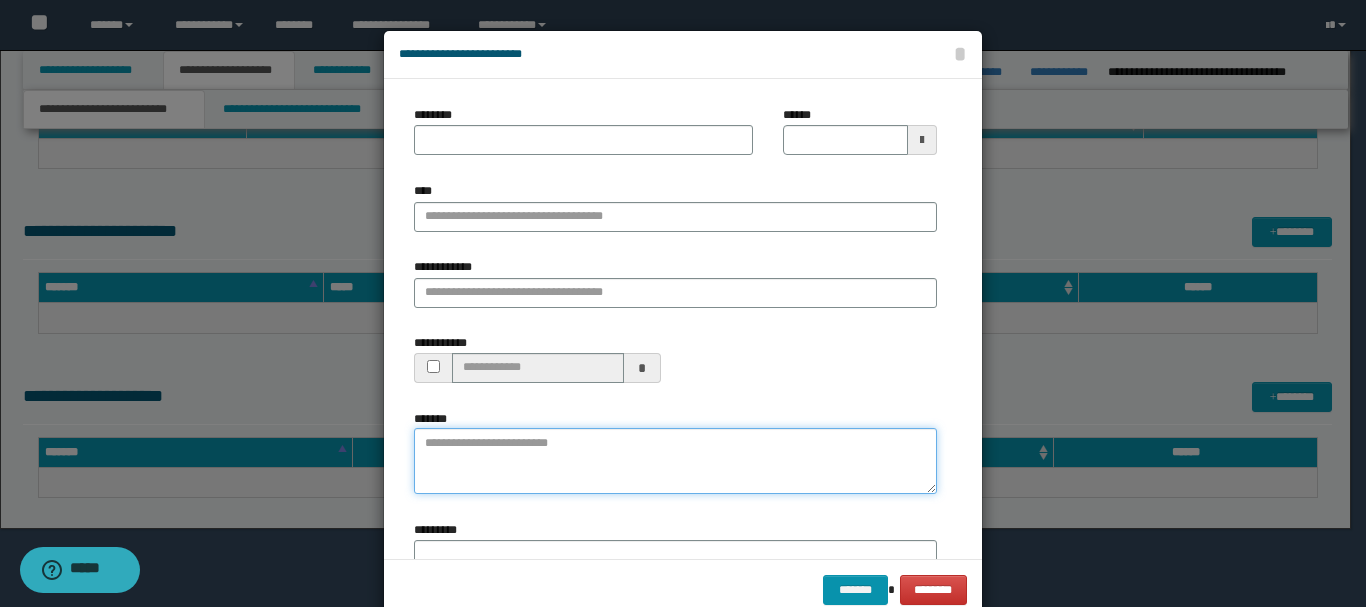 click on "*******" at bounding box center [675, 461] 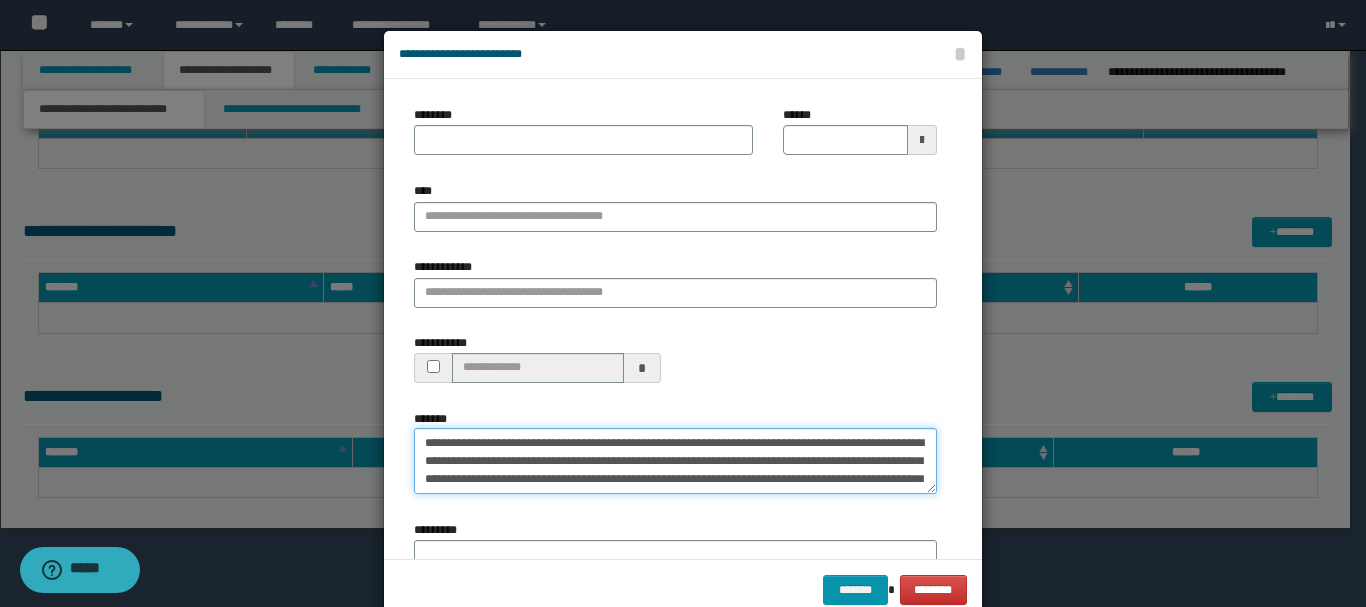 scroll, scrollTop: 49, scrollLeft: 0, axis: vertical 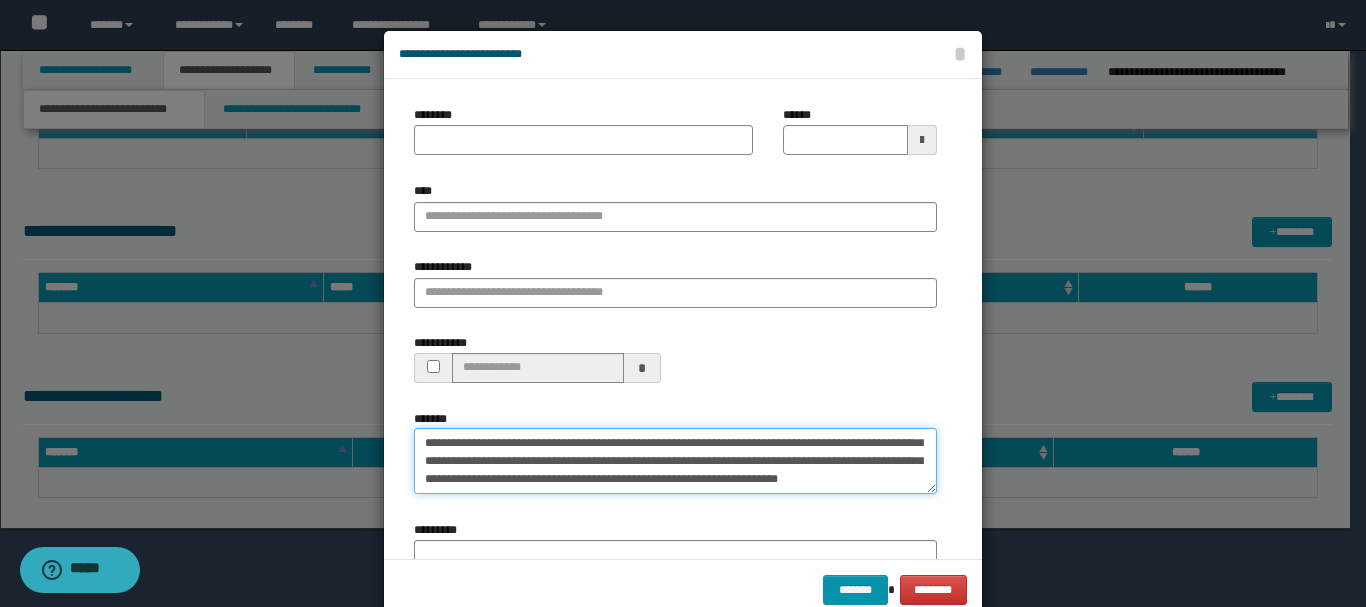 type on "**********" 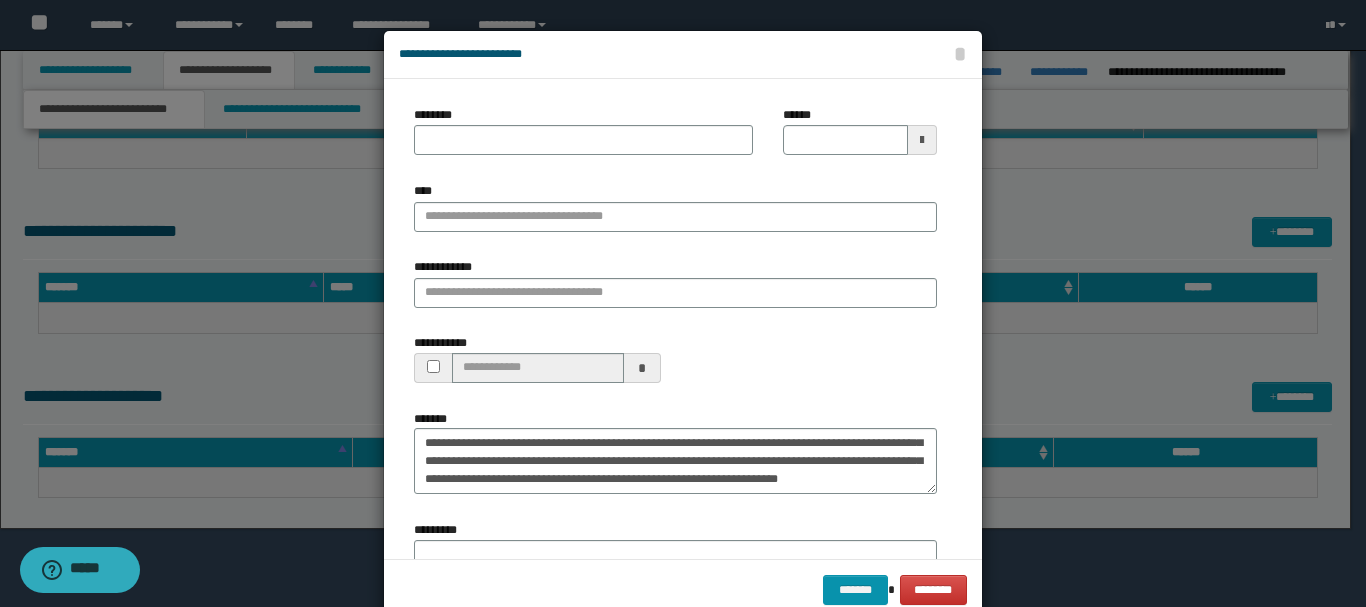 click at bounding box center [922, 140] 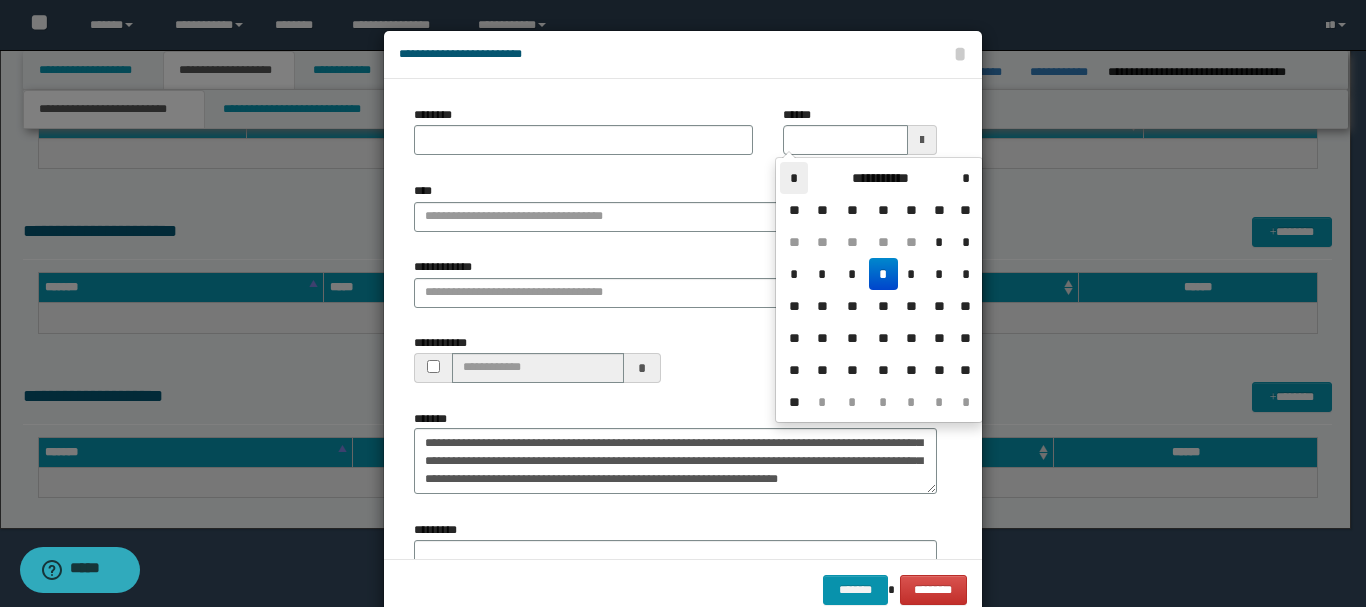 click on "*" at bounding box center (794, 178) 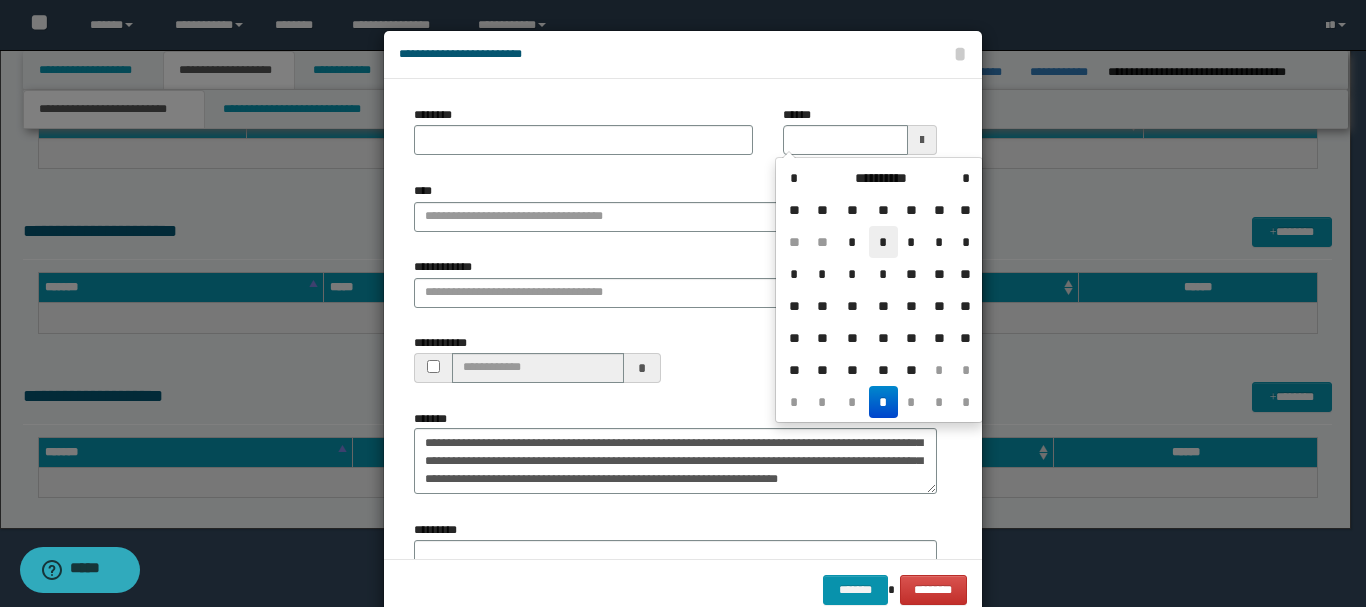 click on "*" at bounding box center (883, 242) 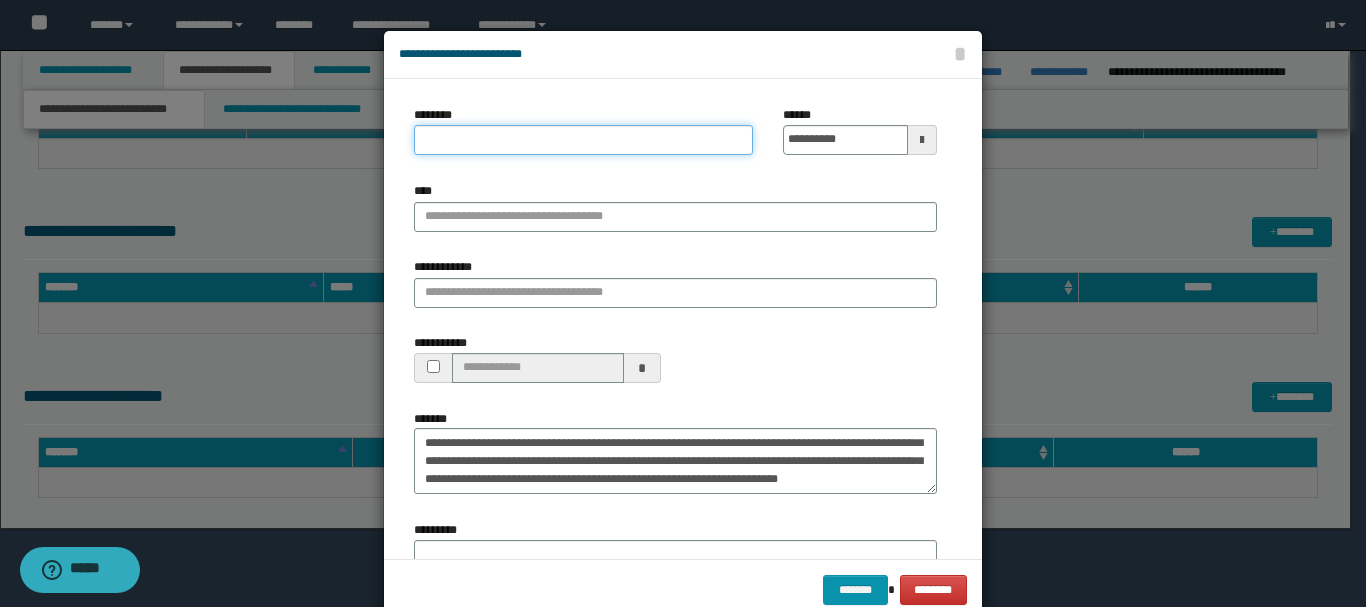 paste on "**********" 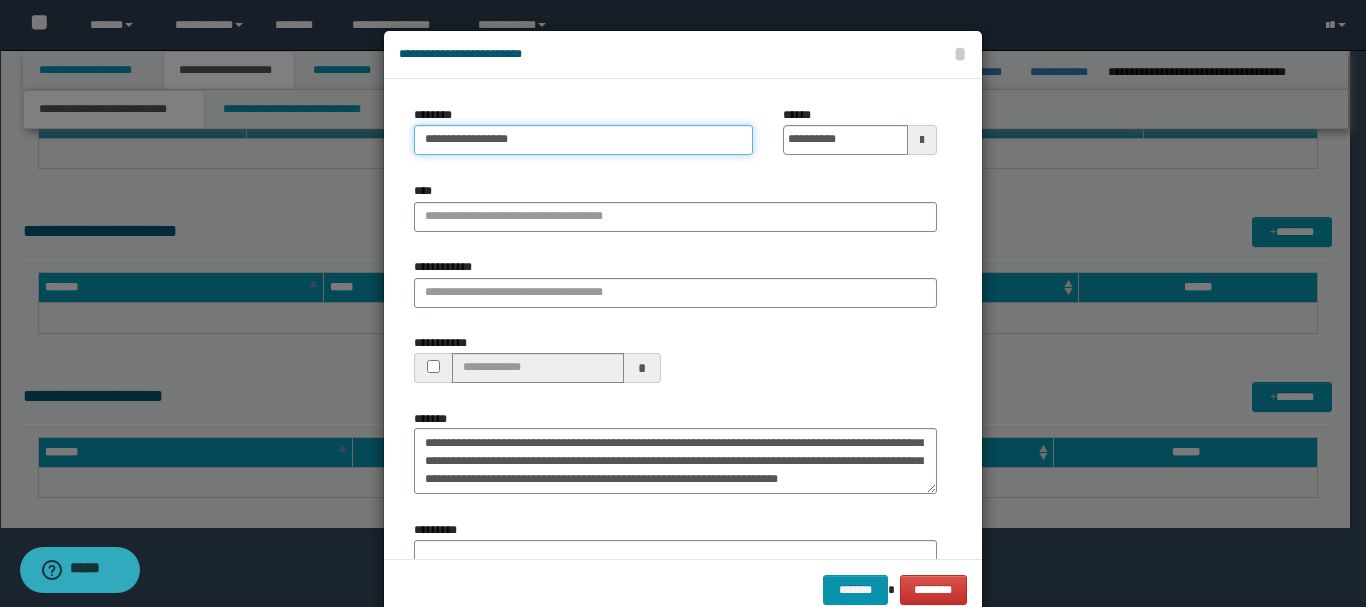 type on "**********" 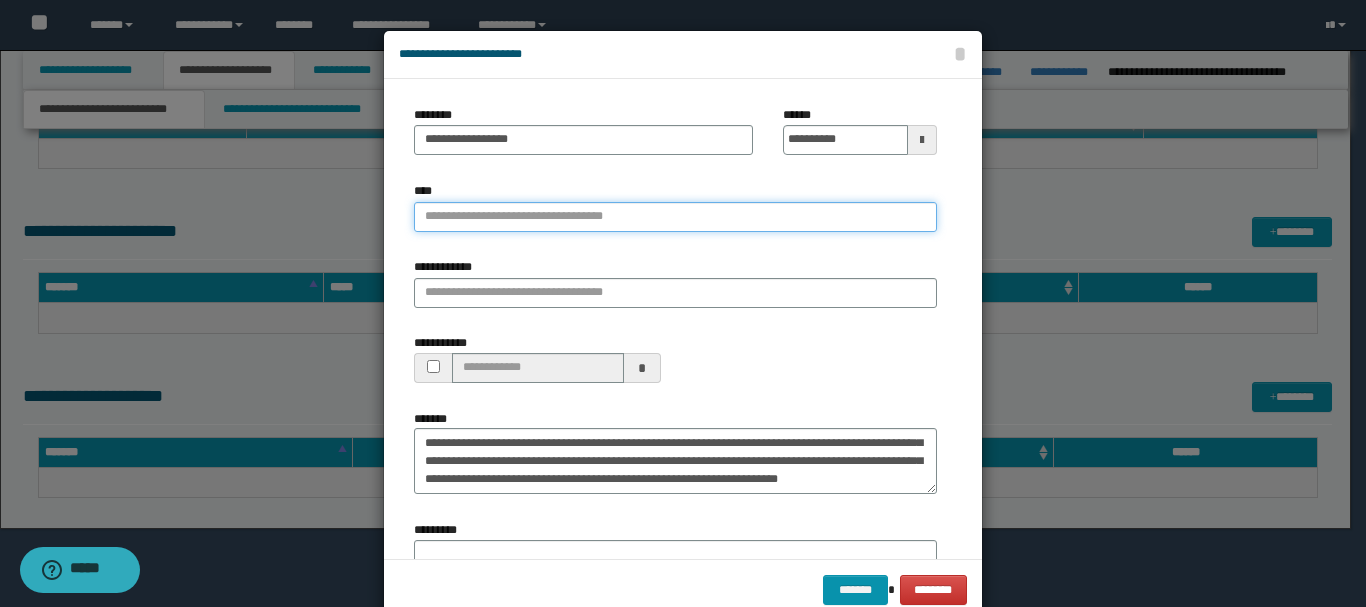 click on "****" at bounding box center (675, 217) 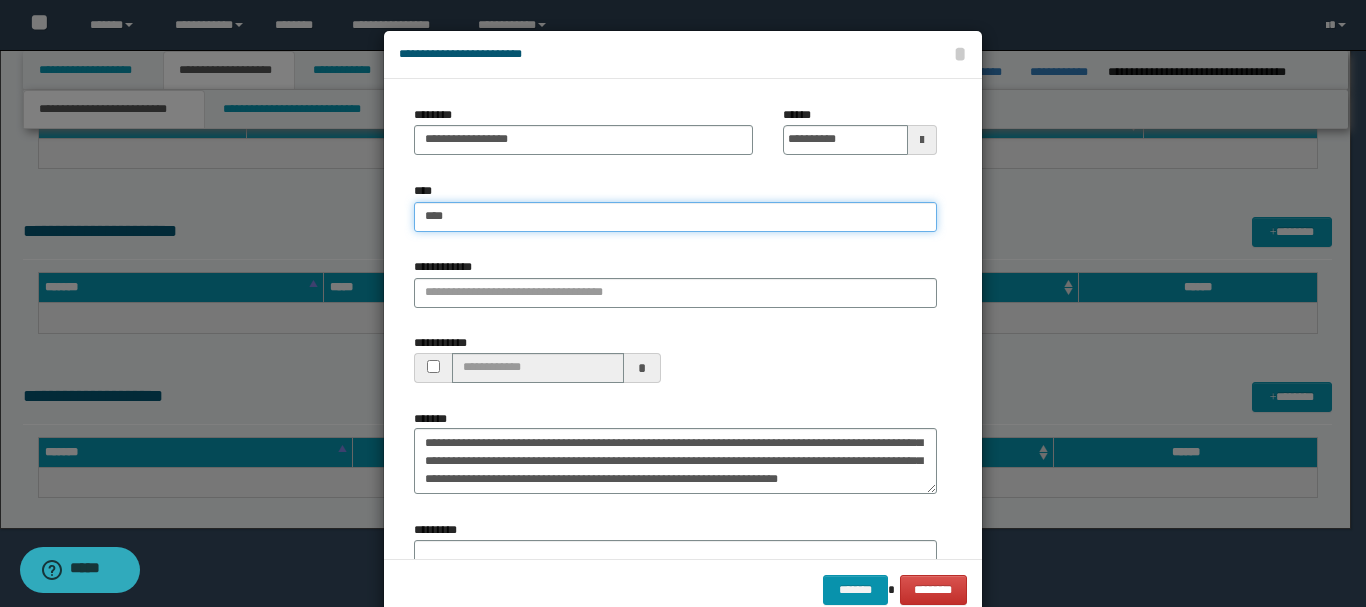 drag, startPoint x: 456, startPoint y: 221, endPoint x: 353, endPoint y: 220, distance: 103.00485 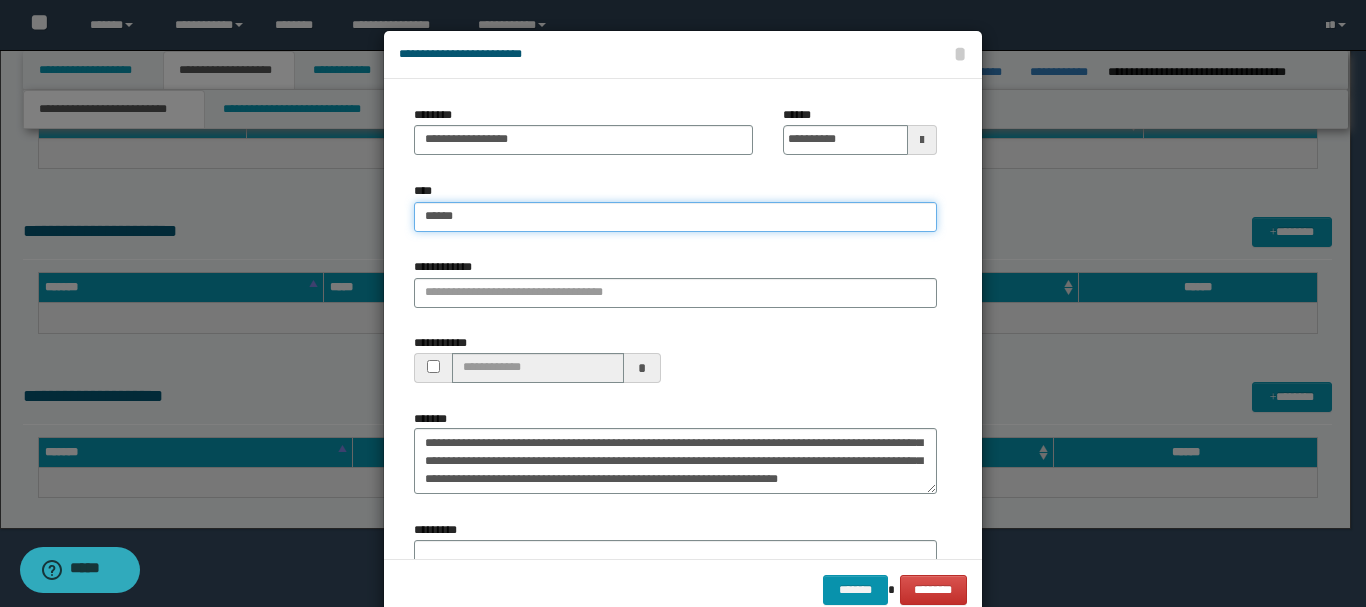 type on "*******" 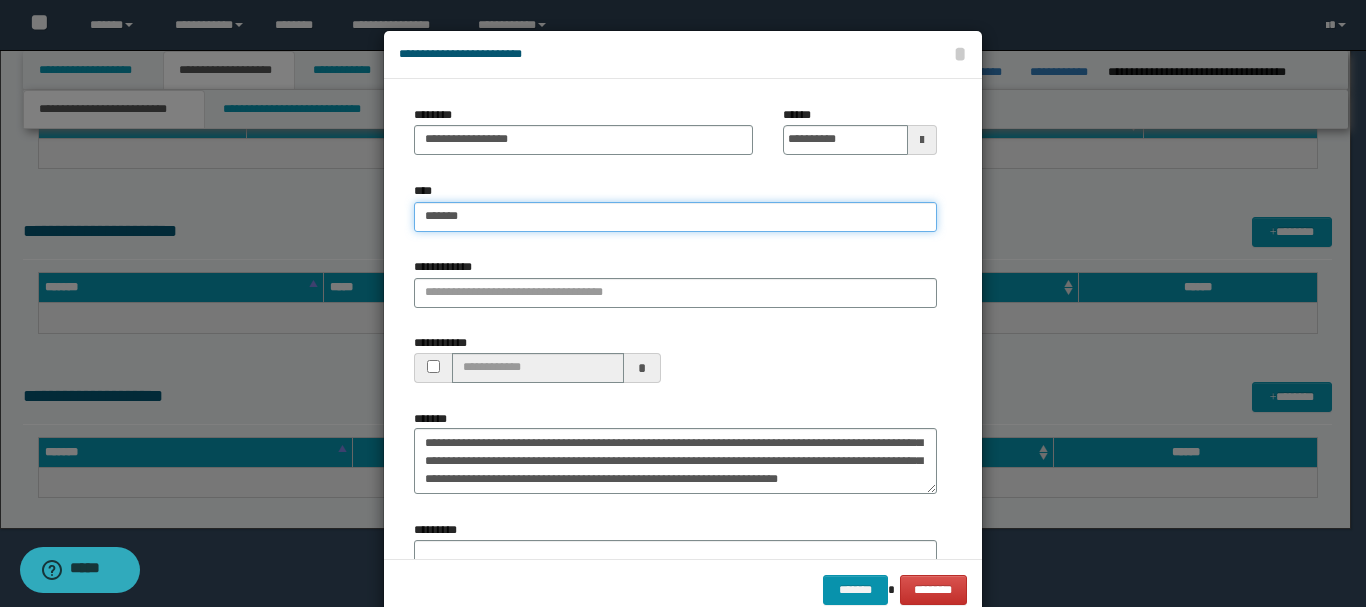 type on "*******" 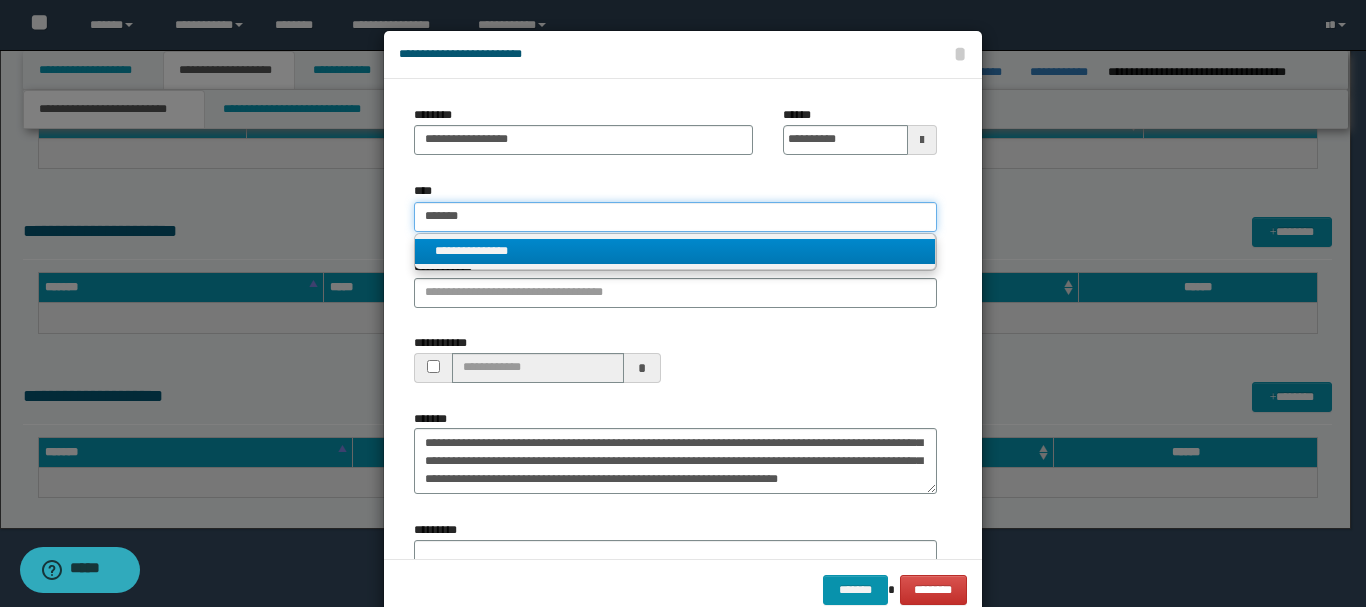 type on "*******" 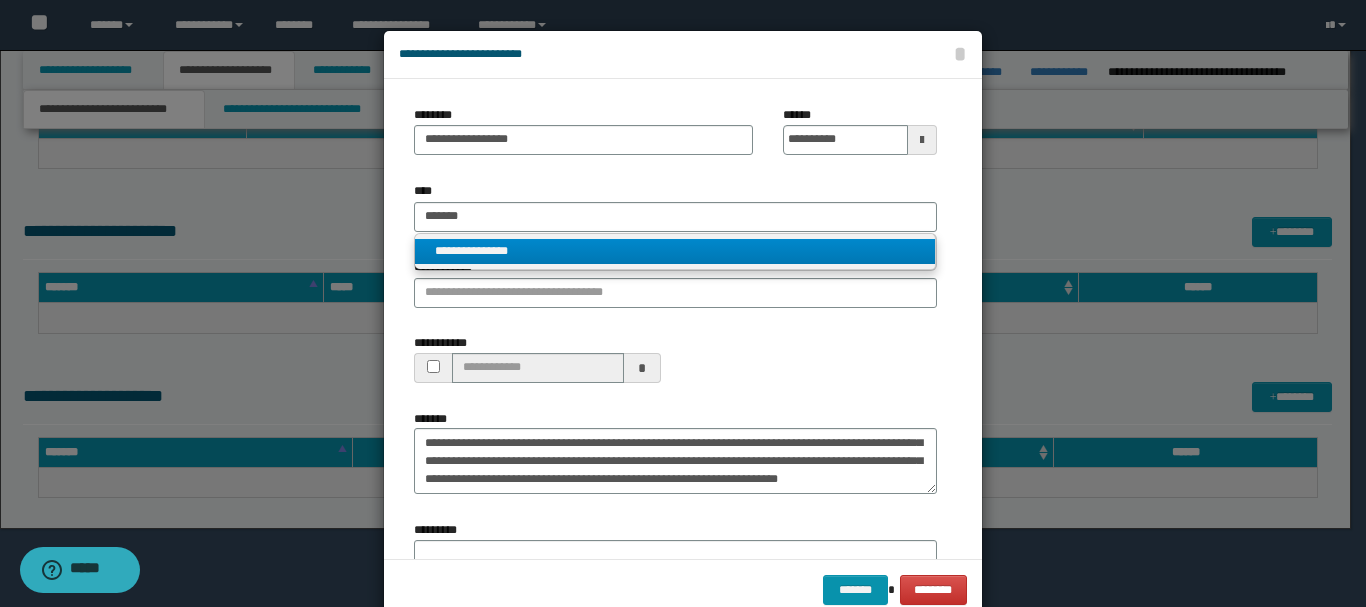 click on "**********" at bounding box center (675, 251) 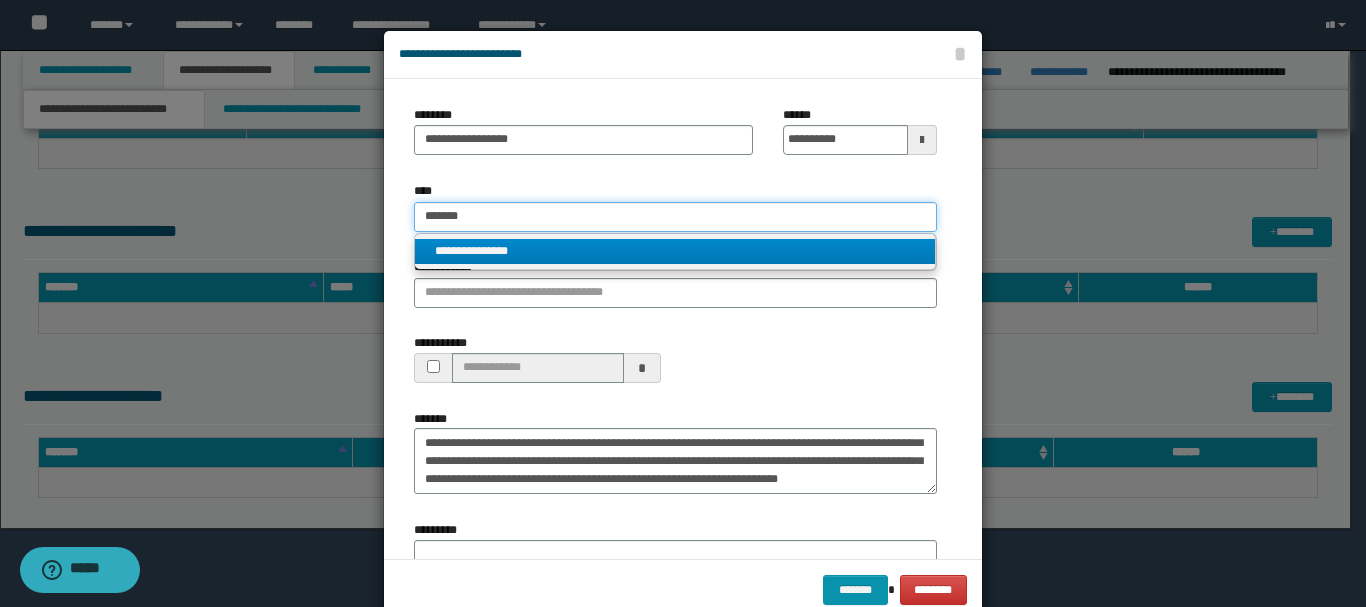 type 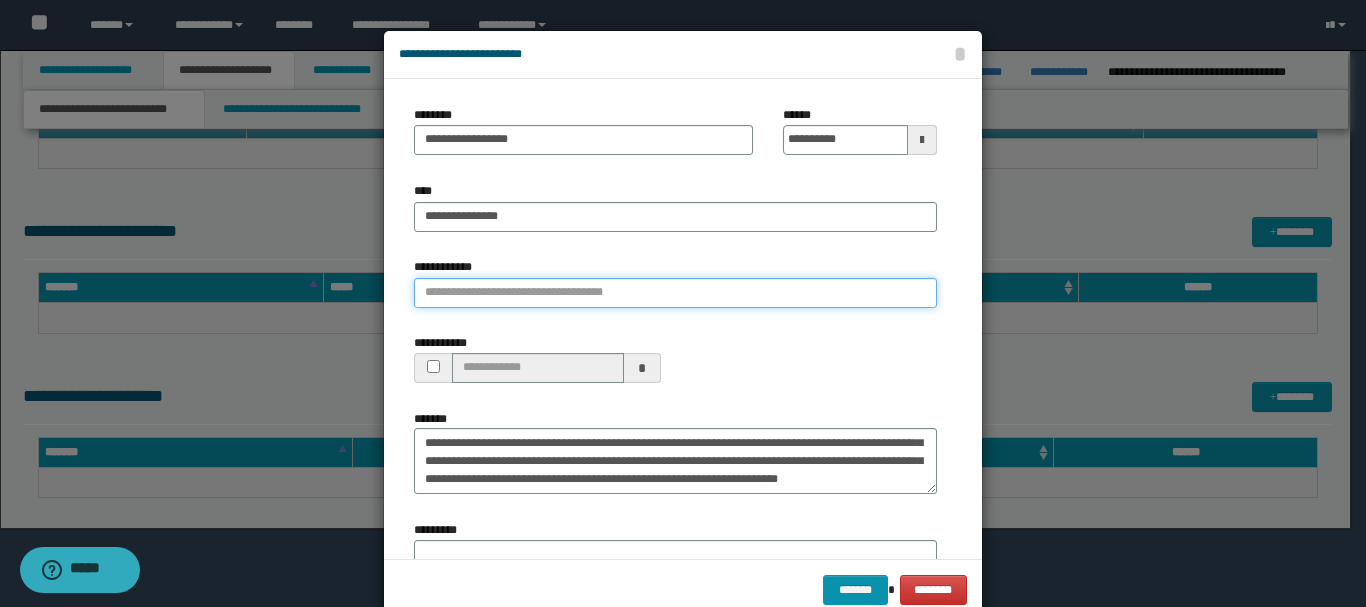 click on "**********" at bounding box center (675, 293) 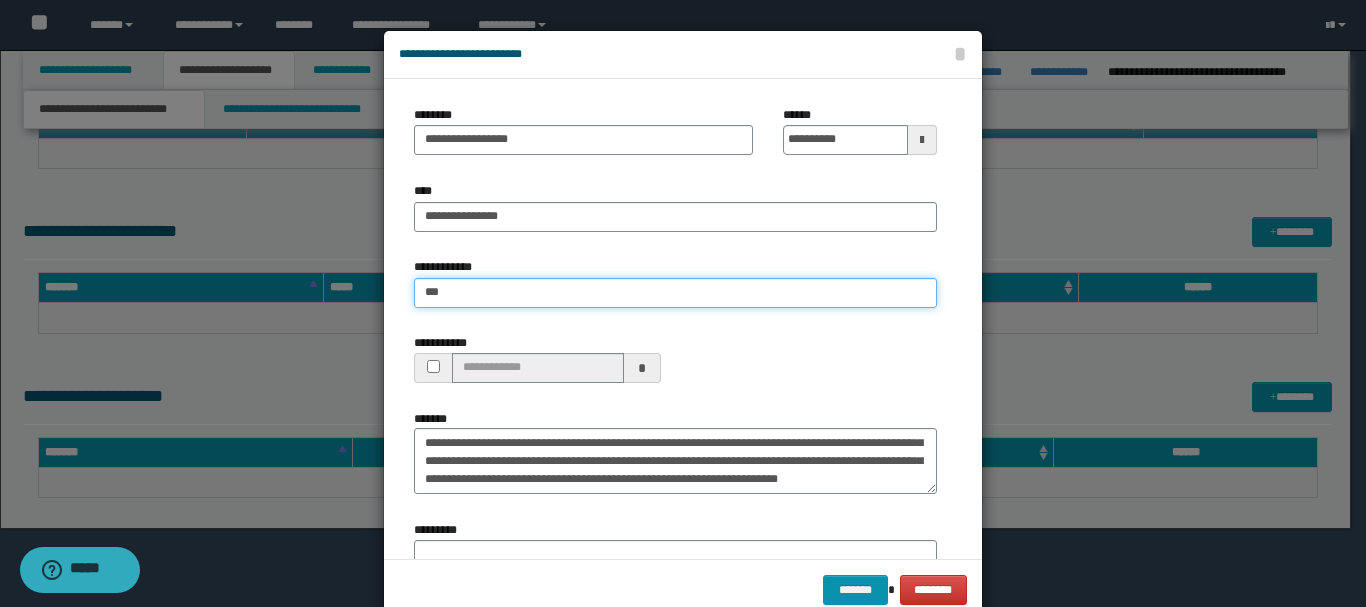 type on "****" 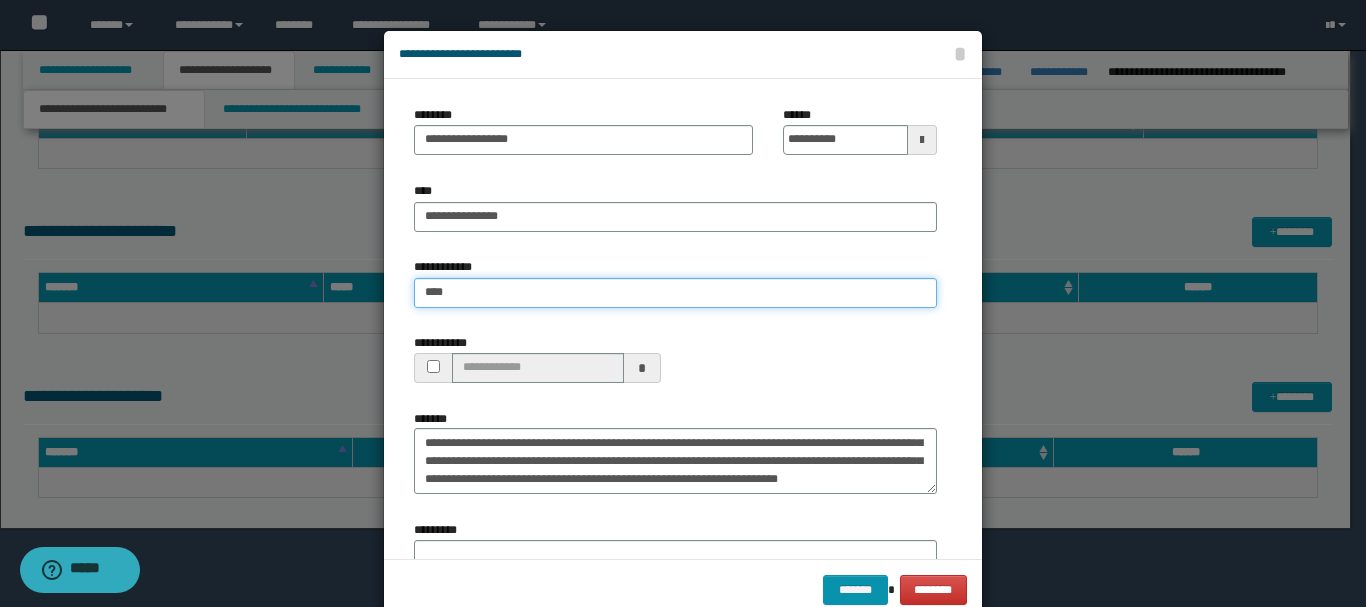 type on "****" 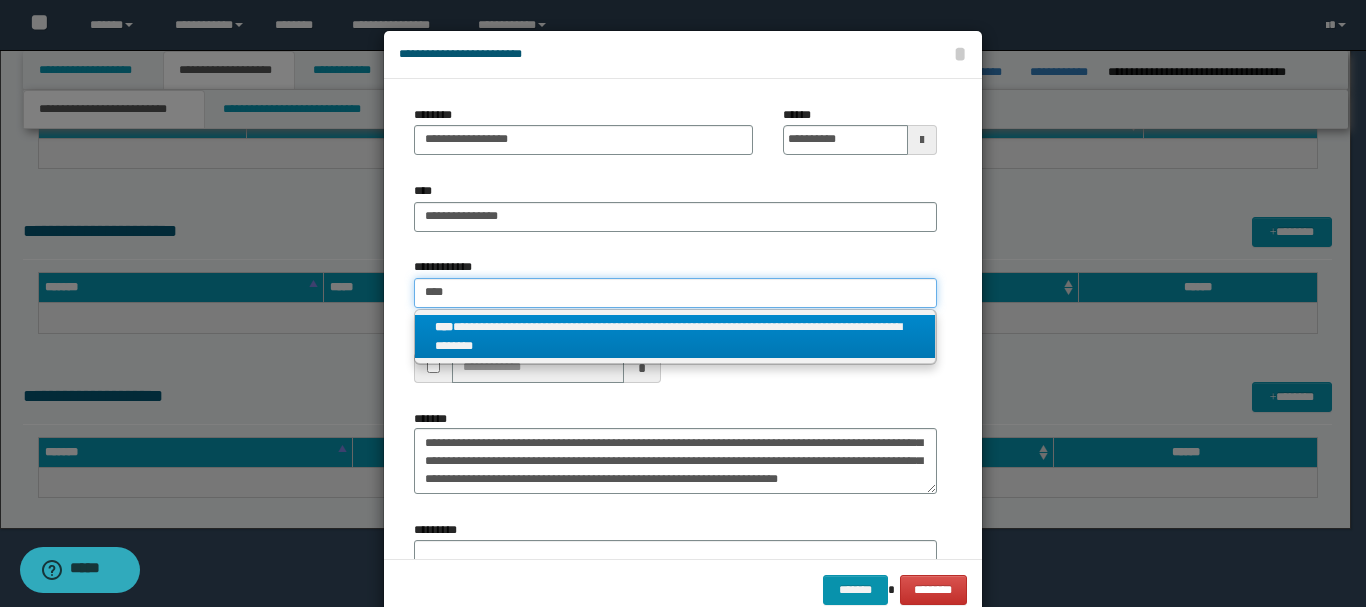 type on "****" 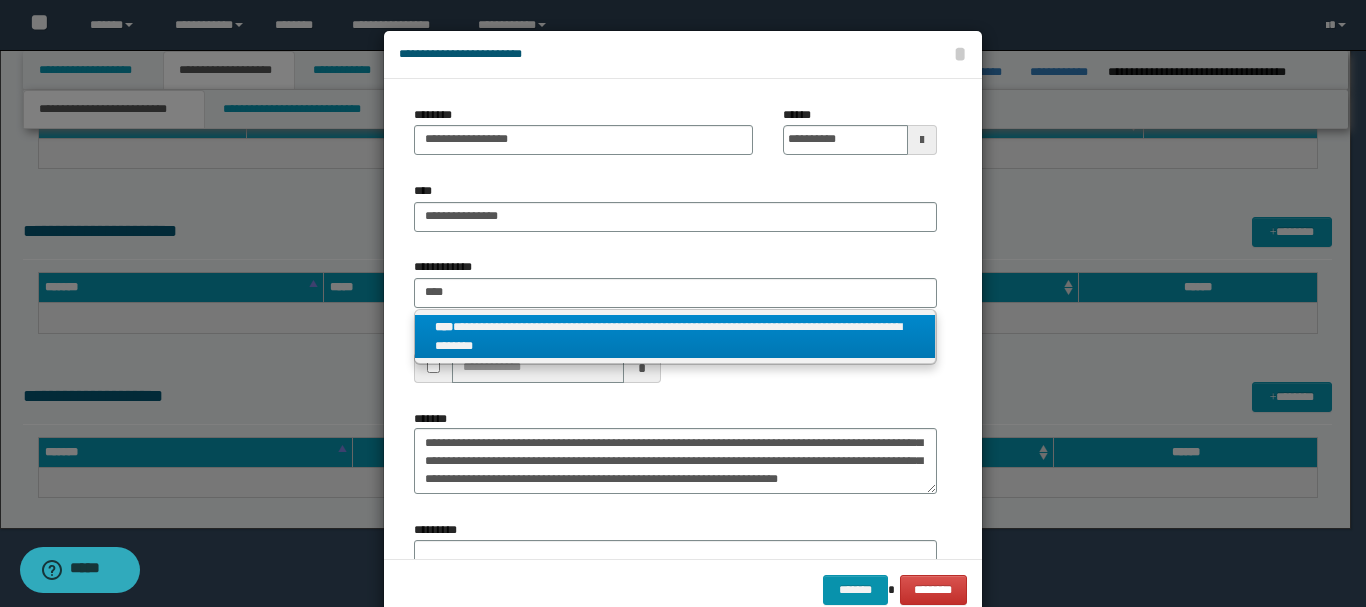 click on "**********" at bounding box center [675, 337] 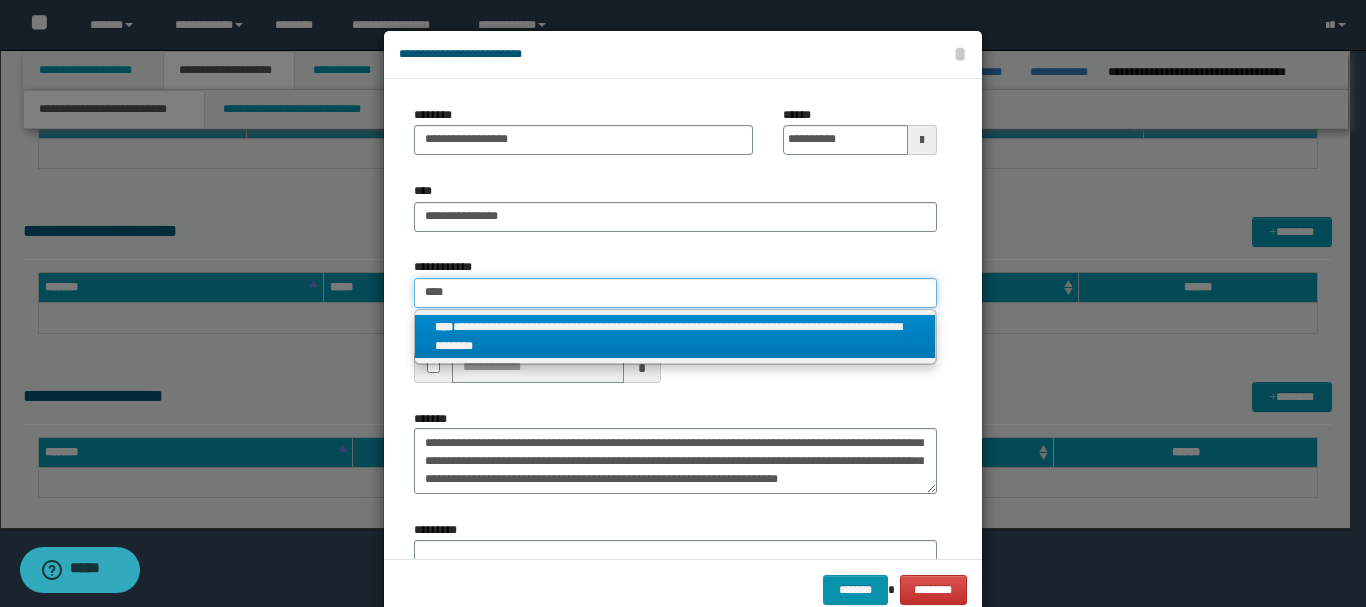type 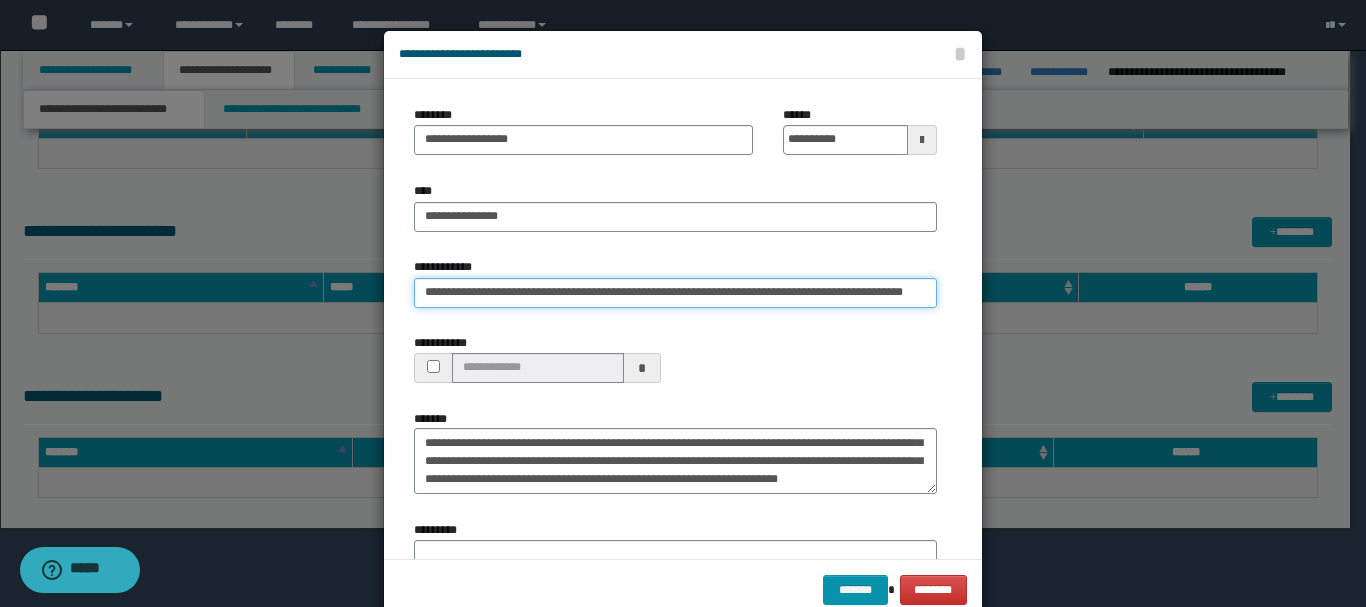 scroll, scrollTop: 0, scrollLeft: 11, axis: horizontal 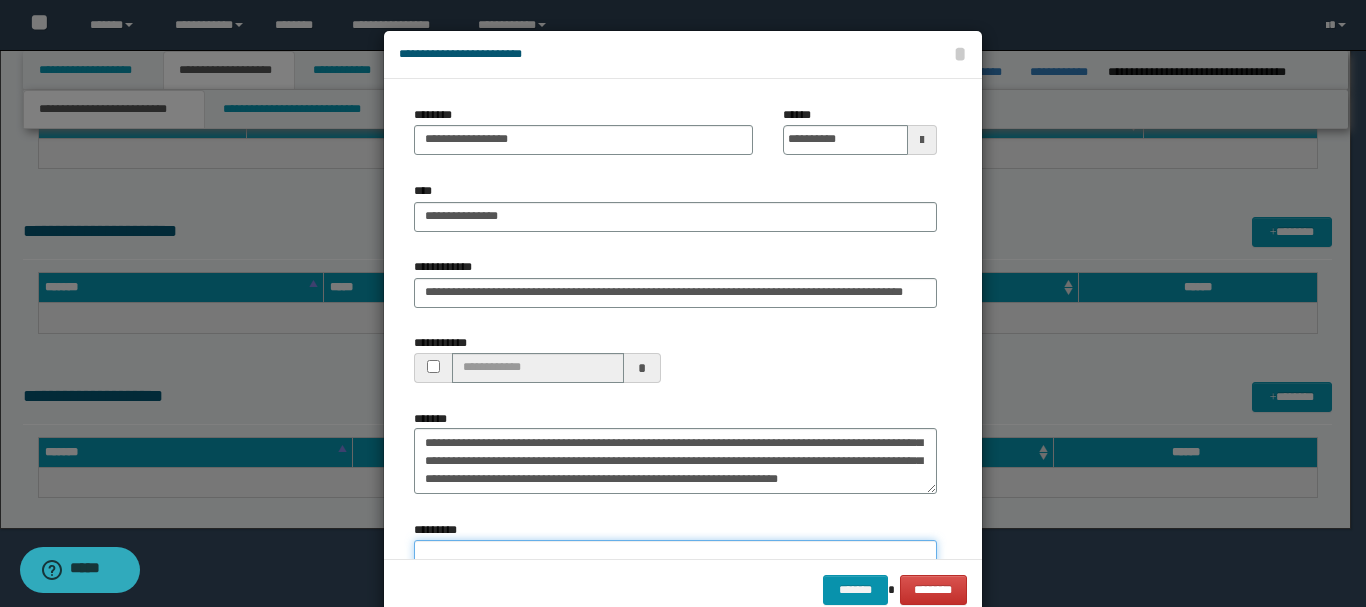 click on "*********" at bounding box center (675, 573) 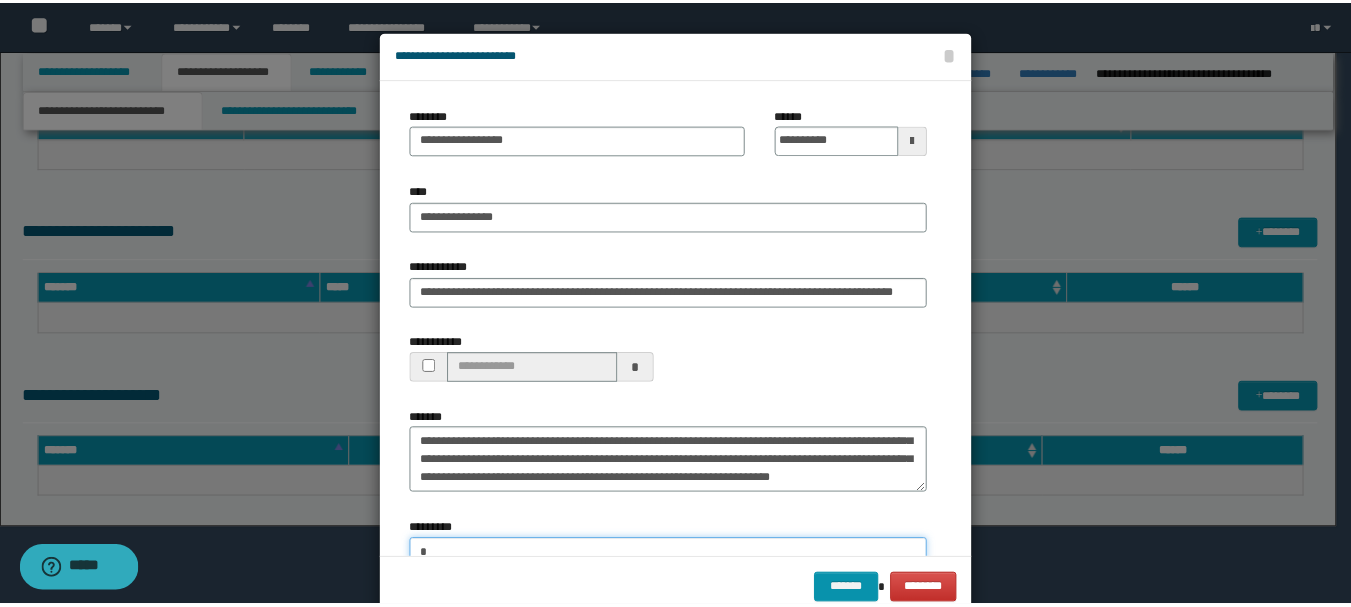 scroll, scrollTop: 5, scrollLeft: 0, axis: vertical 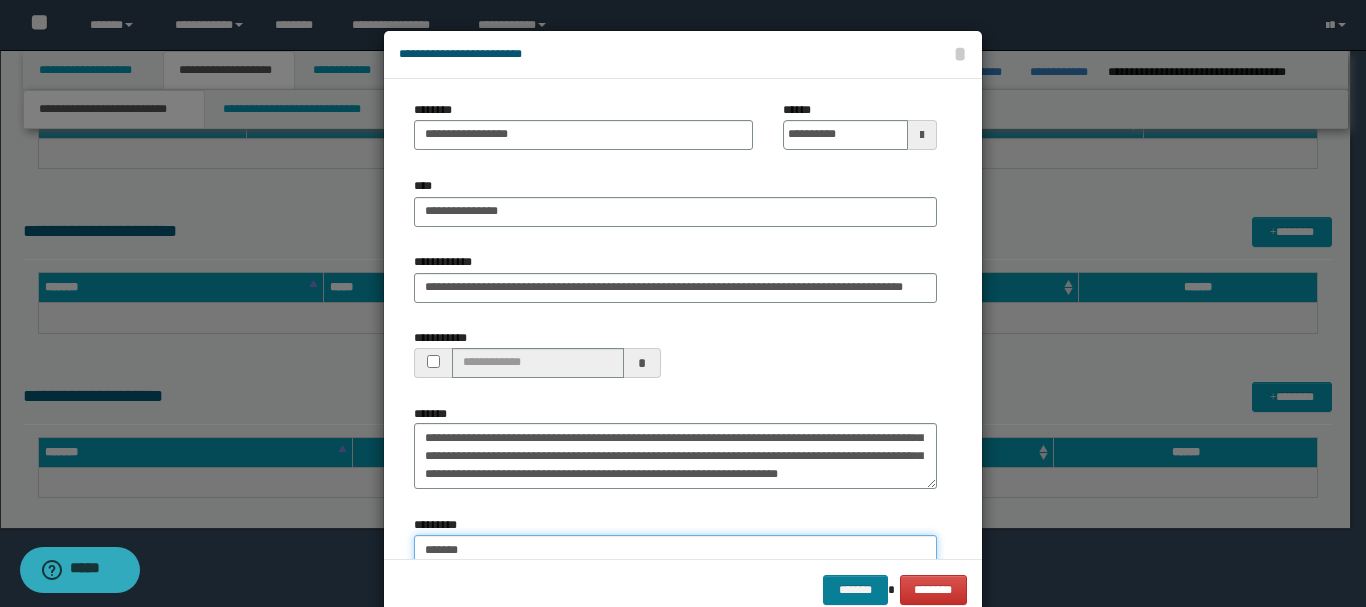 type on "*******" 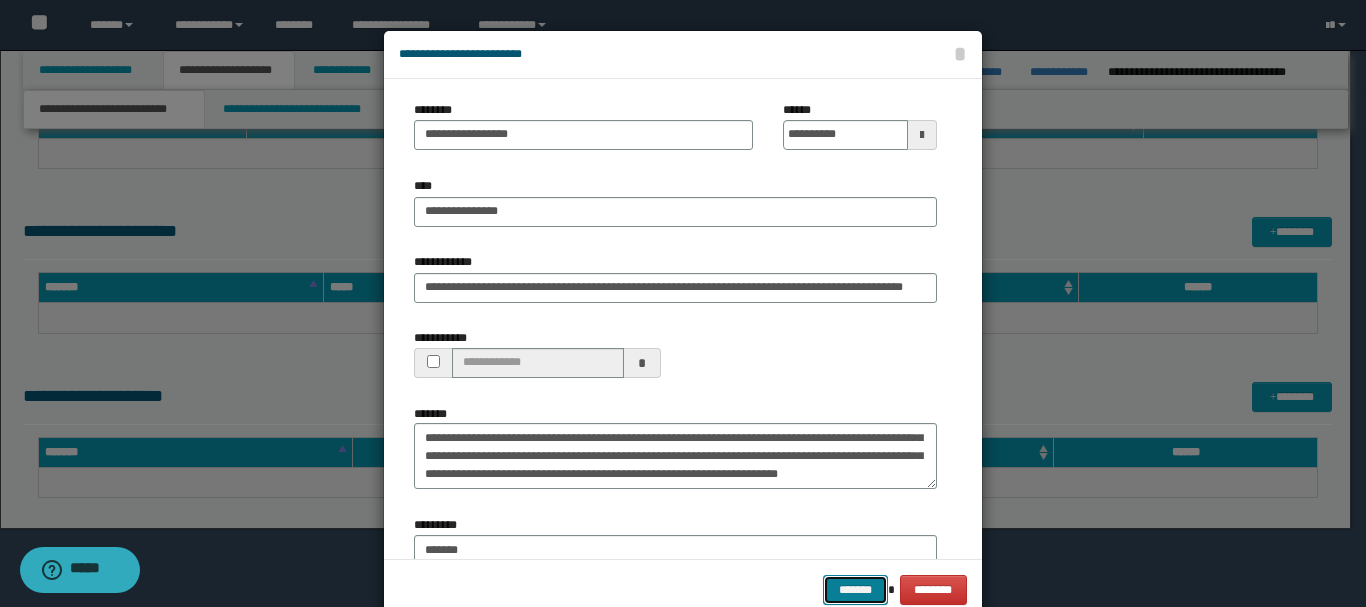 click on "*******" at bounding box center (855, 590) 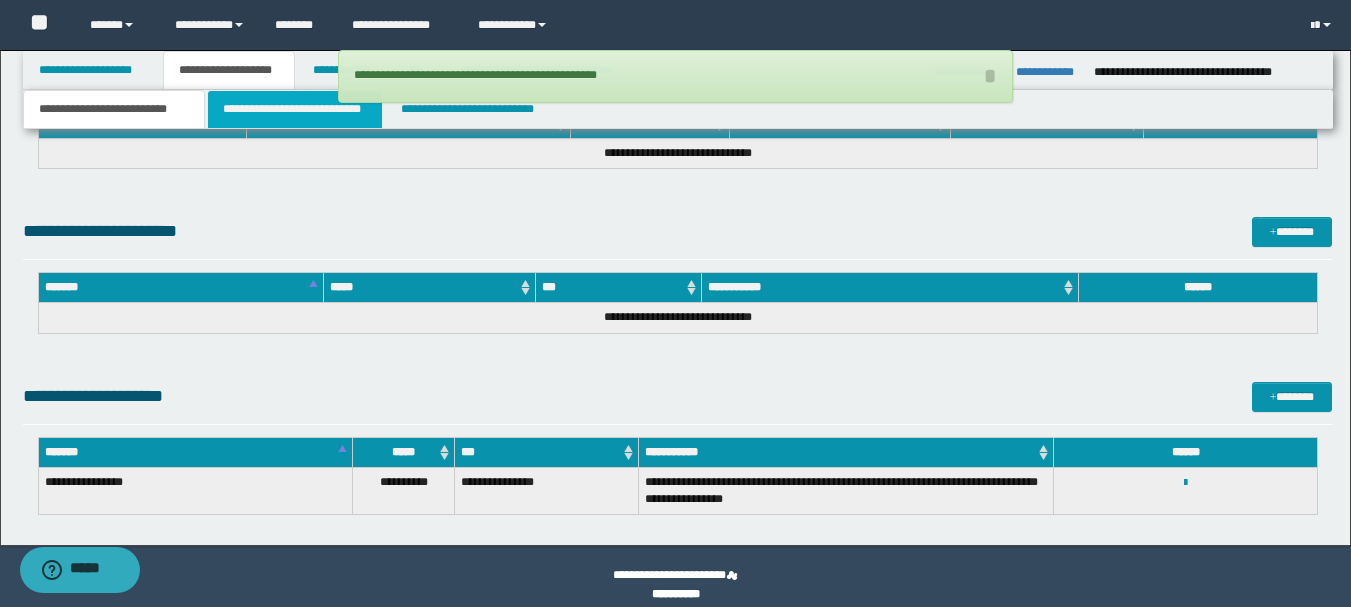 click on "**********" at bounding box center [295, 109] 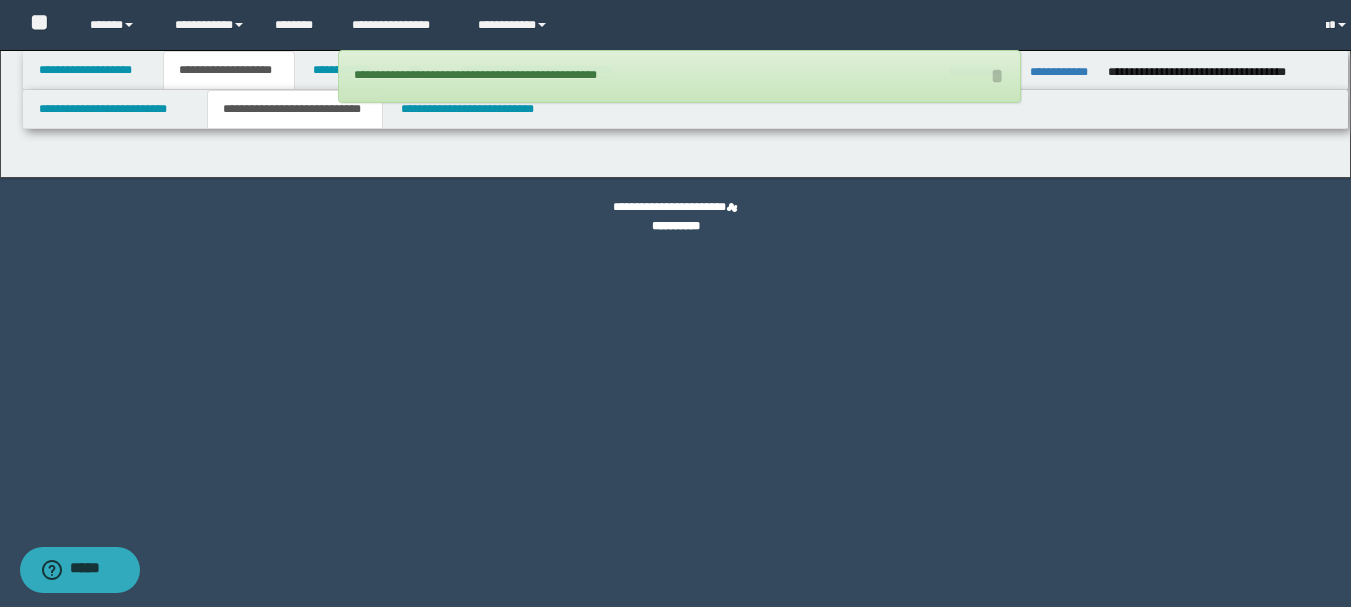 scroll, scrollTop: 0, scrollLeft: 0, axis: both 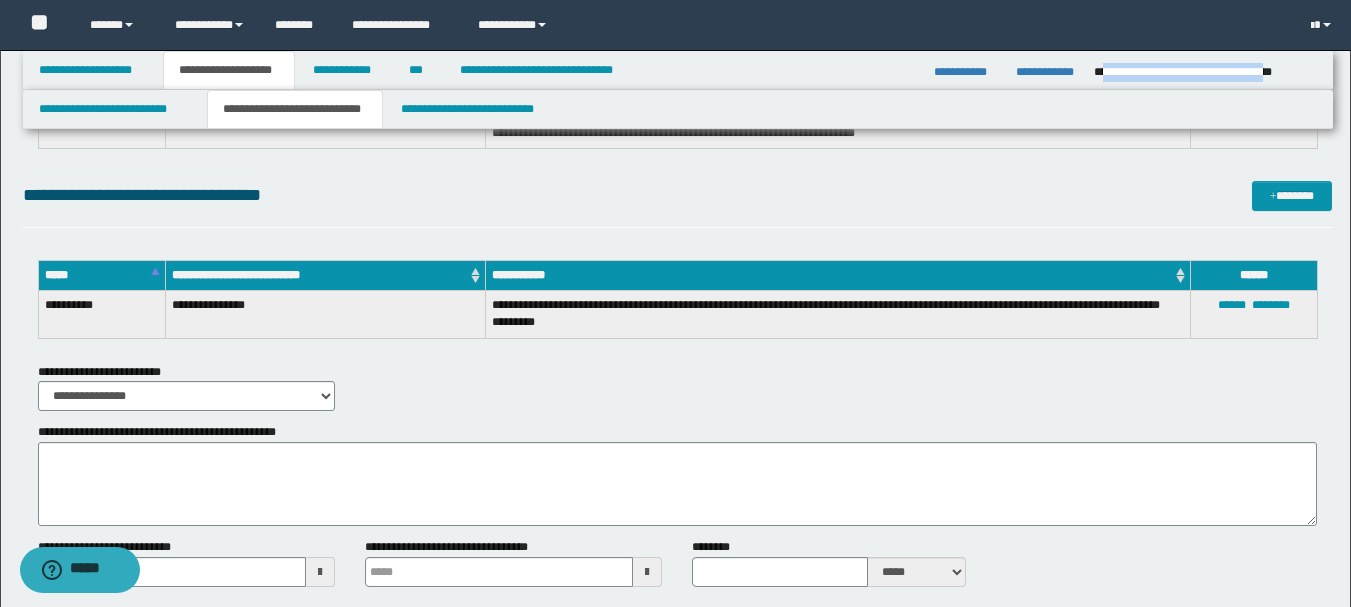 drag, startPoint x: 1102, startPoint y: 71, endPoint x: 1312, endPoint y: 77, distance: 210.0857 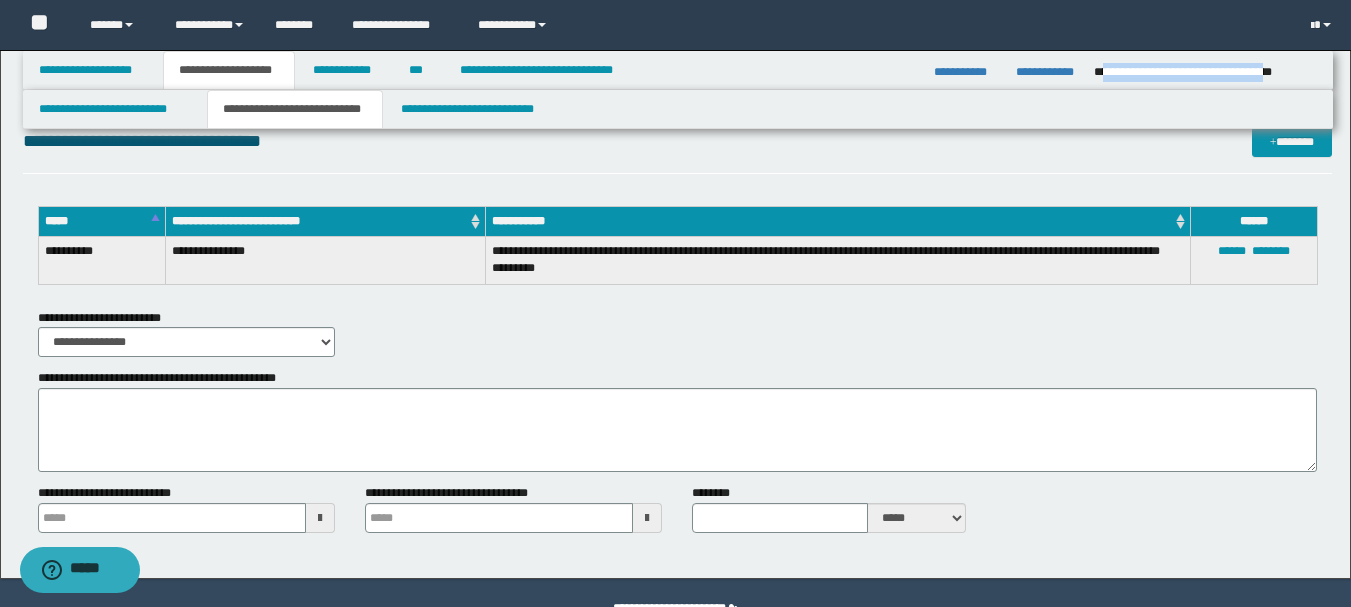 scroll, scrollTop: 1004, scrollLeft: 0, axis: vertical 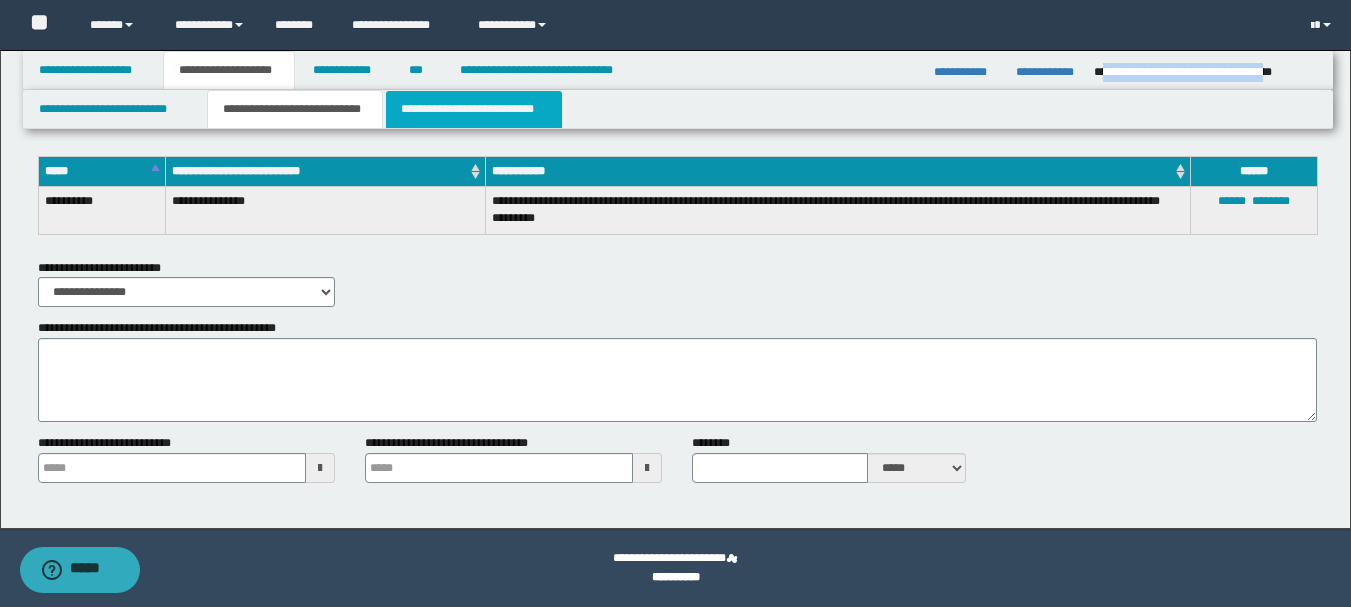 click on "**********" at bounding box center (474, 109) 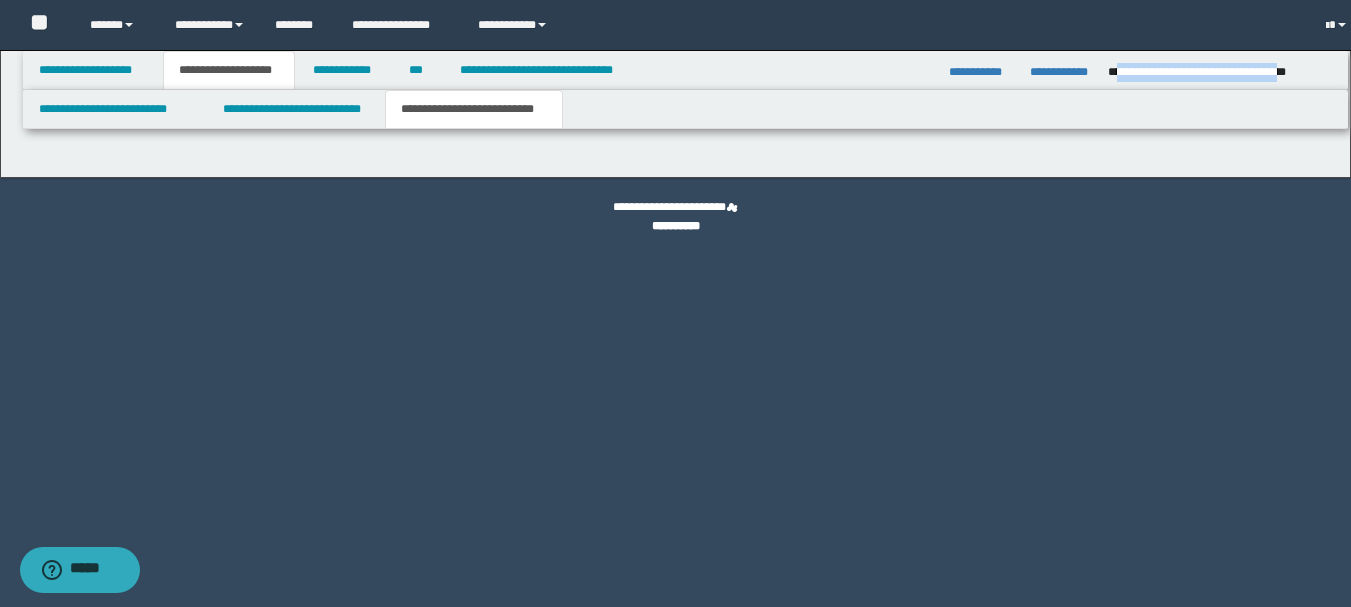 scroll, scrollTop: 0, scrollLeft: 0, axis: both 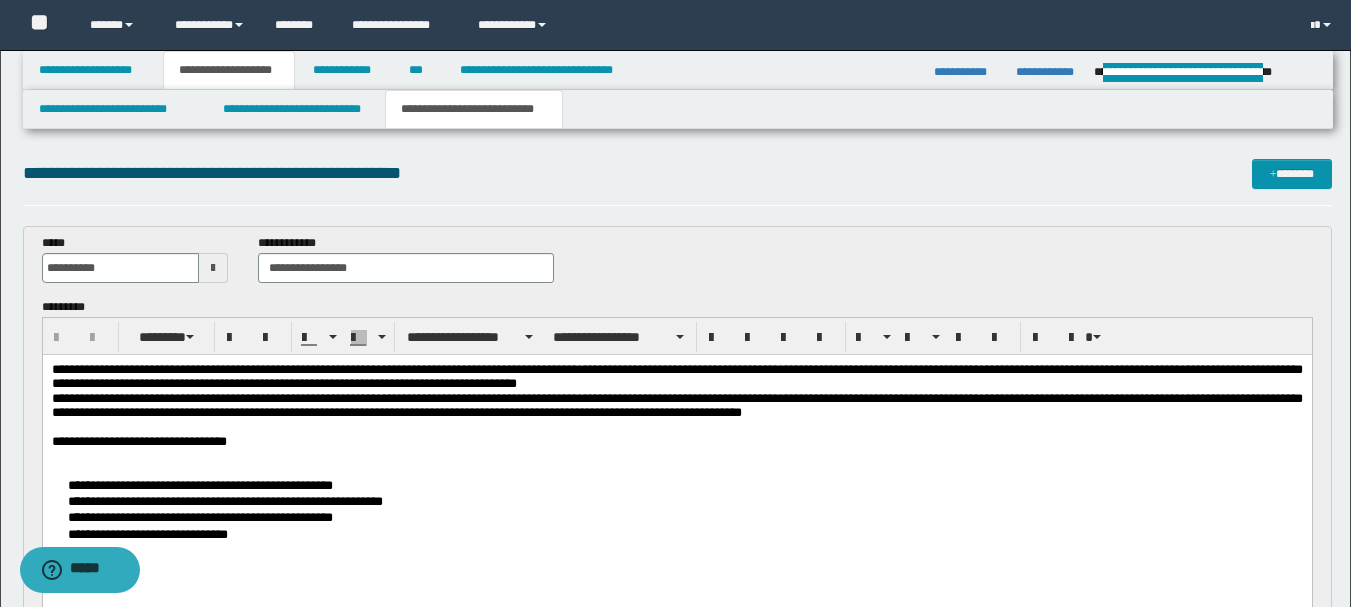 click on "**********" at bounding box center [676, 377] 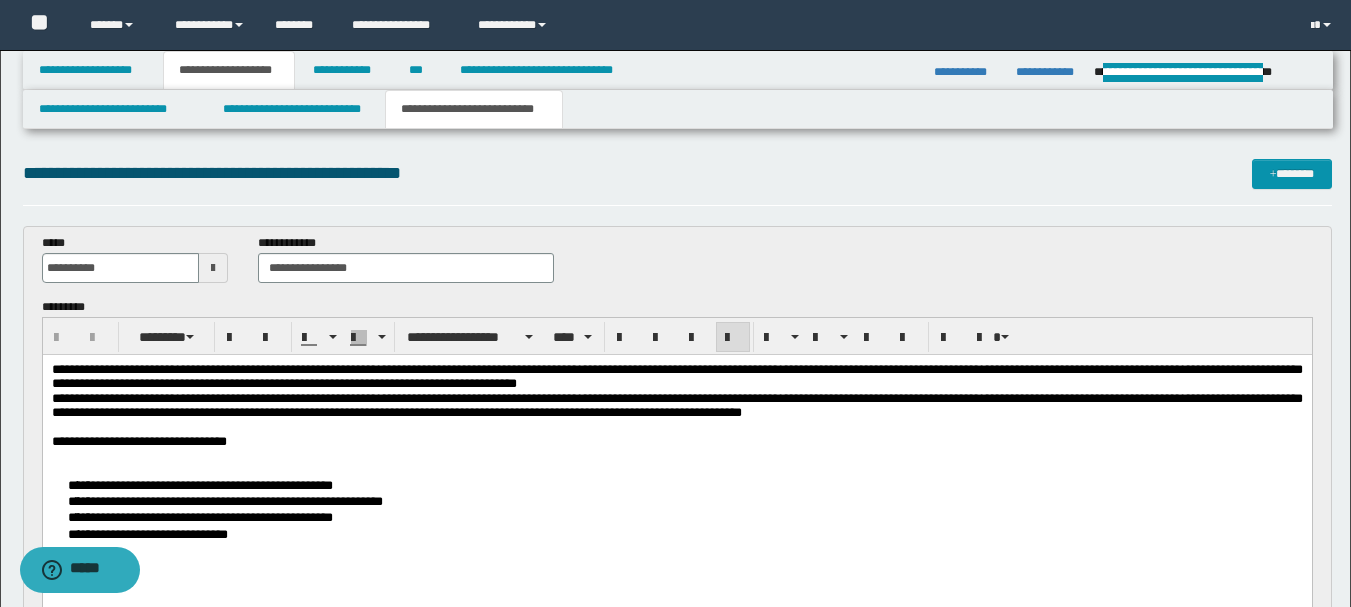 type 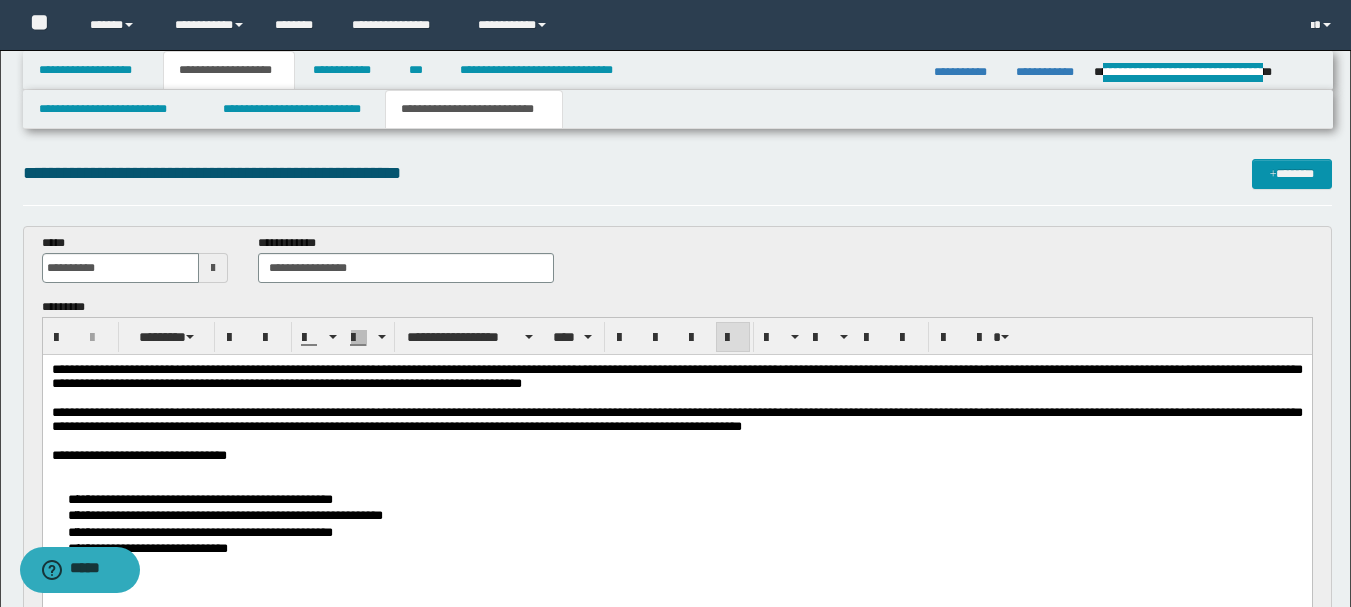 scroll, scrollTop: 100, scrollLeft: 0, axis: vertical 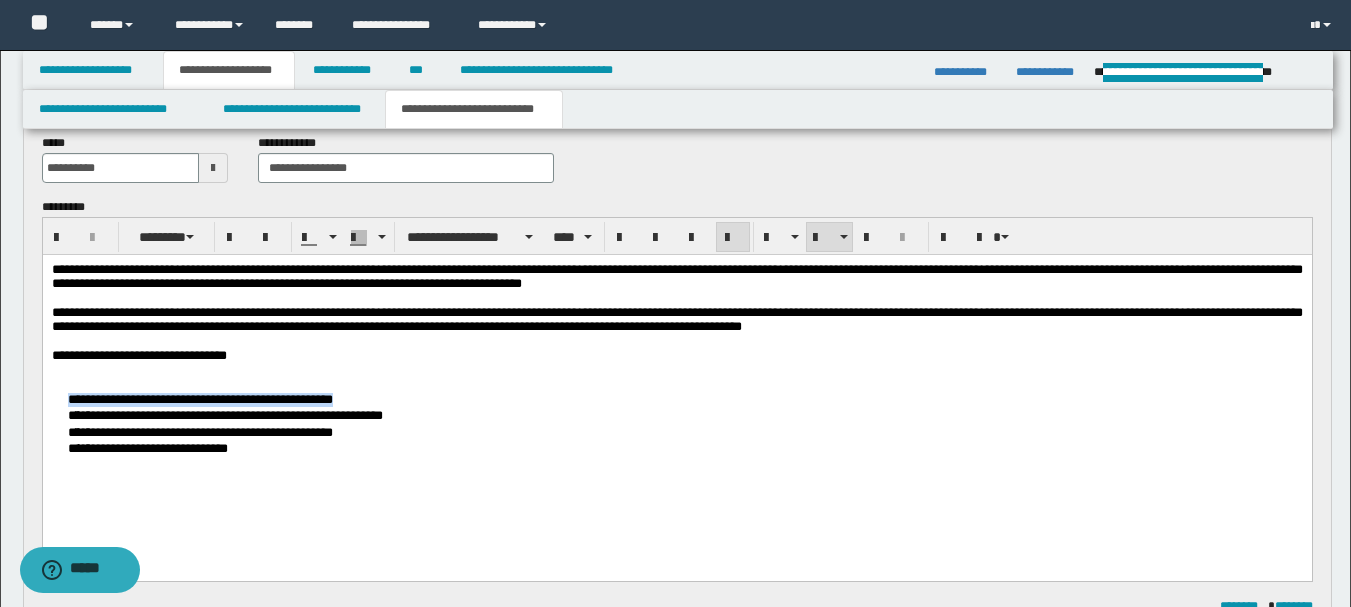 drag, startPoint x: 416, startPoint y: 401, endPoint x: 91, endPoint y: 401, distance: 325 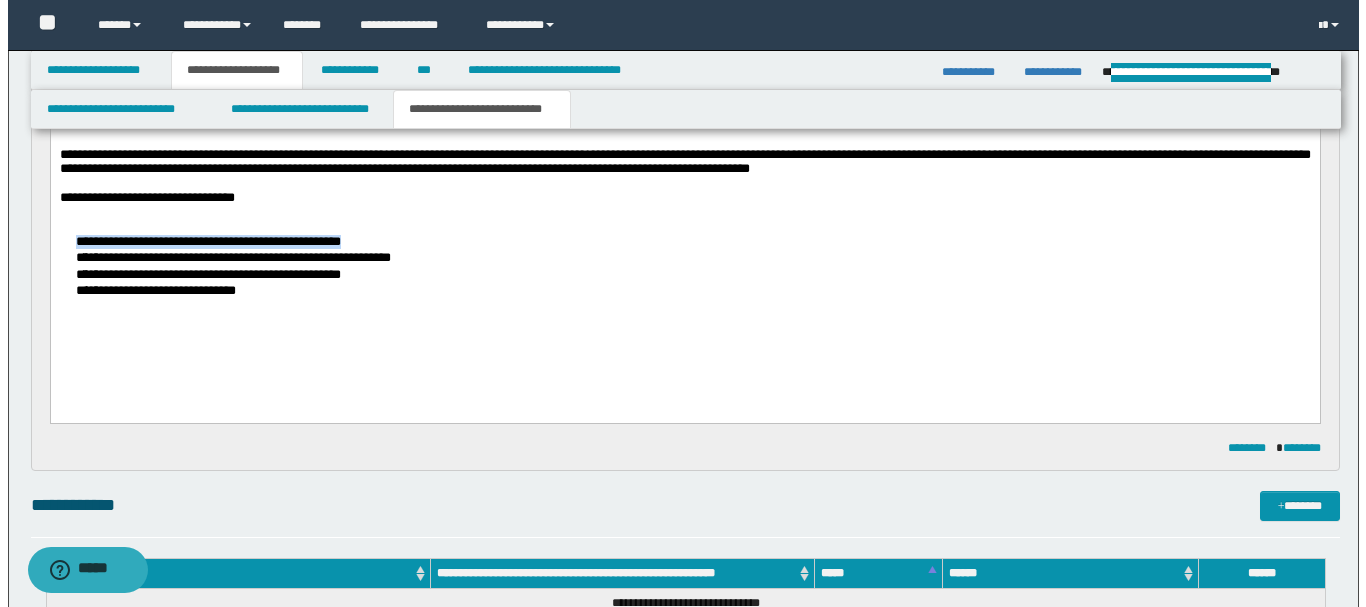 scroll, scrollTop: 300, scrollLeft: 0, axis: vertical 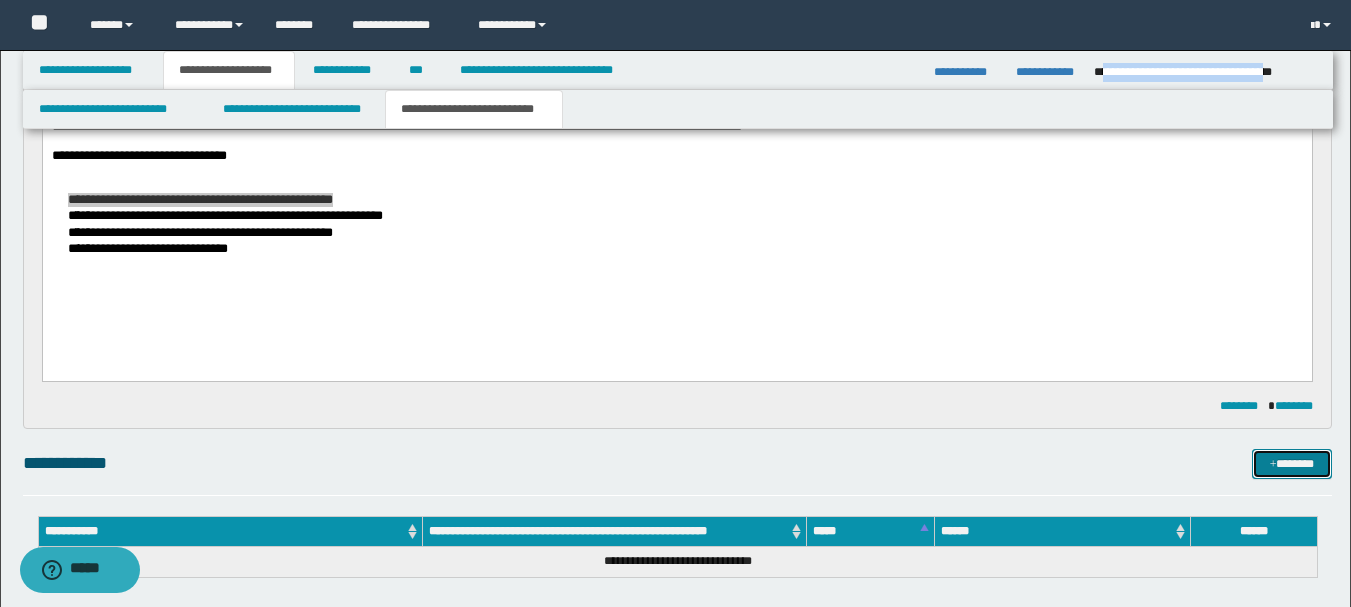 click on "*******" at bounding box center (1292, 464) 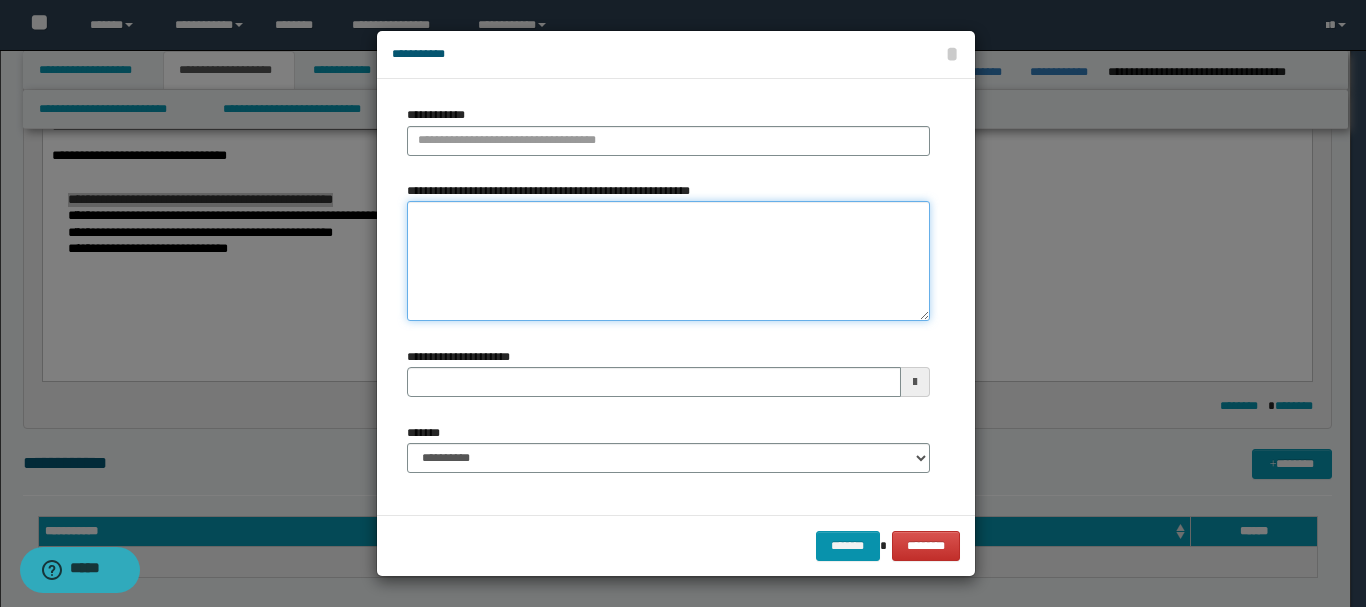paste on "**********" 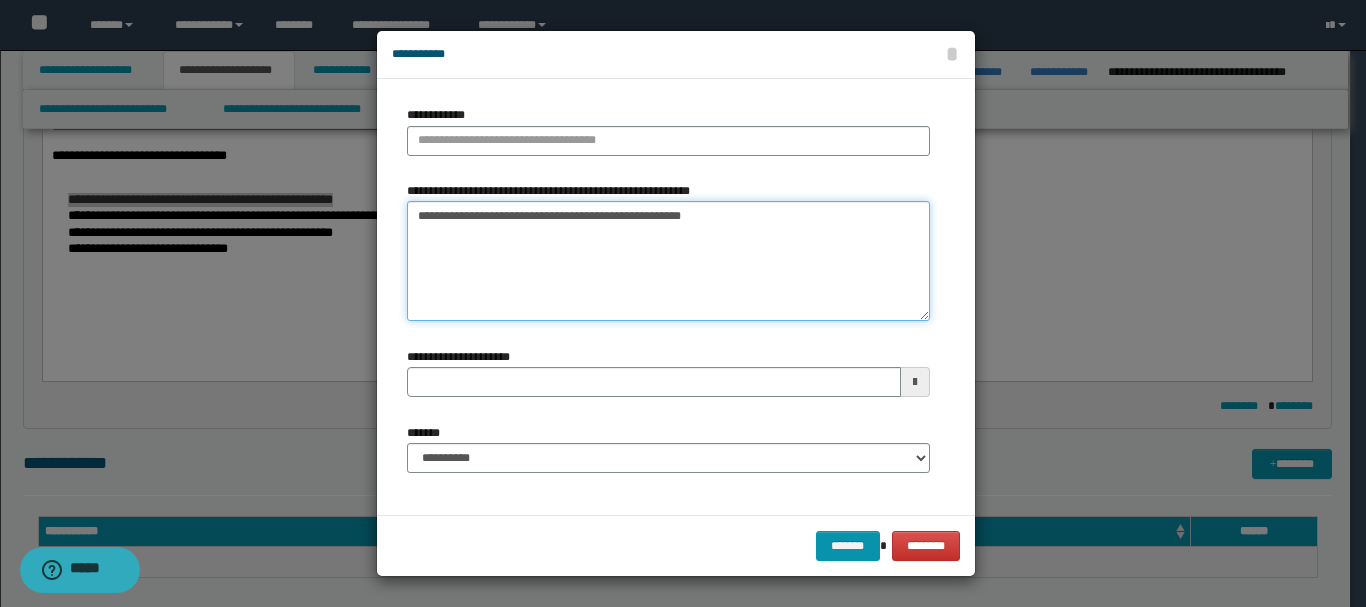 type 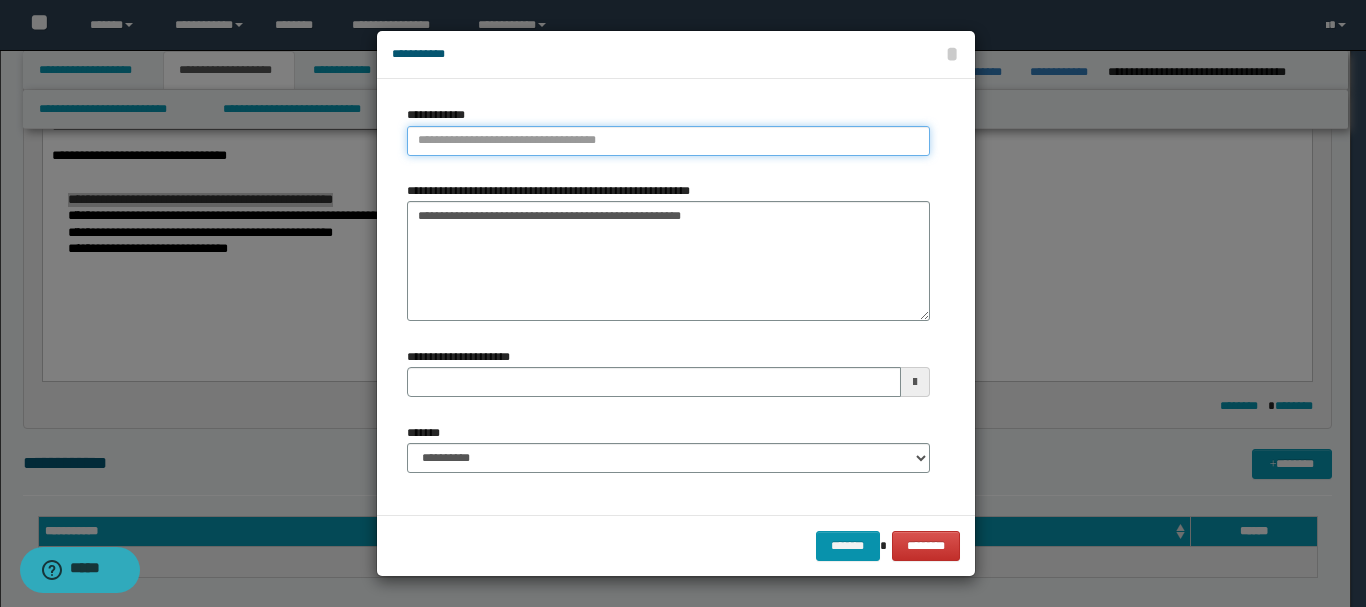 click on "**********" at bounding box center (668, 141) 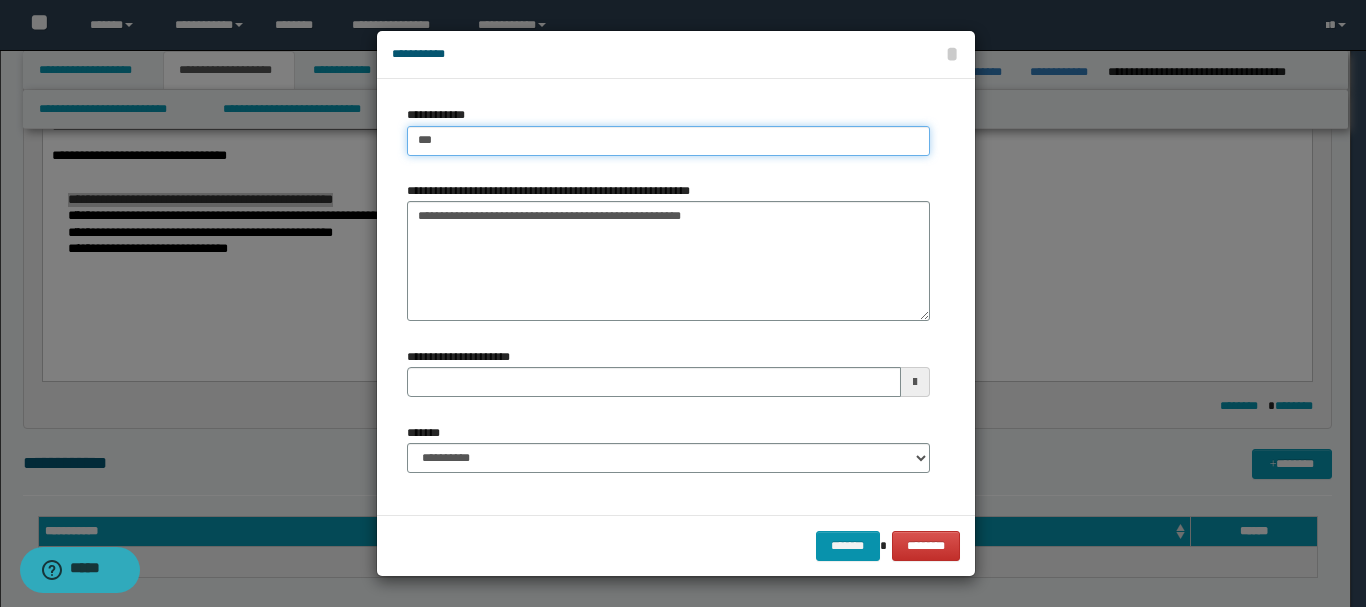 type on "****" 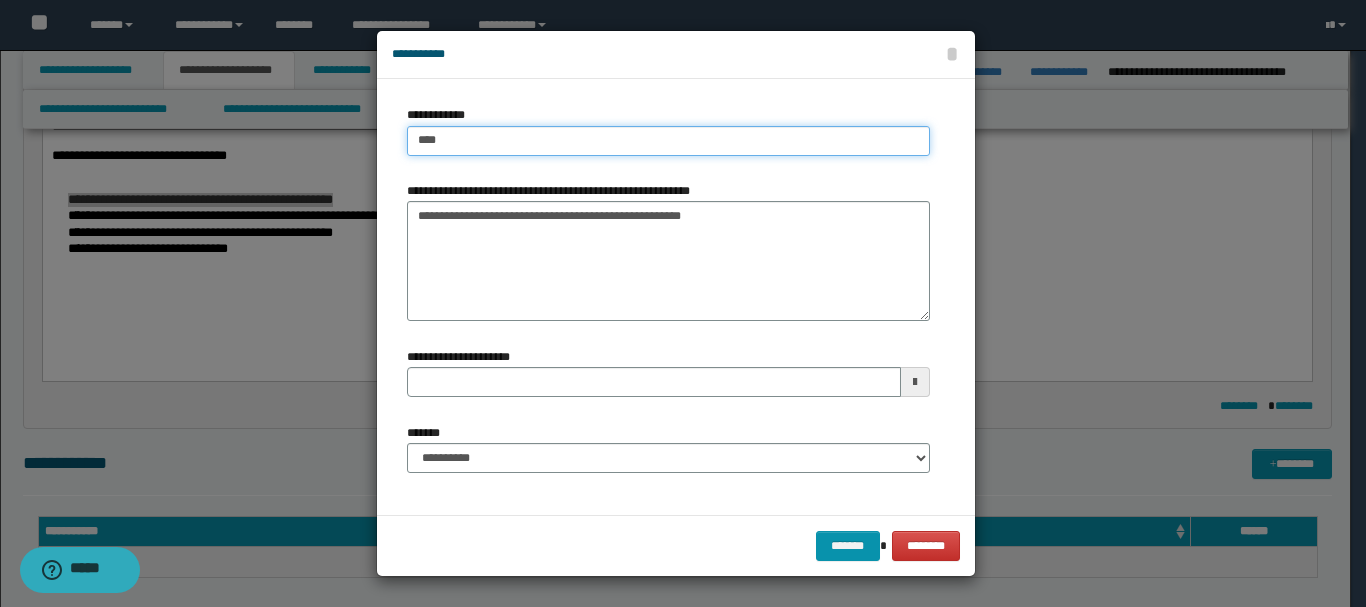 type on "****" 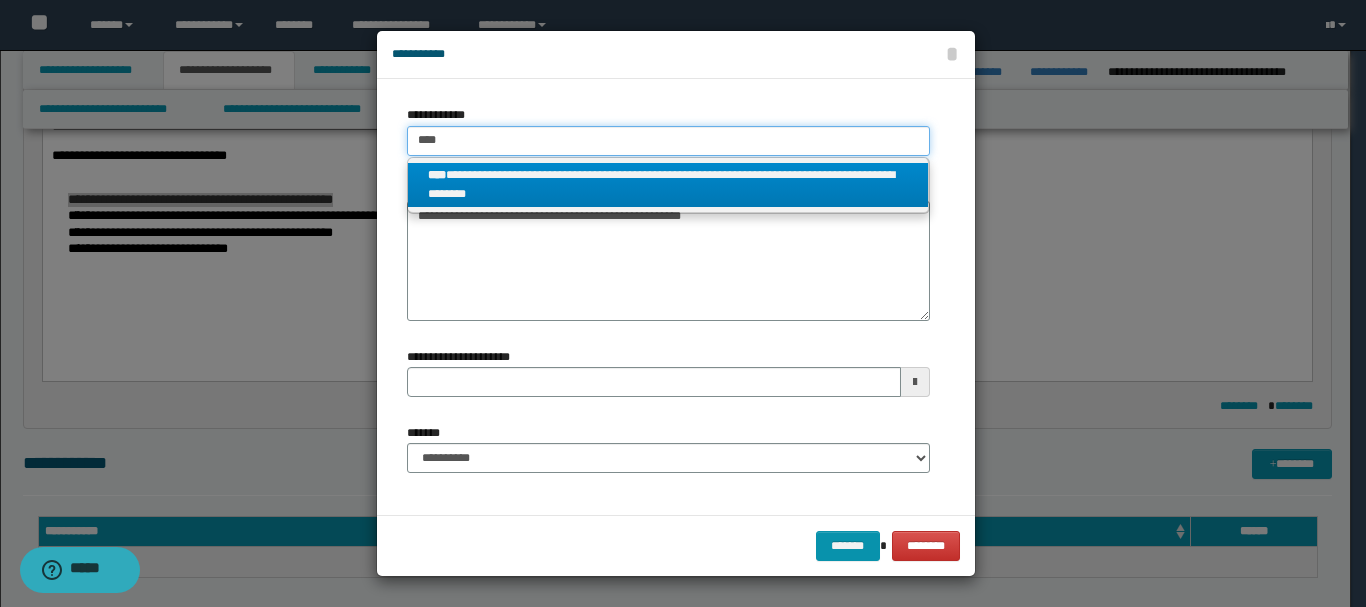 type on "****" 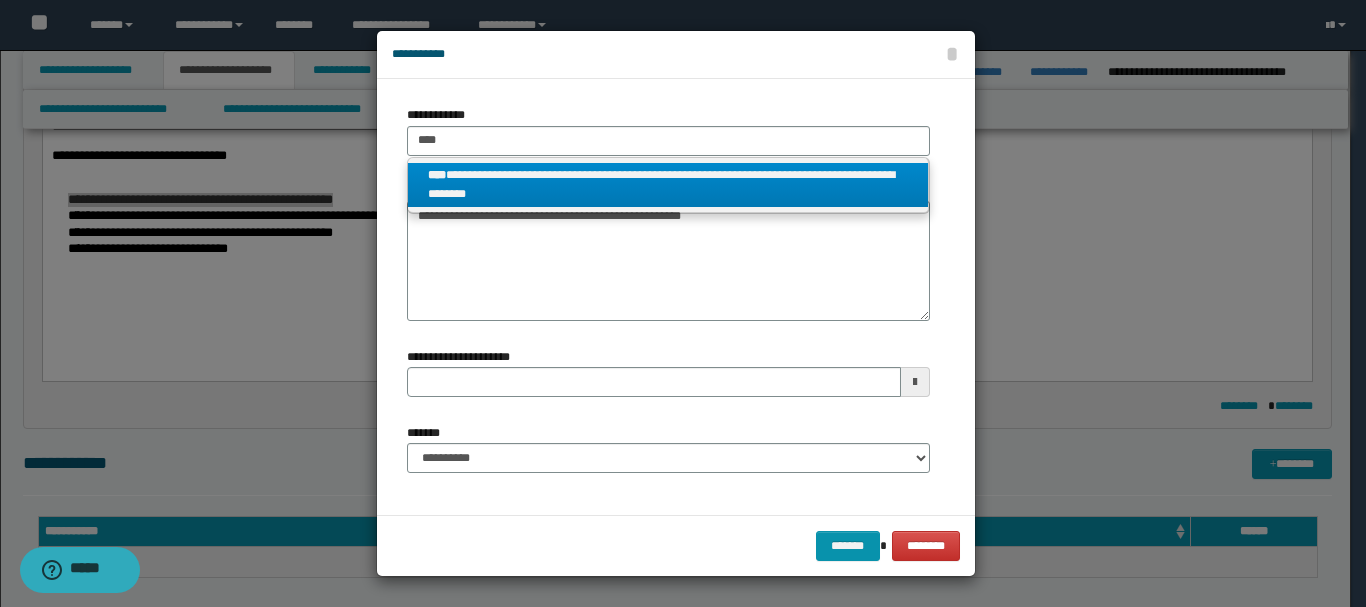 click on "**********" at bounding box center [668, 185] 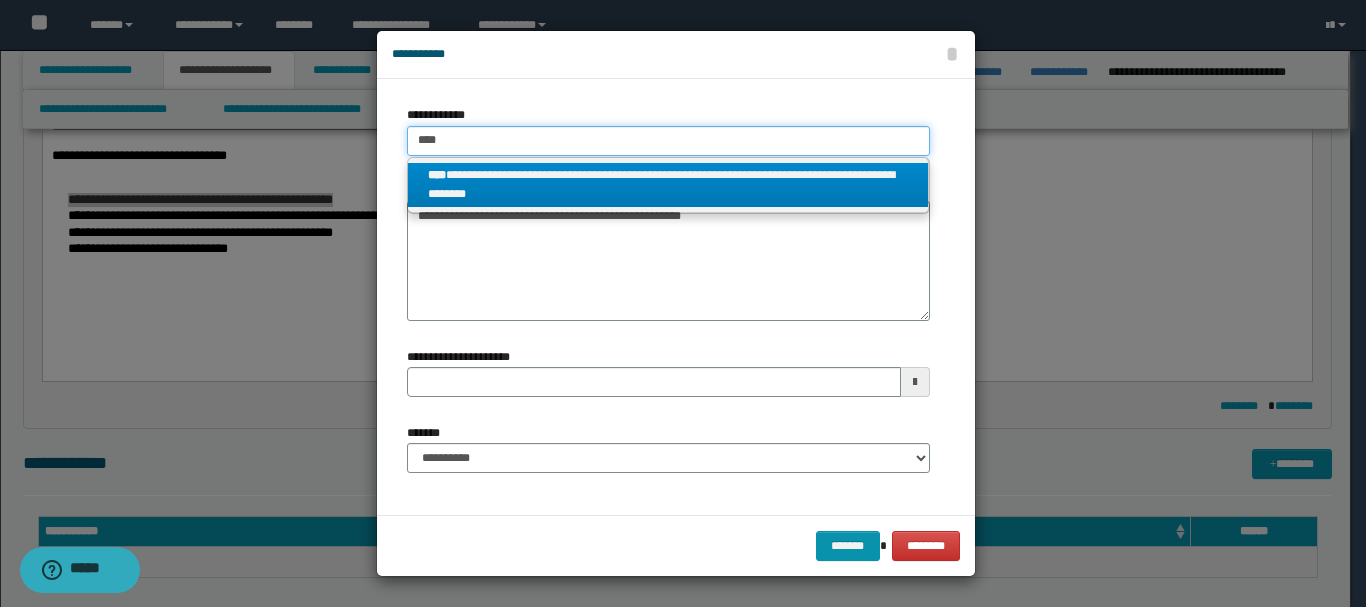 type 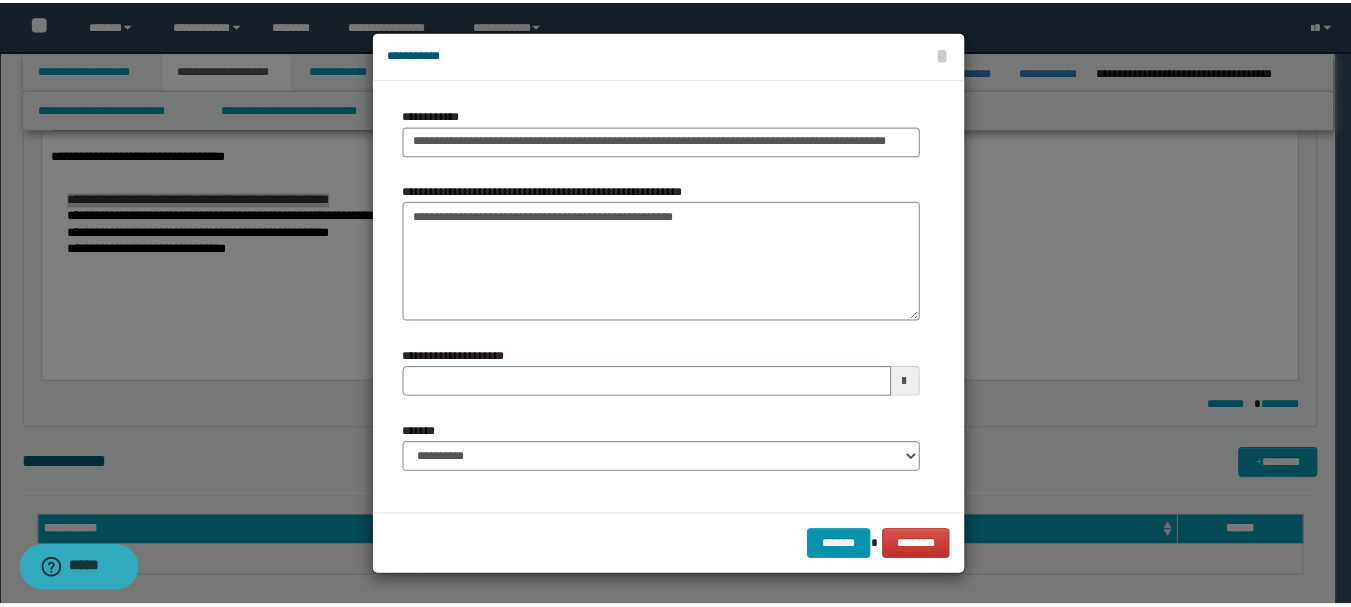 scroll, scrollTop: 0, scrollLeft: 0, axis: both 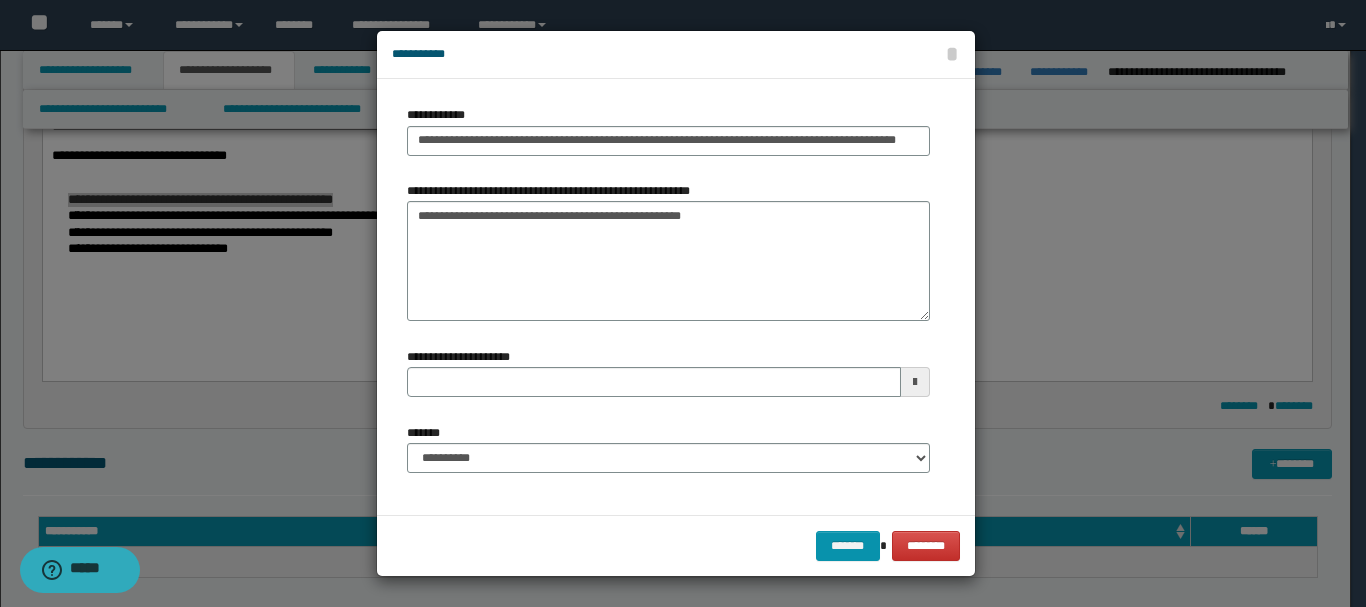 click at bounding box center [915, 382] 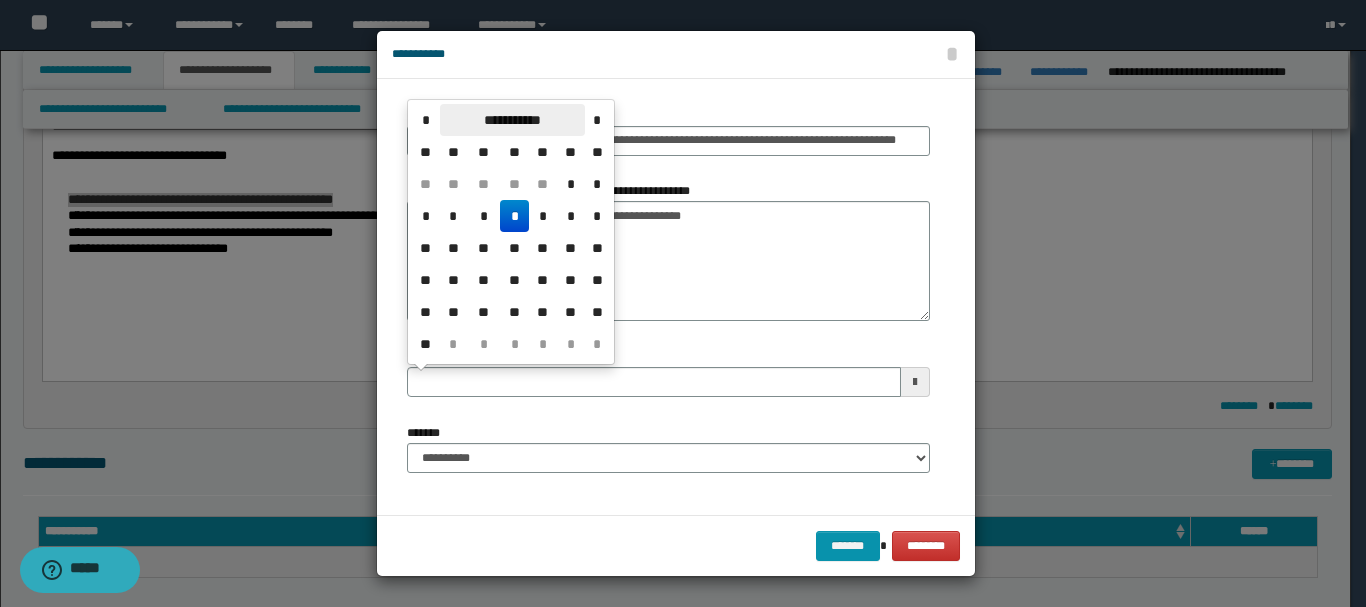 click on "**********" at bounding box center [512, 120] 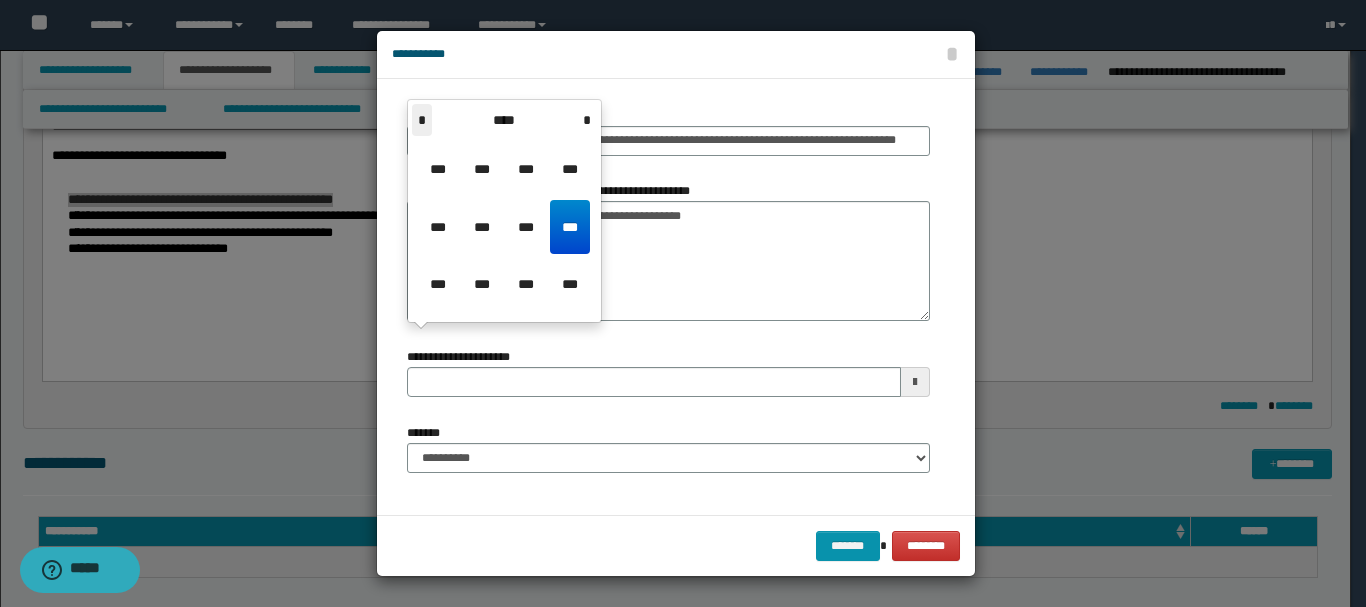 click on "*" at bounding box center (422, 120) 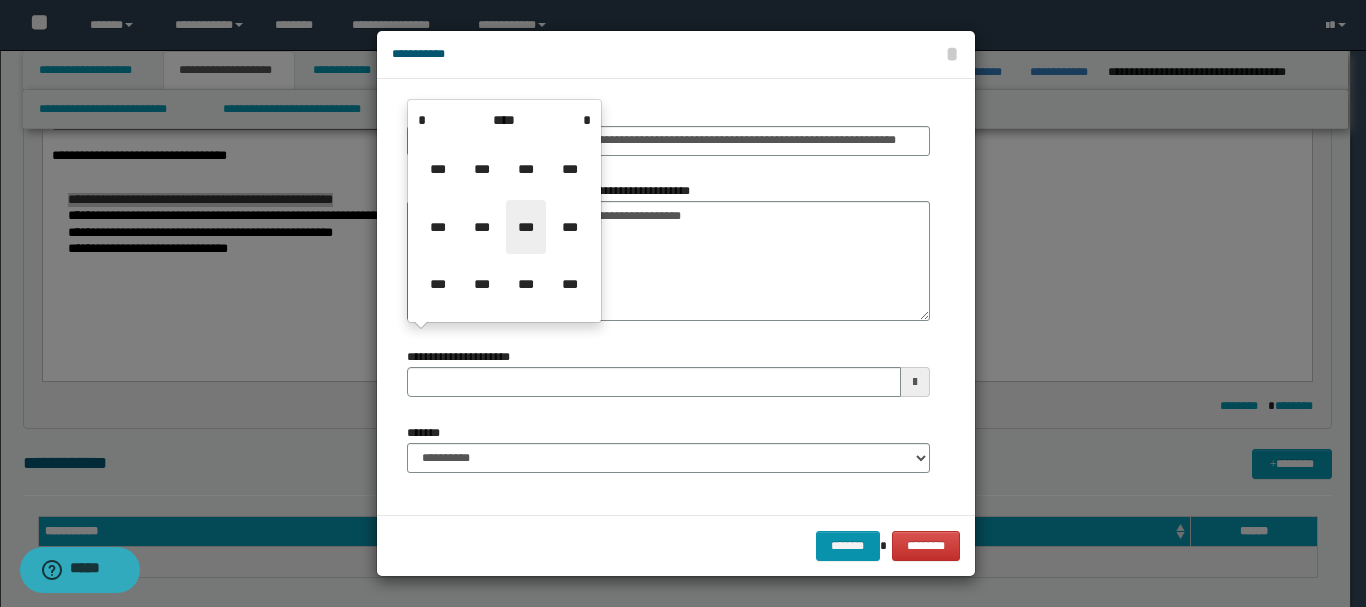 click on "***" at bounding box center (526, 227) 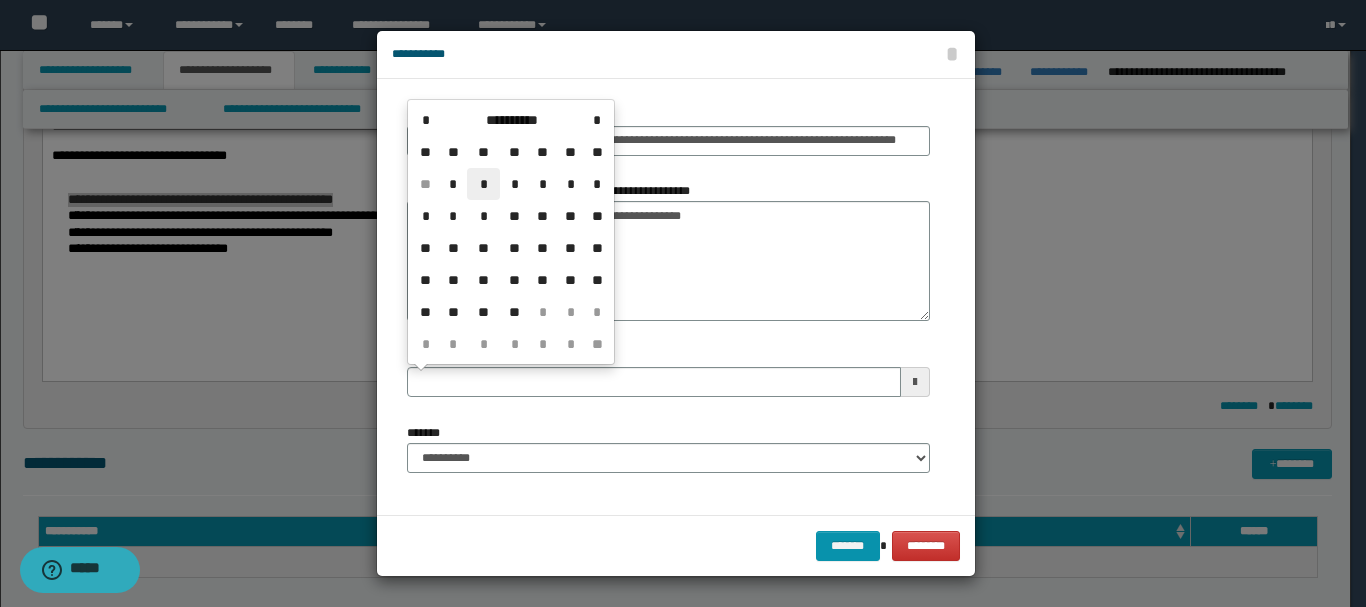 click on "*" at bounding box center [483, 184] 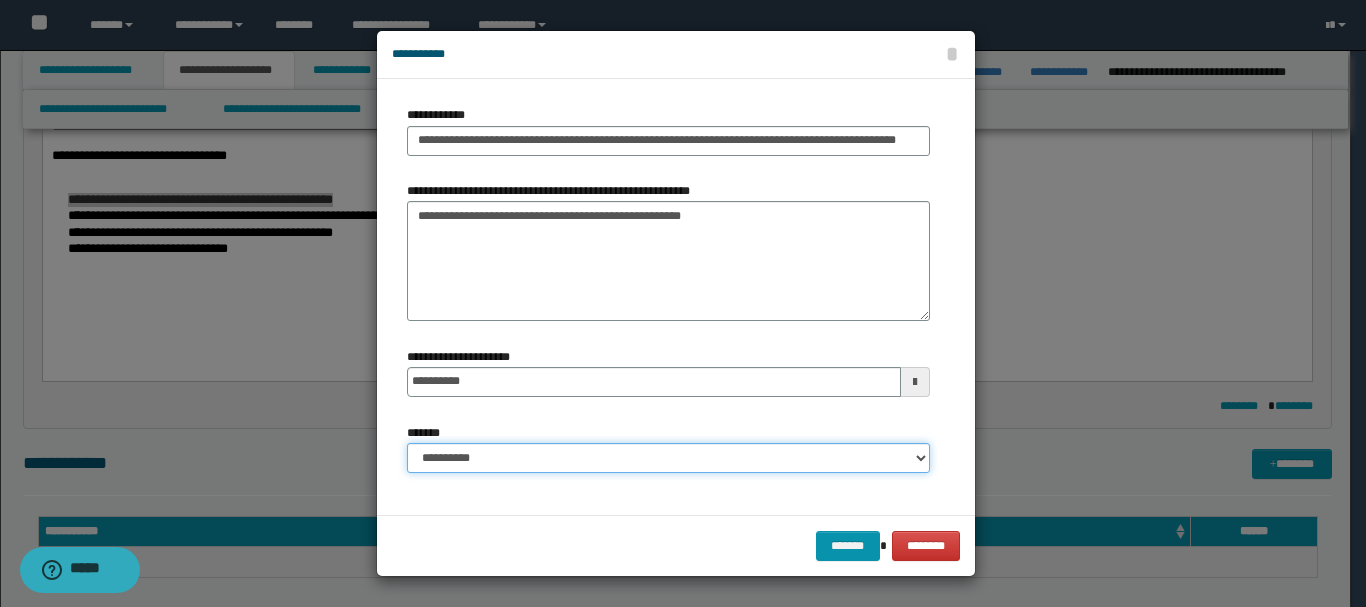 click on "**********" at bounding box center (668, 458) 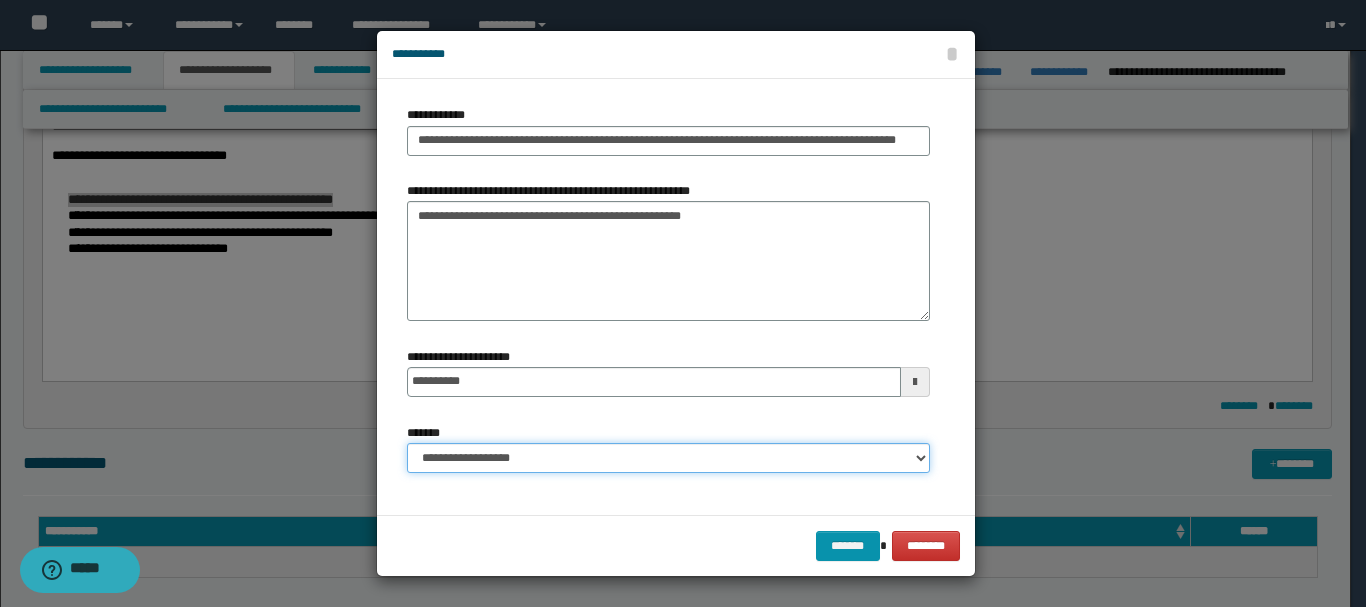 click on "**********" at bounding box center [668, 458] 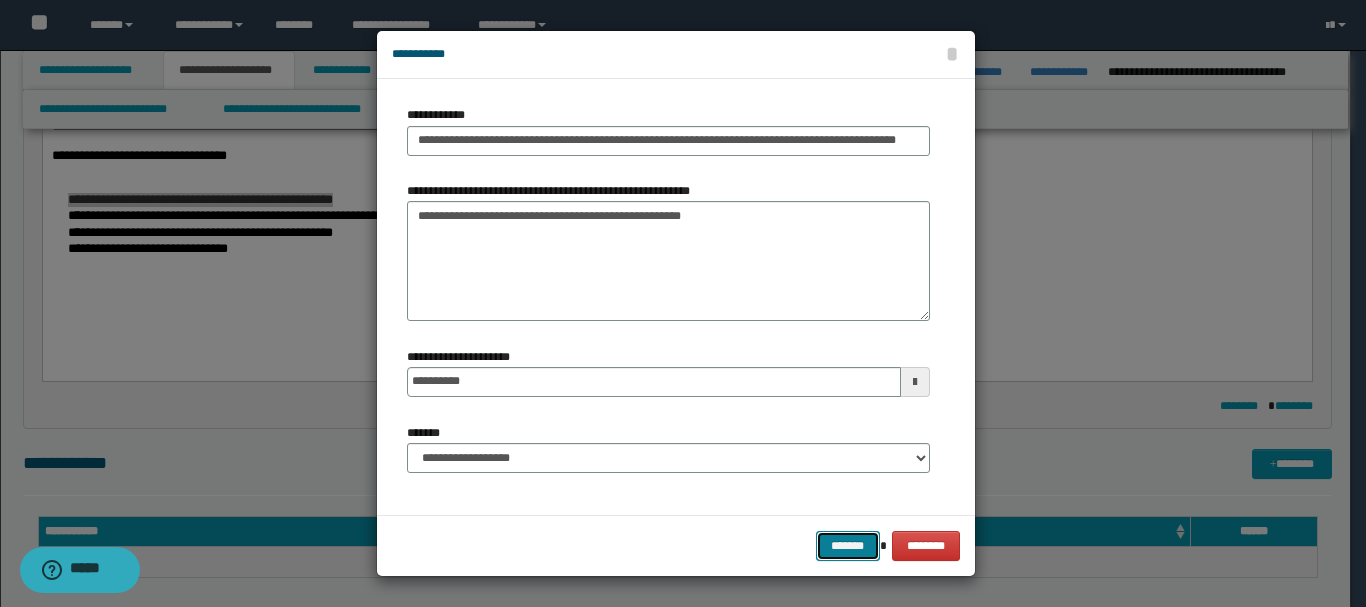 click on "*******" at bounding box center [848, 546] 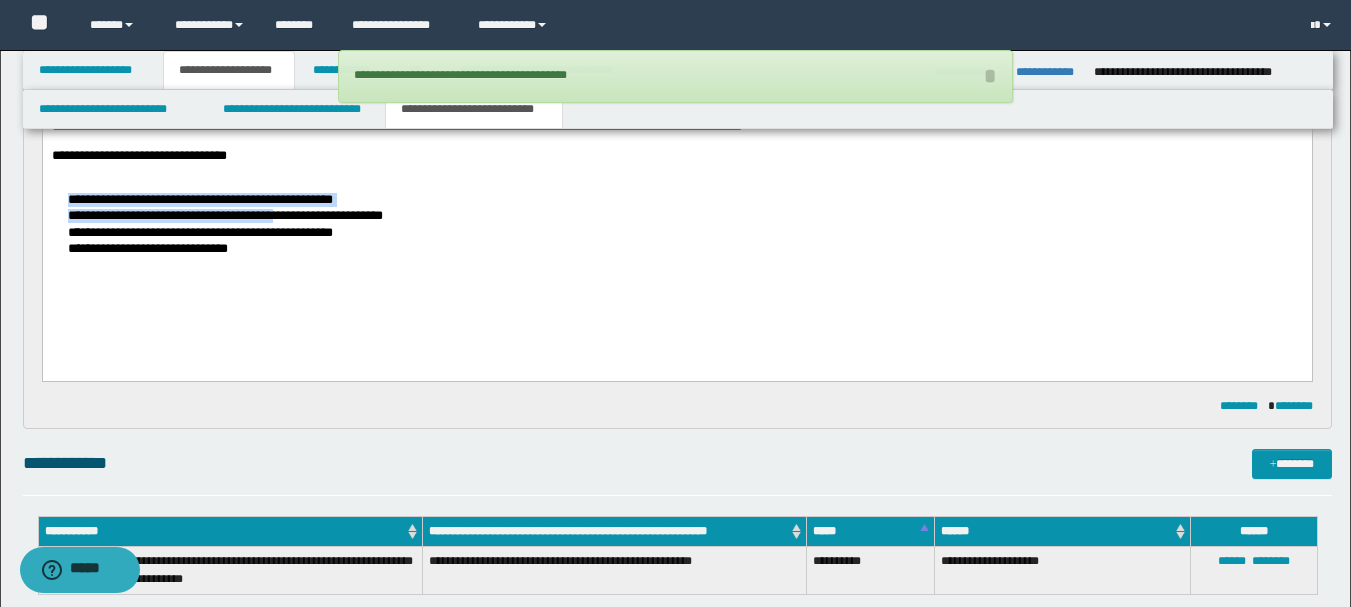 drag, startPoint x: 479, startPoint y: 218, endPoint x: 336, endPoint y: 215, distance: 143.03146 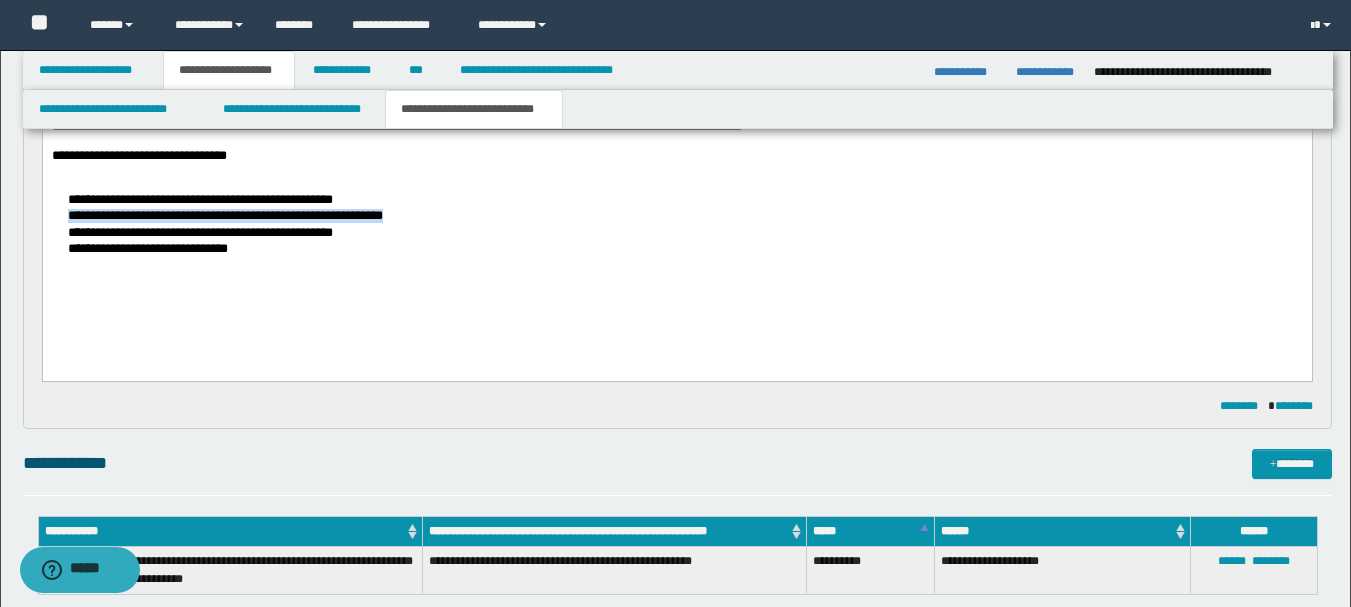 drag, startPoint x: 93, startPoint y: 217, endPoint x: 479, endPoint y: 222, distance: 386.03238 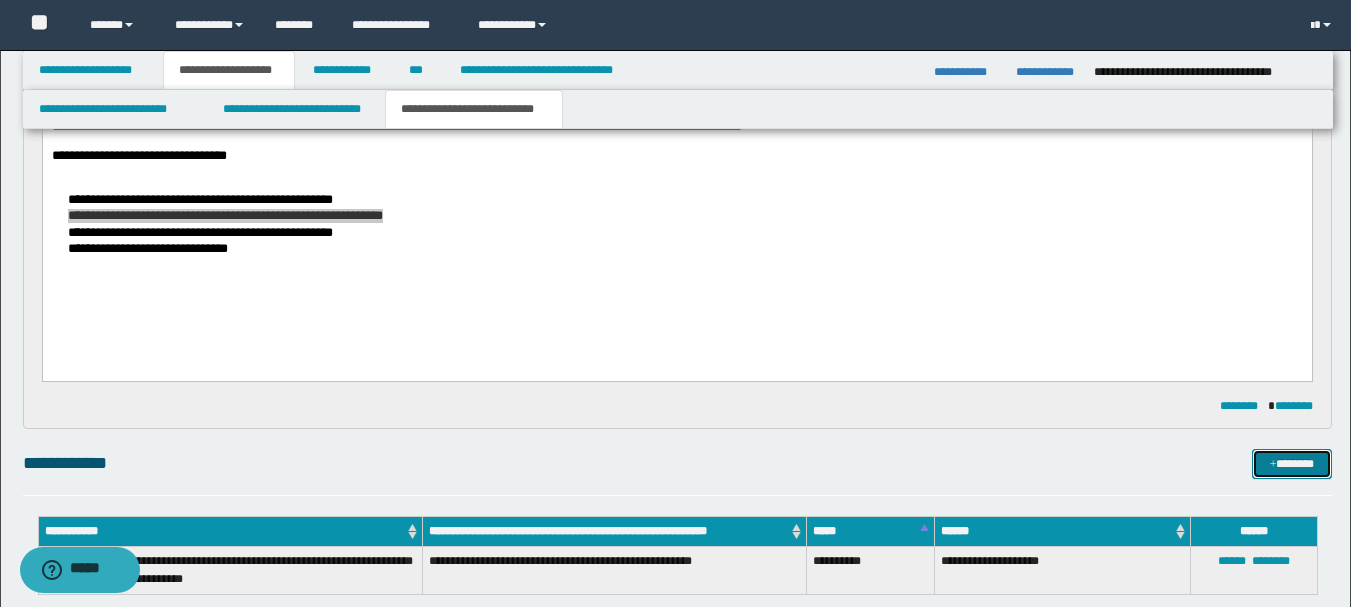 click on "*******" at bounding box center [1292, 464] 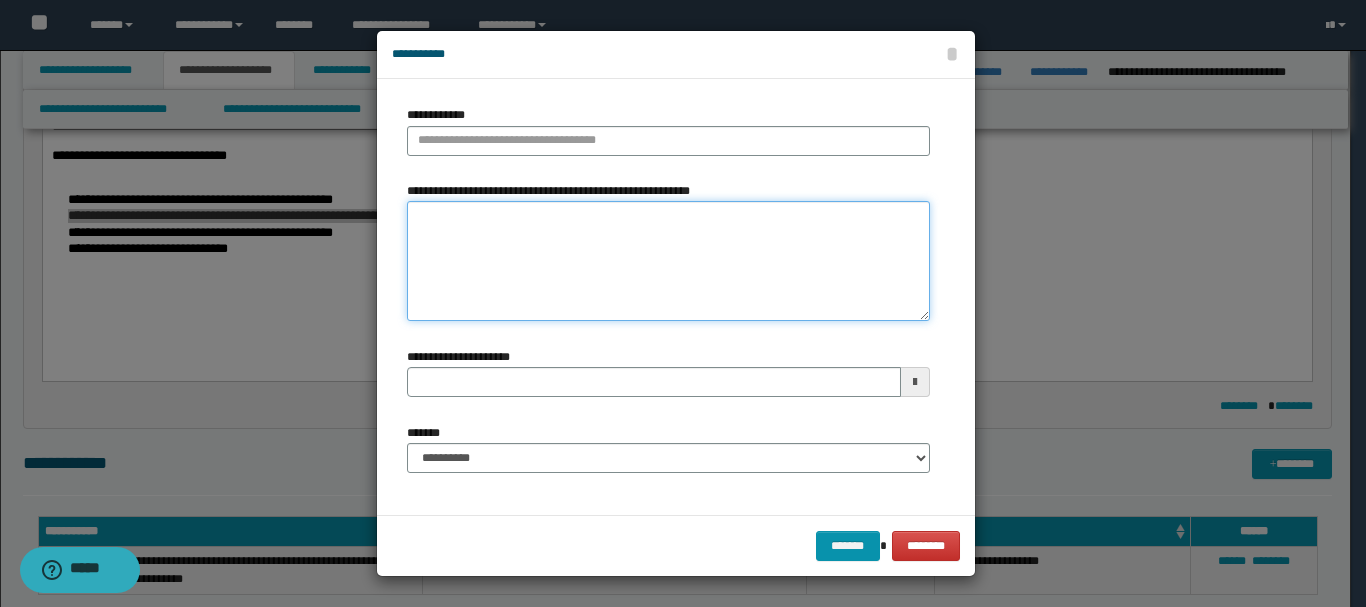 paste on "**********" 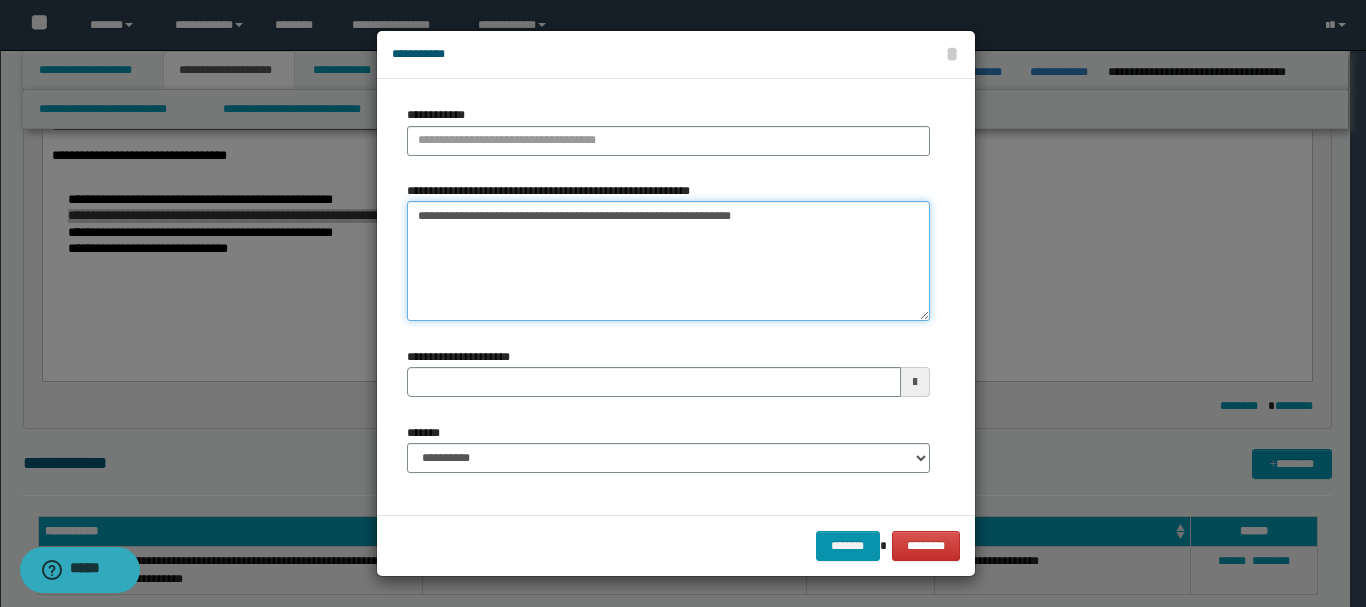 type 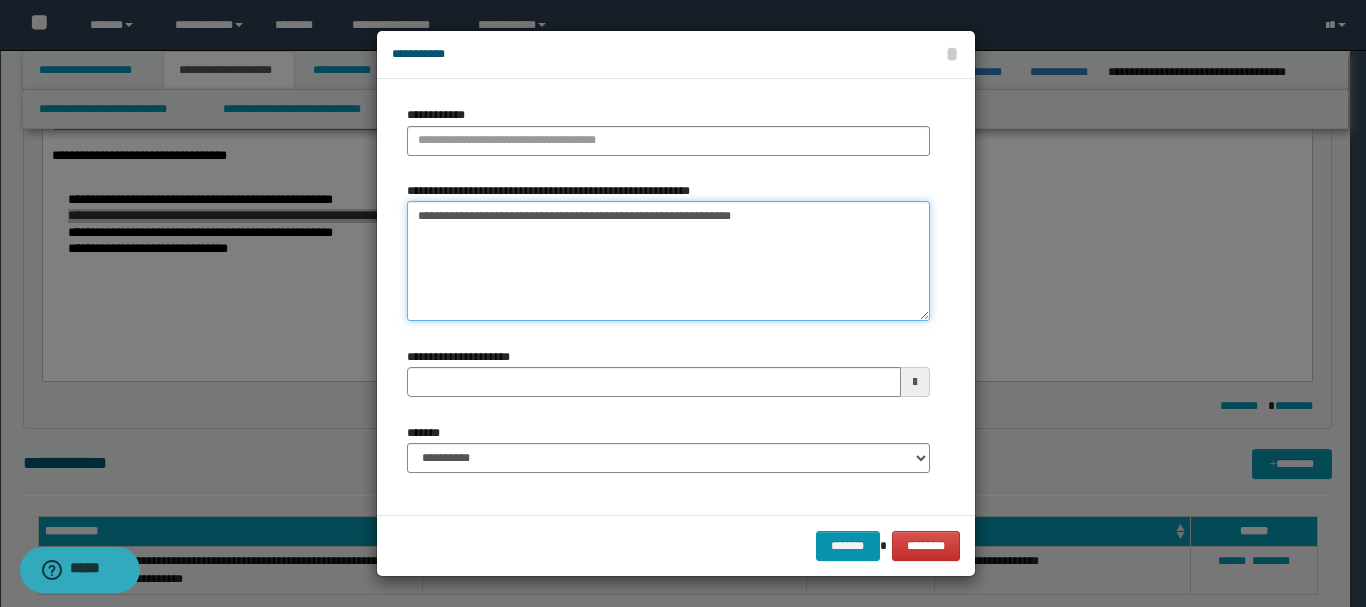 type on "**********" 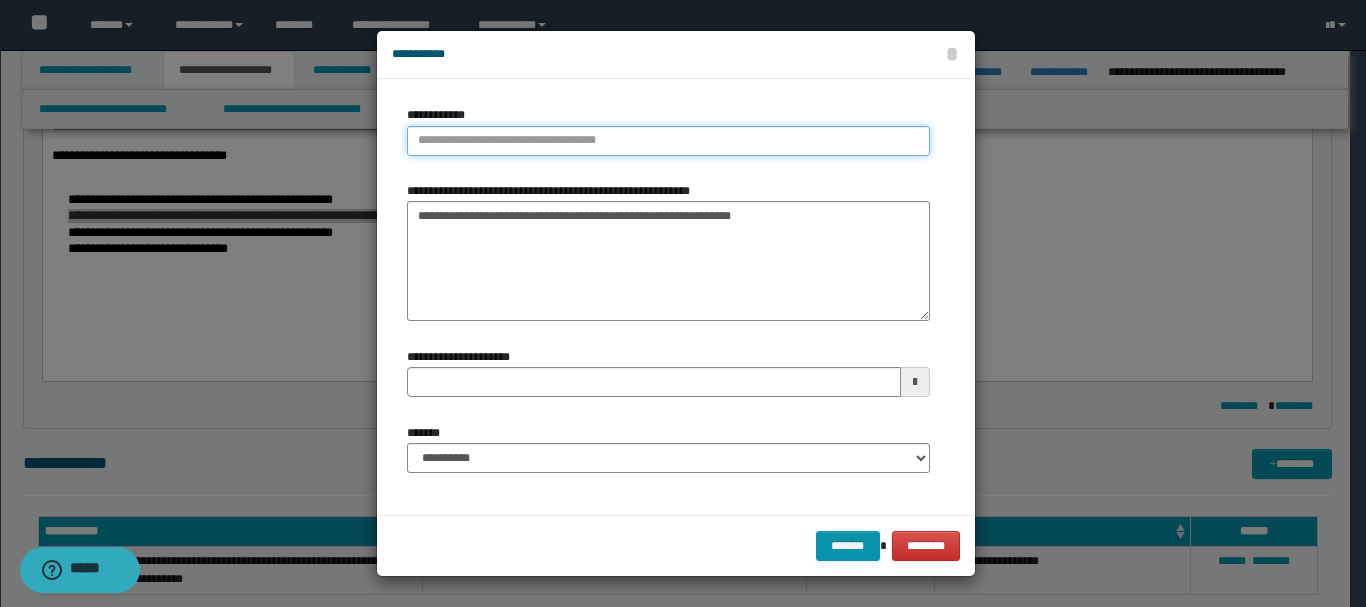 type on "**********" 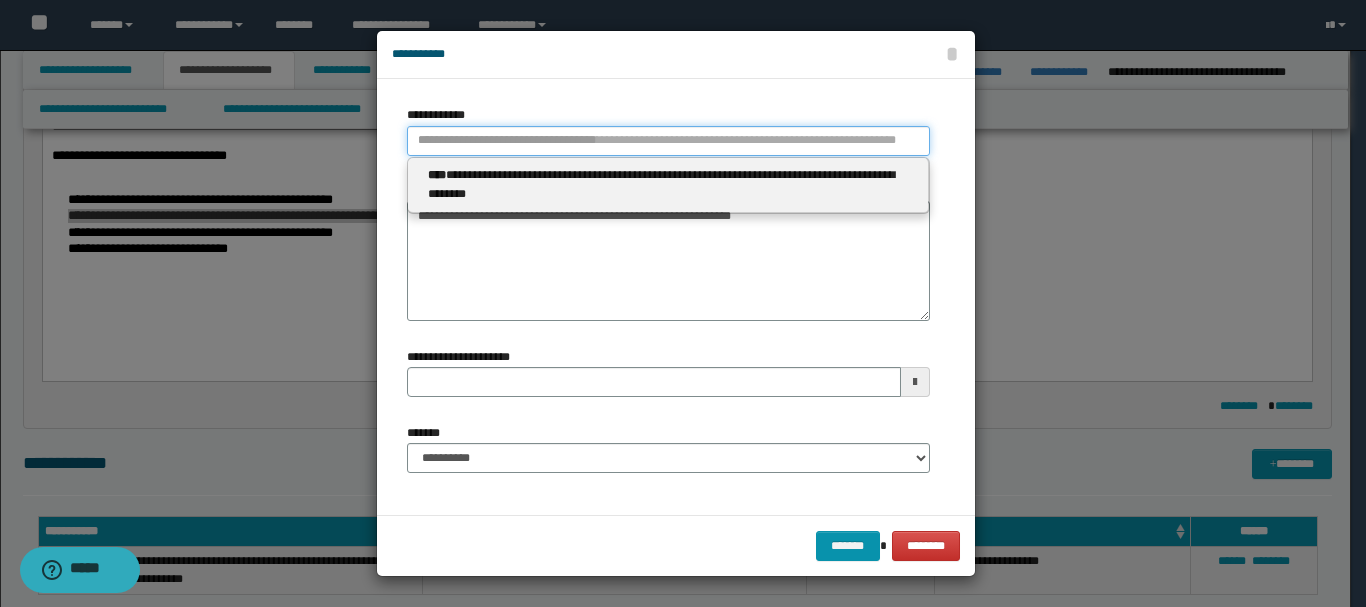 click on "**********" at bounding box center [668, 141] 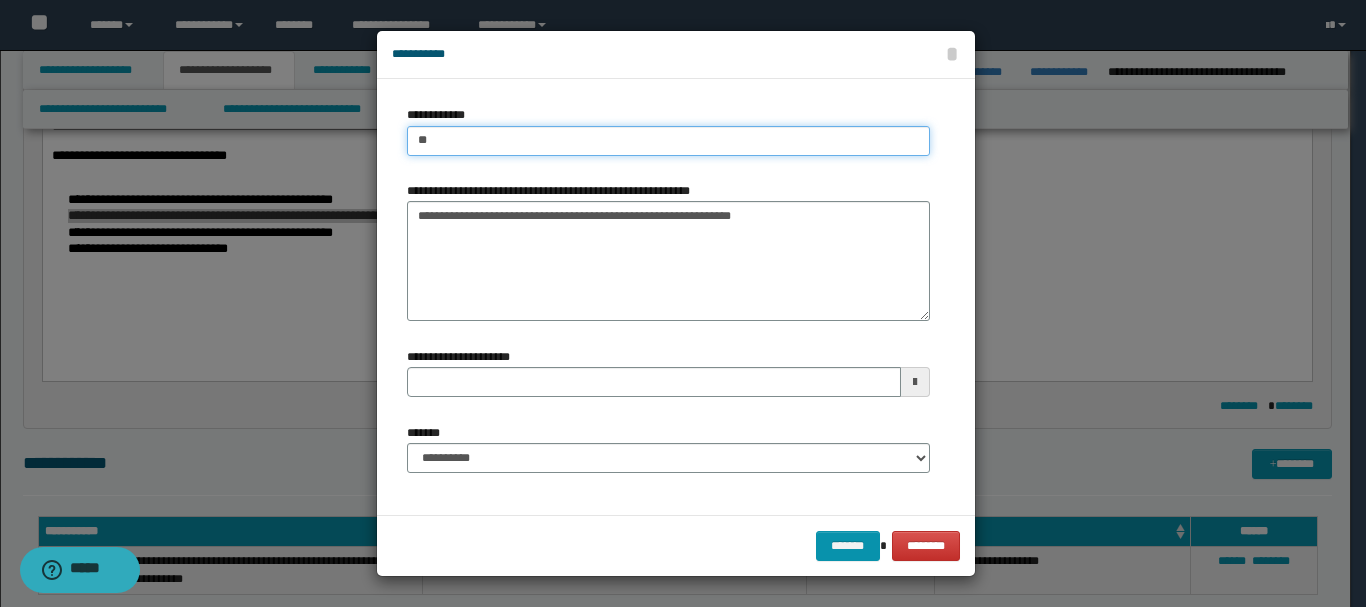 type on "***" 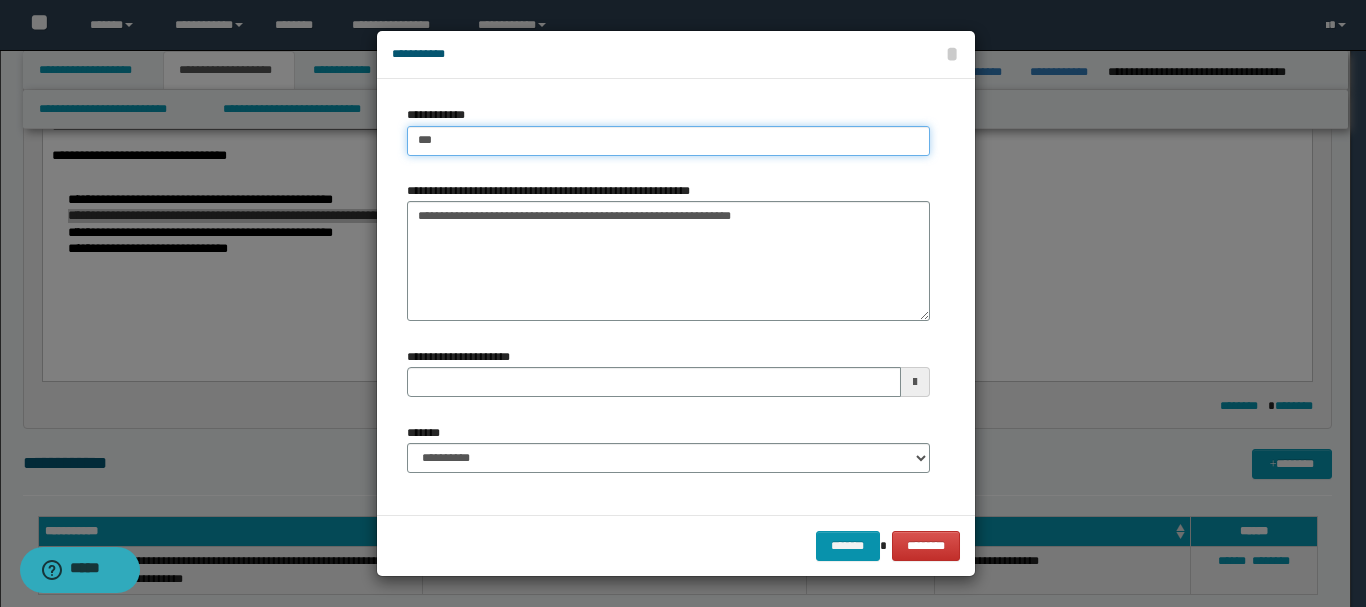 type on "***" 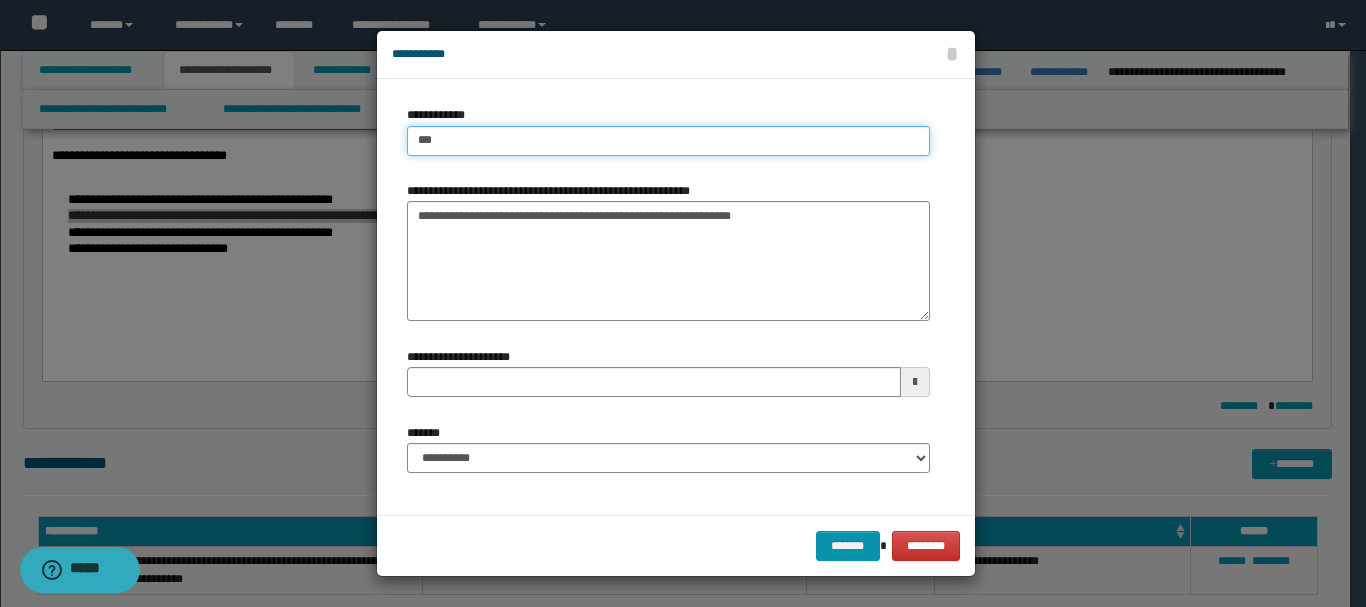 type 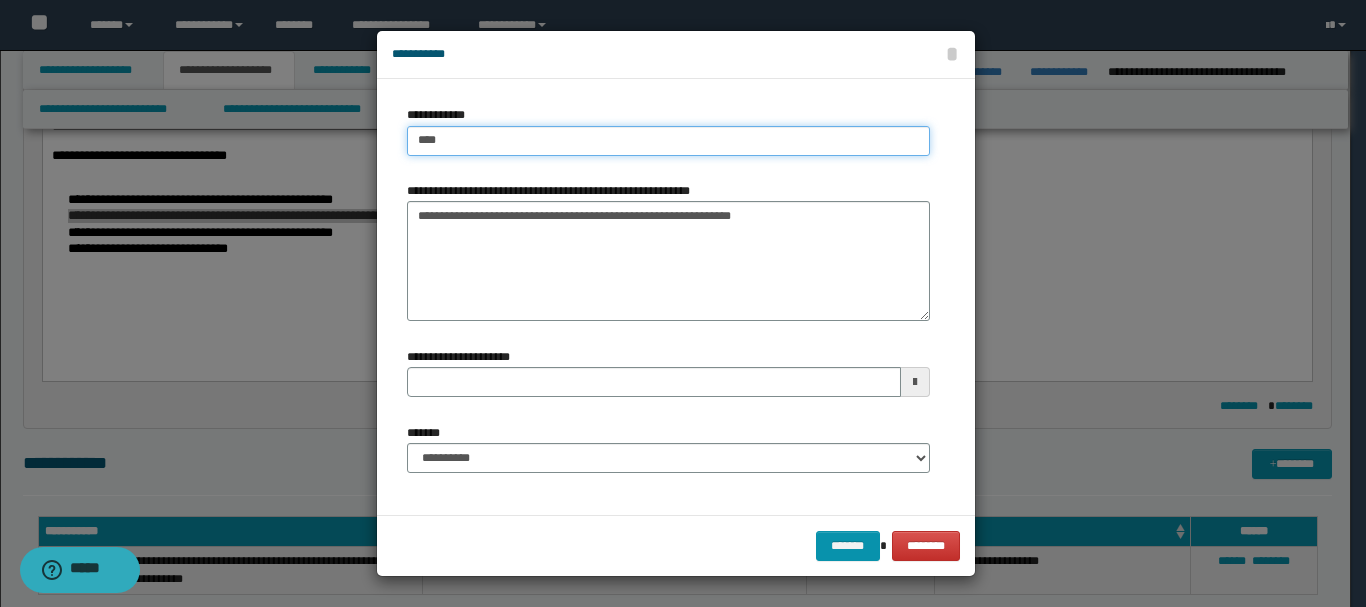type on "****" 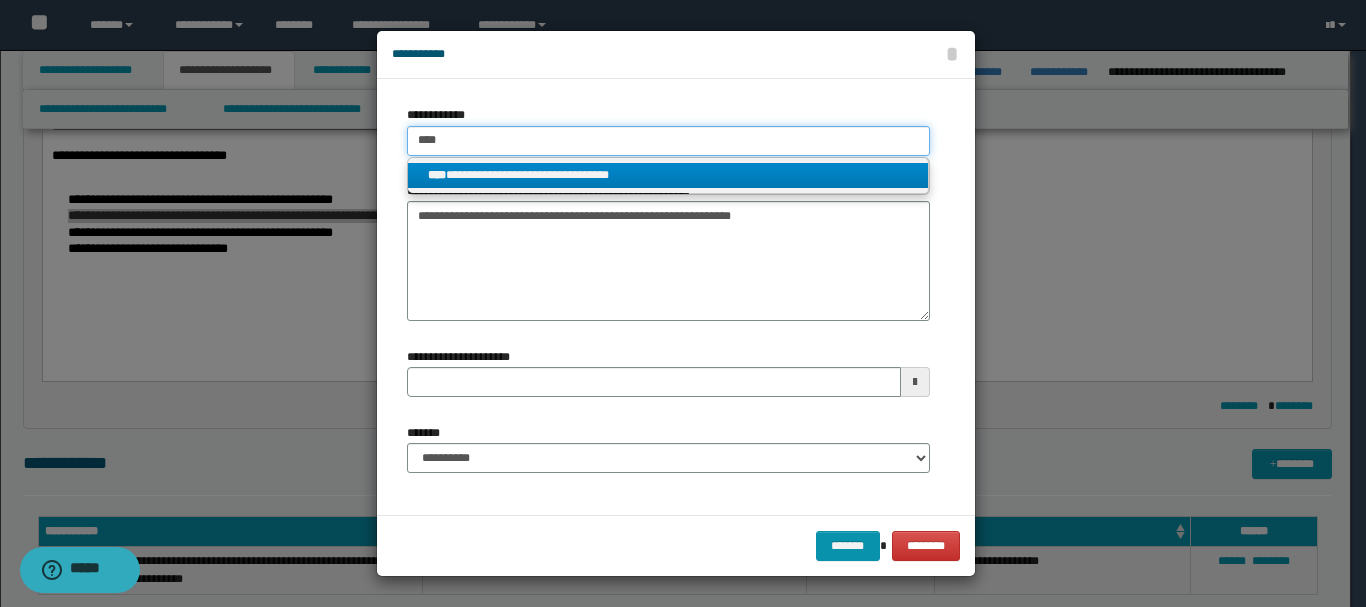 type on "****" 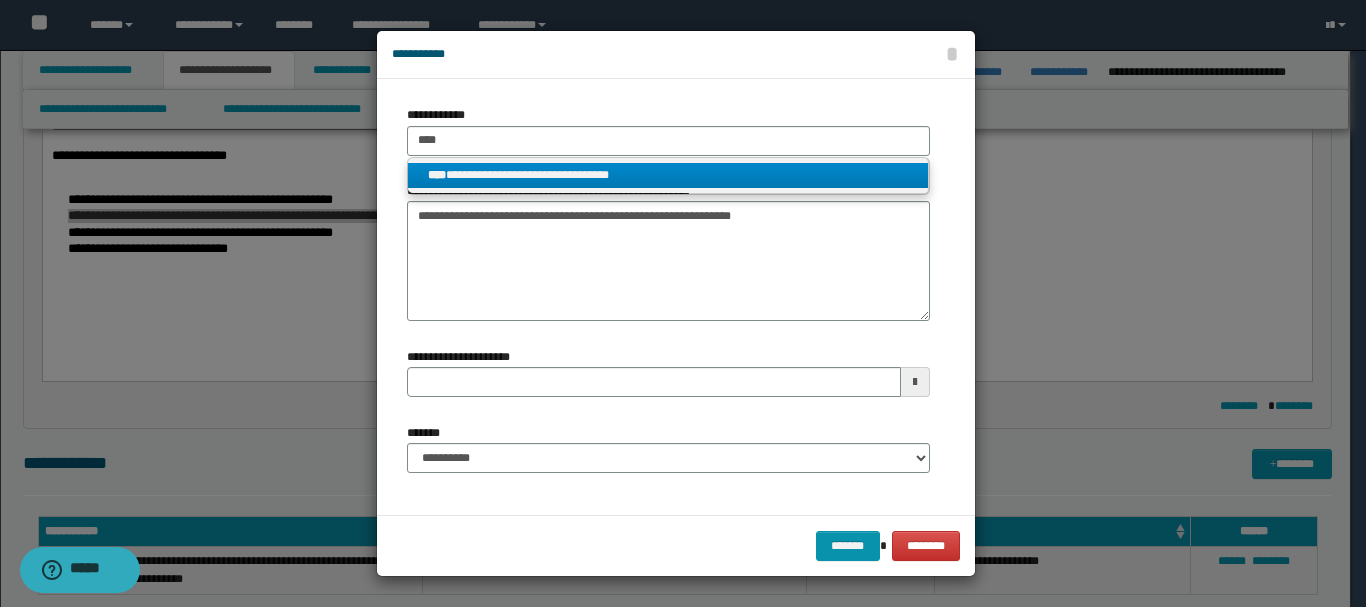click on "**********" at bounding box center (668, 175) 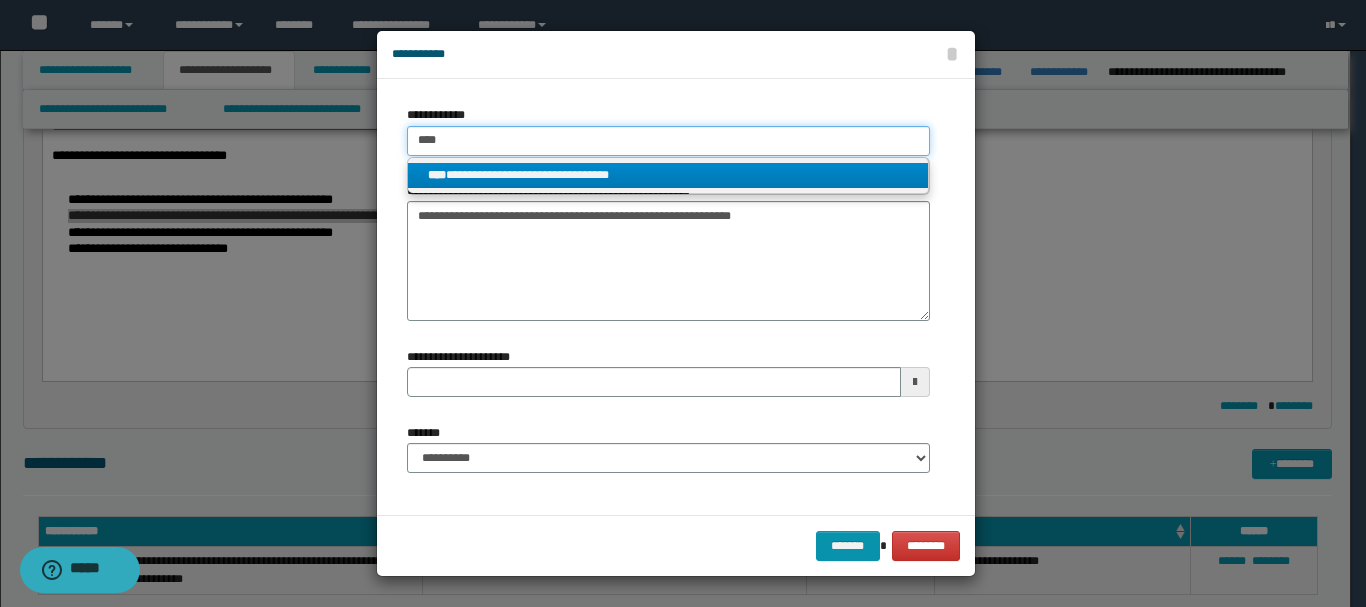 type 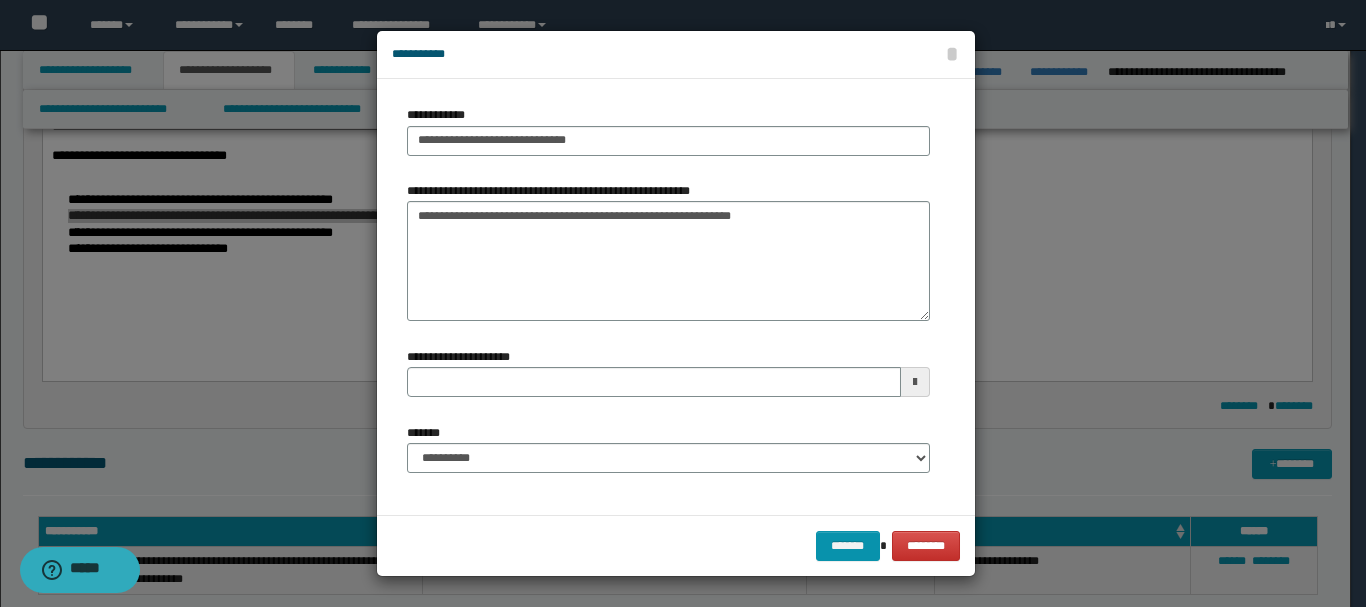 click at bounding box center (915, 382) 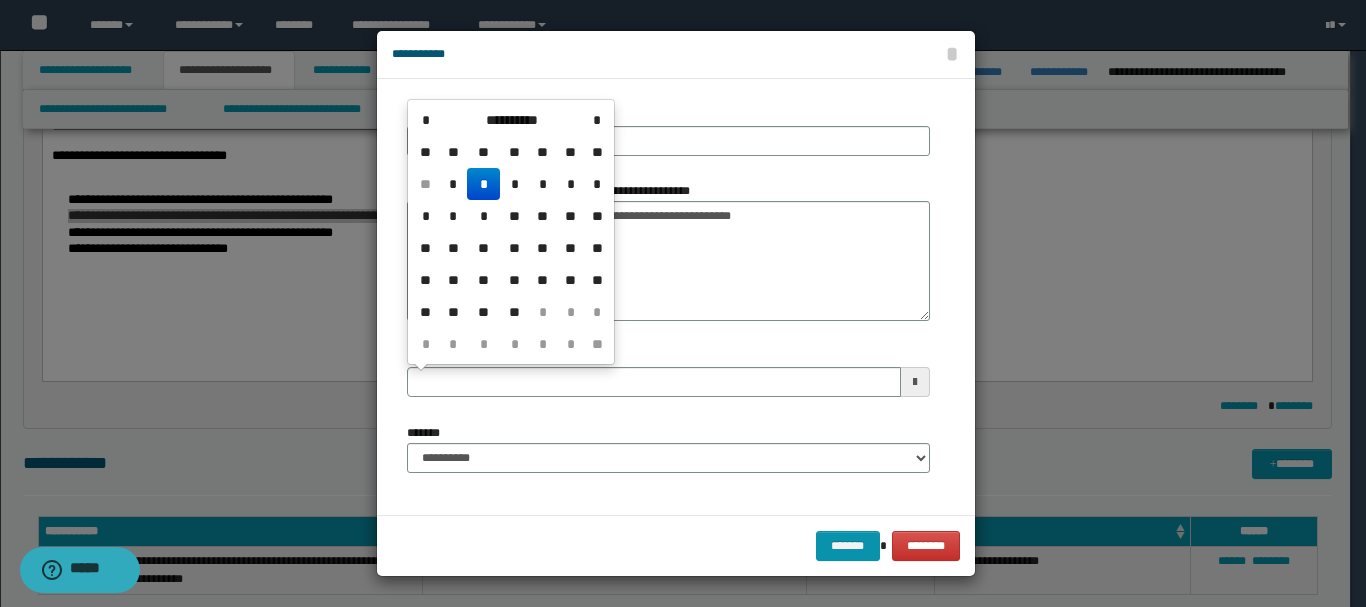click on "*" at bounding box center [483, 184] 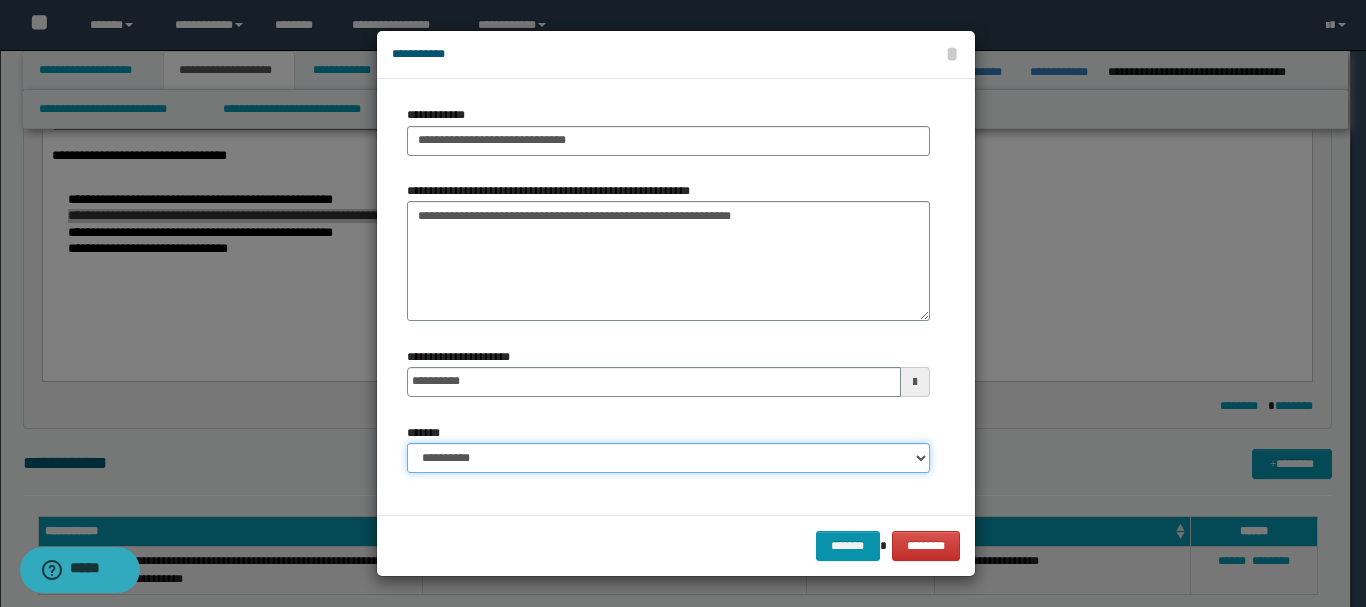 click on "**********" at bounding box center (668, 458) 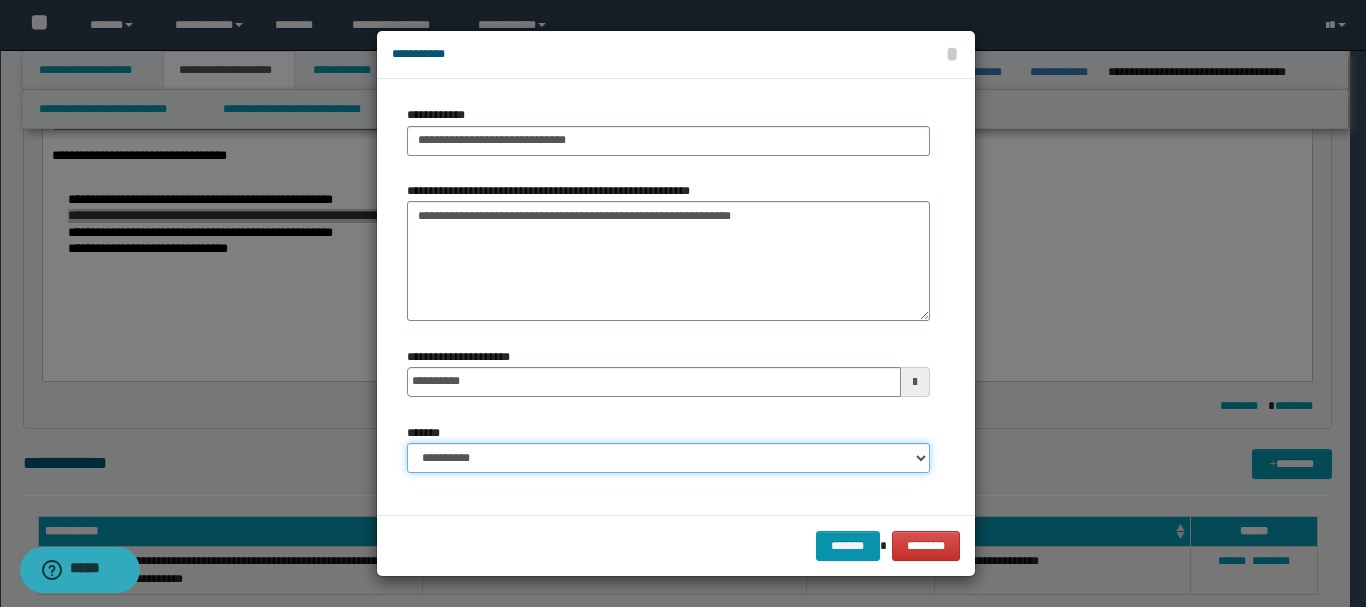 select on "*" 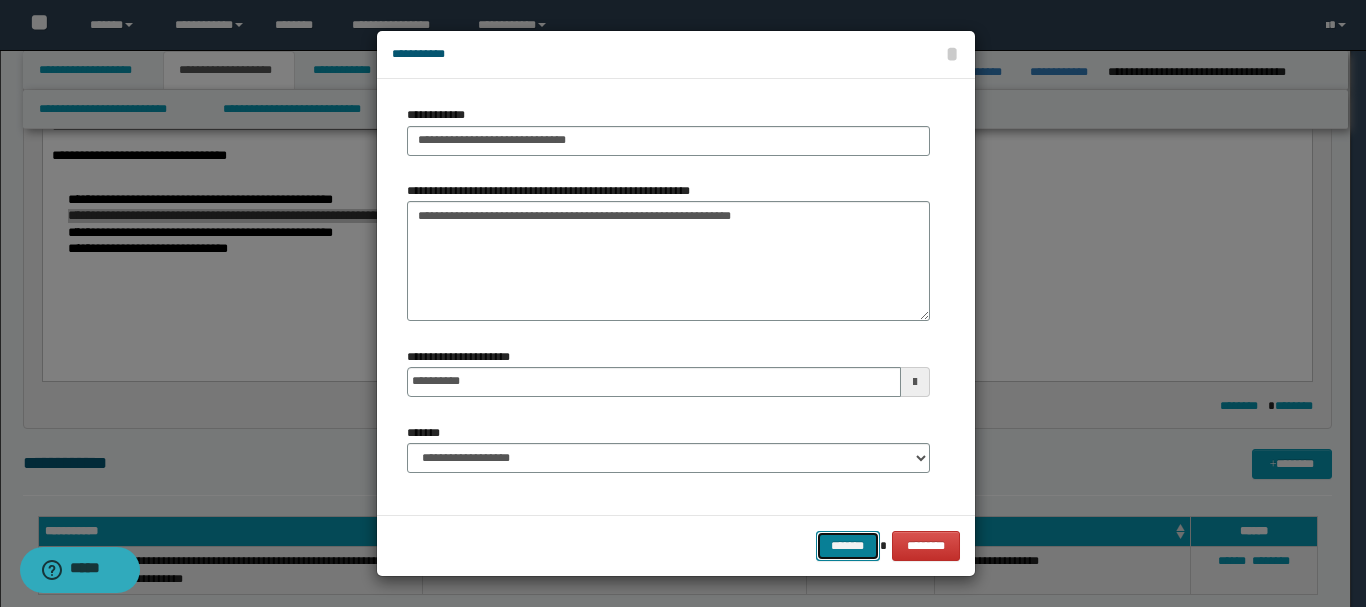 click on "*******" at bounding box center [848, 546] 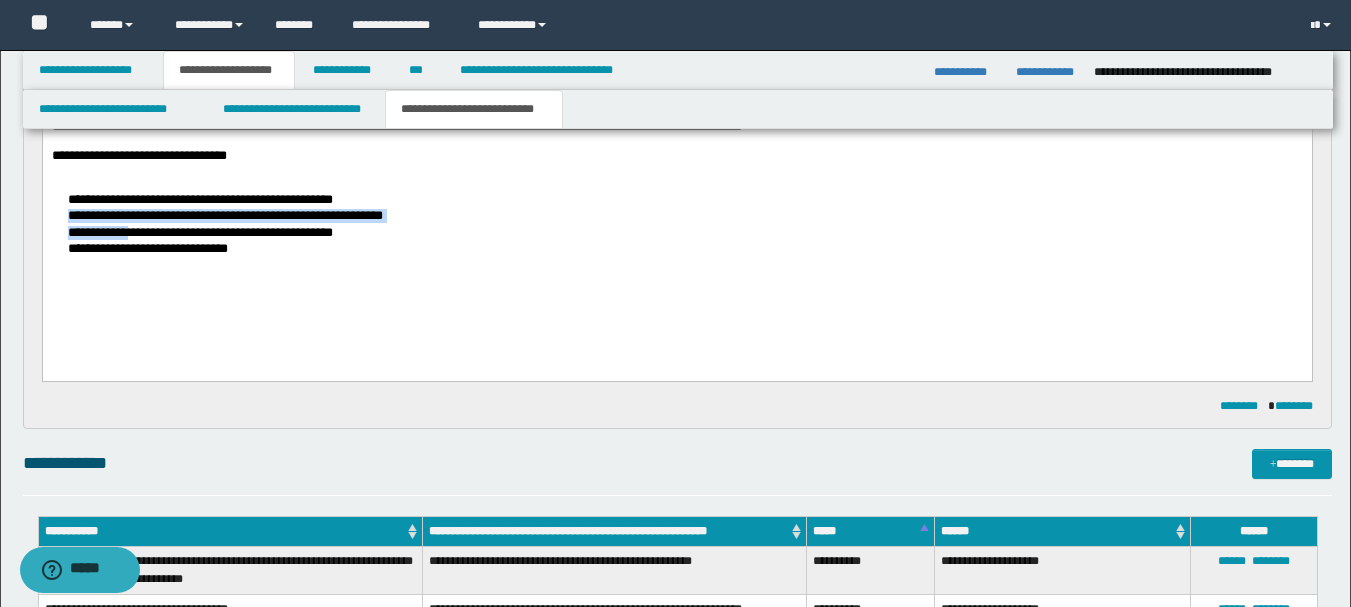 drag, startPoint x: 96, startPoint y: 232, endPoint x: 168, endPoint y: 232, distance: 72 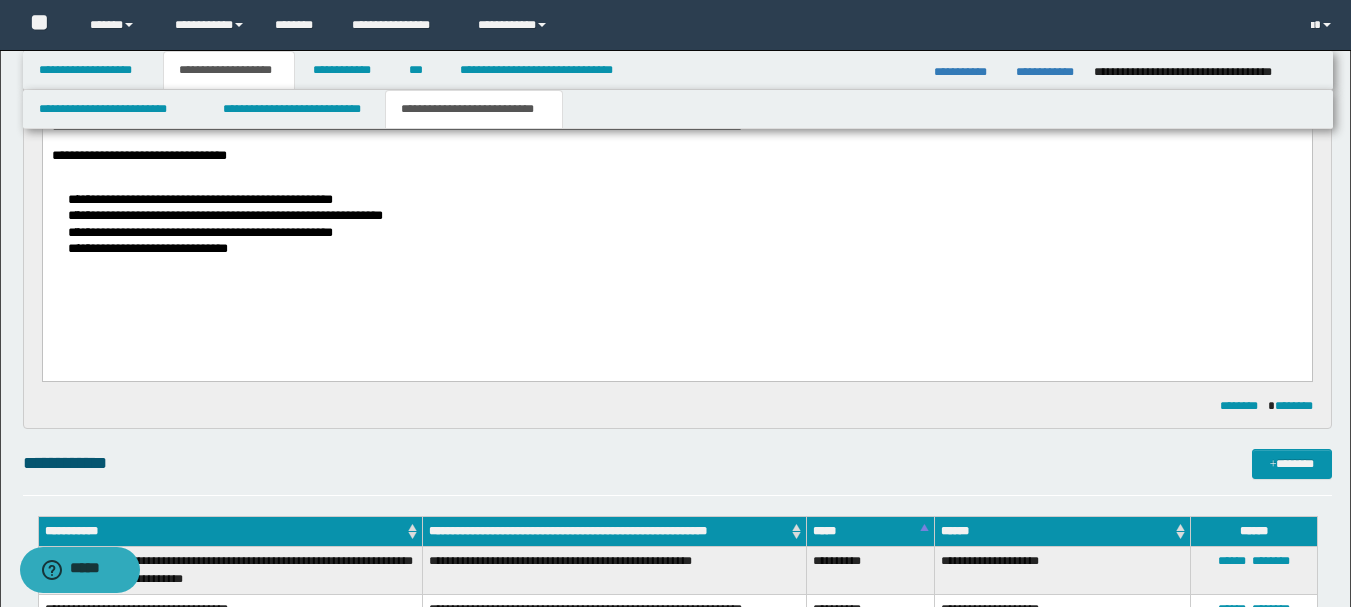 click on "**********" at bounding box center (696, 248) 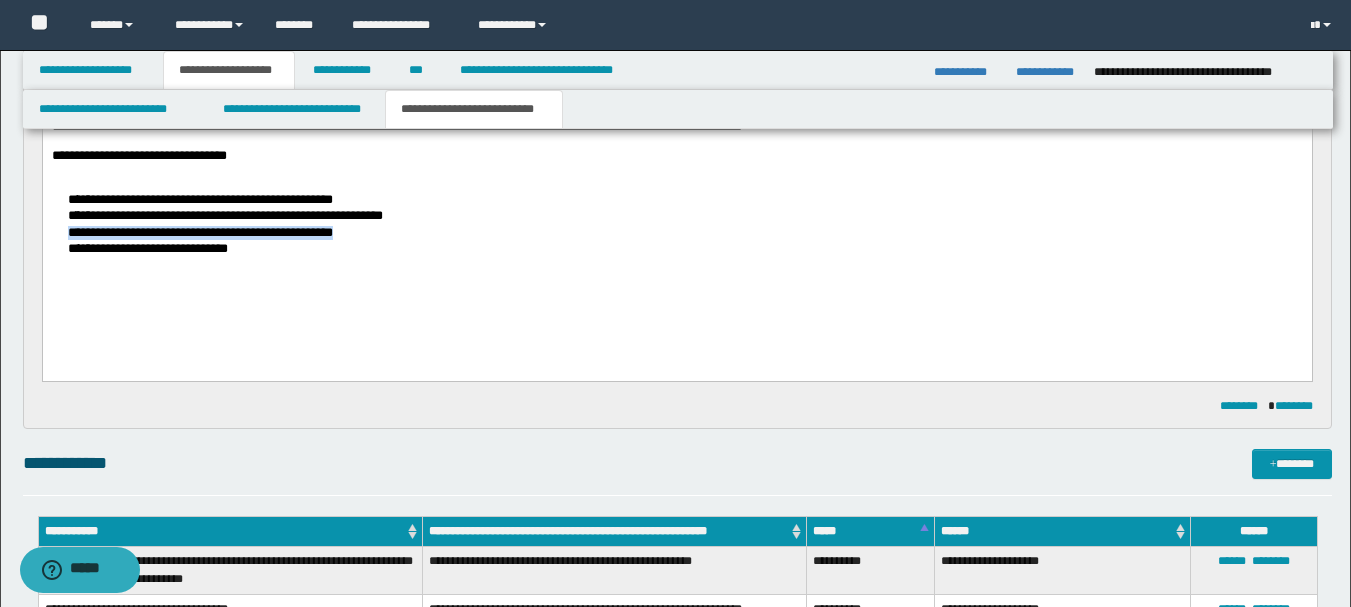 drag, startPoint x: 419, startPoint y: 232, endPoint x: 98, endPoint y: 233, distance: 321.00156 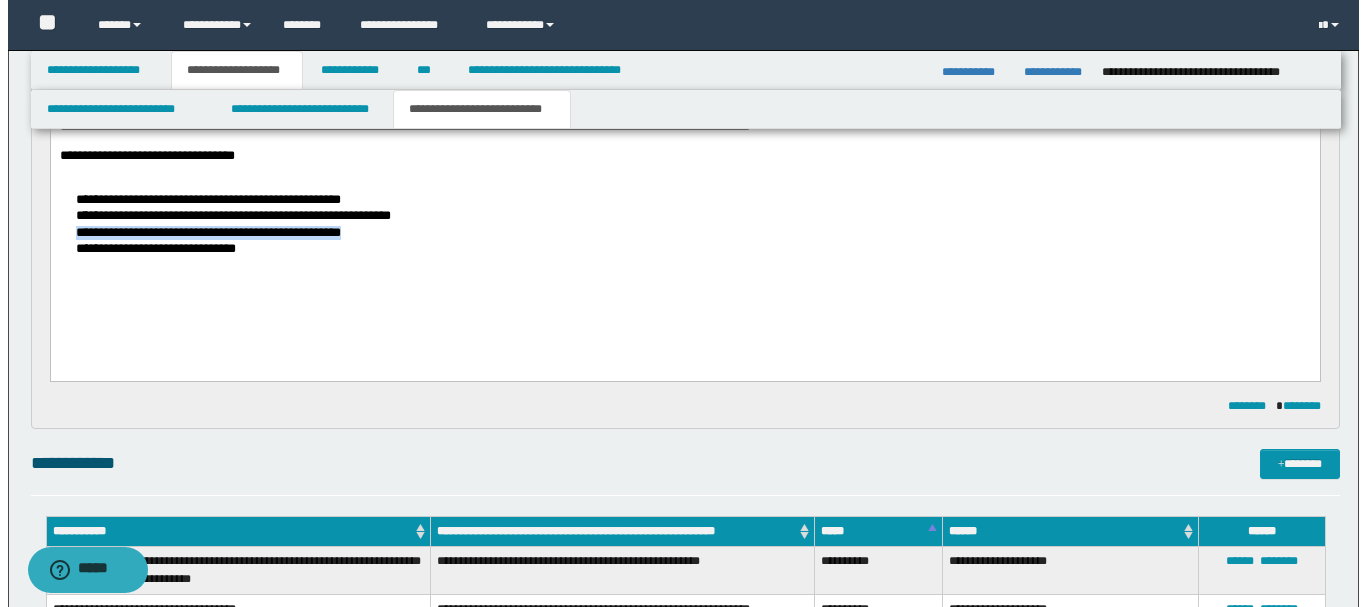 scroll, scrollTop: 400, scrollLeft: 0, axis: vertical 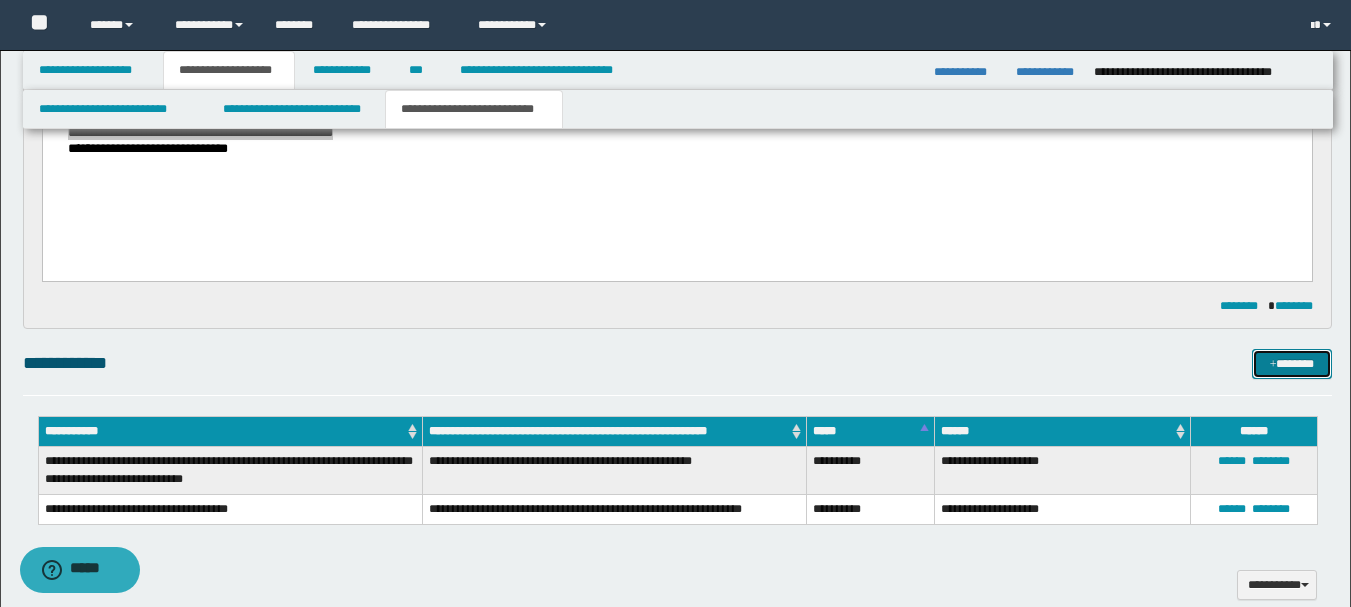 click on "*******" at bounding box center (1292, 364) 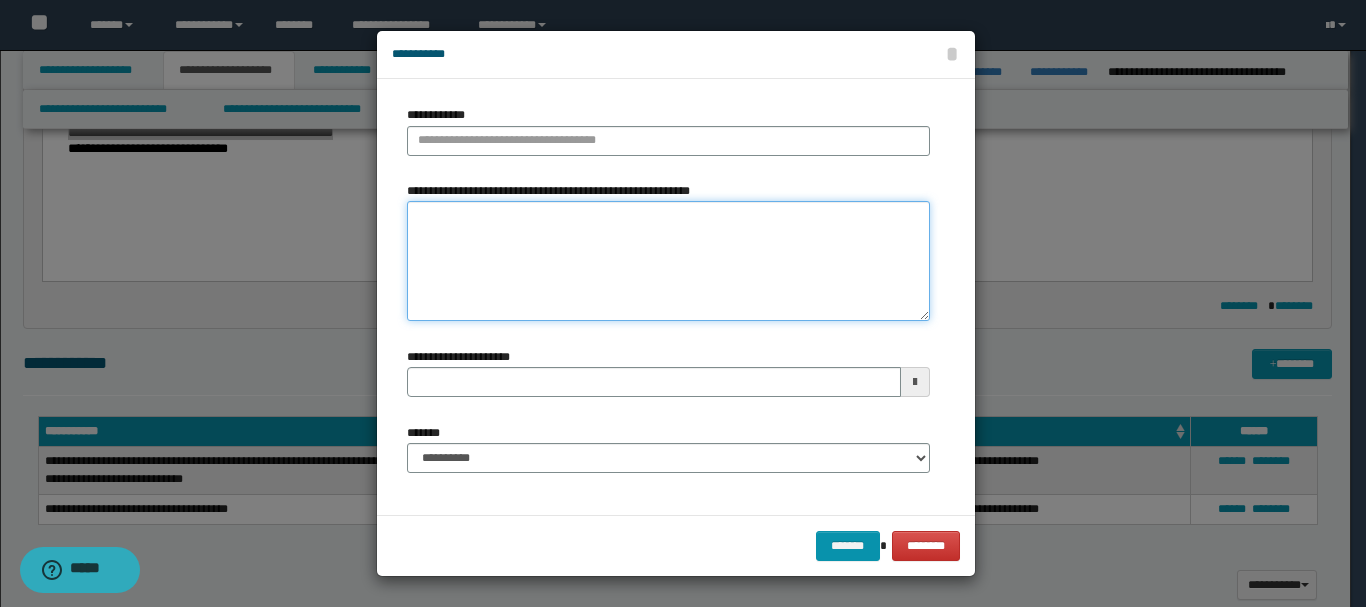 paste on "**********" 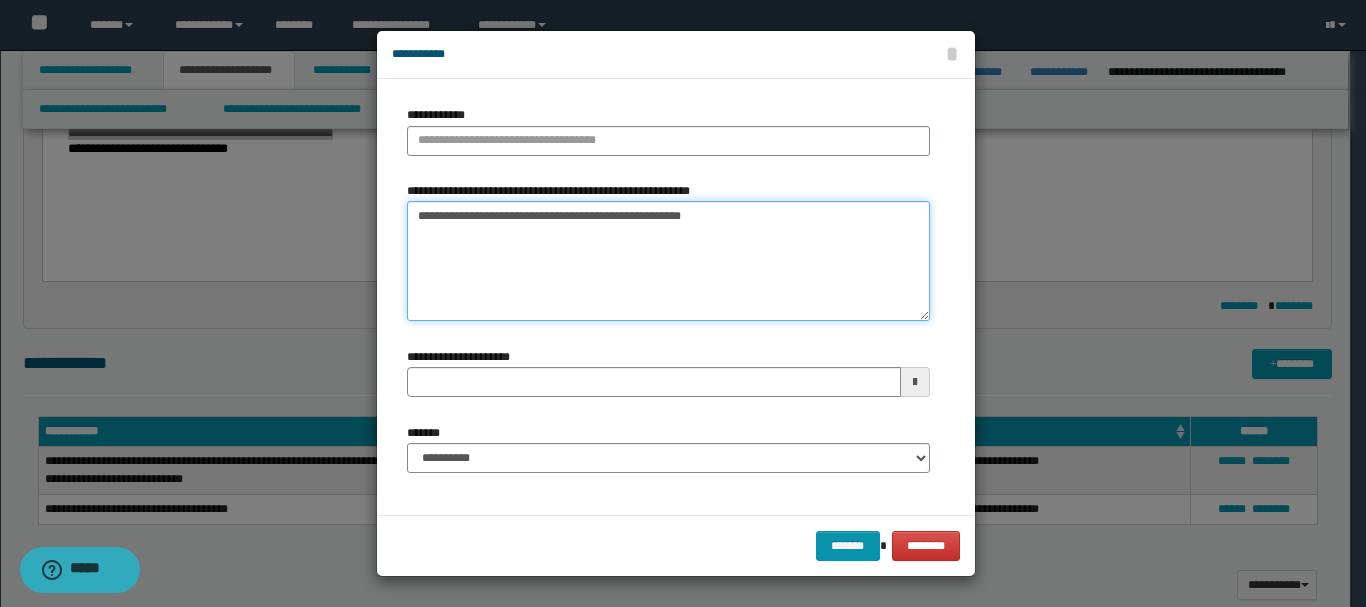 type 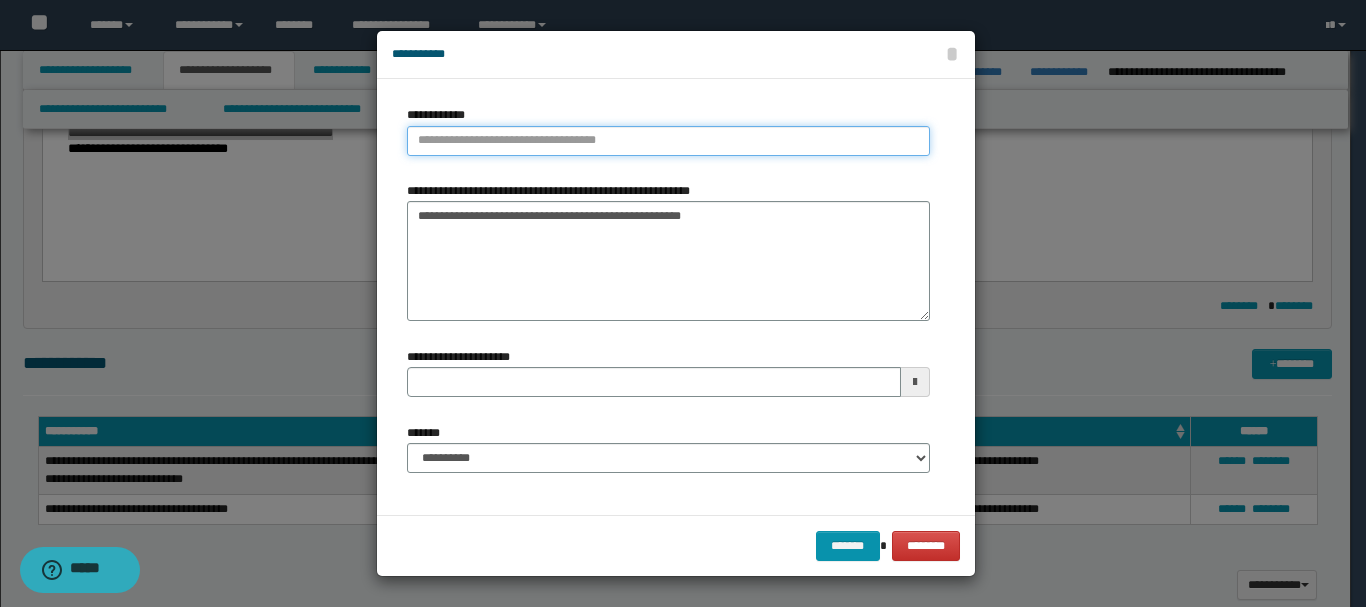 type on "**********" 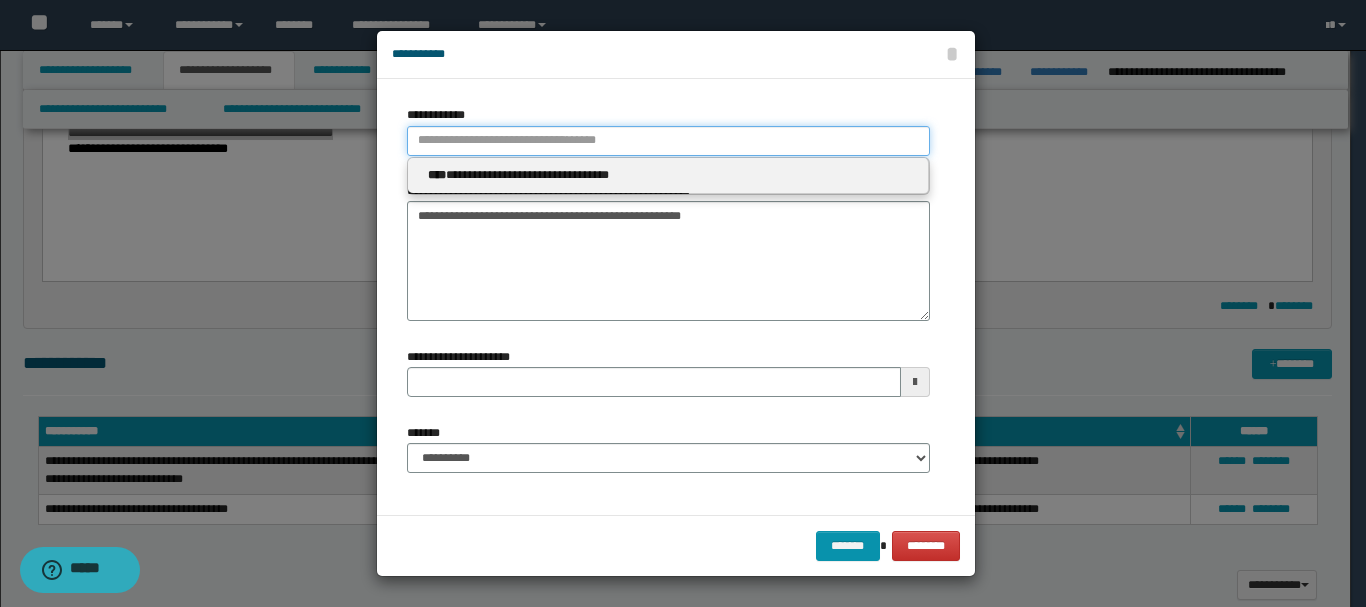 click on "**********" at bounding box center (668, 141) 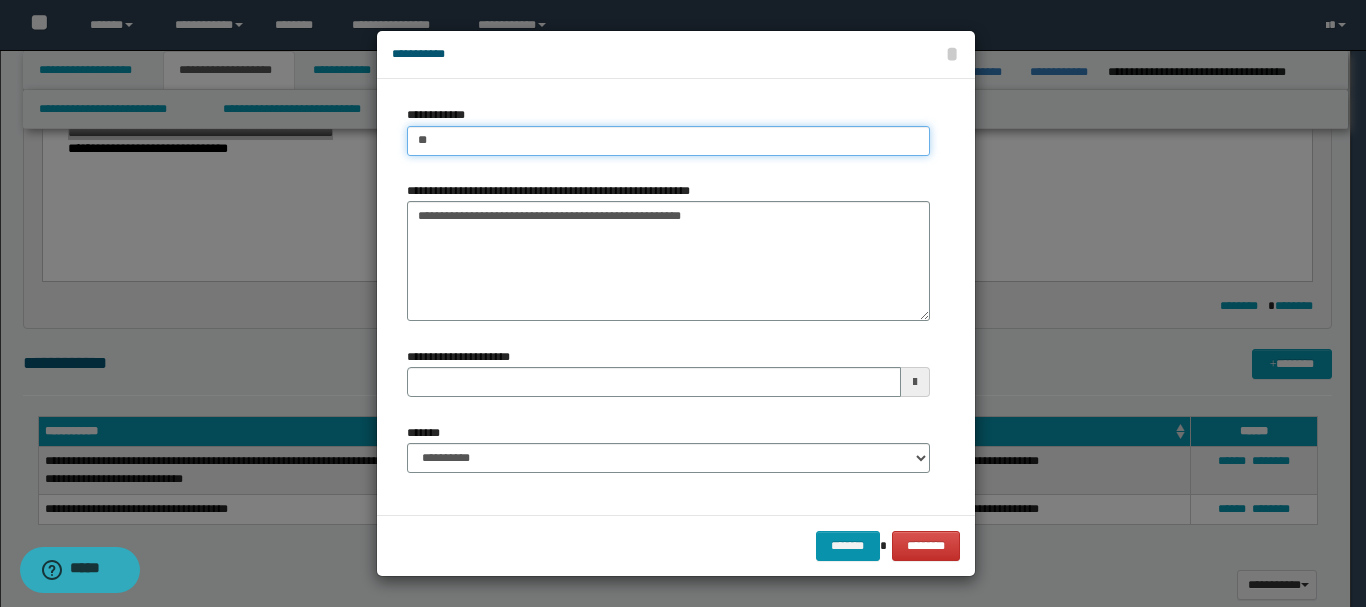 type on "***" 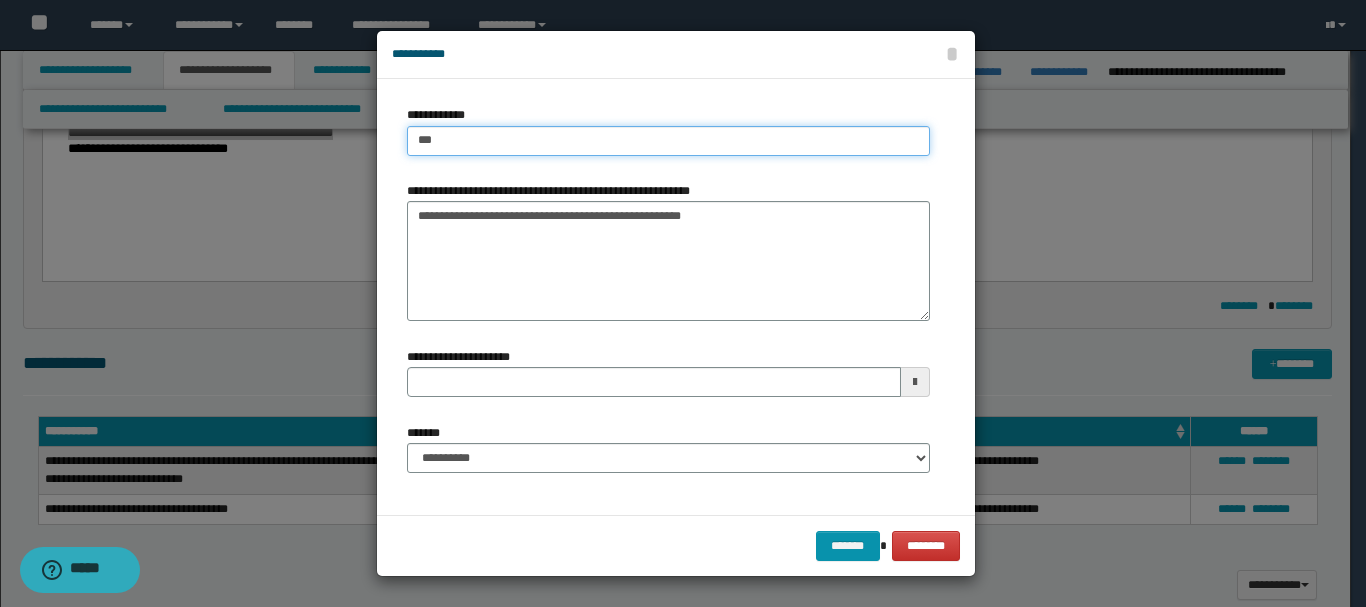 type on "***" 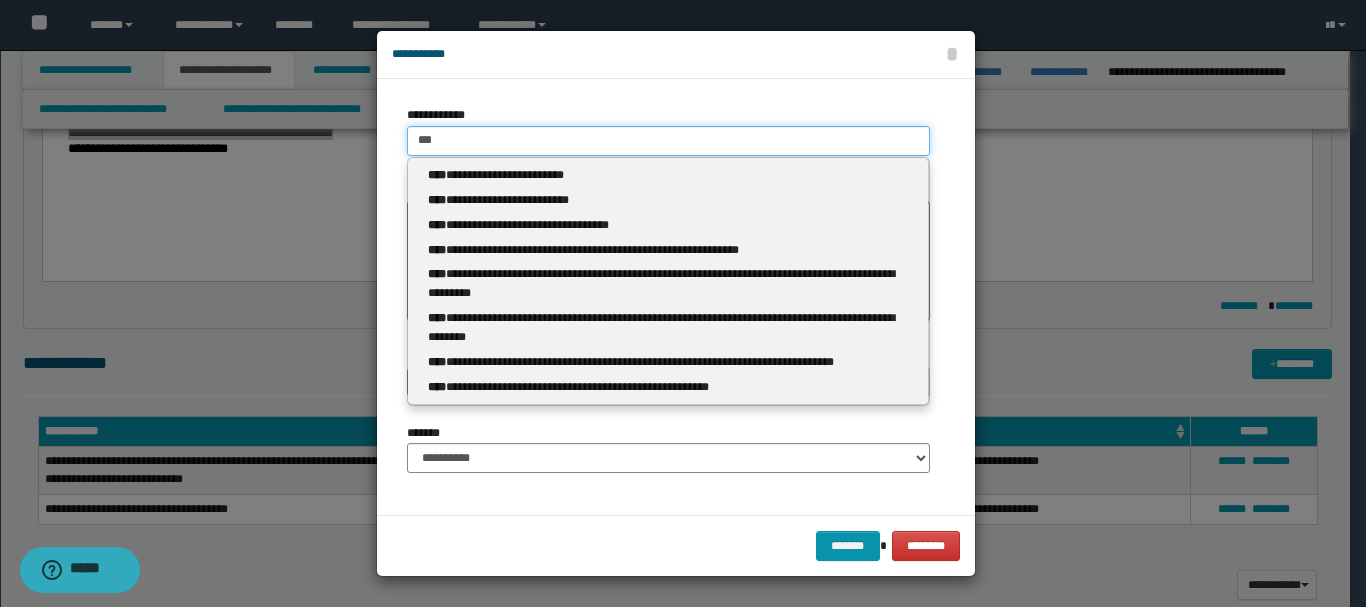 type 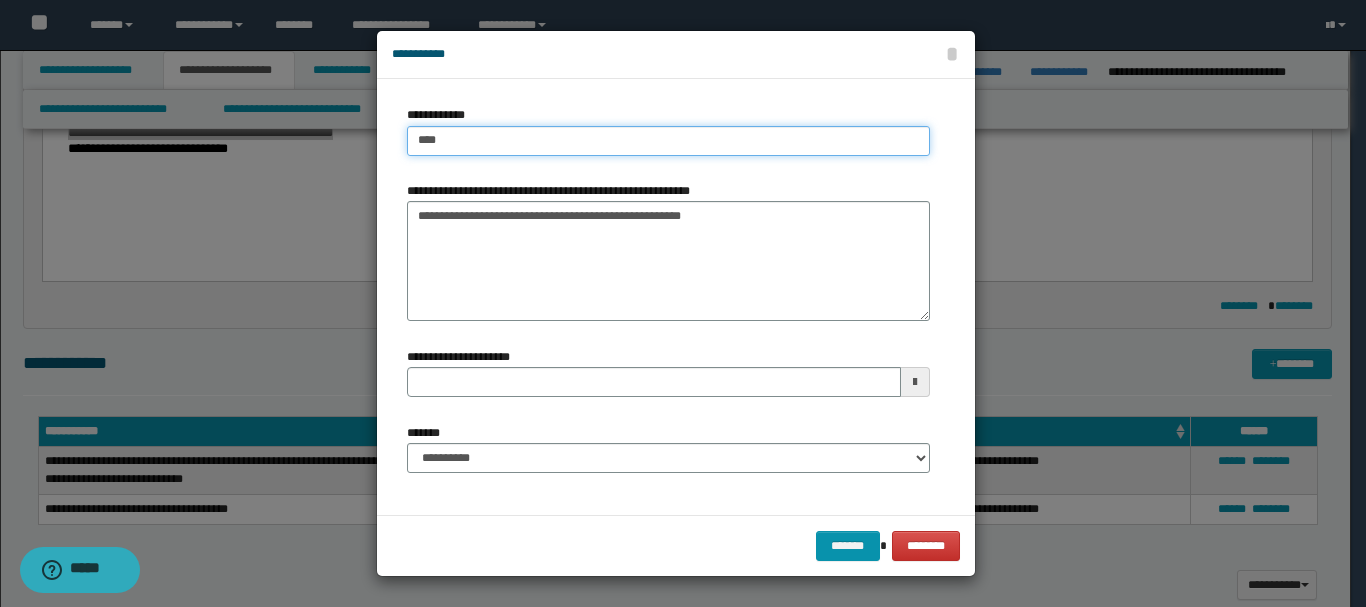 type on "****" 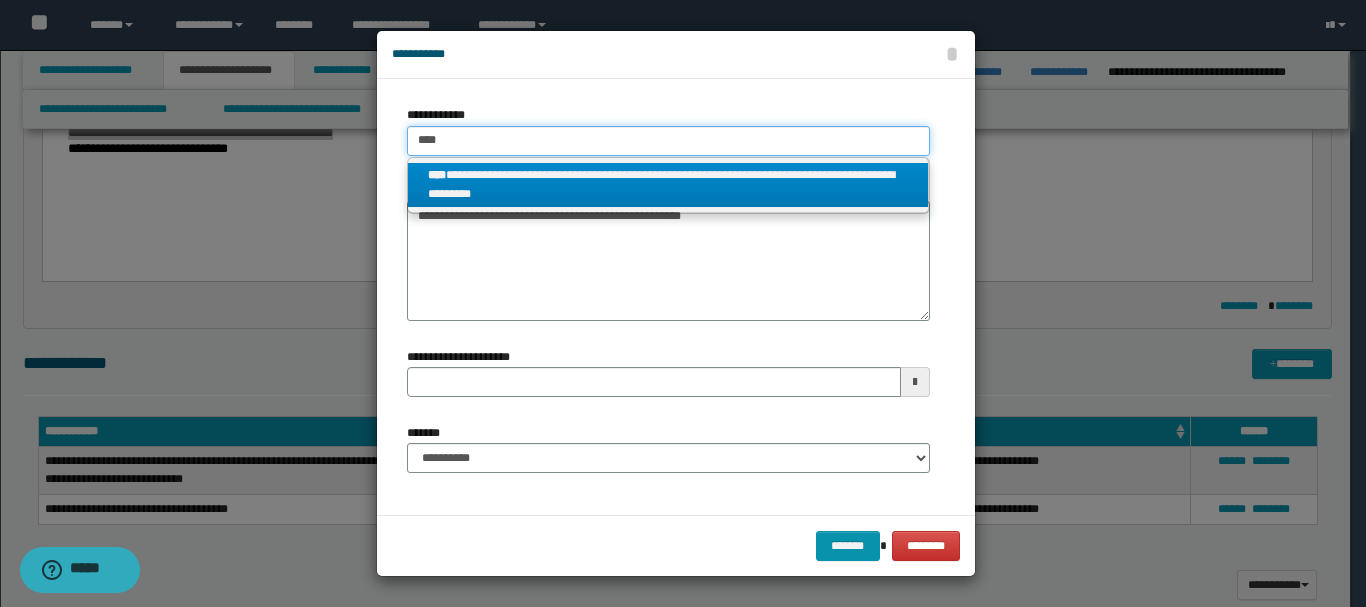 type on "****" 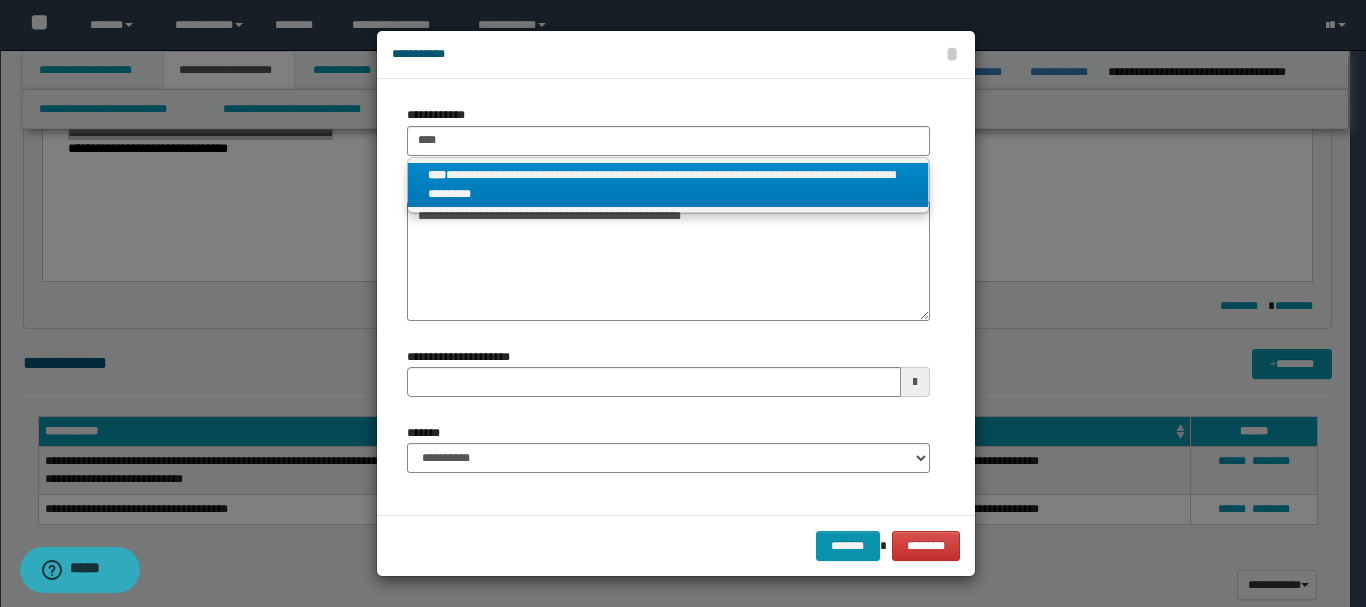 click on "**********" at bounding box center [668, 185] 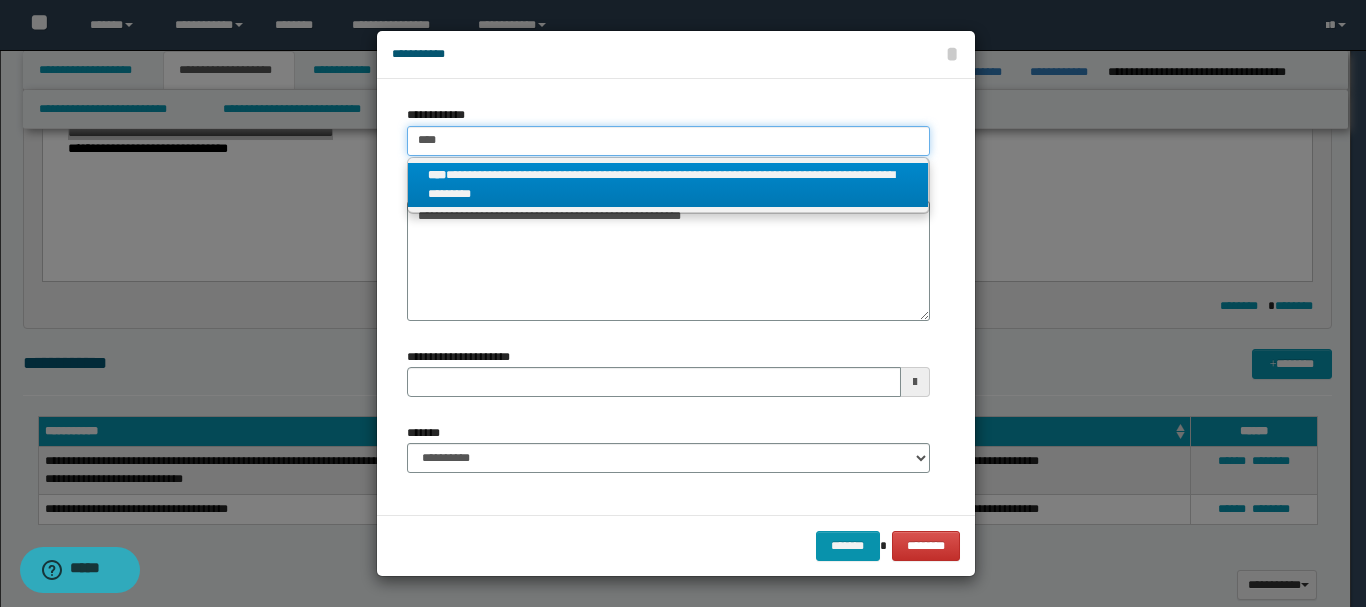type 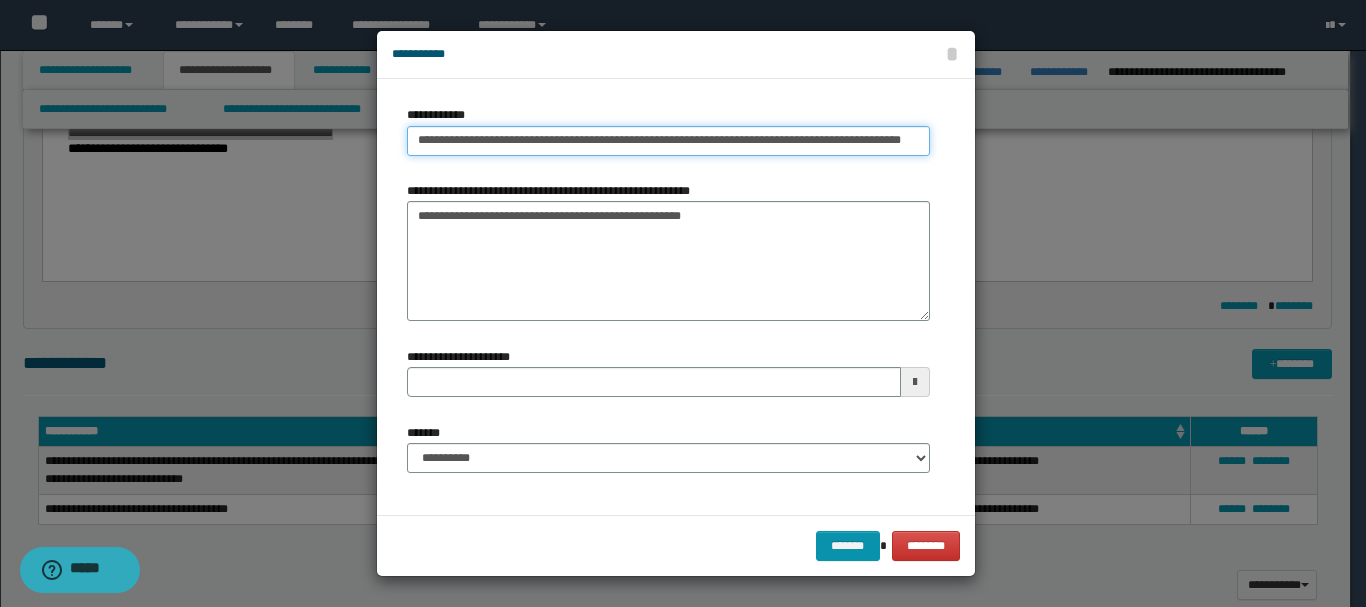 scroll, scrollTop: 0, scrollLeft: 13, axis: horizontal 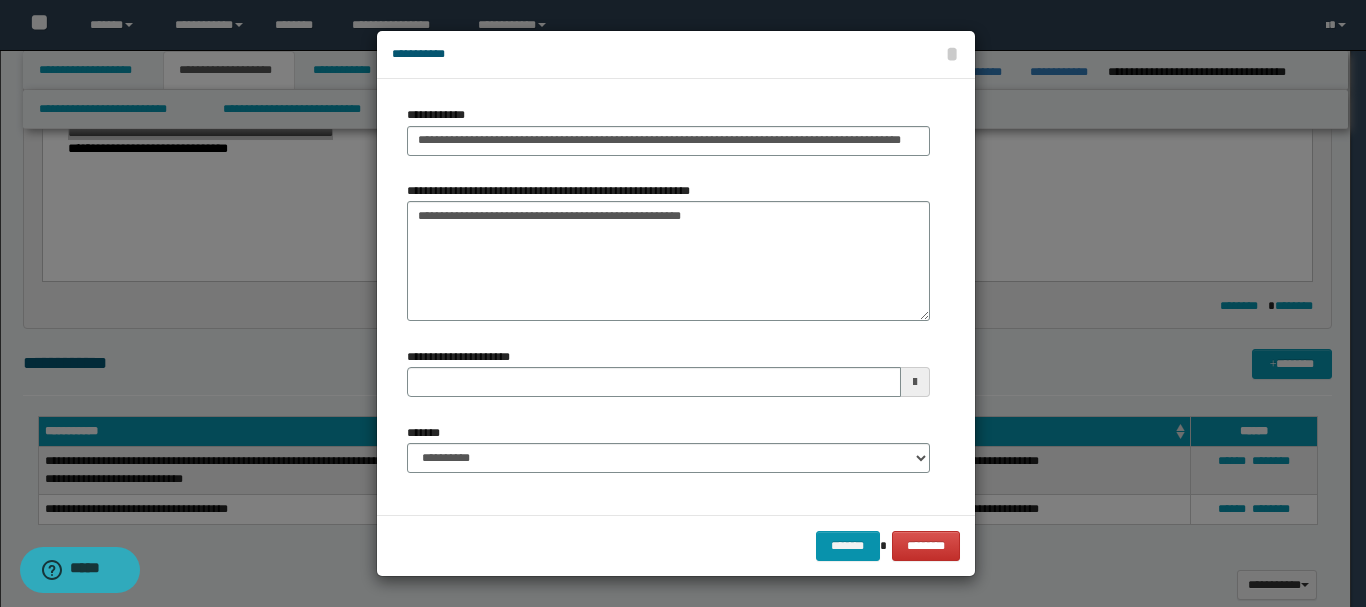 click at bounding box center [915, 382] 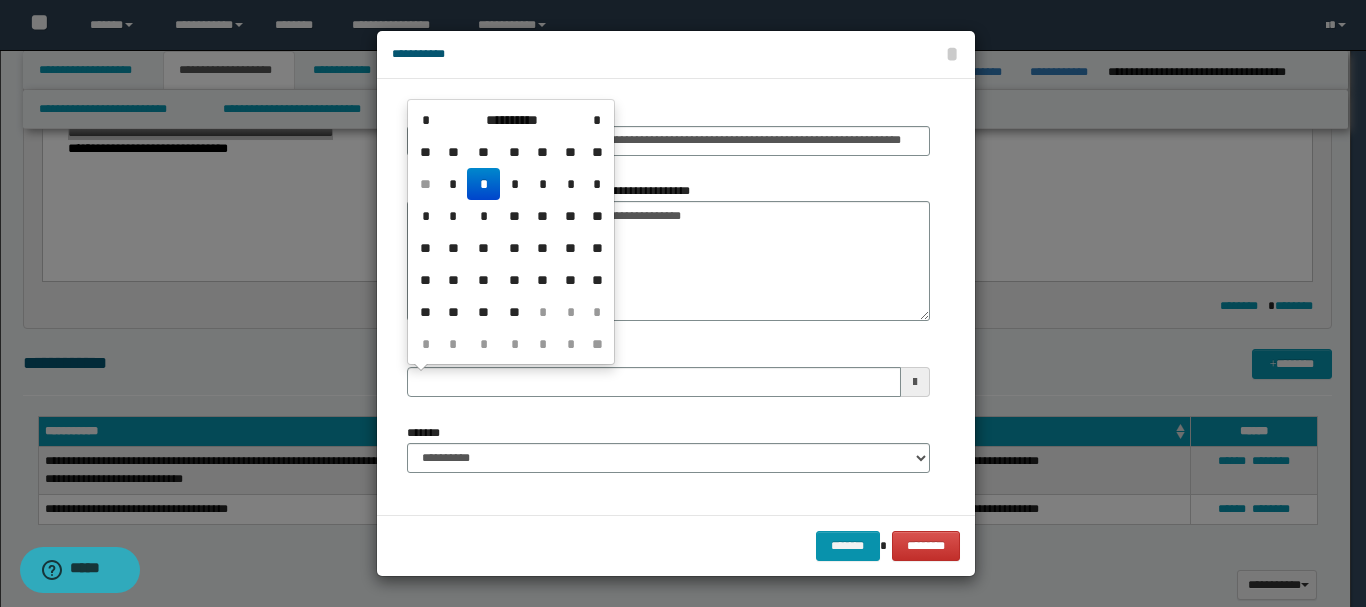 click on "*" at bounding box center [483, 184] 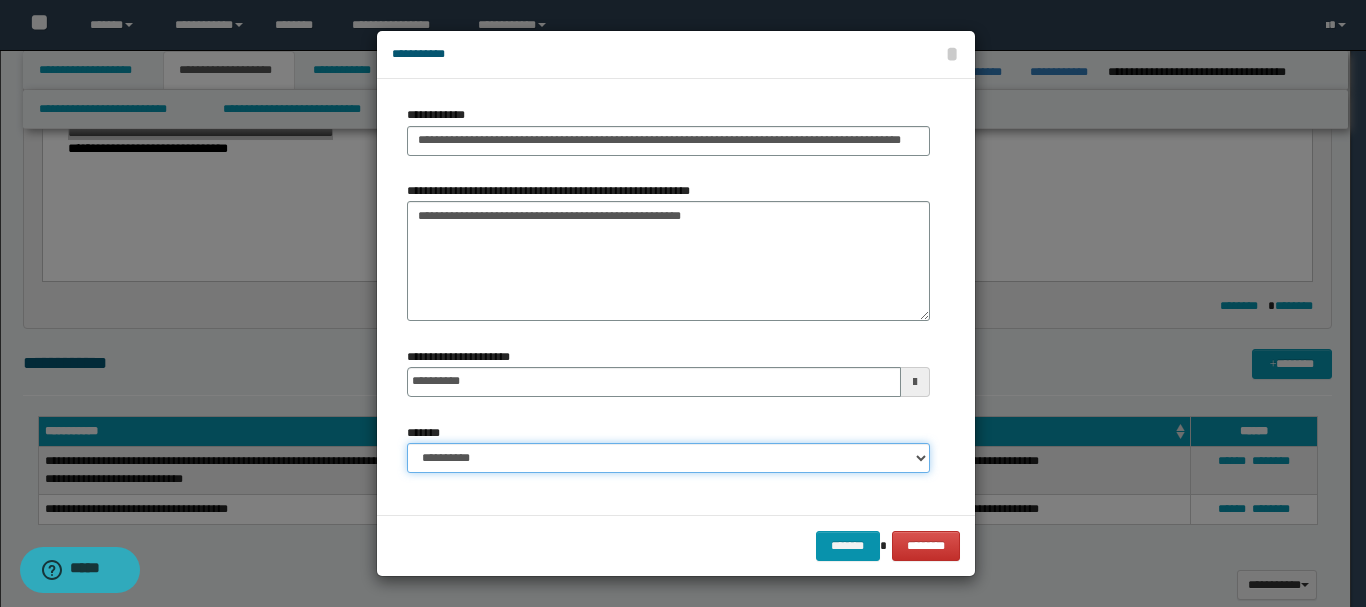 click on "**********" at bounding box center (668, 458) 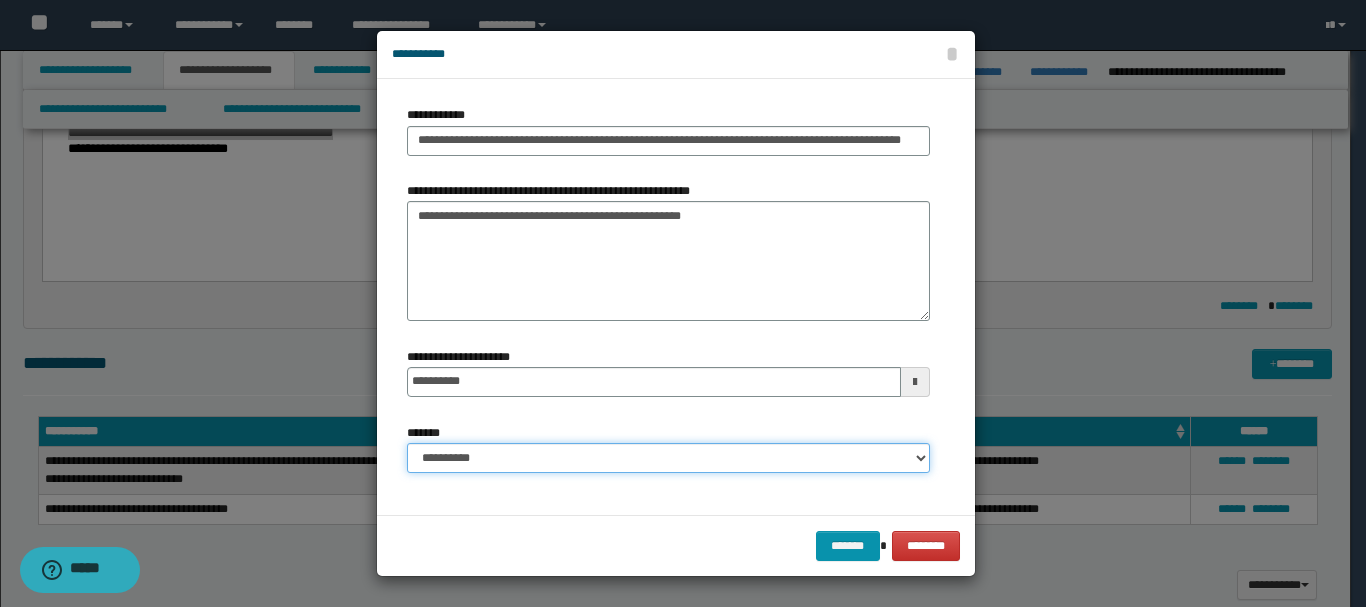 select on "*" 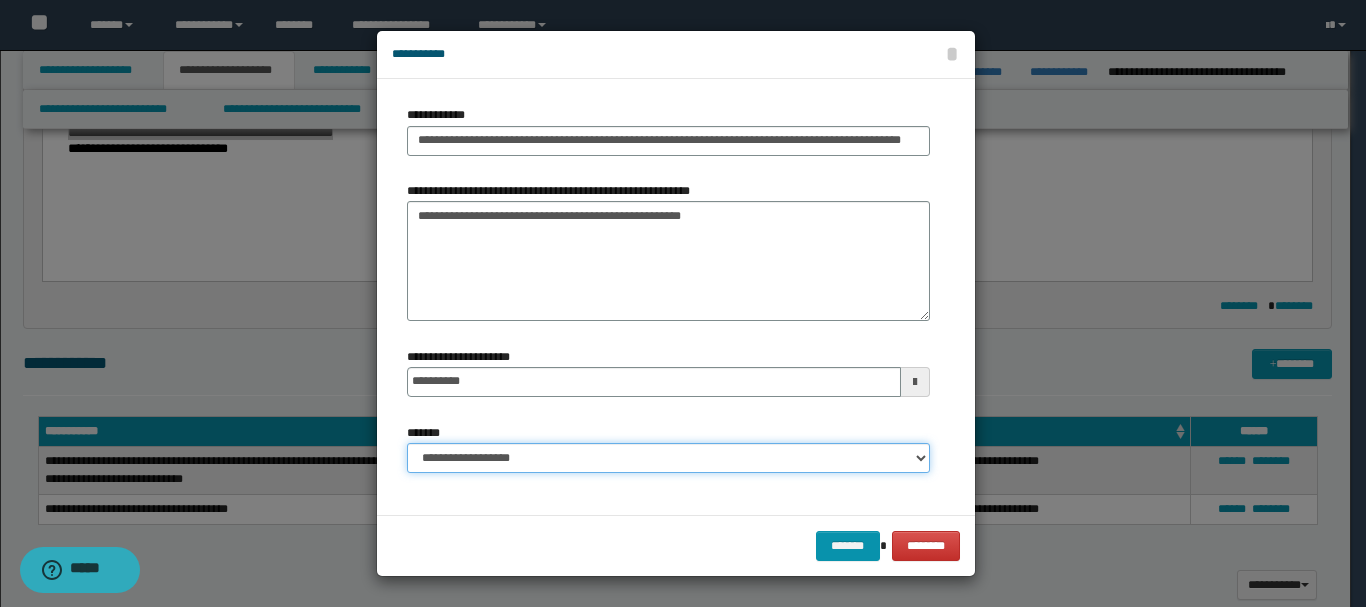 click on "**********" at bounding box center [668, 458] 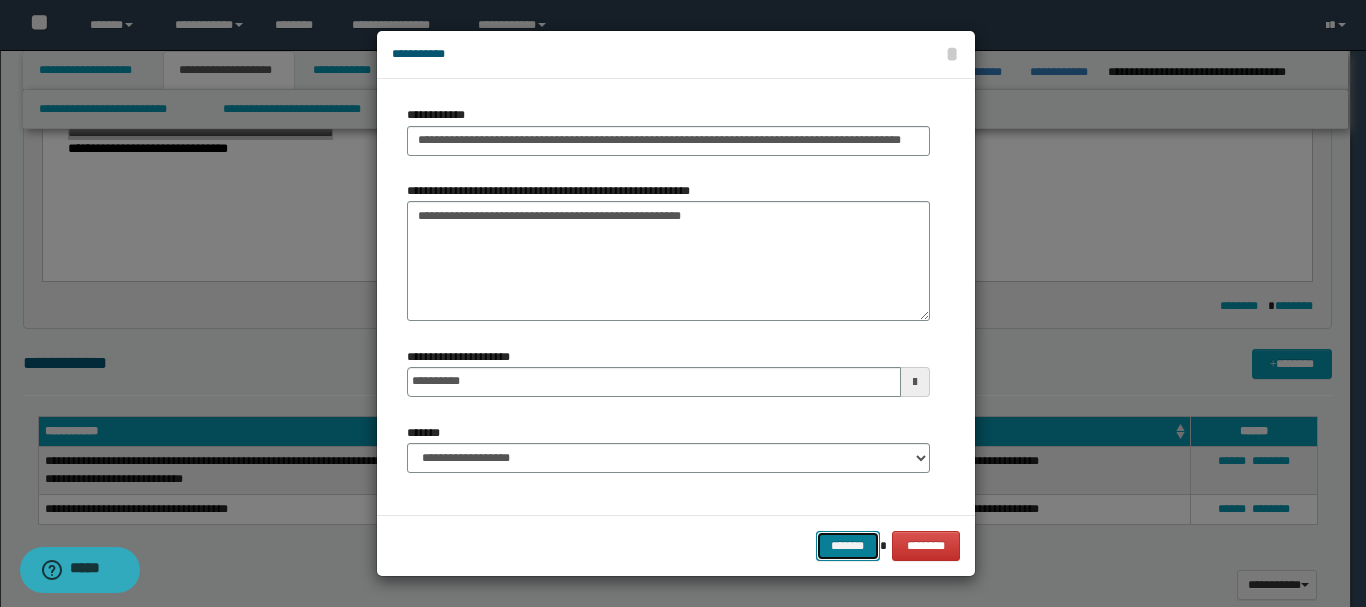 click on "*******" at bounding box center [848, 546] 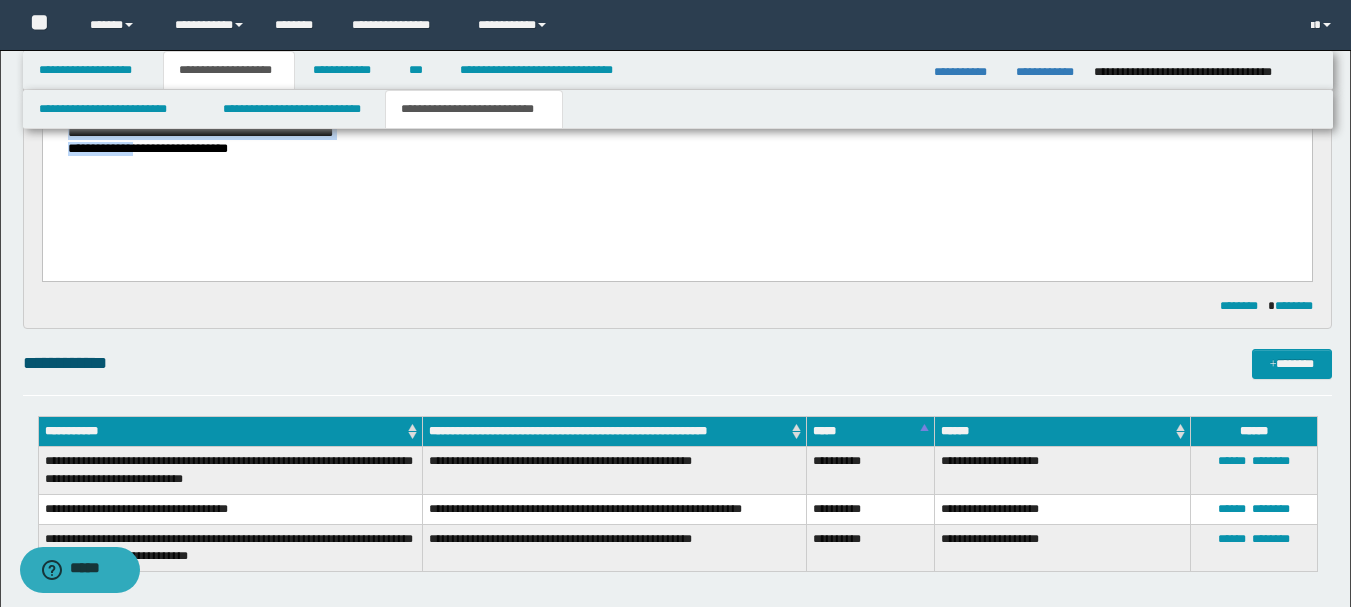 drag, startPoint x: 293, startPoint y: 153, endPoint x: 182, endPoint y: 154, distance: 111.0045 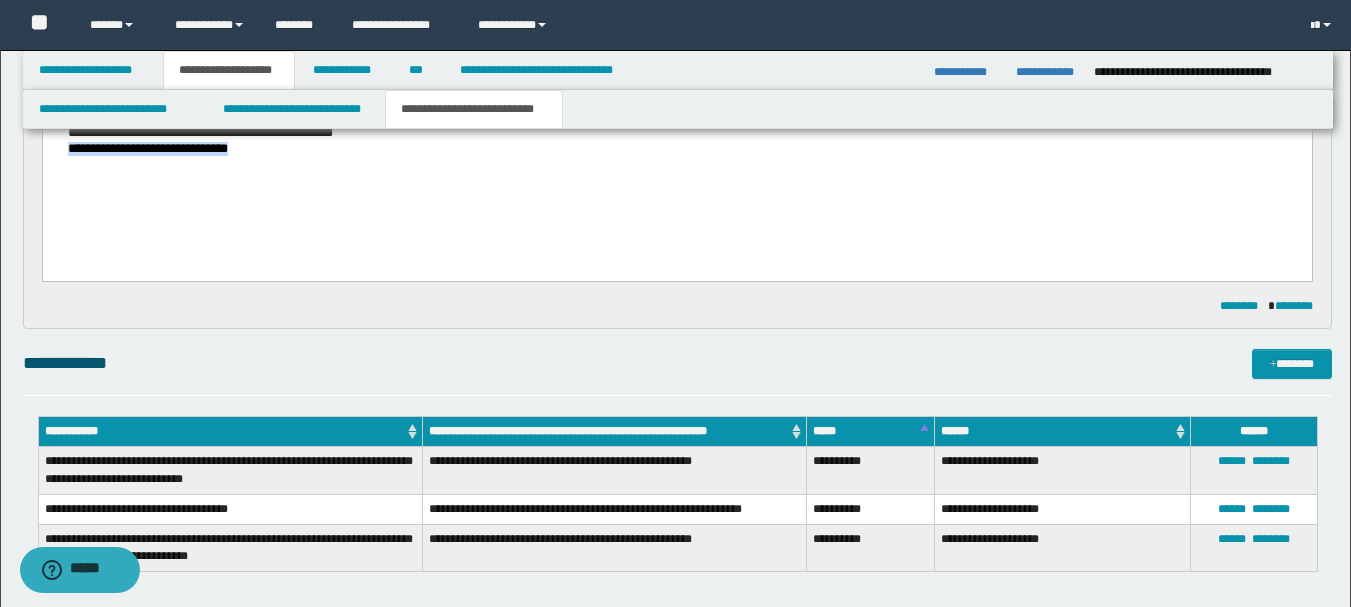 drag, startPoint x: 99, startPoint y: 152, endPoint x: 298, endPoint y: 158, distance: 199.09044 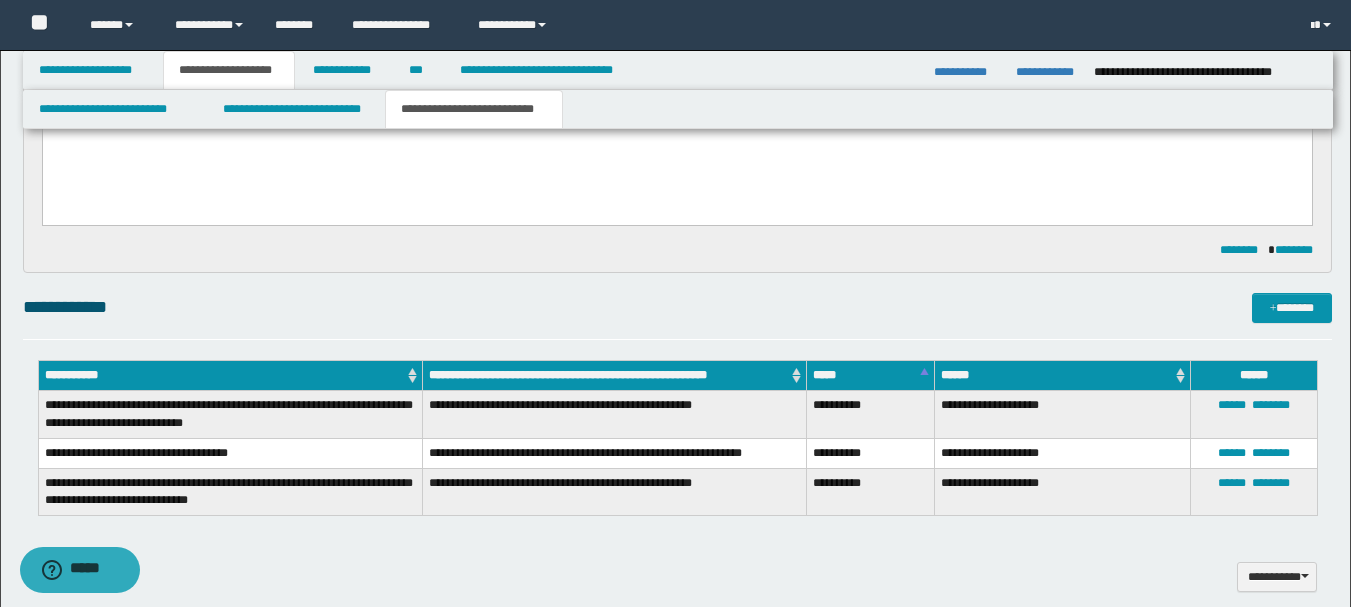 scroll, scrollTop: 500, scrollLeft: 0, axis: vertical 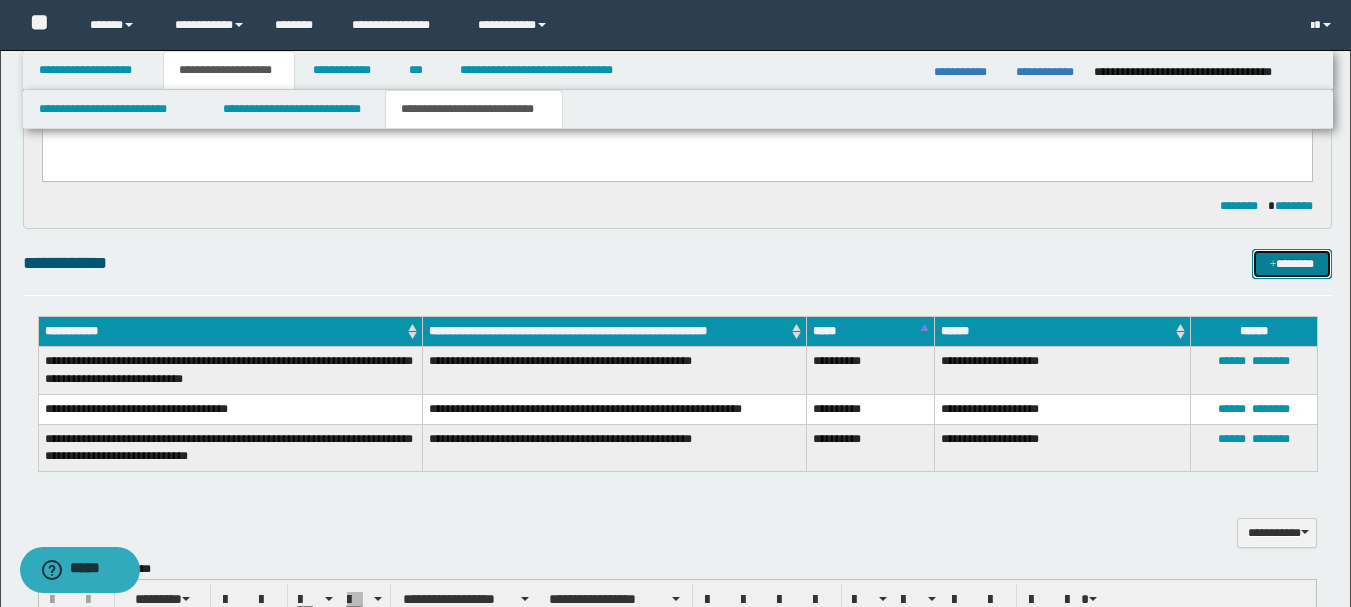 click on "*******" at bounding box center [1292, 264] 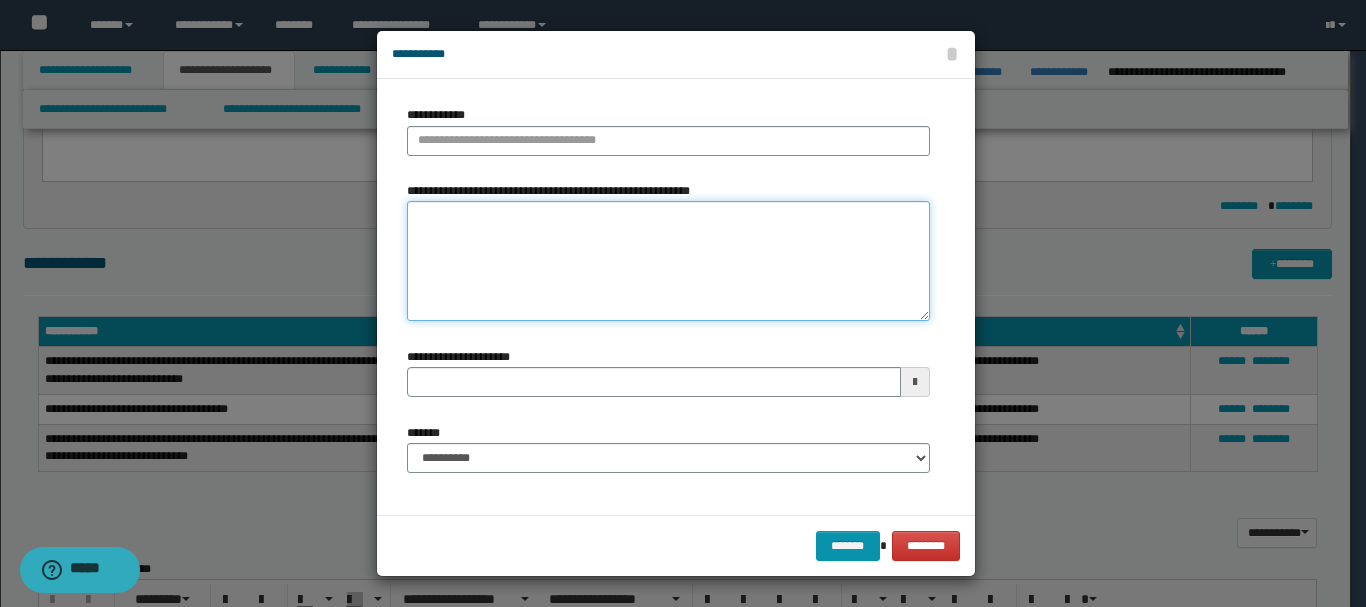 paste on "**********" 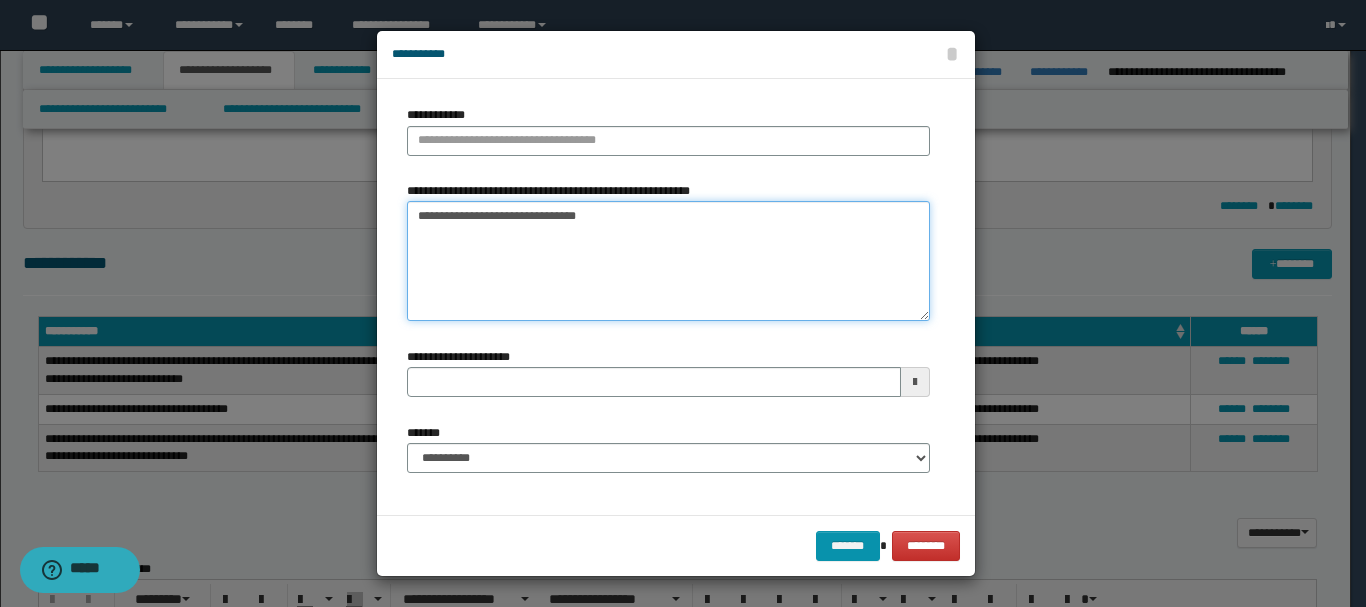 type 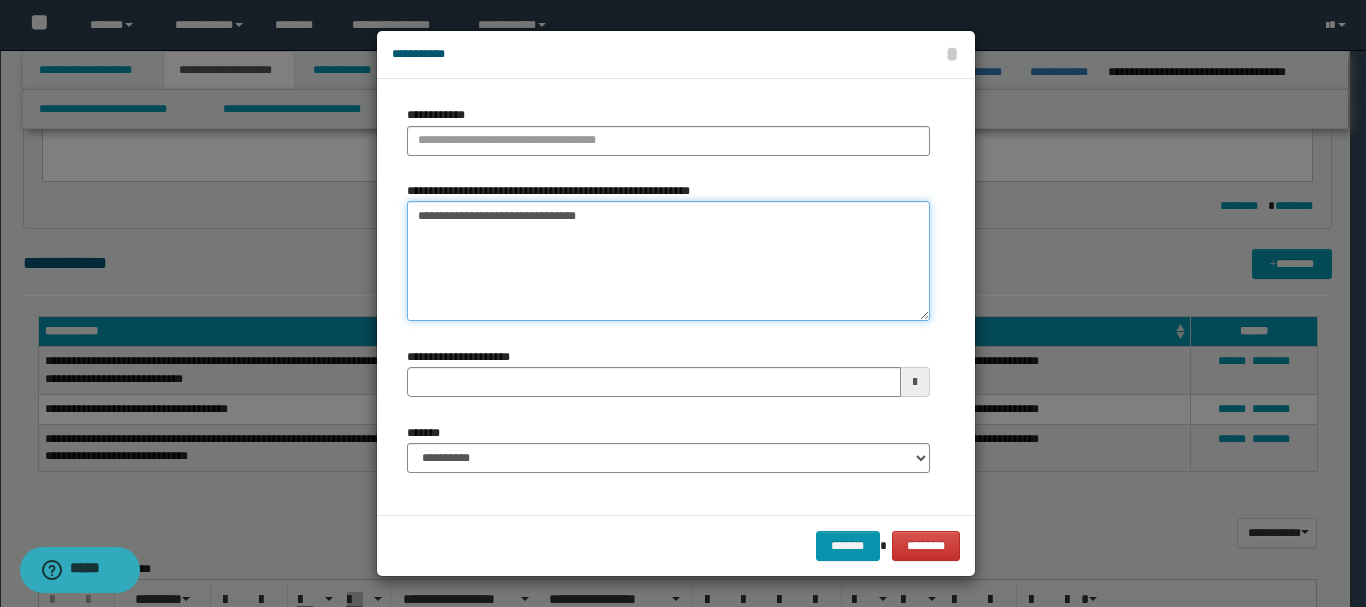 type on "**********" 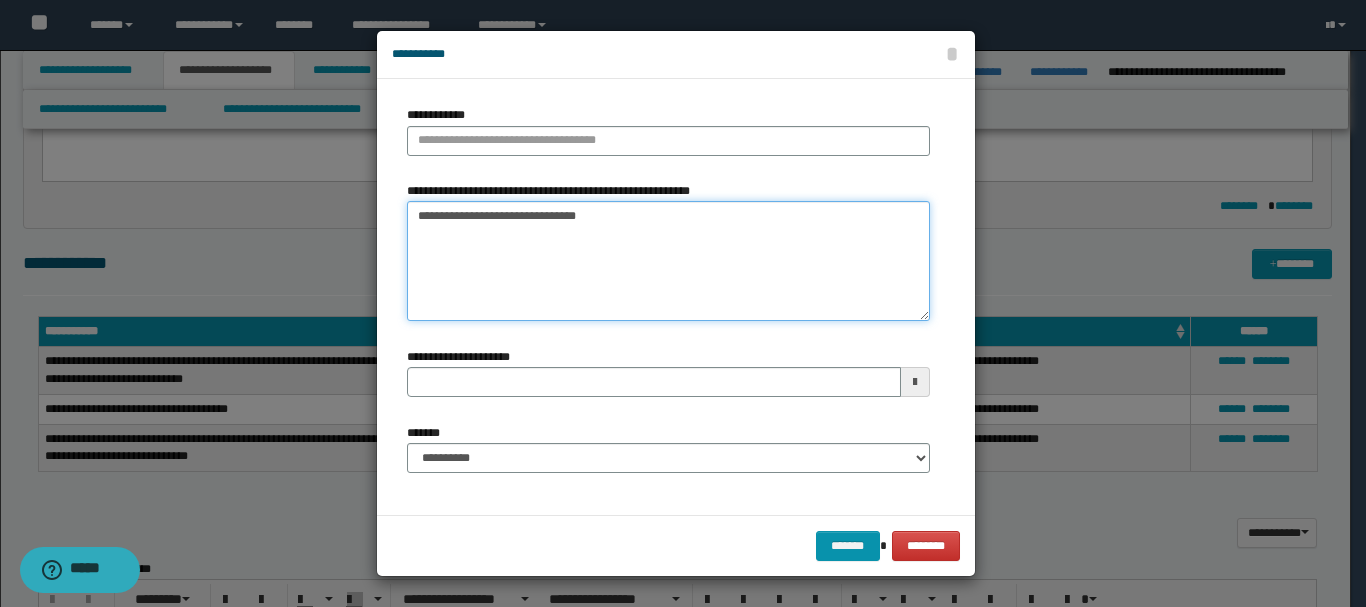 type 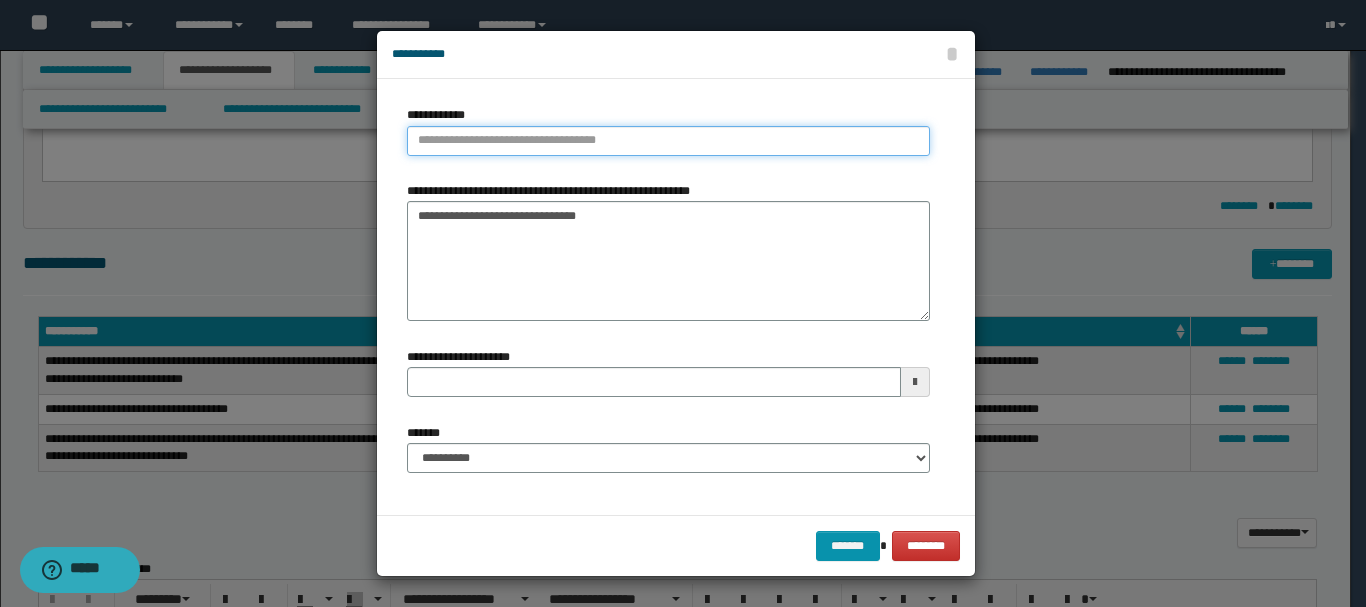 type on "**********" 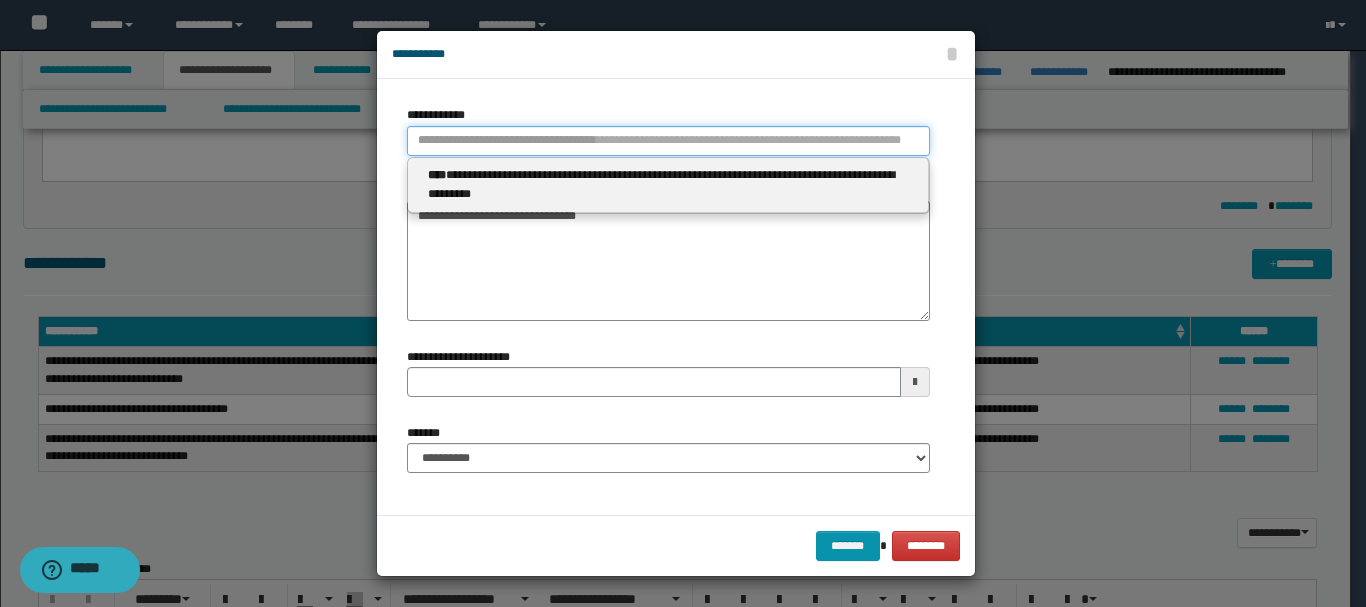 click on "**********" at bounding box center [668, 141] 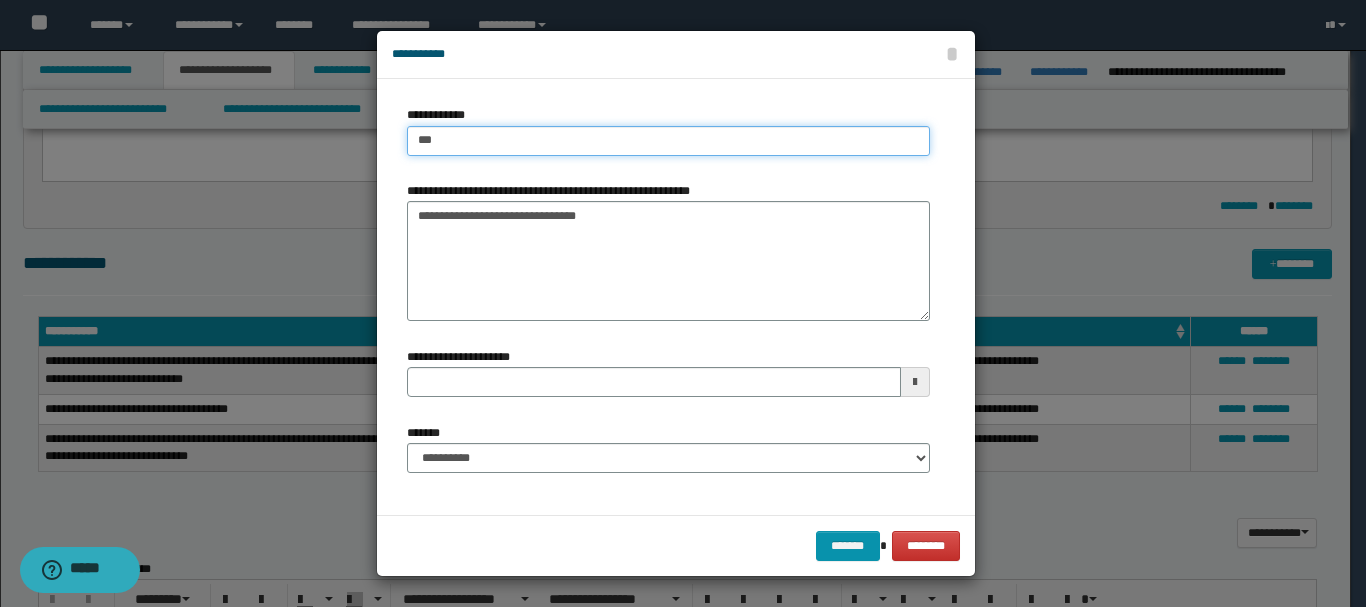 type on "****" 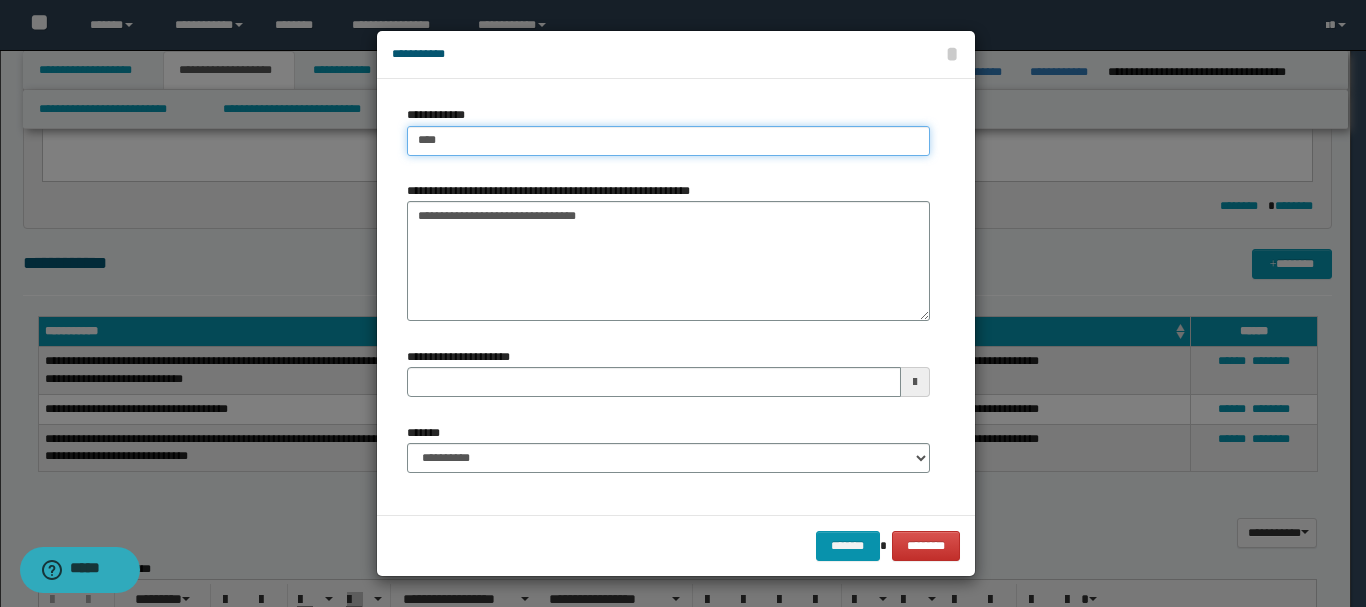 type on "****" 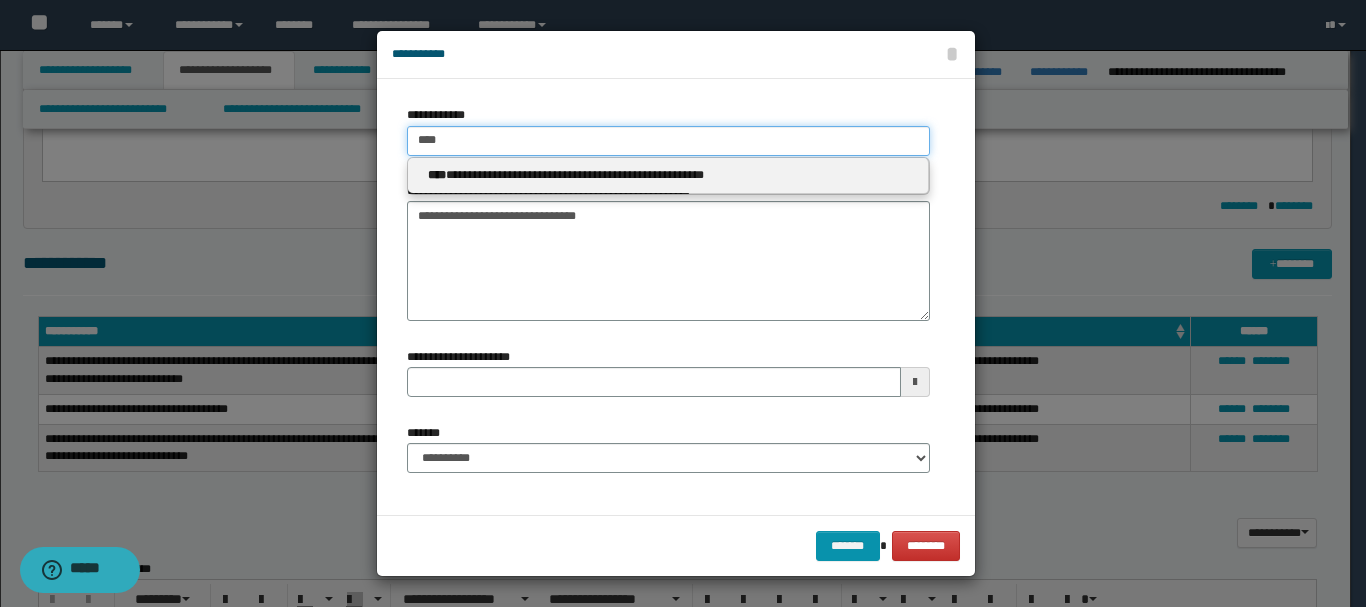 type 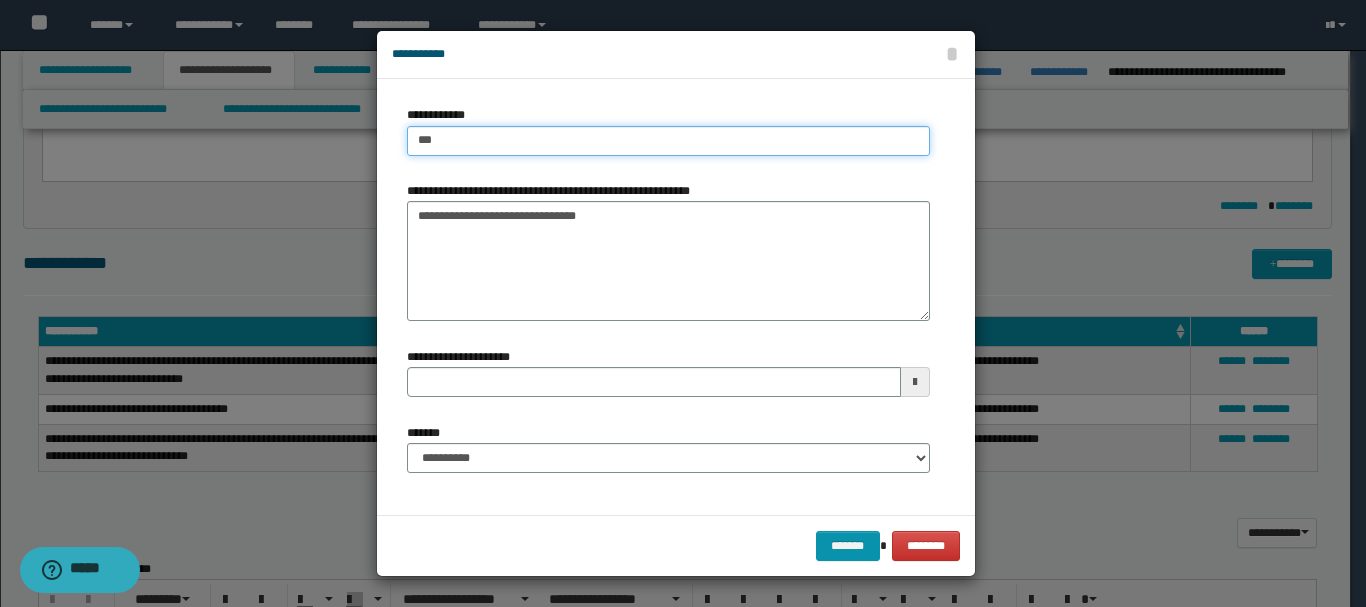 type on "***" 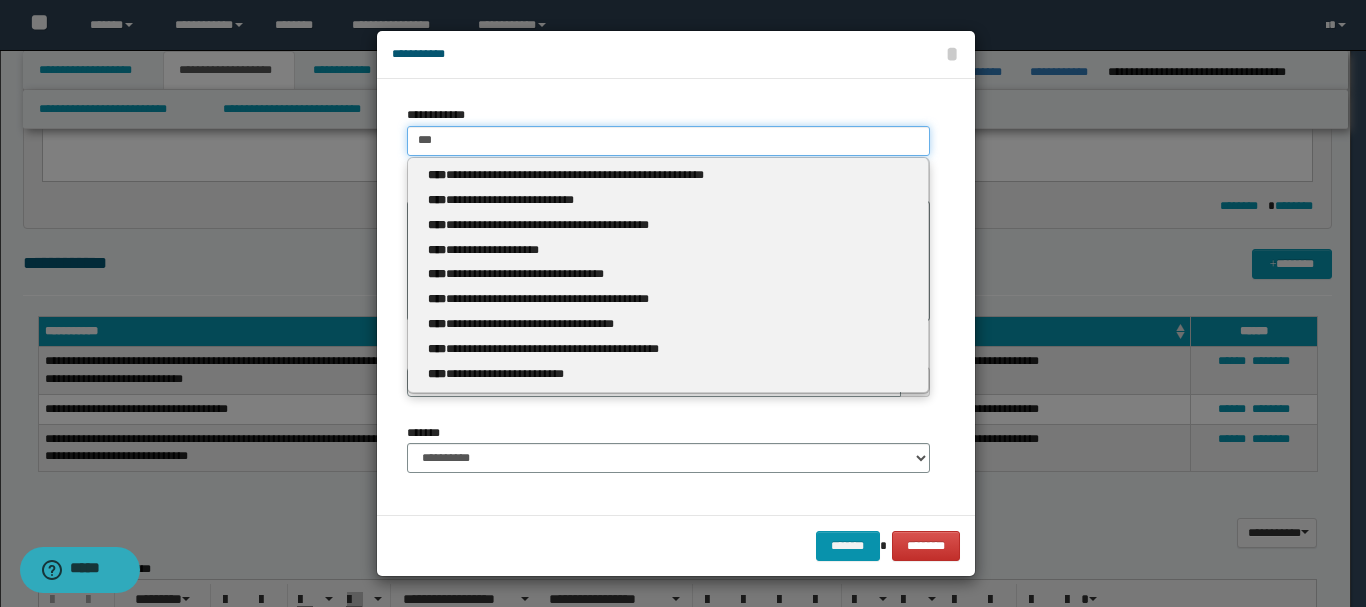 type 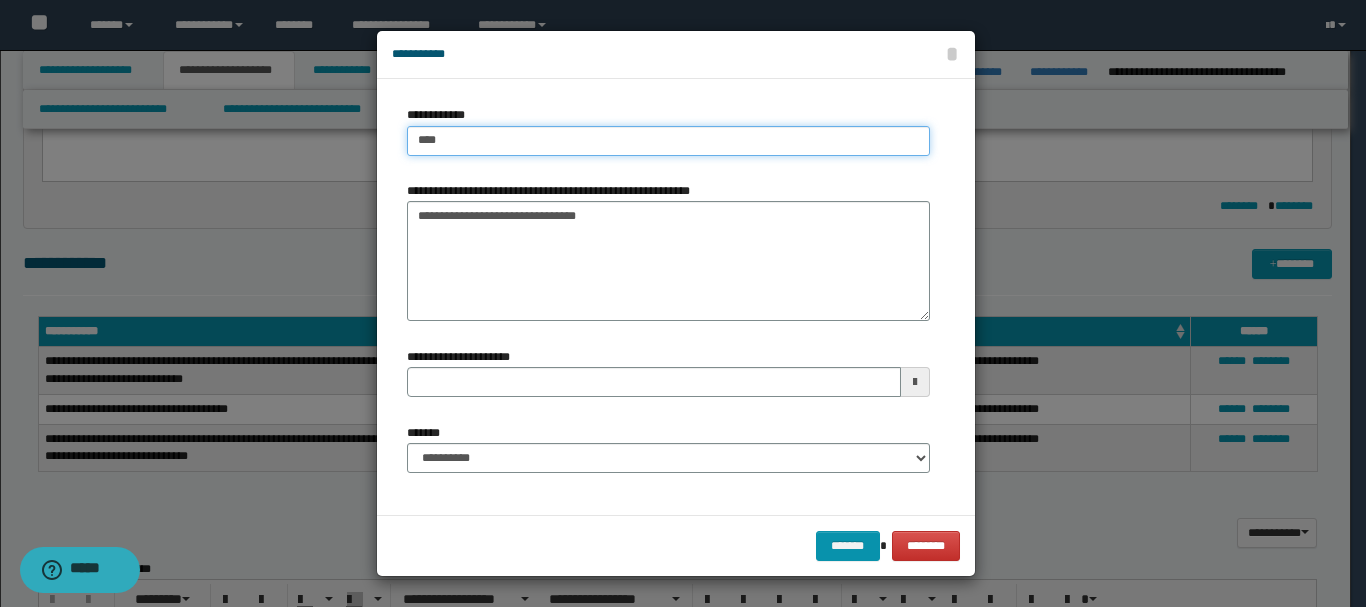 type on "****" 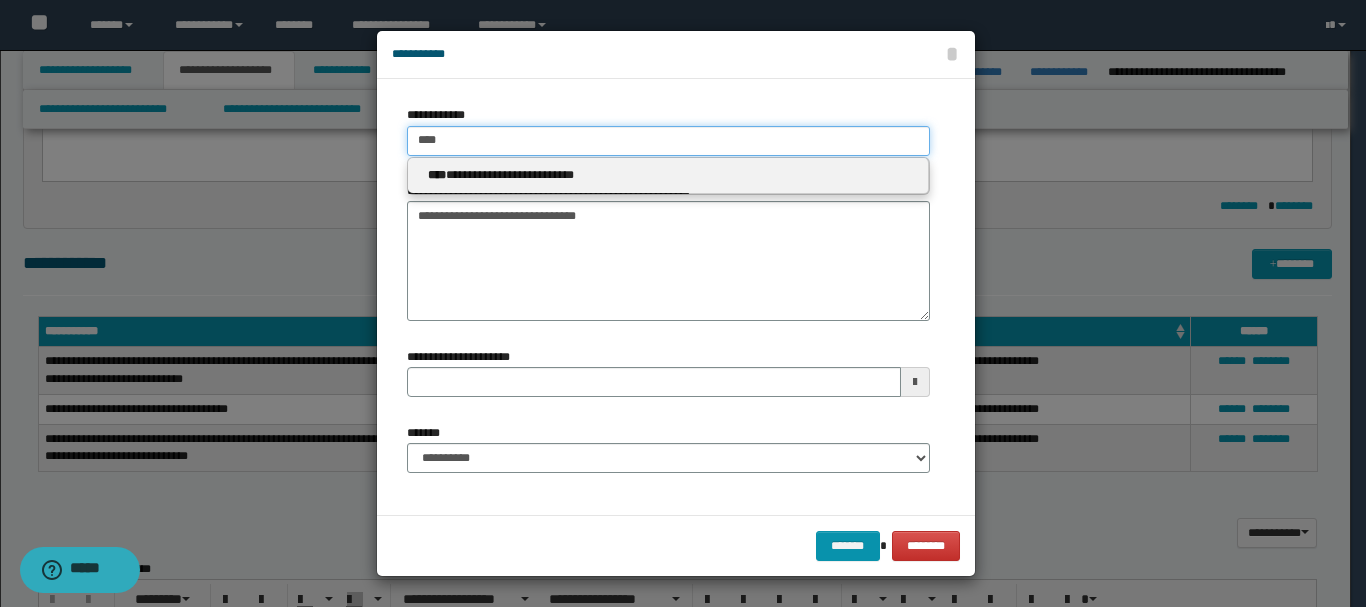 type on "****" 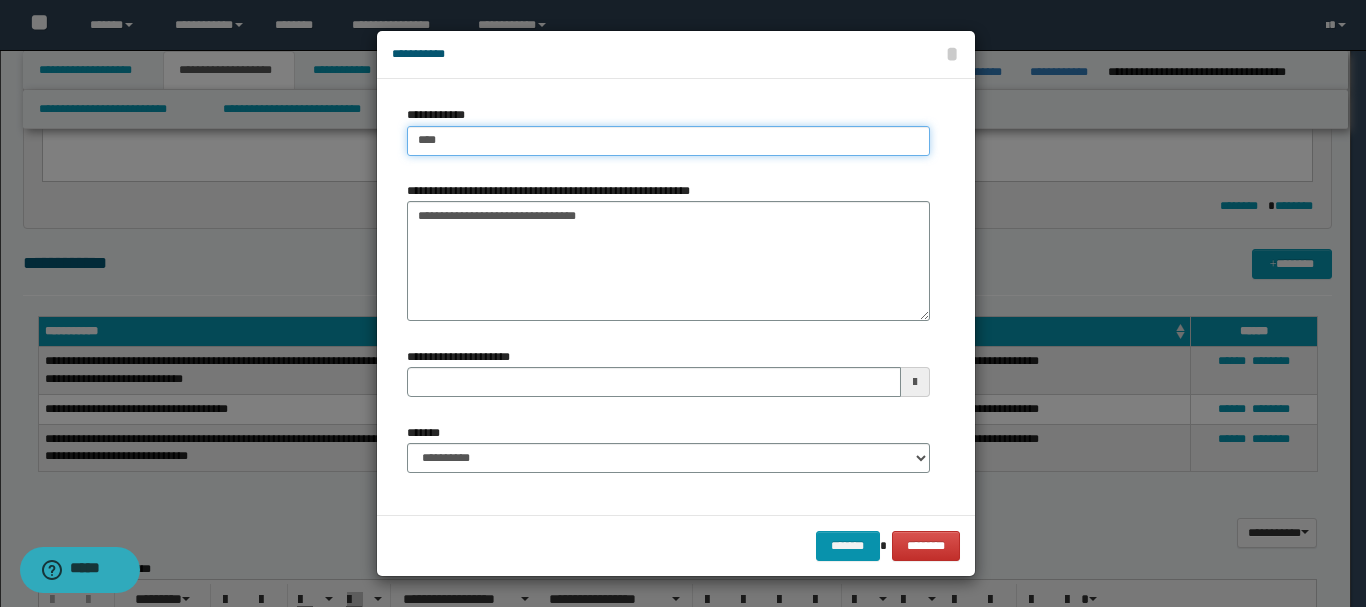 type on "****" 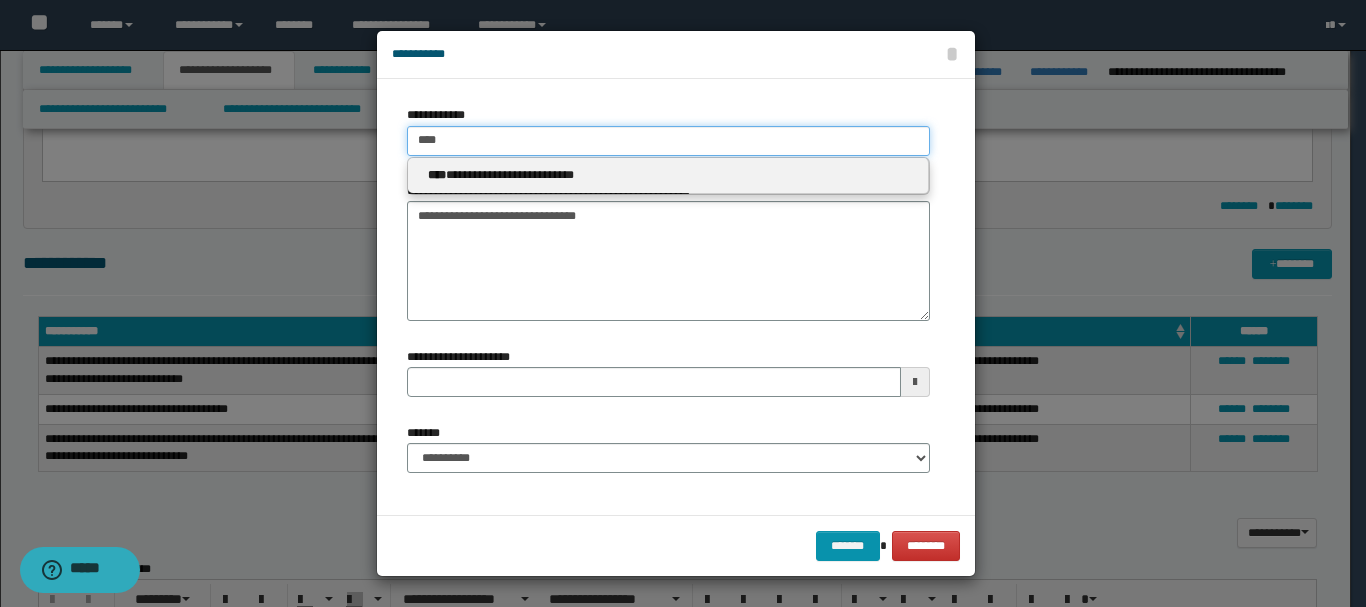 type 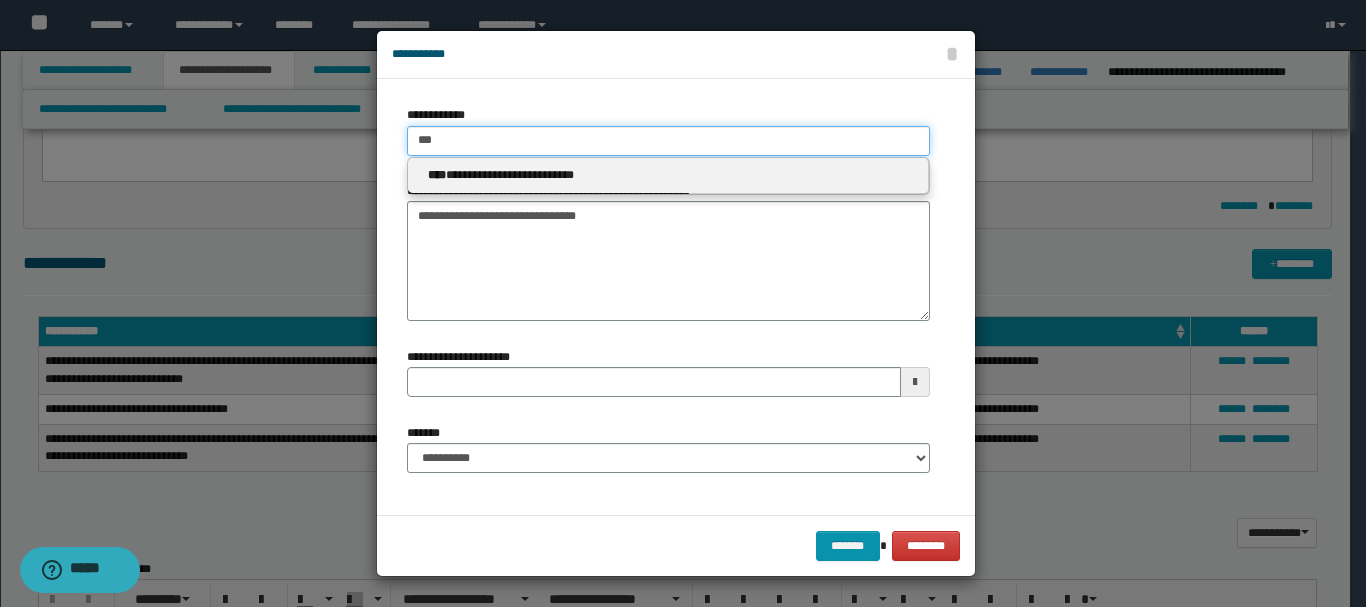 type on "***" 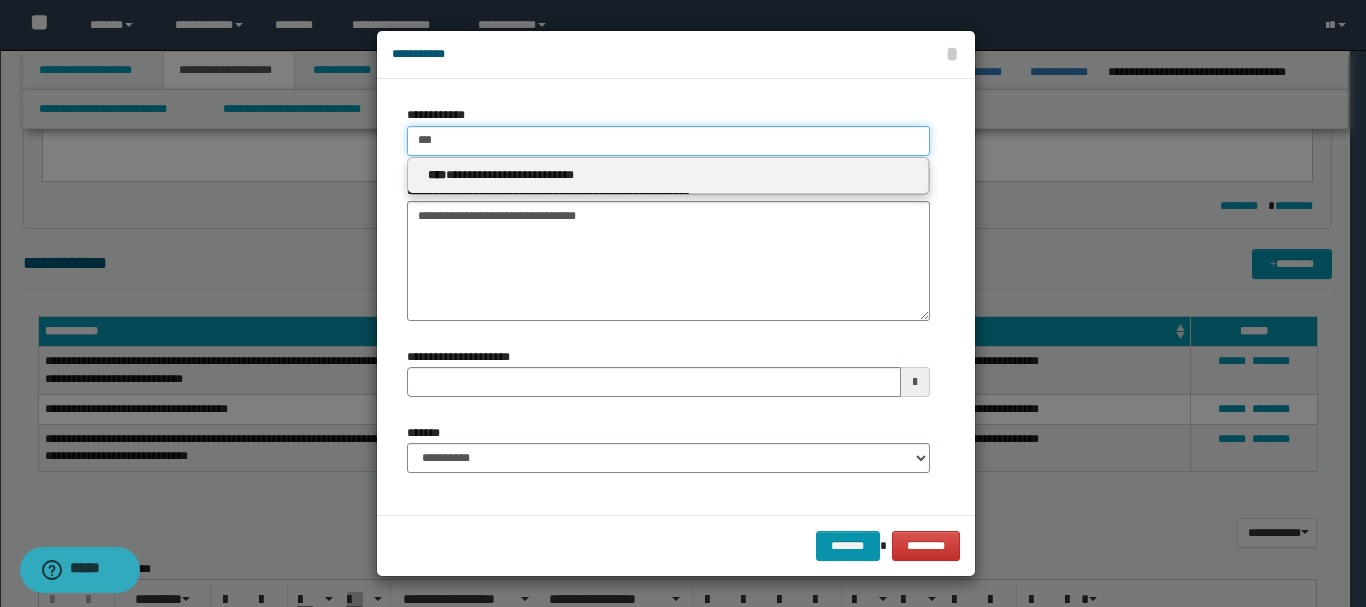 type 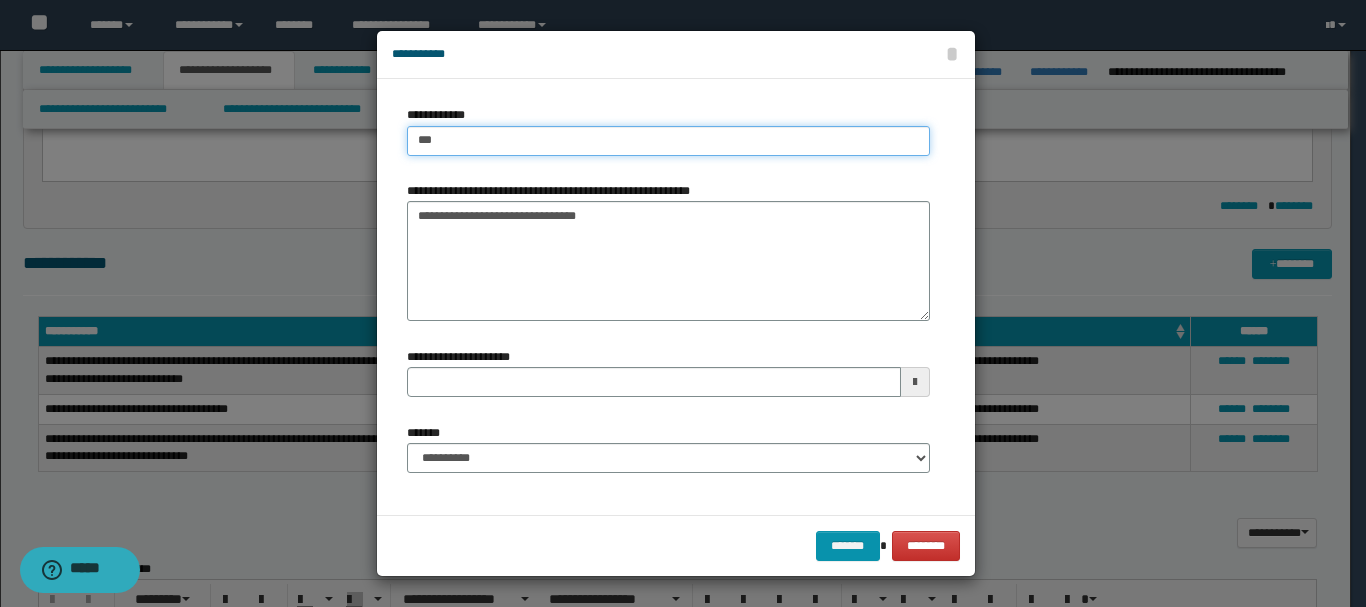 type on "****" 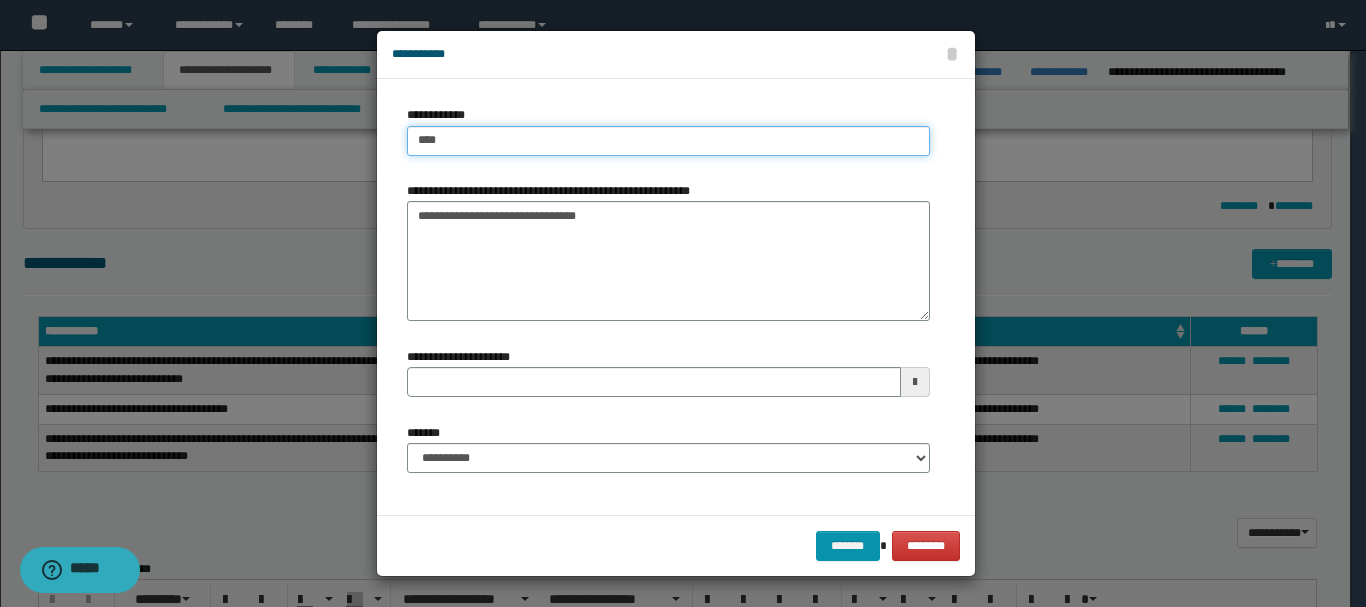 type on "****" 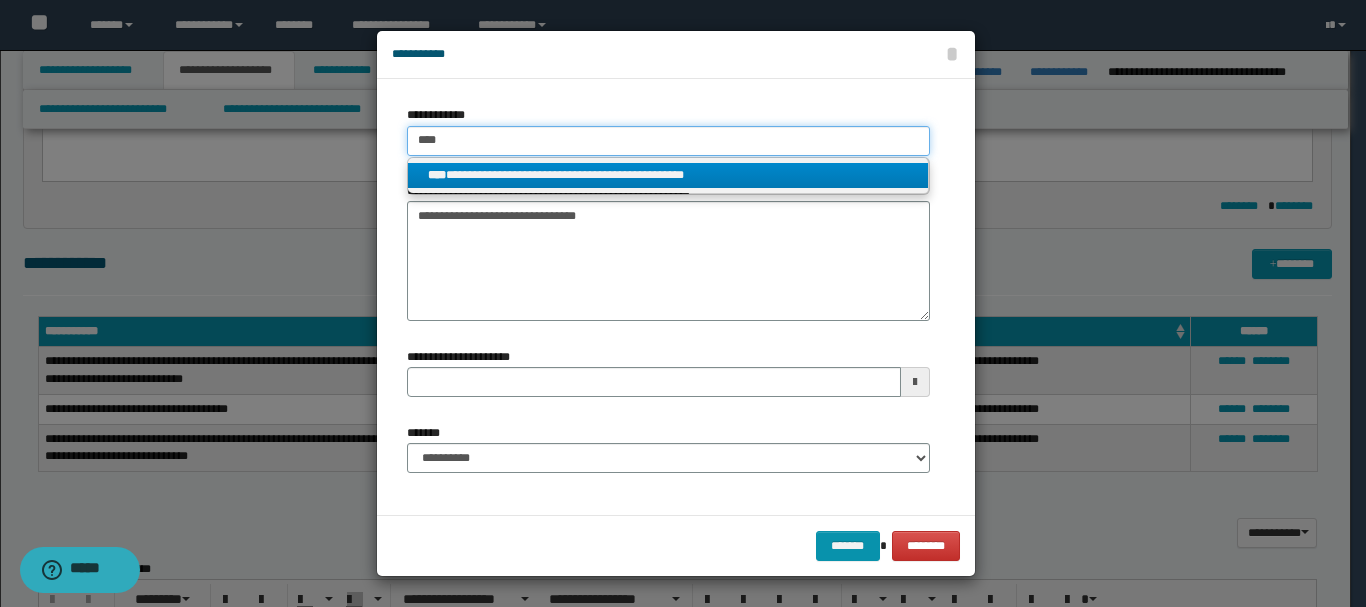type on "****" 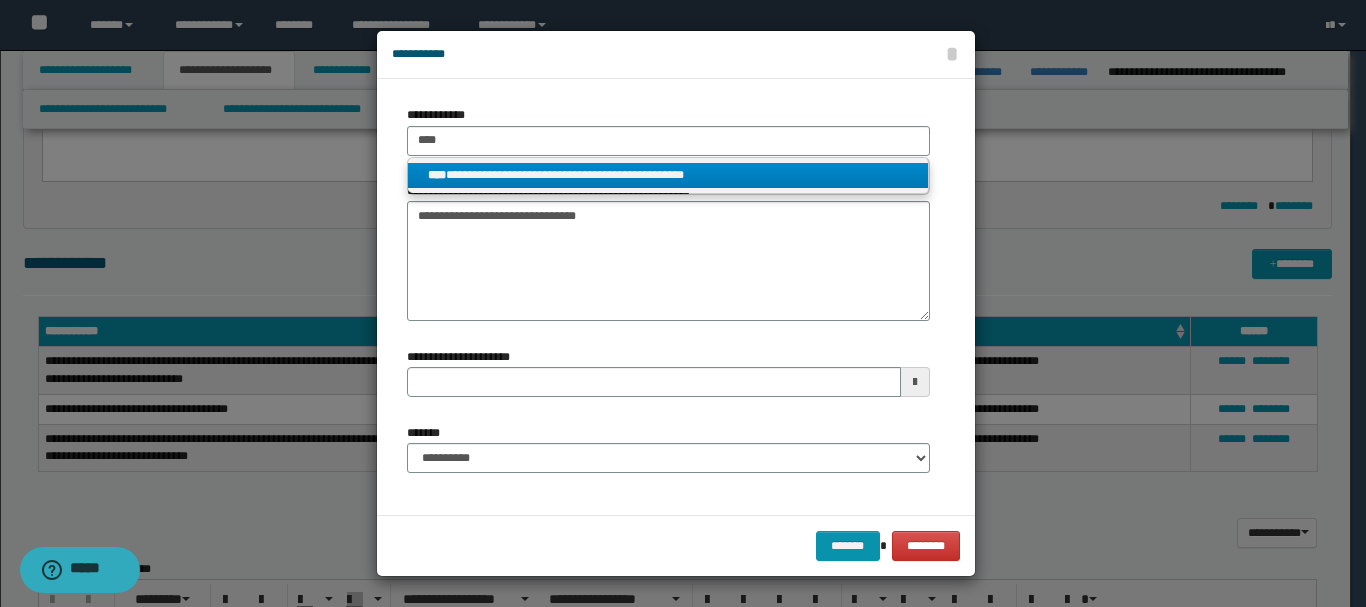click on "**********" at bounding box center (668, 175) 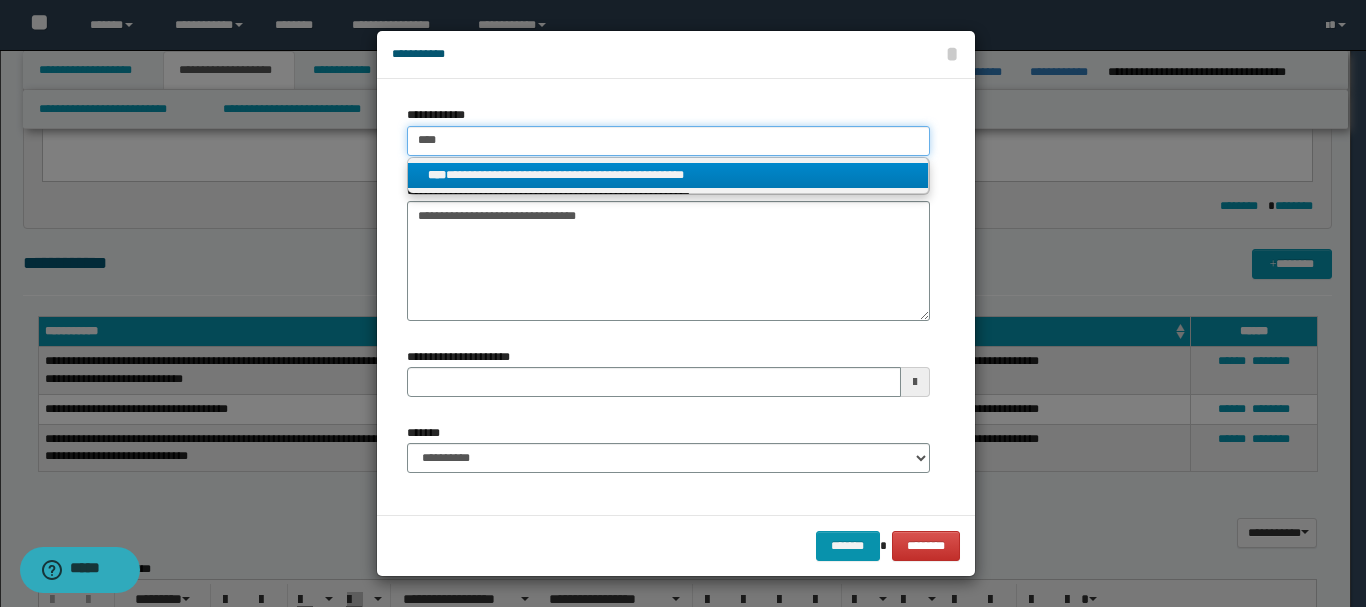 type 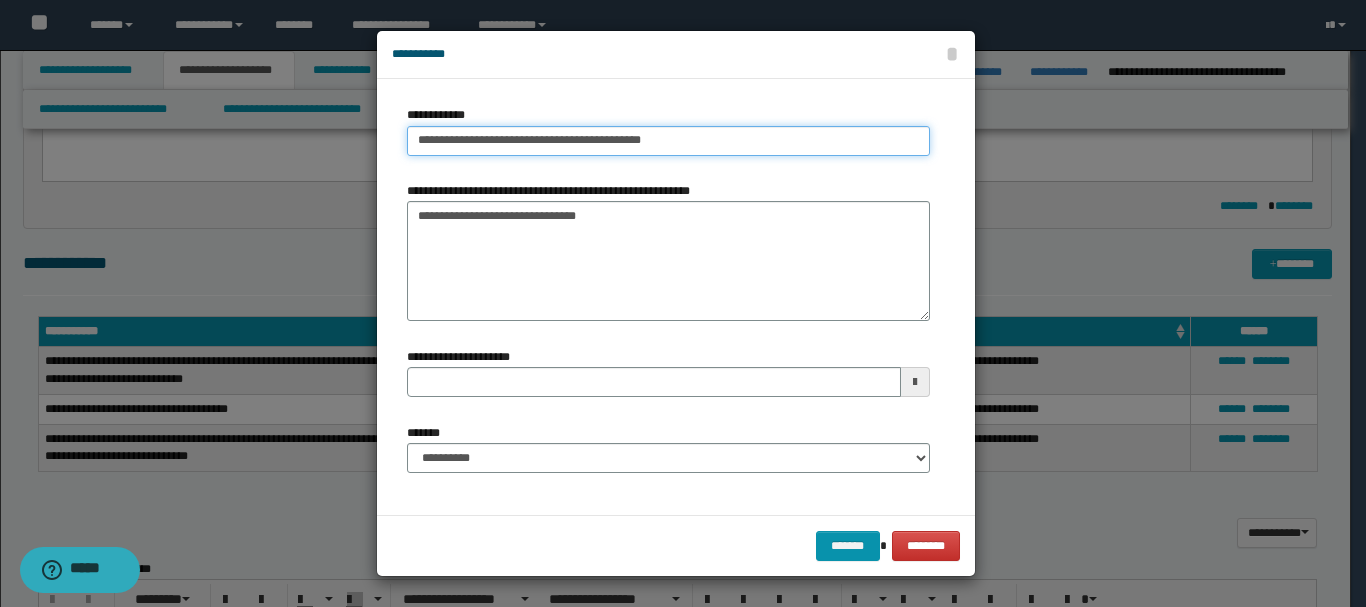 type 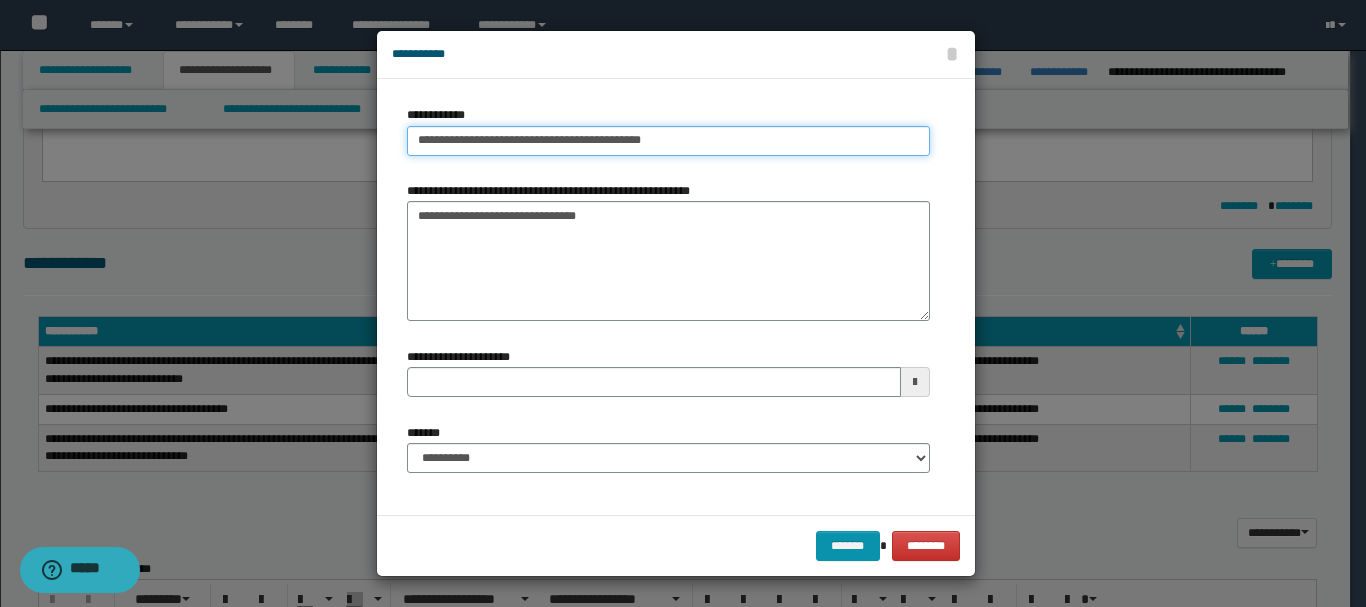 type on "**********" 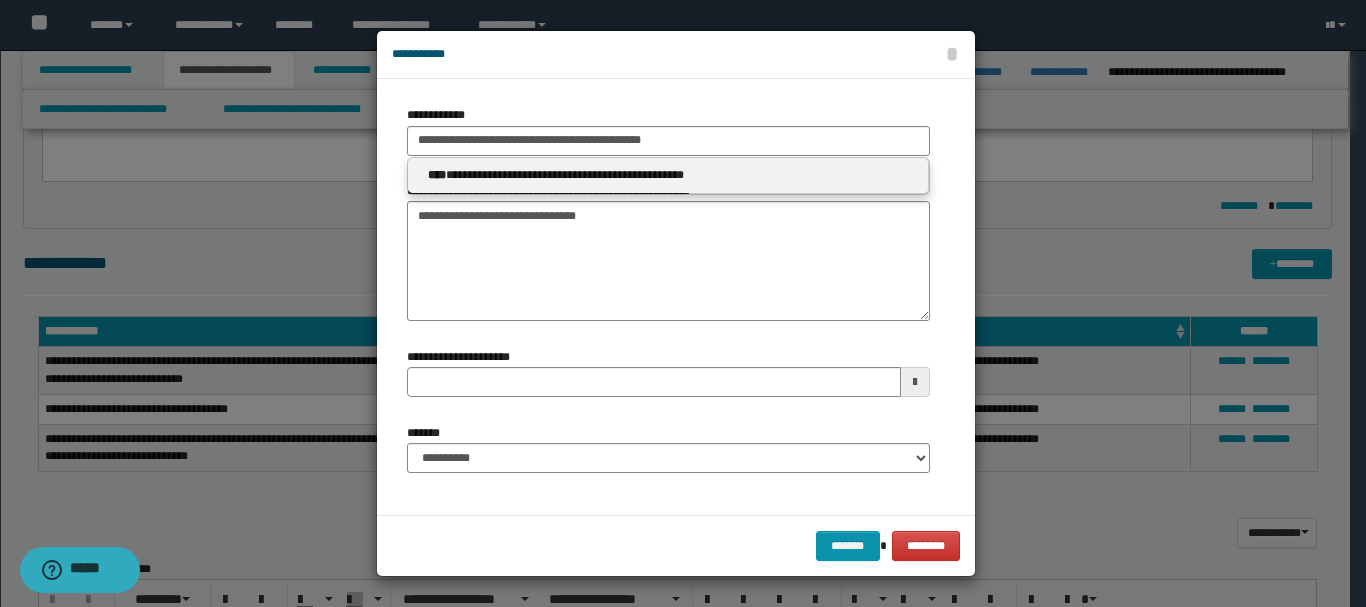 type 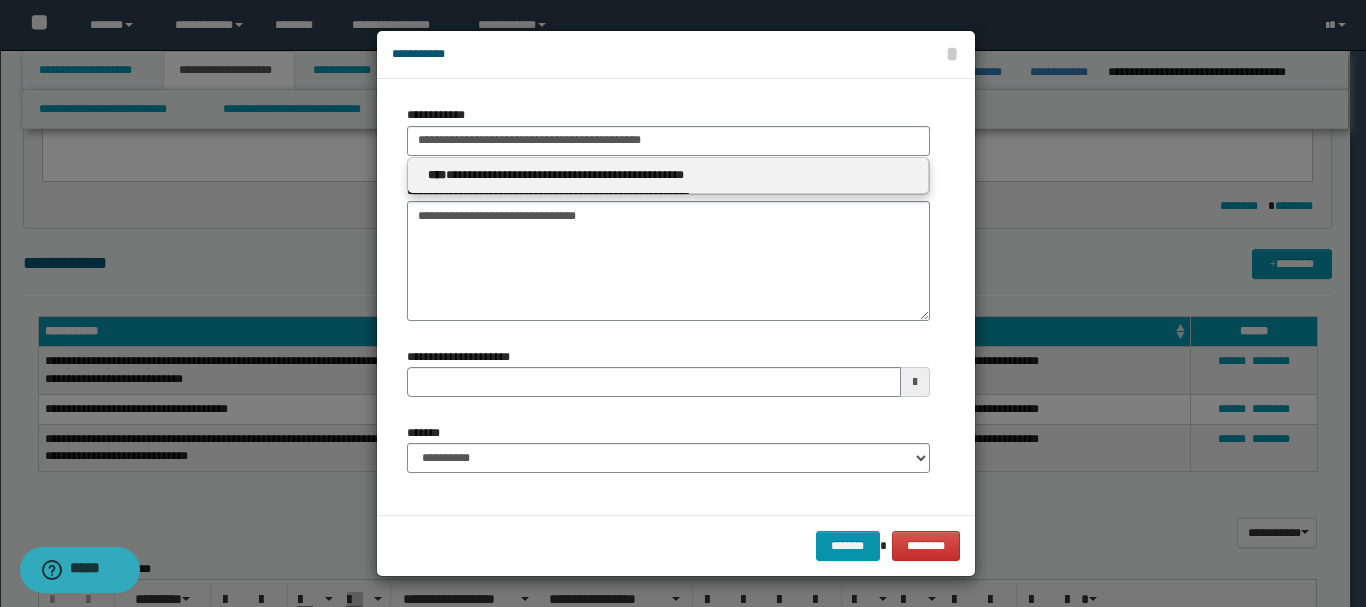 click at bounding box center (915, 382) 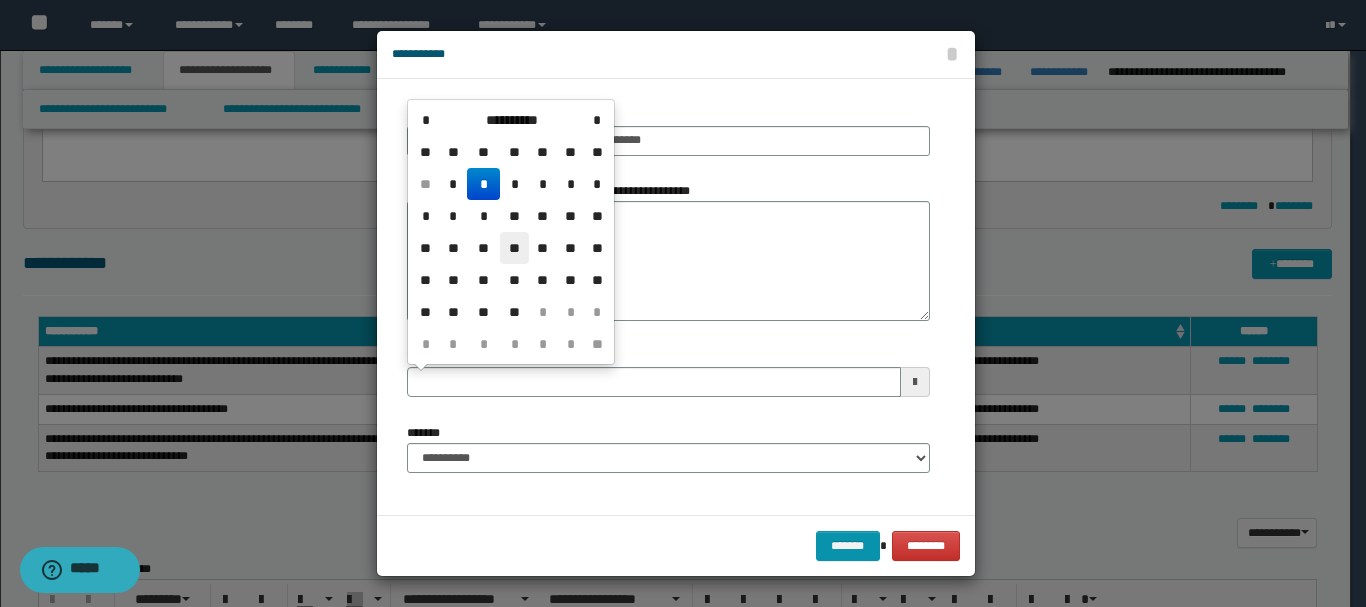 click on "**" at bounding box center (514, 248) 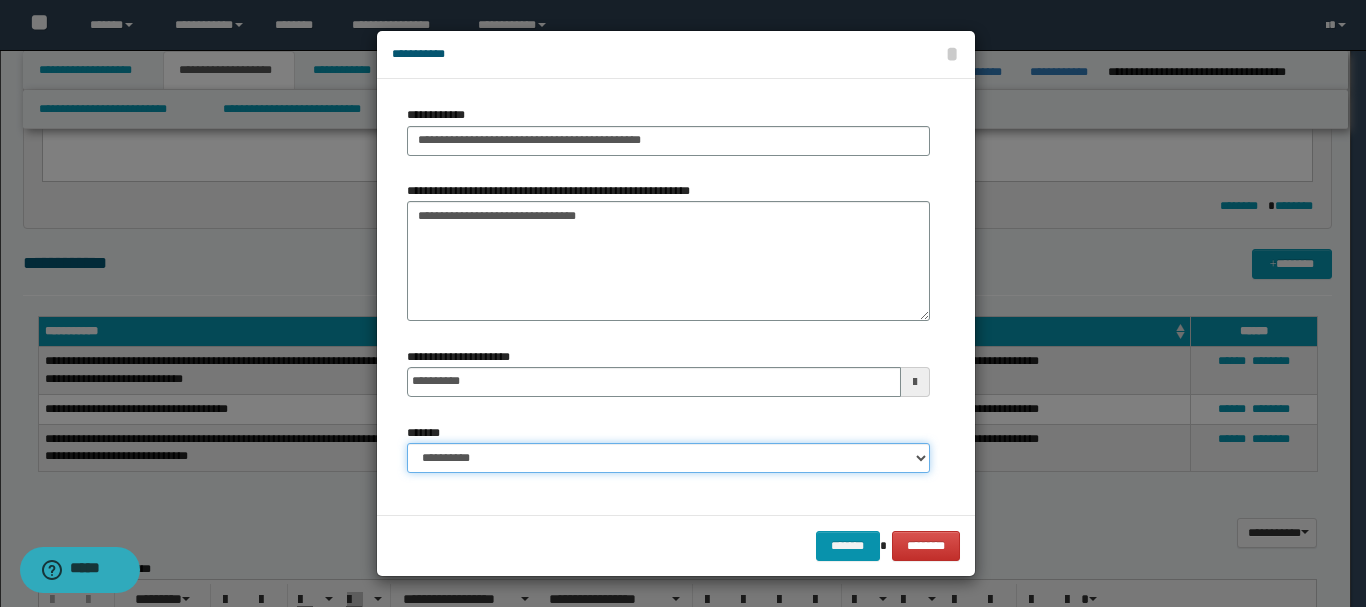 click on "**********" at bounding box center (668, 458) 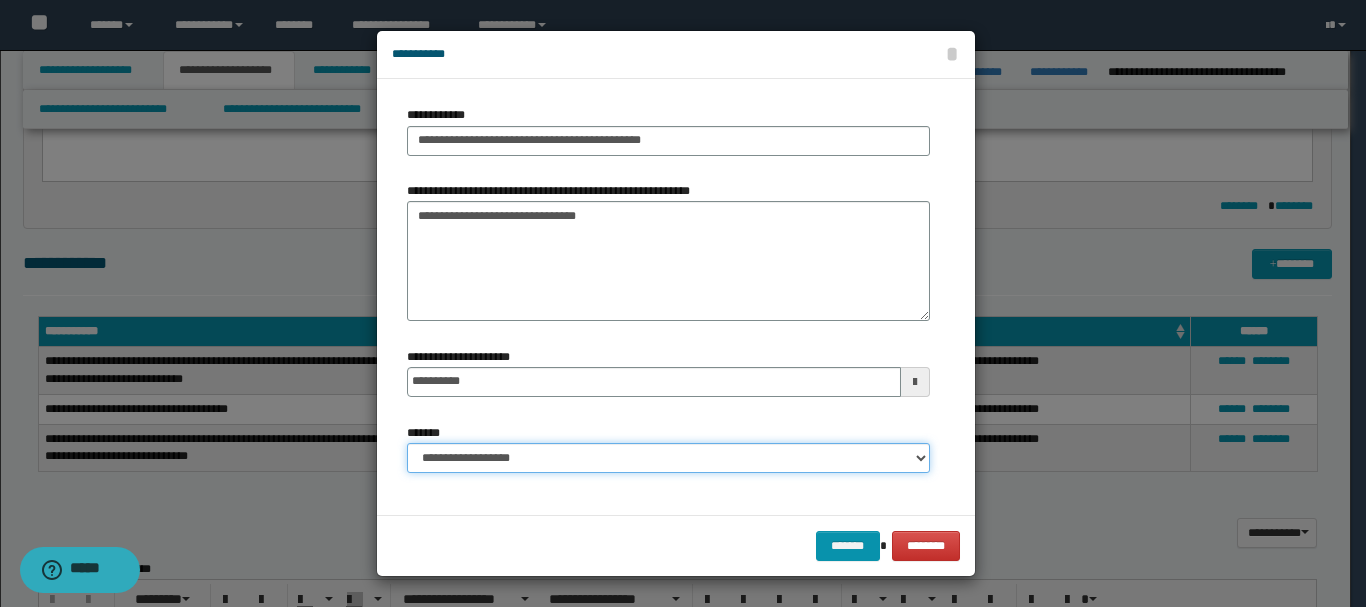 click on "**********" at bounding box center (668, 458) 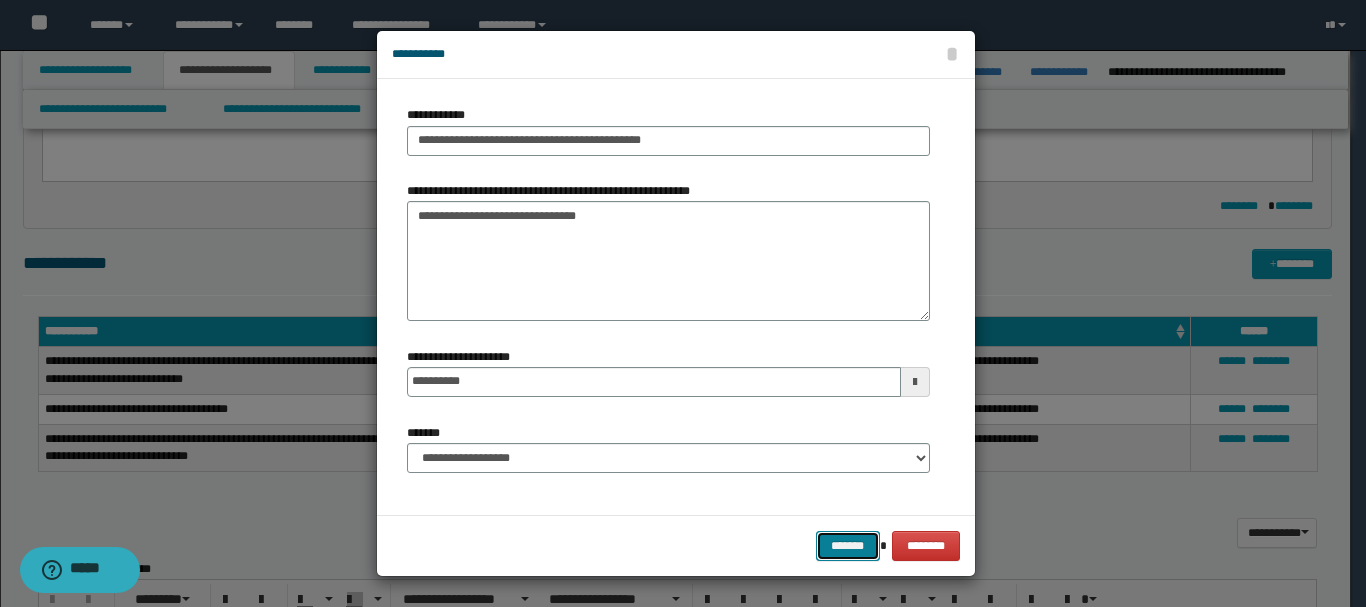 click on "*******" at bounding box center [848, 546] 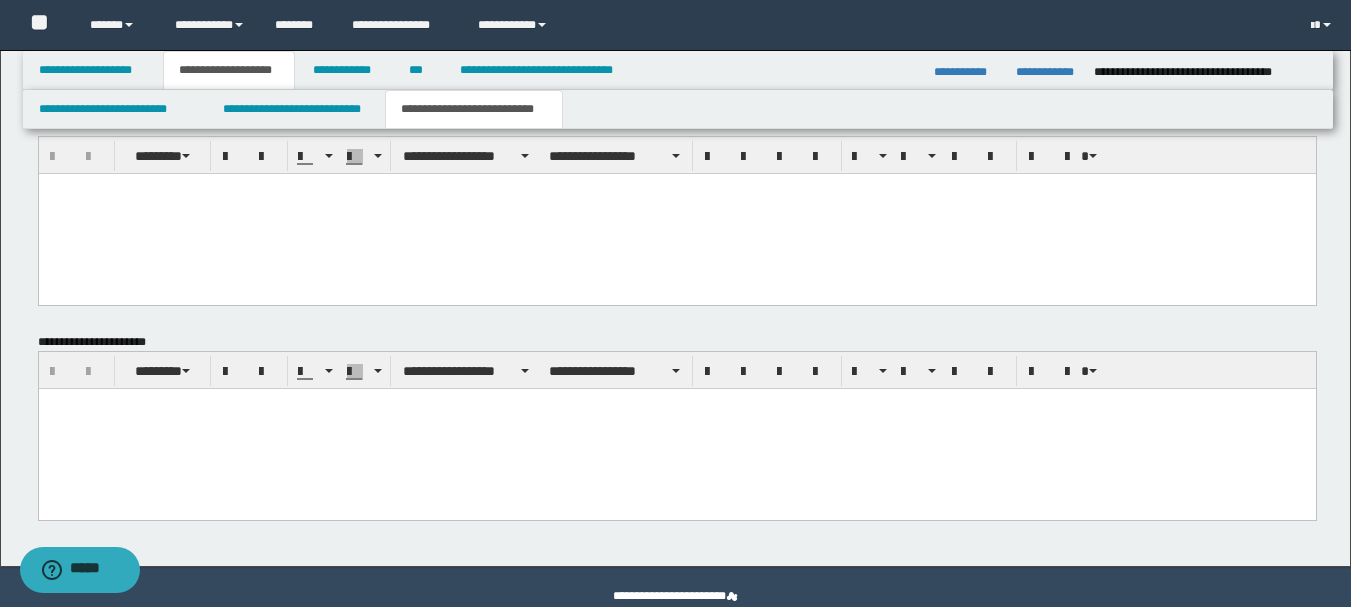 scroll, scrollTop: 1200, scrollLeft: 0, axis: vertical 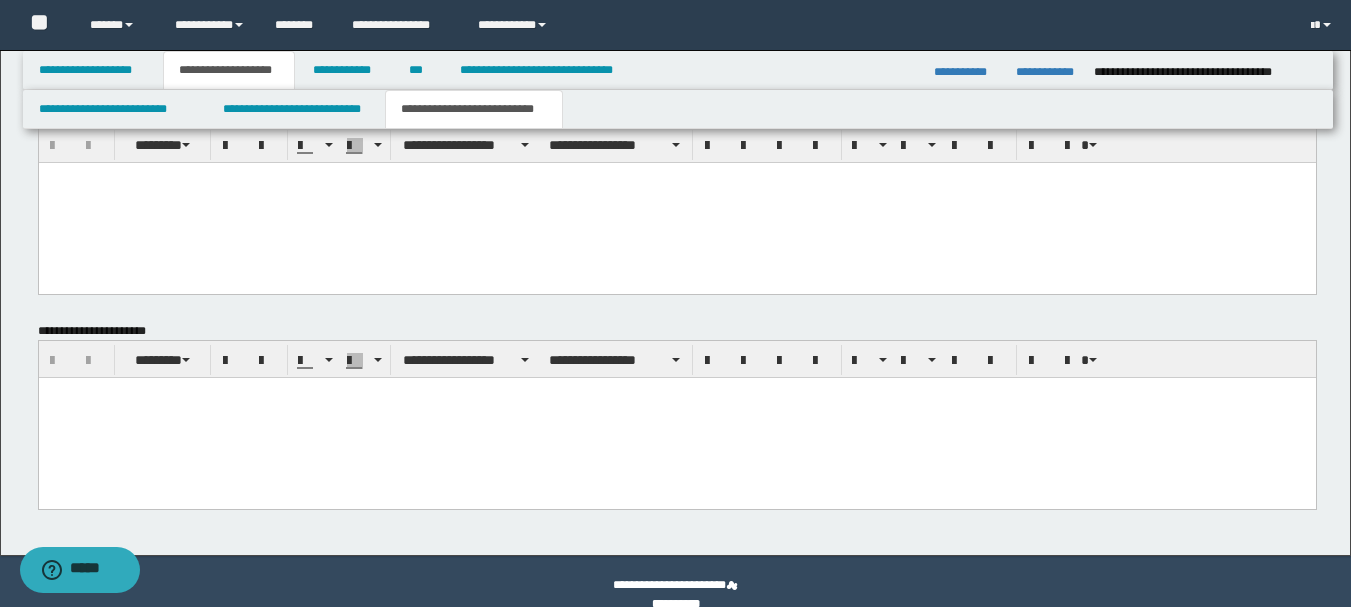 click at bounding box center (676, 418) 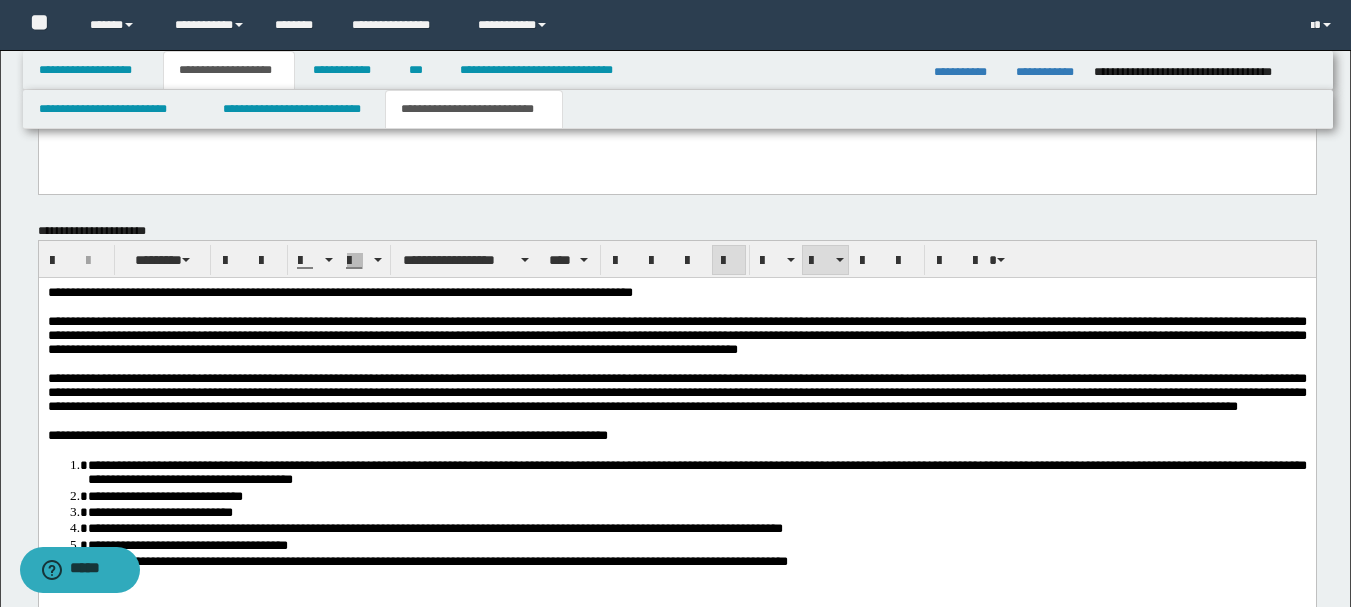 scroll, scrollTop: 1400, scrollLeft: 0, axis: vertical 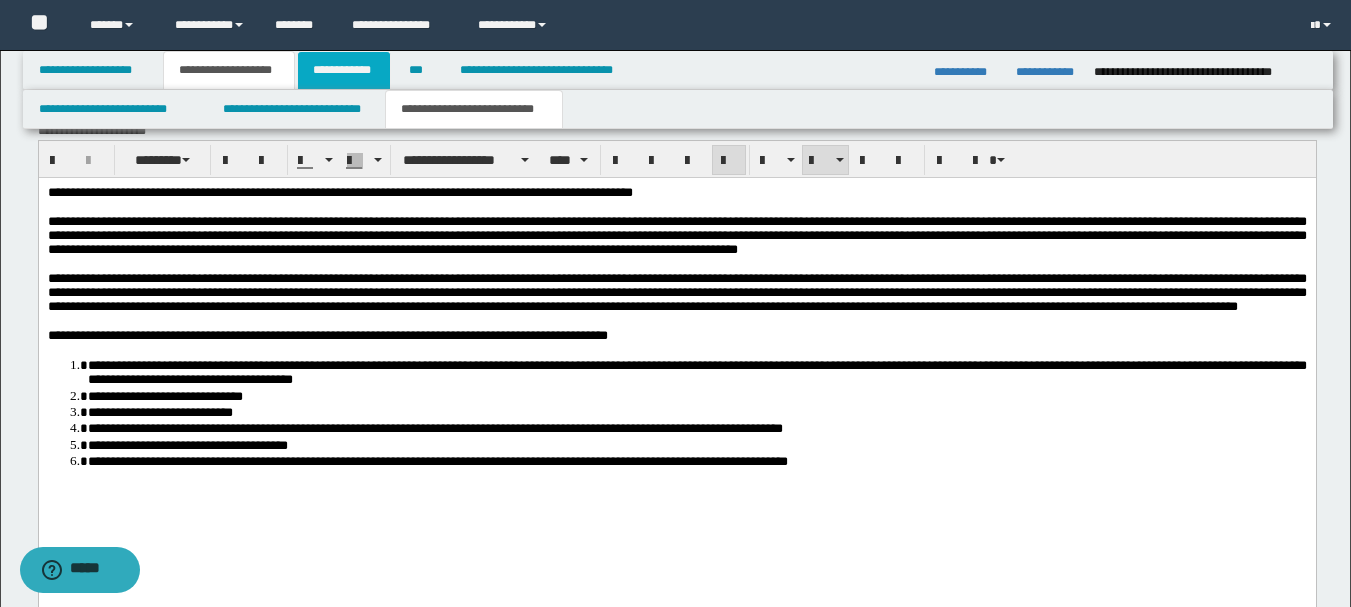 click on "**********" at bounding box center [344, 70] 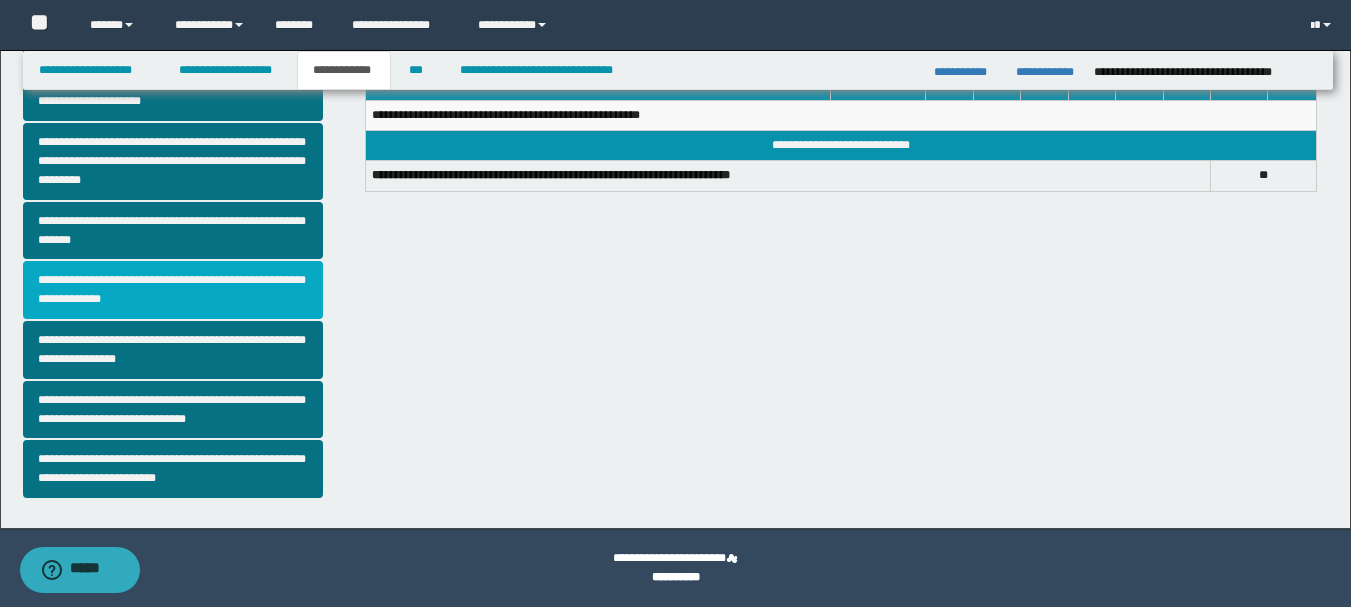 click on "**********" at bounding box center (173, 290) 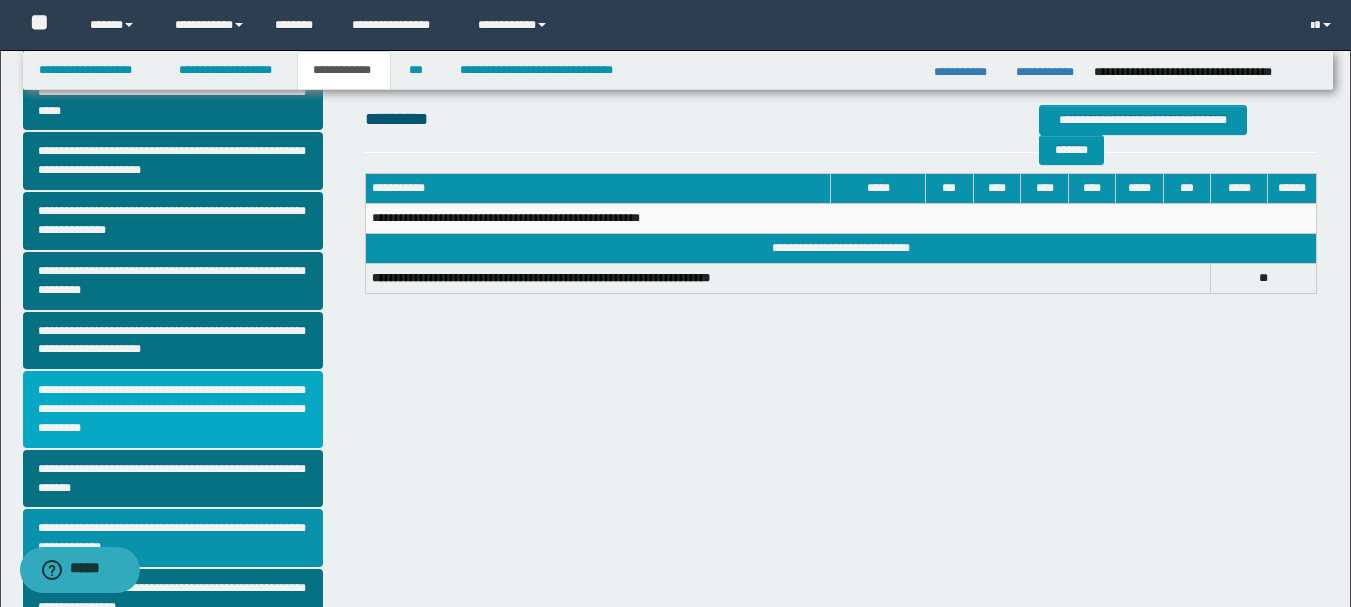 scroll, scrollTop: 400, scrollLeft: 0, axis: vertical 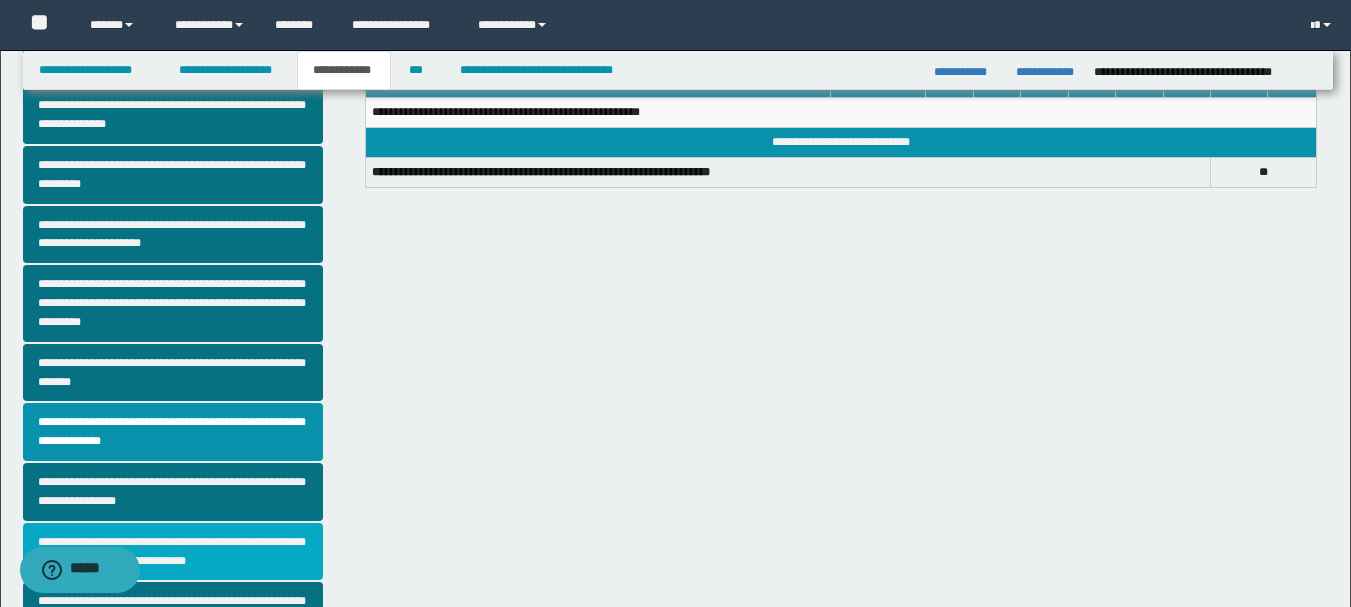 click on "**********" at bounding box center (173, 552) 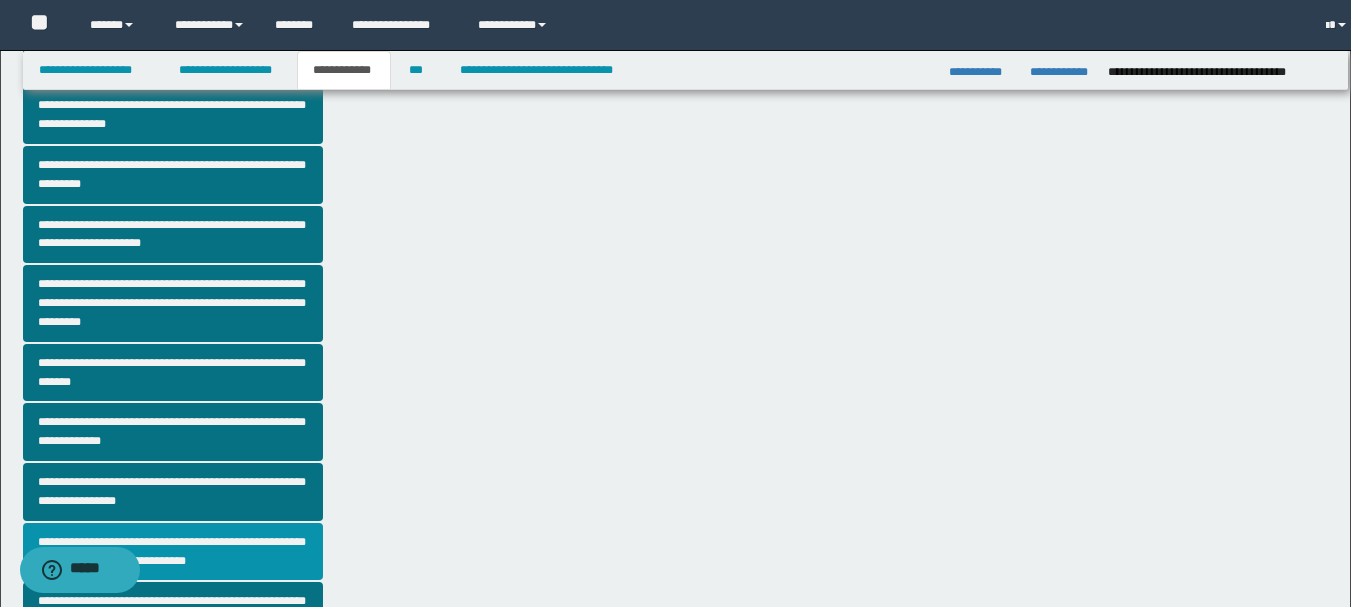 scroll, scrollTop: 0, scrollLeft: 0, axis: both 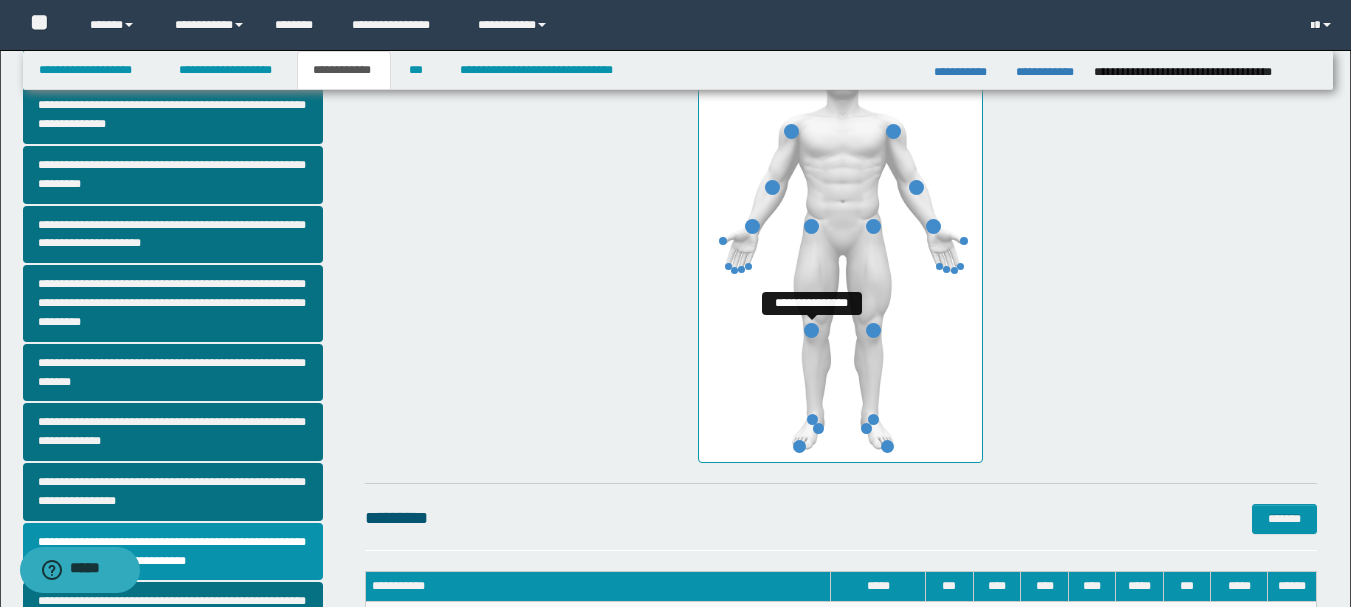 click at bounding box center [811, 330] 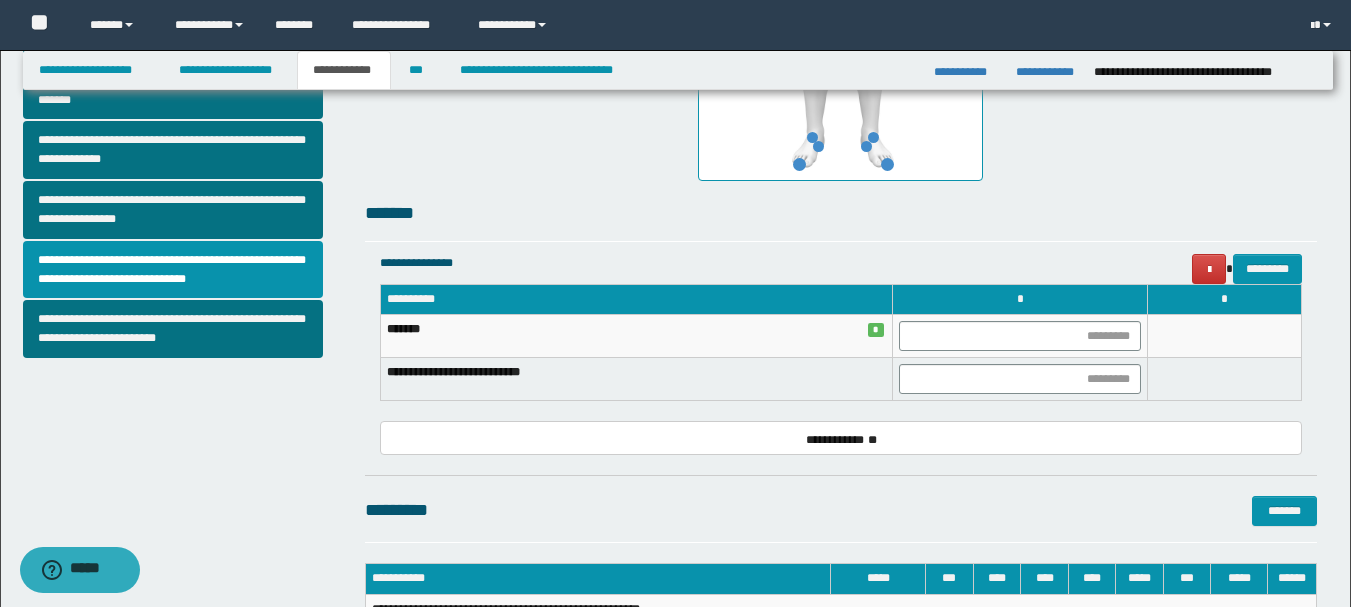 scroll, scrollTop: 700, scrollLeft: 0, axis: vertical 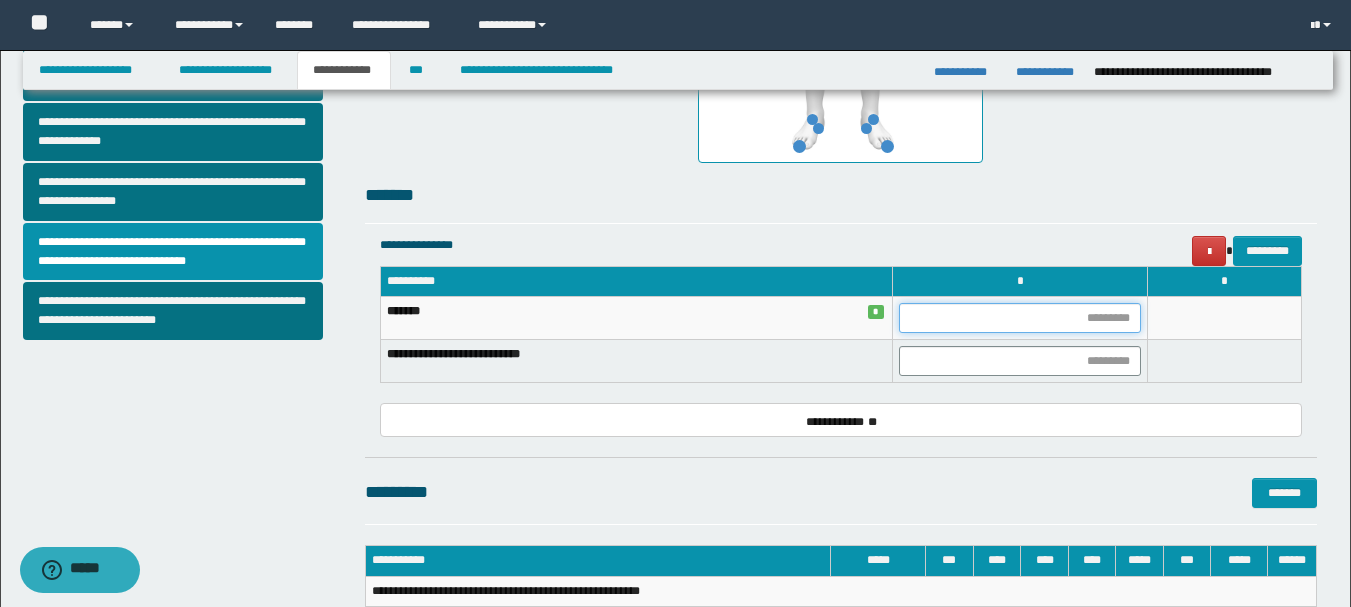 click at bounding box center [1020, 318] 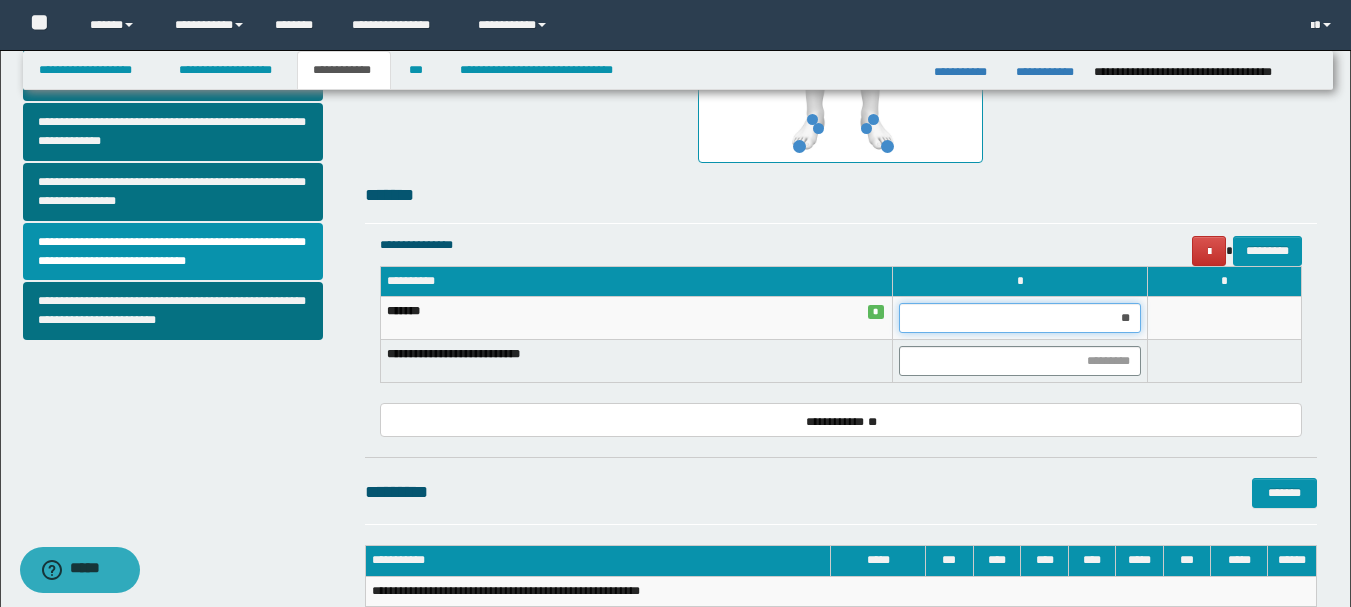 type on "***" 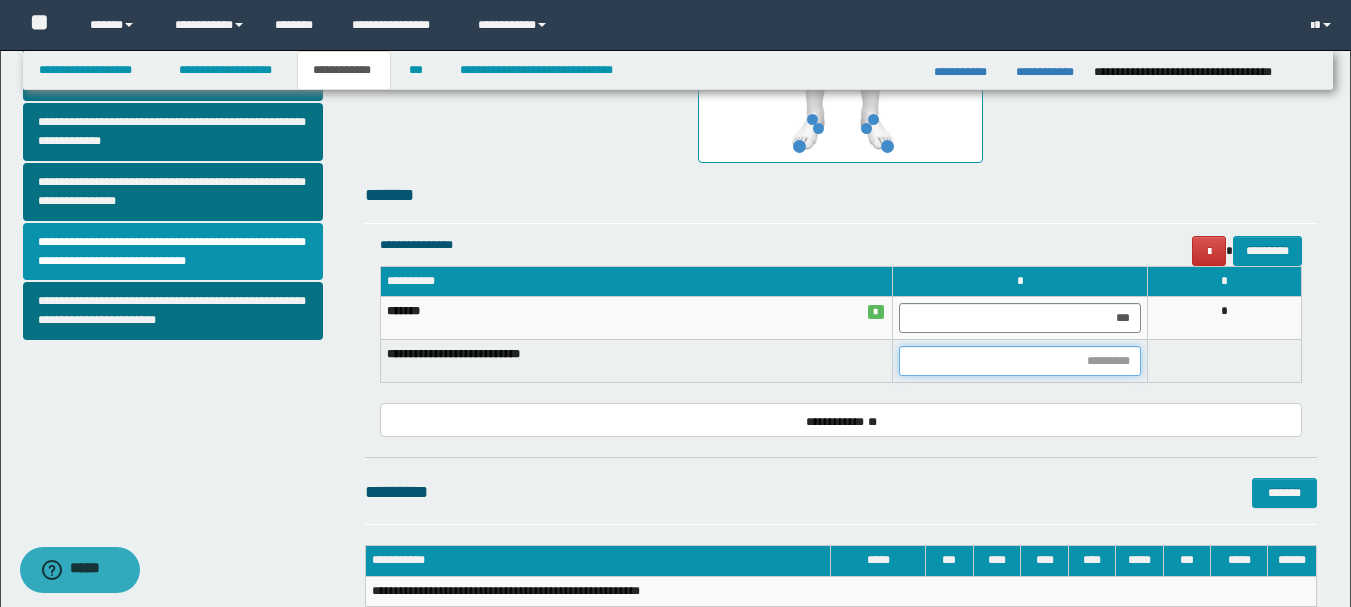 type on "*" 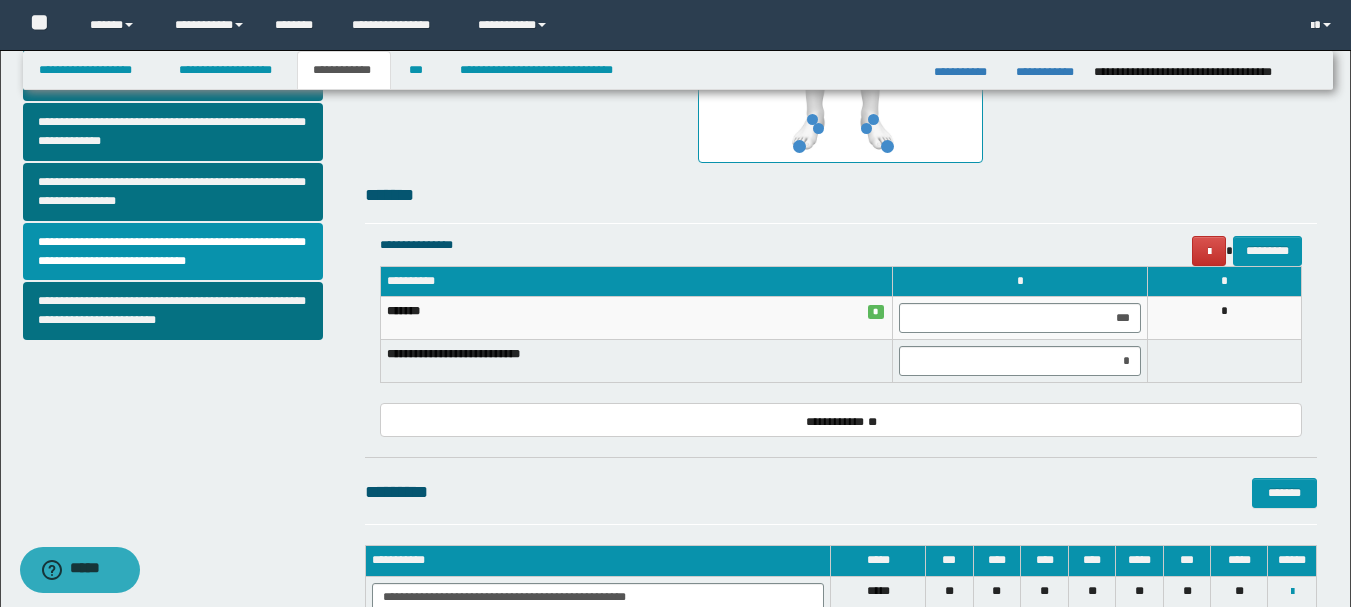click on "**********" at bounding box center (841, 73) 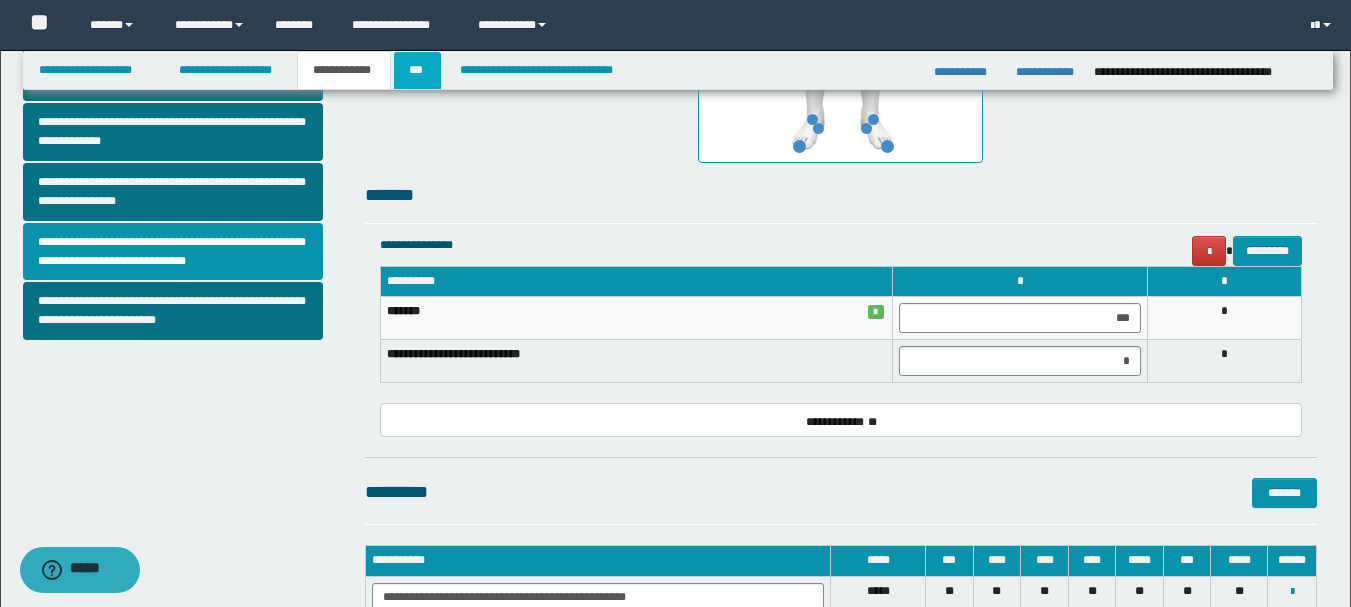 click on "***" at bounding box center (417, 70) 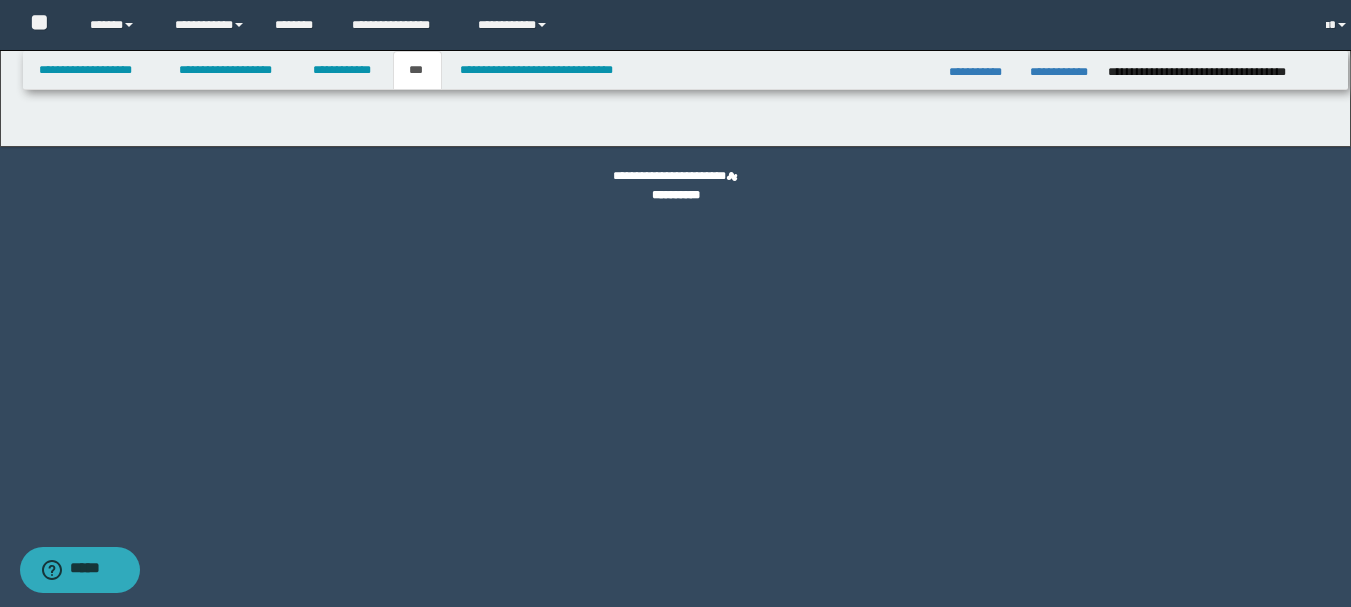 scroll, scrollTop: 0, scrollLeft: 0, axis: both 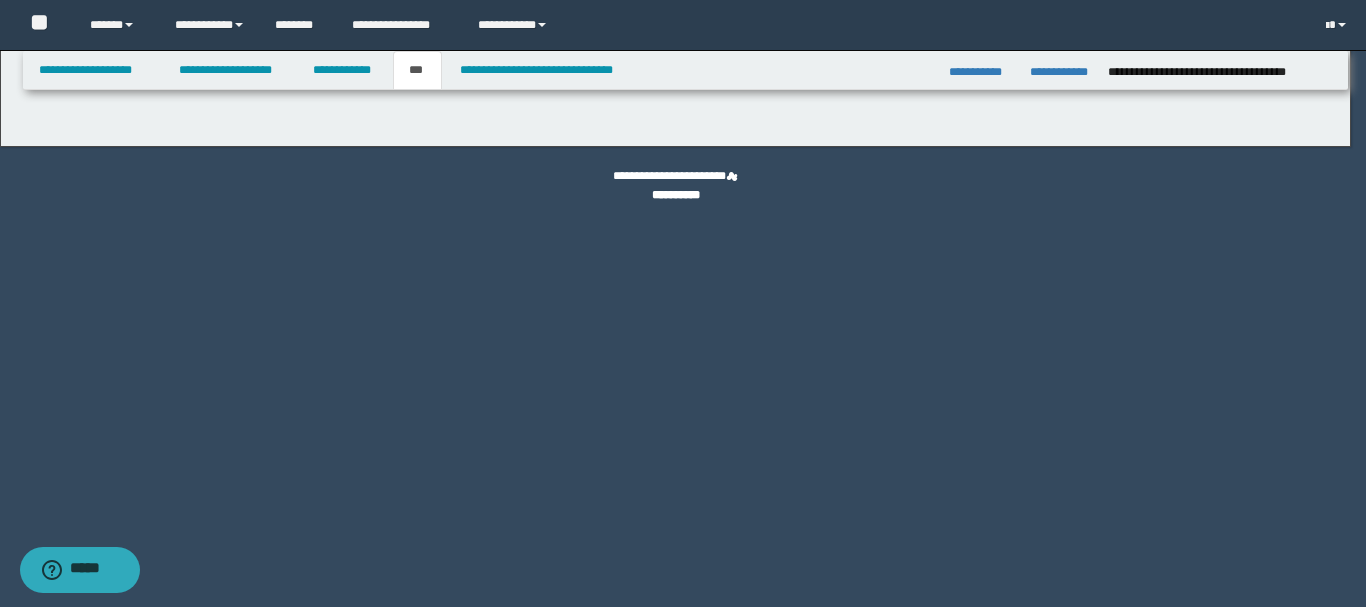 select on "*" 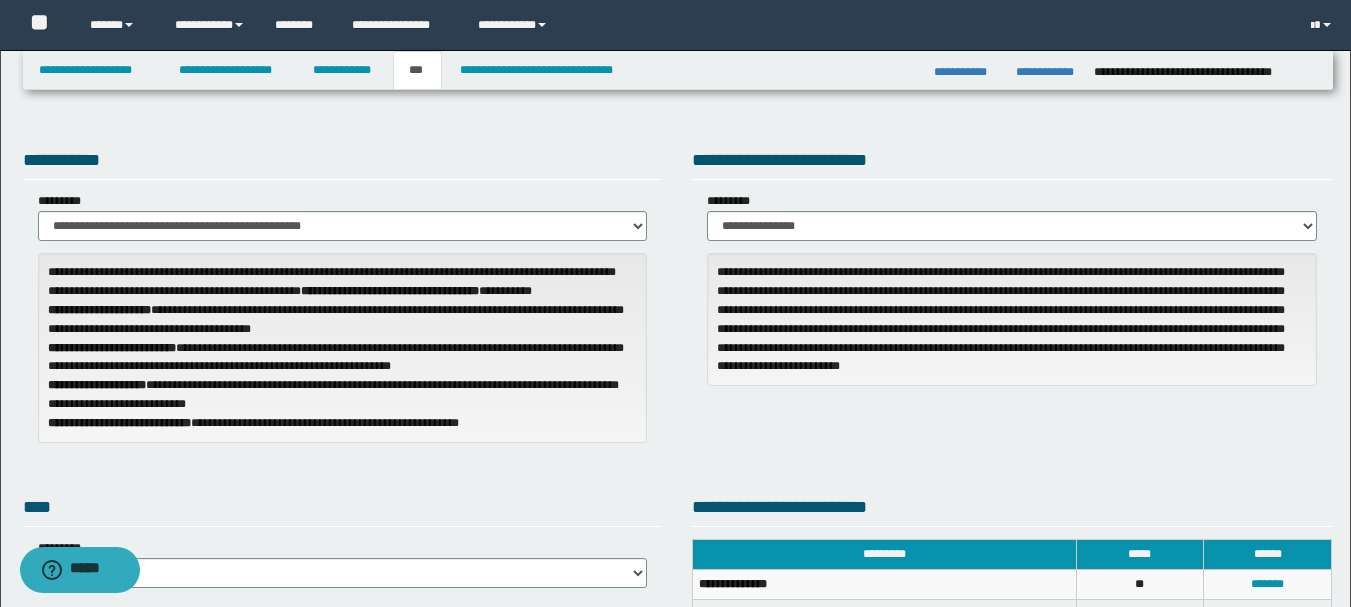 scroll, scrollTop: 200, scrollLeft: 0, axis: vertical 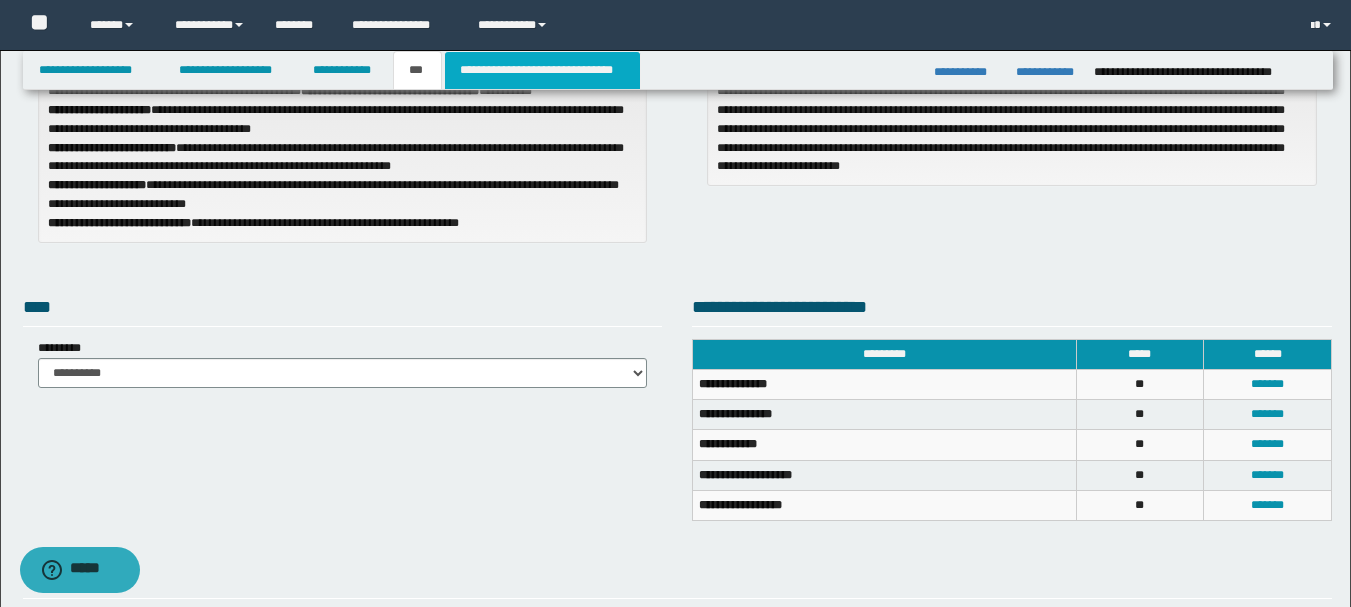 click on "**********" at bounding box center [542, 70] 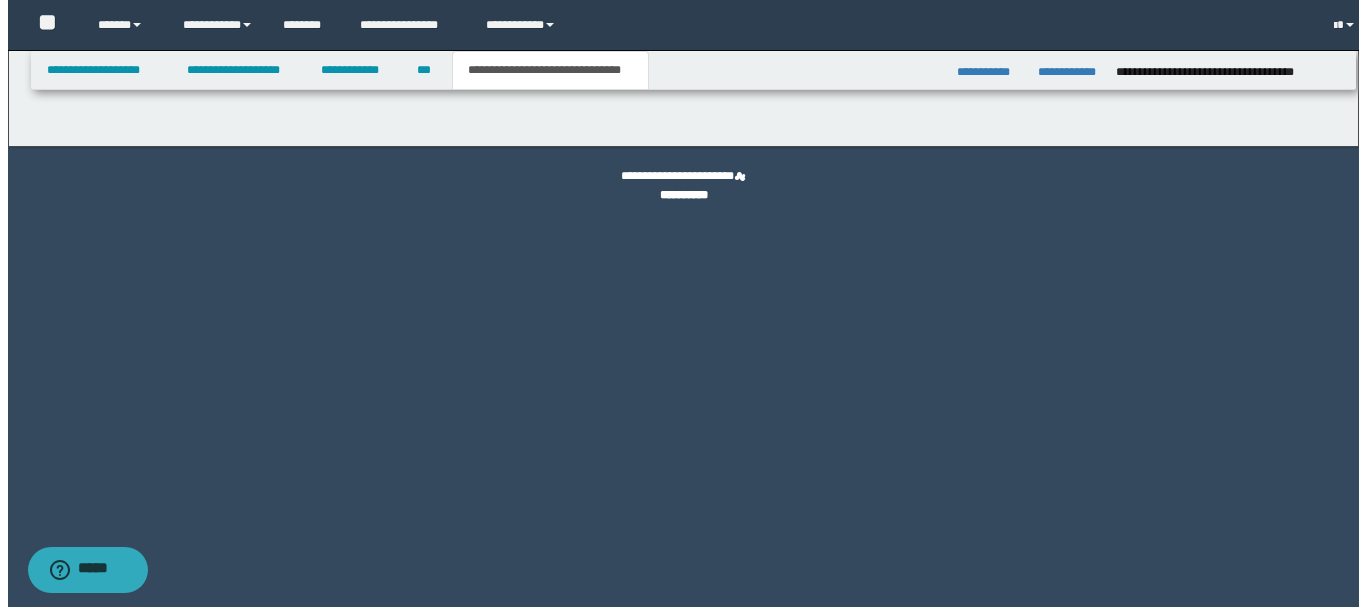 scroll, scrollTop: 0, scrollLeft: 0, axis: both 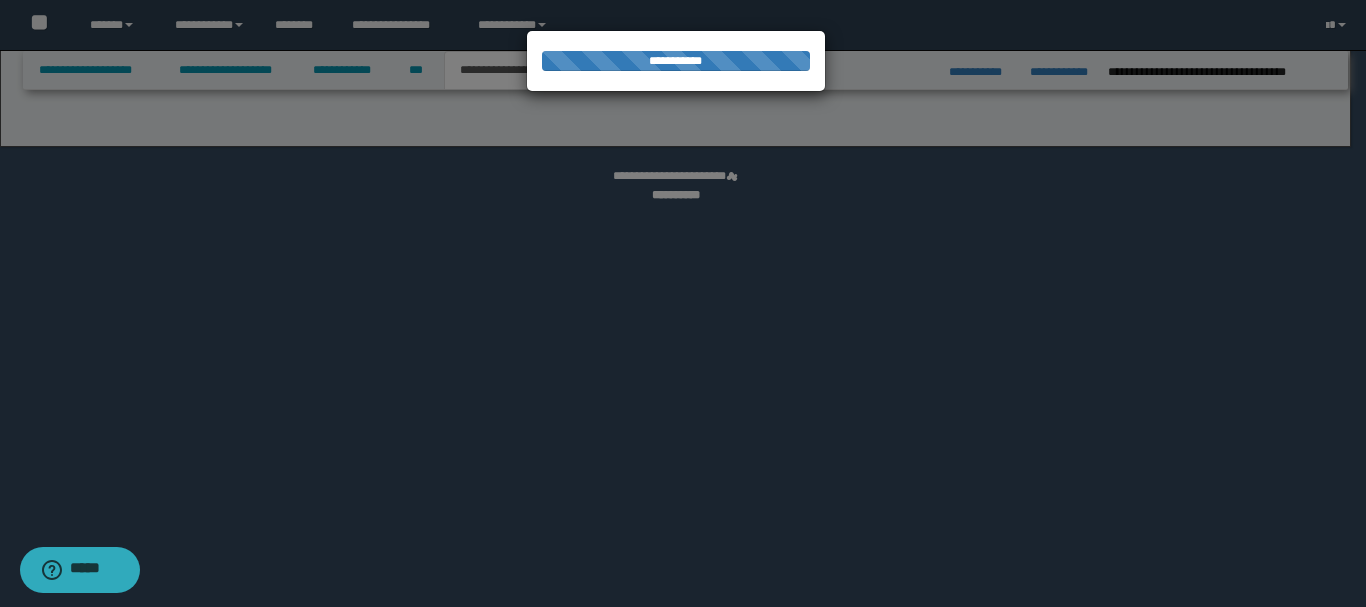 select on "*" 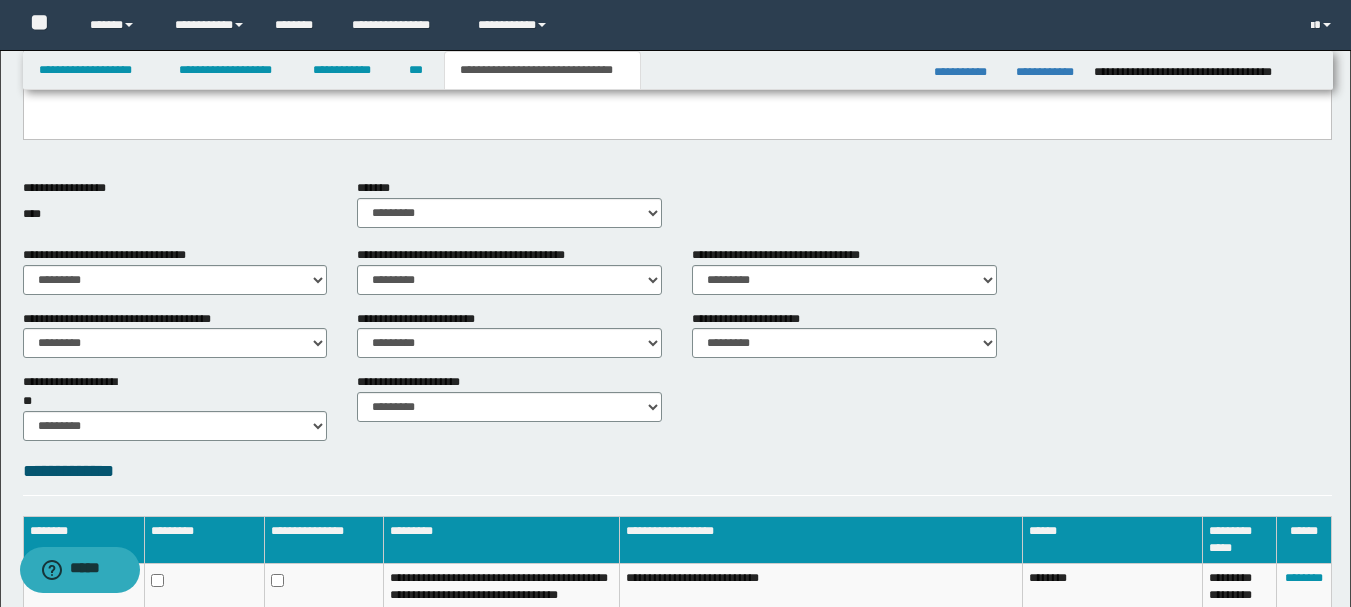 scroll, scrollTop: 400, scrollLeft: 0, axis: vertical 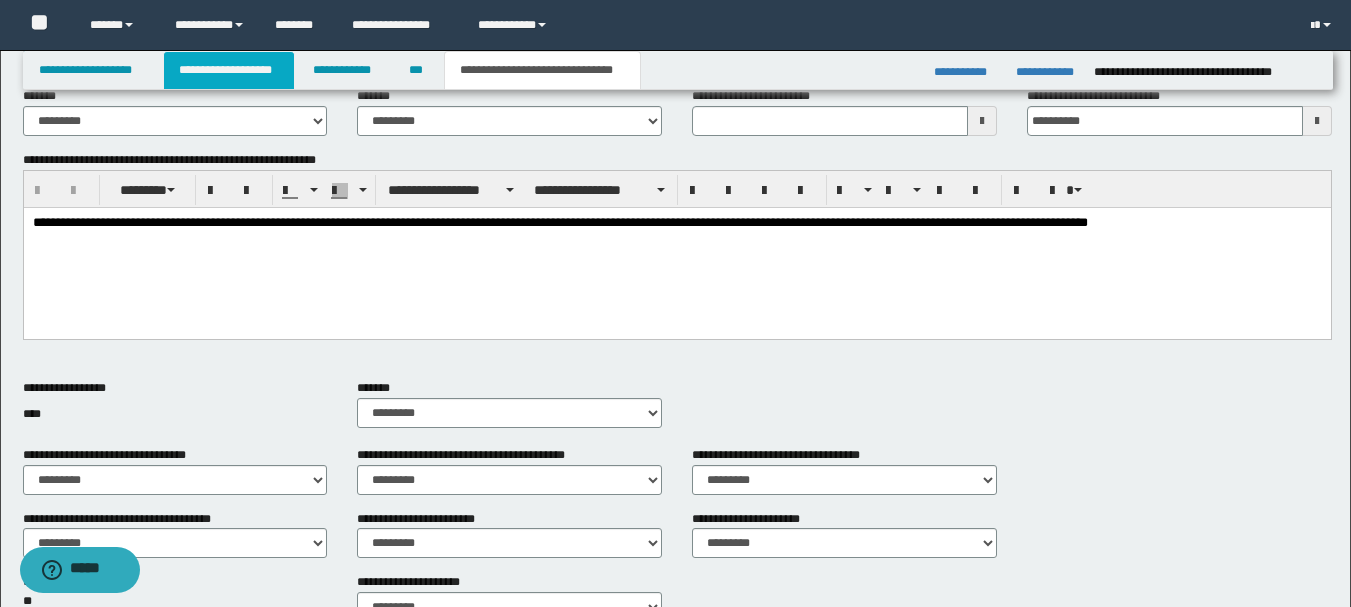 click on "**********" at bounding box center [229, 70] 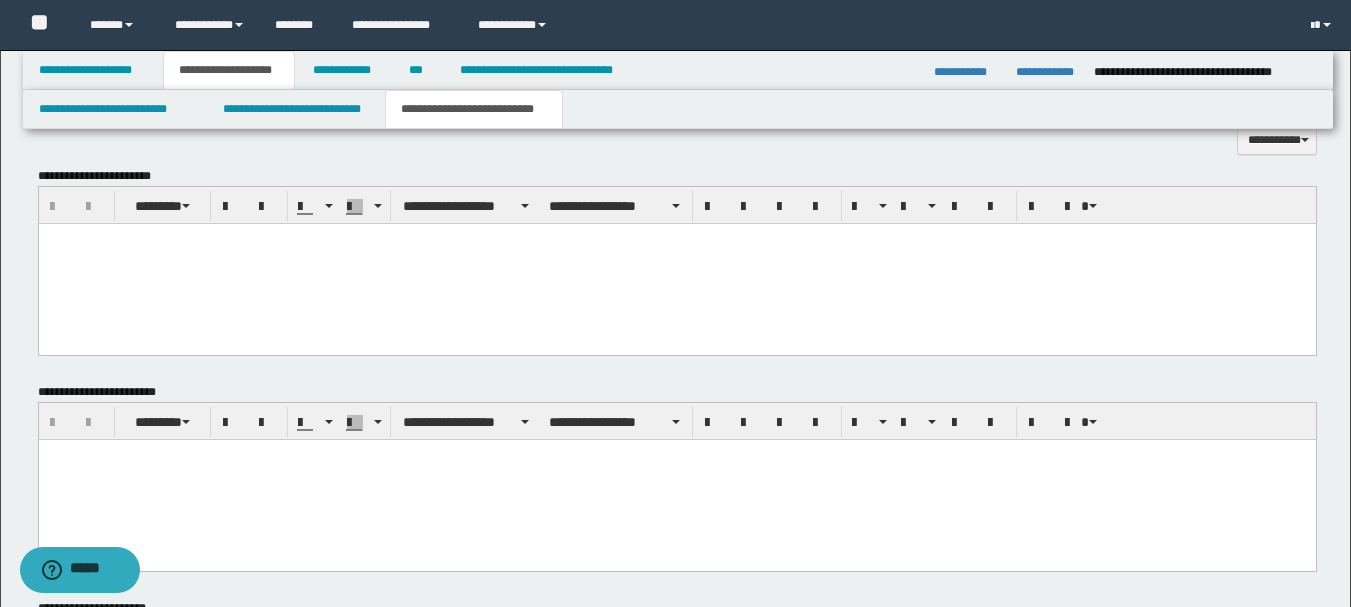 scroll, scrollTop: 931, scrollLeft: 0, axis: vertical 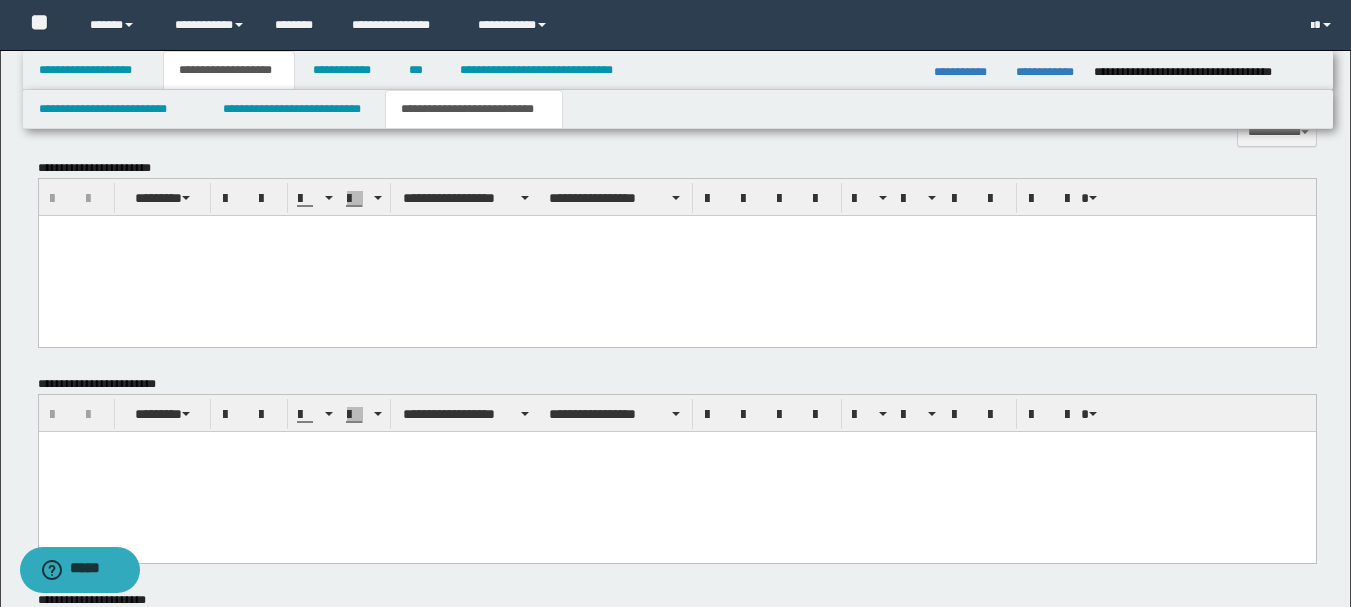 click at bounding box center [676, 255] 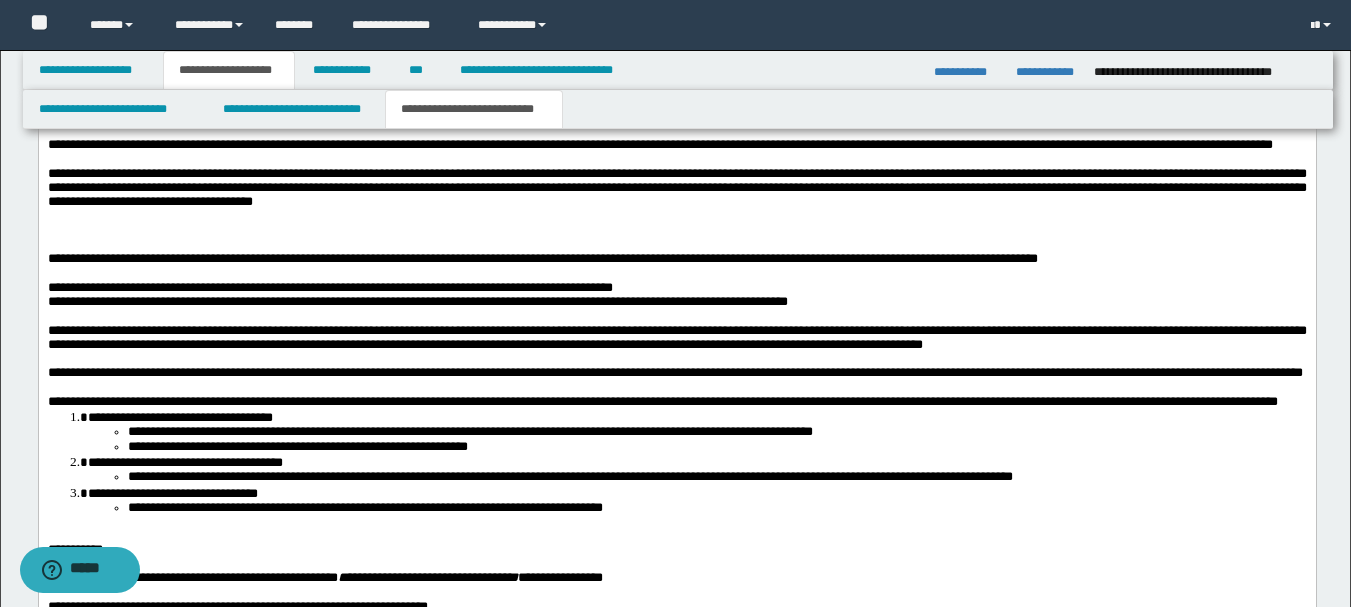 scroll, scrollTop: 1231, scrollLeft: 0, axis: vertical 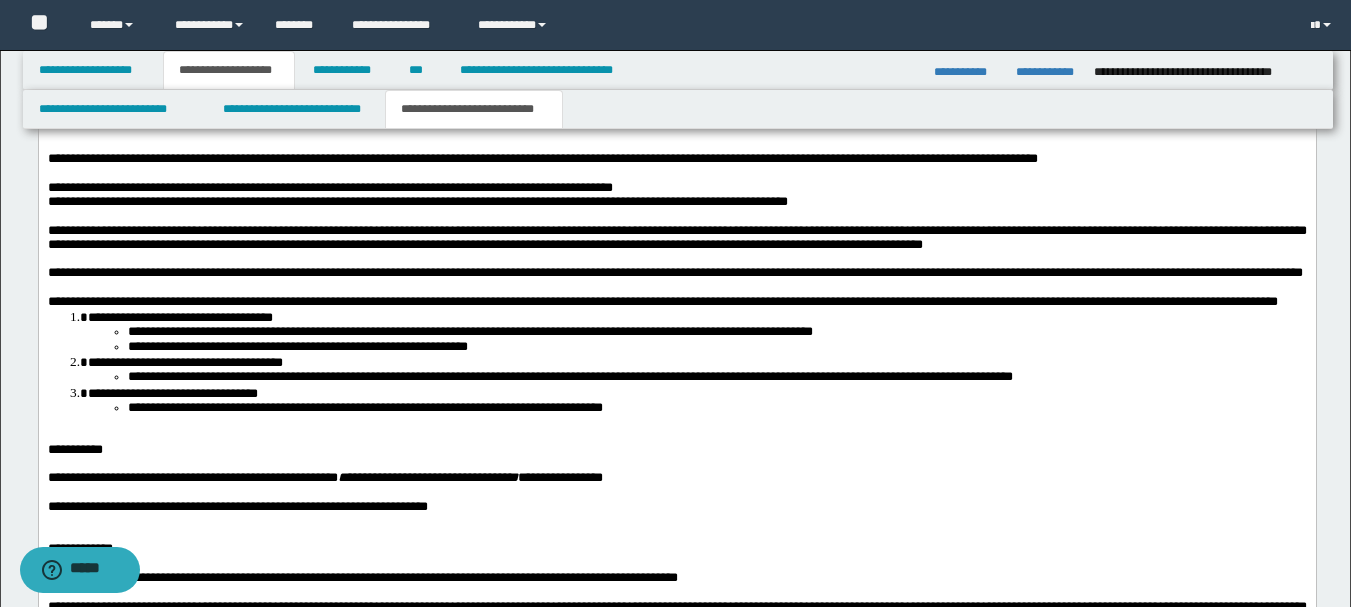click on "**********" at bounding box center (676, 302) 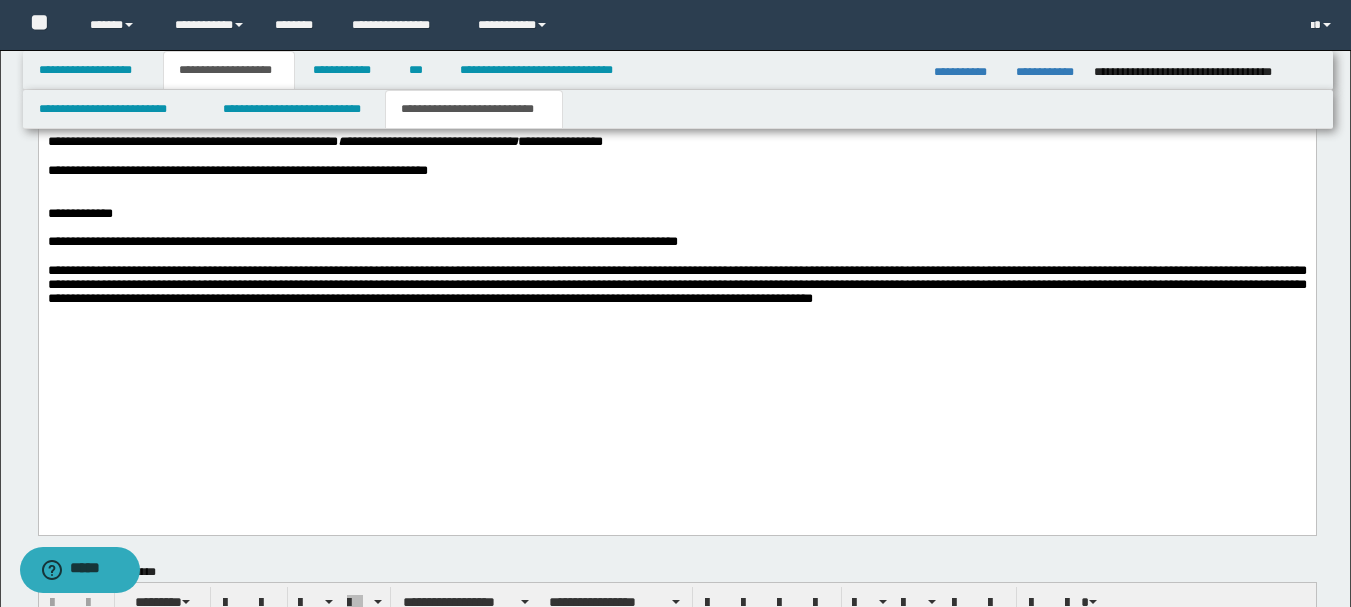 scroll, scrollTop: 1631, scrollLeft: 0, axis: vertical 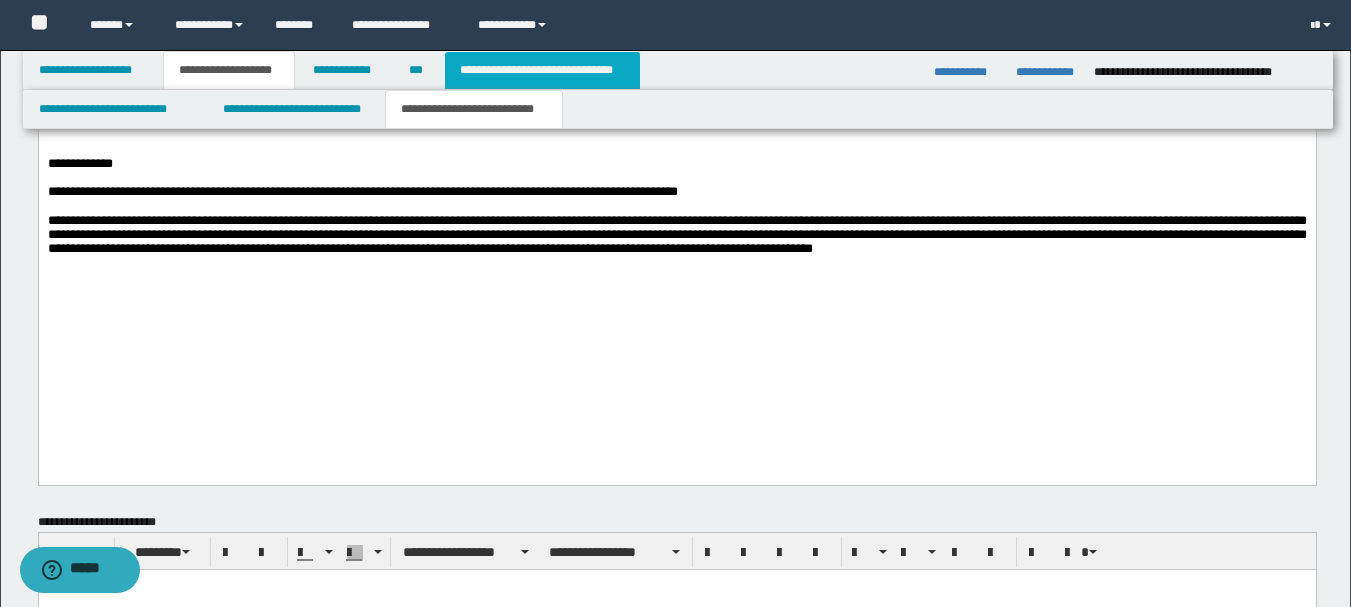click on "**********" at bounding box center (542, 70) 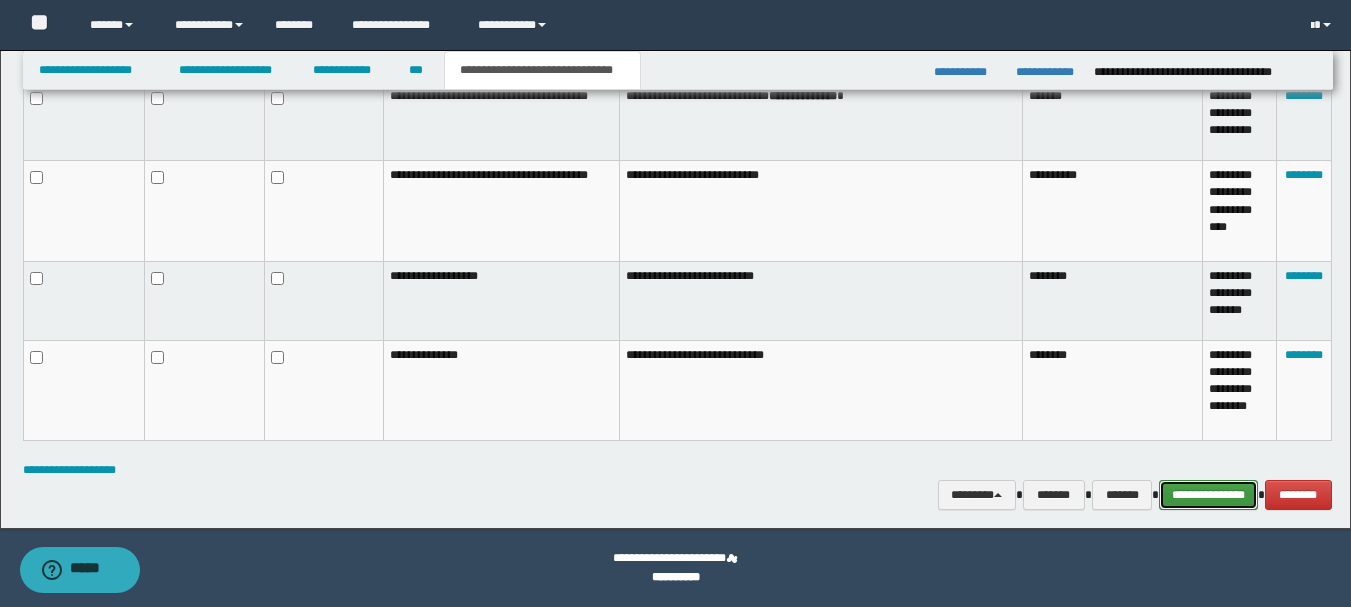 click on "**********" at bounding box center (1208, 495) 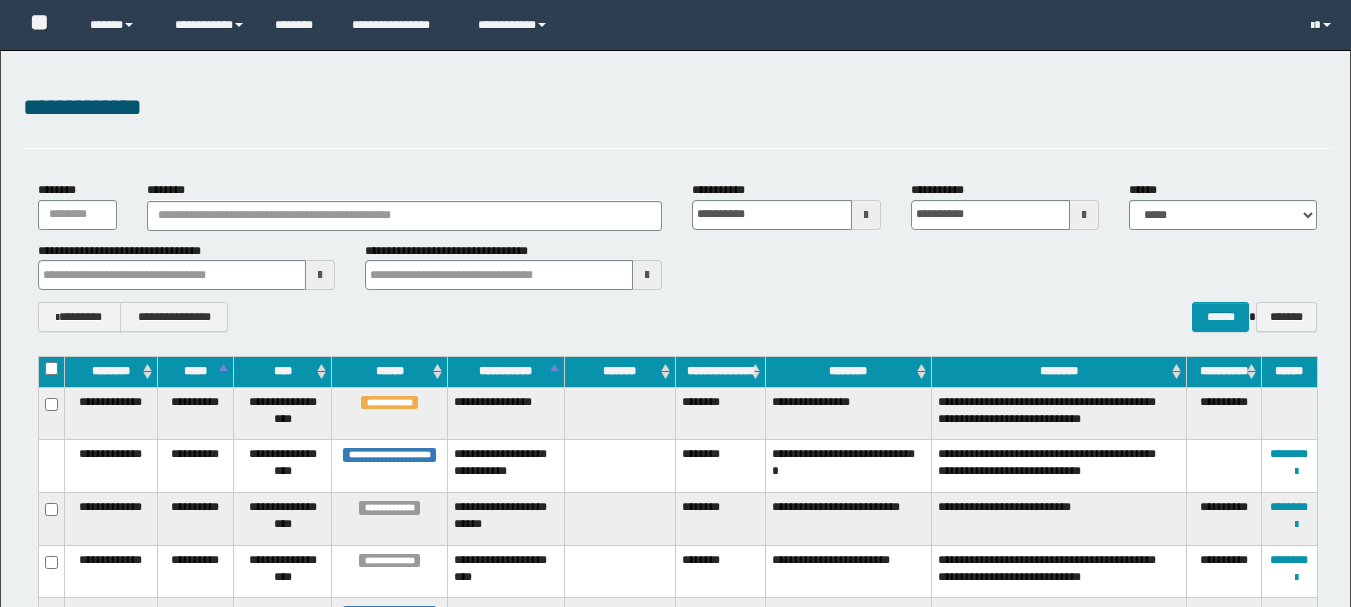 scroll, scrollTop: 338, scrollLeft: 0, axis: vertical 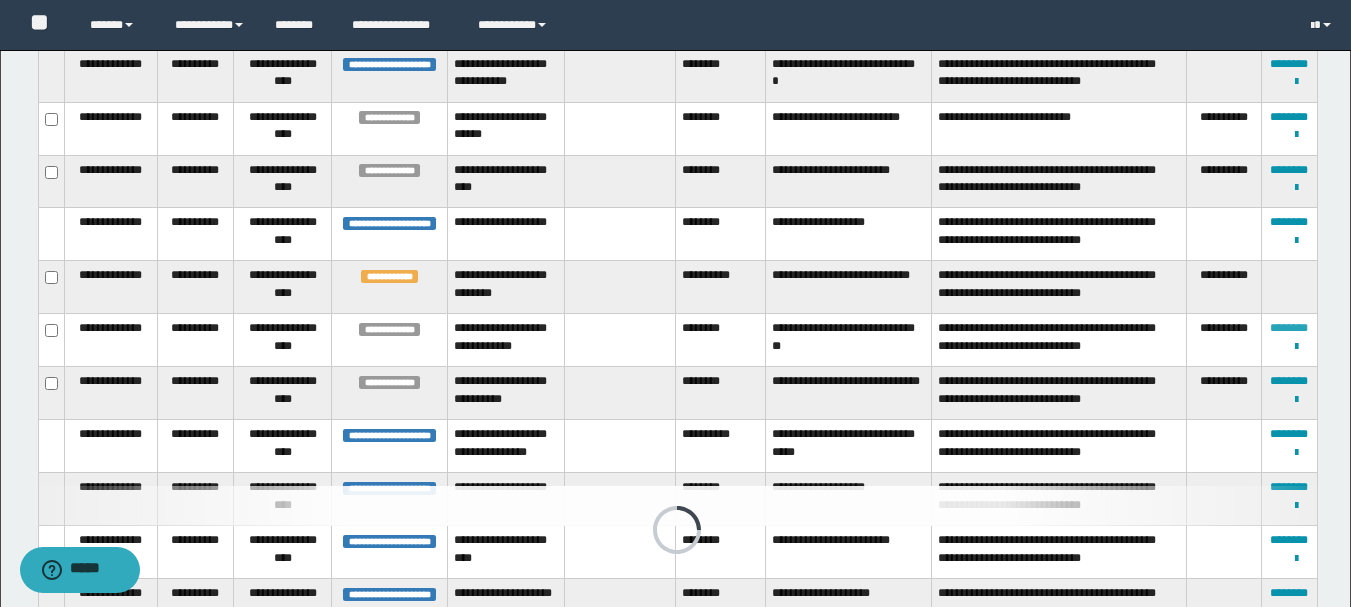 click on "********" at bounding box center (1289, 328) 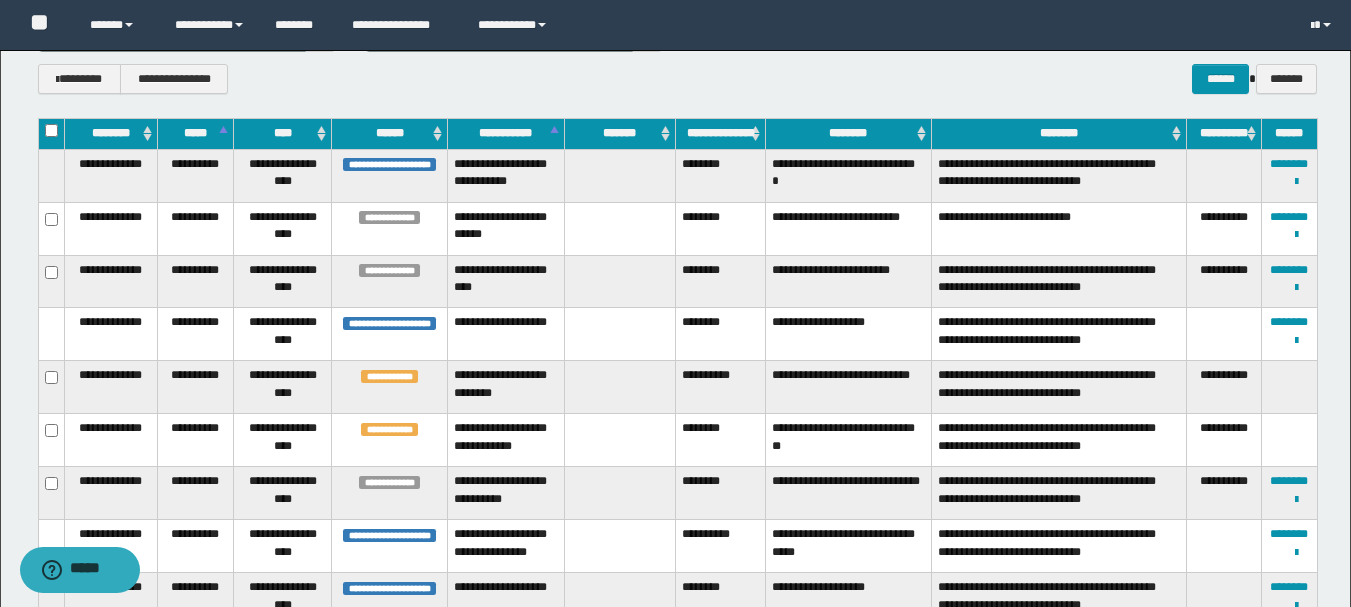 scroll, scrollTop: 338, scrollLeft: 0, axis: vertical 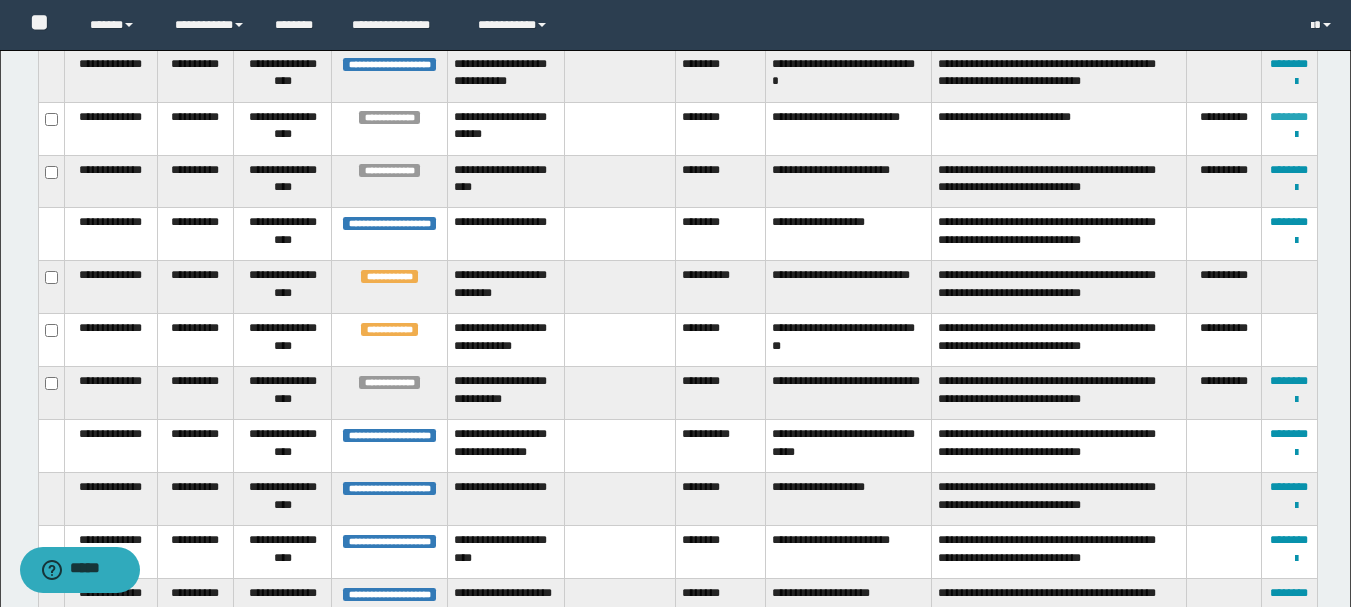 click on "********" at bounding box center [1289, 117] 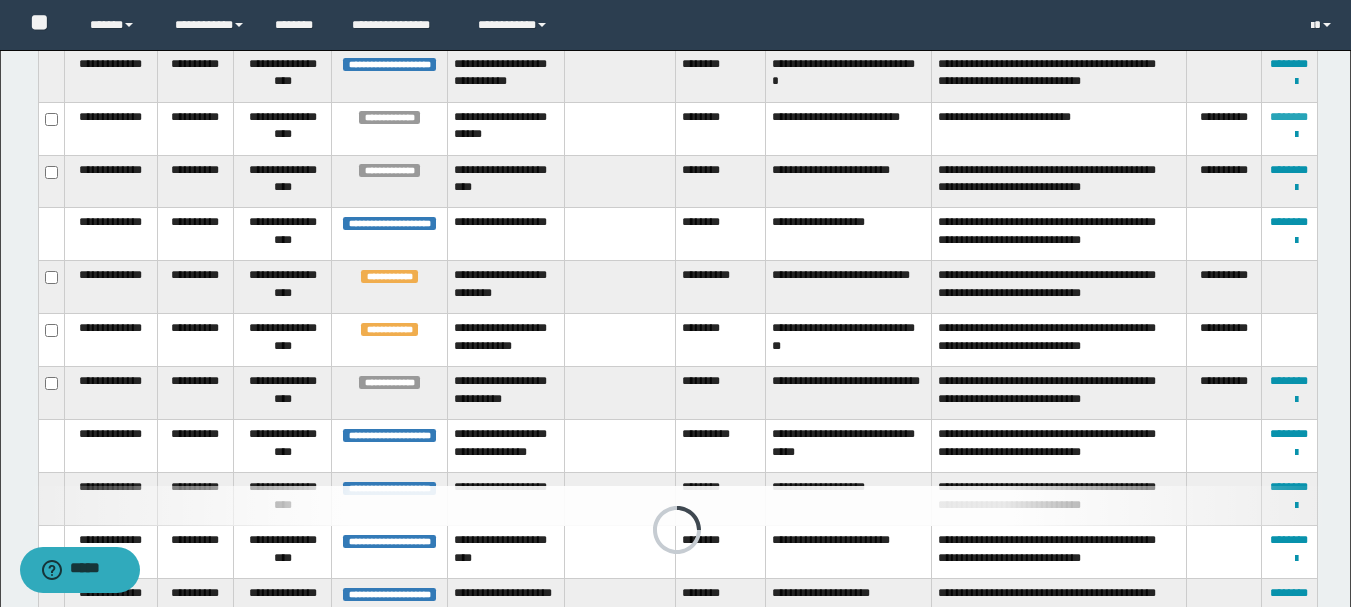 click on "********" at bounding box center (1289, 117) 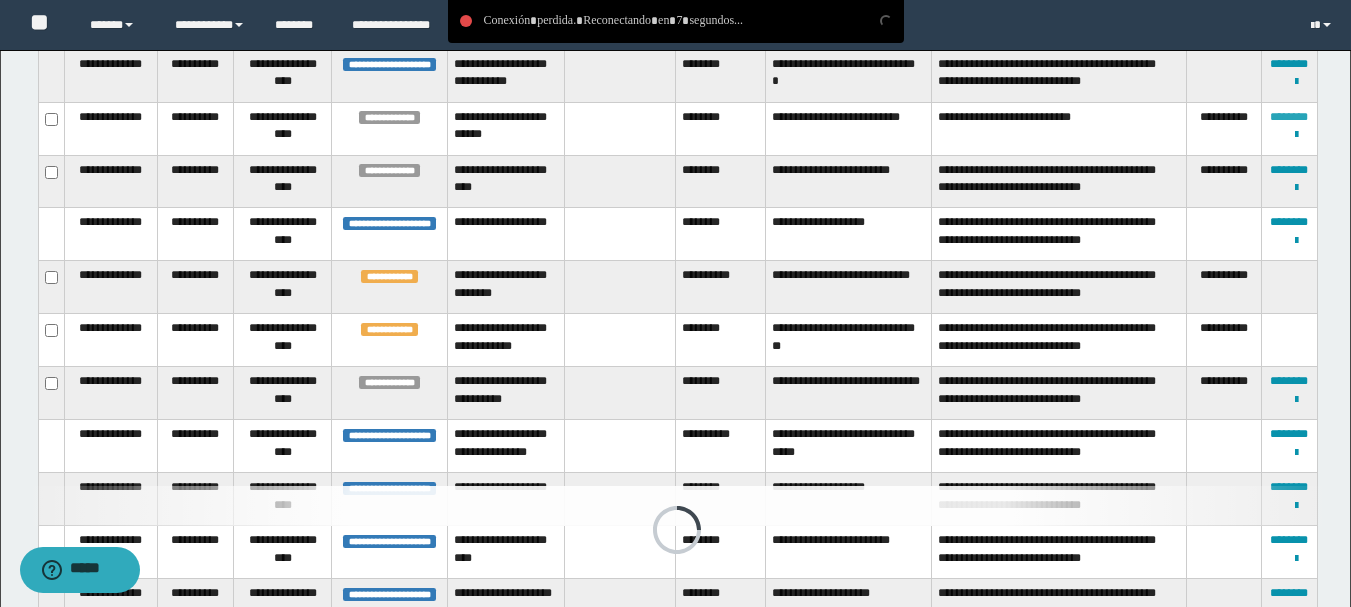 click on "********" at bounding box center (1289, 117) 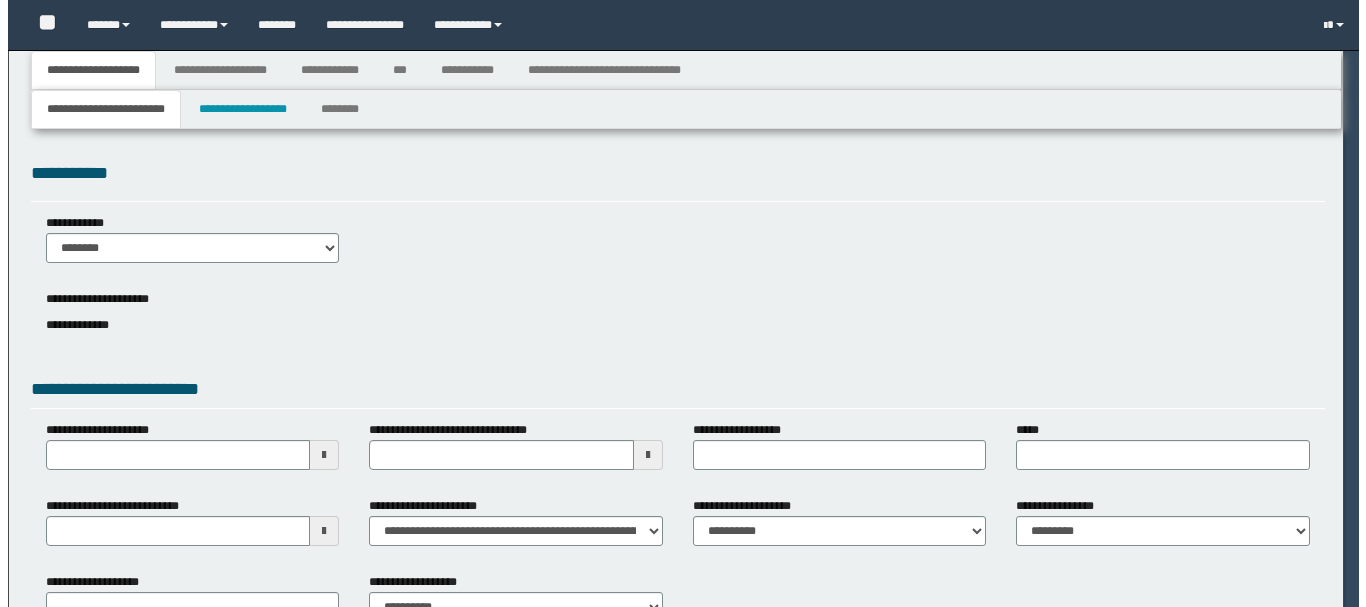 scroll, scrollTop: 0, scrollLeft: 0, axis: both 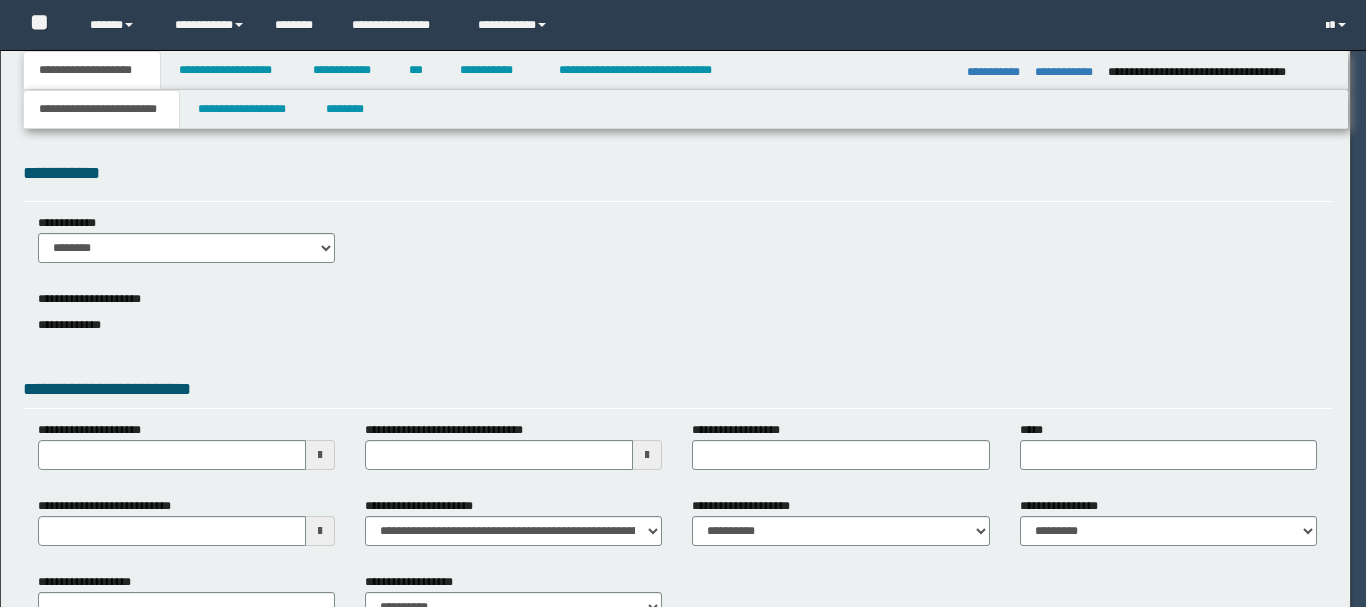 select on "*" 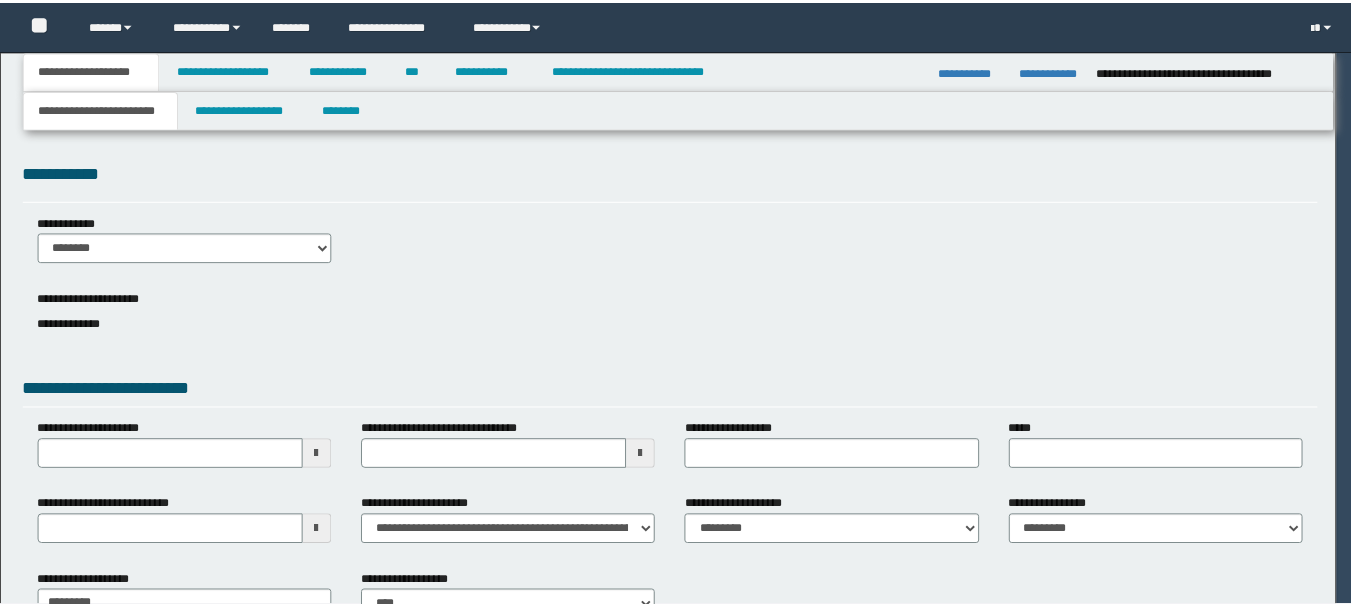 scroll, scrollTop: 0, scrollLeft: 0, axis: both 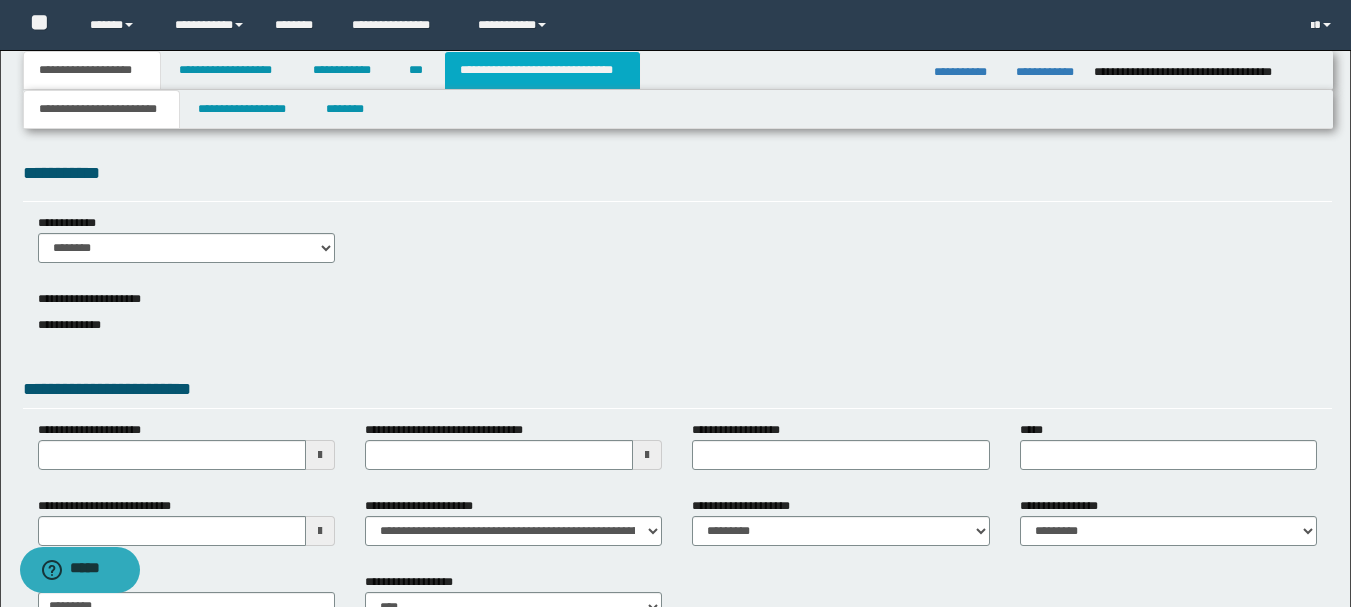 click on "**********" at bounding box center (542, 70) 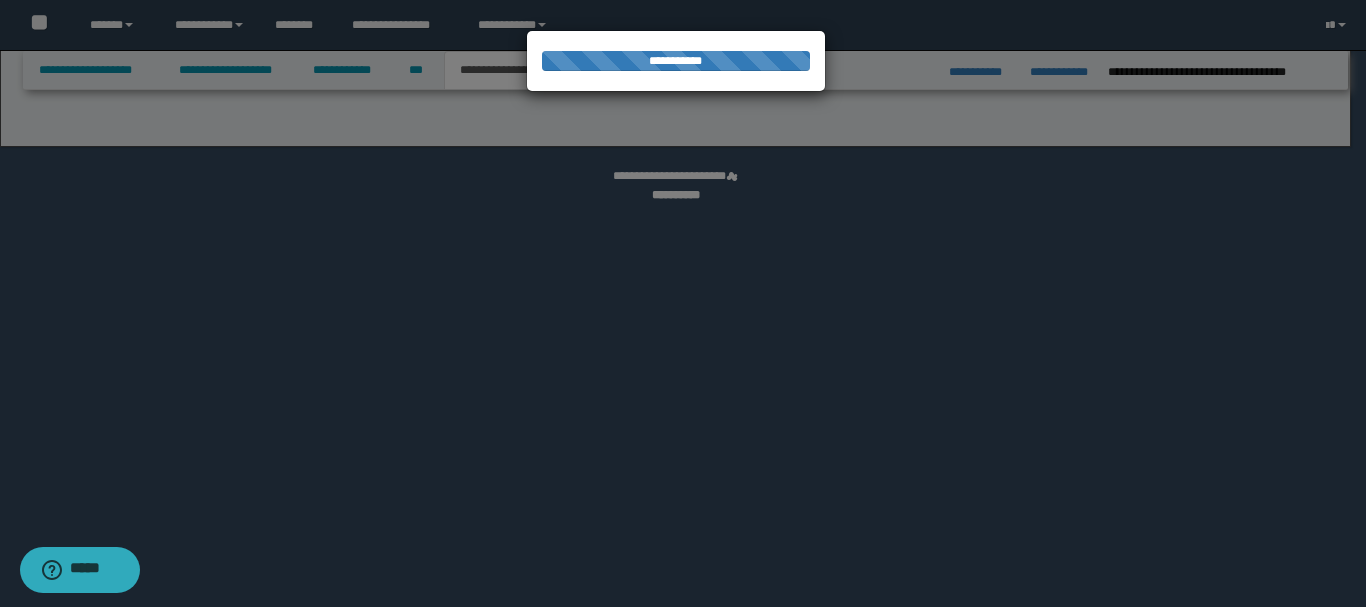 select on "*" 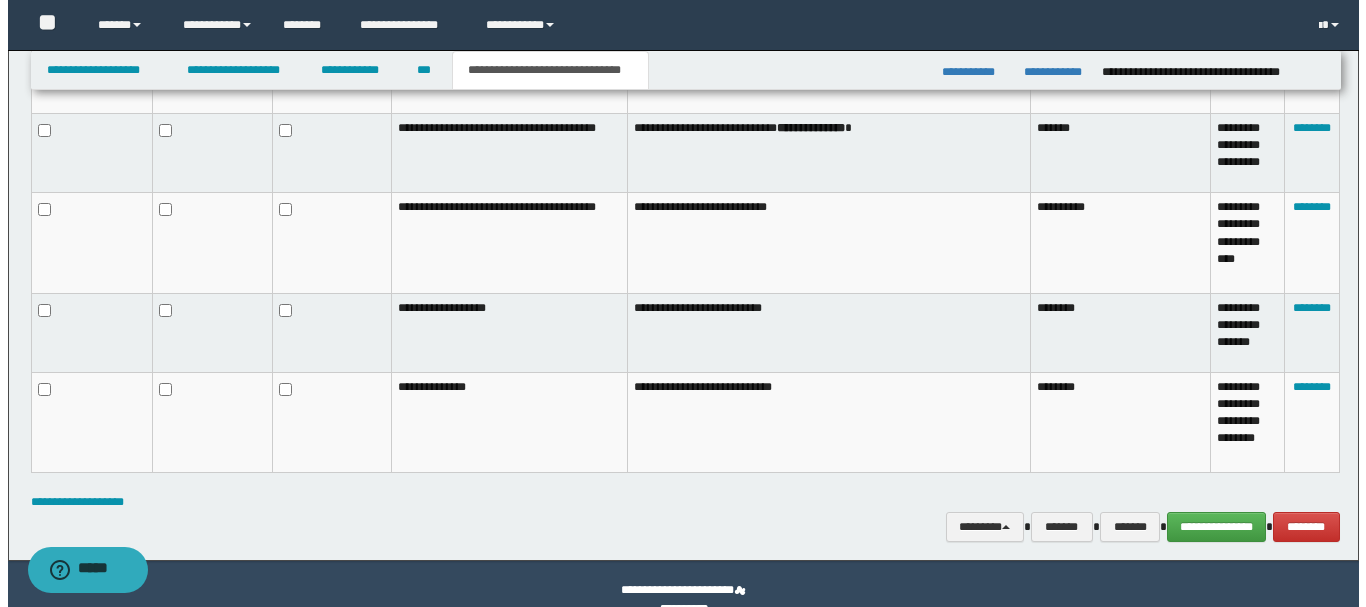 scroll, scrollTop: 1362, scrollLeft: 0, axis: vertical 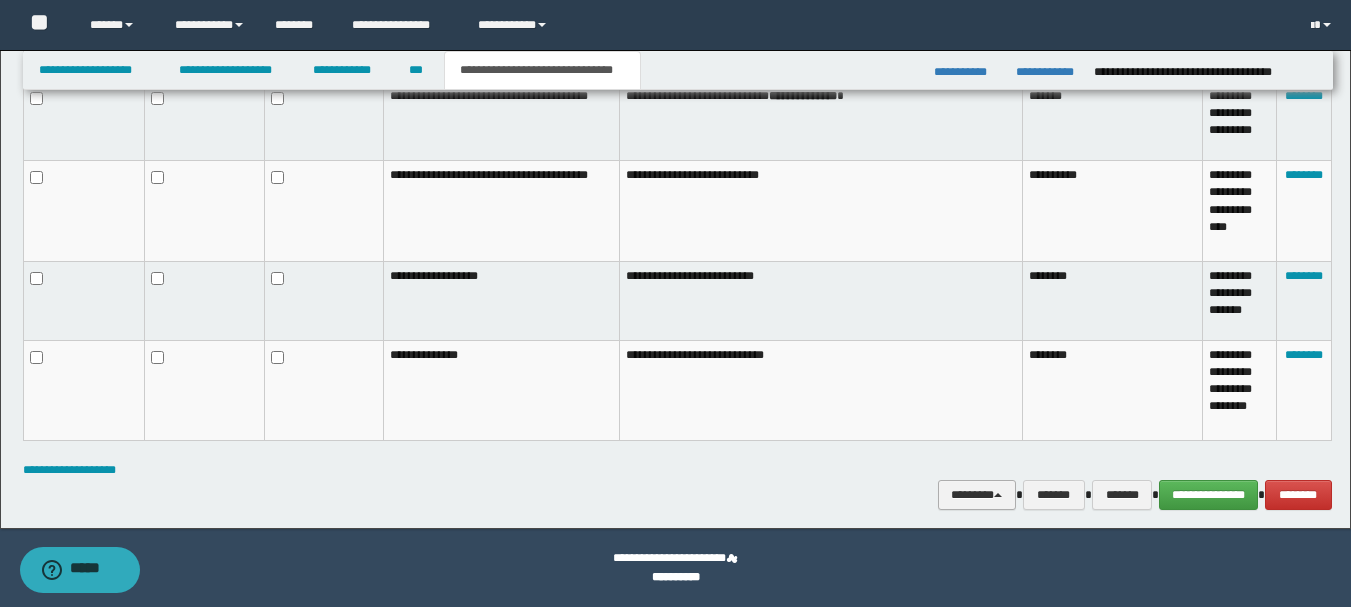 click on "********" at bounding box center (977, 495) 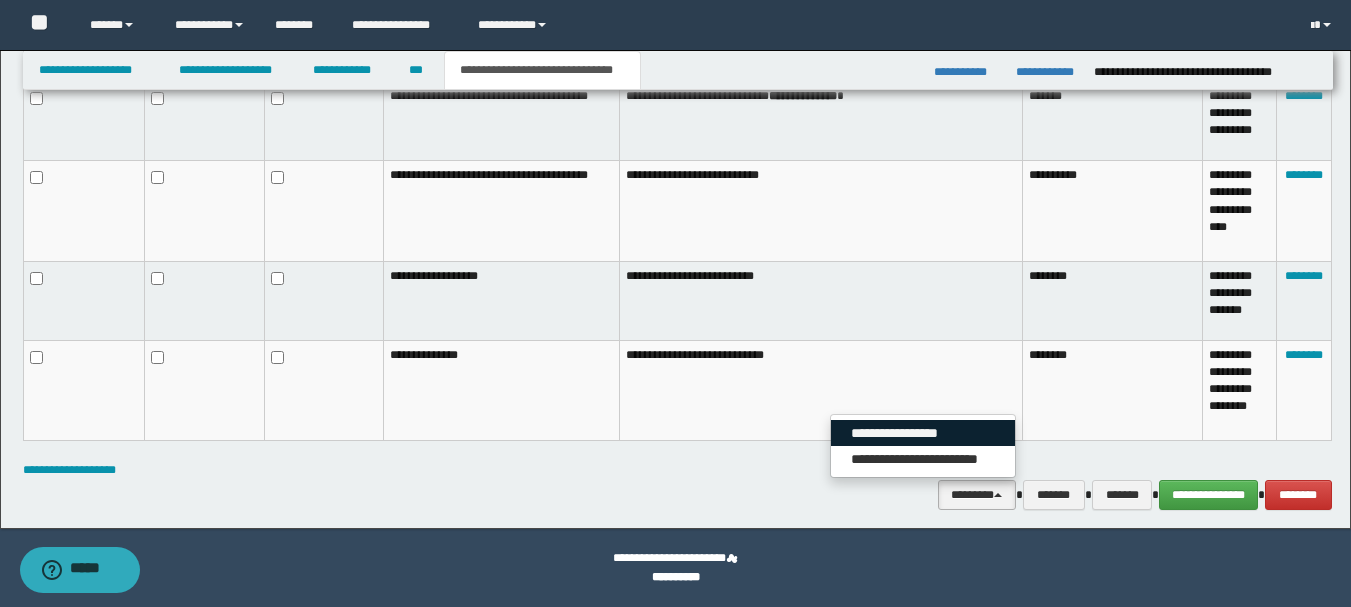 click on "**********" at bounding box center (923, 433) 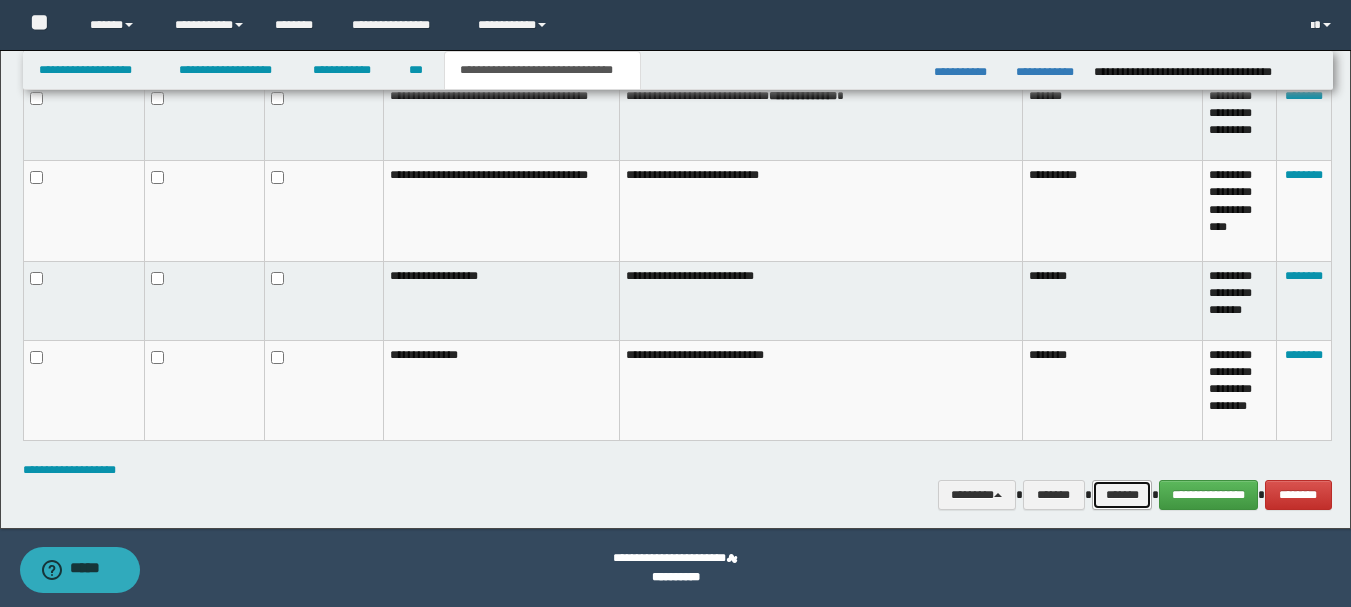 click on "*******" at bounding box center [1122, 495] 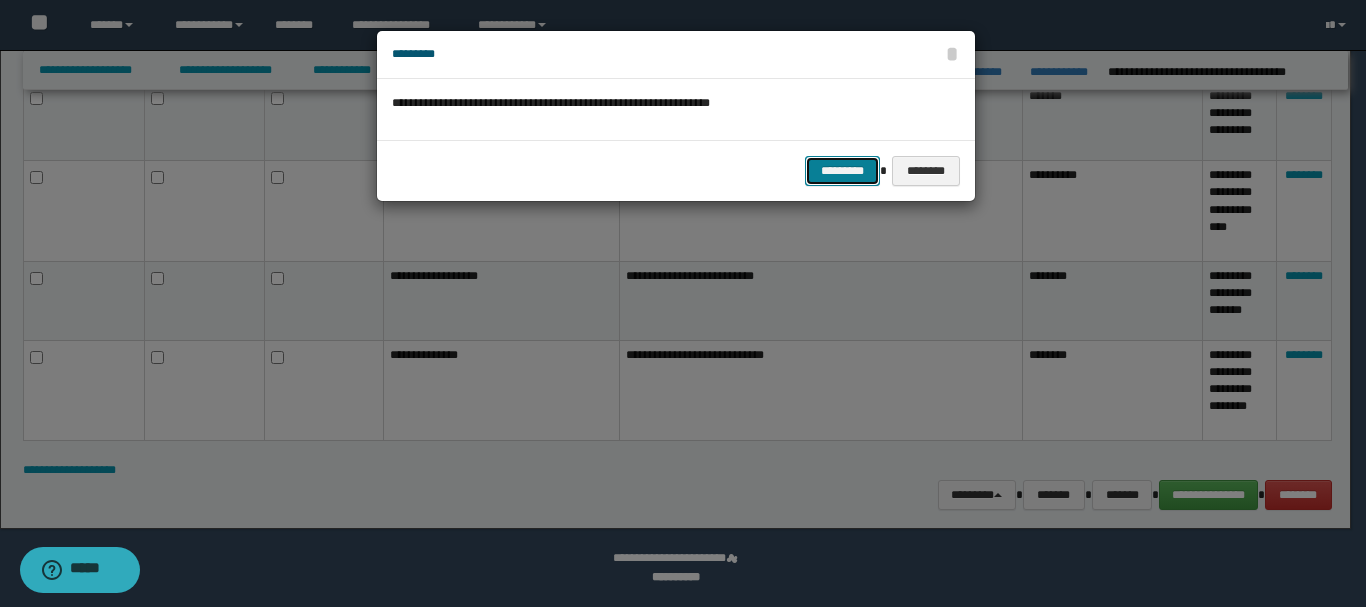 click on "*********" at bounding box center (842, 171) 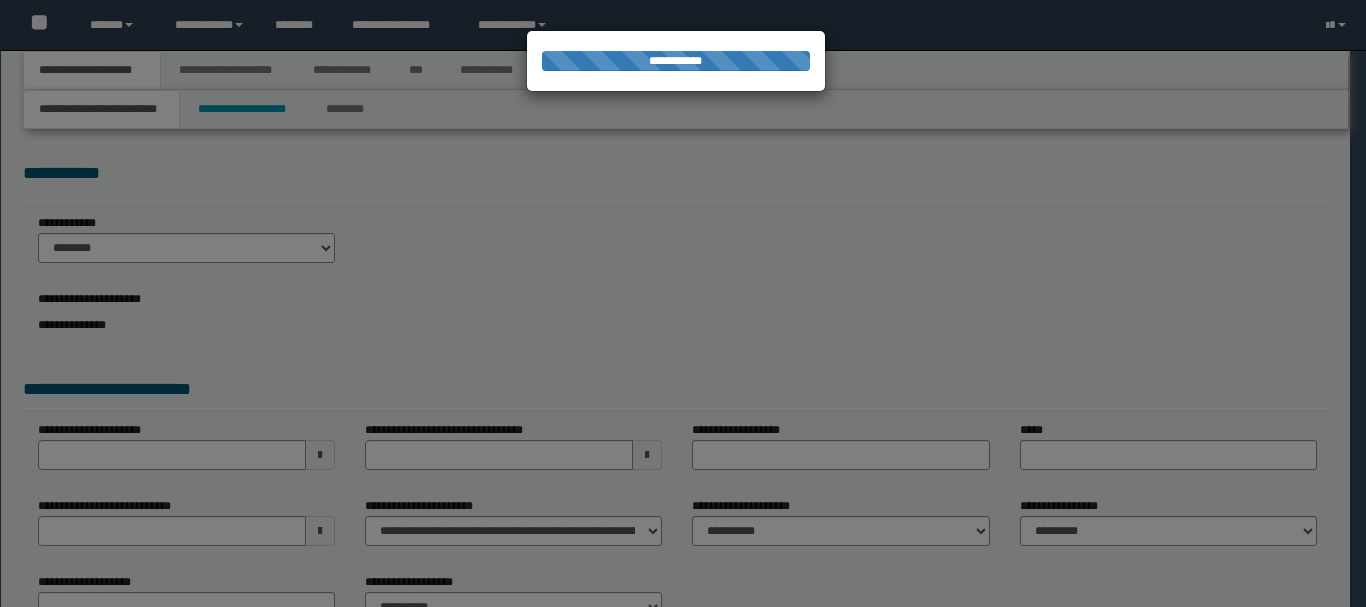 scroll, scrollTop: 0, scrollLeft: 0, axis: both 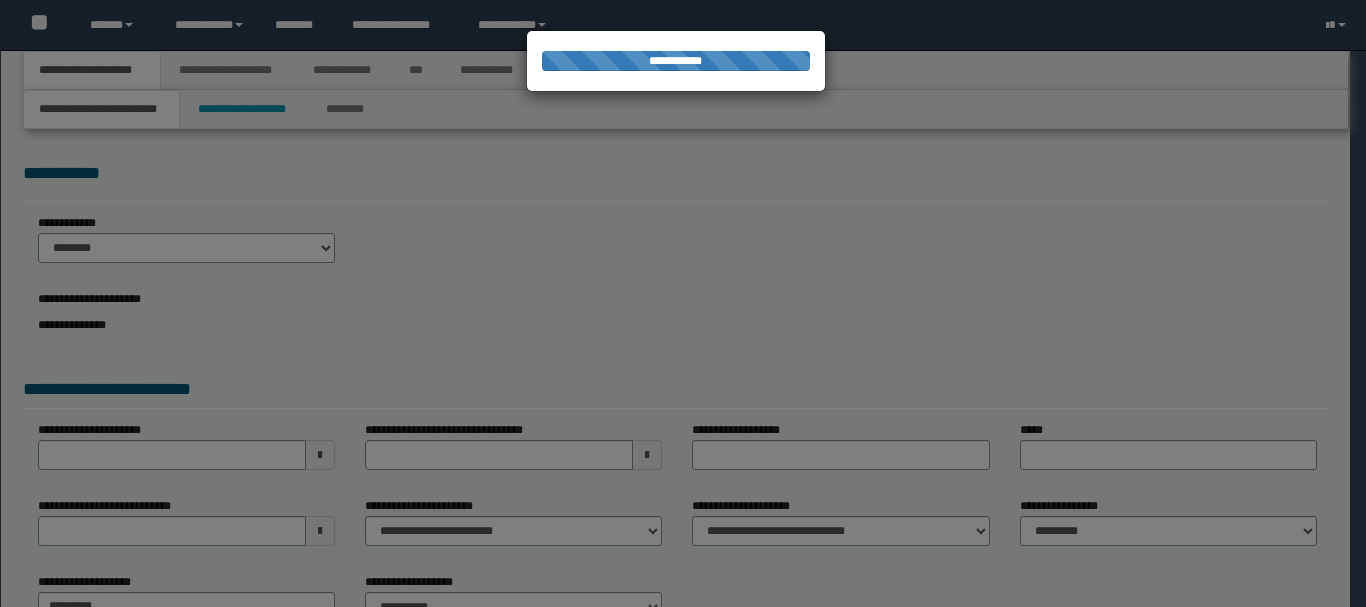 select on "*" 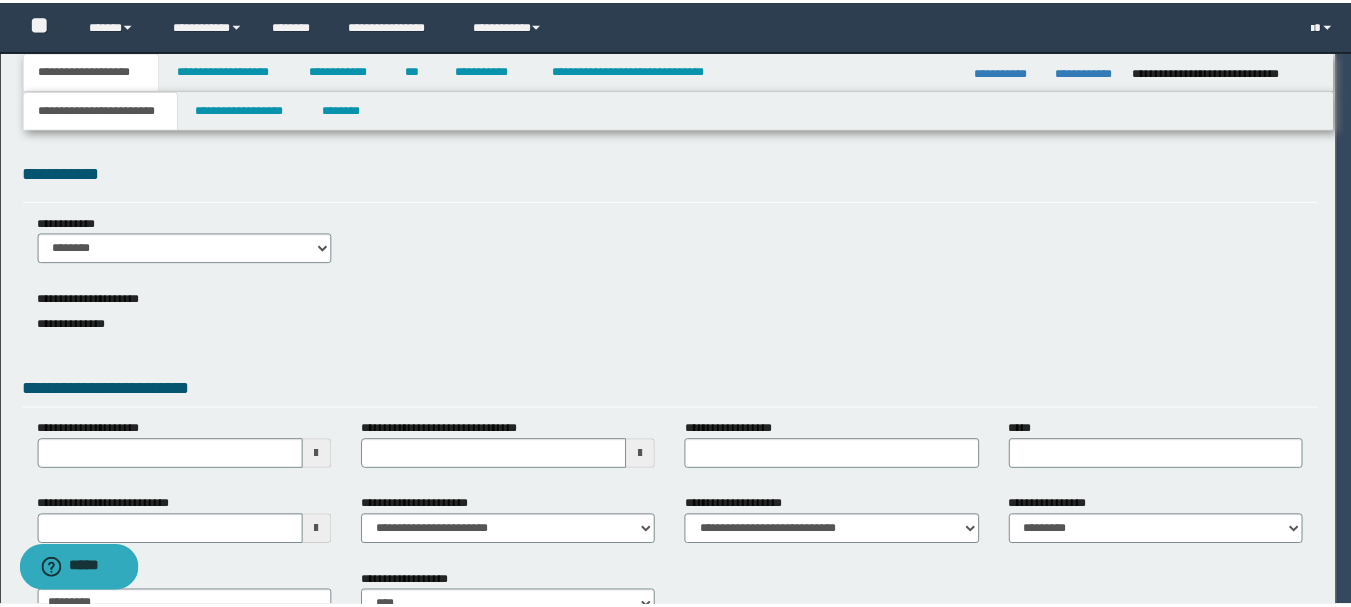 scroll, scrollTop: 0, scrollLeft: 0, axis: both 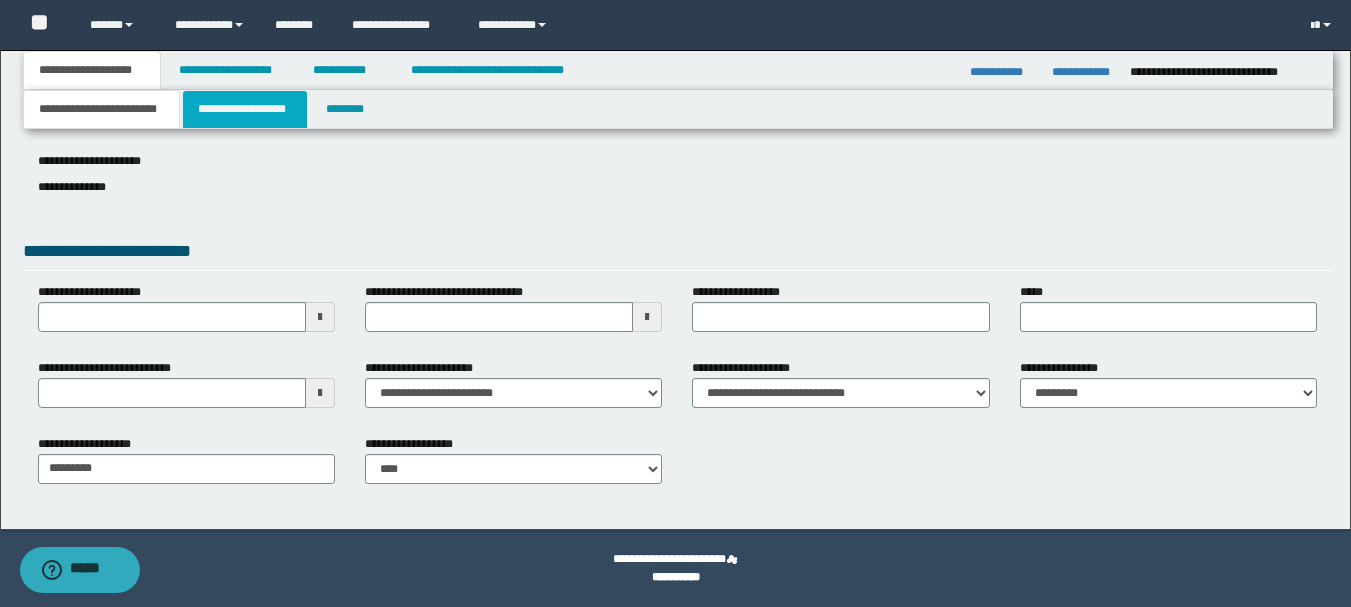 click on "**********" at bounding box center [245, 109] 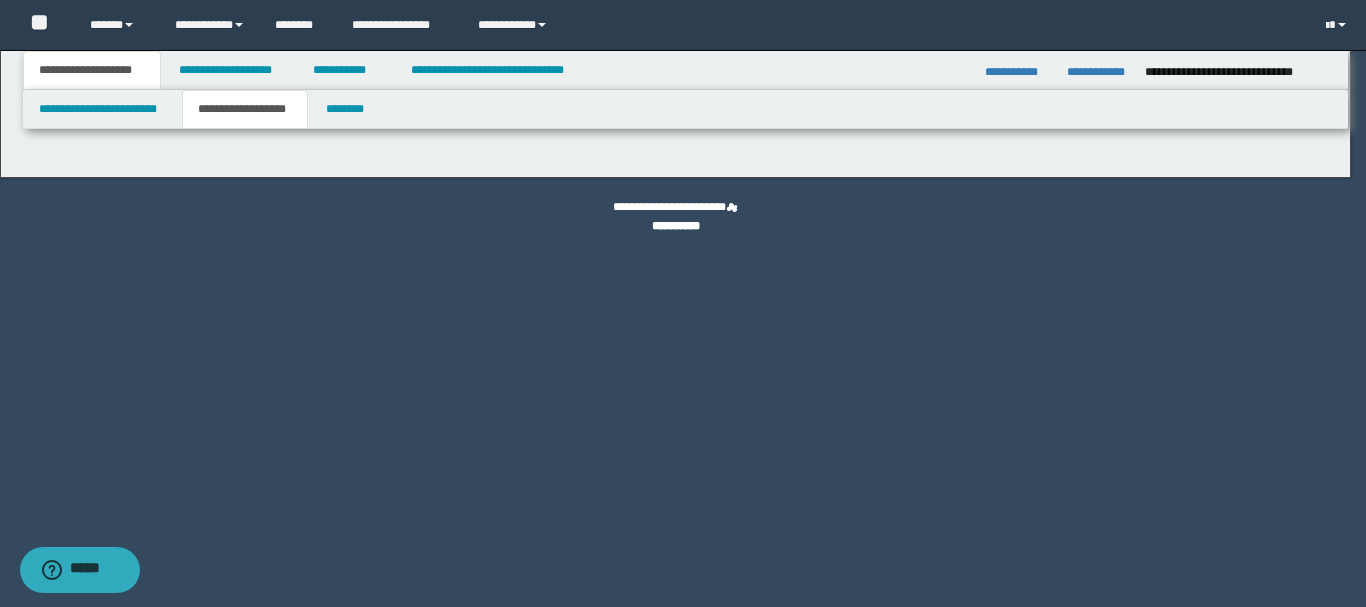 type on "********" 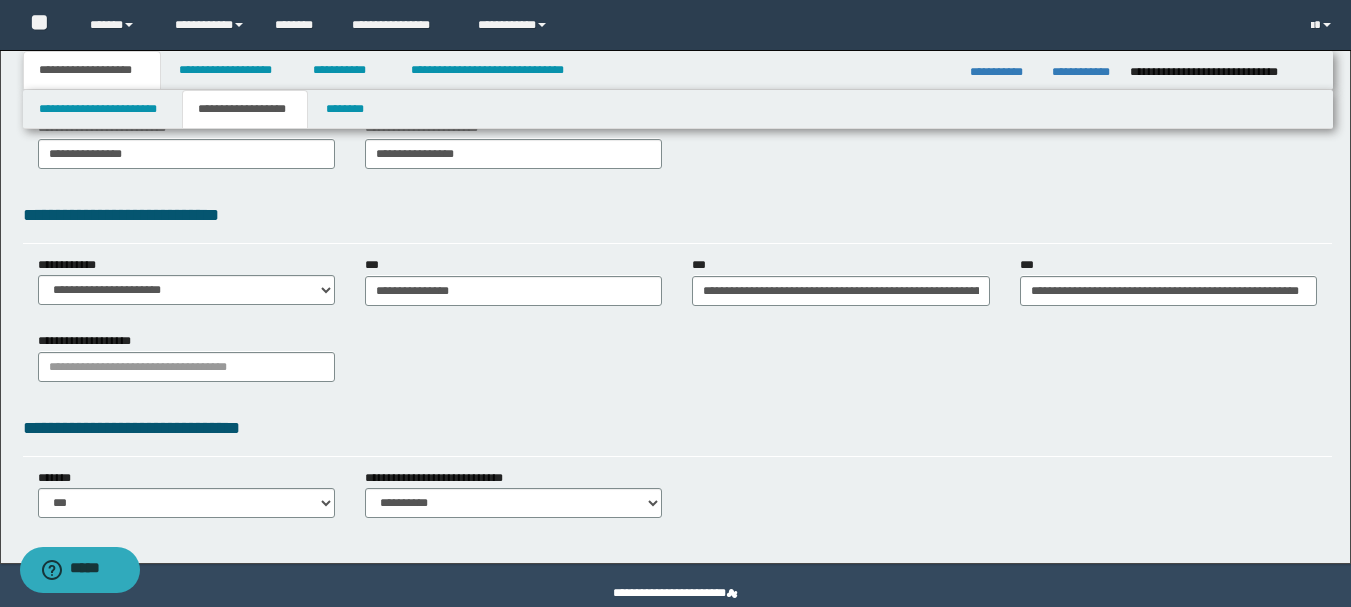 scroll, scrollTop: 500, scrollLeft: 0, axis: vertical 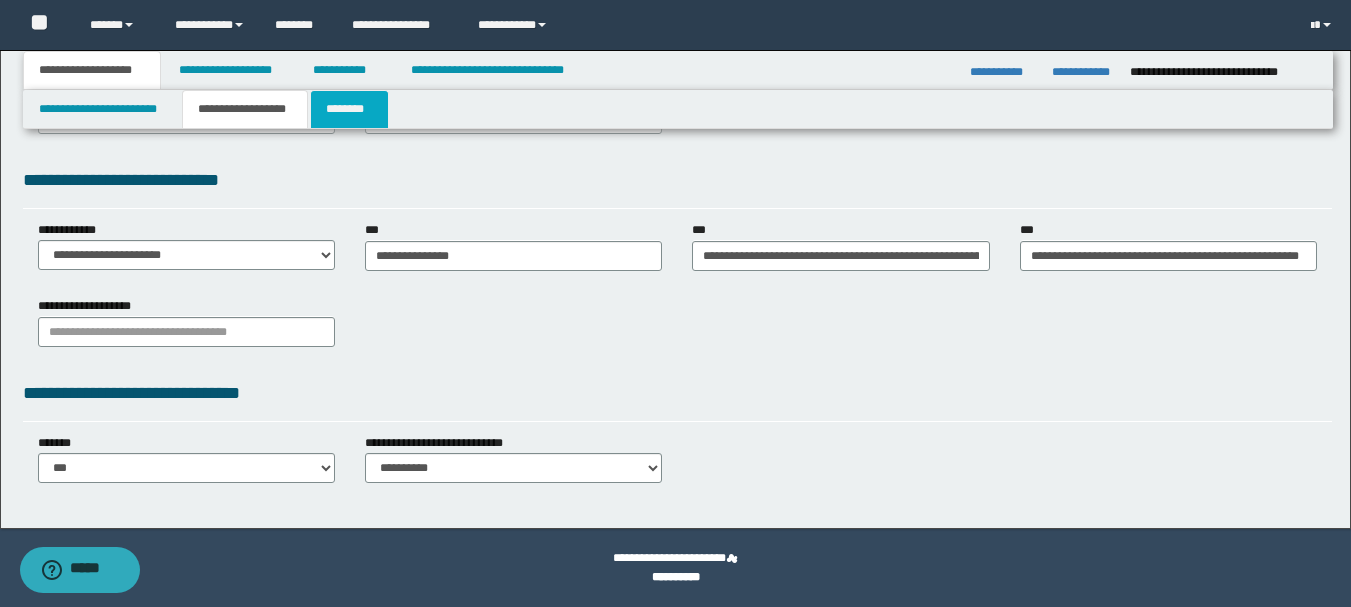 click on "********" at bounding box center (349, 109) 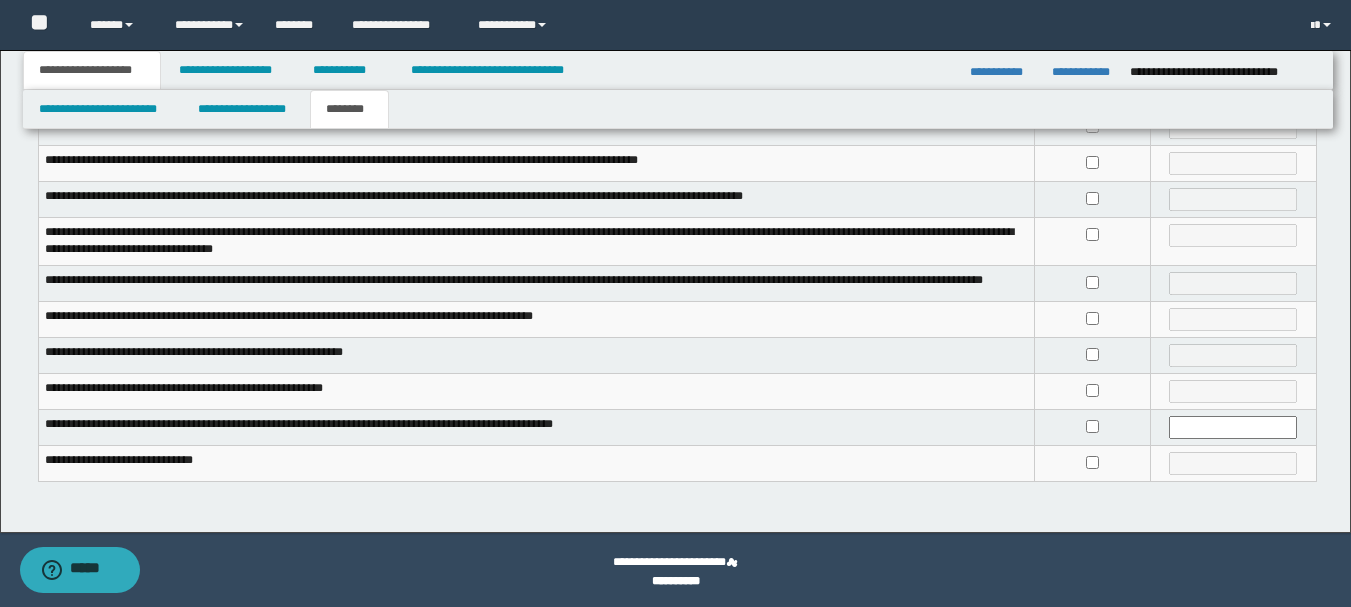 scroll, scrollTop: 535, scrollLeft: 0, axis: vertical 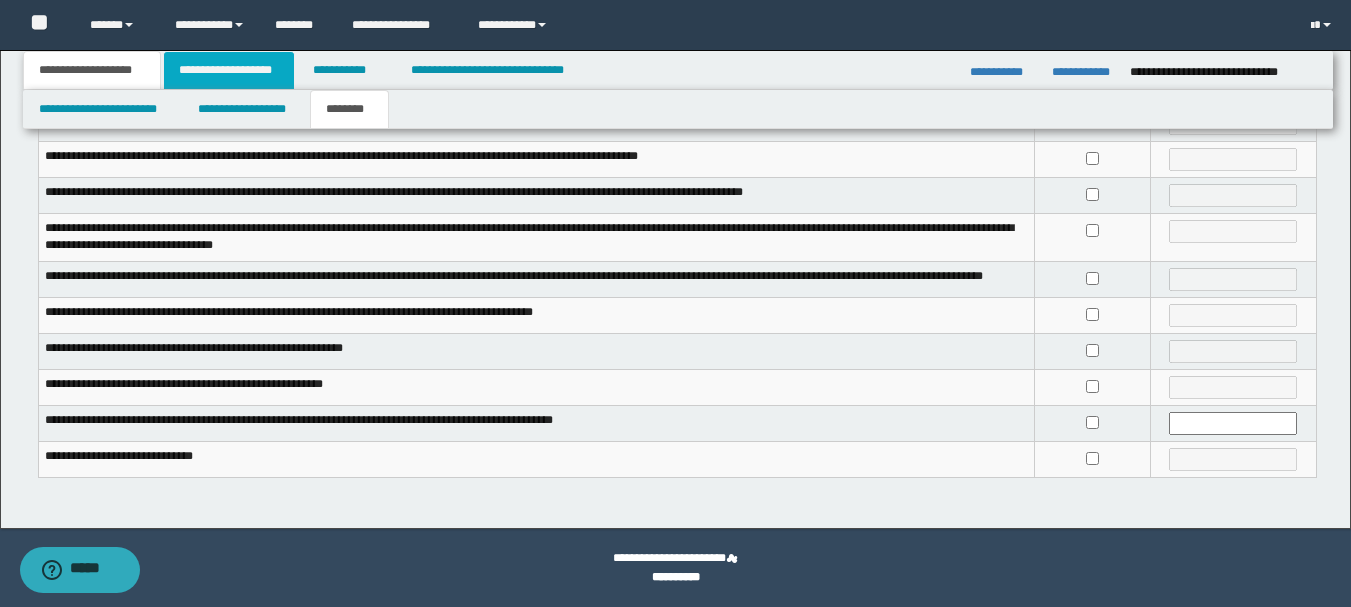 click on "**********" at bounding box center (229, 70) 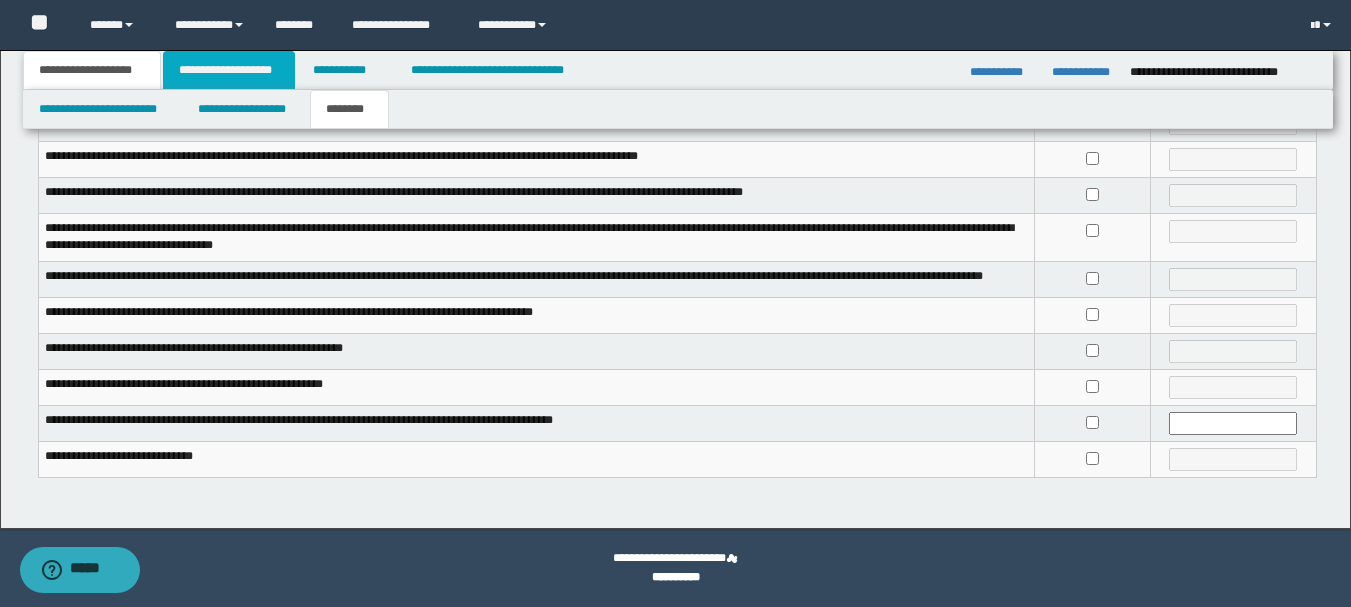 scroll, scrollTop: 0, scrollLeft: 0, axis: both 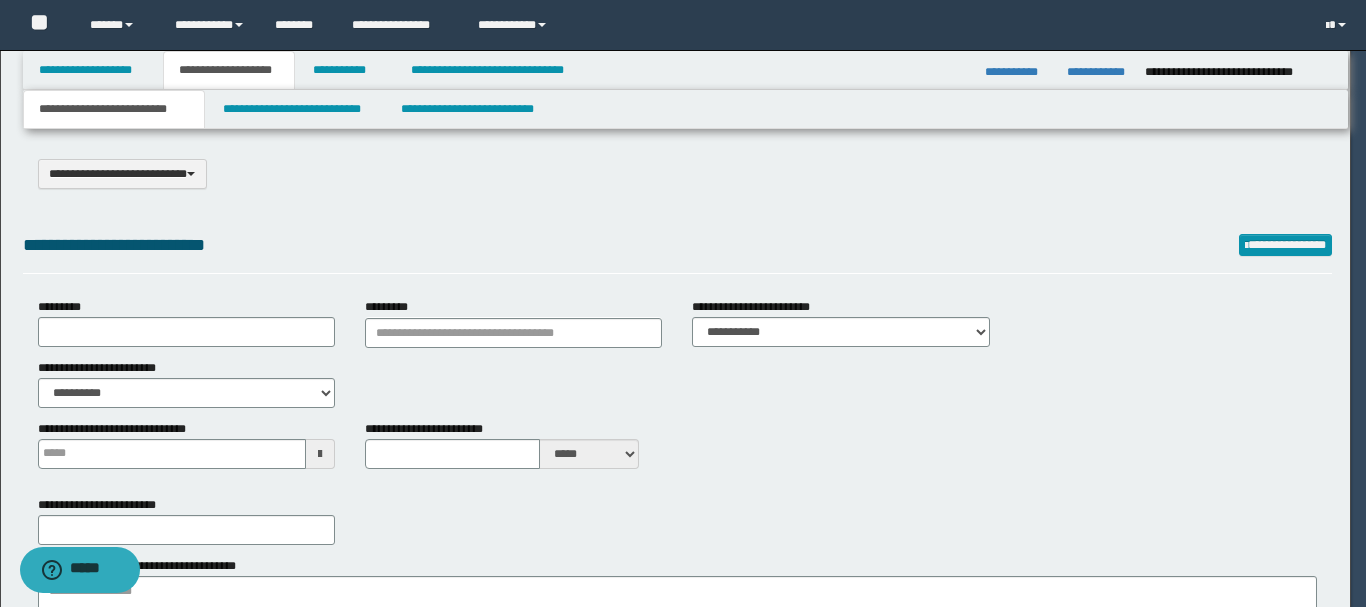 type on "**********" 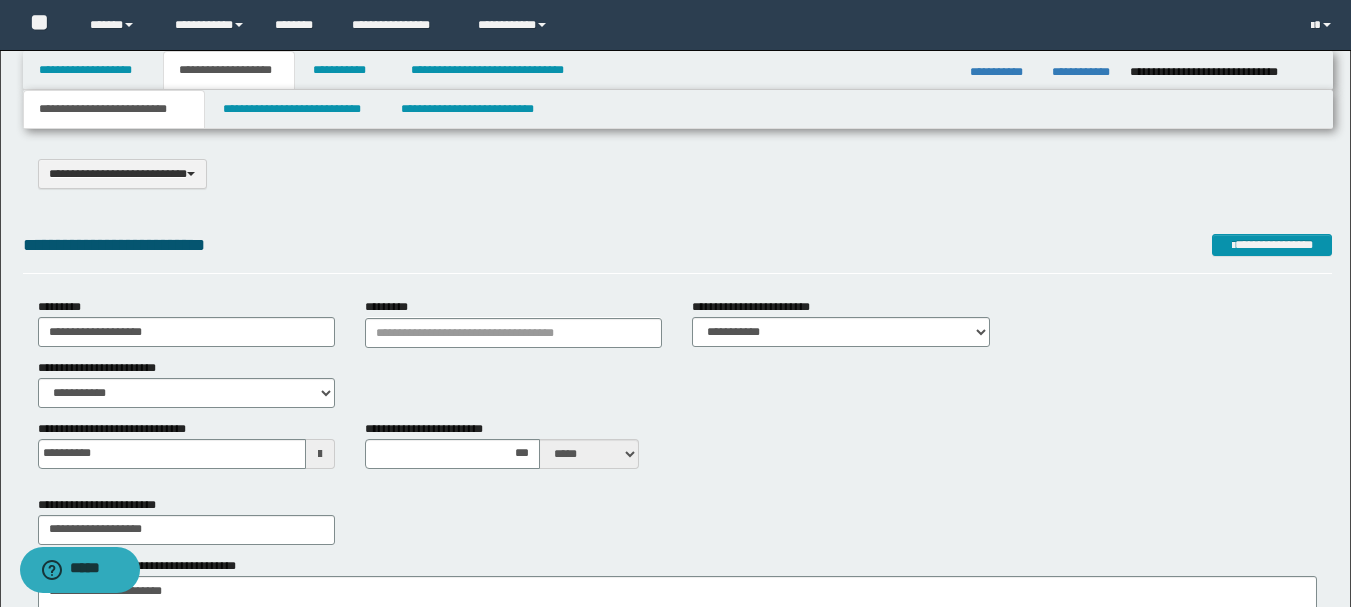 scroll, scrollTop: 0, scrollLeft: 0, axis: both 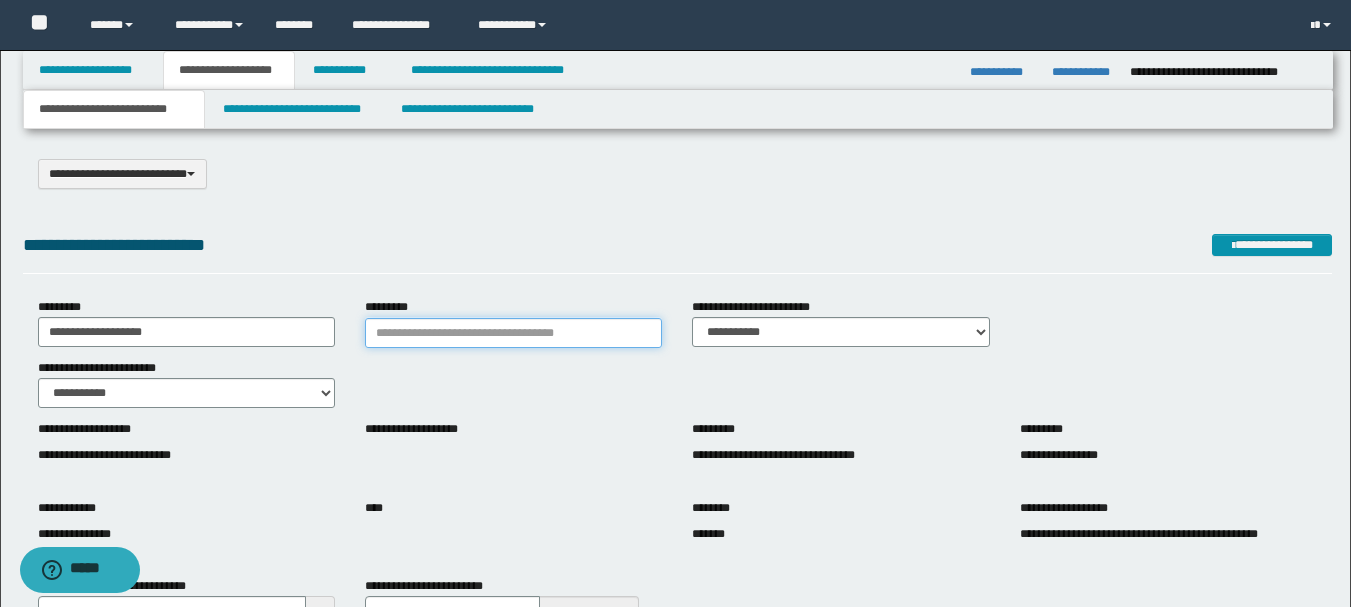 click on "*********" at bounding box center (513, 333) 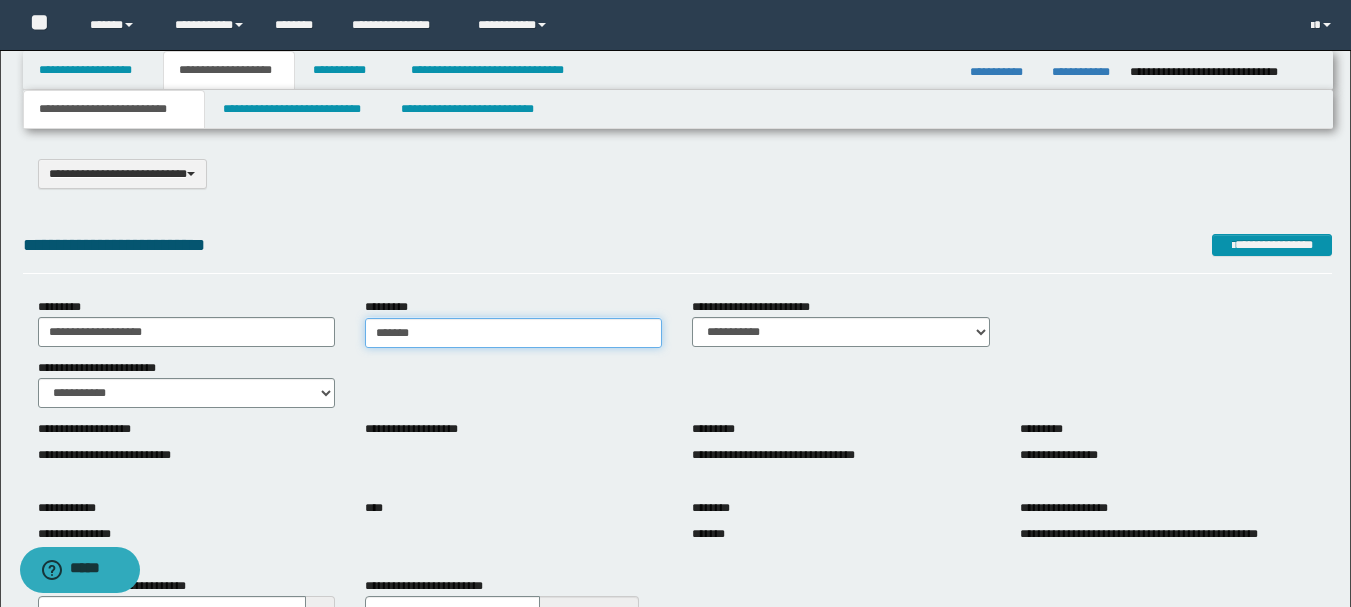 type on "********" 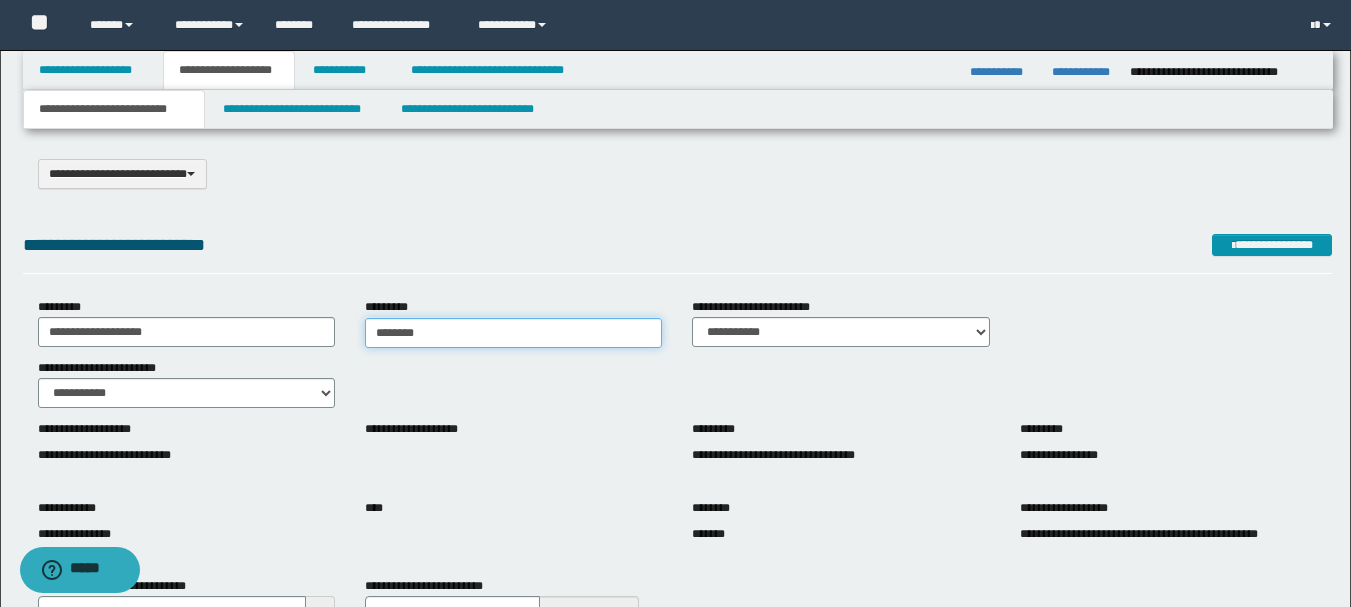 type on "********" 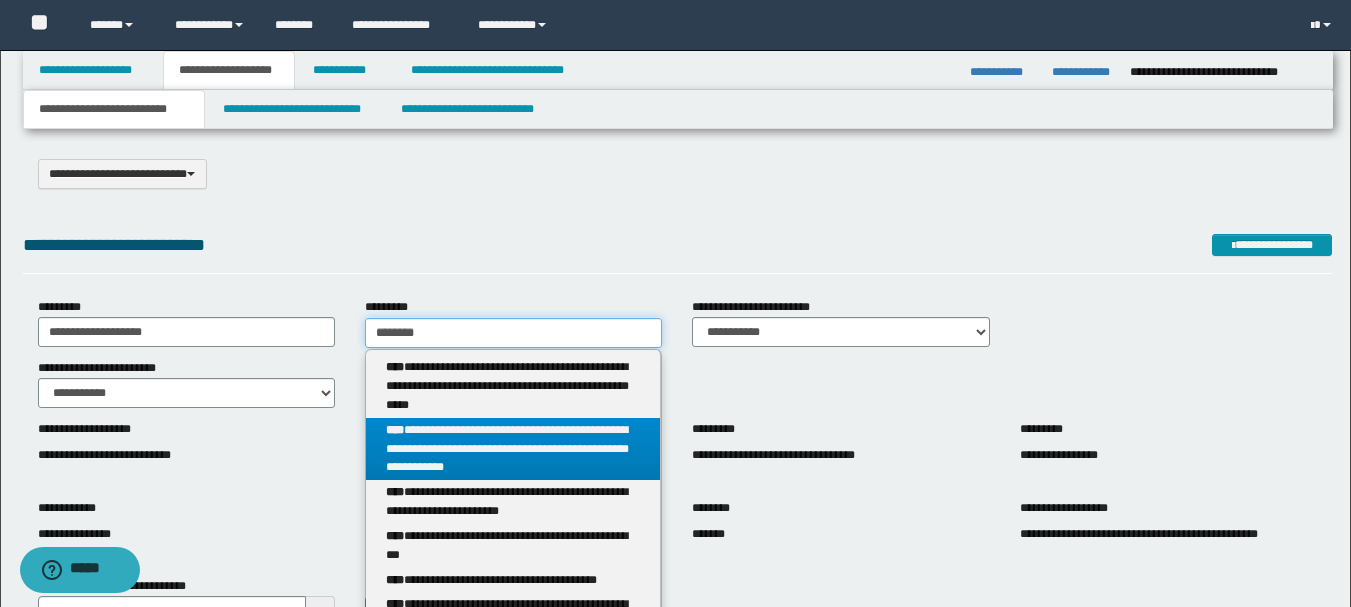 type on "********" 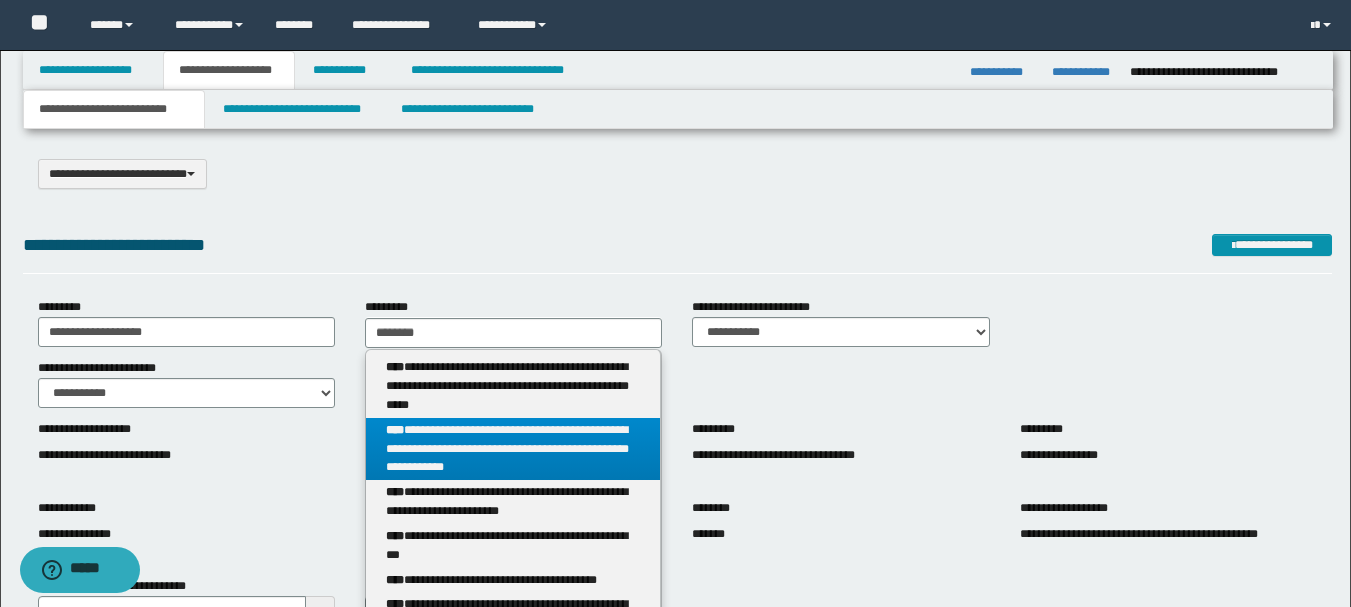 drag, startPoint x: 498, startPoint y: 453, endPoint x: 570, endPoint y: 426, distance: 76.896034 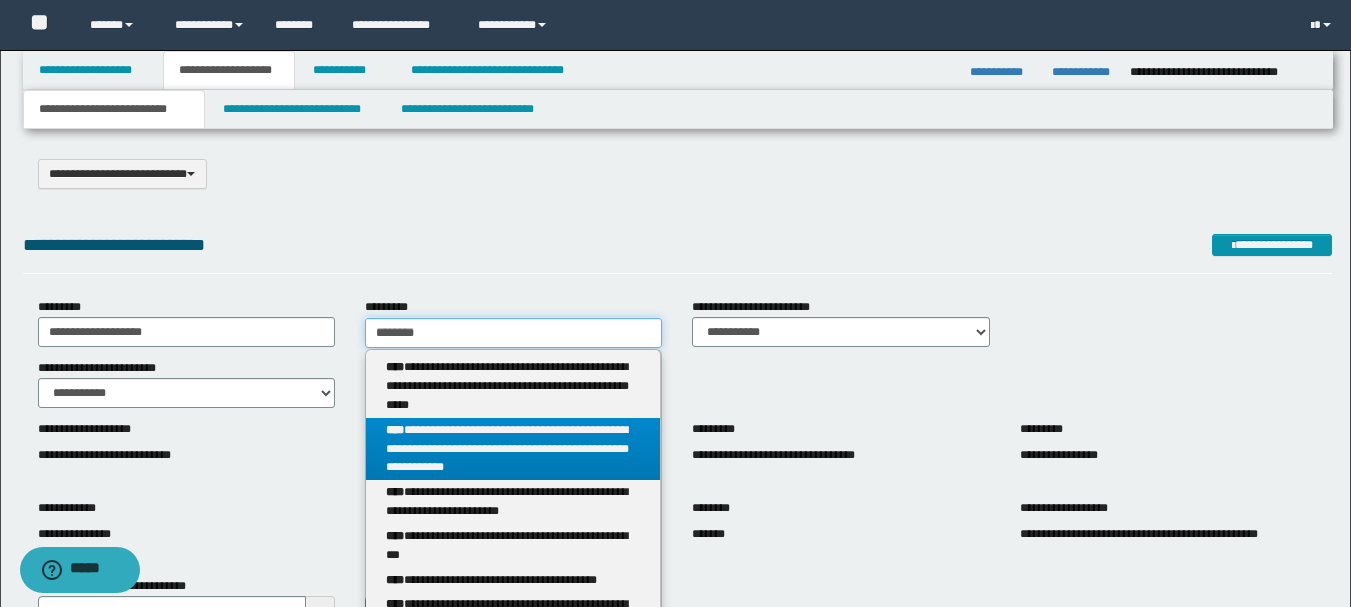 type 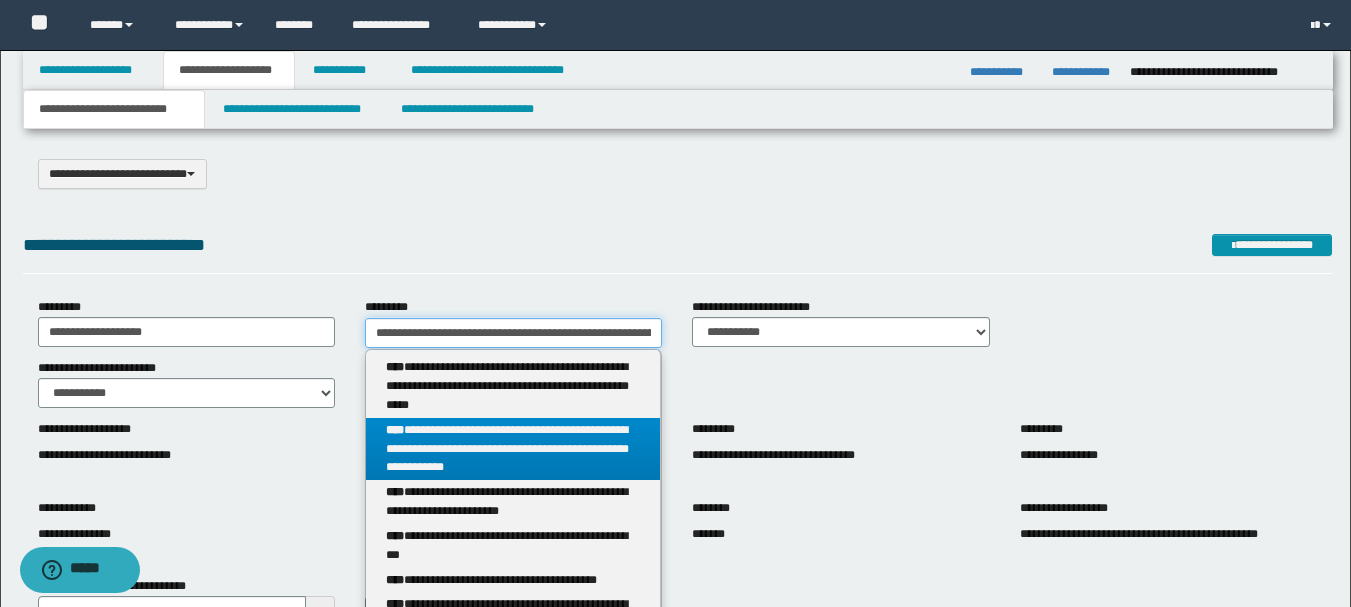 scroll, scrollTop: 0, scrollLeft: 275, axis: horizontal 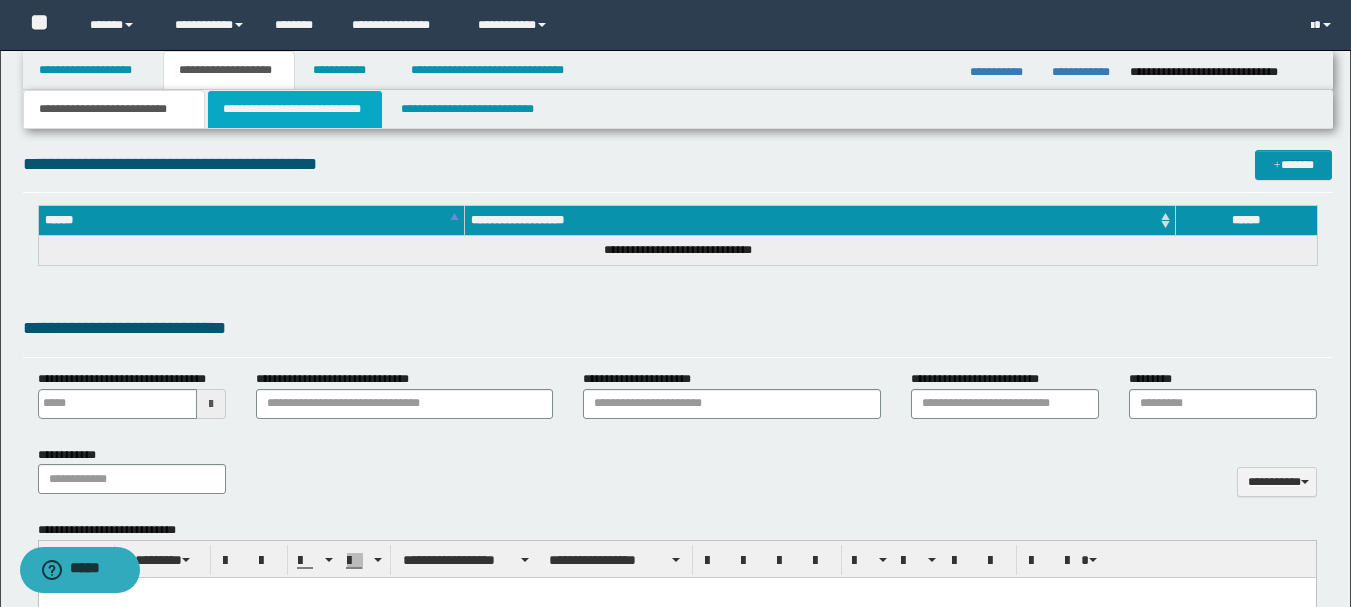 click on "**********" at bounding box center [295, 109] 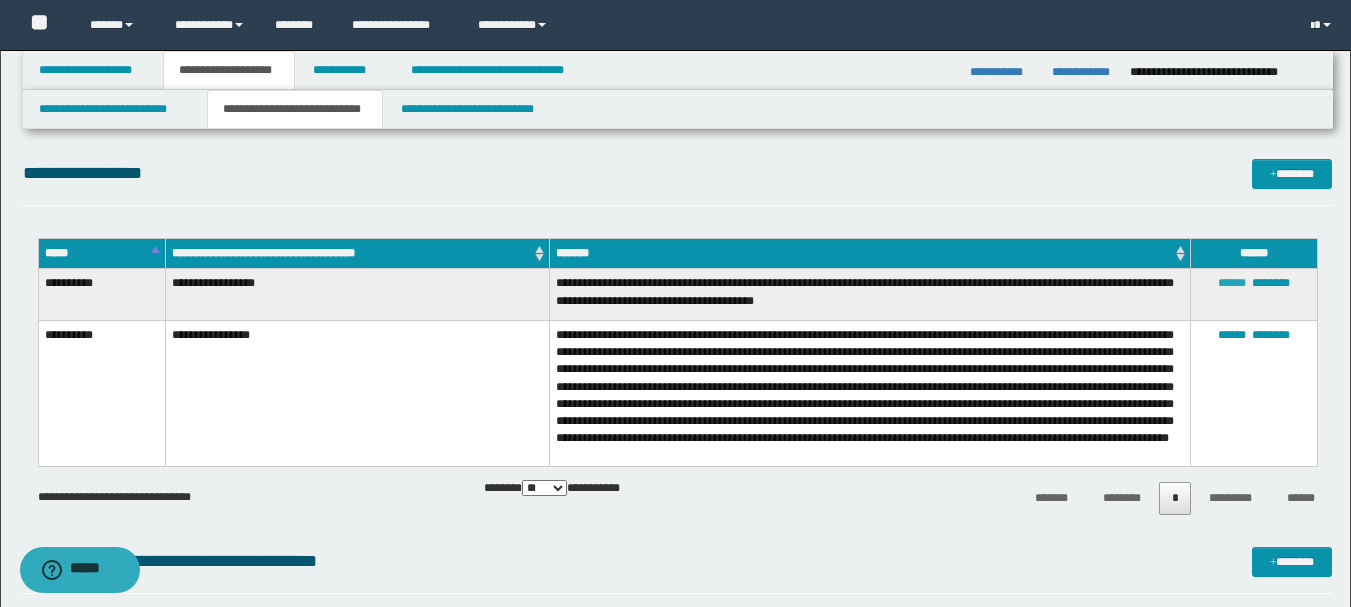 click on "******" at bounding box center (1232, 283) 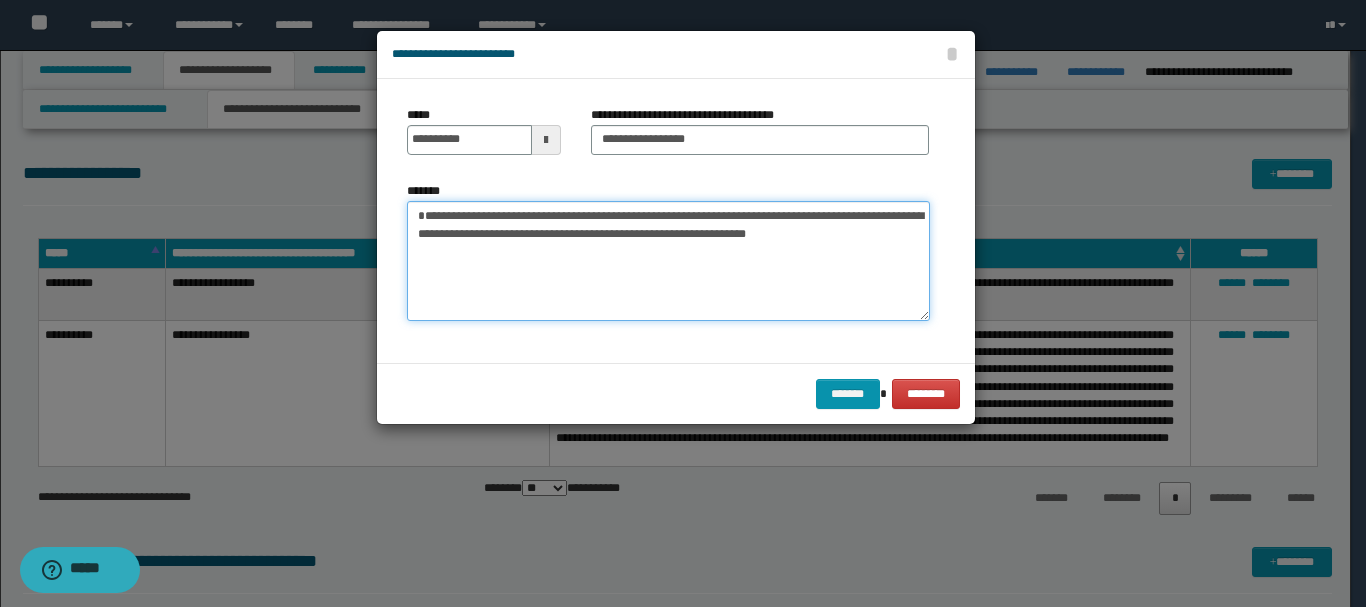 click on "**********" at bounding box center [668, 261] 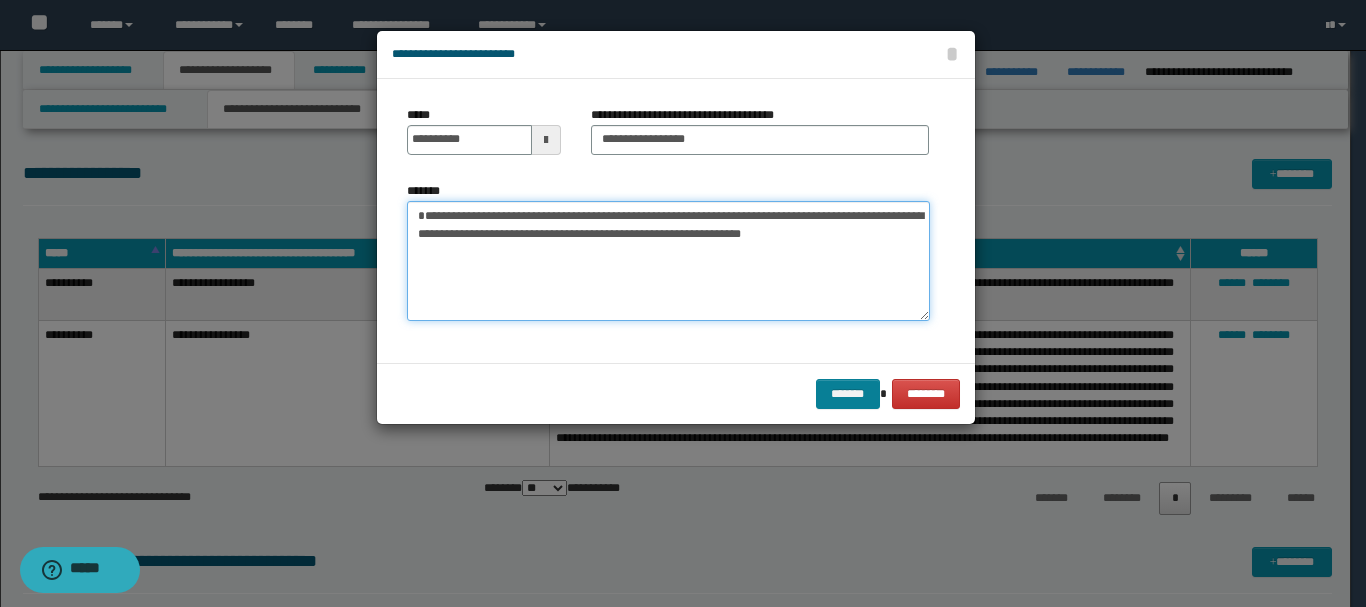 type on "**********" 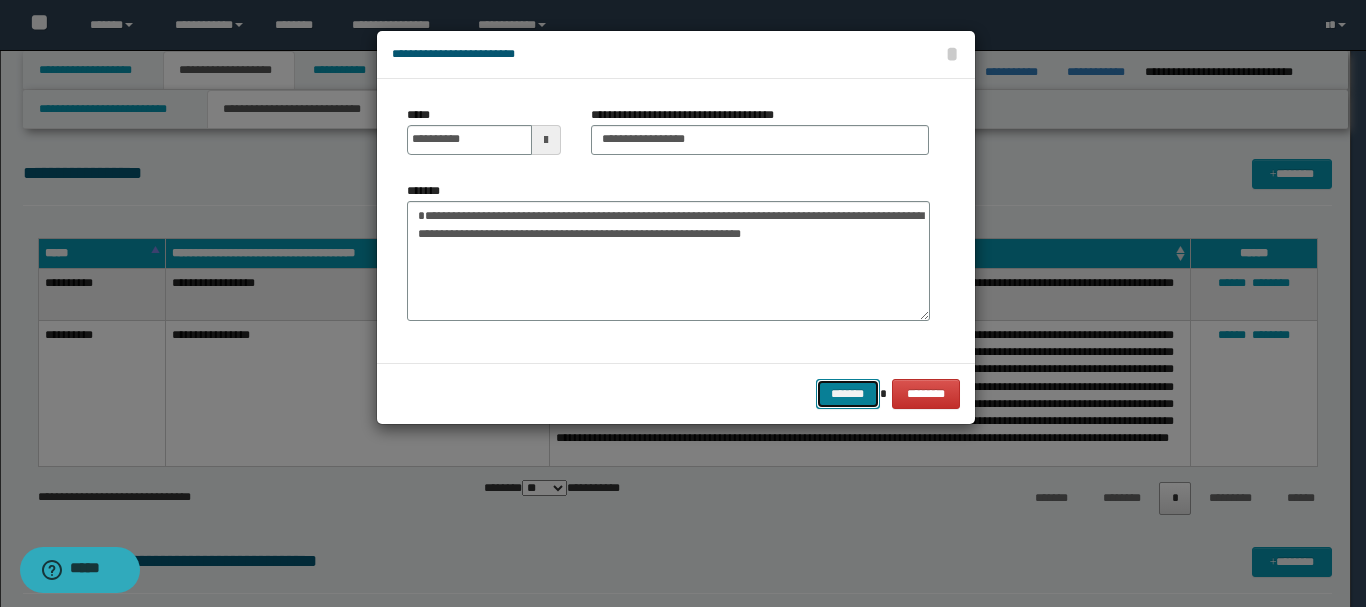 click on "*******" at bounding box center [848, 394] 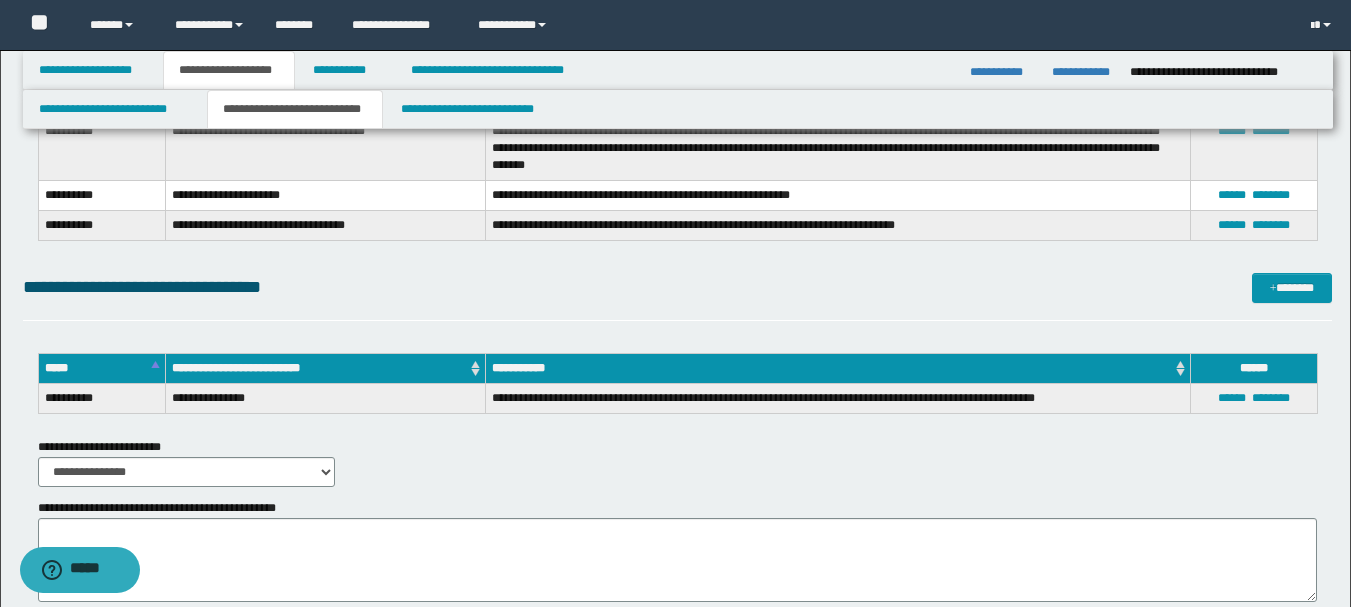 scroll, scrollTop: 800, scrollLeft: 0, axis: vertical 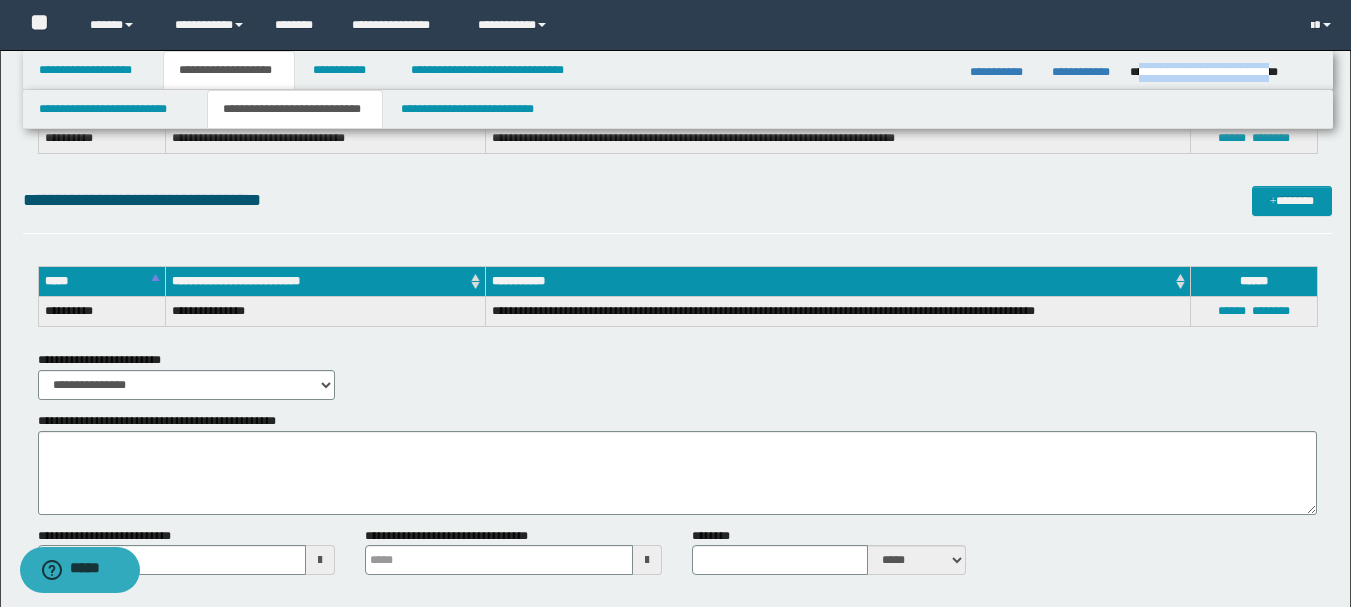 drag, startPoint x: 1137, startPoint y: 73, endPoint x: 1313, endPoint y: 78, distance: 176.07101 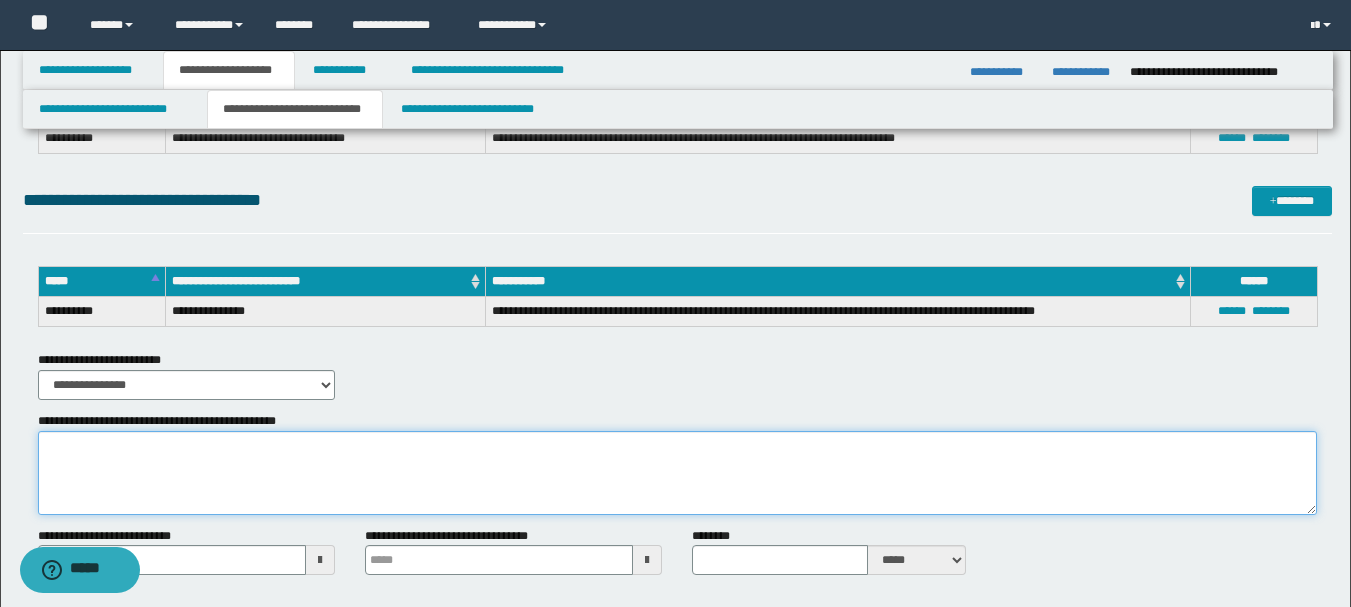 click on "**********" at bounding box center (677, 473) 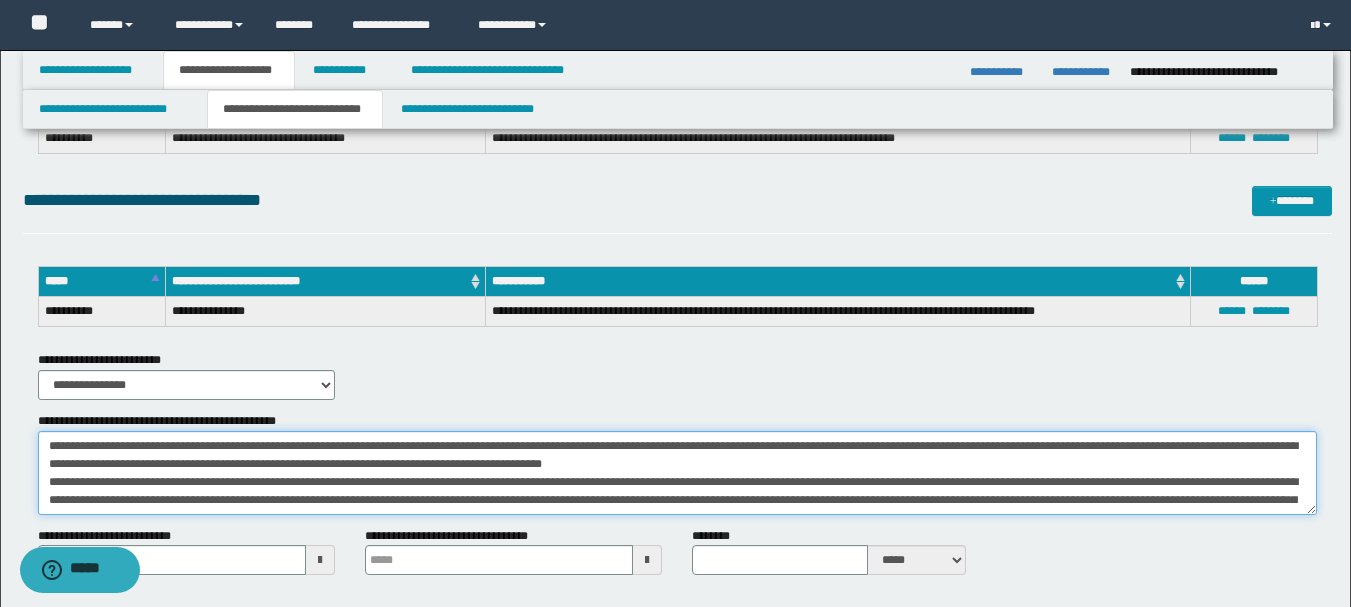 scroll, scrollTop: 156, scrollLeft: 0, axis: vertical 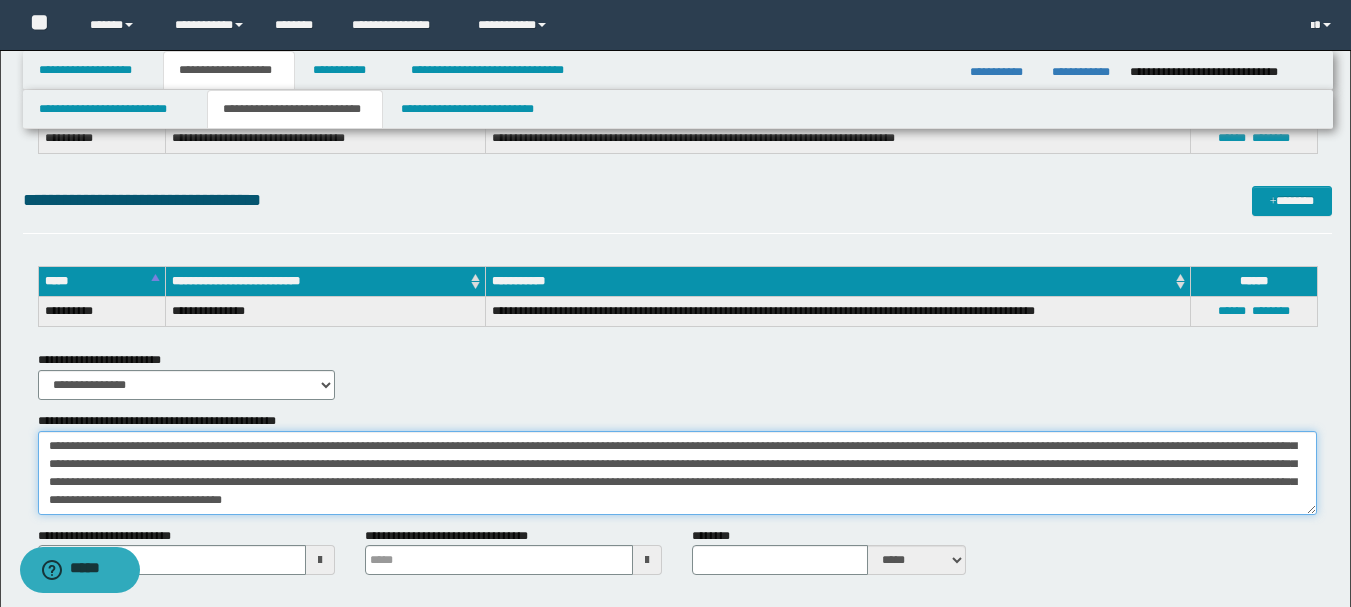 type on "**********" 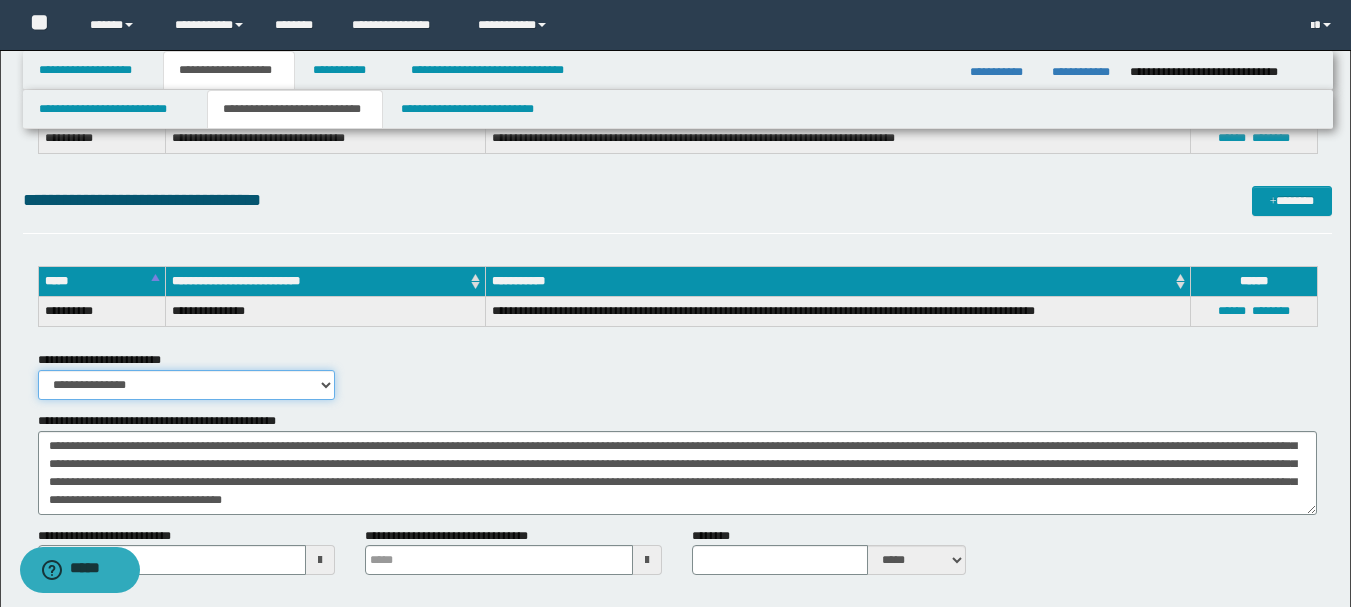 click on "**********" at bounding box center (186, 385) 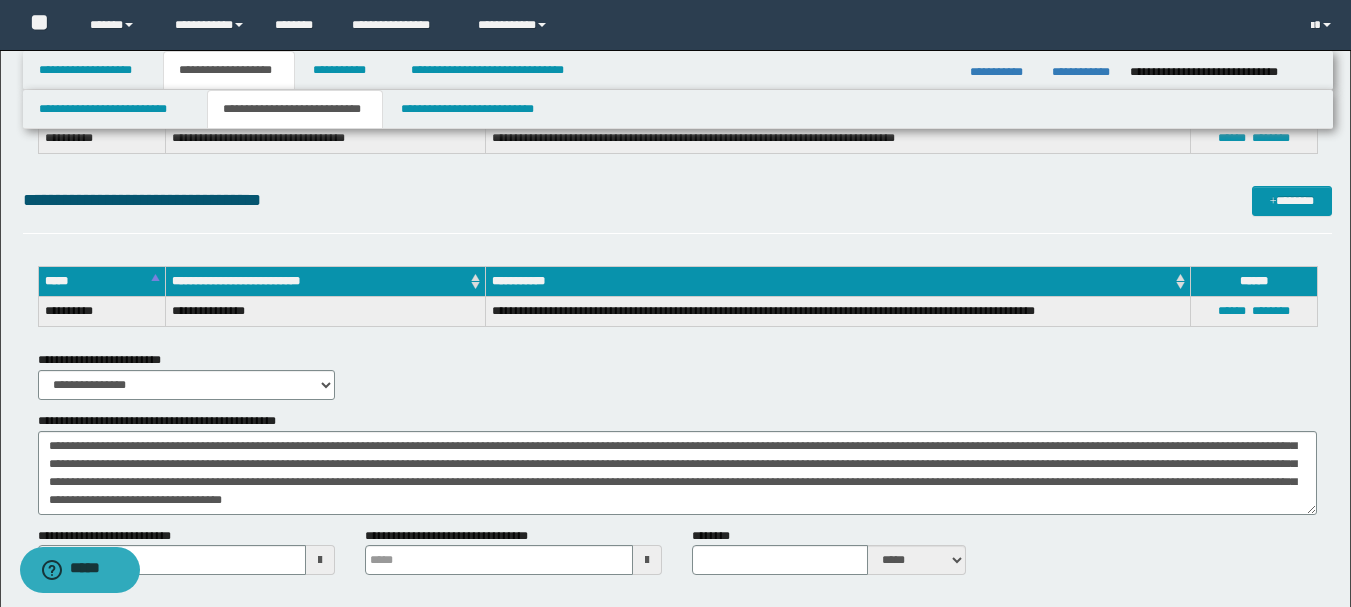 click at bounding box center [647, 560] 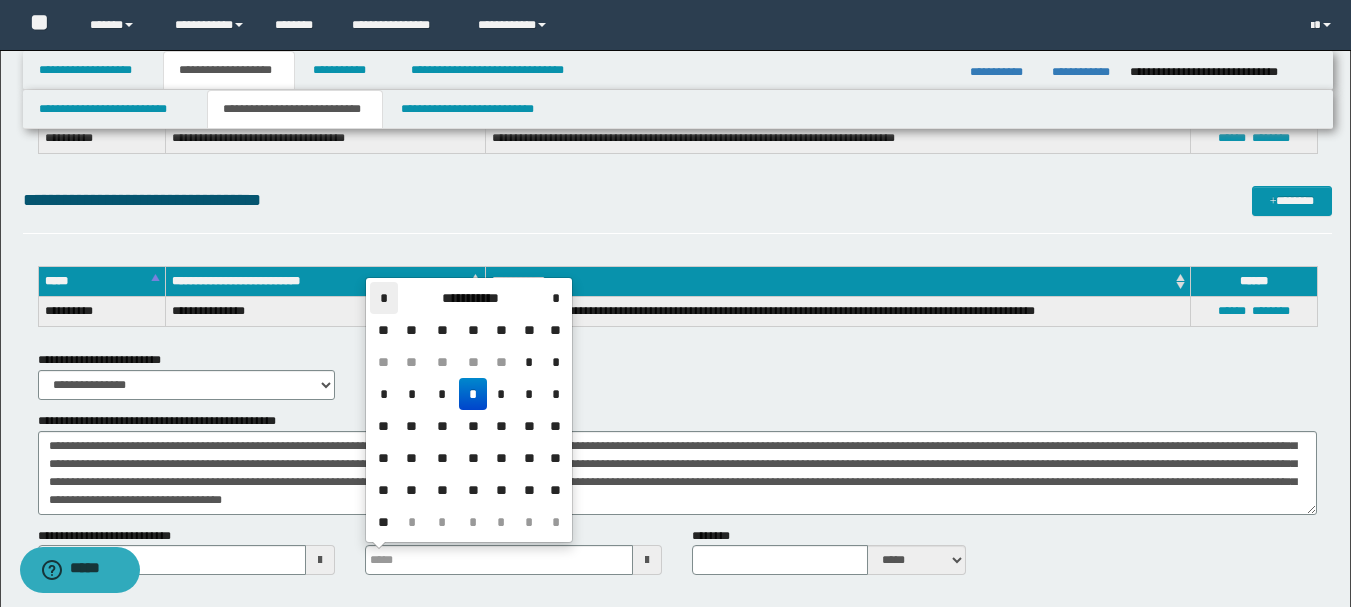 click on "*" at bounding box center [384, 298] 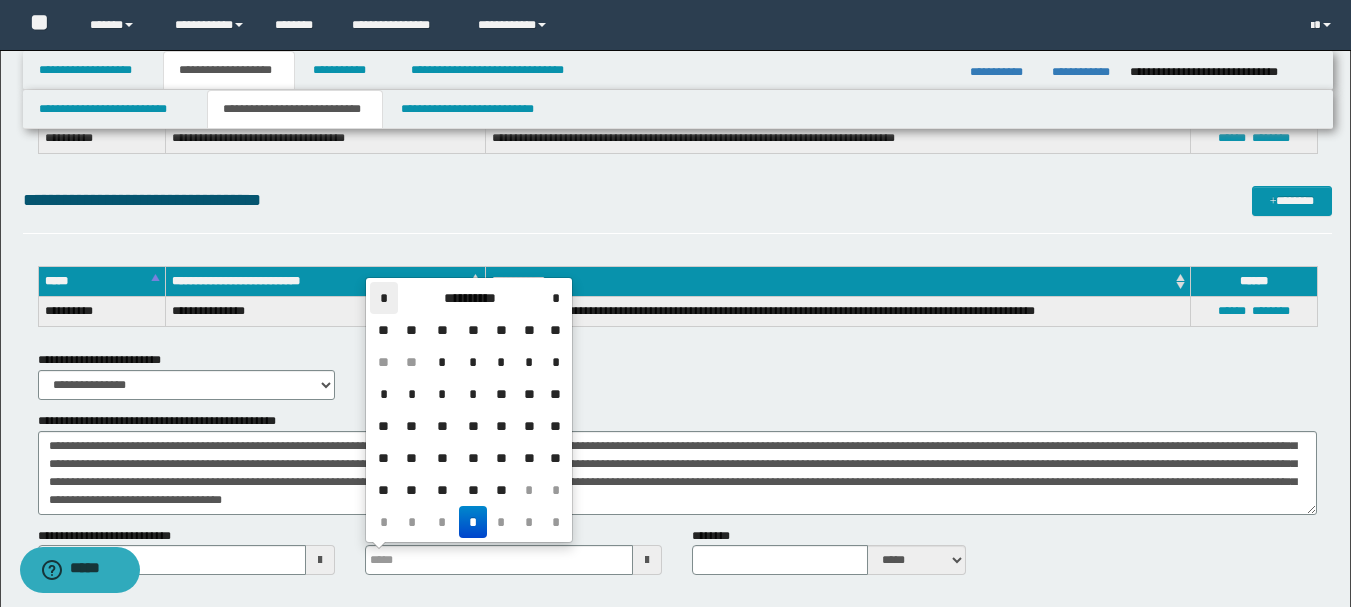 click on "*" at bounding box center [384, 298] 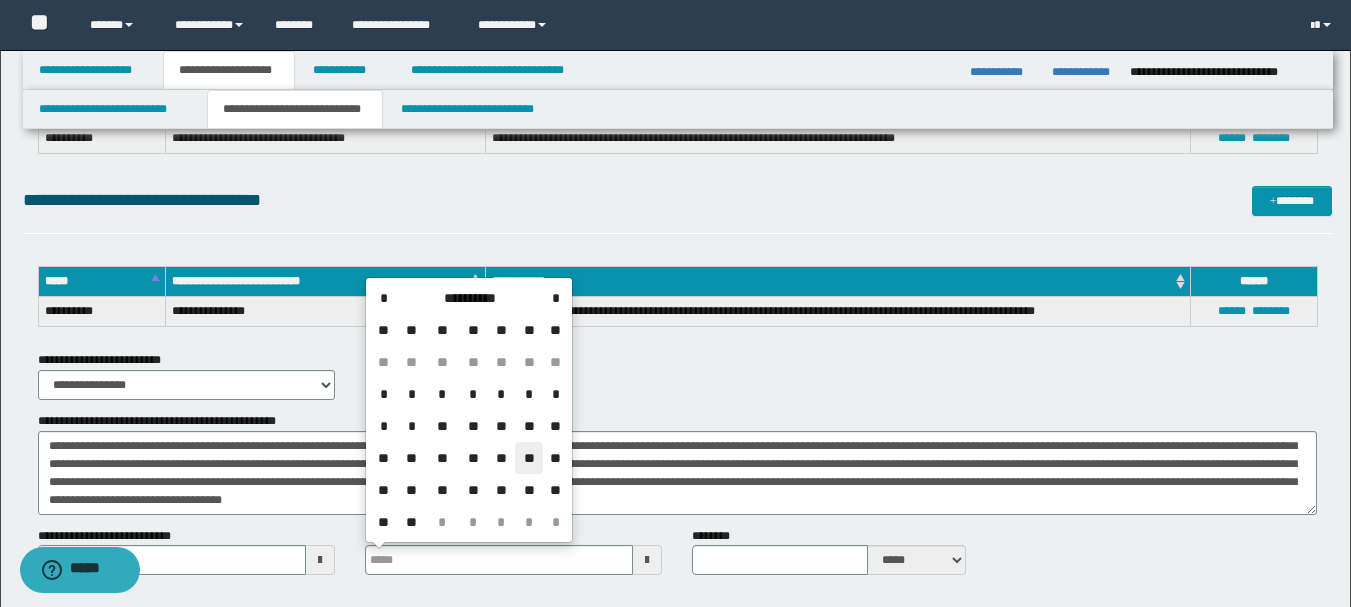 click on "**" at bounding box center (529, 458) 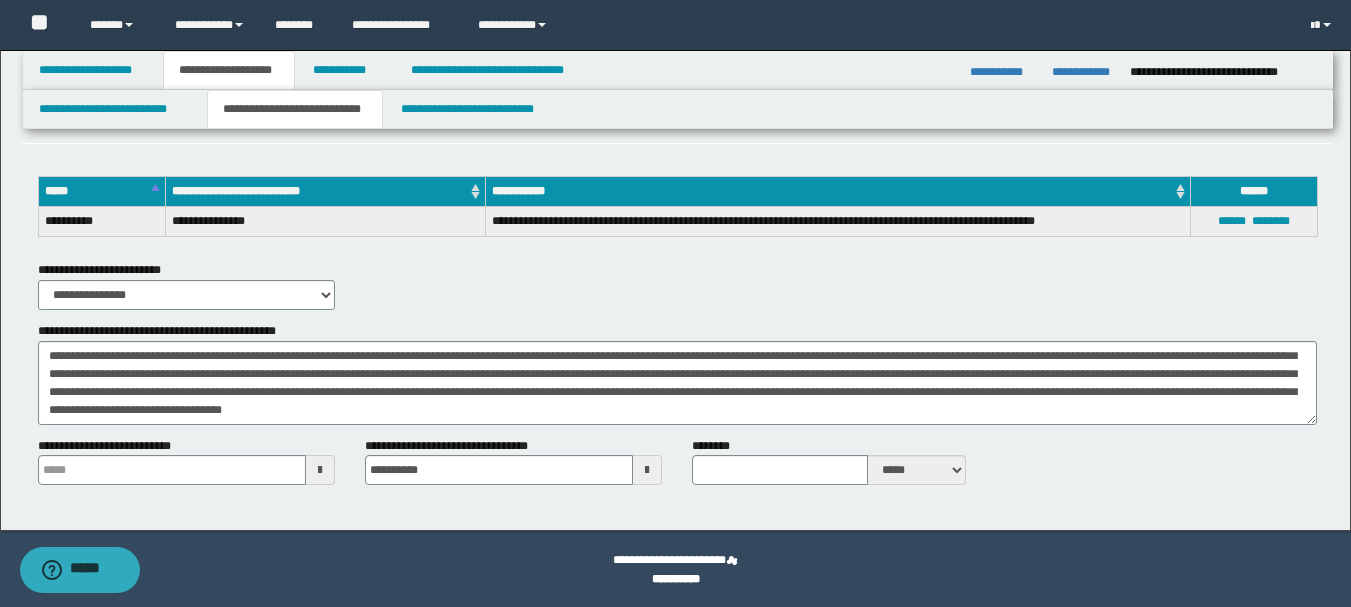scroll, scrollTop: 892, scrollLeft: 0, axis: vertical 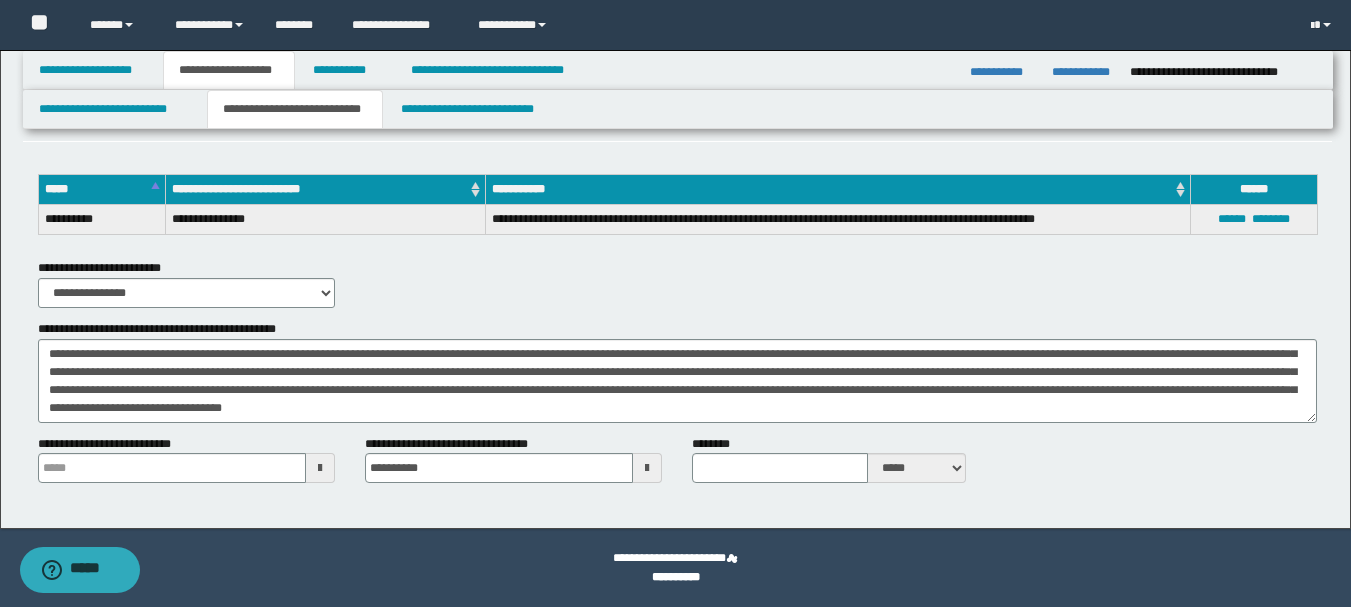 click at bounding box center (320, 468) 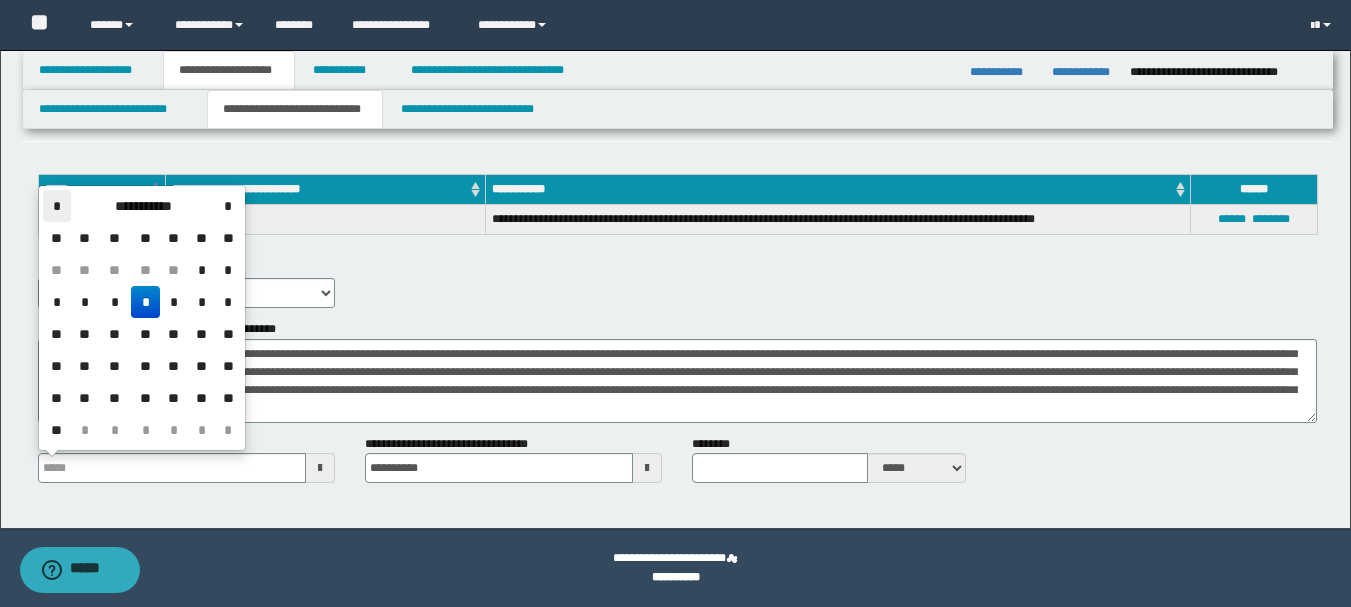 click on "*" at bounding box center [57, 206] 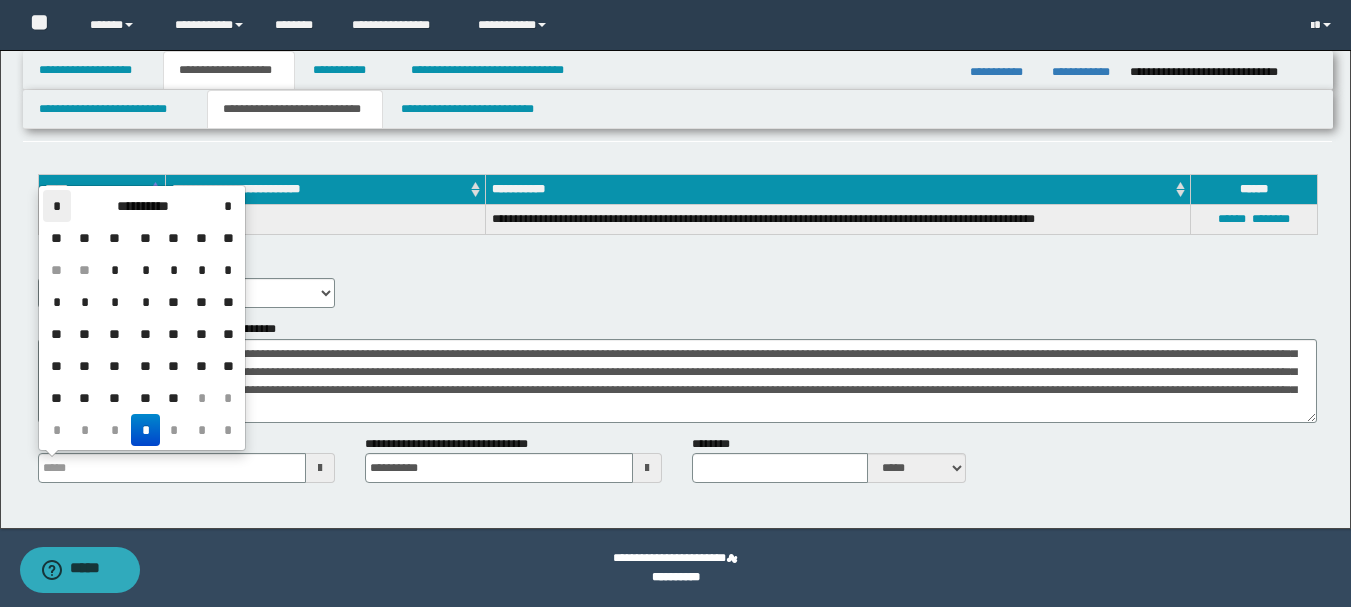click on "*" at bounding box center [57, 206] 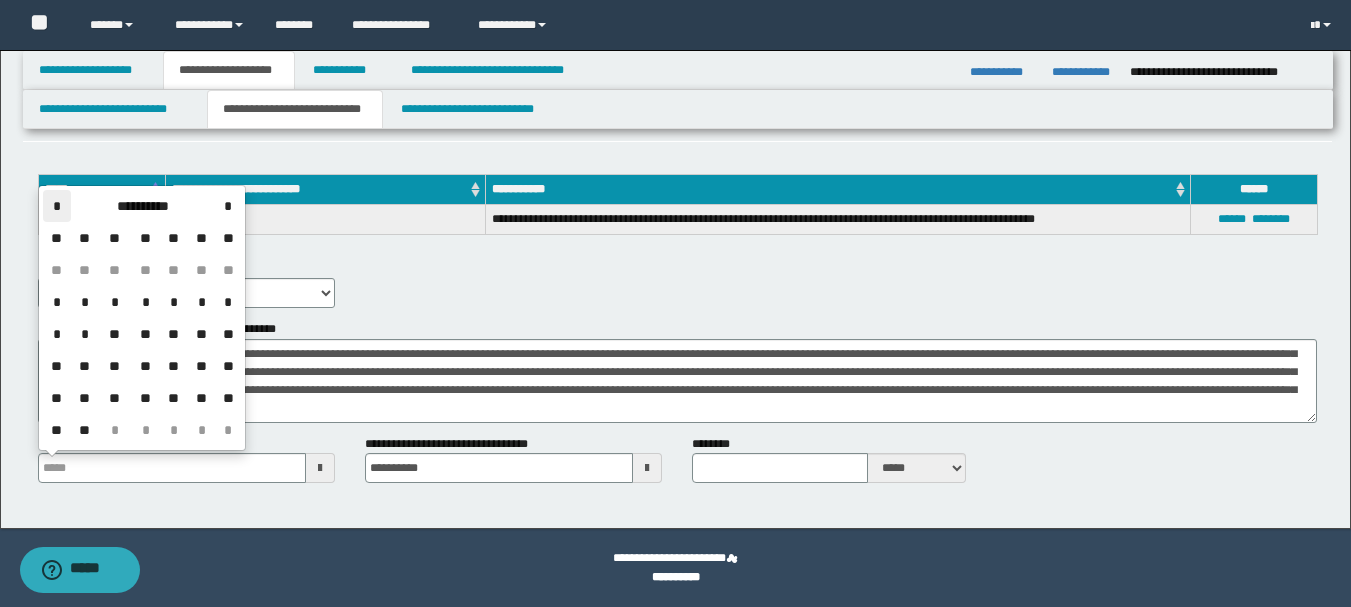 click on "*" at bounding box center [57, 206] 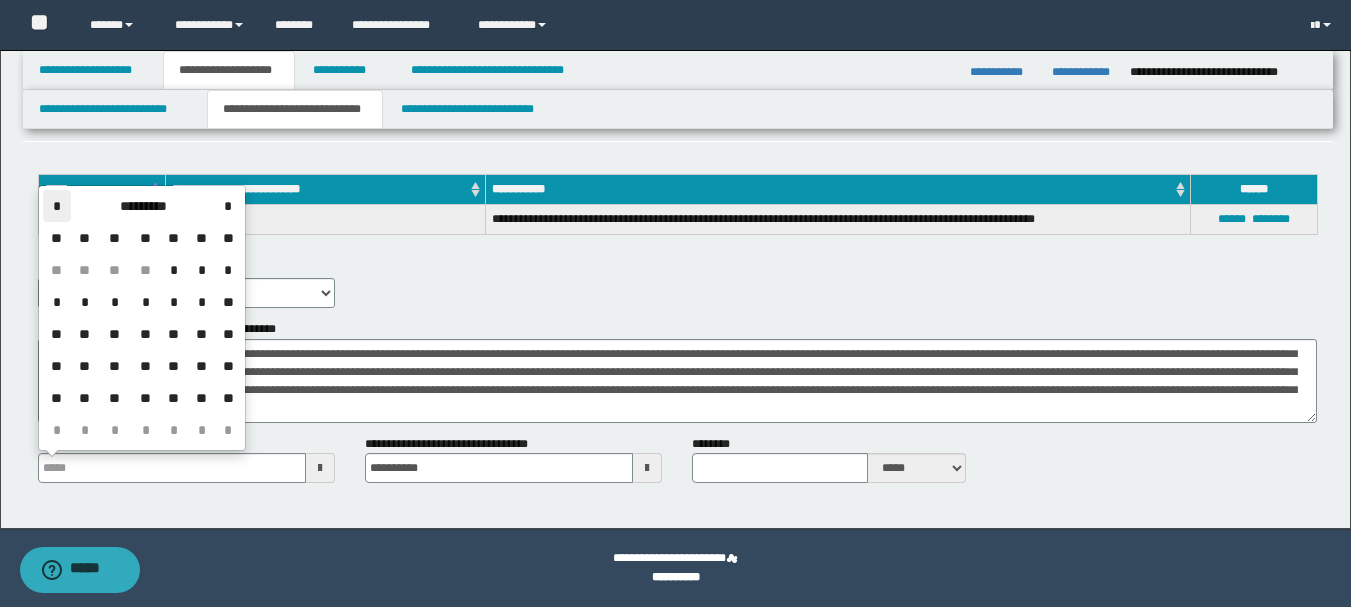 click on "*" at bounding box center (57, 206) 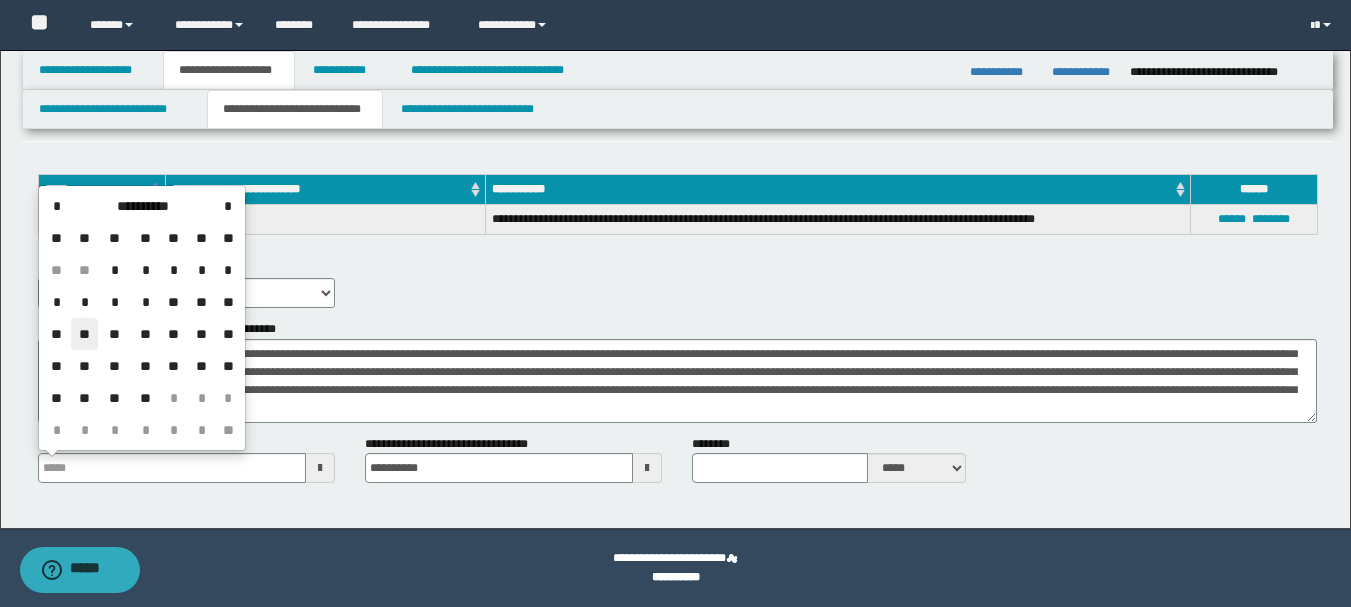 click on "**" at bounding box center [85, 334] 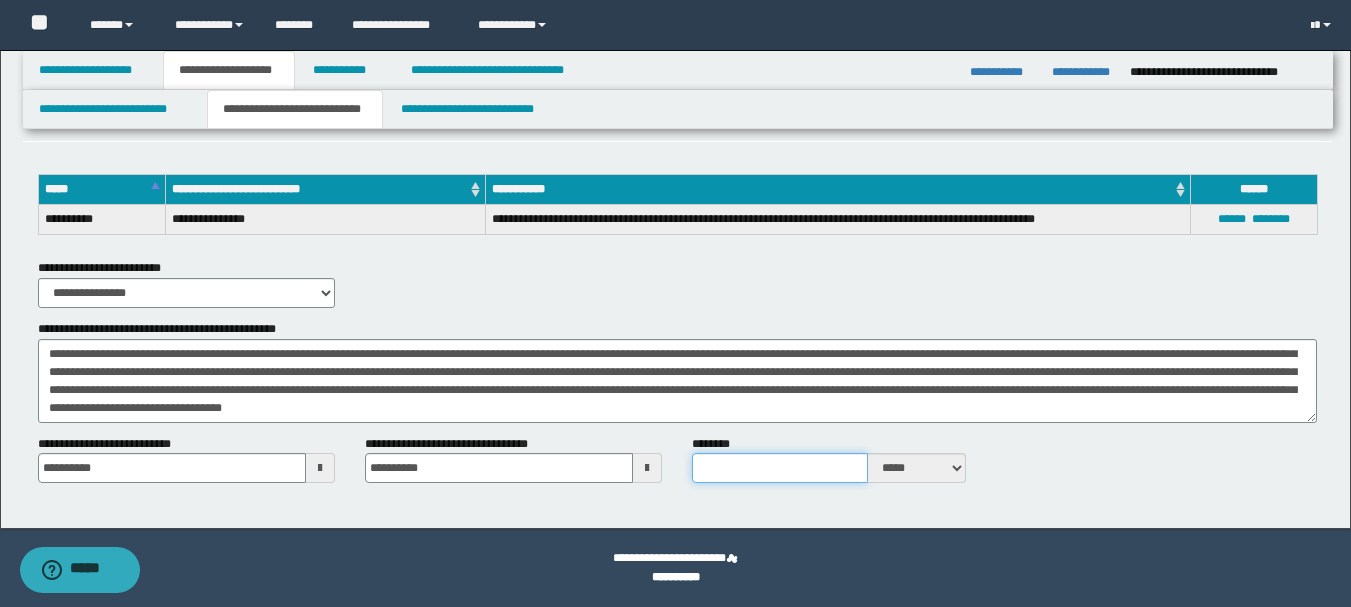 click on "********" at bounding box center [779, 468] 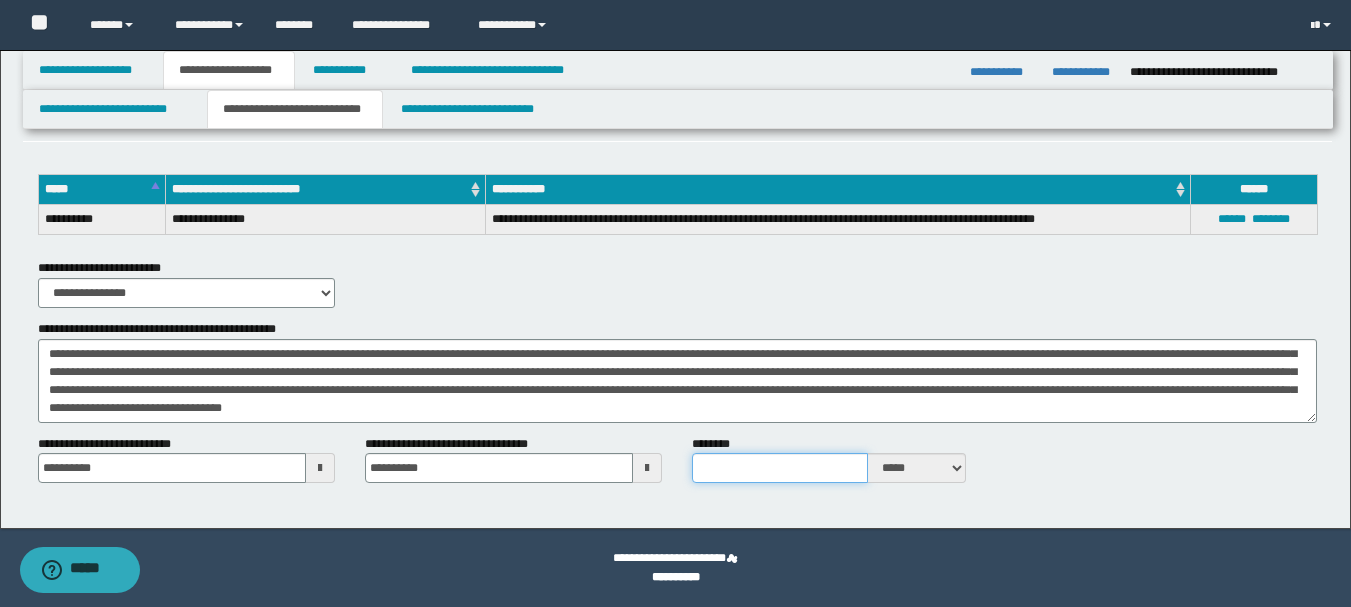 type on "*" 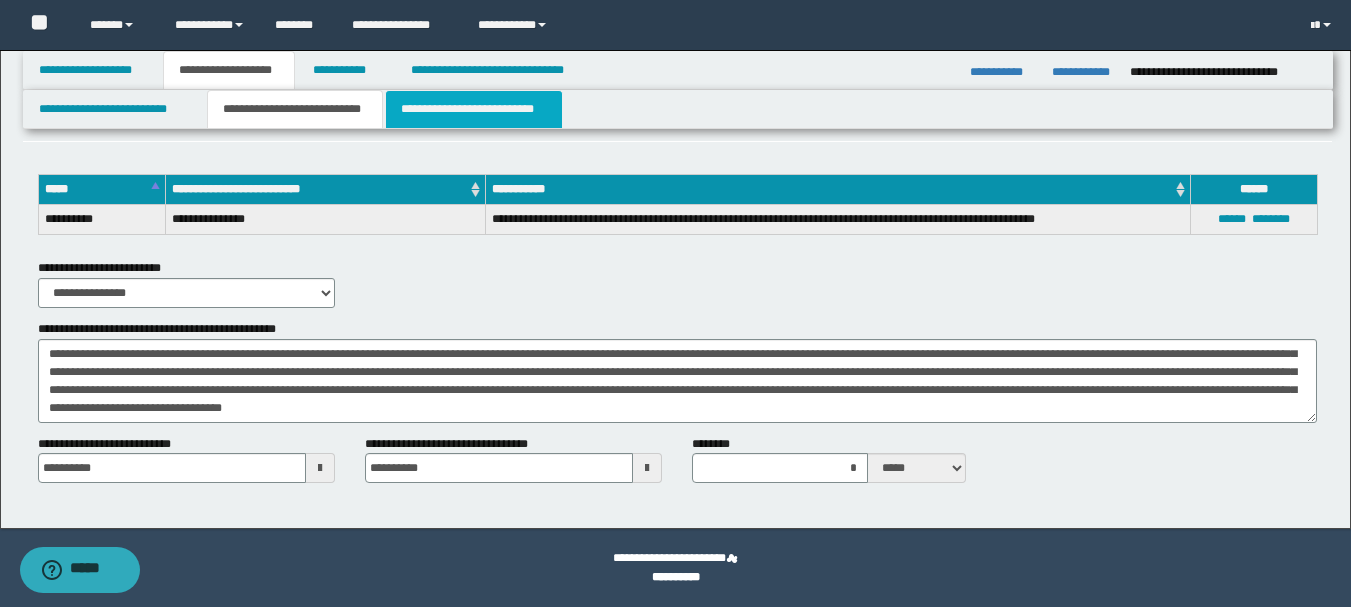 click on "**********" at bounding box center (474, 109) 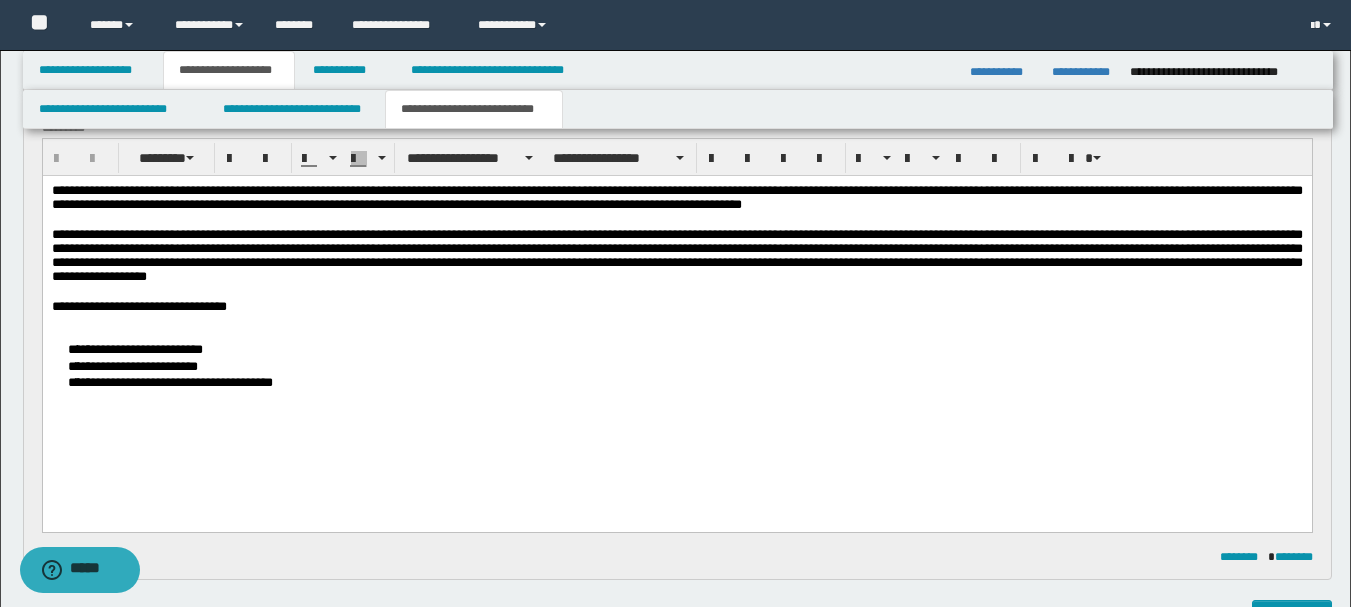 scroll, scrollTop: 200, scrollLeft: 0, axis: vertical 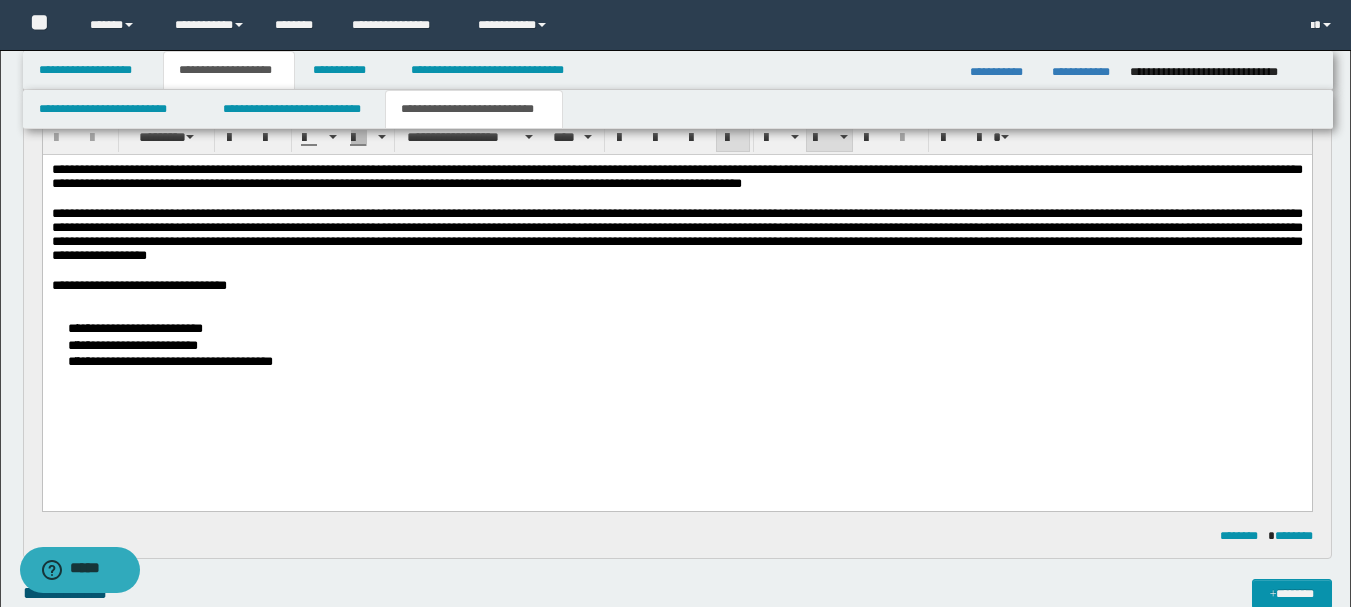 click on "**********" at bounding box center [134, 328] 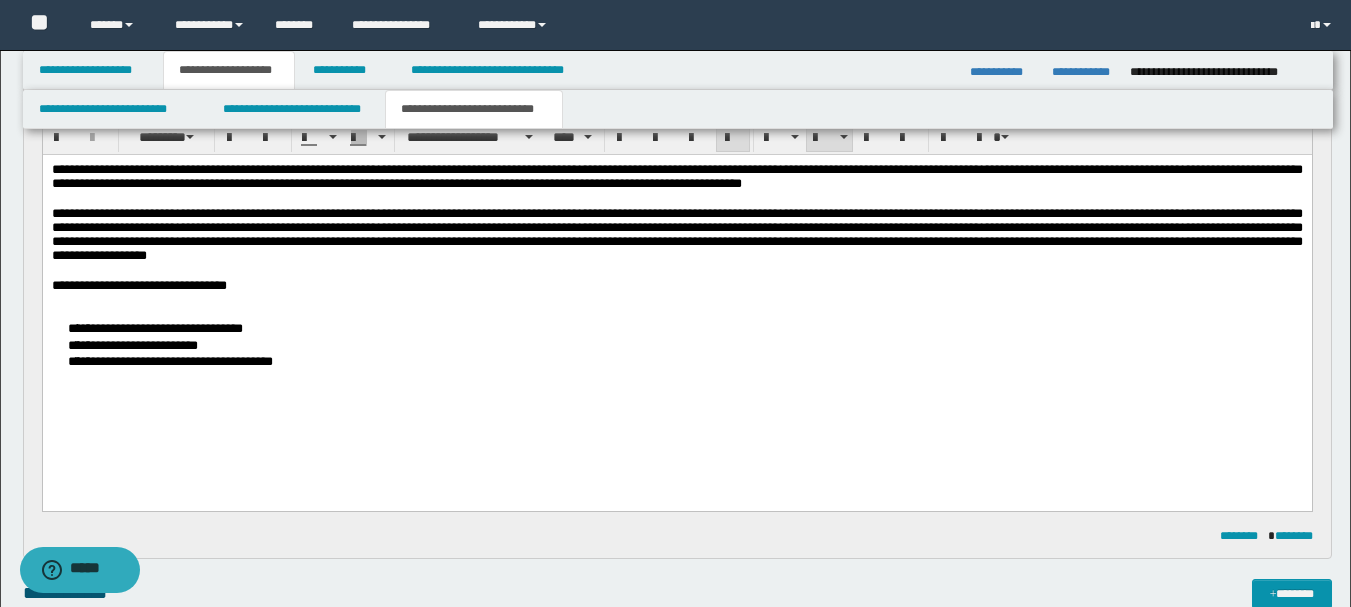 click on "**********" at bounding box center [169, 361] 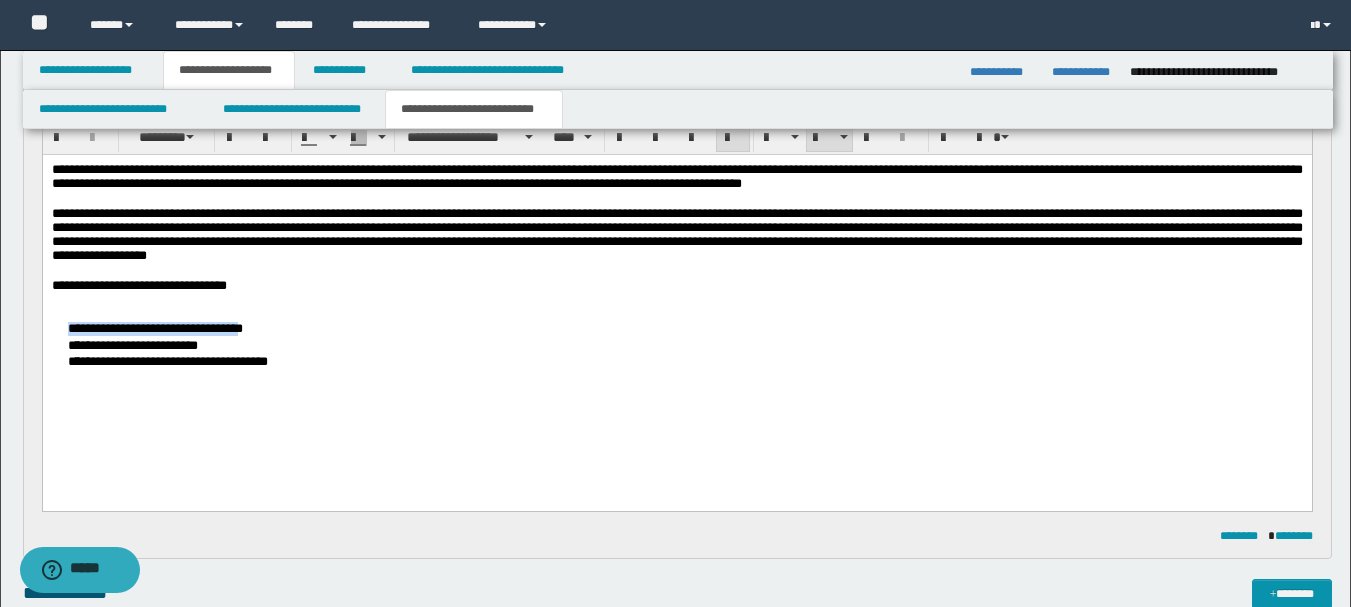 drag, startPoint x: 299, startPoint y: 333, endPoint x: 107, endPoint y: 333, distance: 192 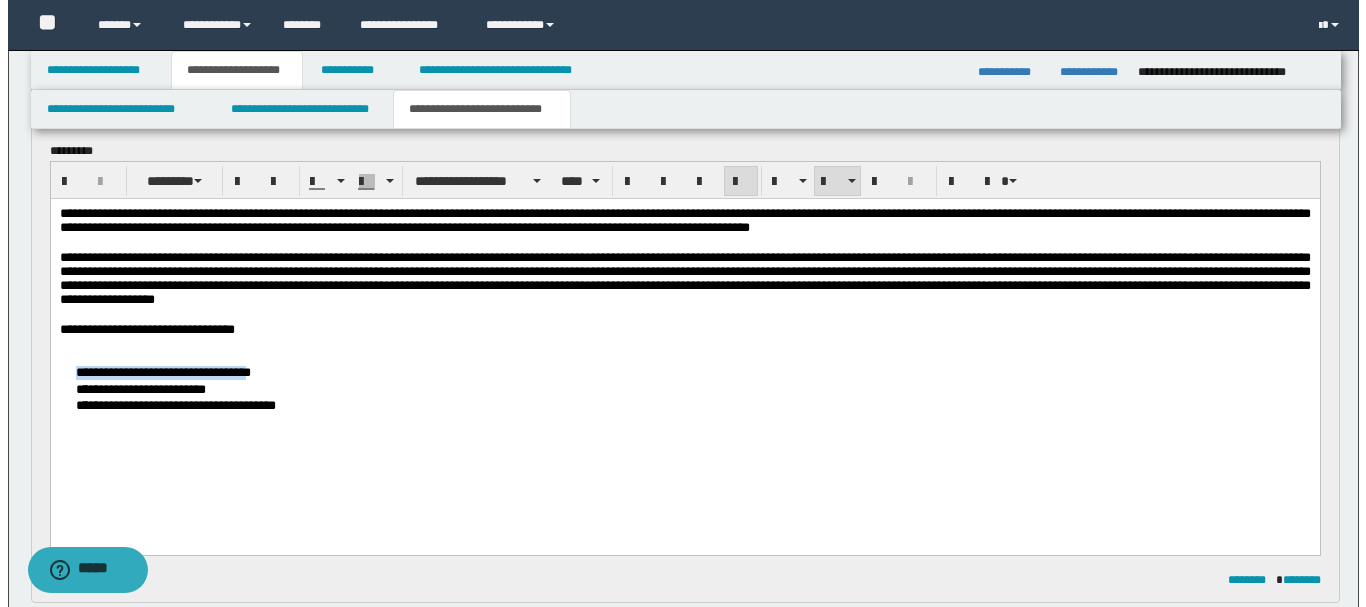 scroll, scrollTop: 200, scrollLeft: 0, axis: vertical 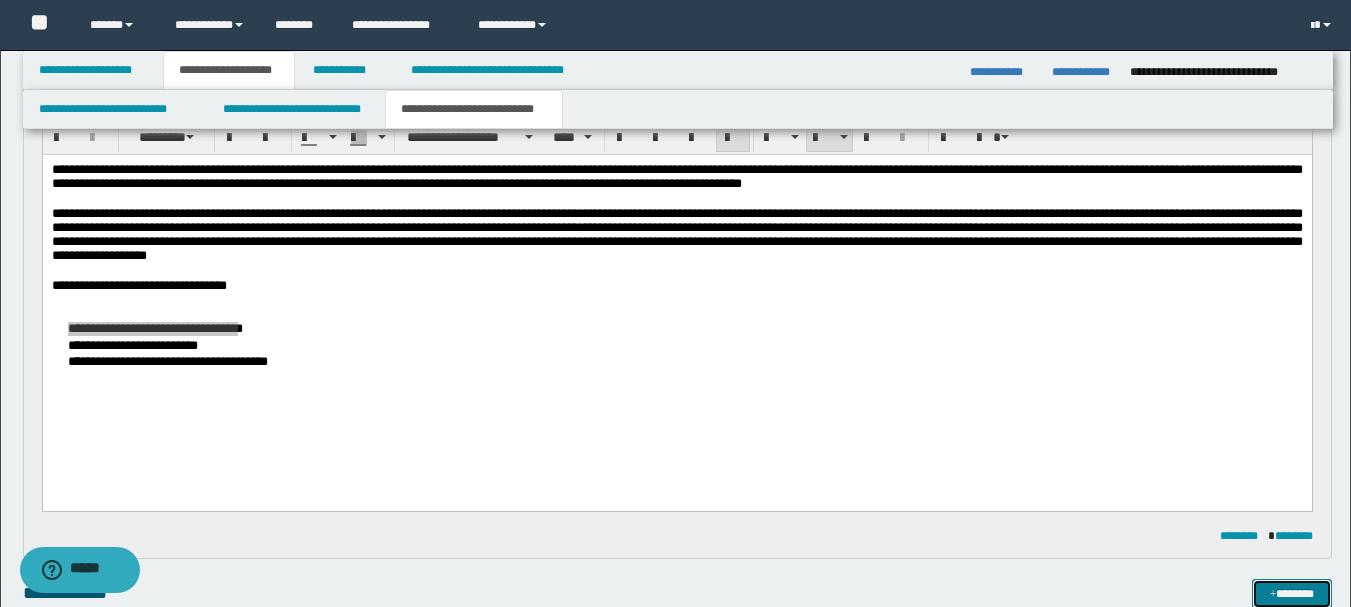 click on "*******" at bounding box center [1292, 594] 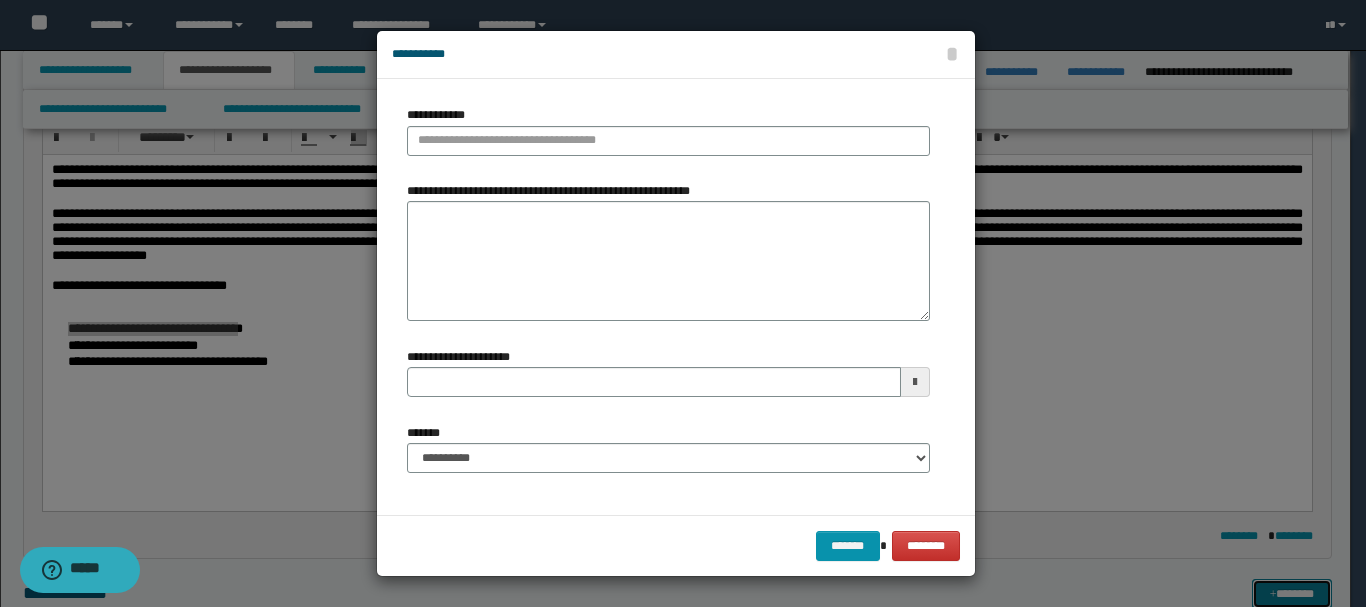 type 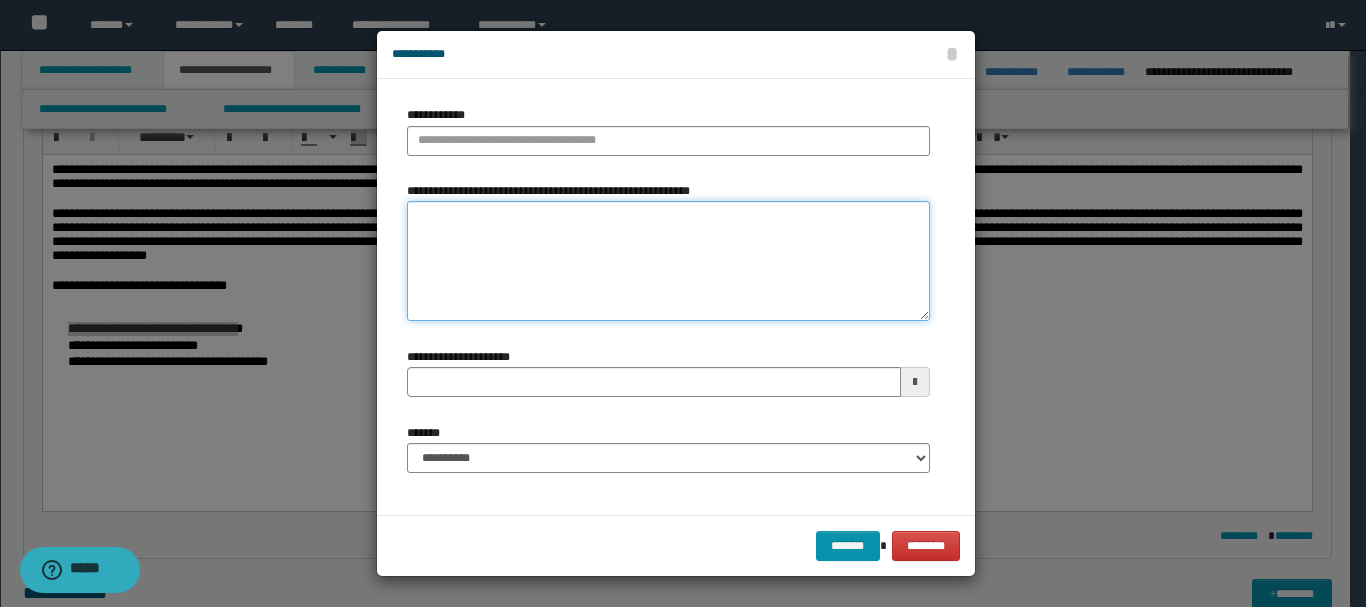 paste on "**********" 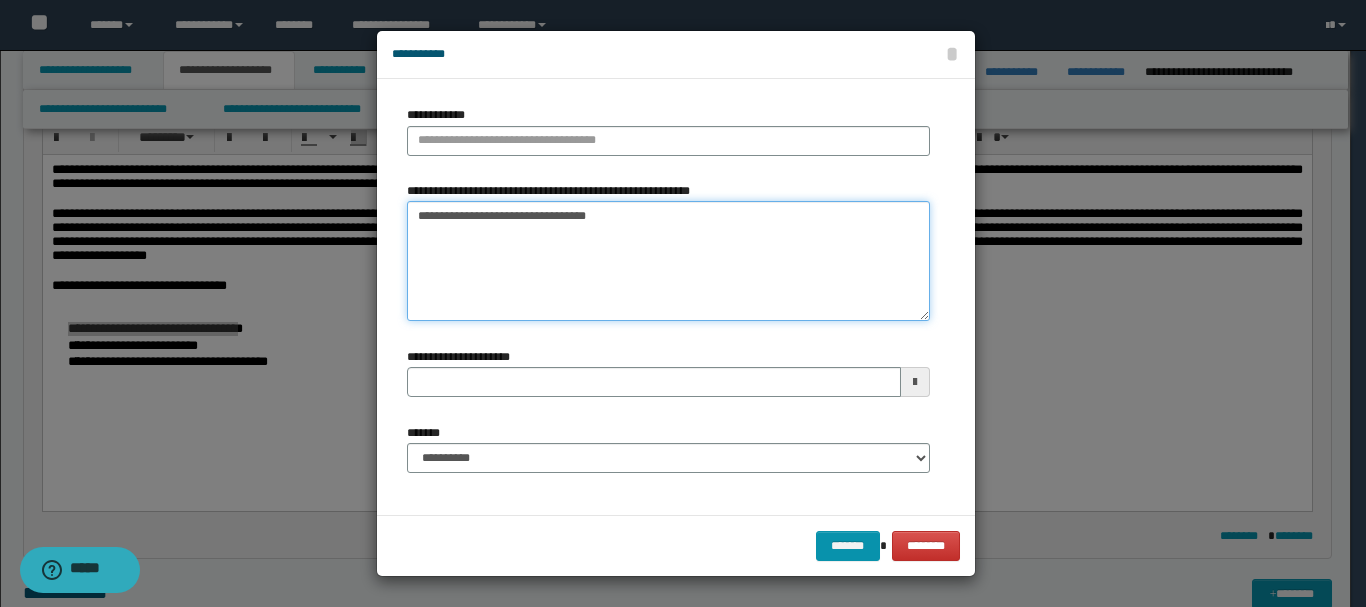 type 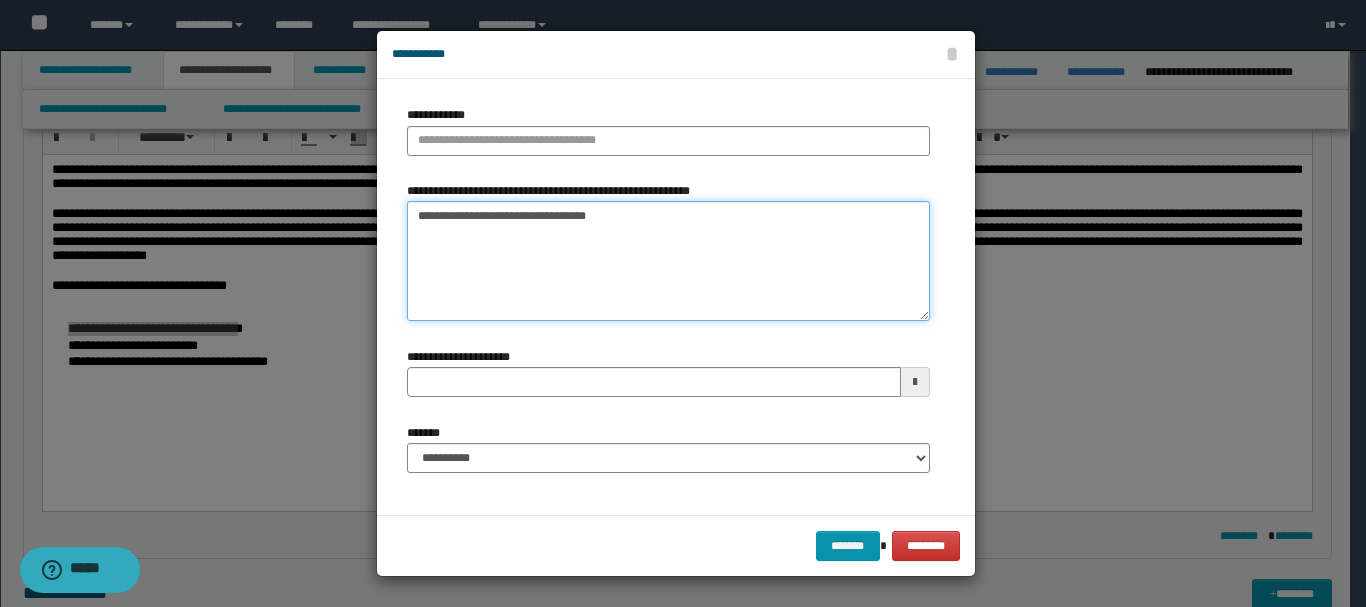 type on "**********" 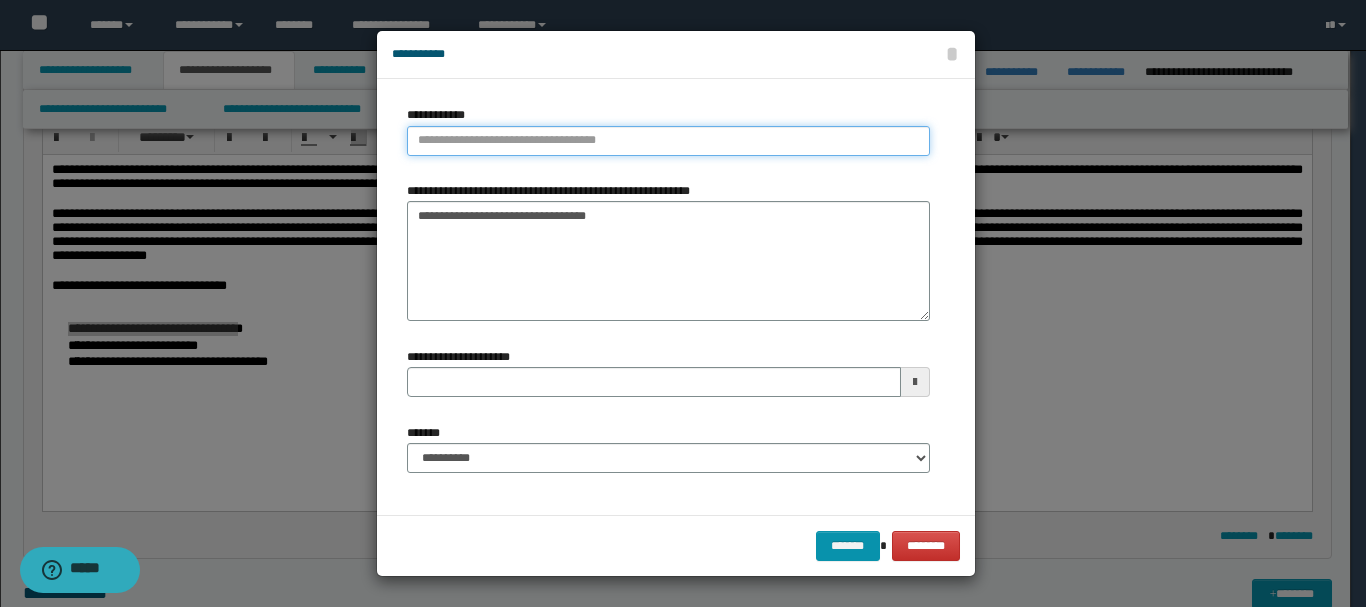 click on "**********" at bounding box center [668, 141] 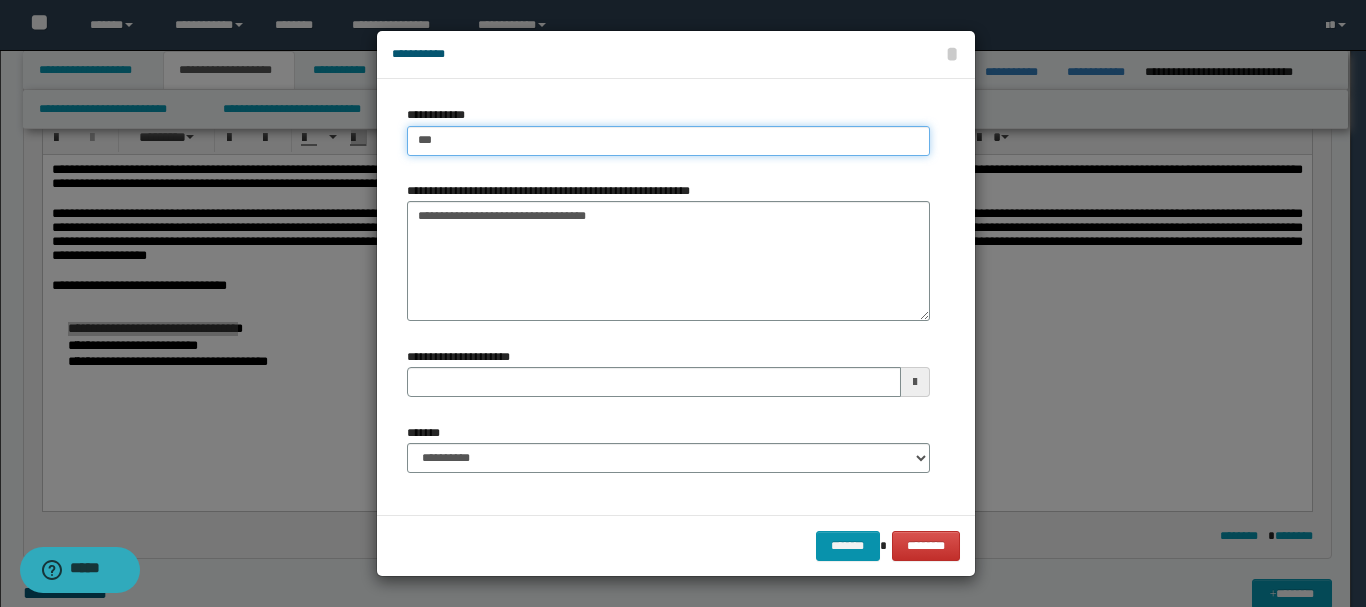 type on "****" 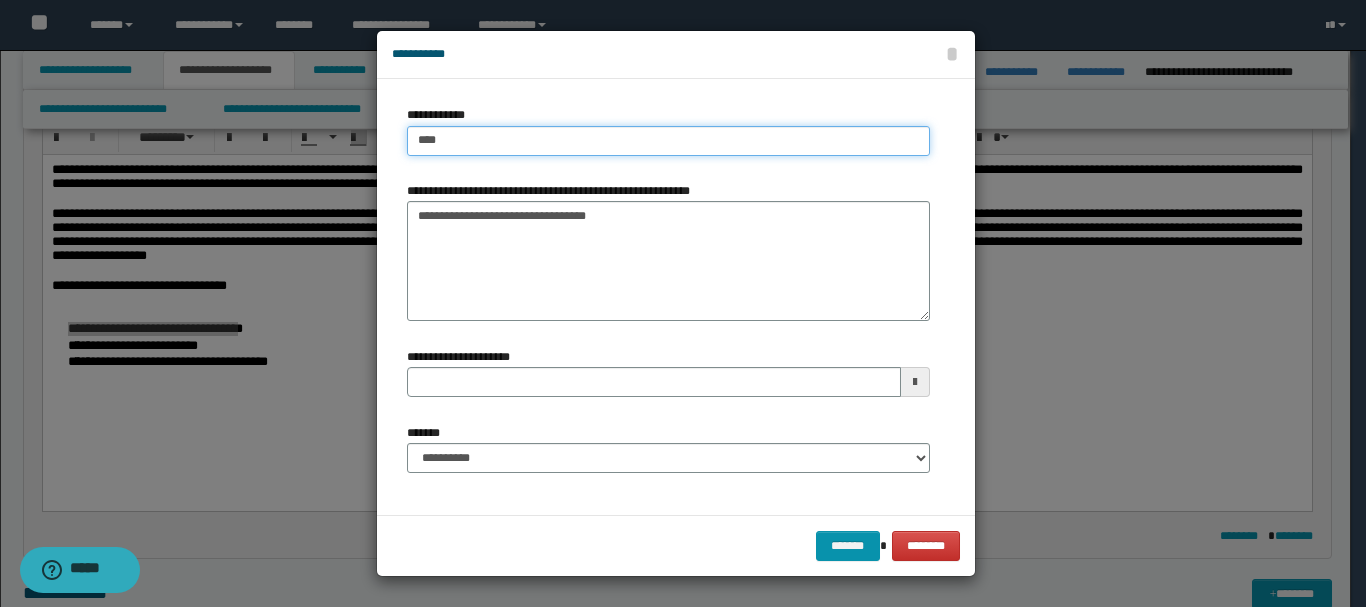 type on "****" 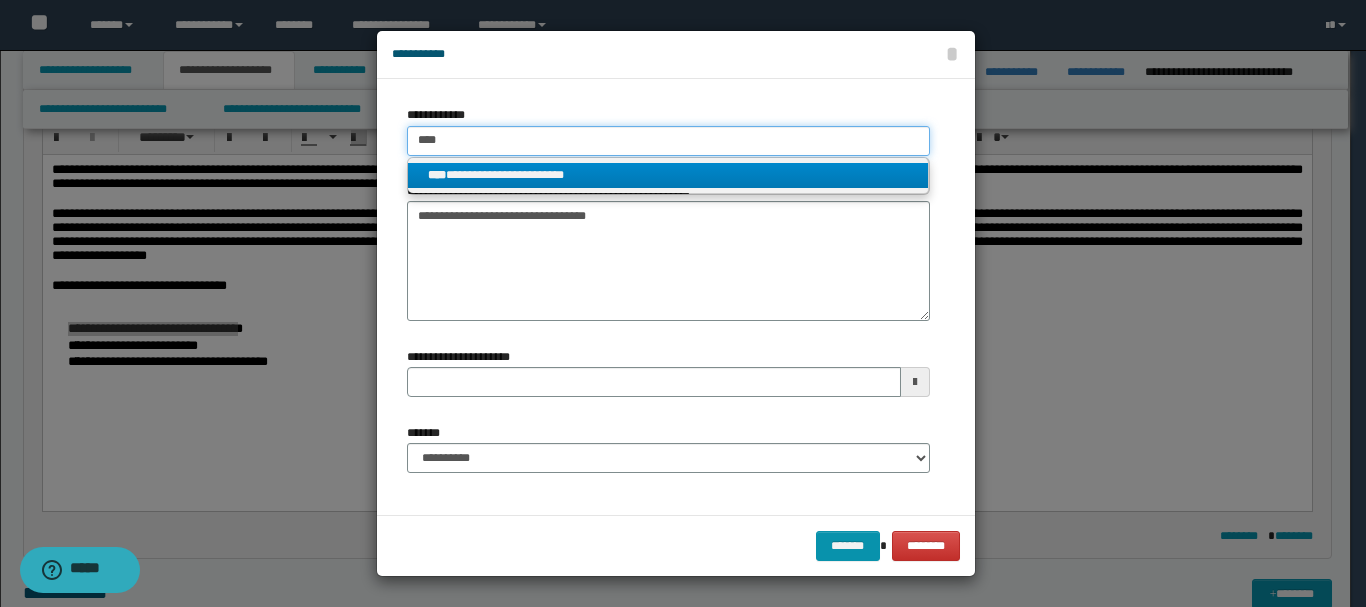 type on "****" 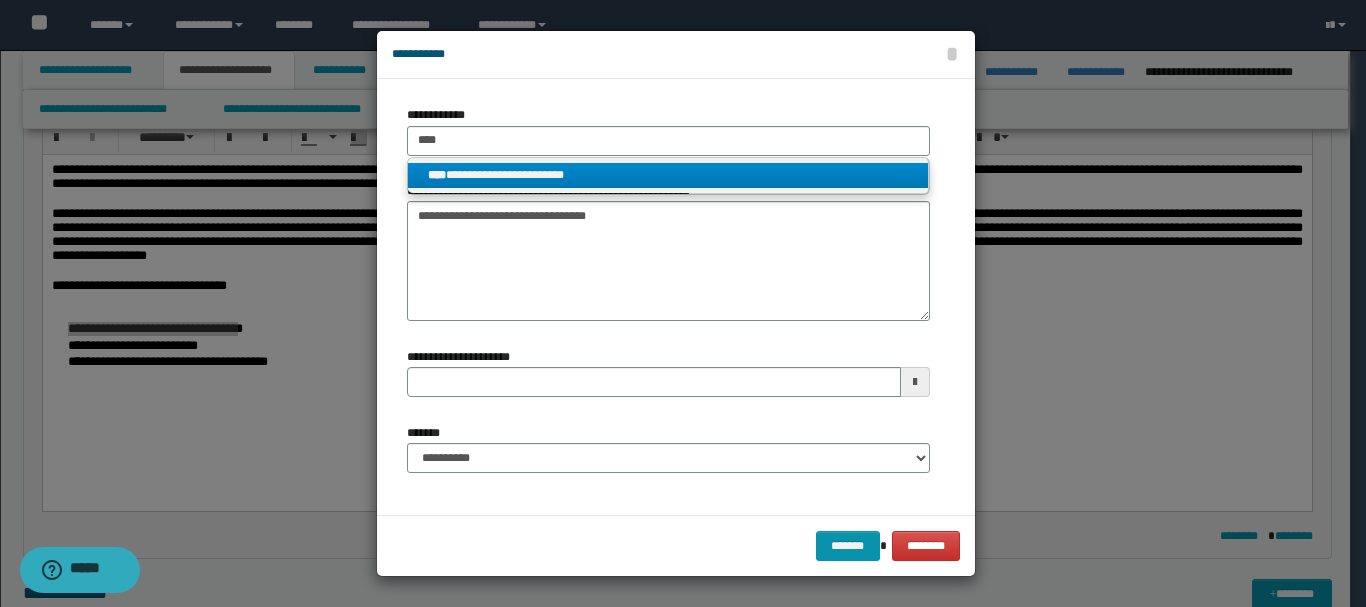 click on "**********" at bounding box center [668, 175] 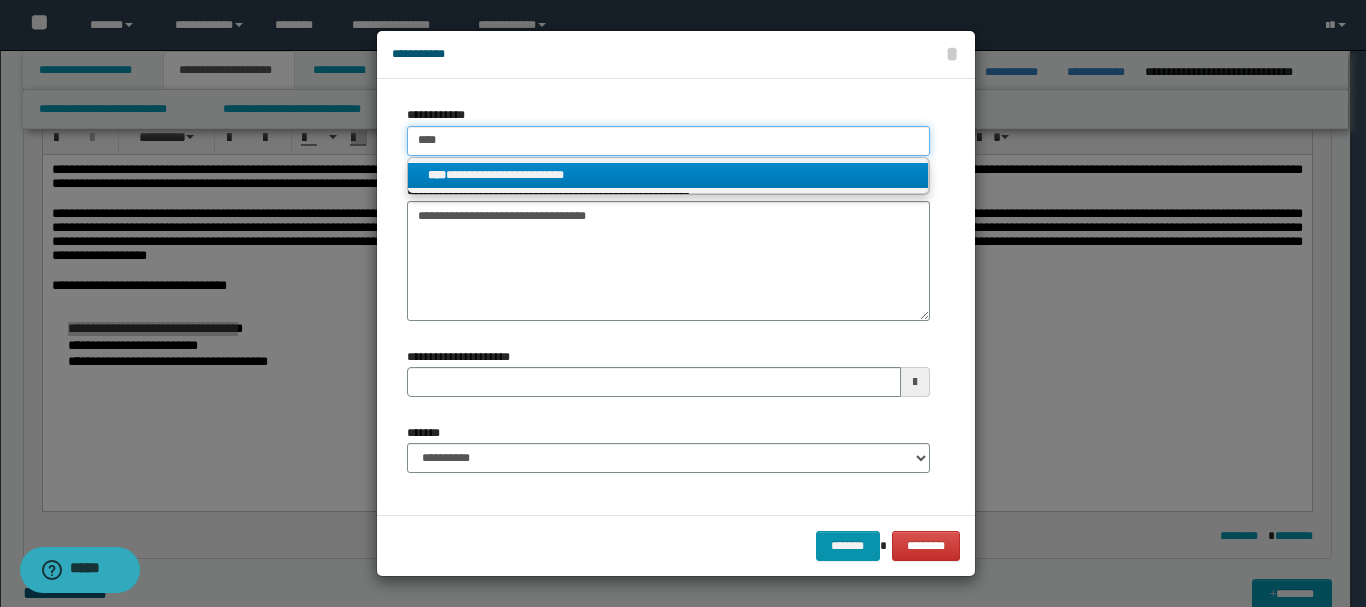 type 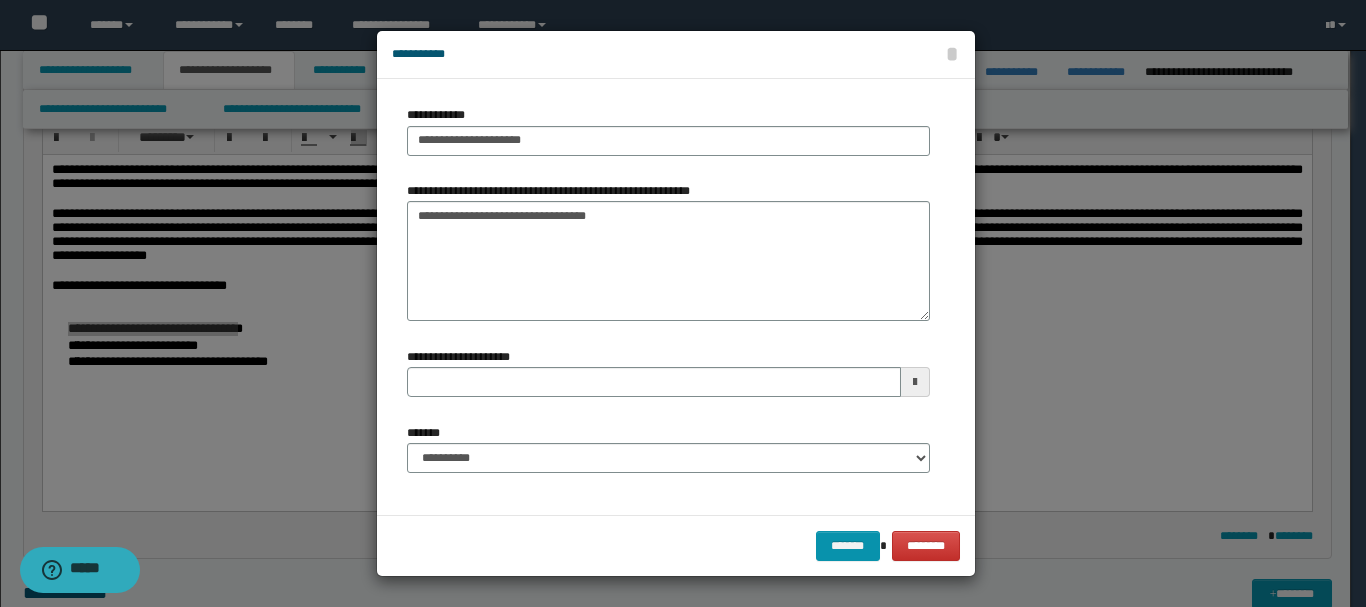 click at bounding box center [915, 382] 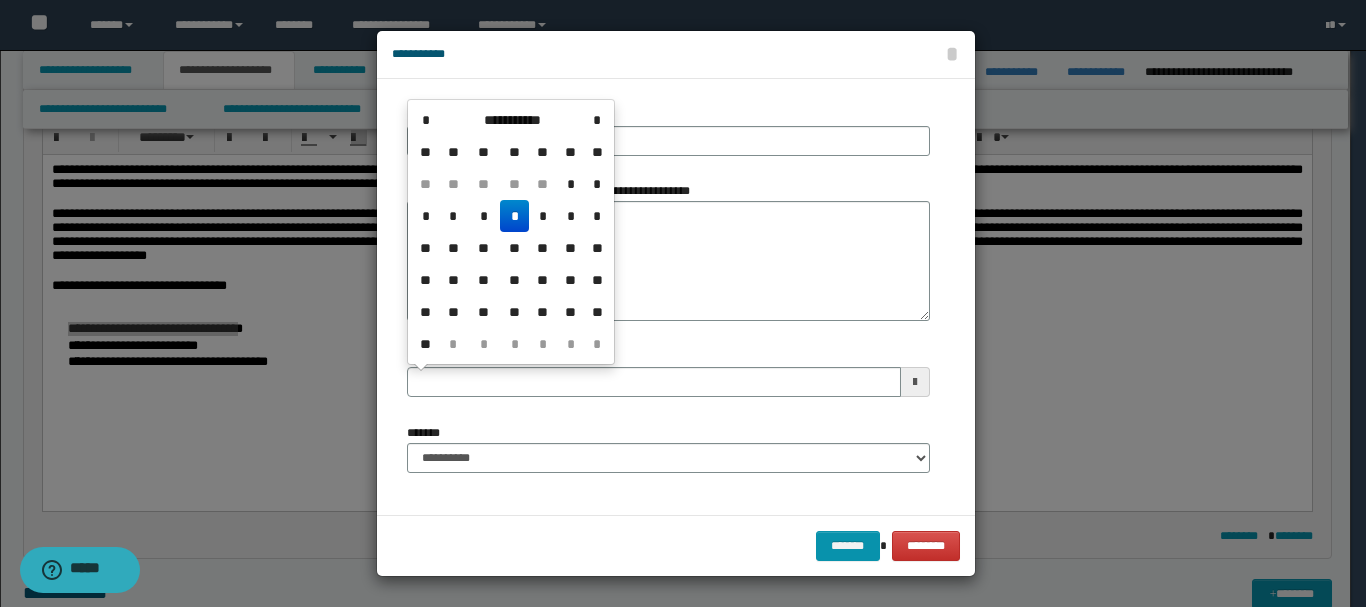 click on "**********" at bounding box center [512, 120] 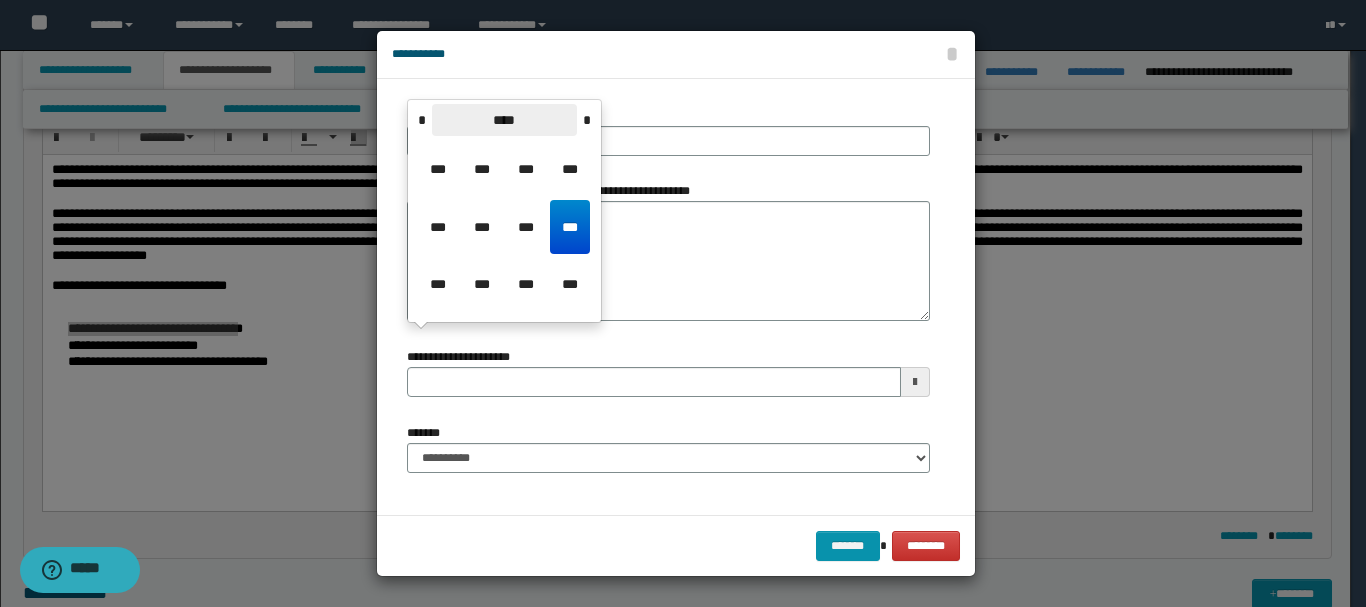 click on "****" at bounding box center [504, 120] 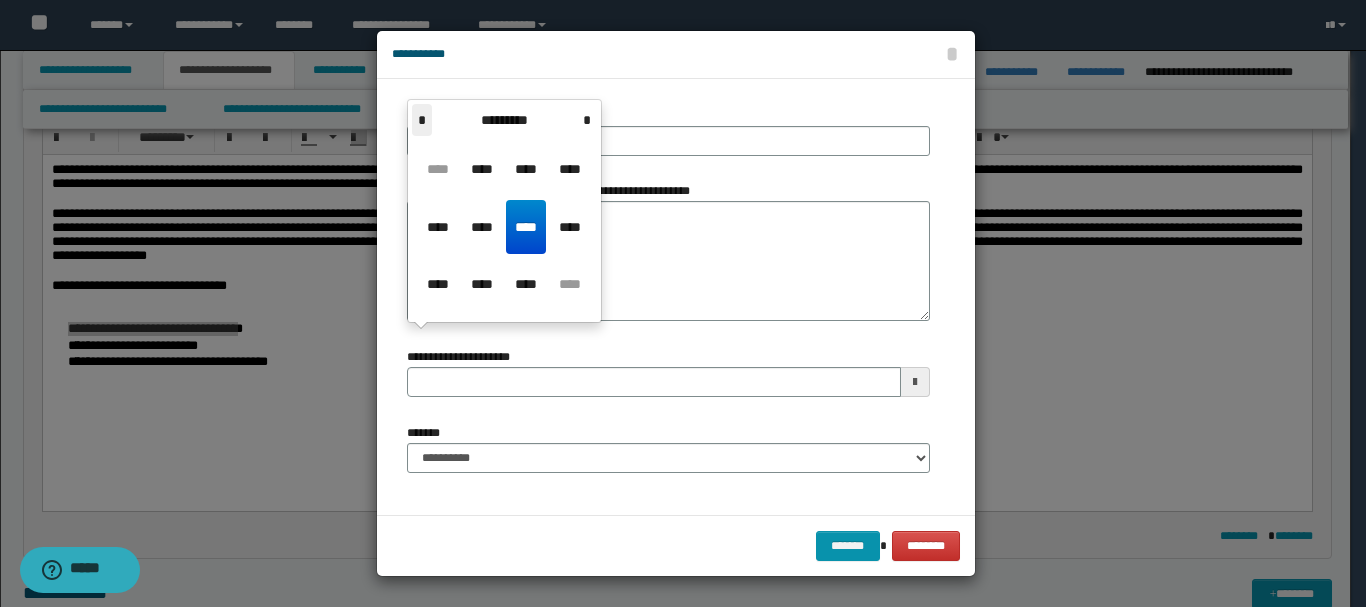 click on "*" at bounding box center [422, 120] 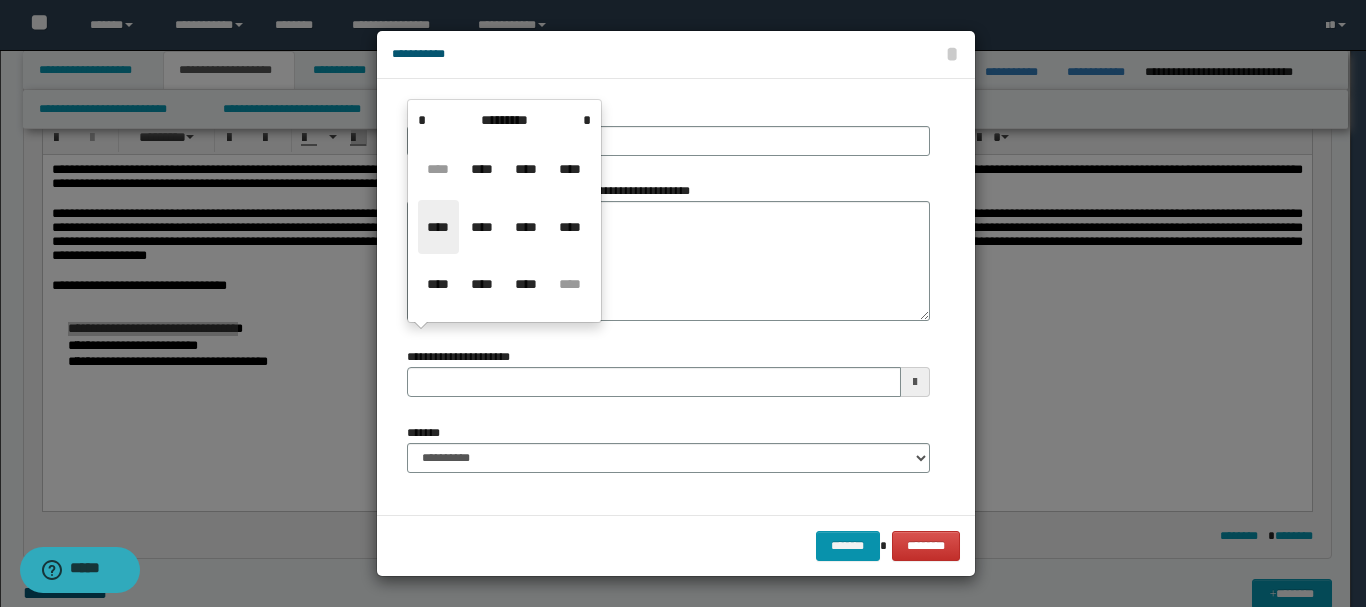 click on "****" at bounding box center (438, 227) 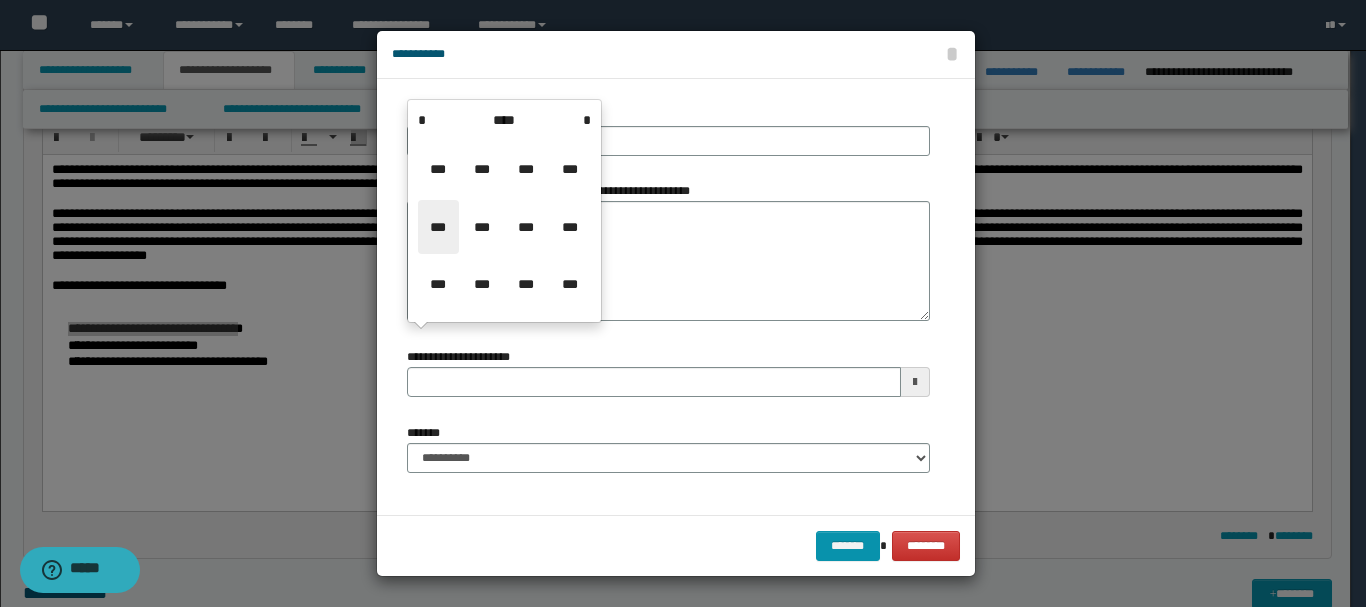 click on "***" at bounding box center [438, 227] 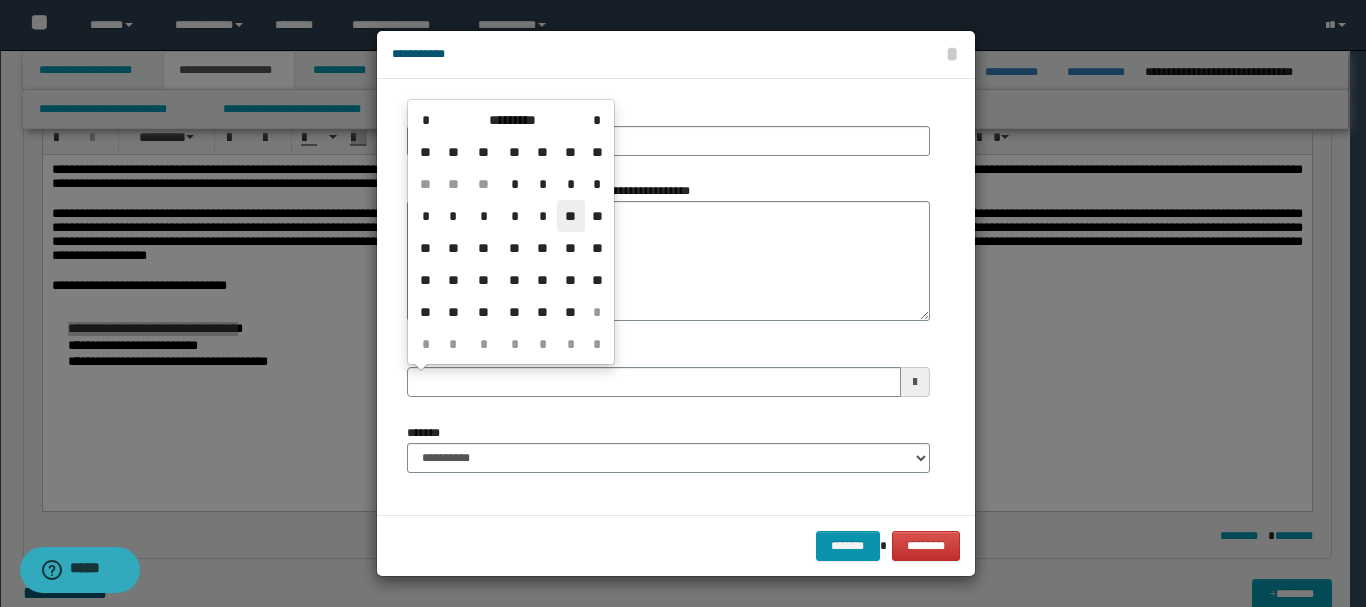 click on "**" at bounding box center (571, 216) 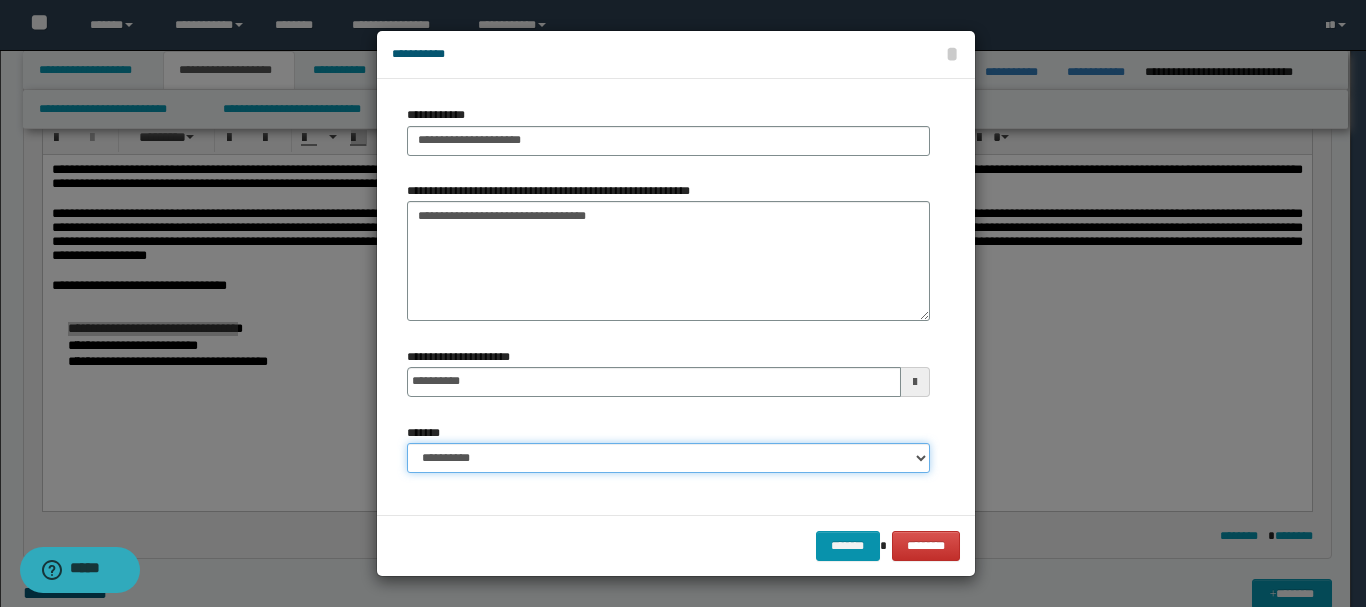 click on "**********" at bounding box center [668, 458] 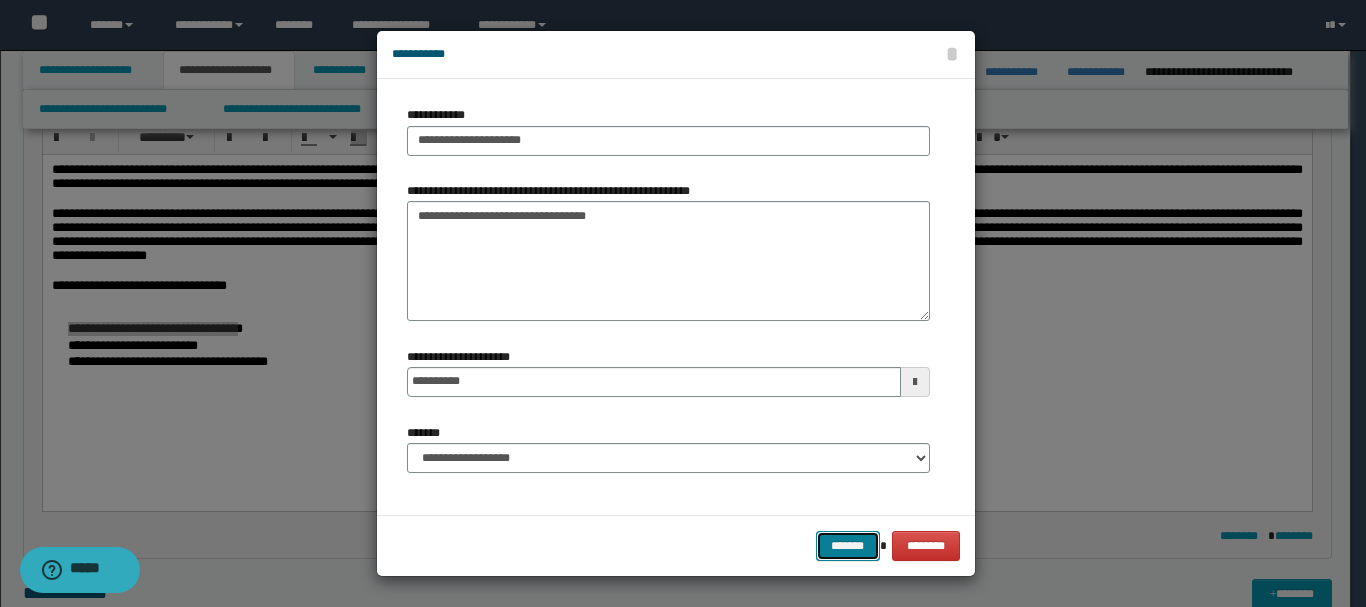 click on "*******" at bounding box center (848, 546) 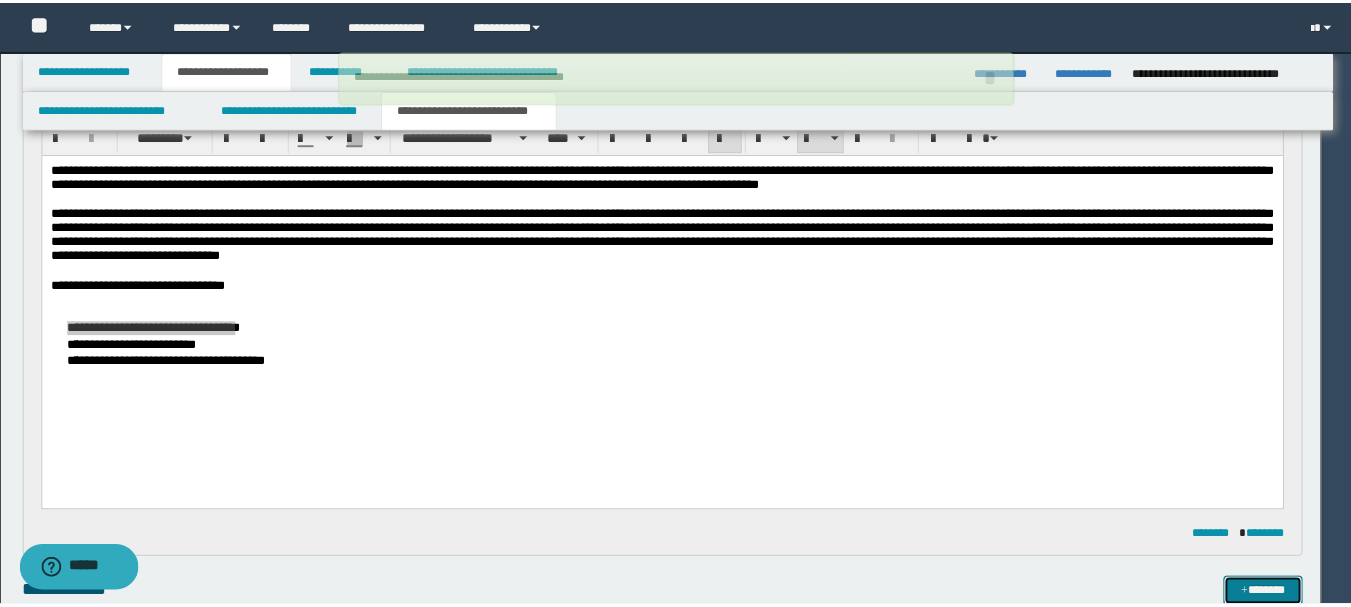 scroll, scrollTop: 202, scrollLeft: 0, axis: vertical 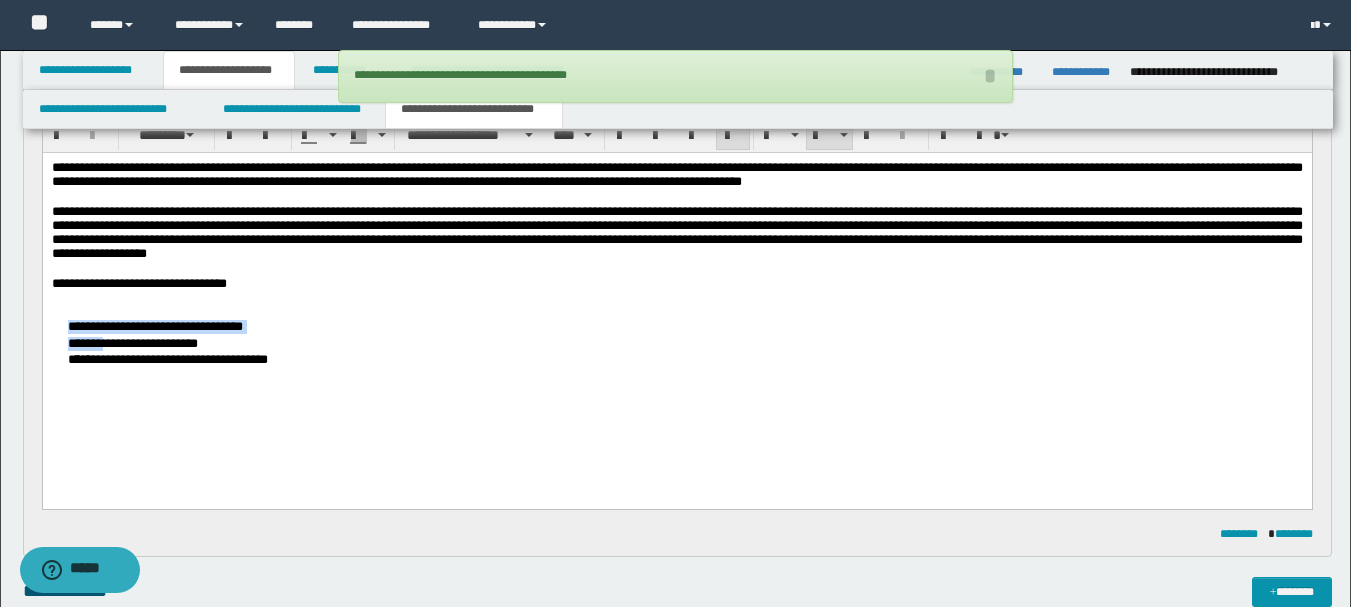 drag, startPoint x: 271, startPoint y: 348, endPoint x: 148, endPoint y: 344, distance: 123.065025 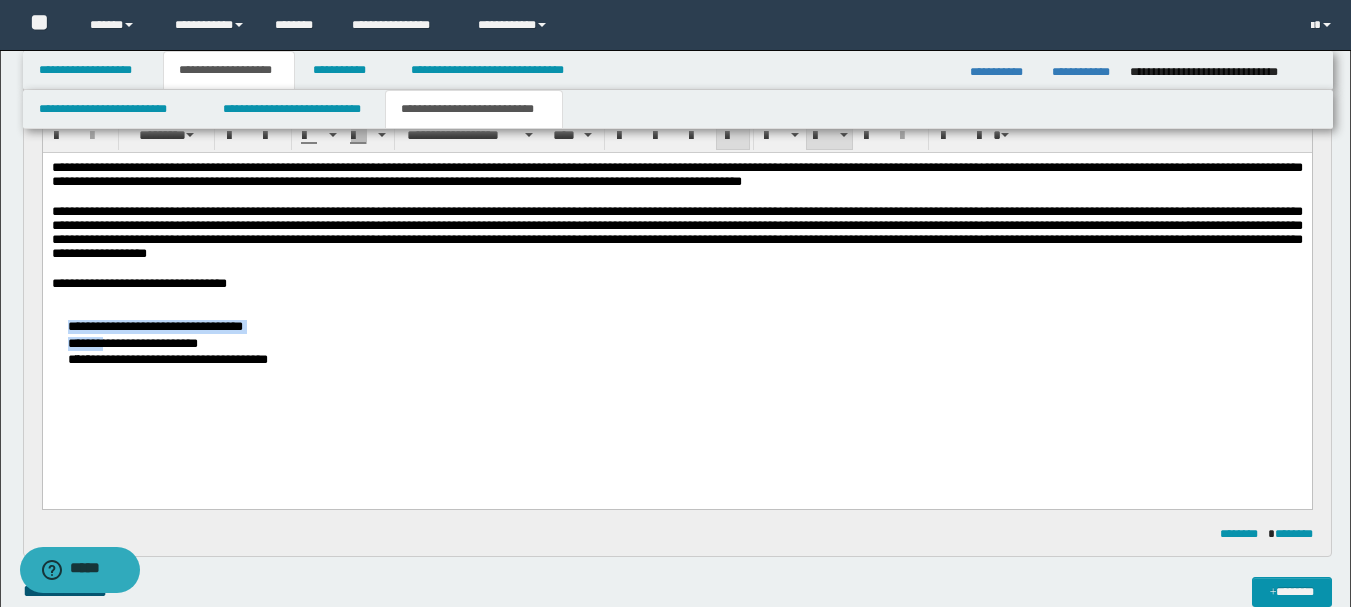 click on "**********" at bounding box center [132, 343] 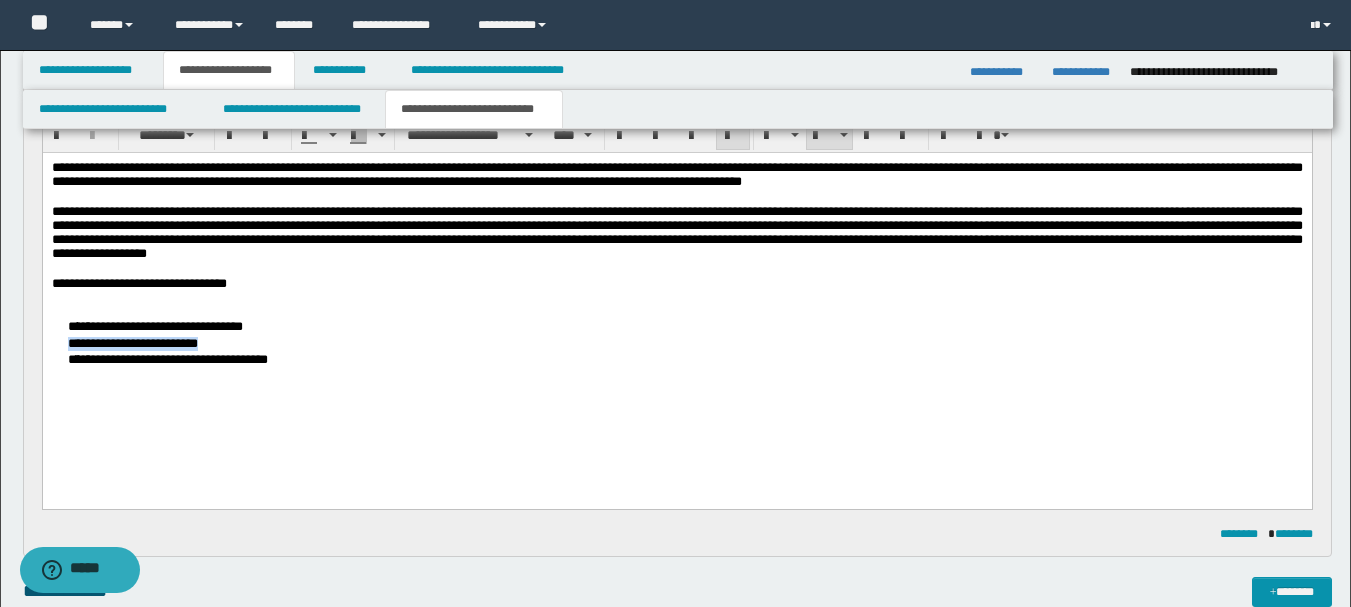 drag, startPoint x: 101, startPoint y: 349, endPoint x: 271, endPoint y: 346, distance: 170.02647 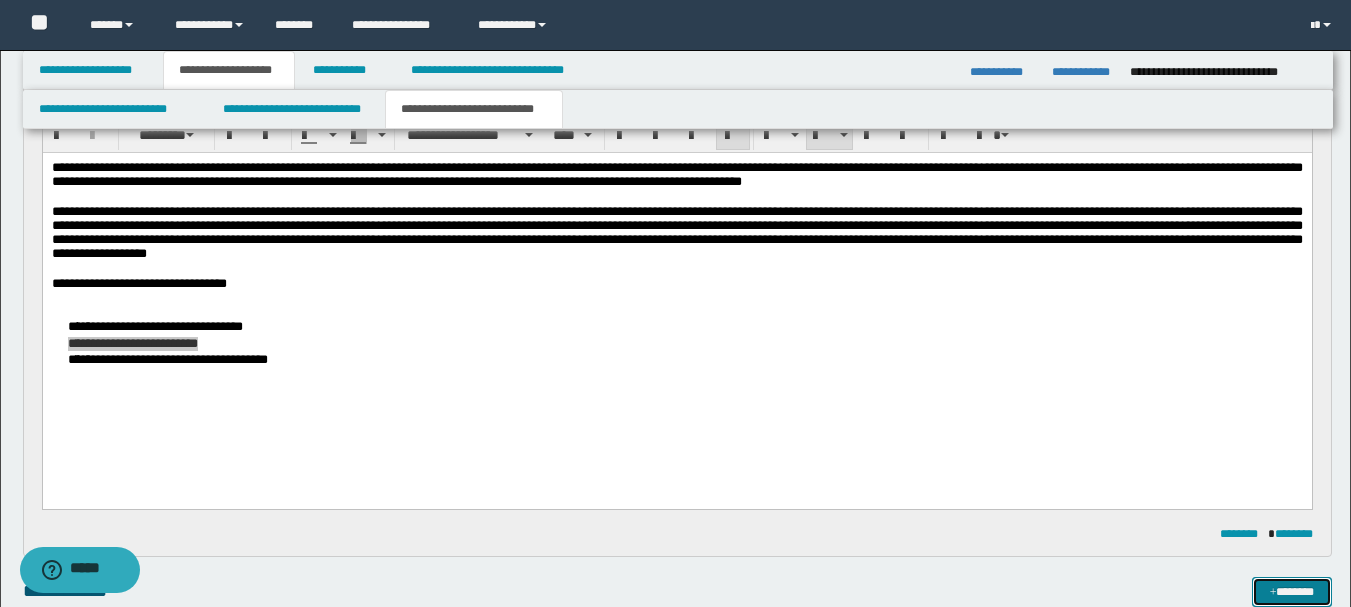 click on "*******" at bounding box center [1292, 592] 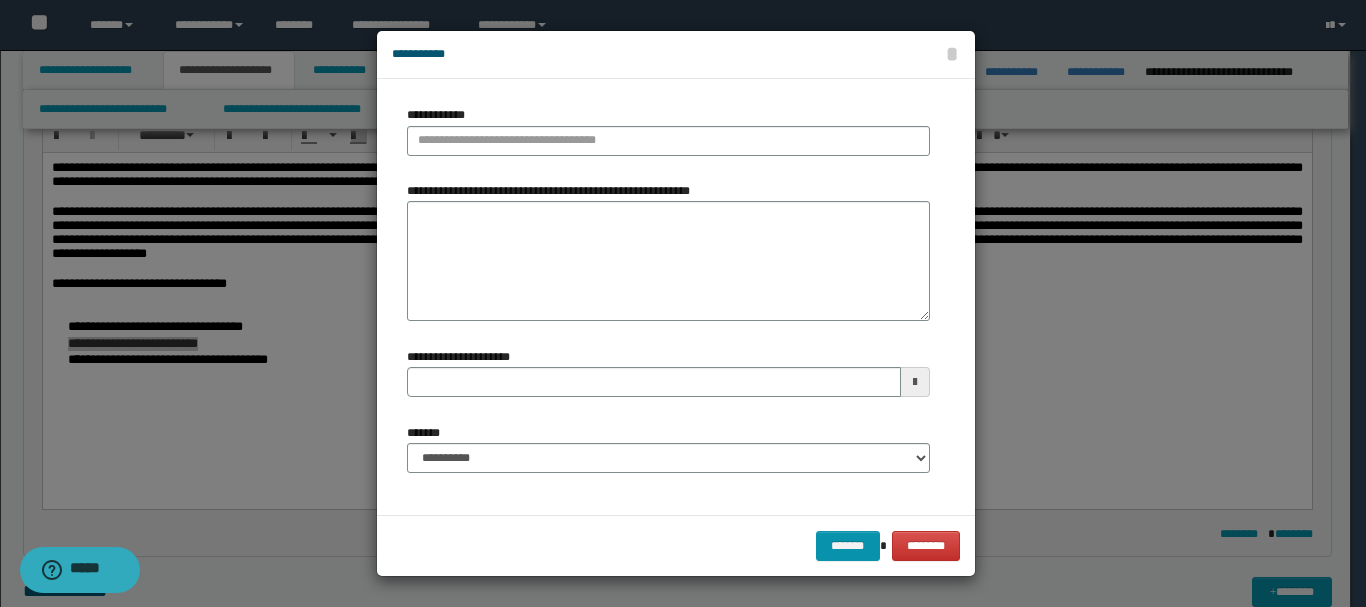 type 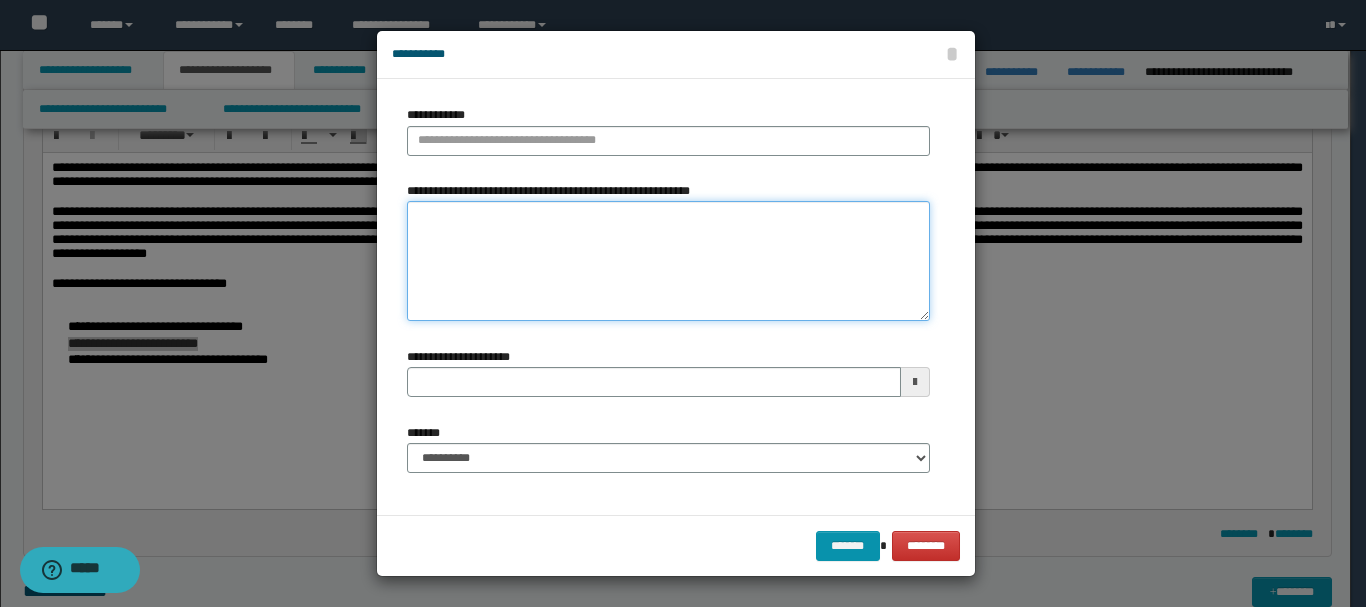paste on "**********" 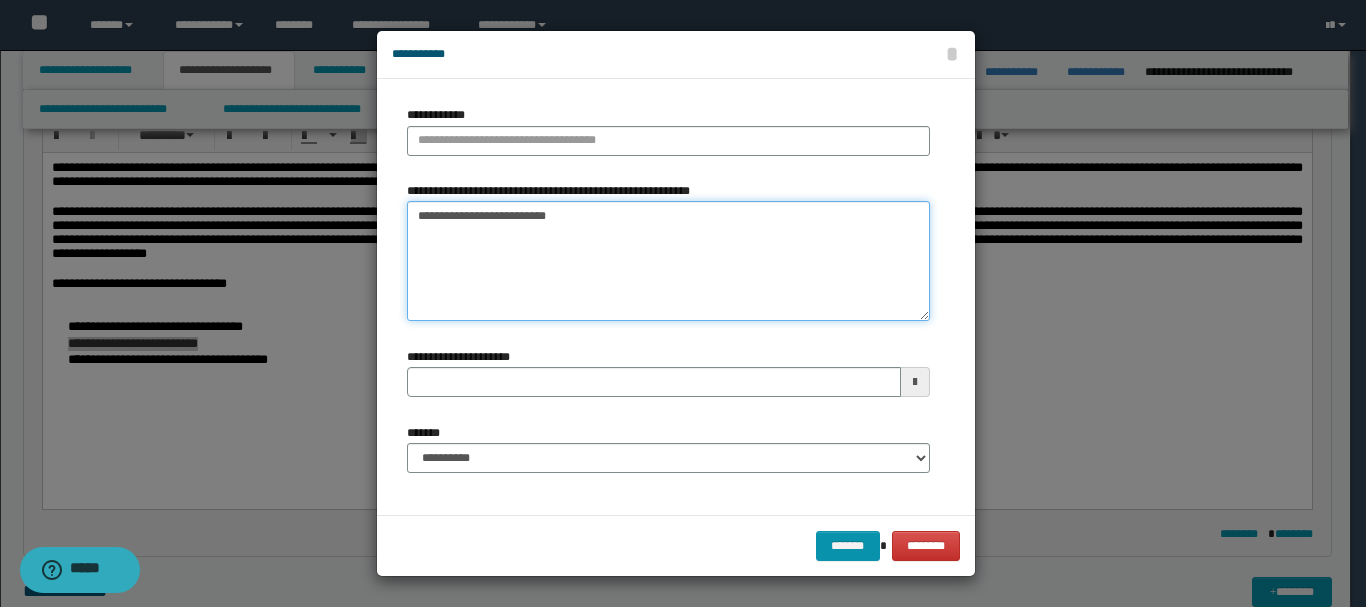 type 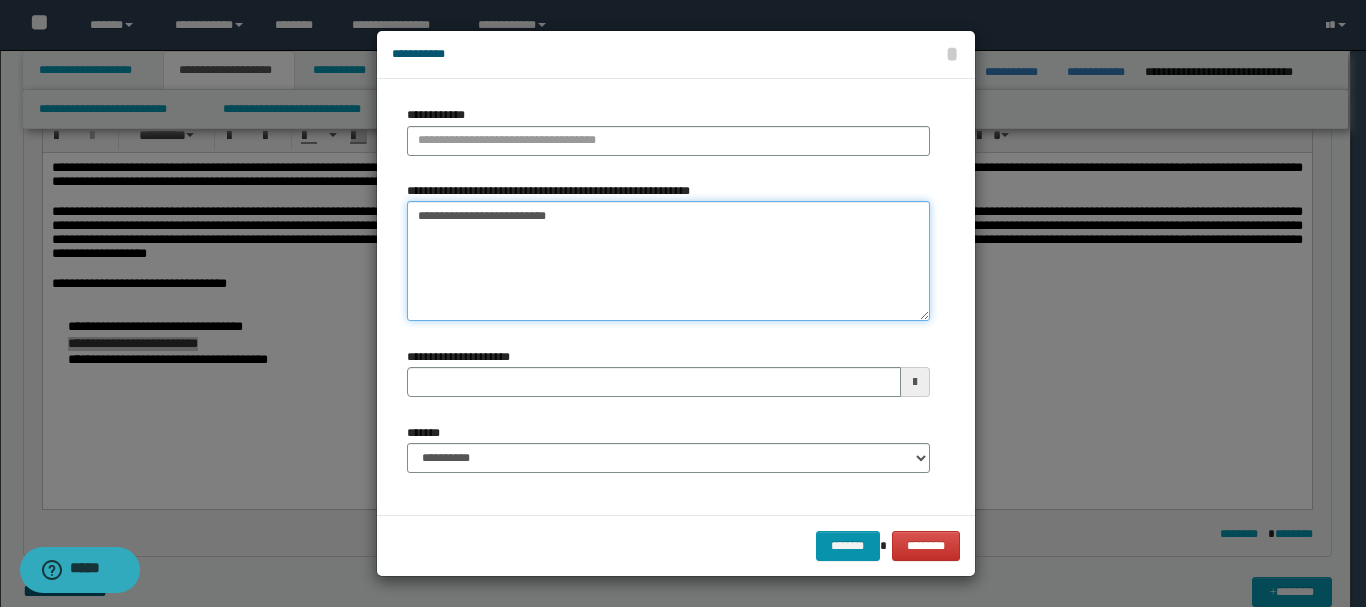 type on "**********" 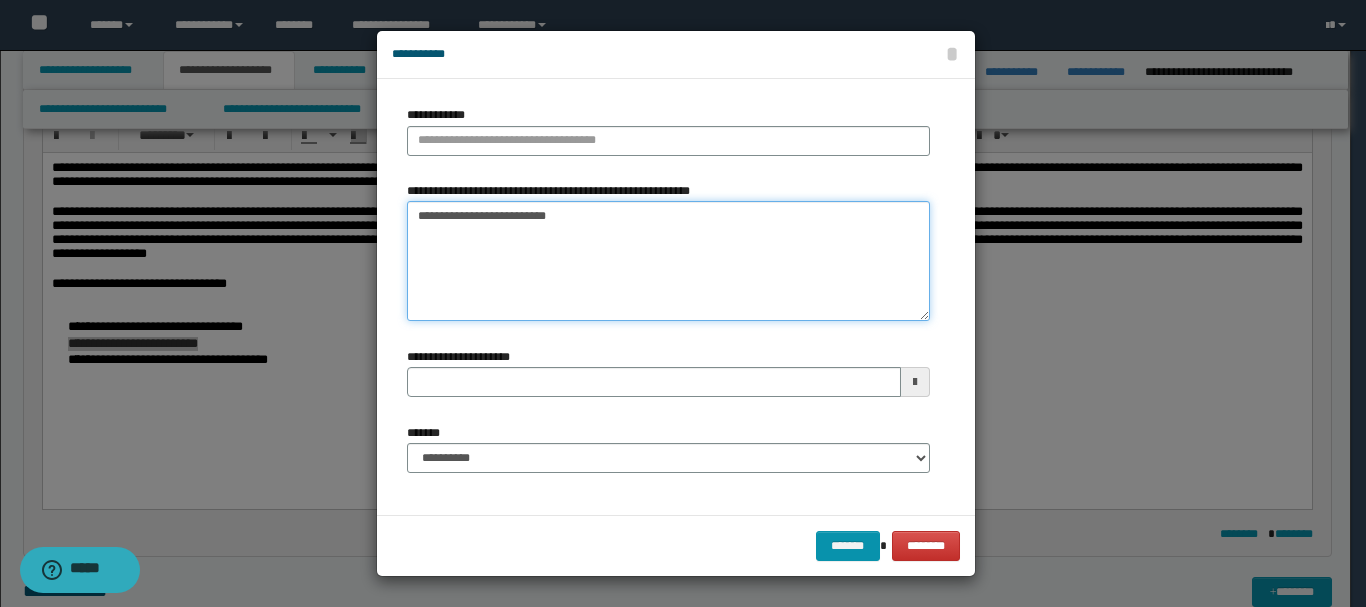 type 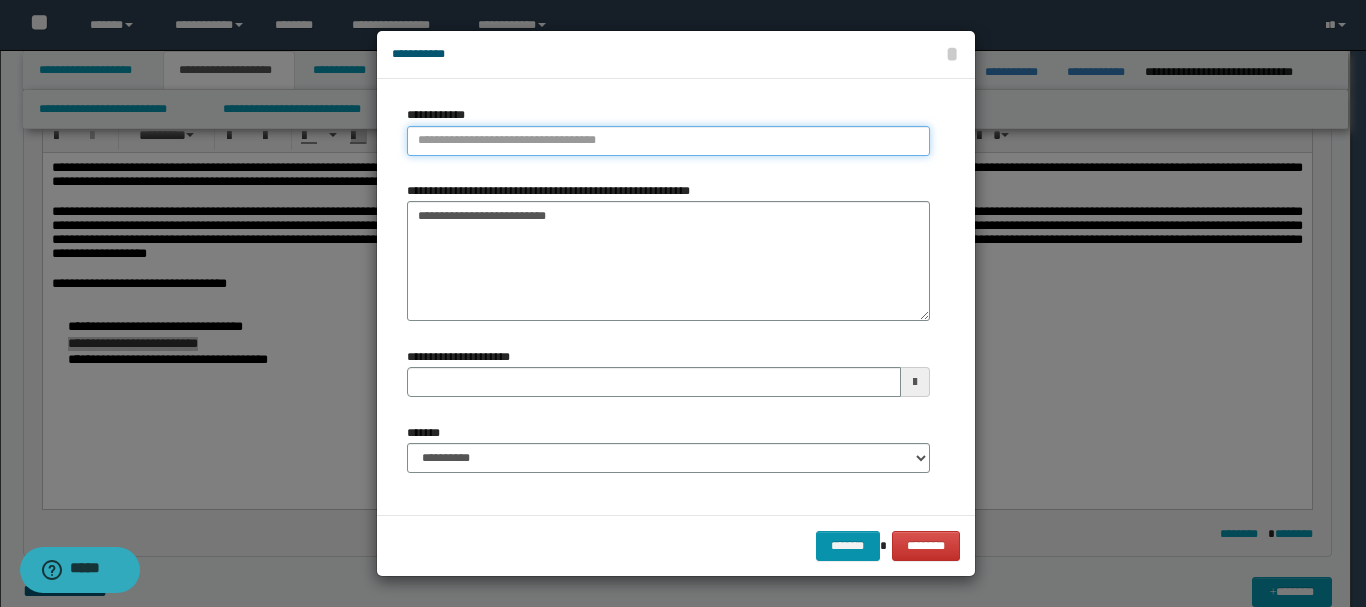 type on "**********" 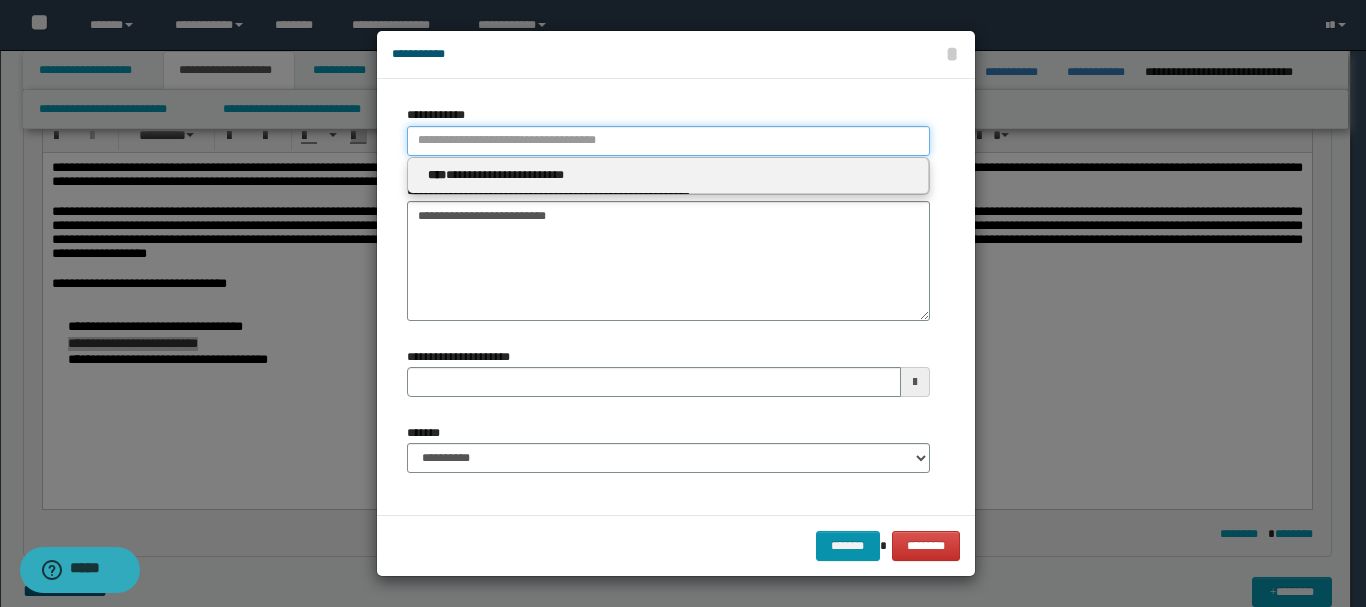 click on "**********" at bounding box center [668, 141] 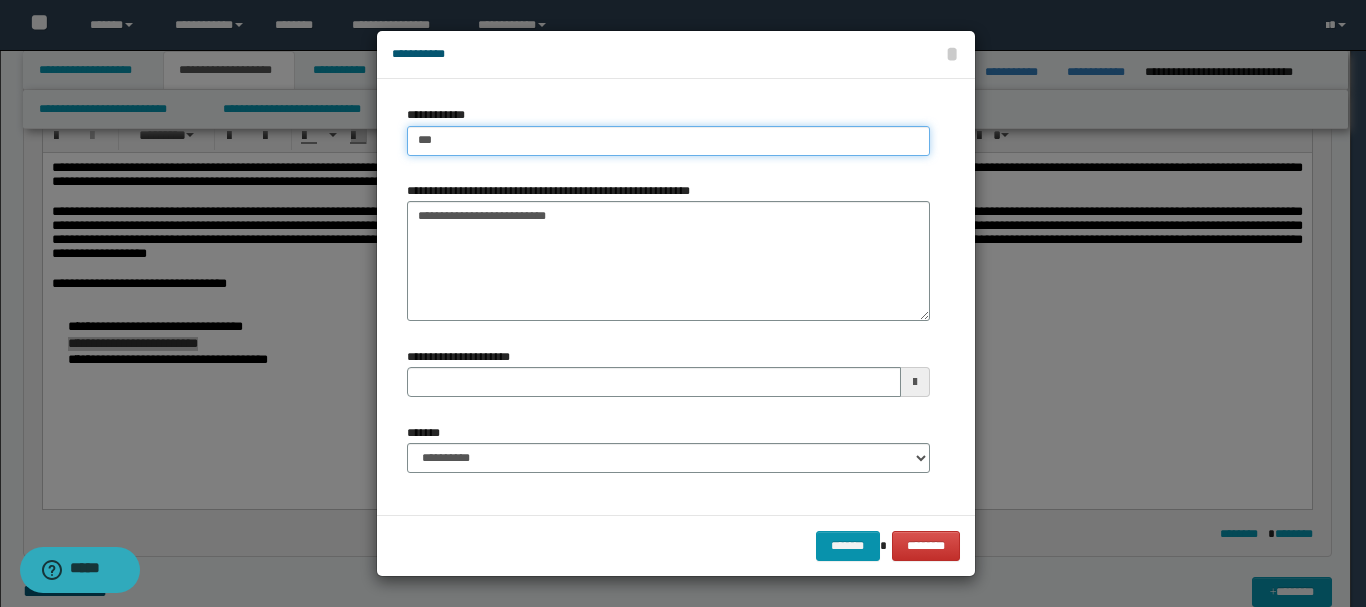 type on "****" 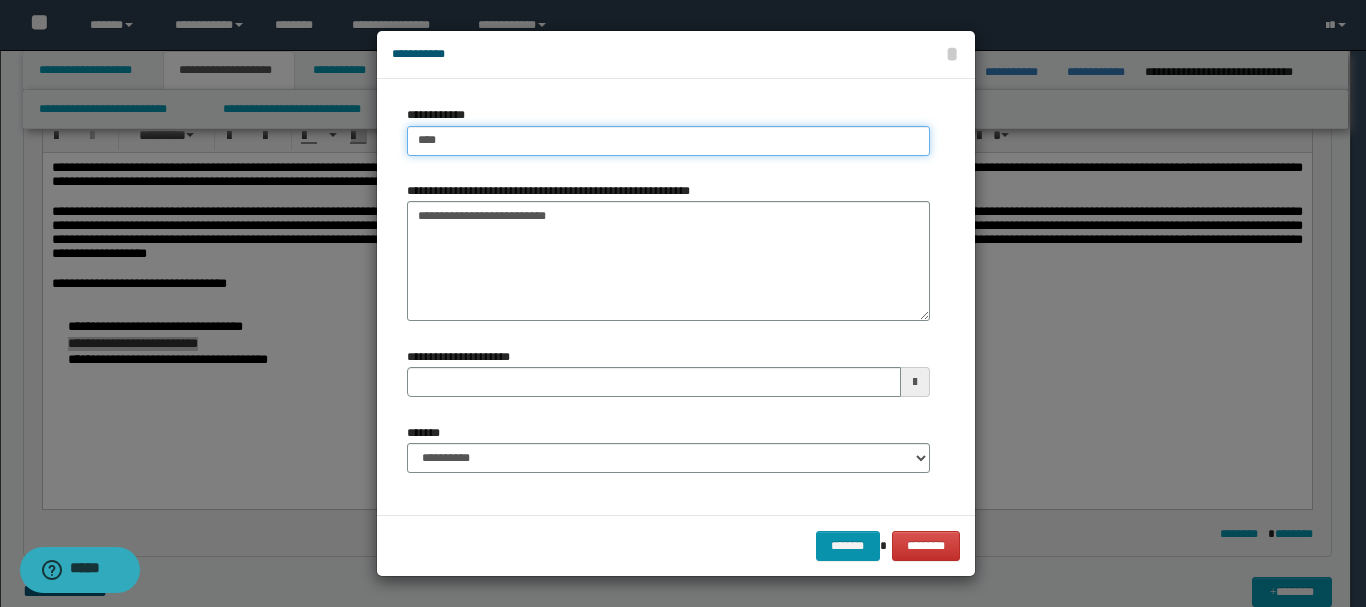 type on "****" 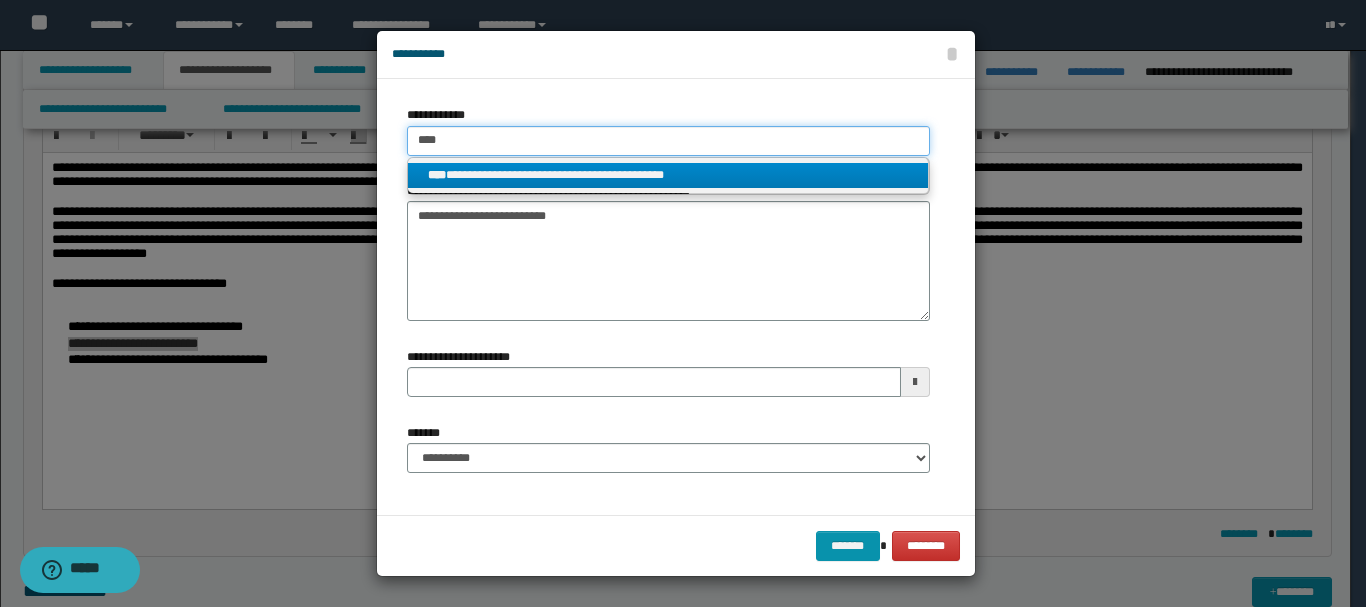 type on "****" 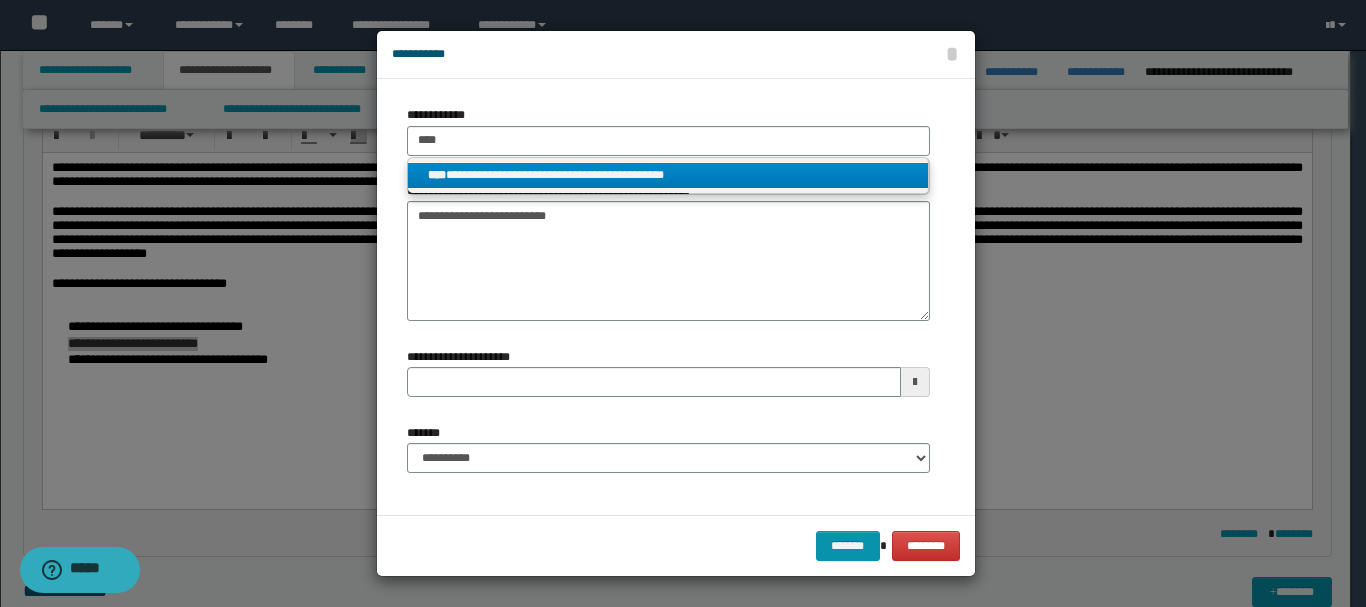 click on "**********" at bounding box center [668, 175] 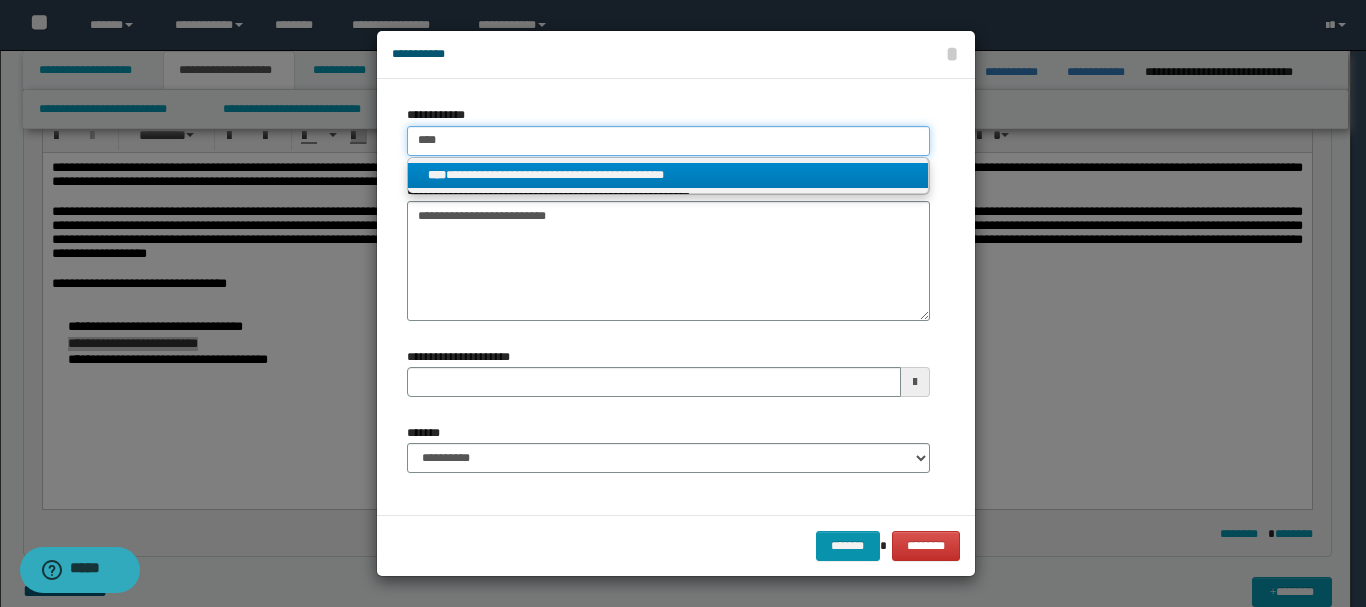 type 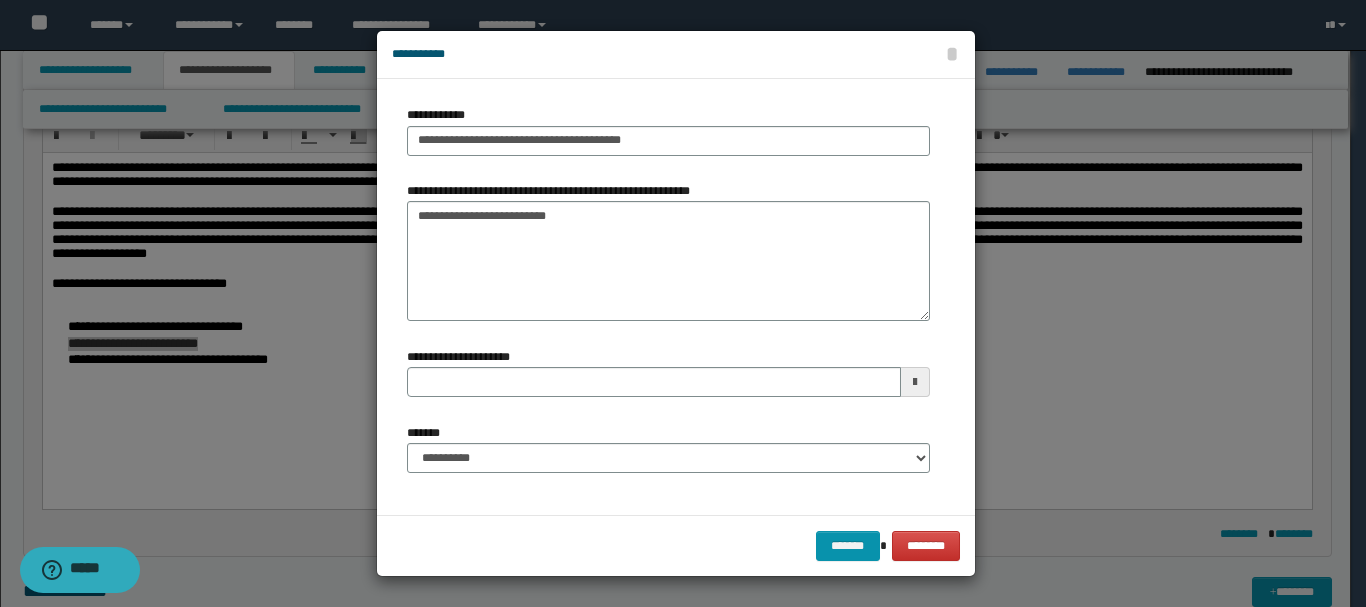 click at bounding box center [915, 382] 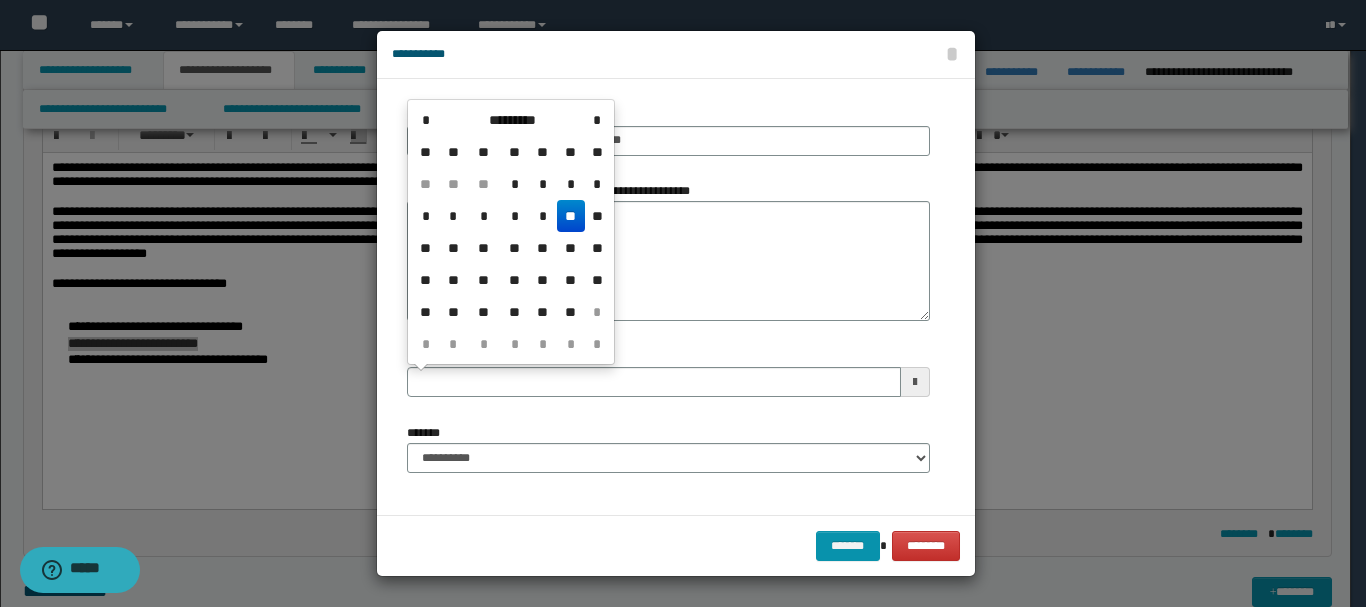 click on "**" at bounding box center (571, 216) 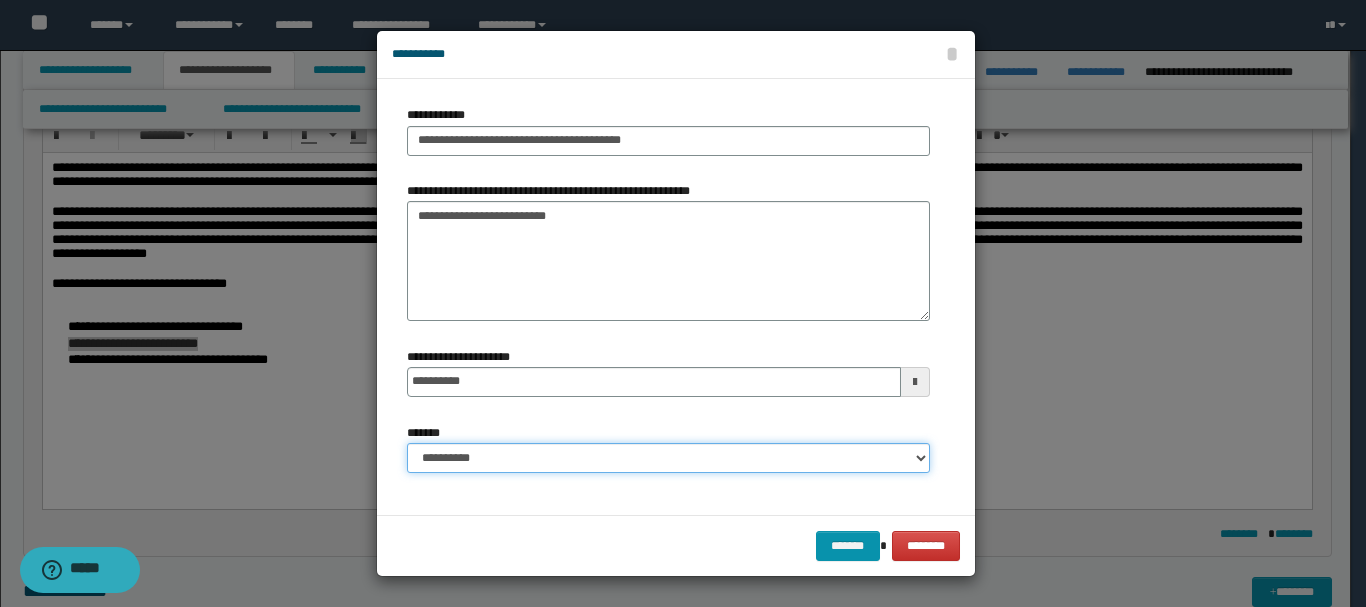 click on "**********" at bounding box center [668, 458] 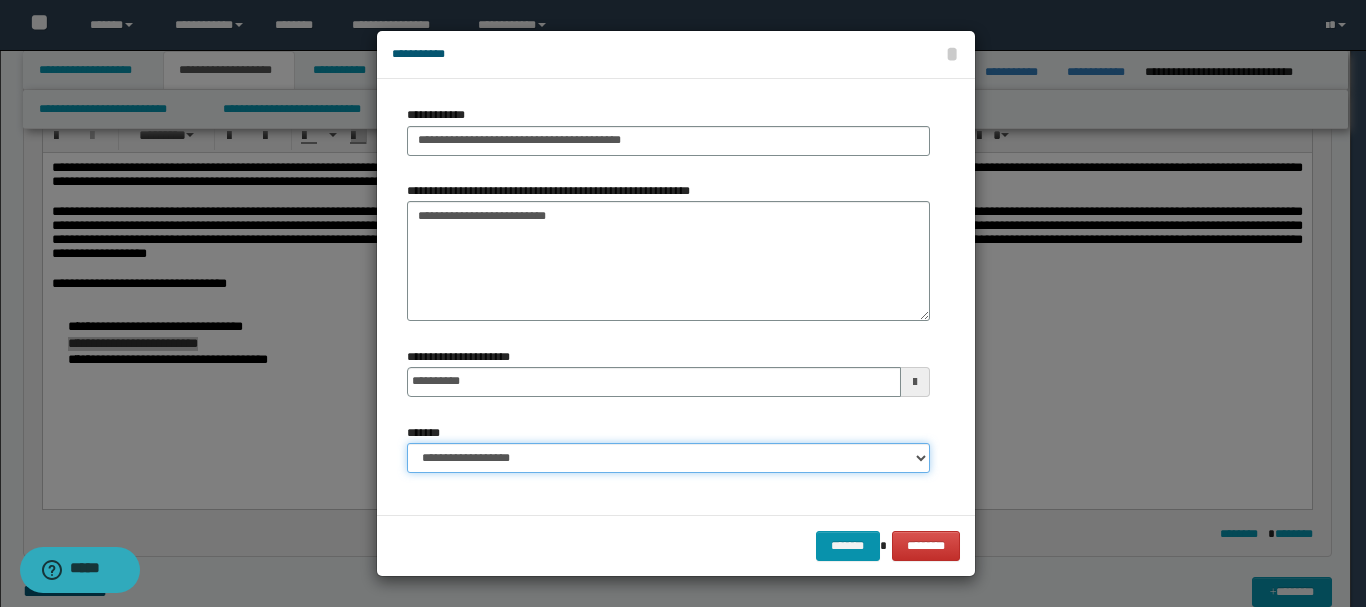 click on "**********" at bounding box center (668, 458) 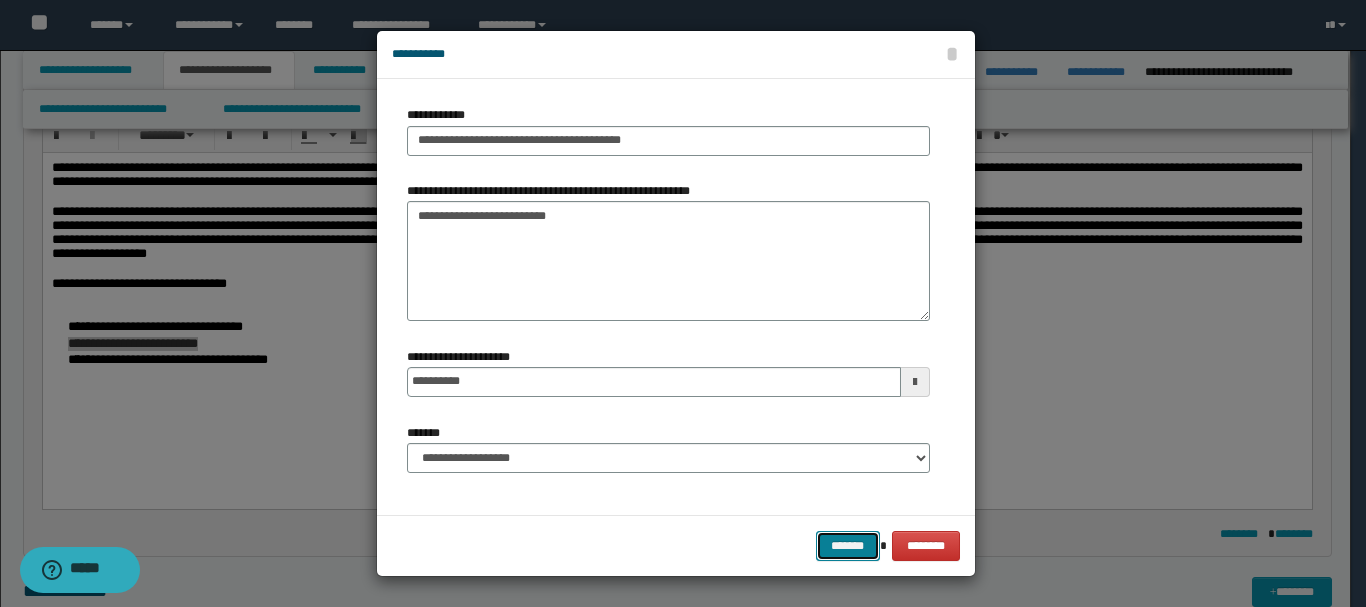 click on "*******" at bounding box center [848, 546] 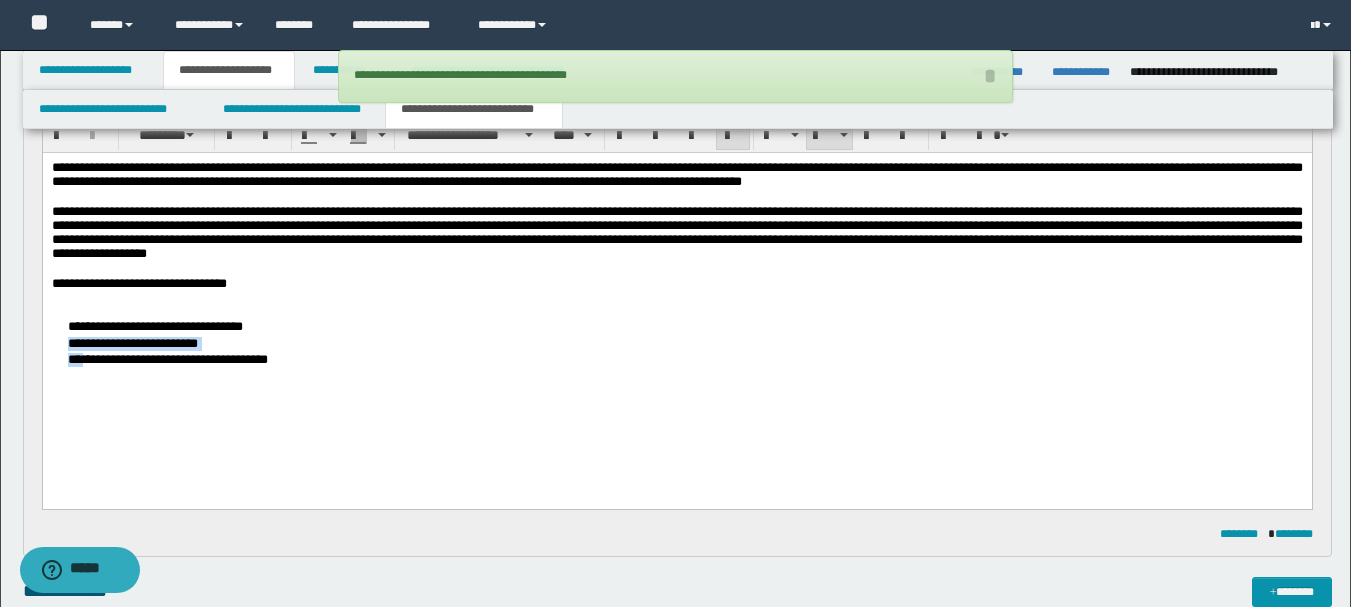 drag, startPoint x: 97, startPoint y: 366, endPoint x: 114, endPoint y: 366, distance: 17 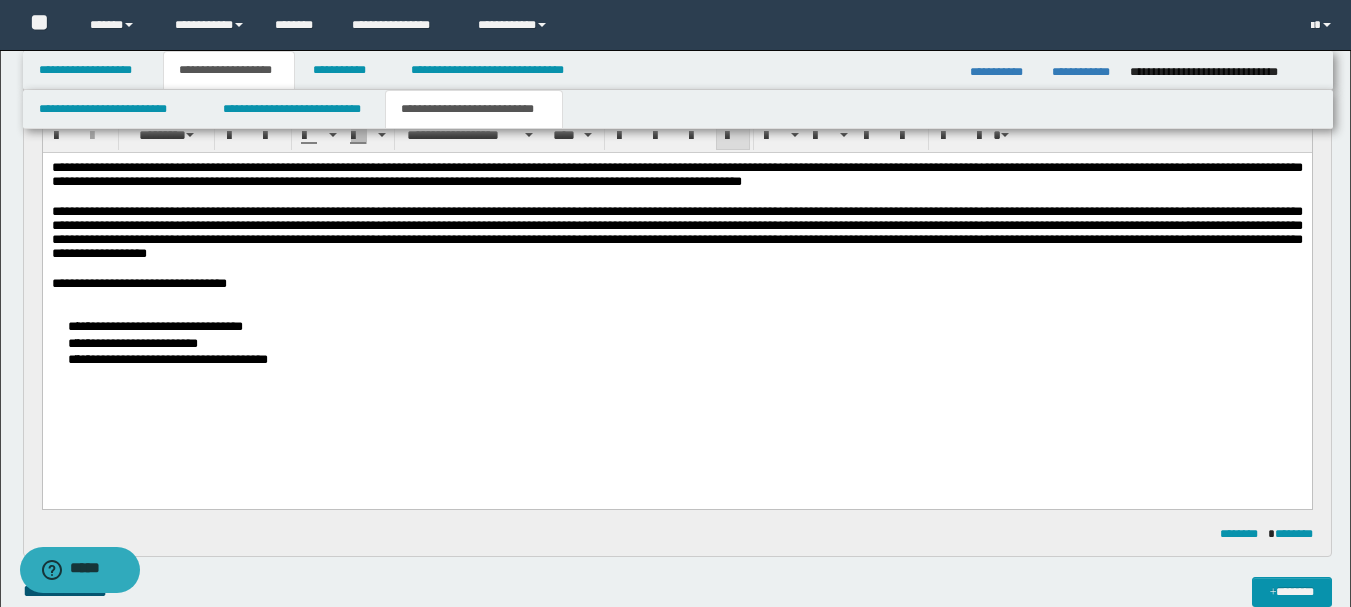 click on "**********" at bounding box center (676, 303) 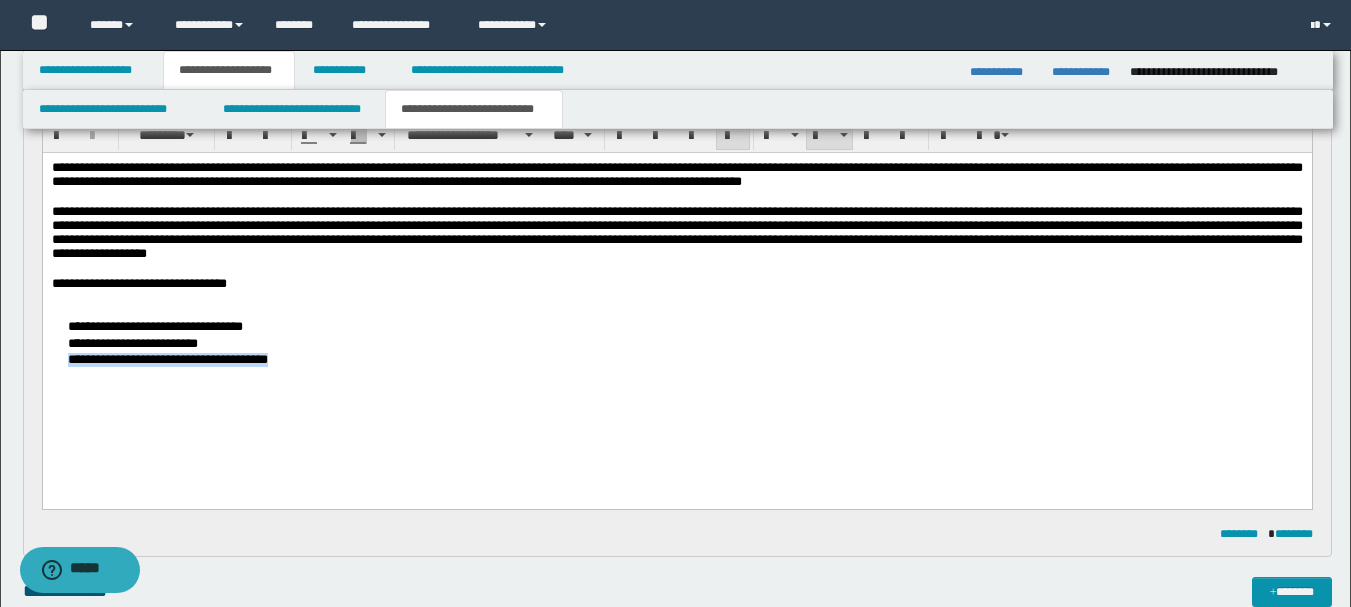 drag, startPoint x: 328, startPoint y: 361, endPoint x: 99, endPoint y: 365, distance: 229.03493 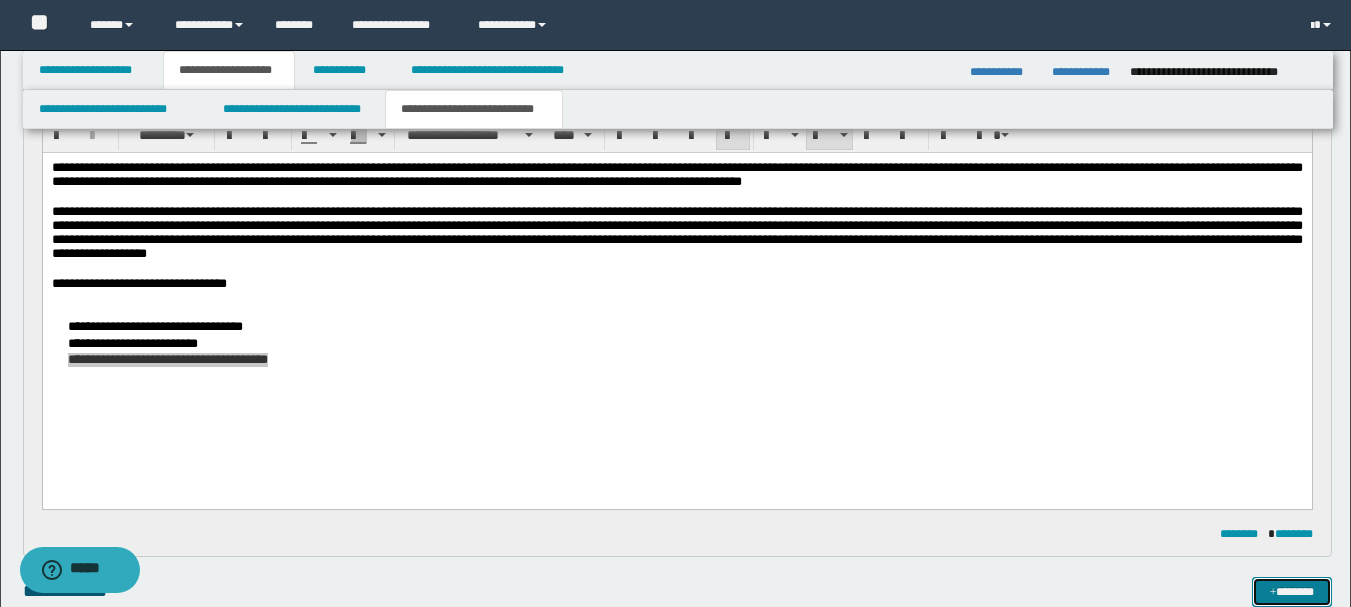 click on "*******" at bounding box center [1292, 592] 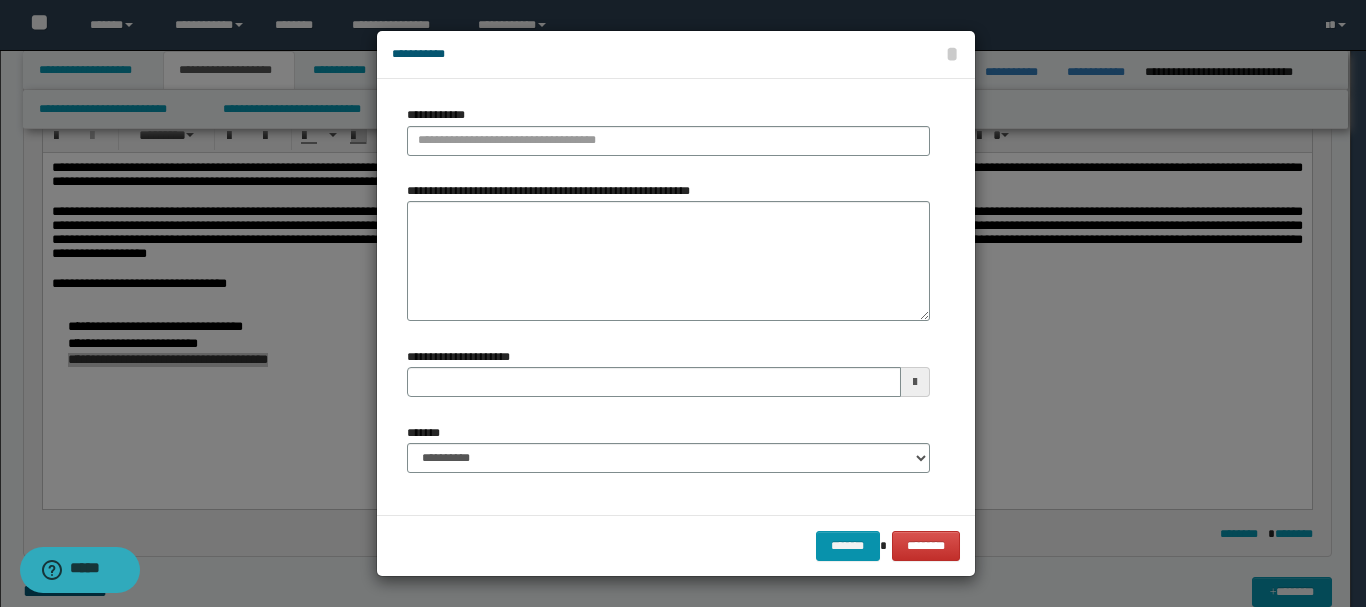 type 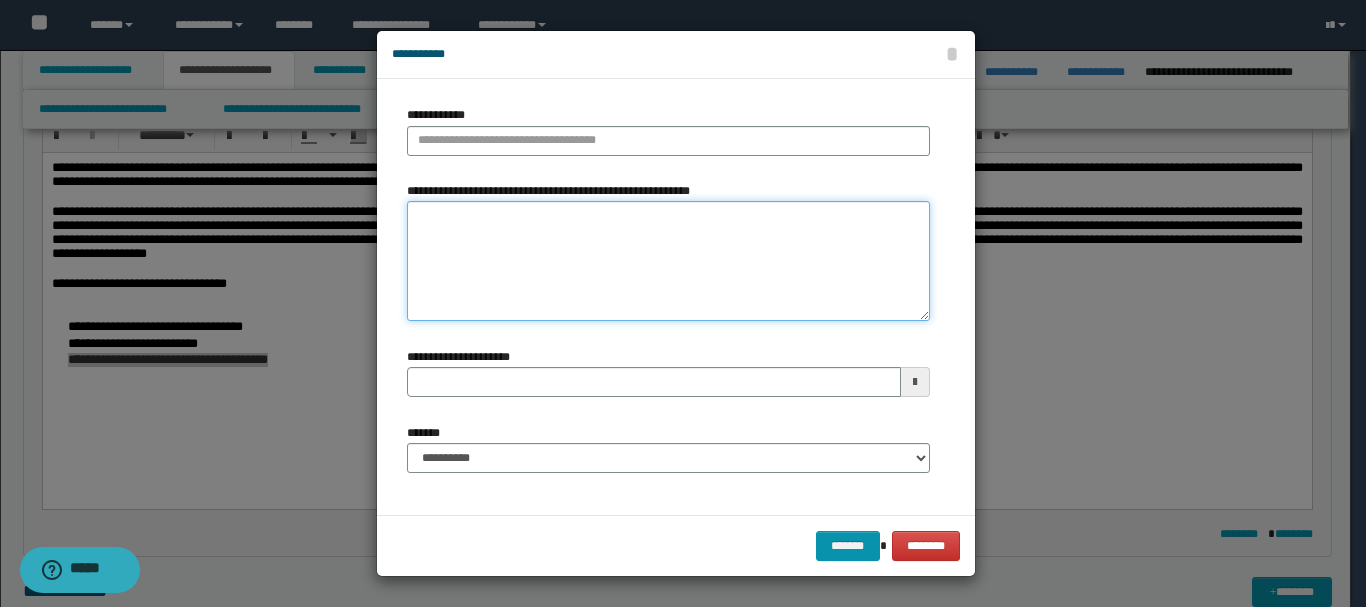 paste on "**********" 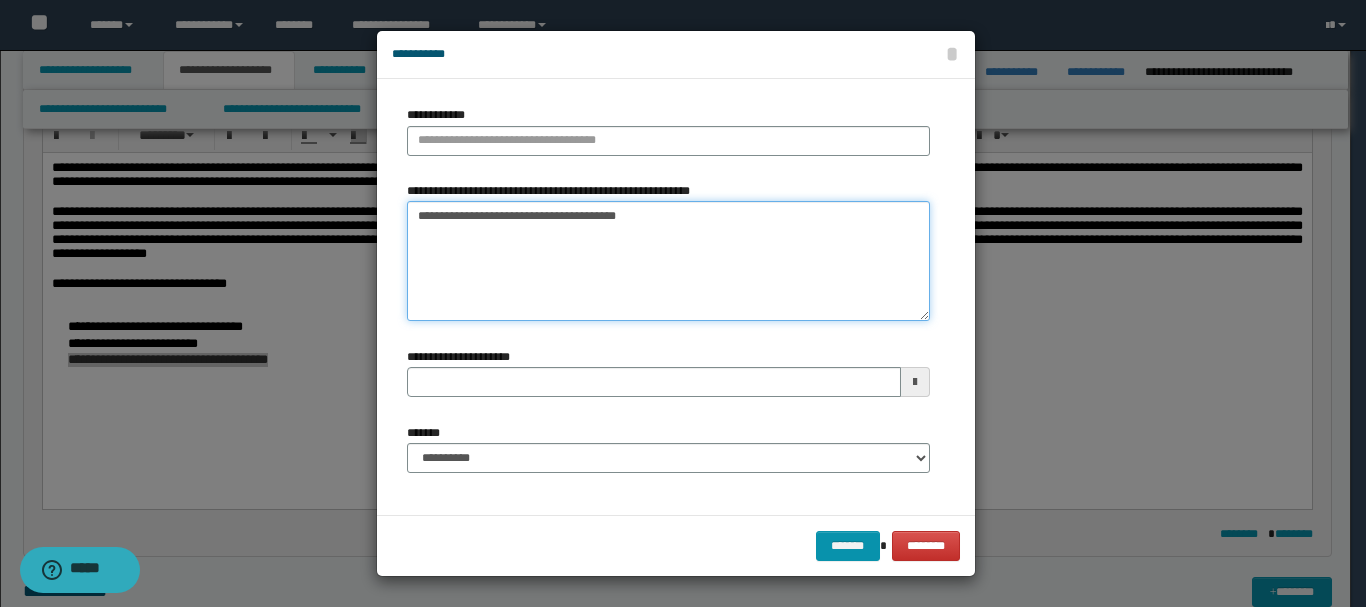 type 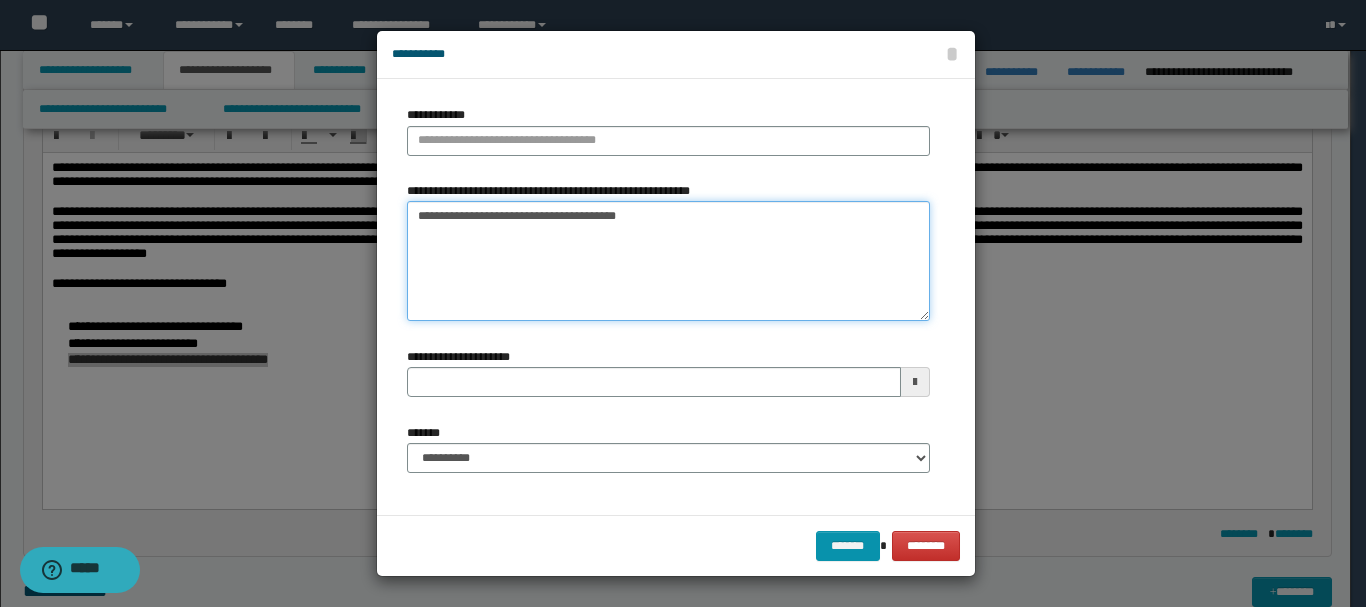 type on "**********" 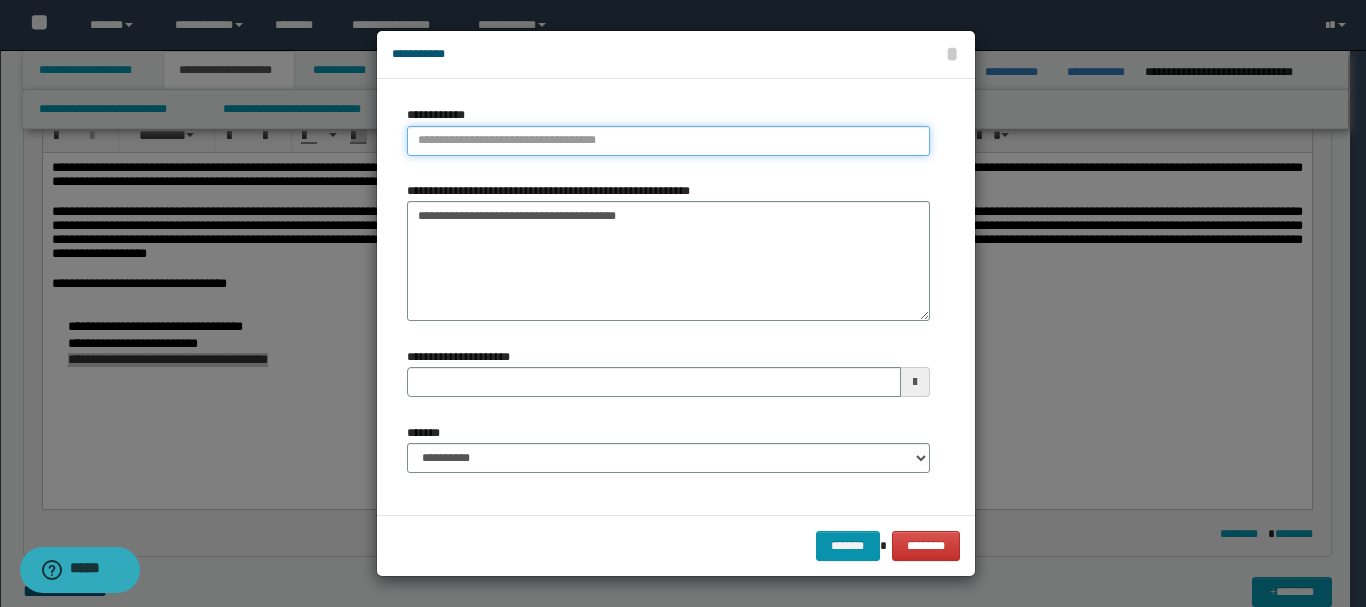 type on "**********" 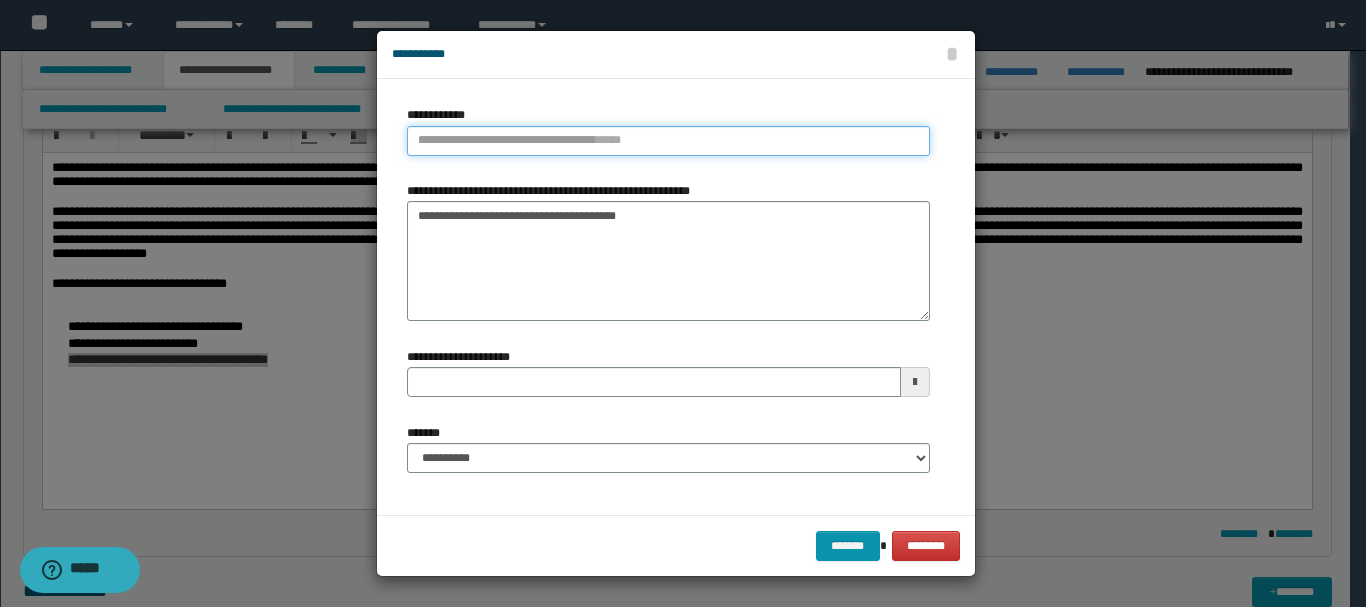 click on "**********" at bounding box center [668, 141] 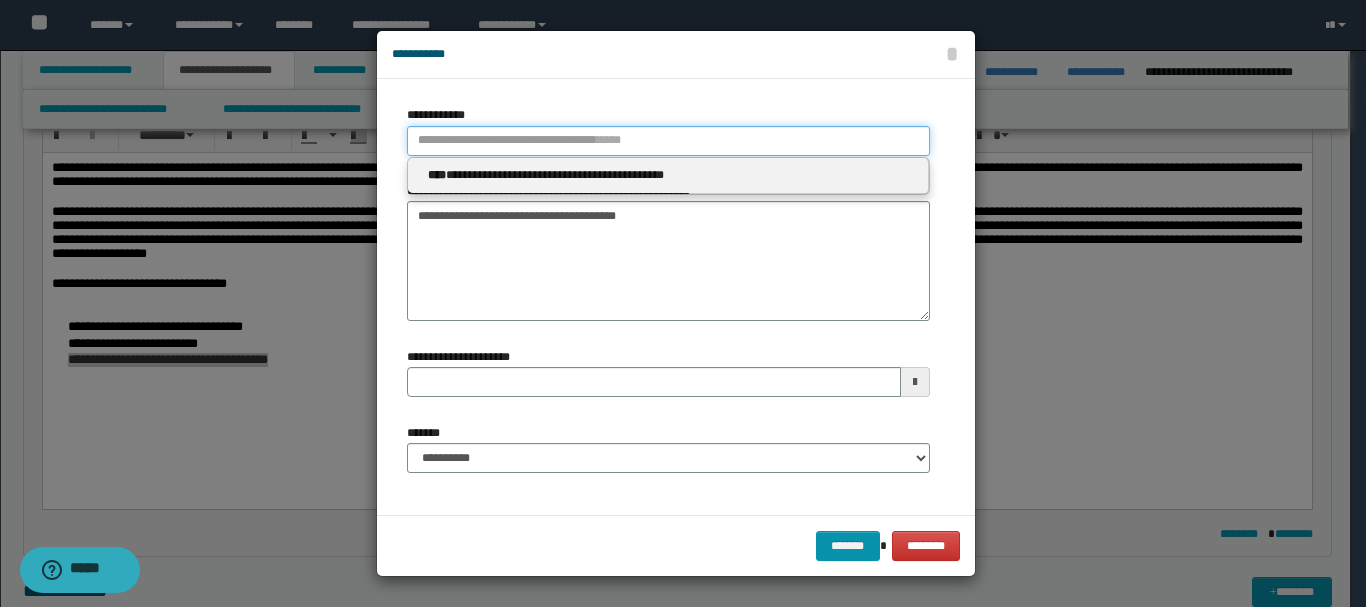 type 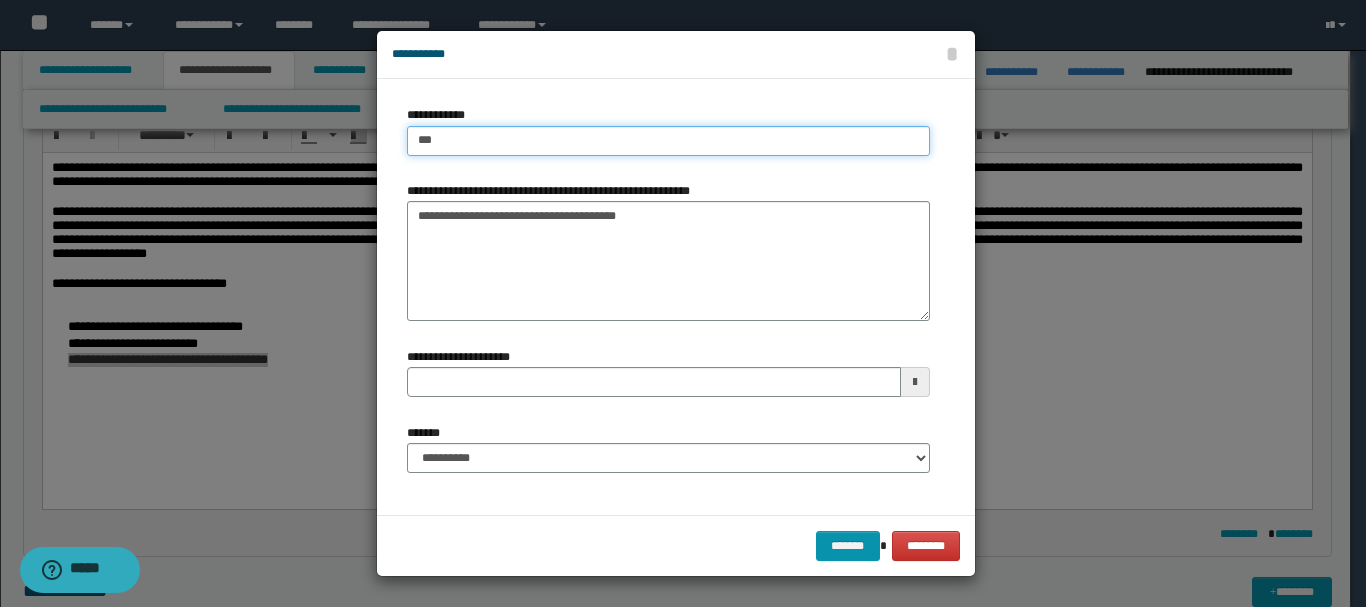 type on "****" 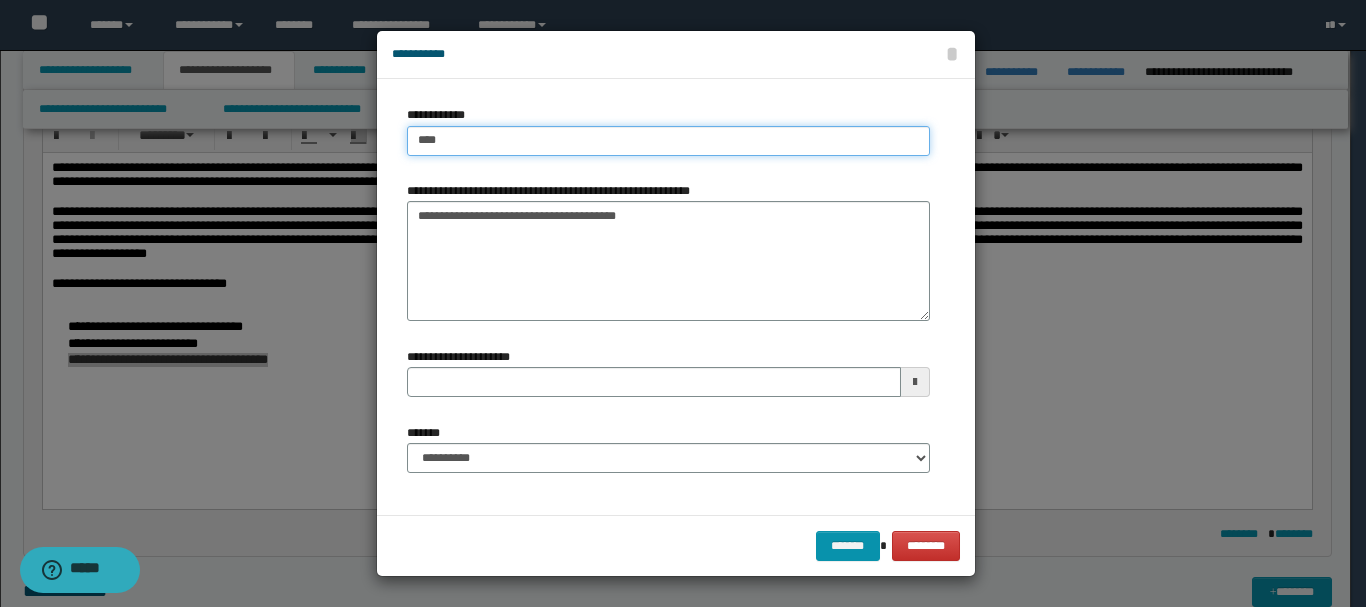 type on "****" 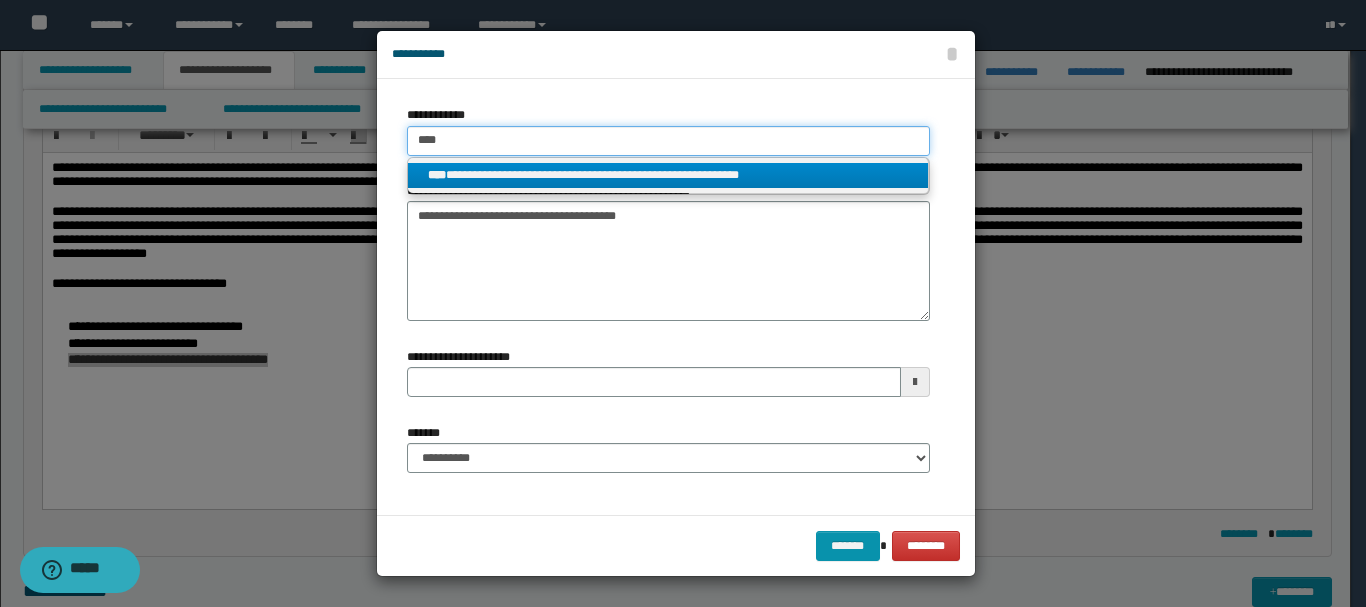 type on "****" 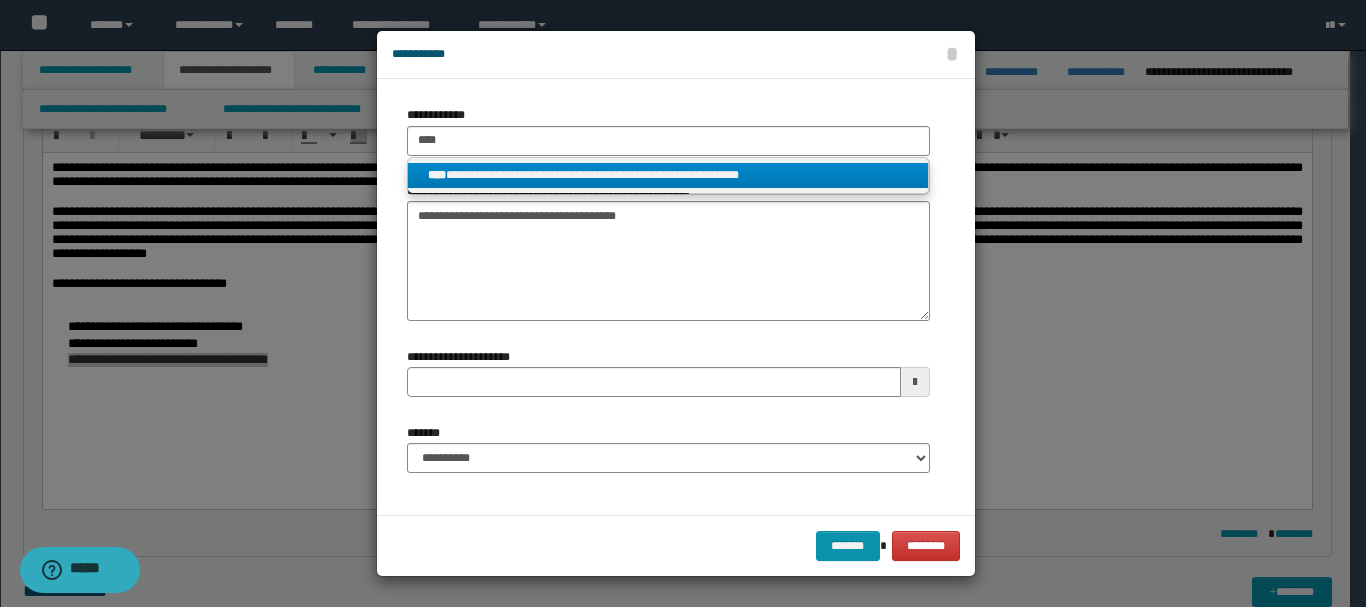 click on "**********" at bounding box center (668, 175) 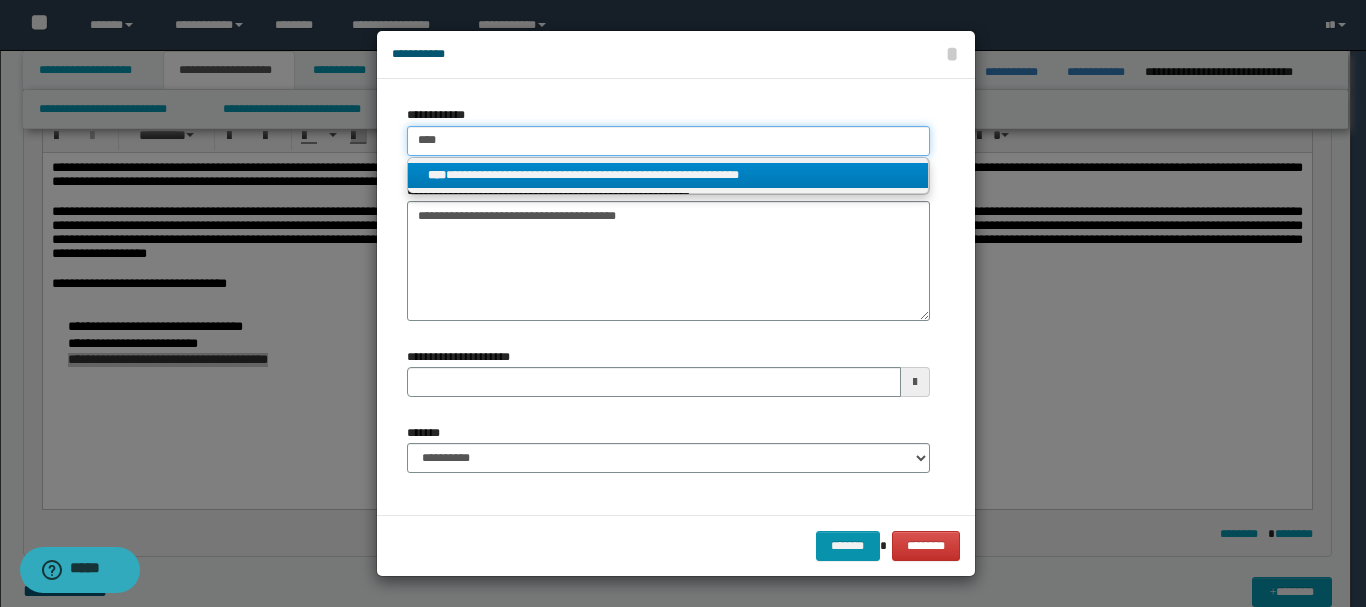 type 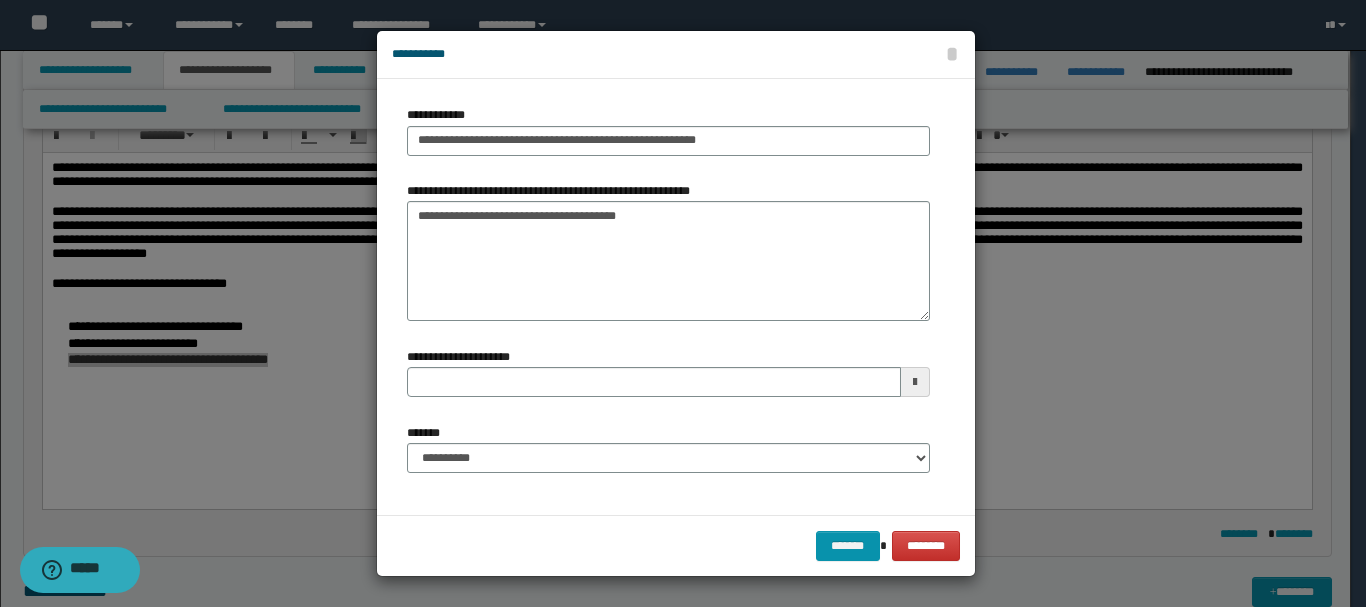 click at bounding box center [915, 382] 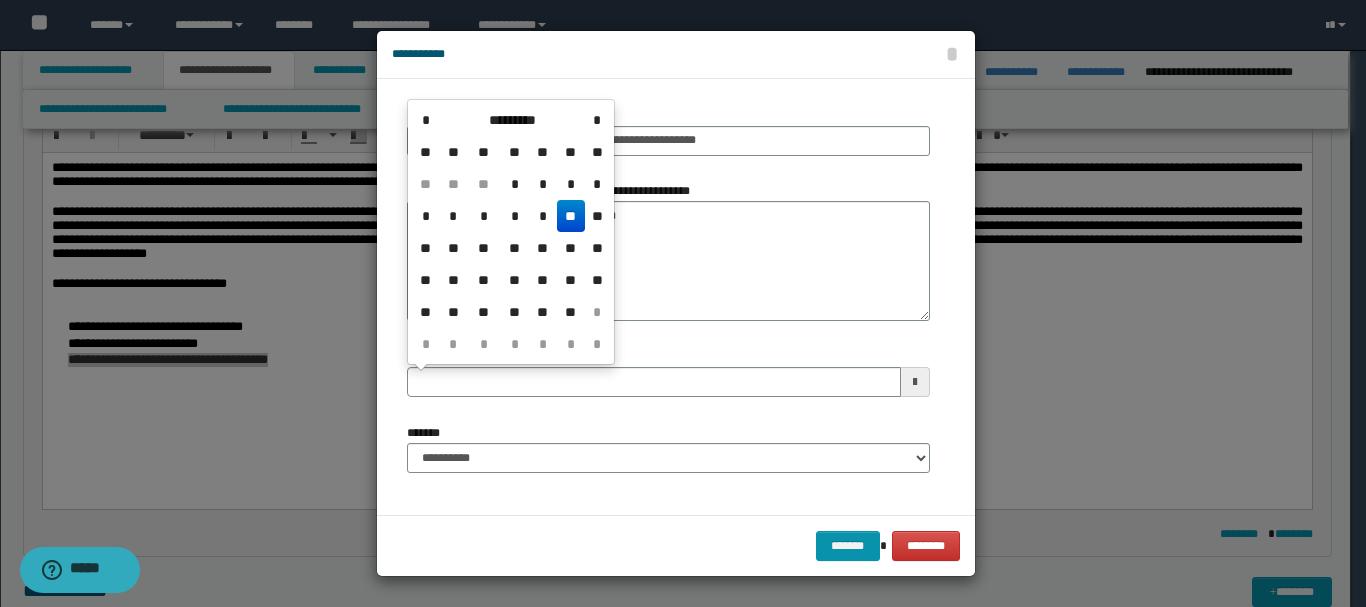click on "**" at bounding box center (571, 216) 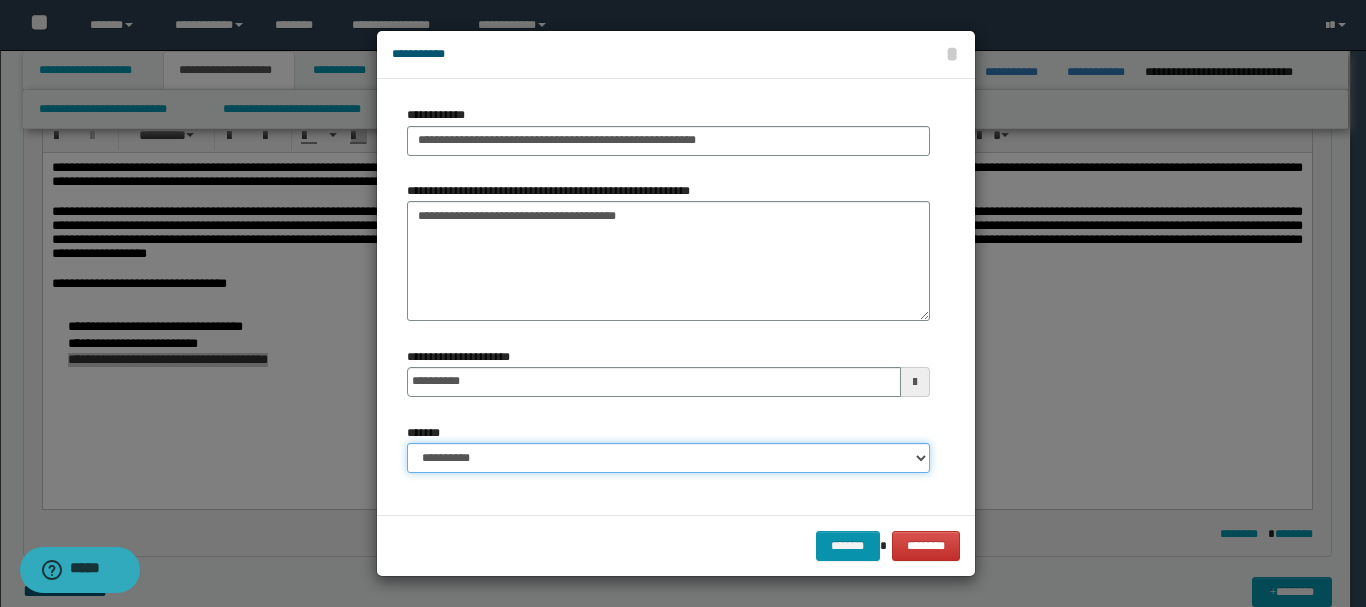 click on "**********" at bounding box center [668, 458] 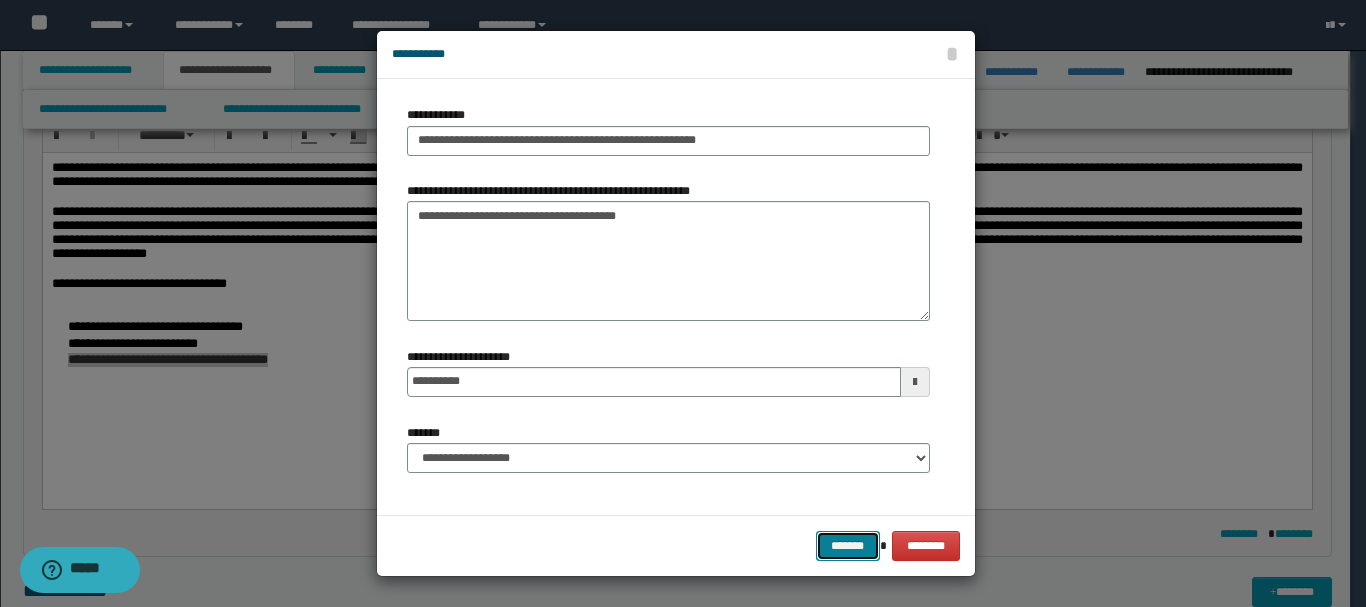 click on "*******" at bounding box center (848, 546) 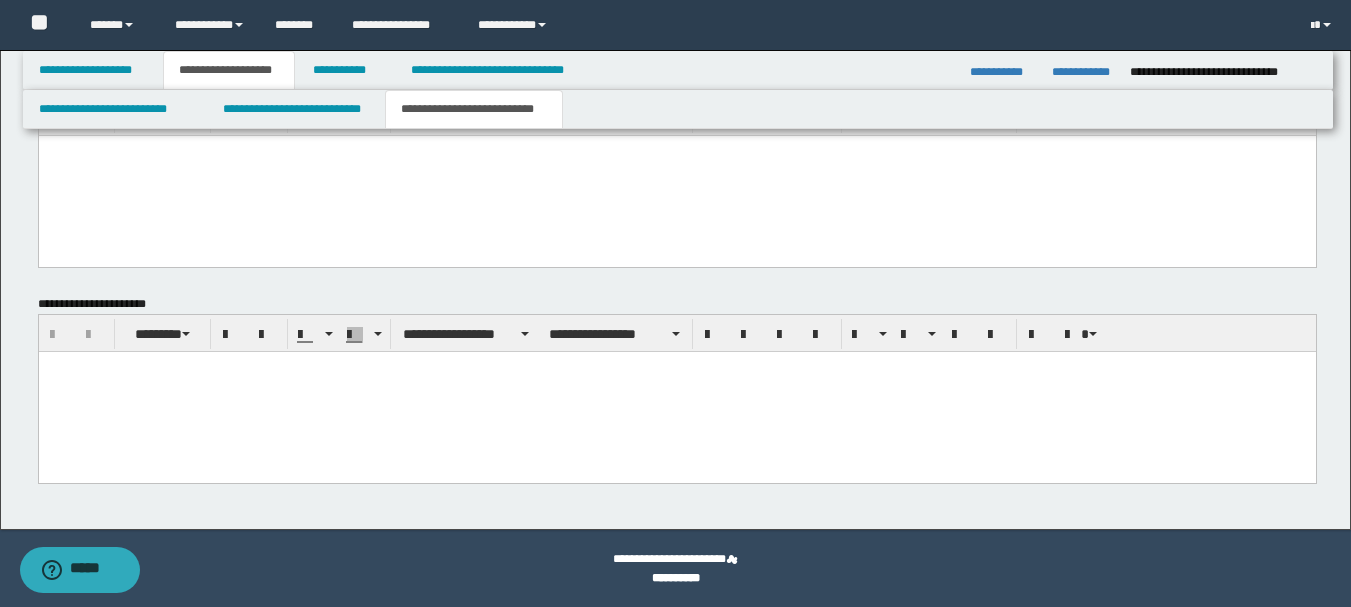 scroll, scrollTop: 1193, scrollLeft: 0, axis: vertical 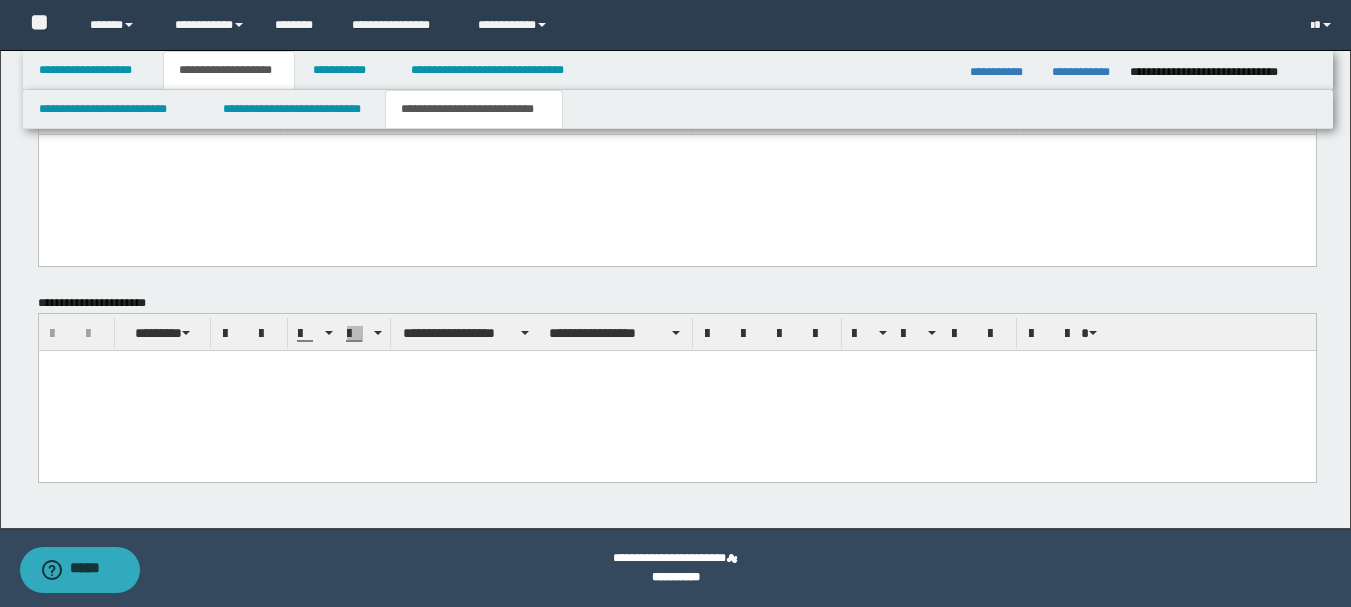 click at bounding box center [676, 390] 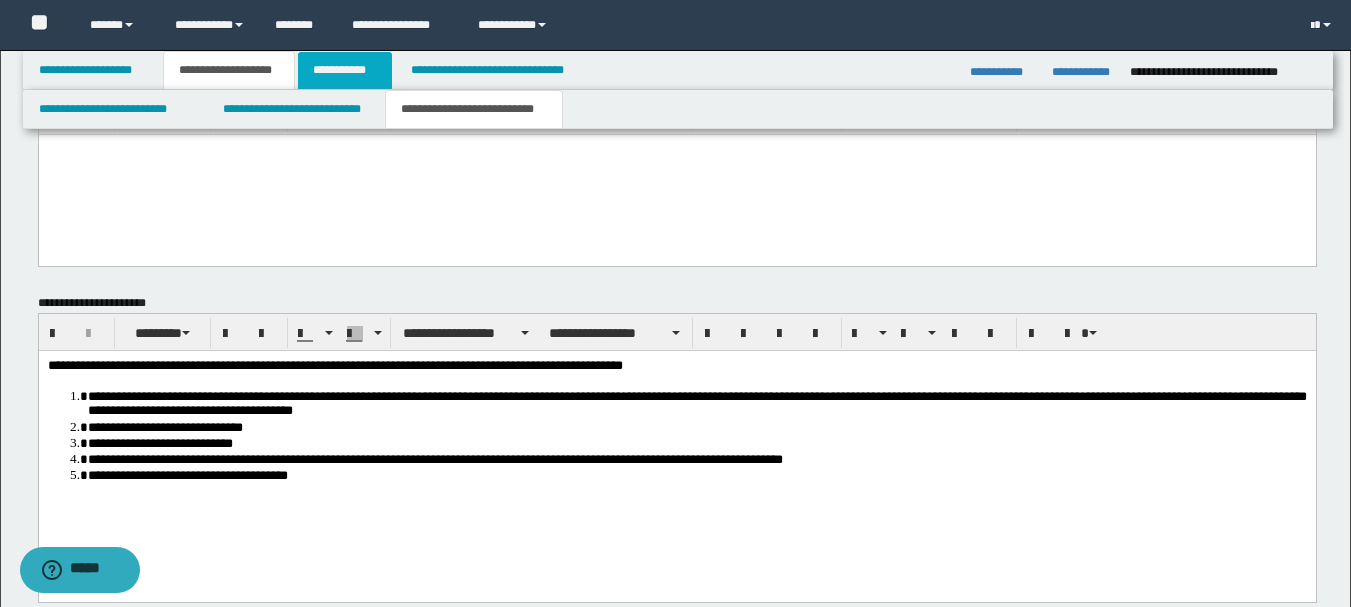 click on "**********" at bounding box center [345, 70] 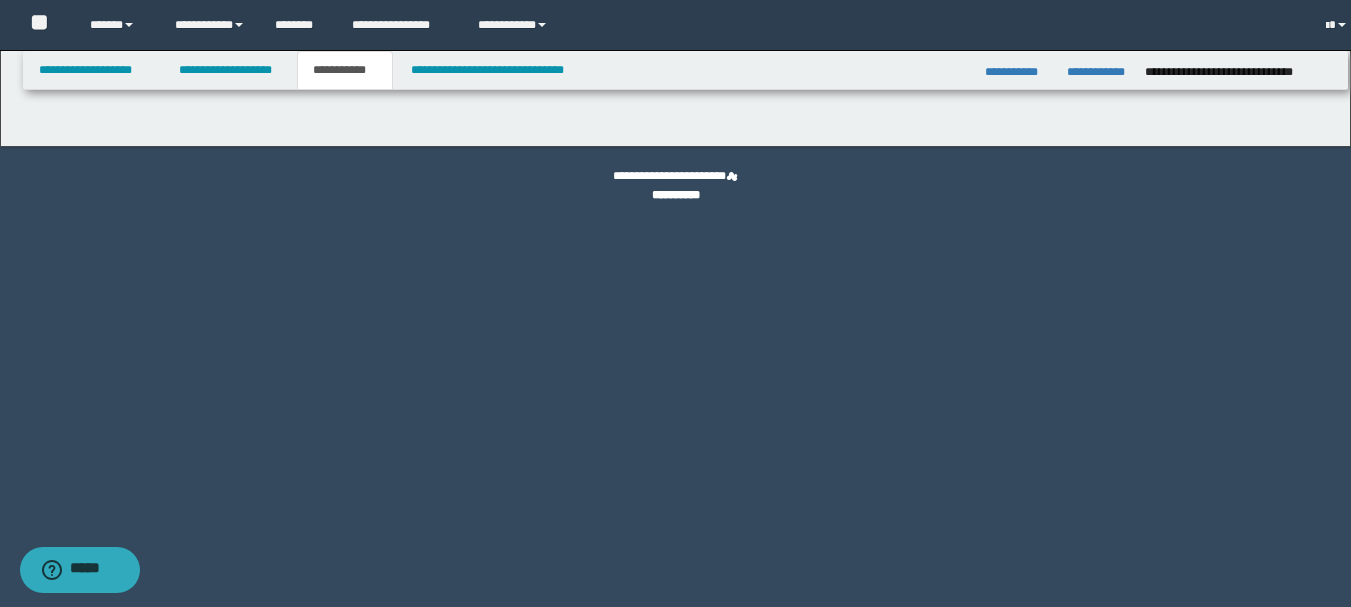 scroll, scrollTop: 0, scrollLeft: 0, axis: both 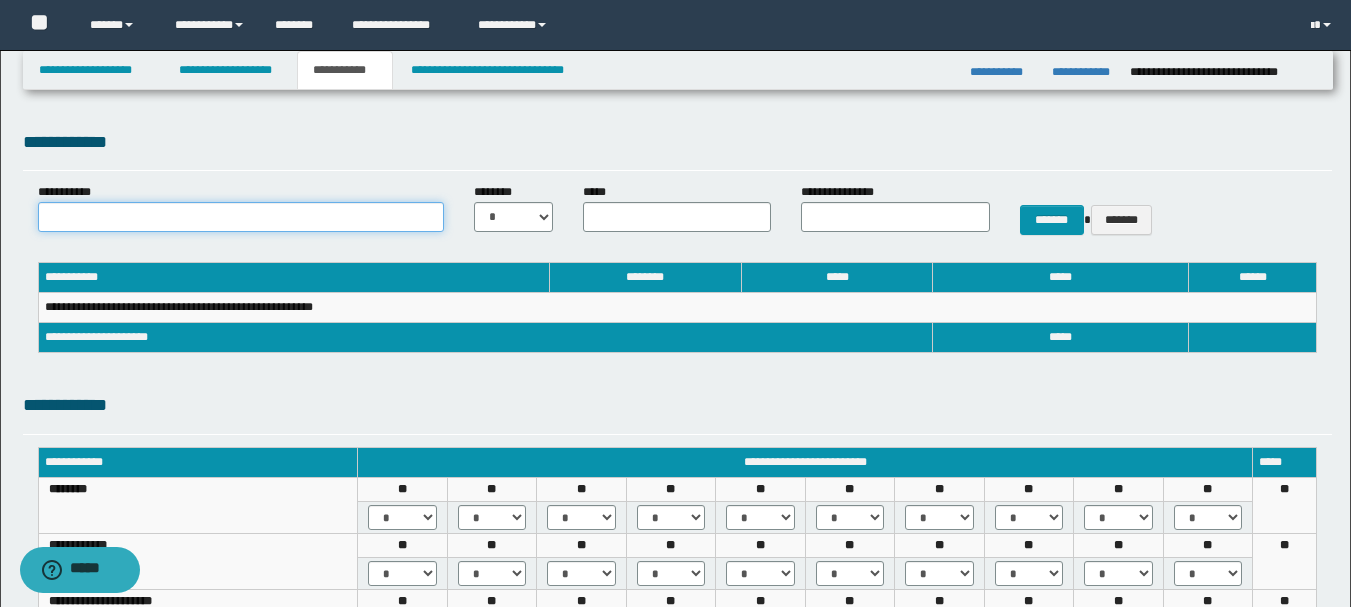 click on "**********" at bounding box center (241, 217) 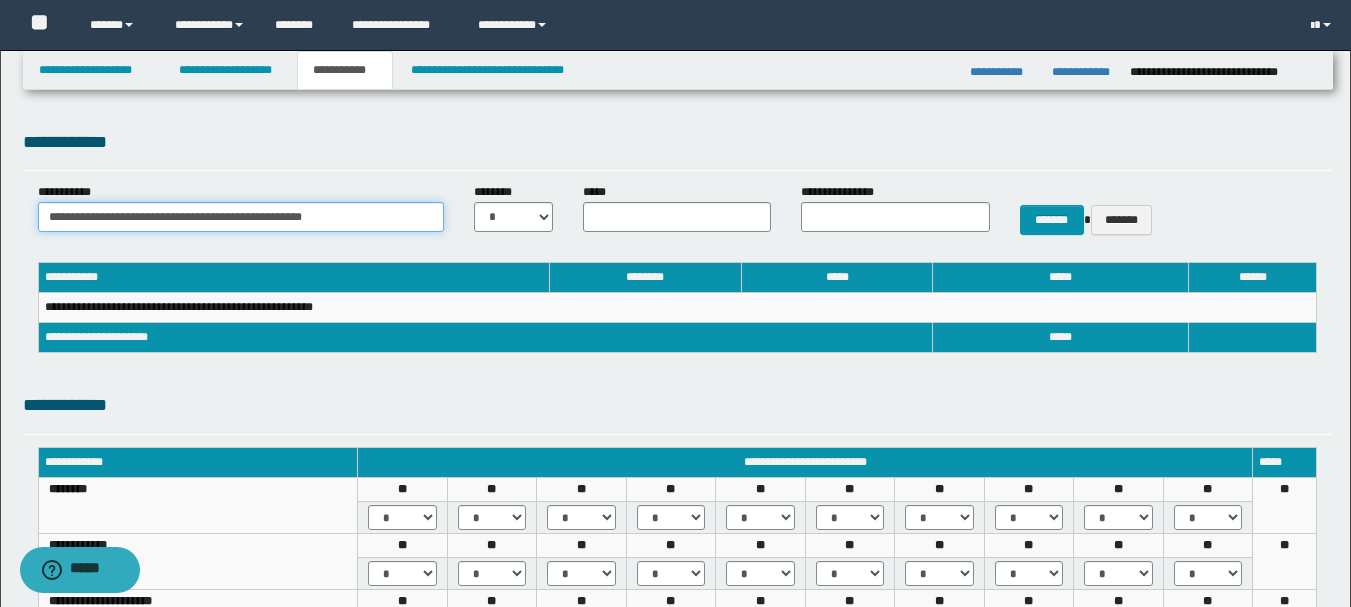 type on "**********" 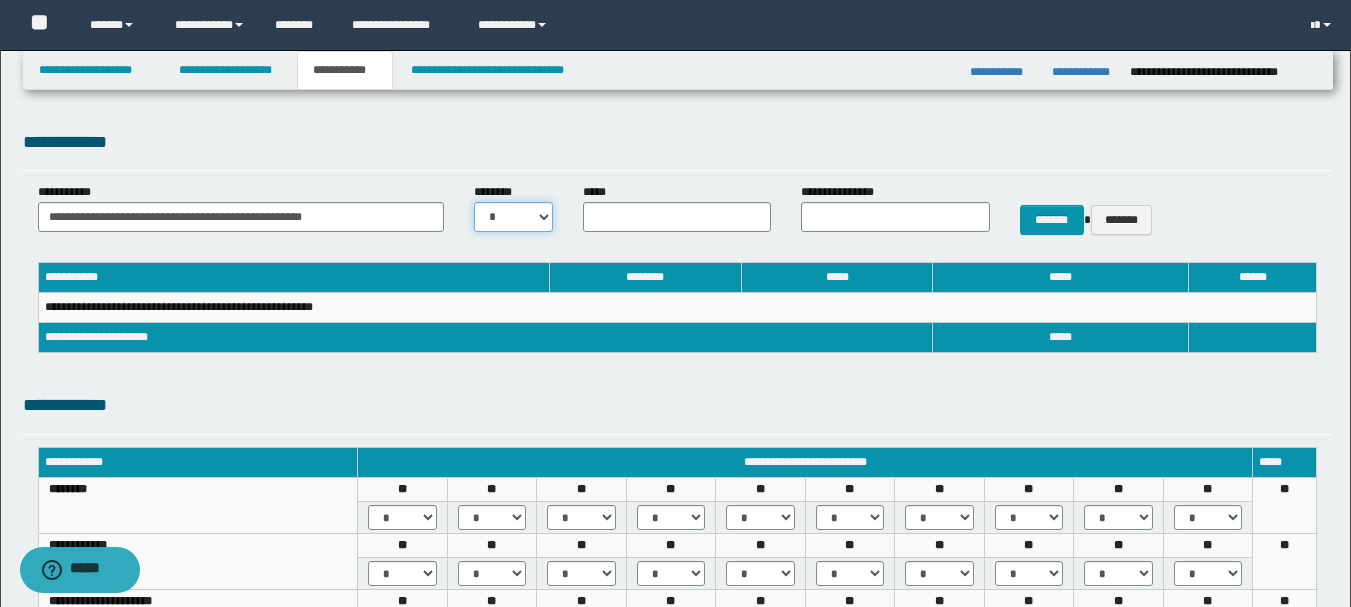 click on "*
*
*
*
*
*
*
*
*
**
**
**
**
**" at bounding box center (513, 217) 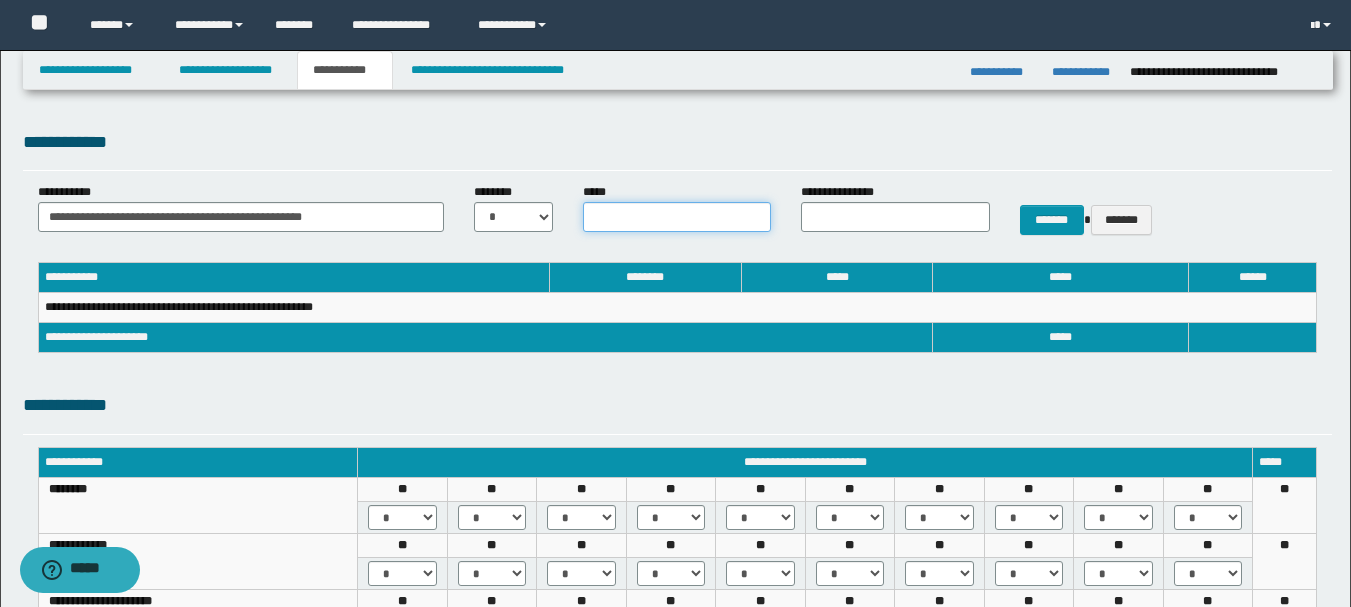 click on "*****" at bounding box center (677, 217) 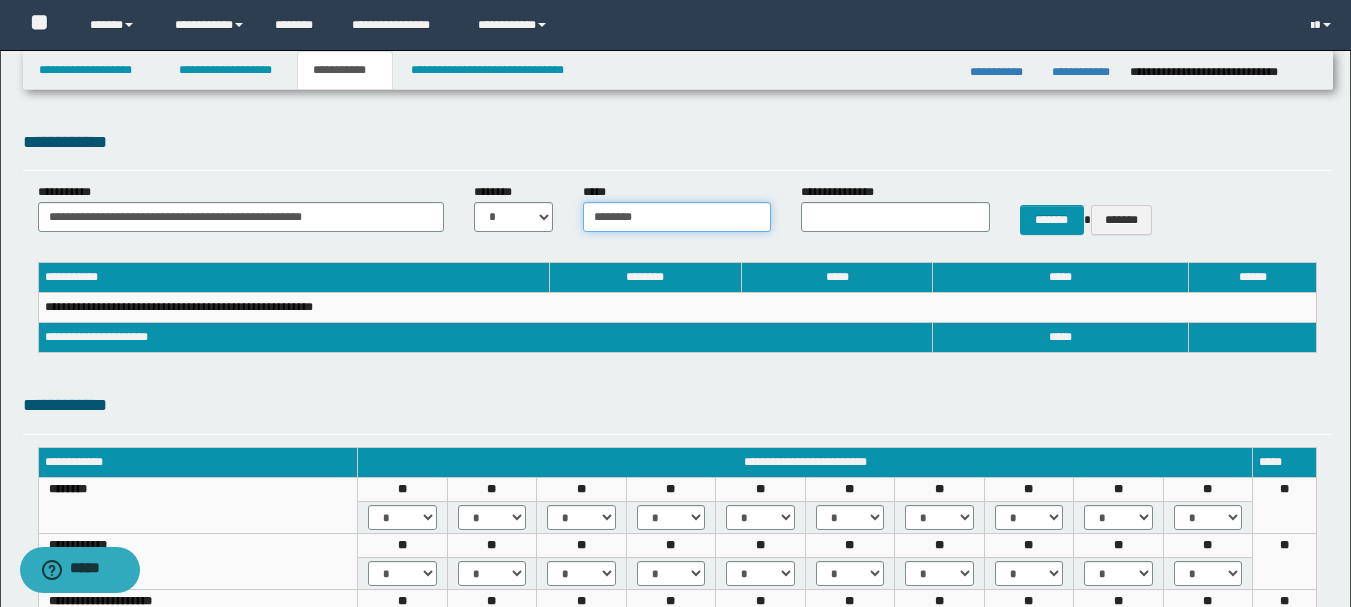 type on "********" 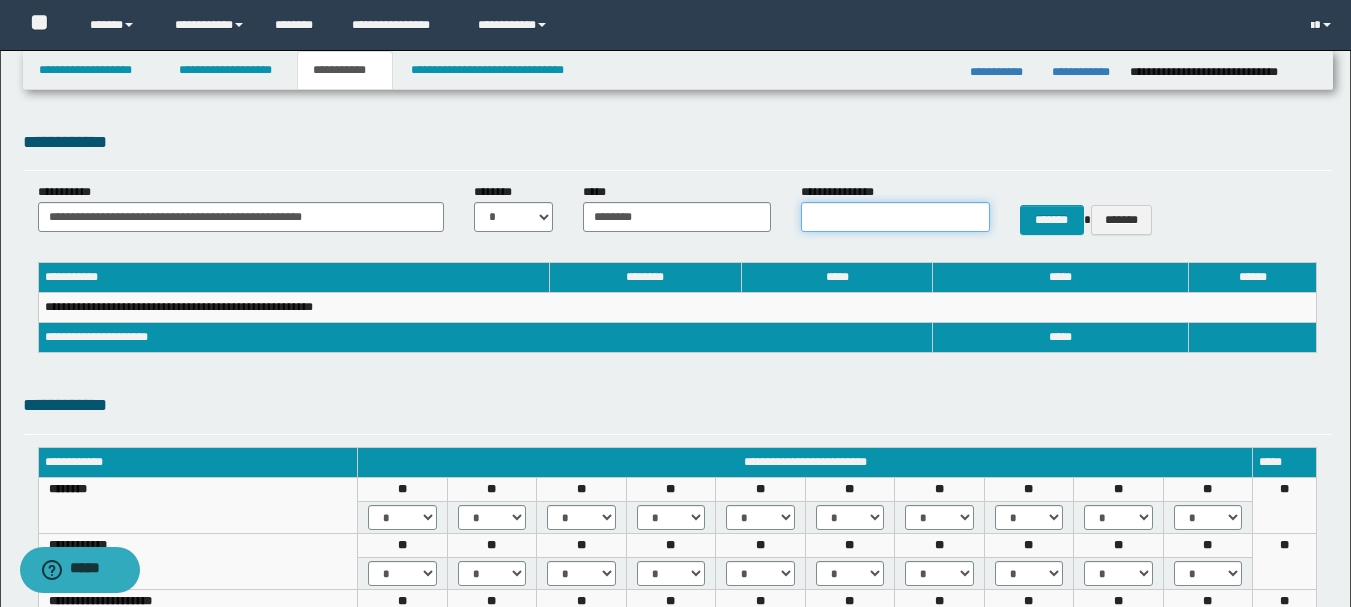 click on "**********" at bounding box center [895, 217] 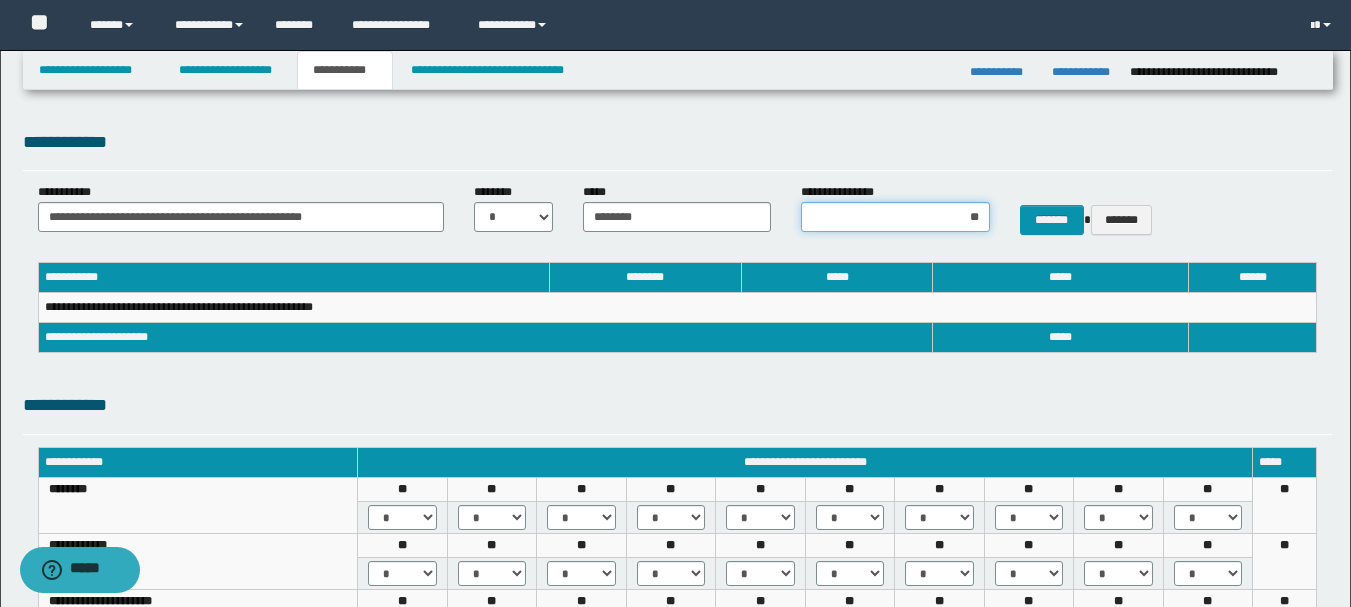 type on "***" 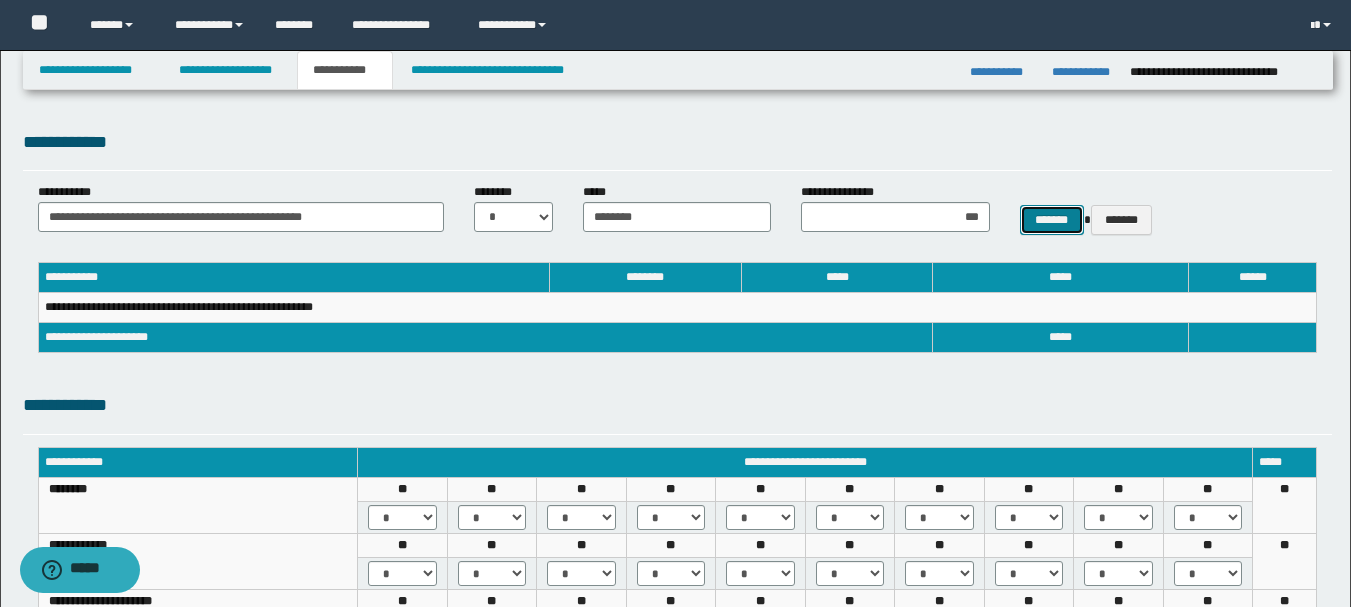 click on "*******" at bounding box center [1052, 220] 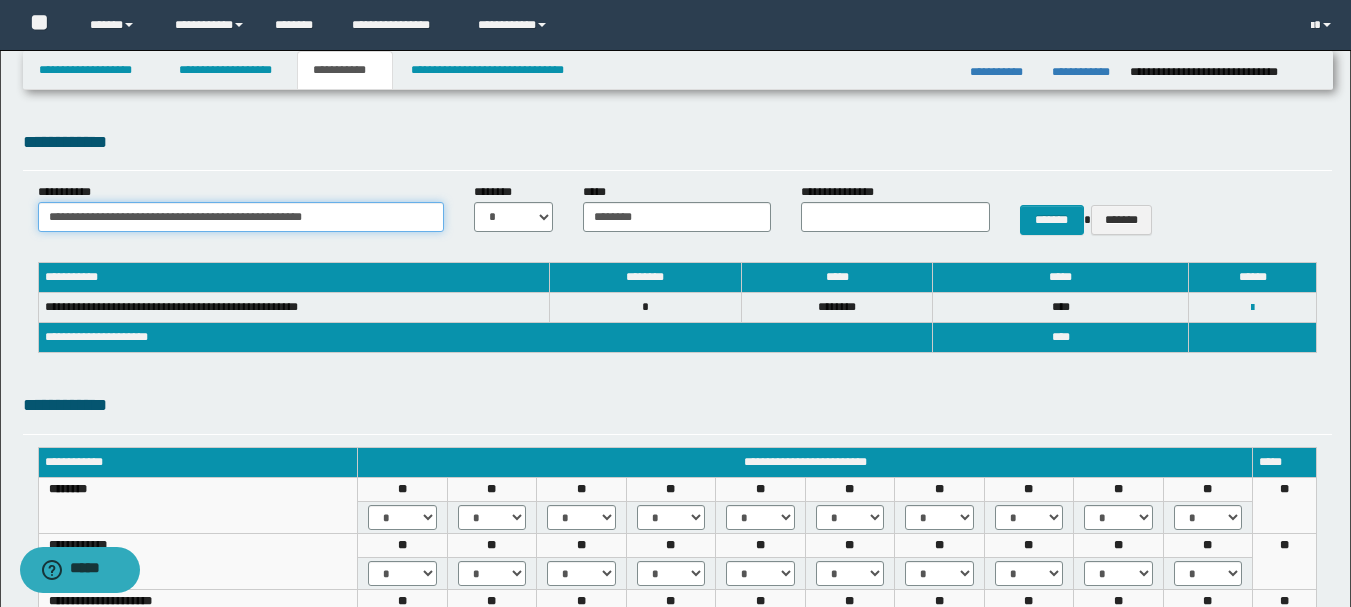 click on "**********" at bounding box center [241, 217] 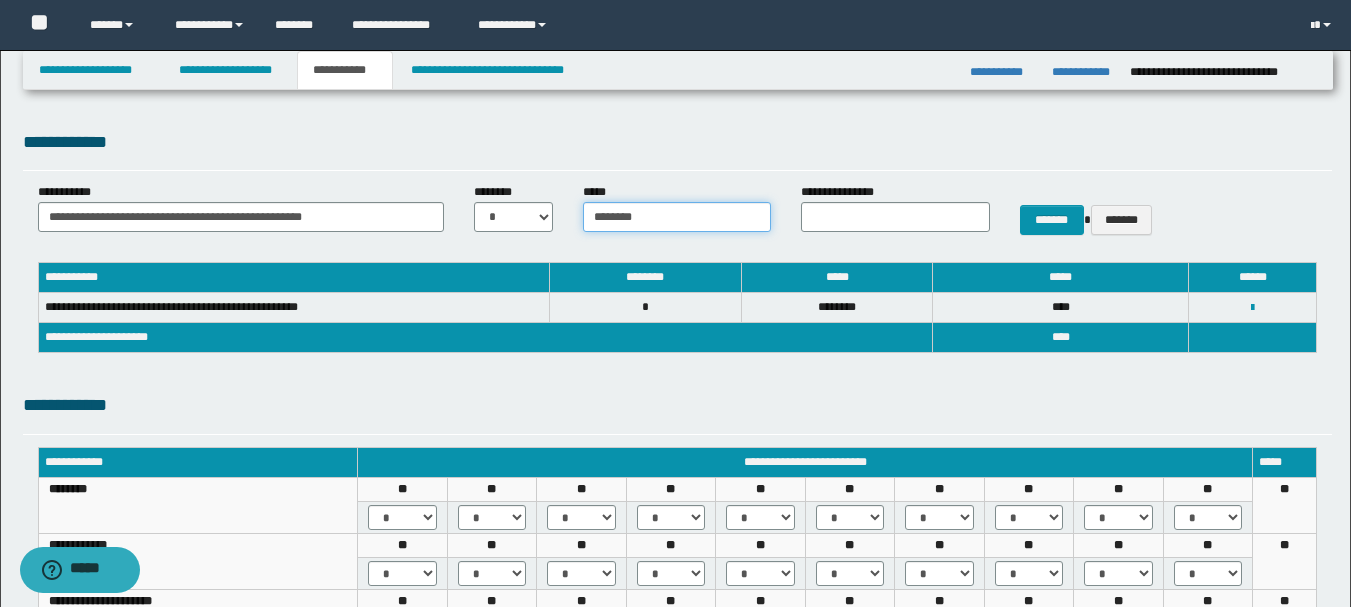 click on "********" at bounding box center [677, 217] 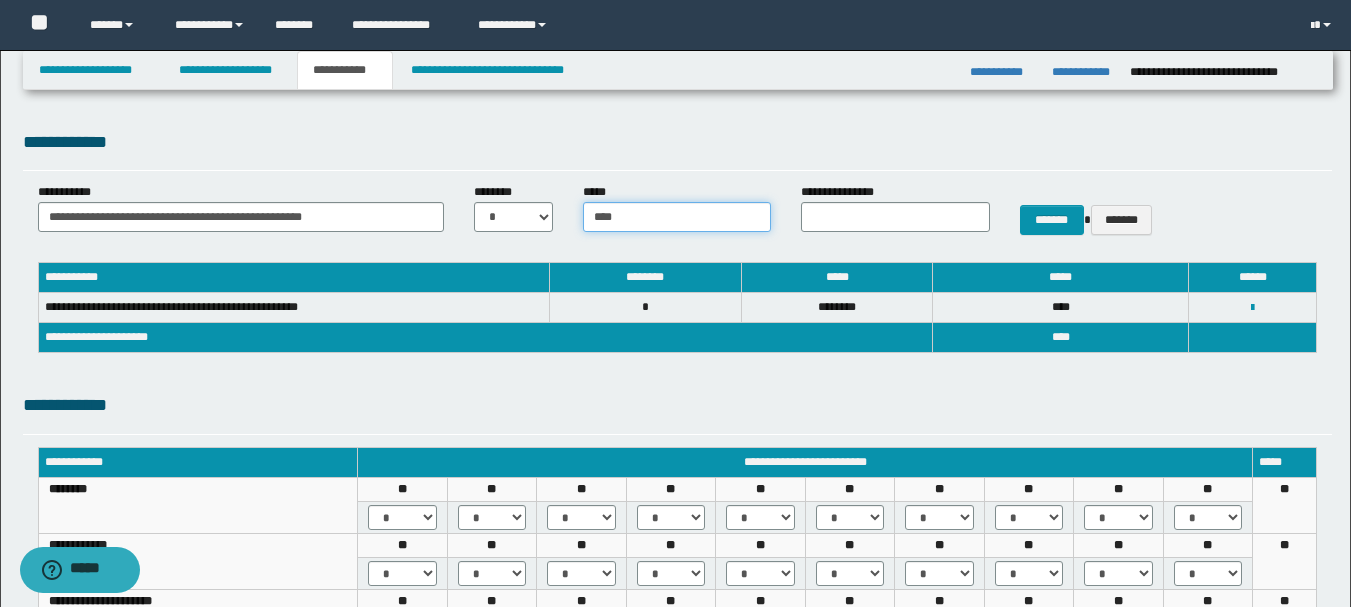 type on "****" 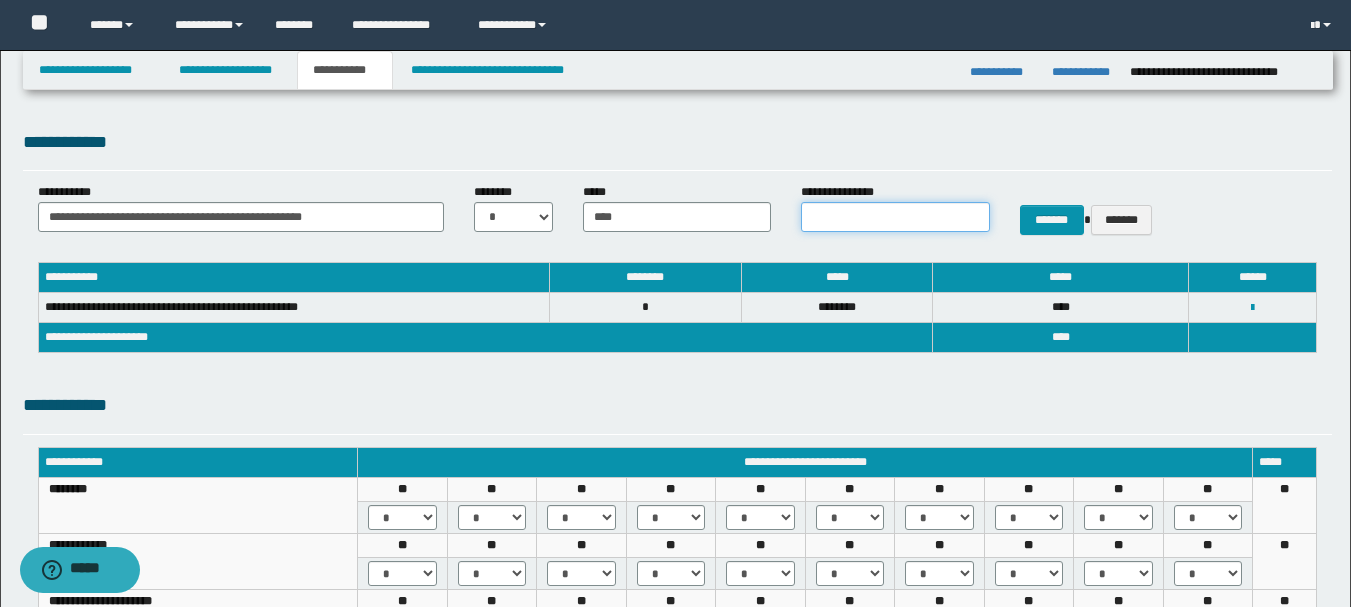 click on "**********" at bounding box center (895, 217) 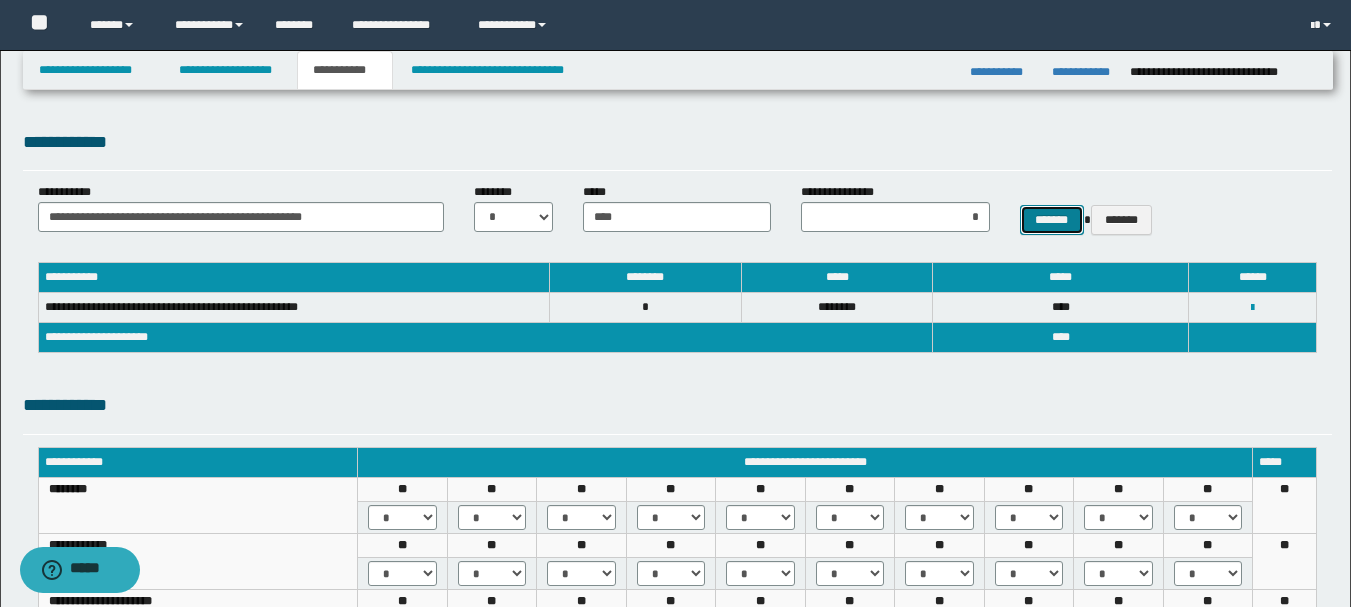 click on "*******" at bounding box center [1052, 220] 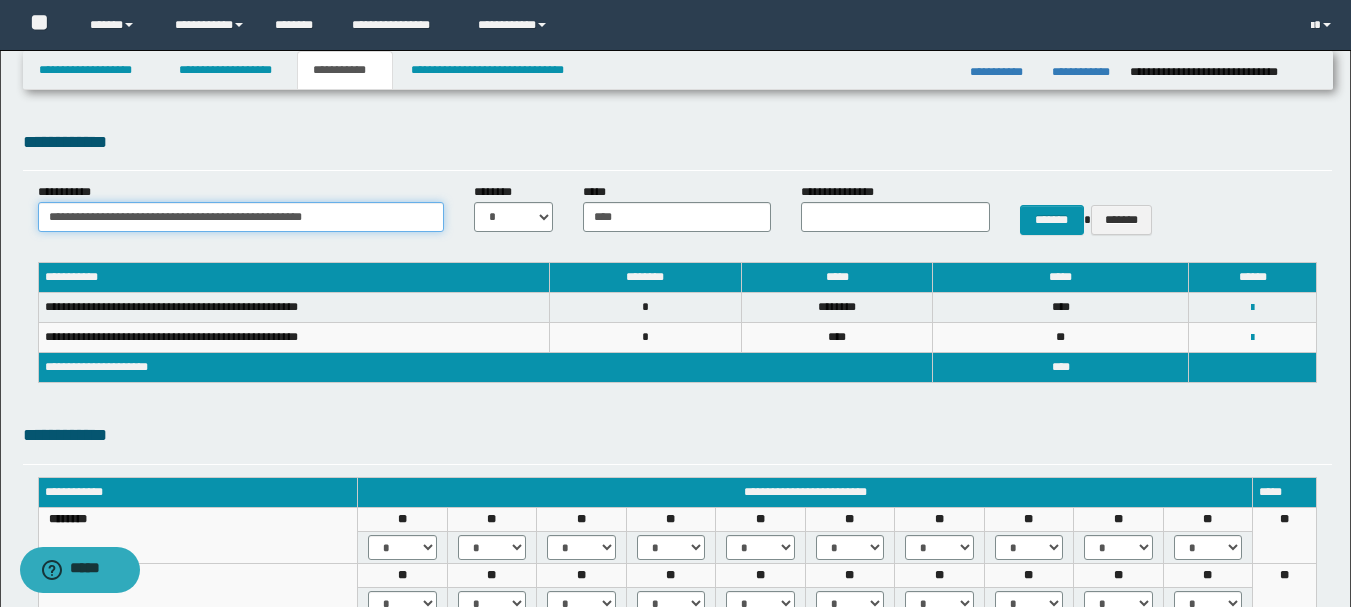 click on "**********" at bounding box center (241, 217) 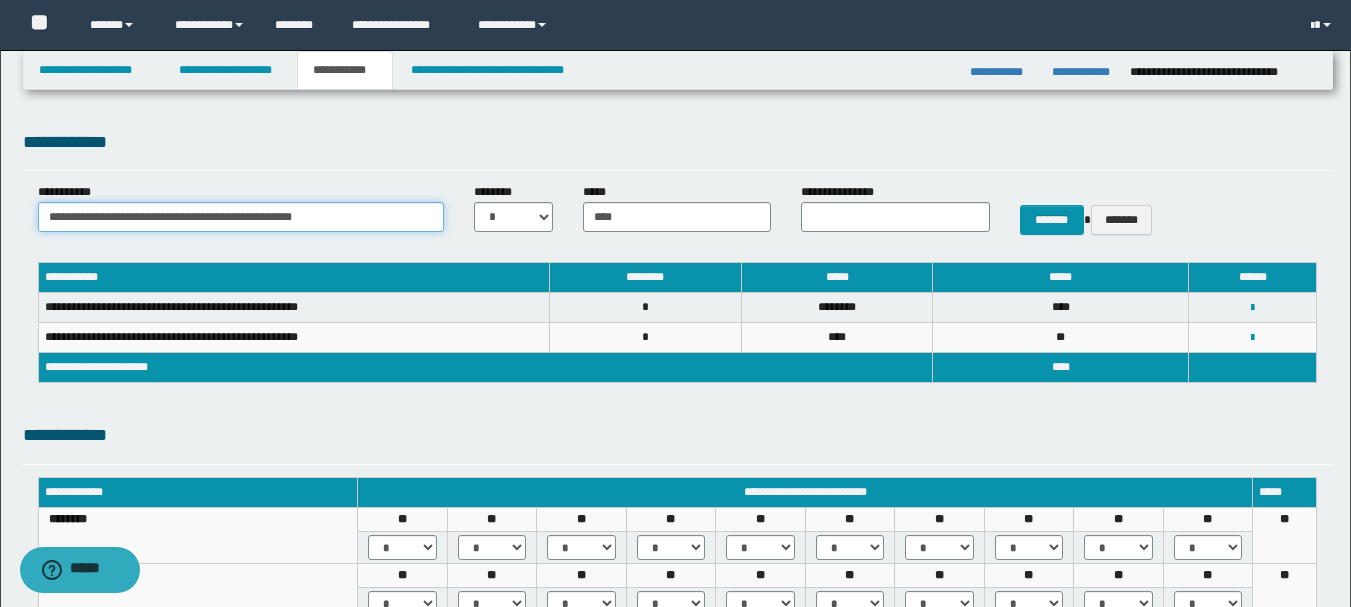 type on "**********" 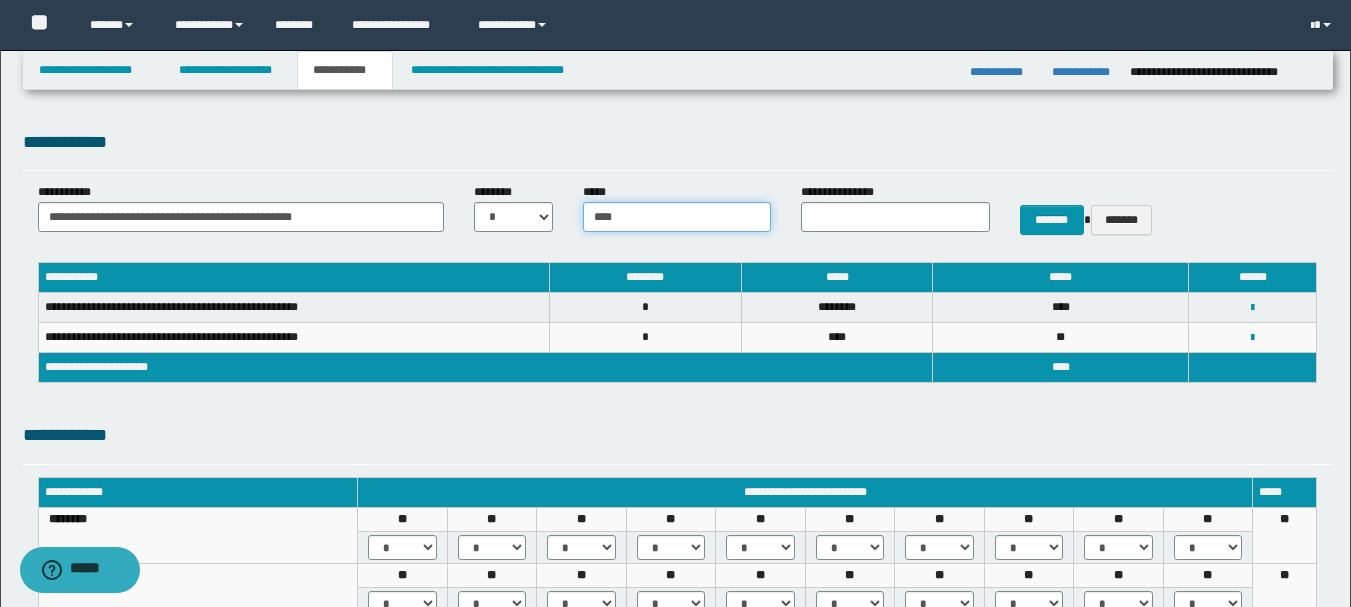 click on "****" at bounding box center [677, 217] 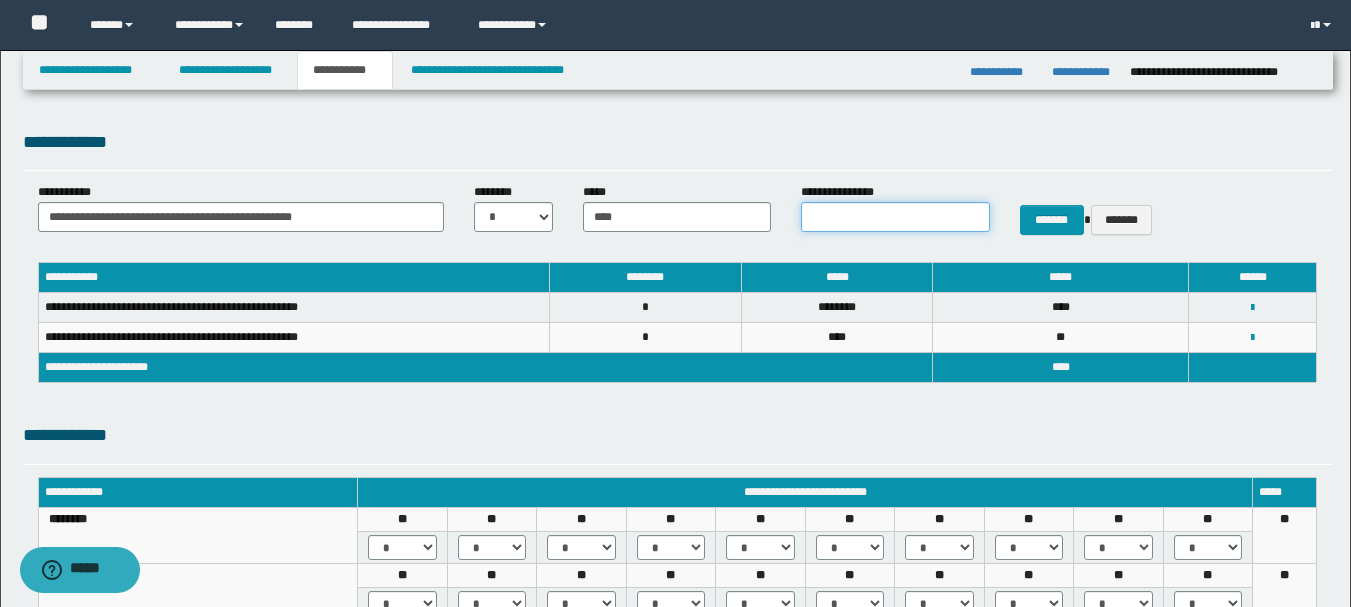 click on "**********" at bounding box center (895, 217) 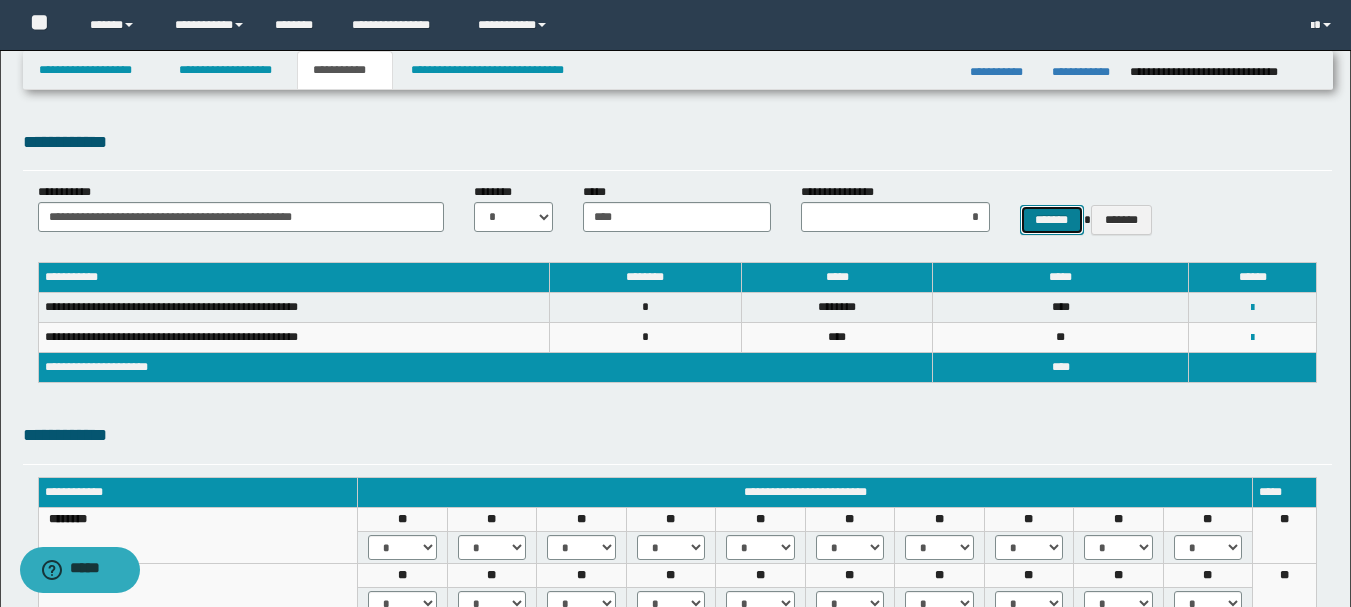 click on "*******" at bounding box center (1052, 220) 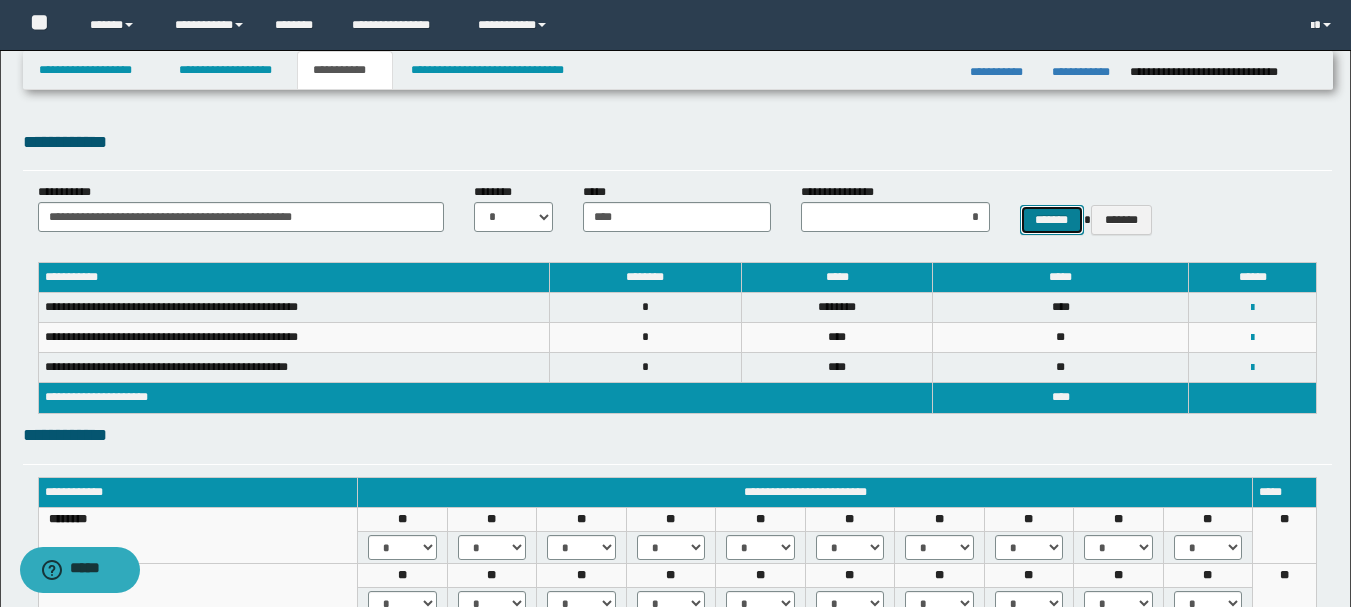 type 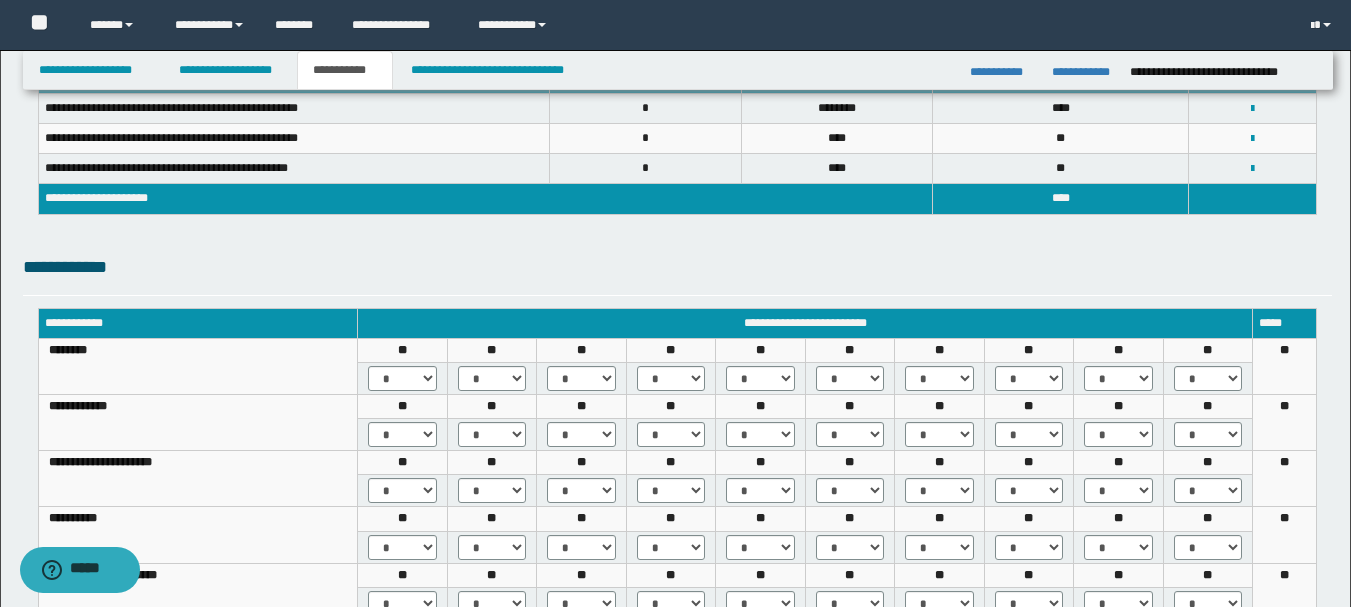 scroll, scrollTop: 200, scrollLeft: 0, axis: vertical 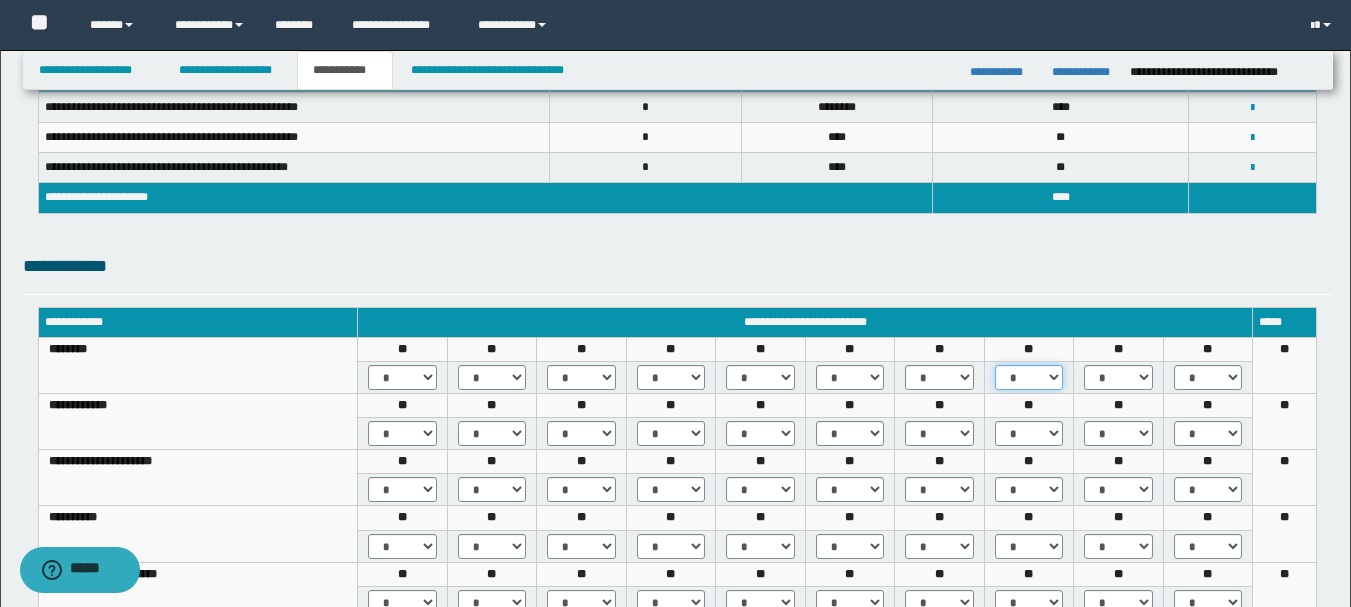 click on "* *** *** ***" at bounding box center (1029, 377) 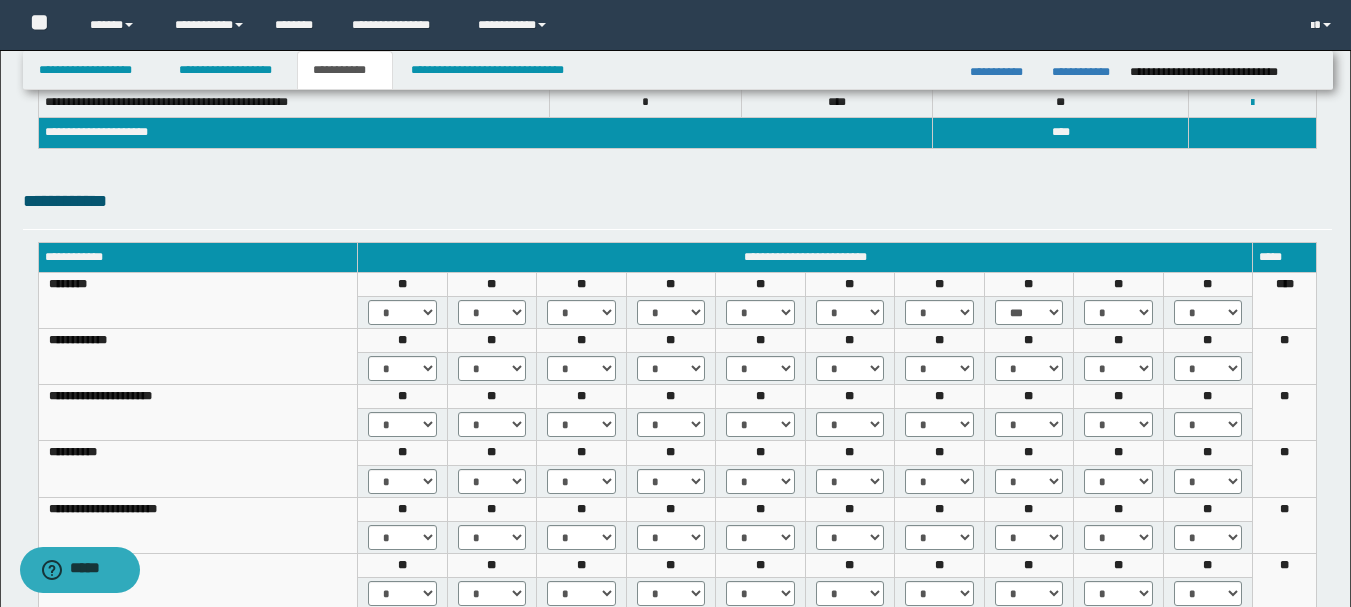 scroll, scrollTop: 300, scrollLeft: 0, axis: vertical 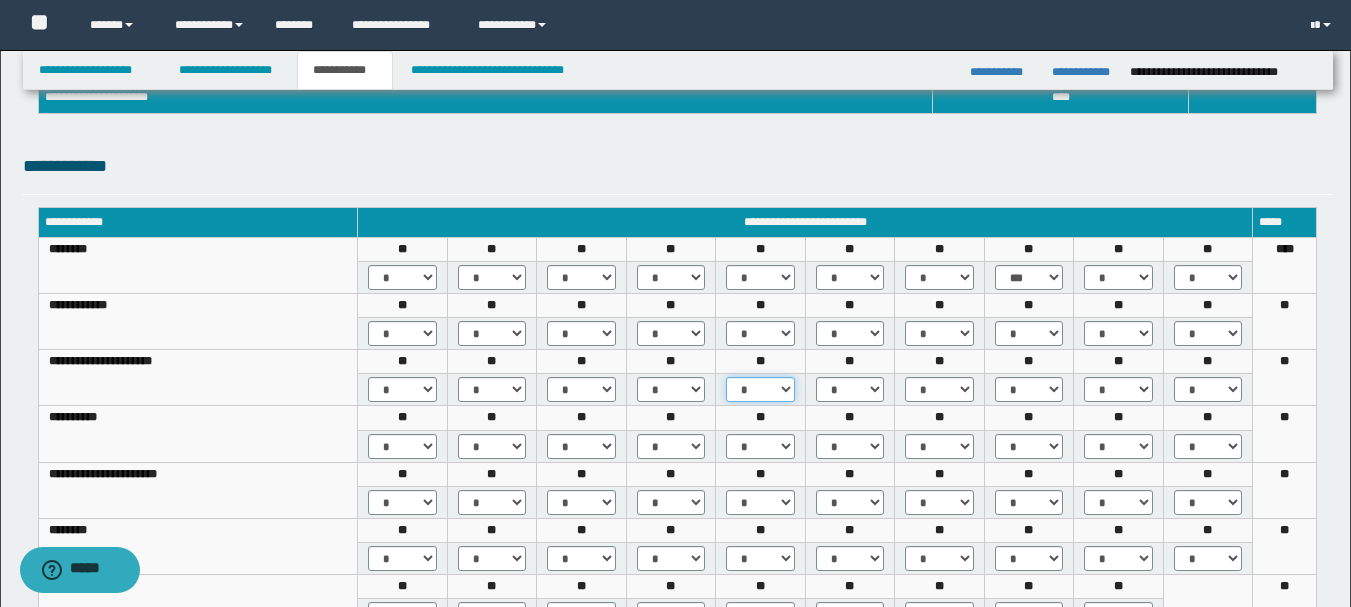 click on "* *** *** ***" at bounding box center (760, 389) 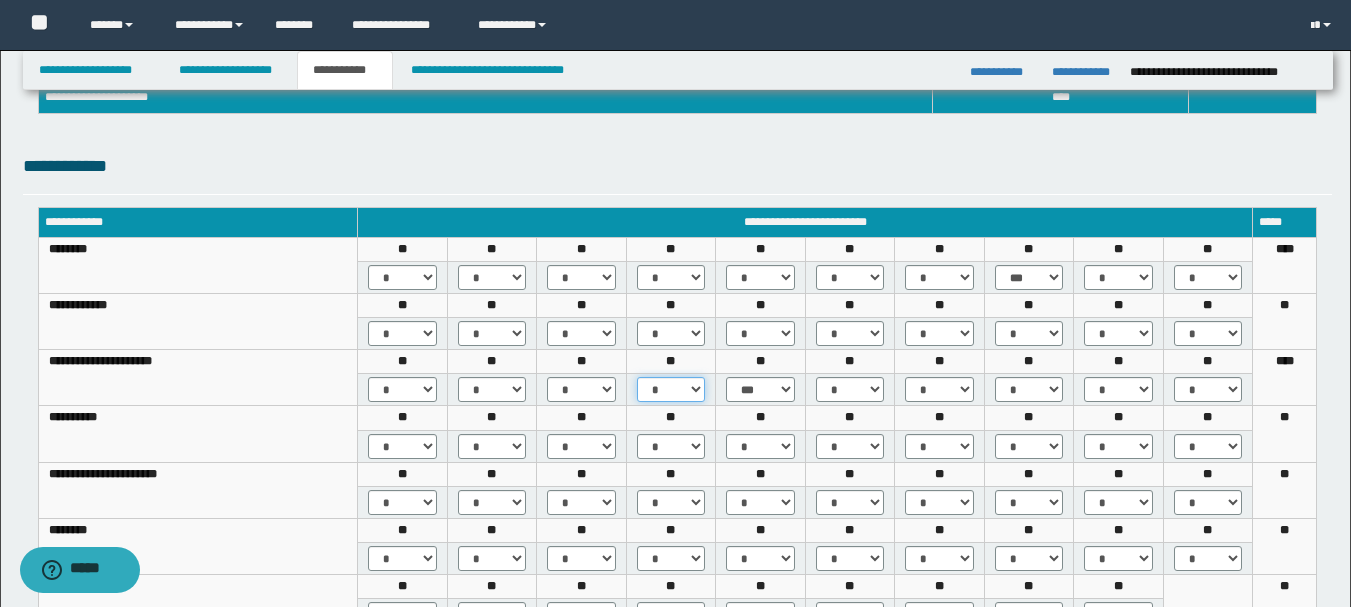 click on "* *** *** ***" at bounding box center [671, 389] 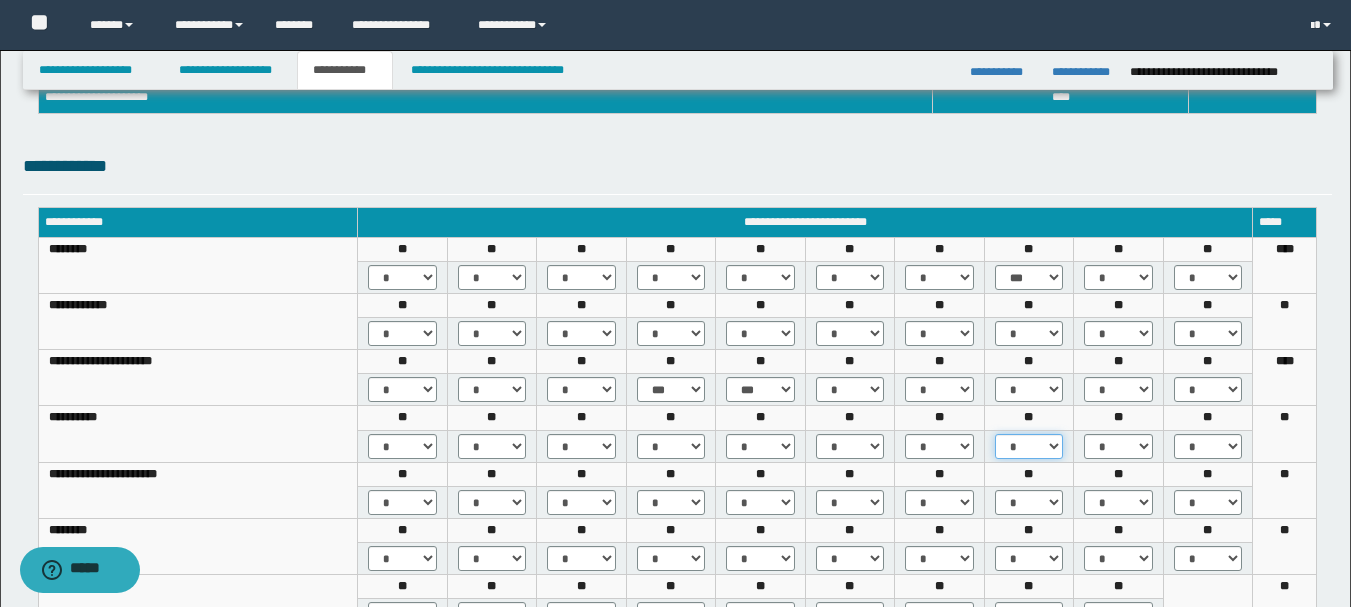 click on "* *** *** ***" at bounding box center [1029, 446] 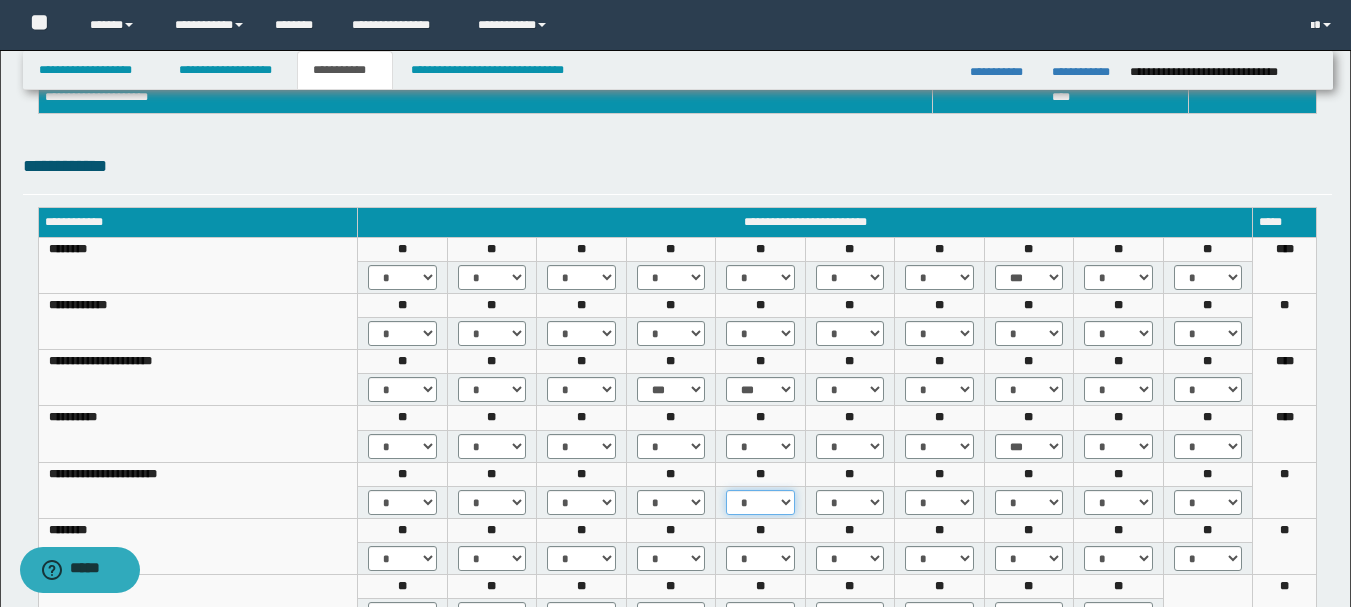 click on "* *** *** ***" at bounding box center (760, 502) 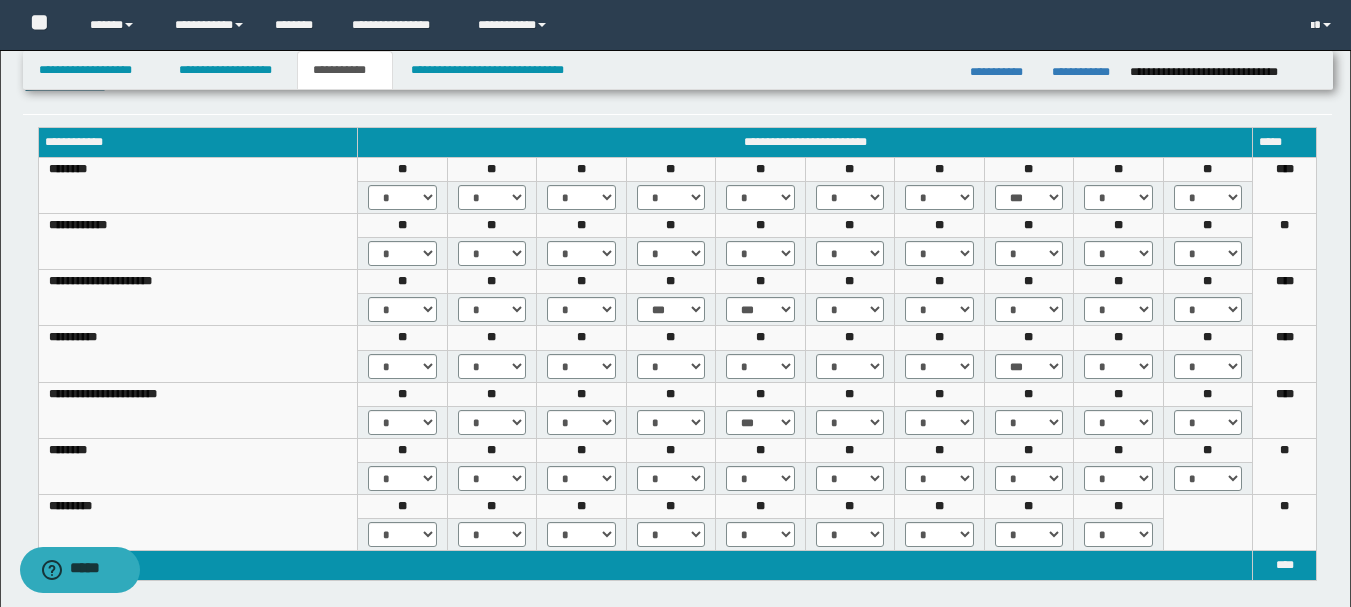 scroll, scrollTop: 500, scrollLeft: 0, axis: vertical 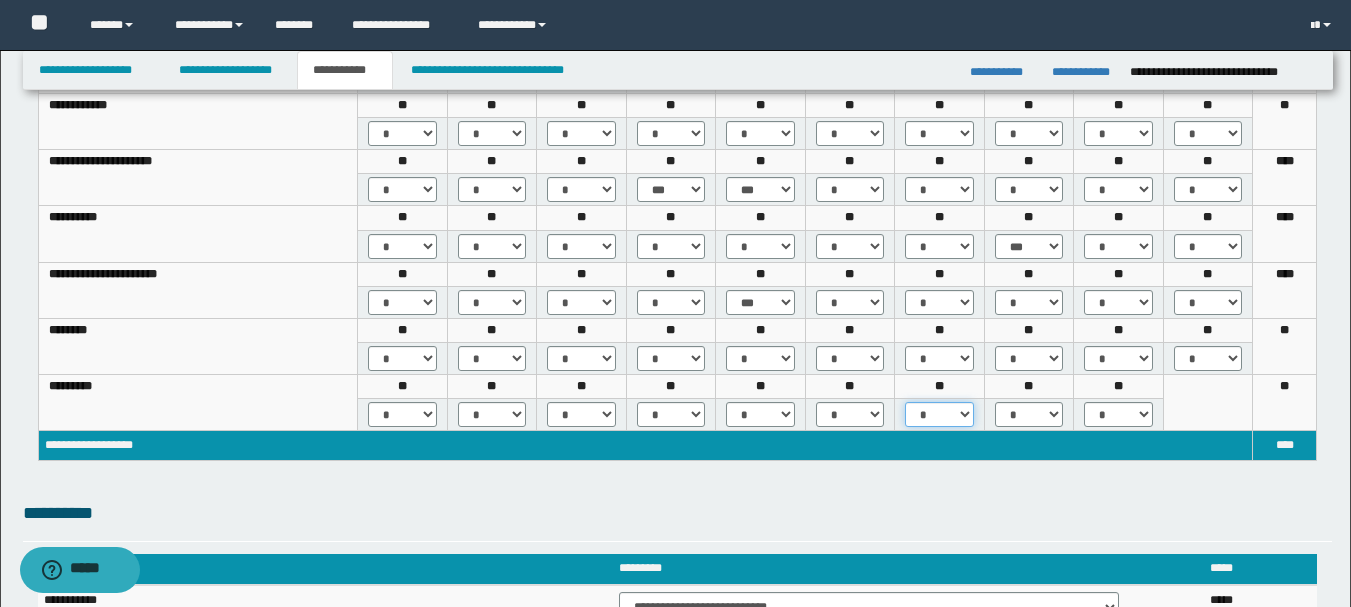 click on "* *** *** ***" at bounding box center [939, 414] 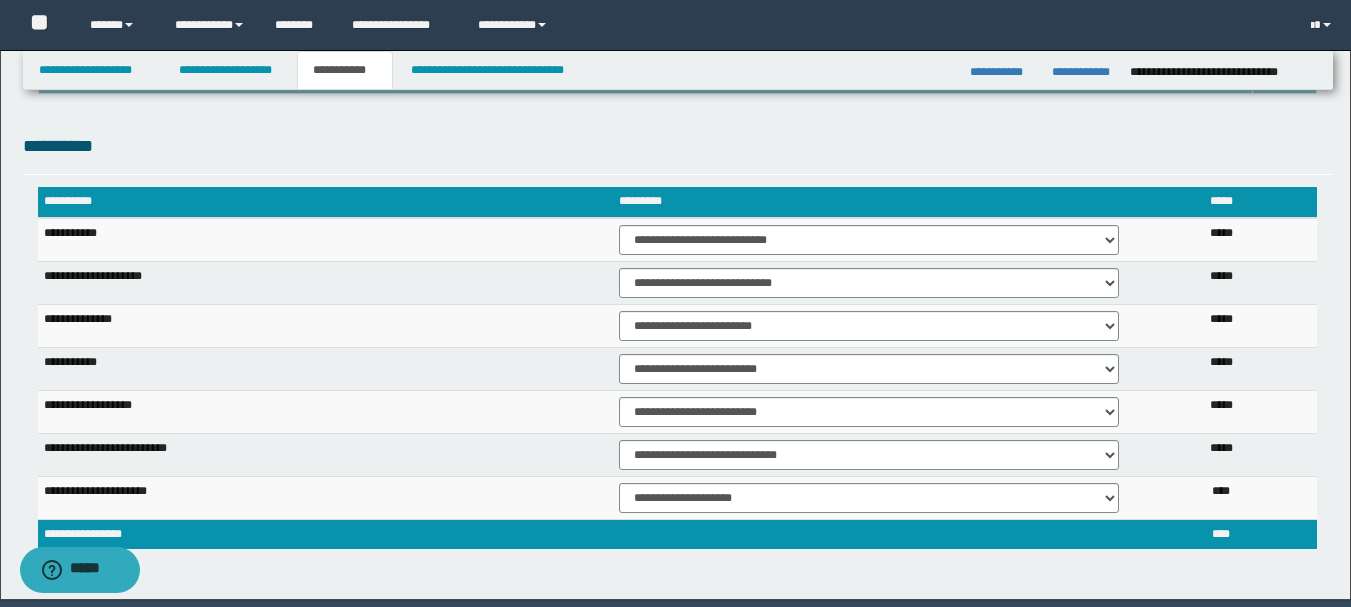 scroll, scrollTop: 900, scrollLeft: 0, axis: vertical 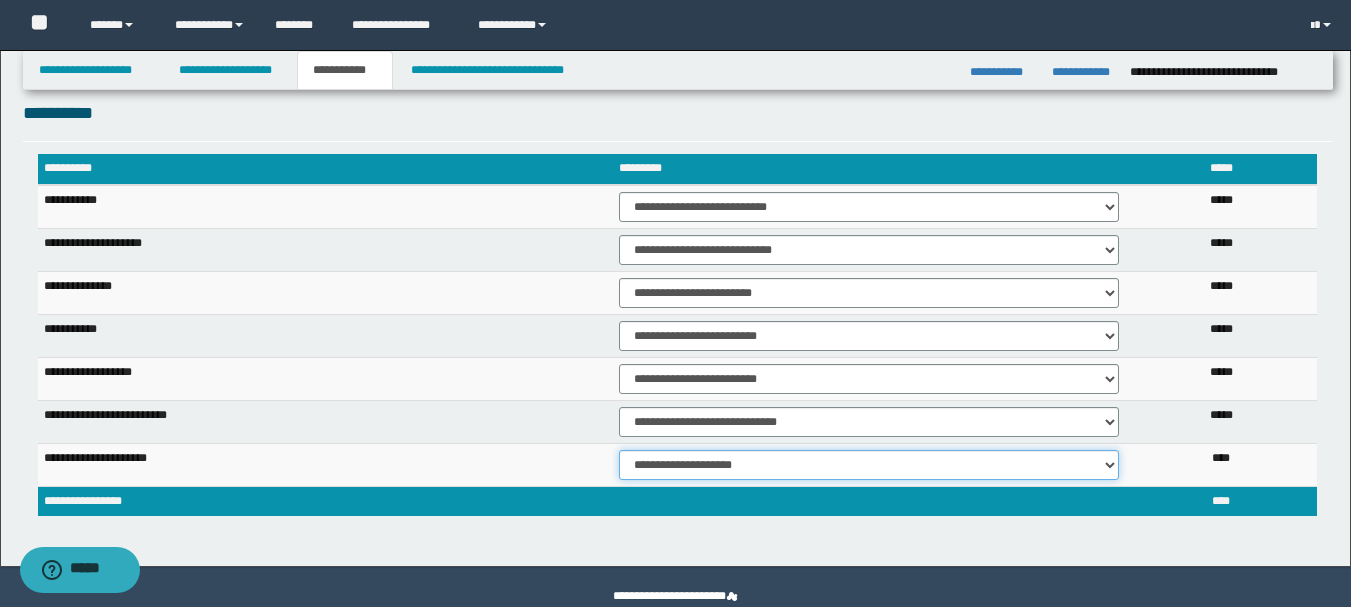 click on "**********" at bounding box center (869, 465) 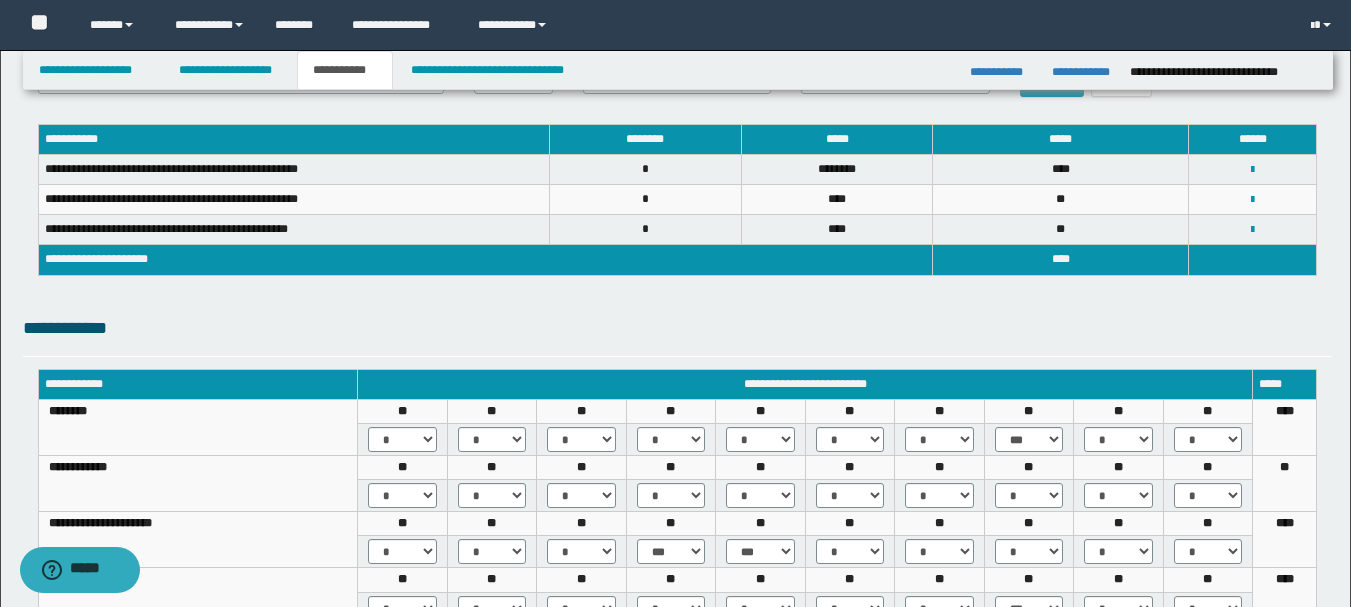 scroll, scrollTop: 137, scrollLeft: 0, axis: vertical 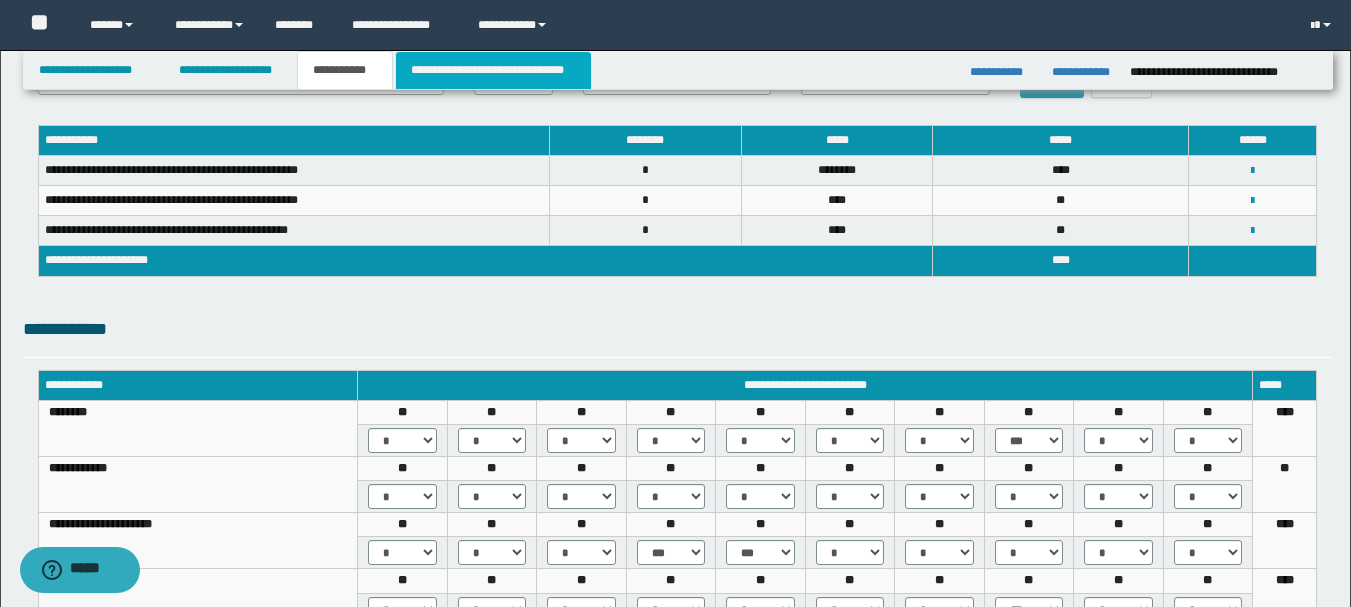 click on "**********" at bounding box center (493, 70) 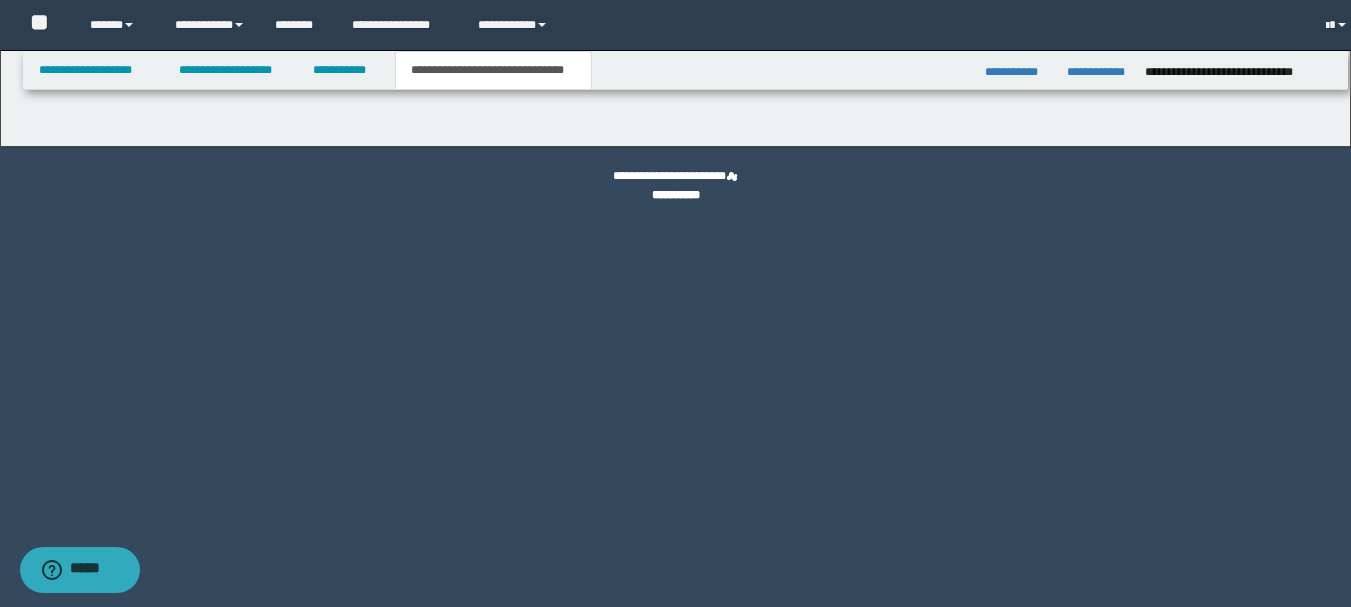 scroll, scrollTop: 0, scrollLeft: 0, axis: both 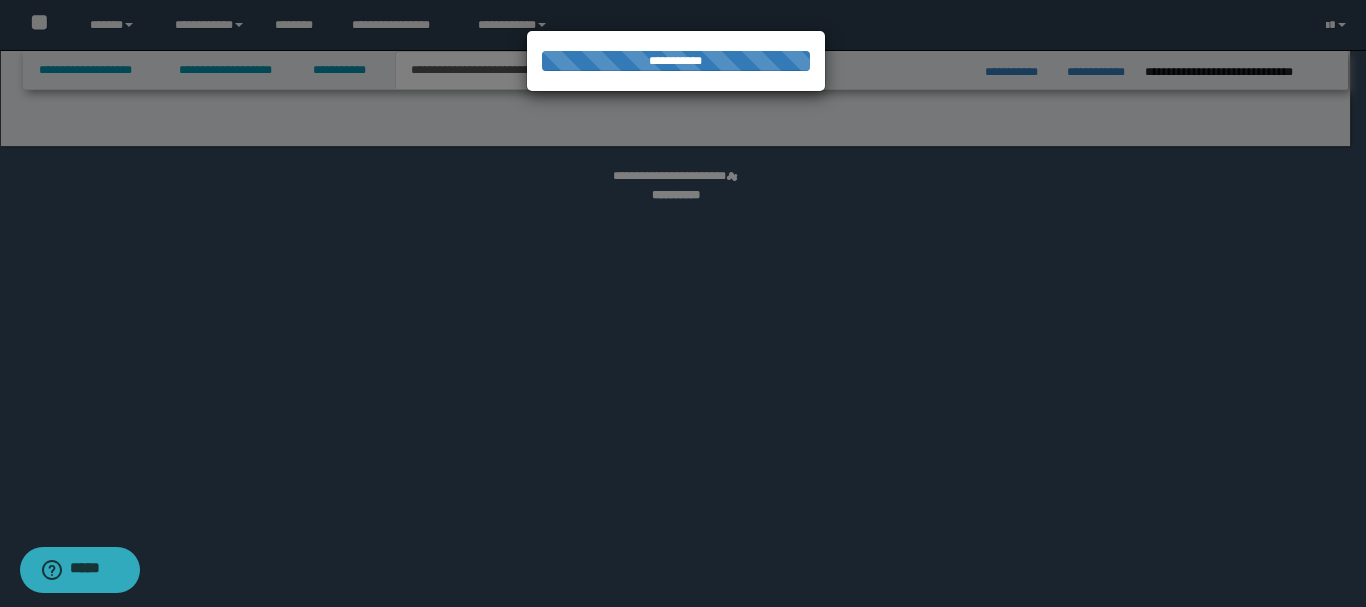 select on "*" 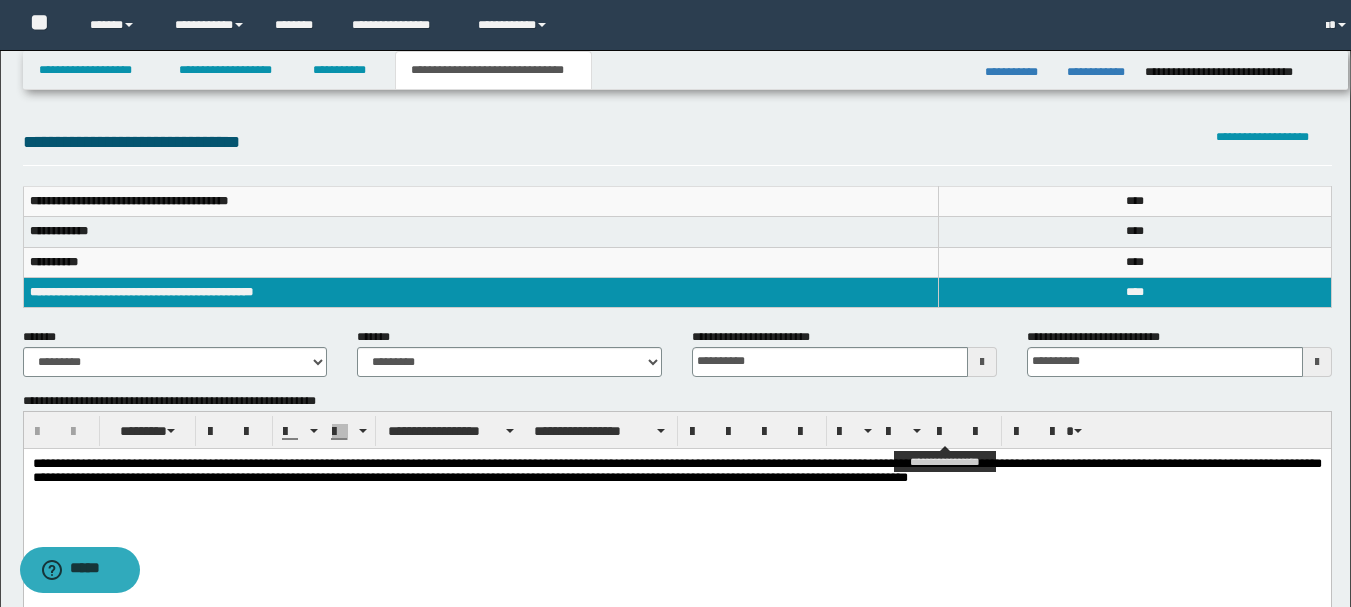 scroll, scrollTop: 0, scrollLeft: 0, axis: both 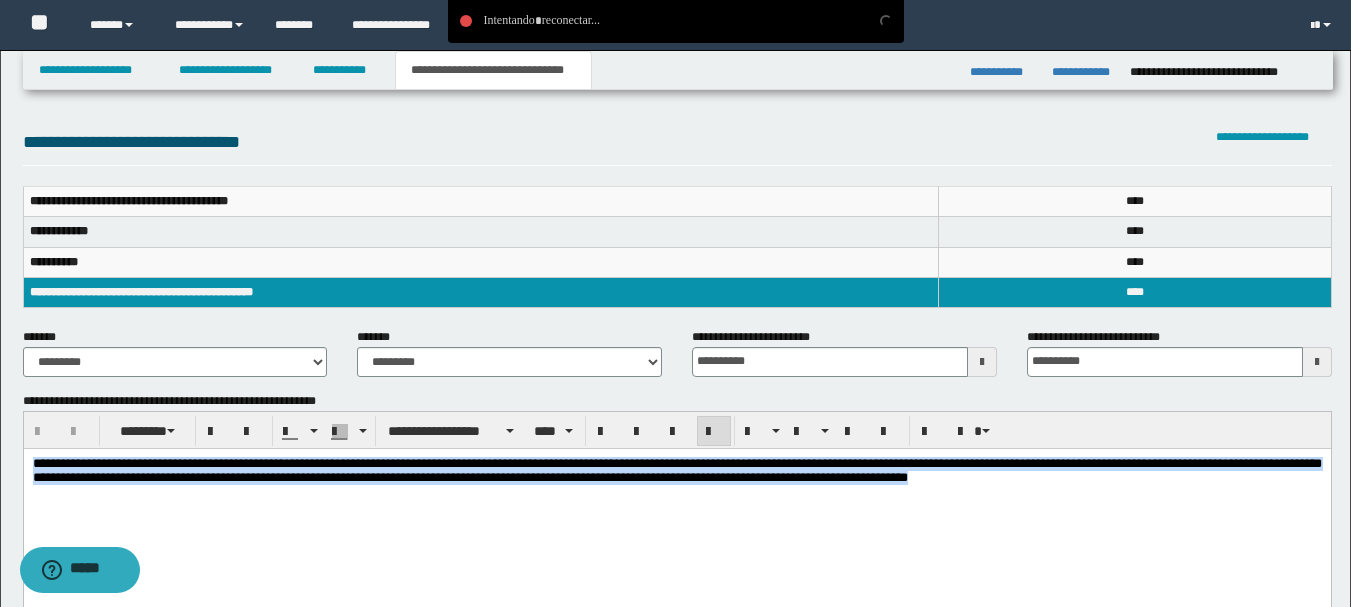 drag, startPoint x: 136, startPoint y: 497, endPoint x: 31, endPoint y: 915, distance: 430.98608 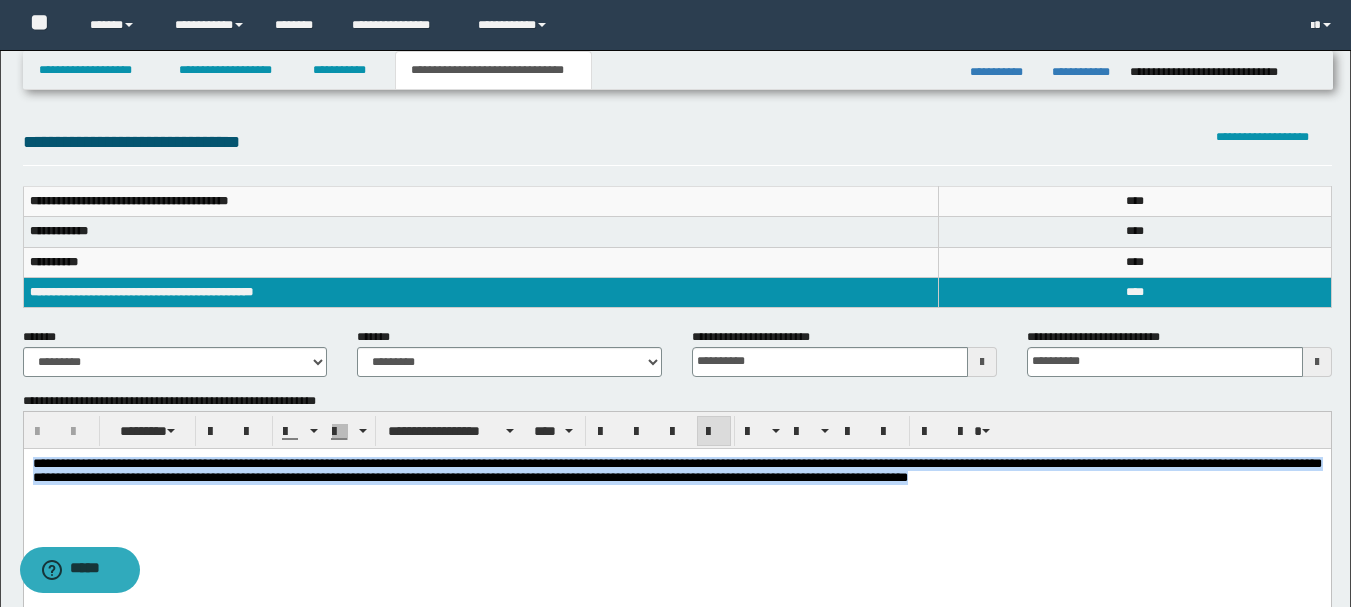 type 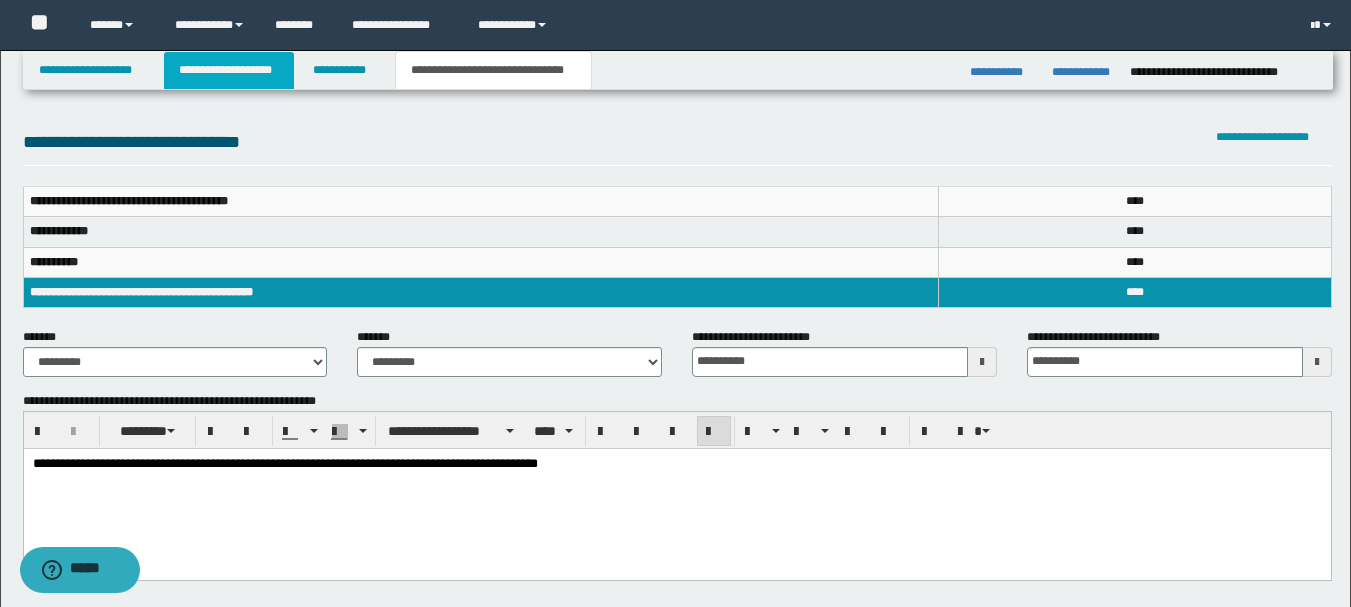 click on "**********" at bounding box center [229, 70] 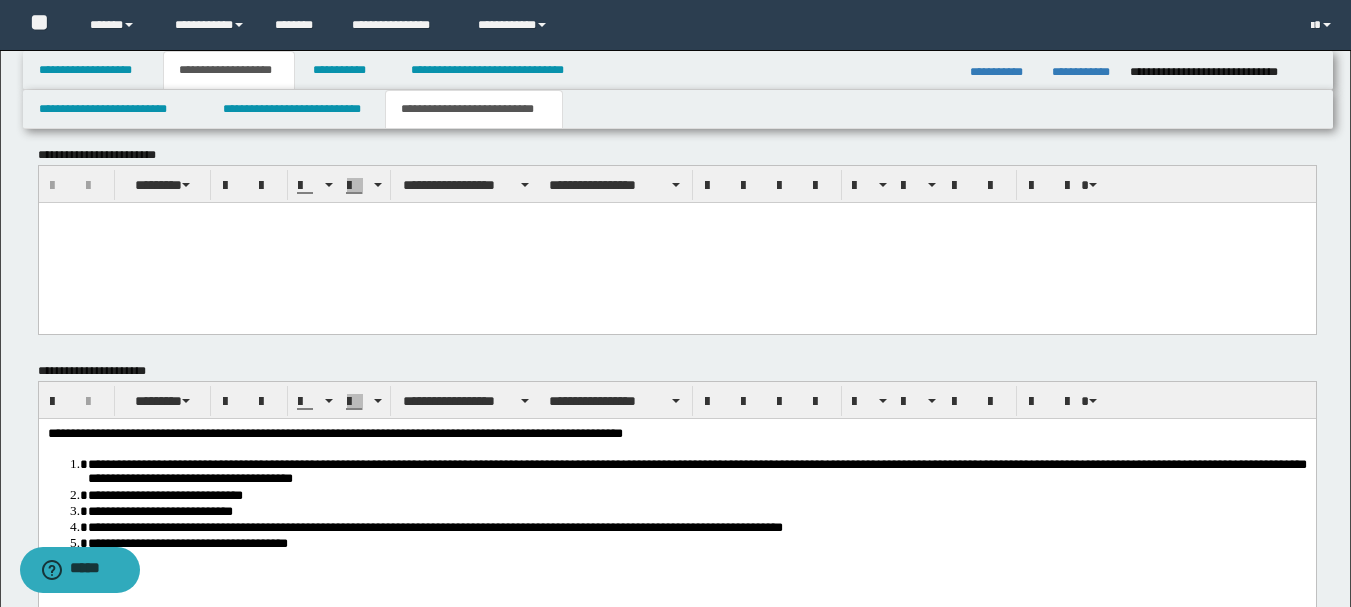 scroll, scrollTop: 913, scrollLeft: 0, axis: vertical 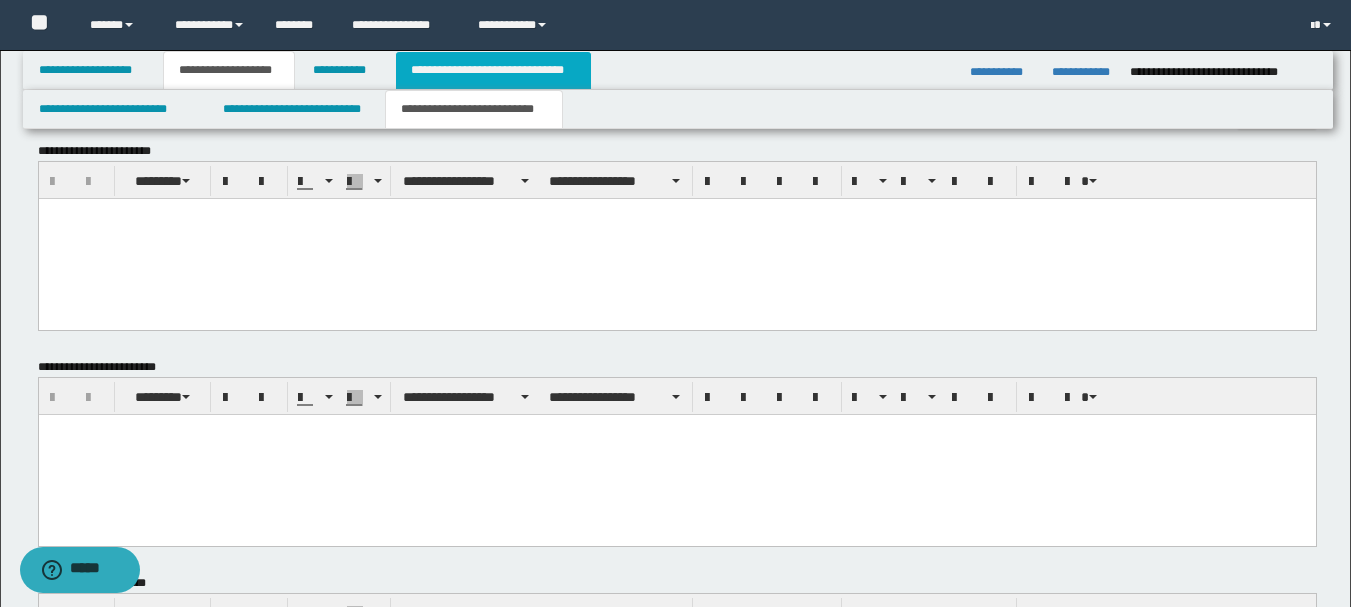 click on "**********" at bounding box center (493, 70) 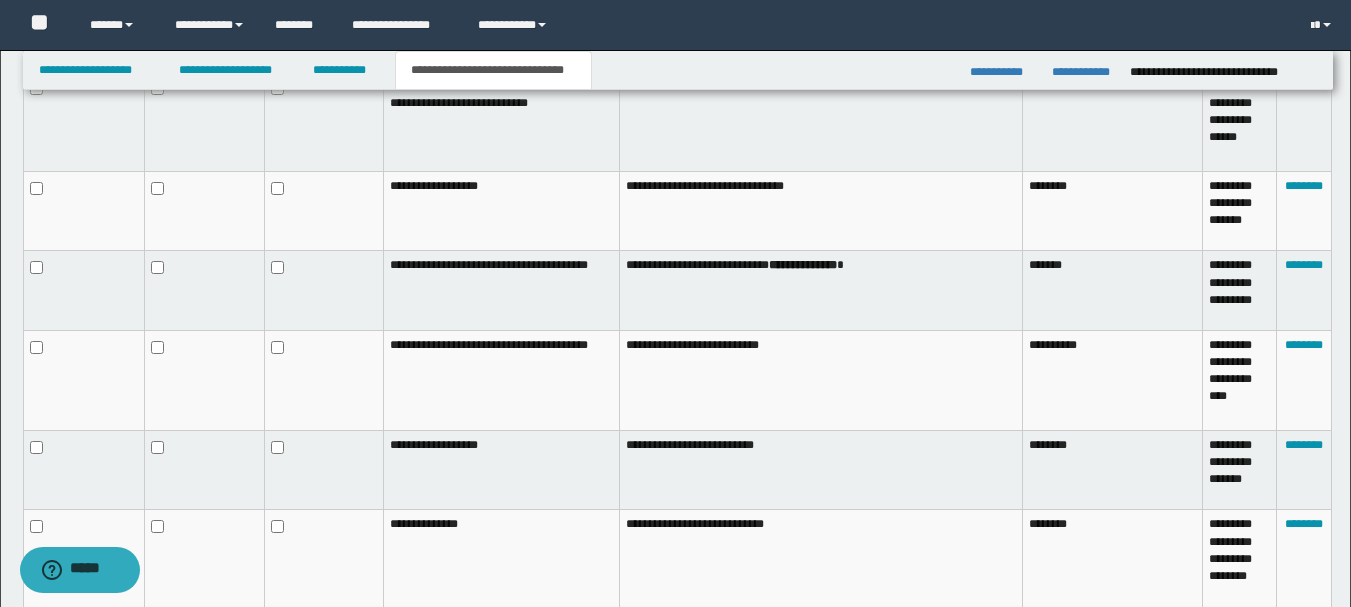 scroll, scrollTop: 1202, scrollLeft: 0, axis: vertical 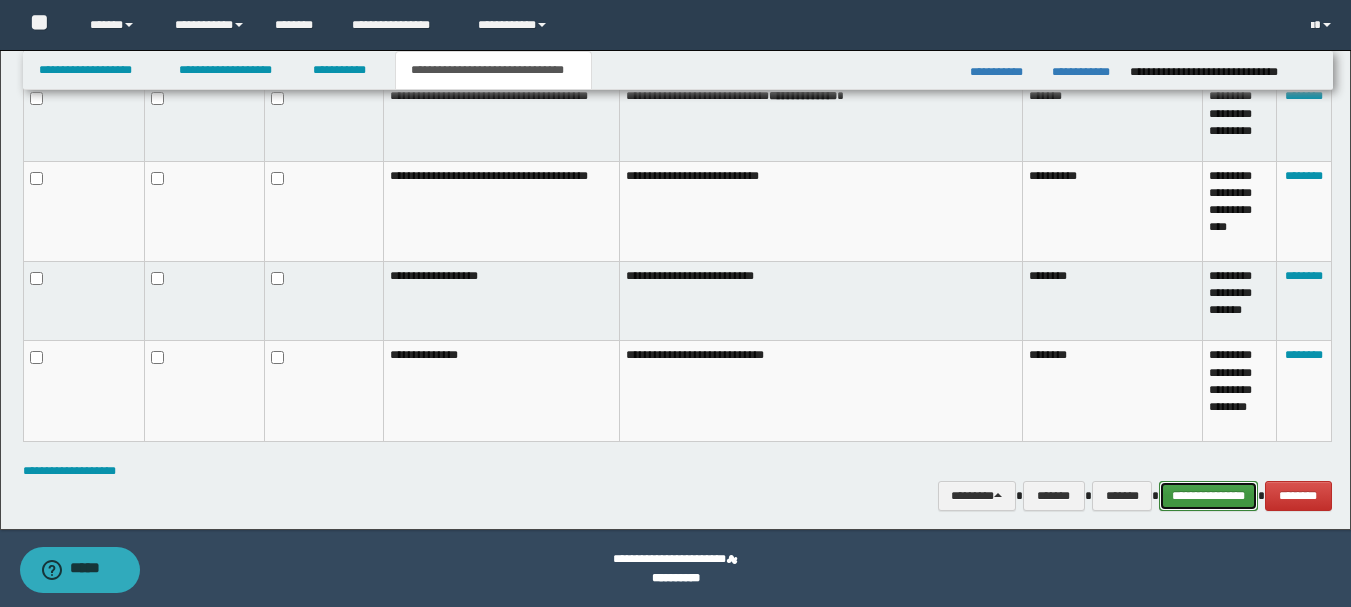 click on "**********" at bounding box center [1208, 496] 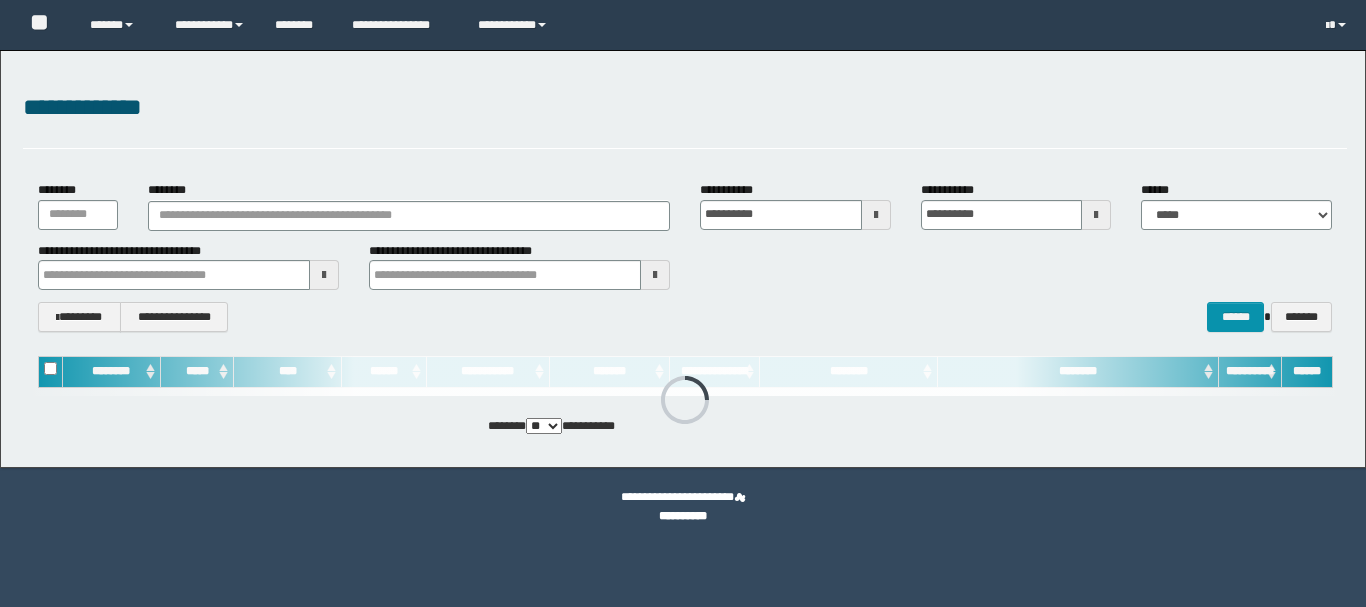 scroll, scrollTop: 0, scrollLeft: 0, axis: both 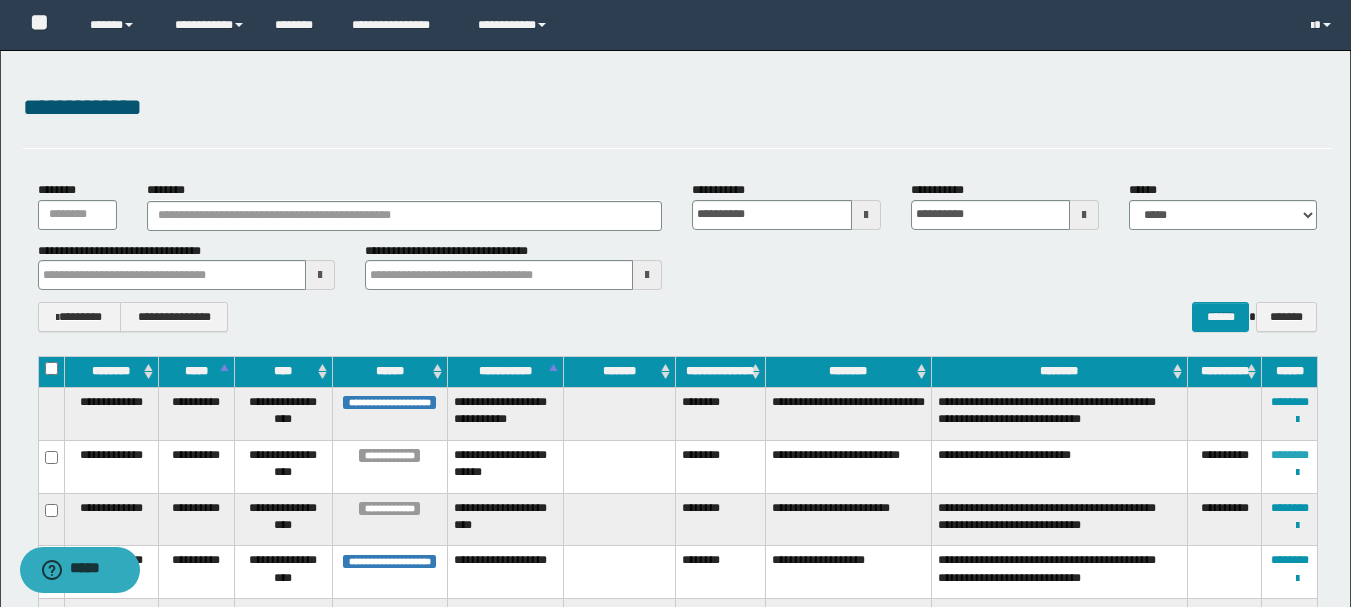 click on "********" at bounding box center (1290, 455) 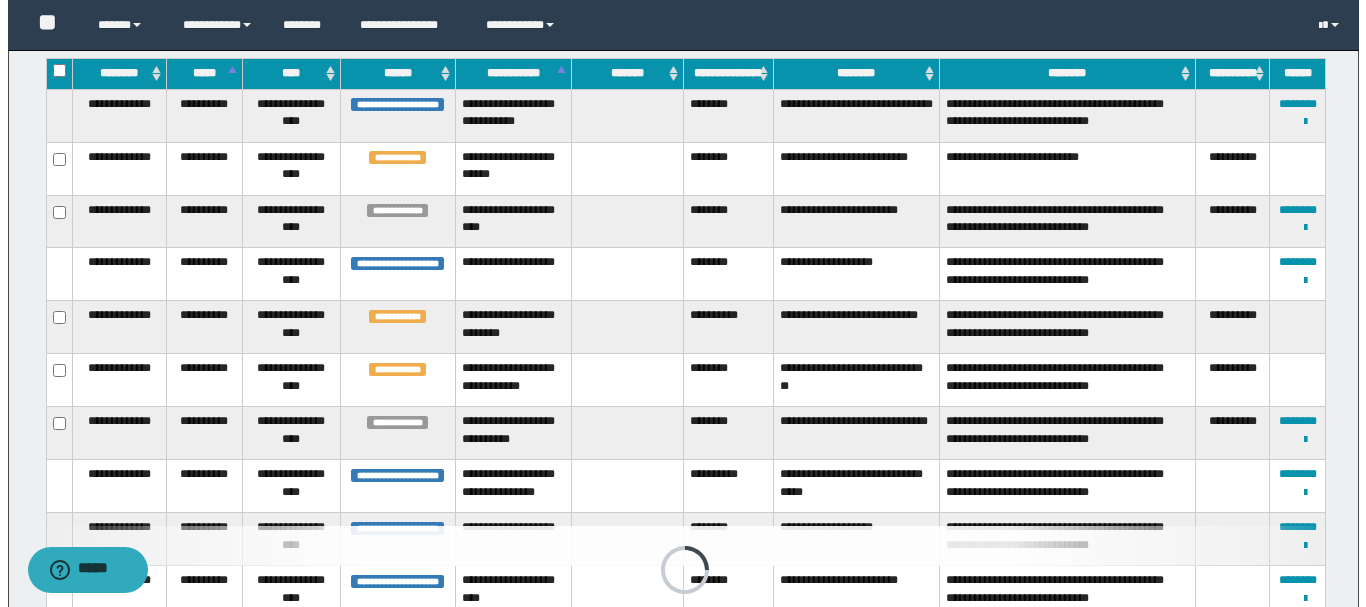 scroll, scrollTop: 300, scrollLeft: 0, axis: vertical 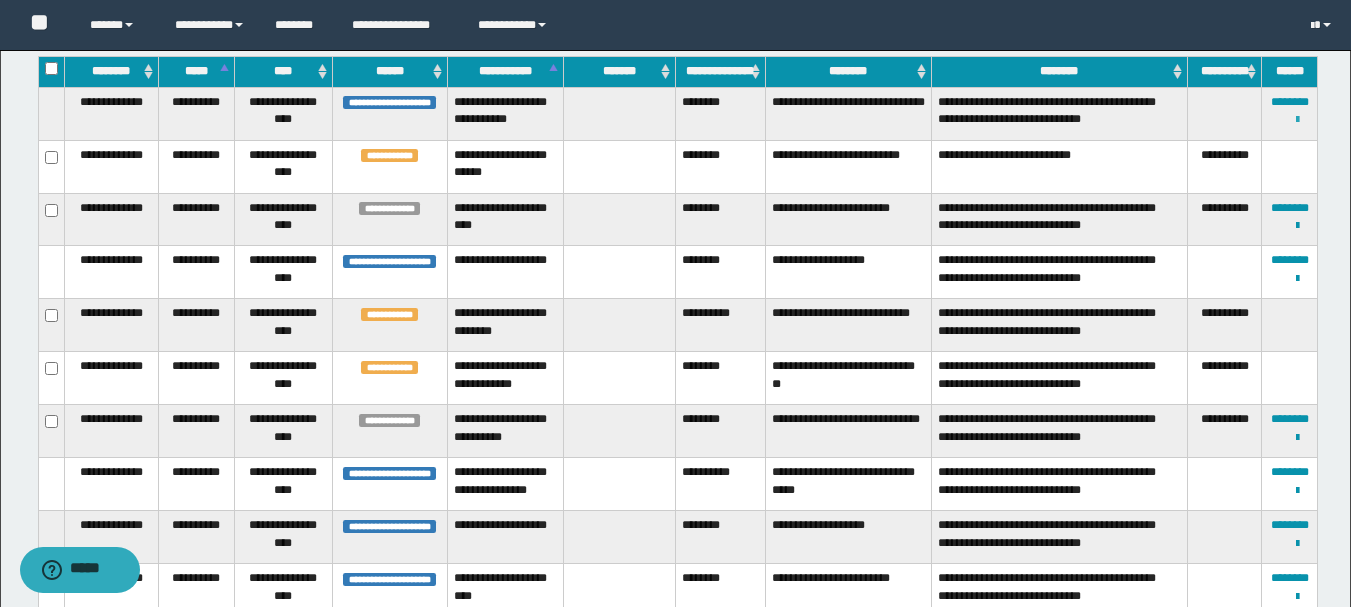 click at bounding box center [1297, 120] 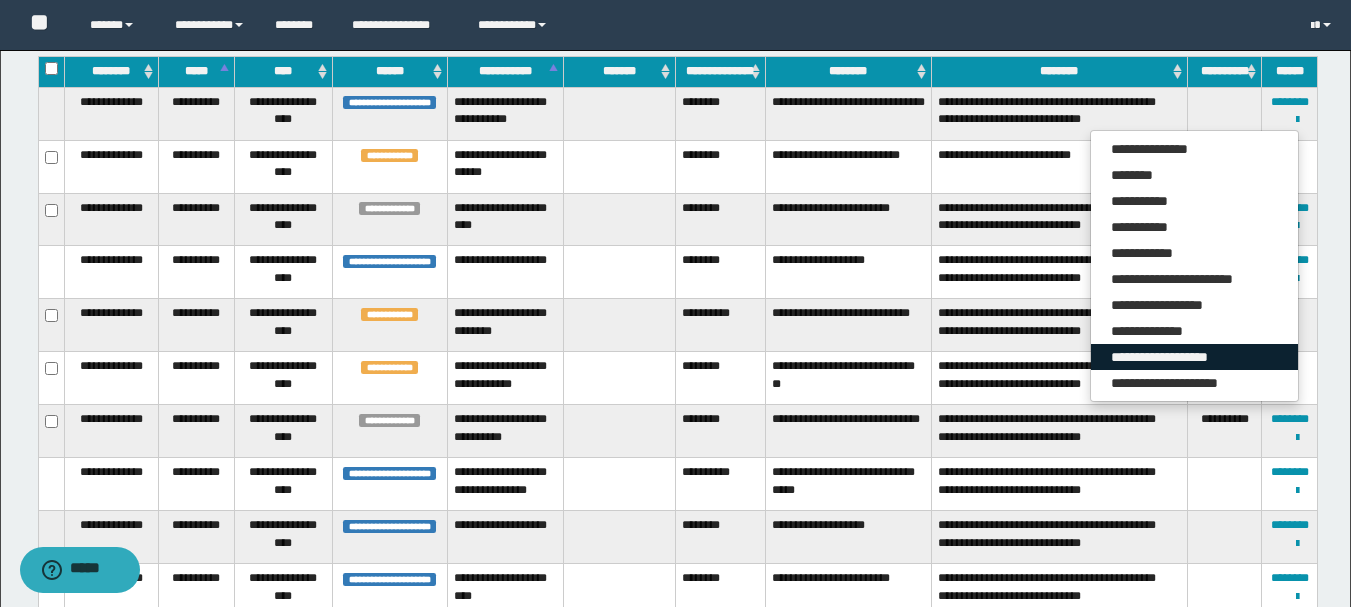 click on "**********" at bounding box center [1194, 357] 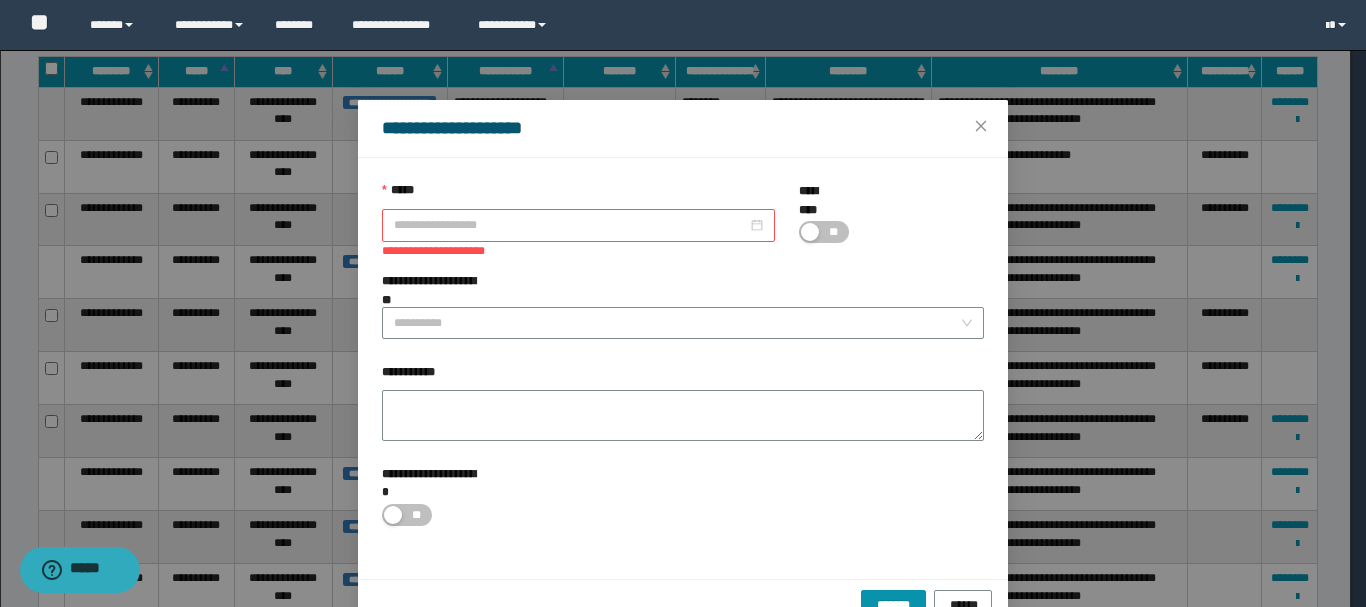 click on "*****" at bounding box center (570, 225) 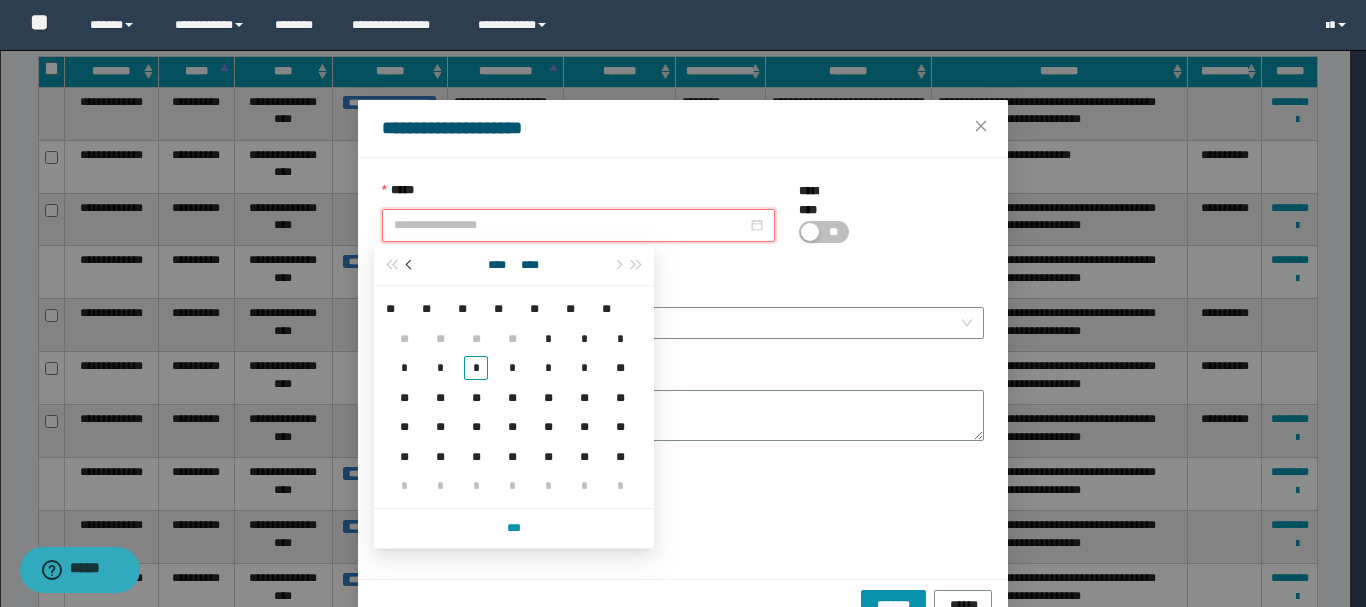 click at bounding box center [410, 265] 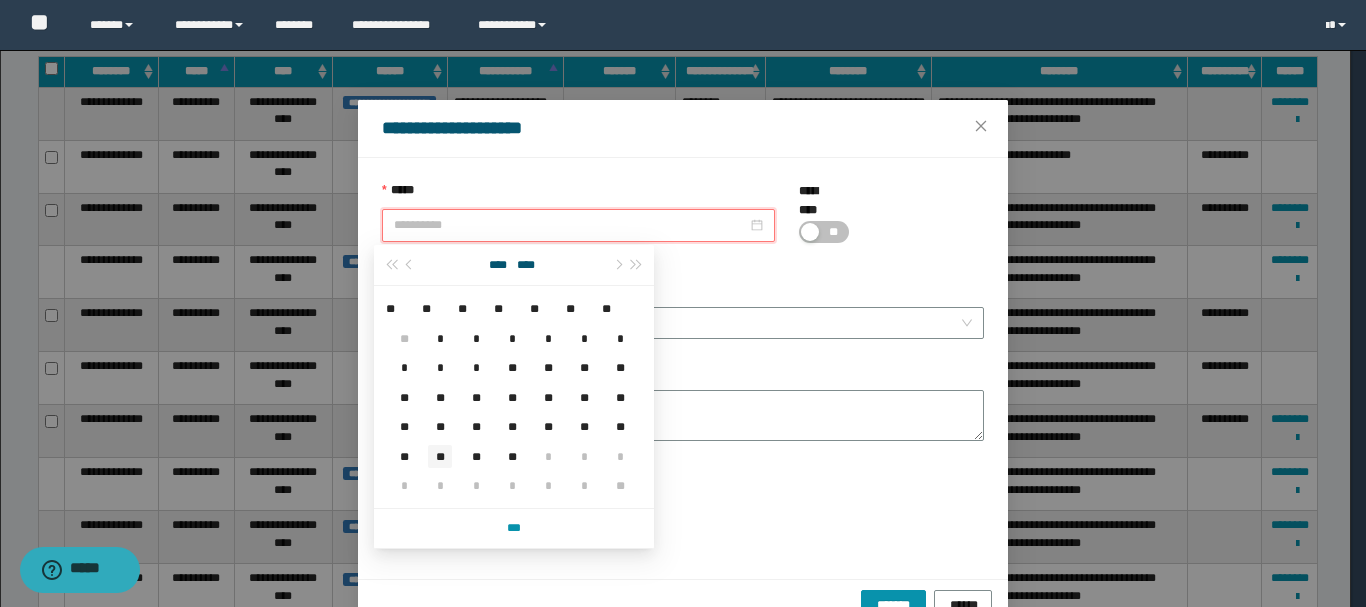 type on "**********" 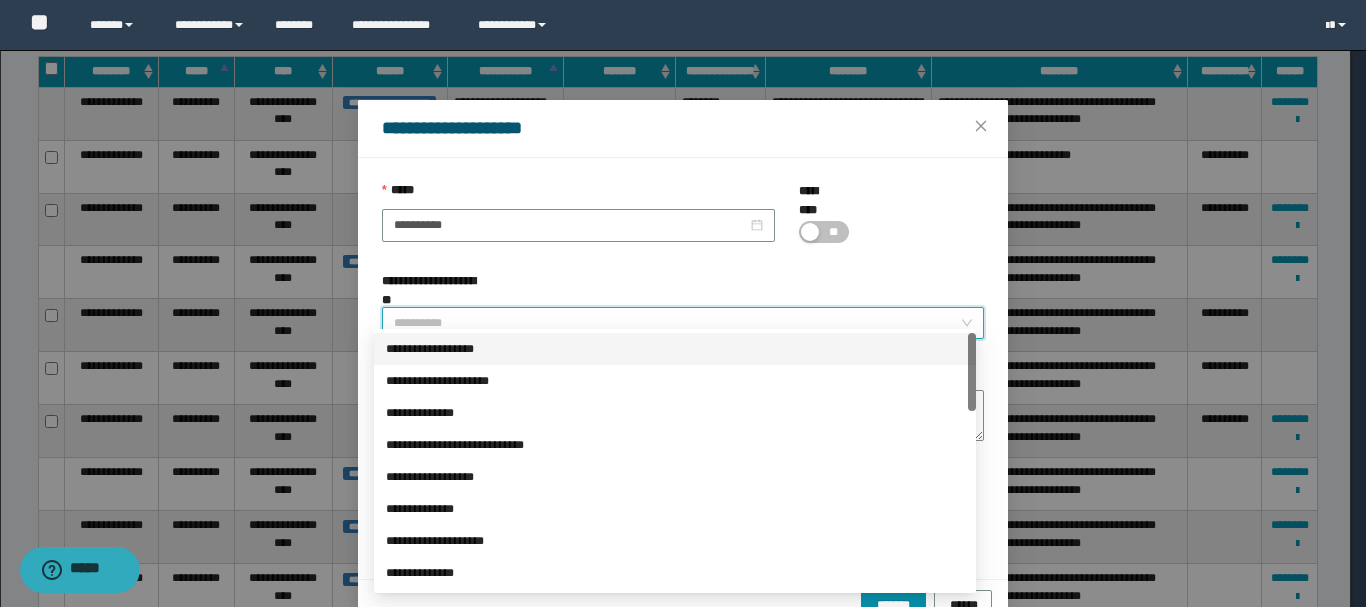 click on "**********" at bounding box center (677, 323) 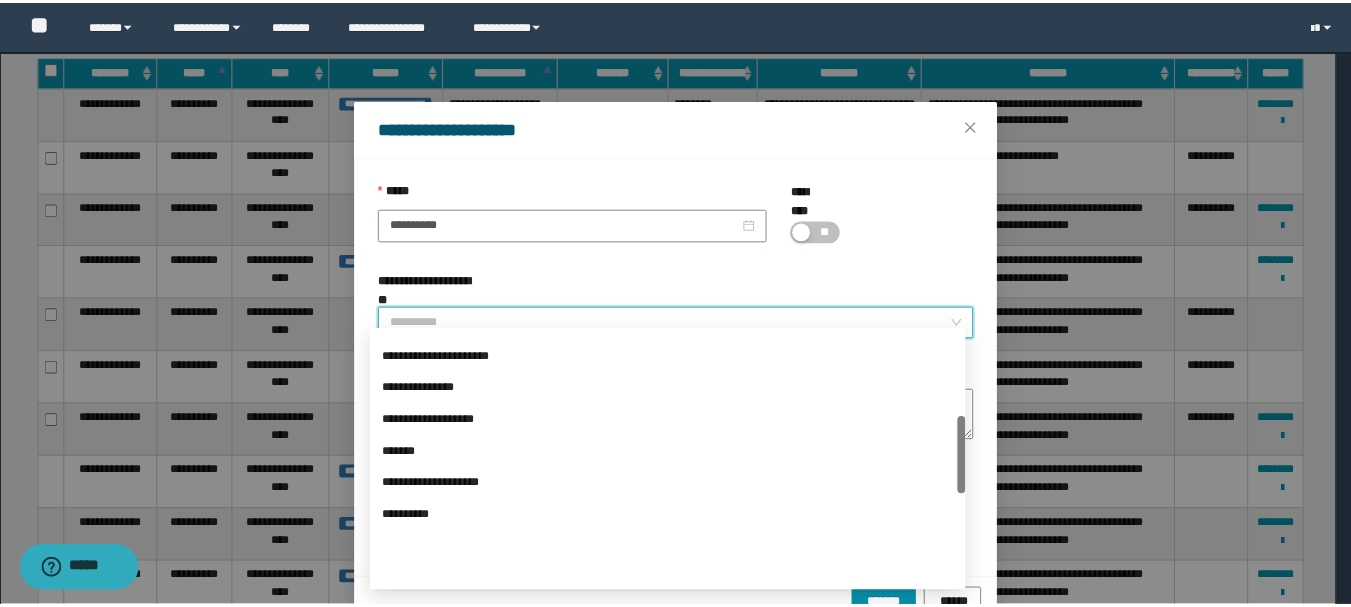 scroll, scrollTop: 276, scrollLeft: 0, axis: vertical 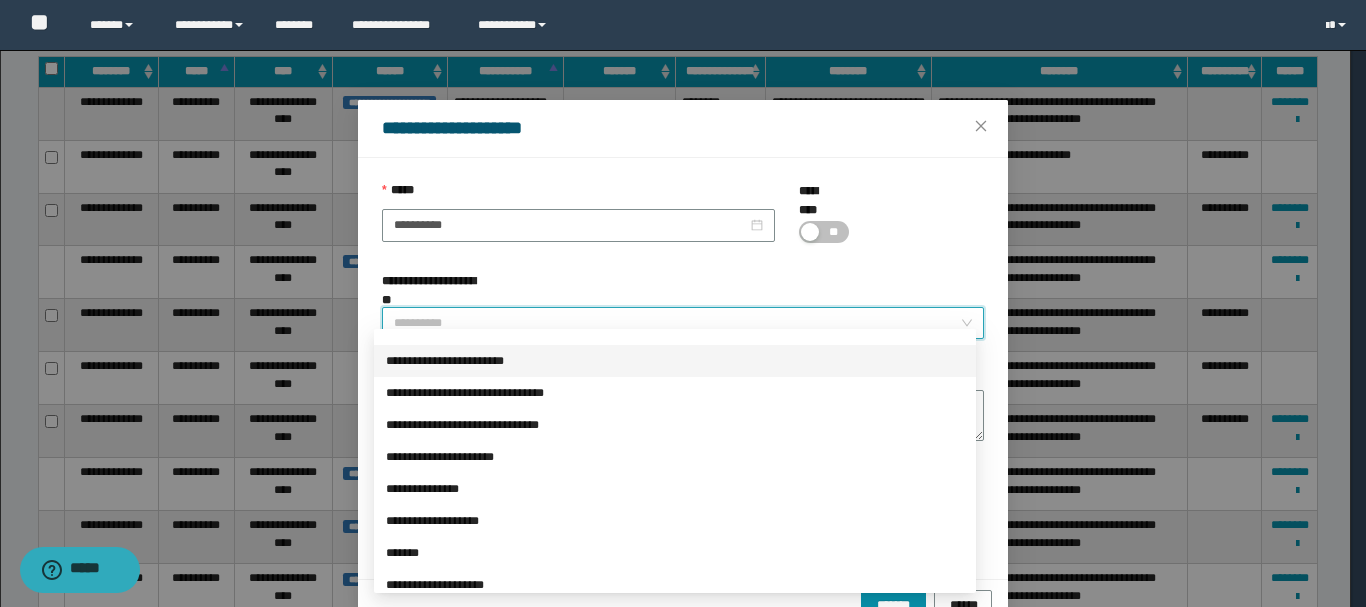 click on "**********" at bounding box center (675, 361) 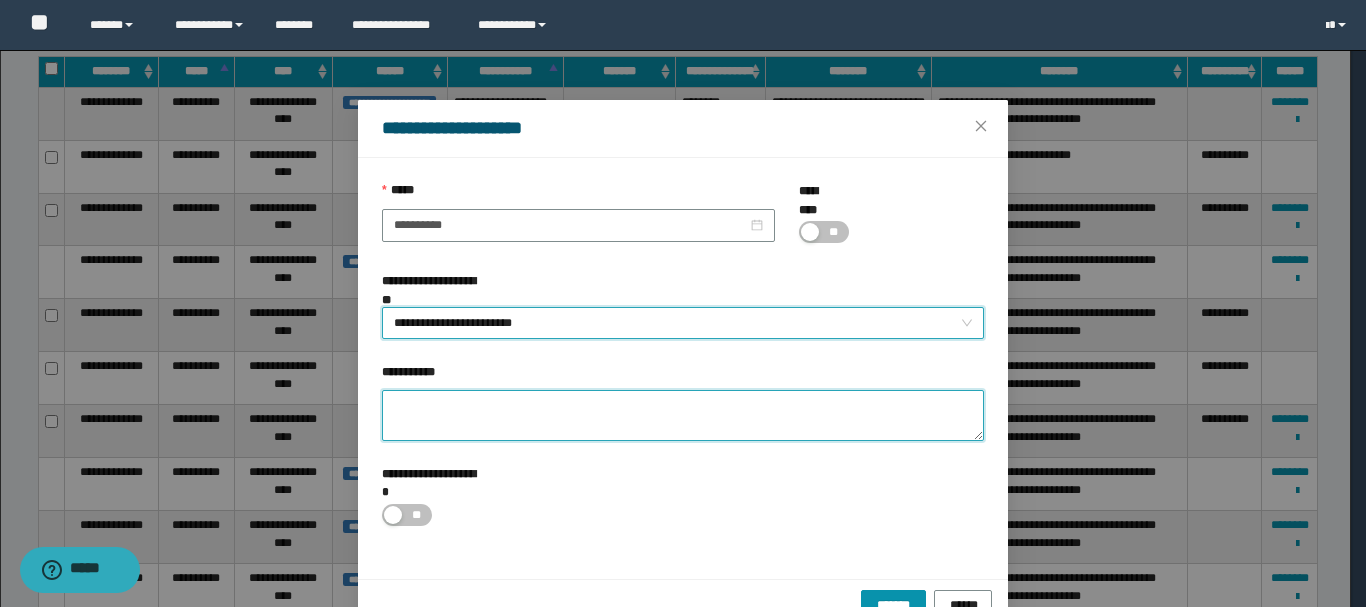 click on "**********" at bounding box center [683, 415] 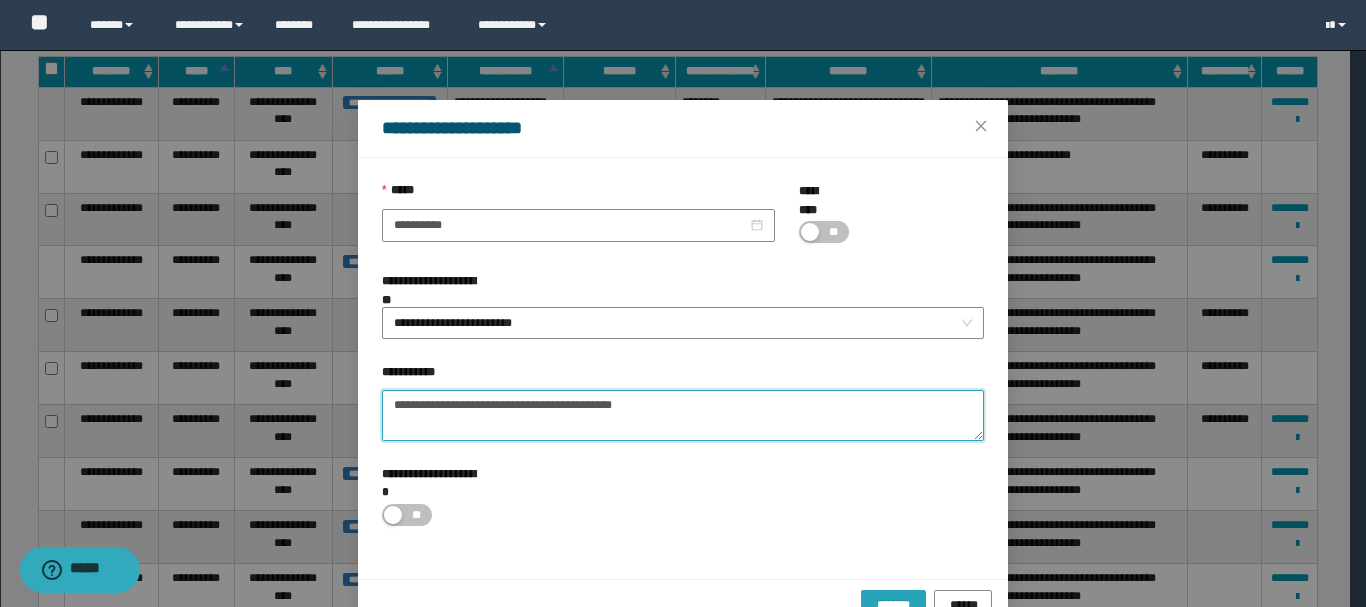 type on "**********" 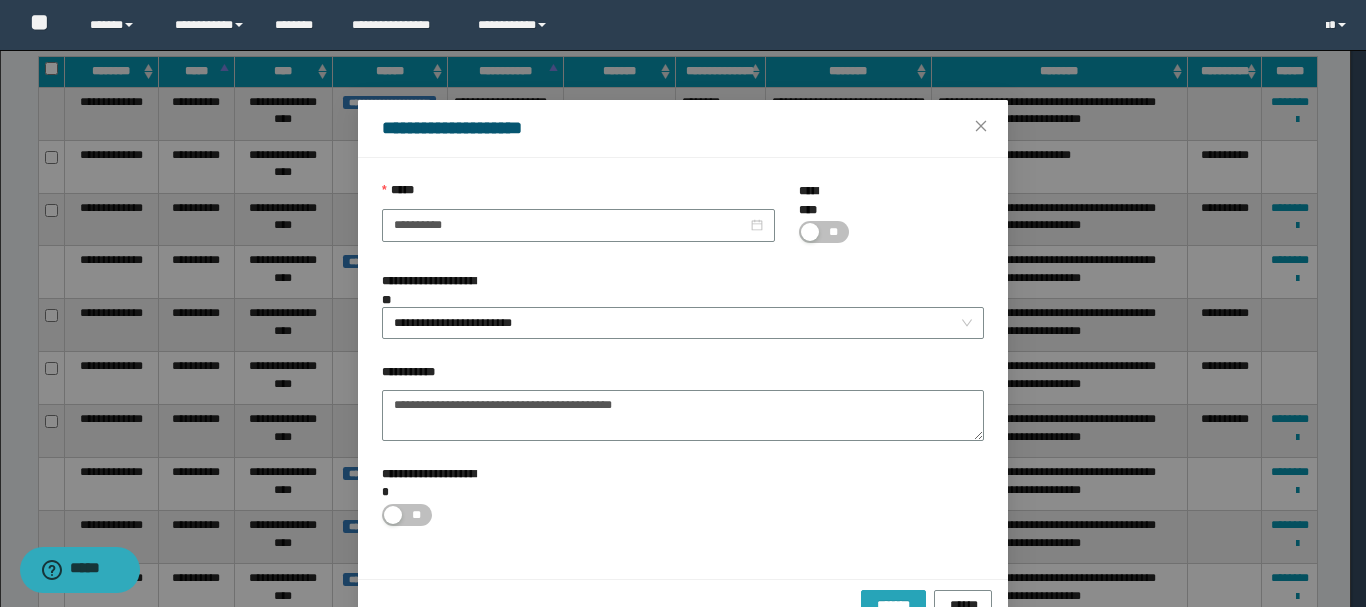 click on "*******" at bounding box center (894, 603) 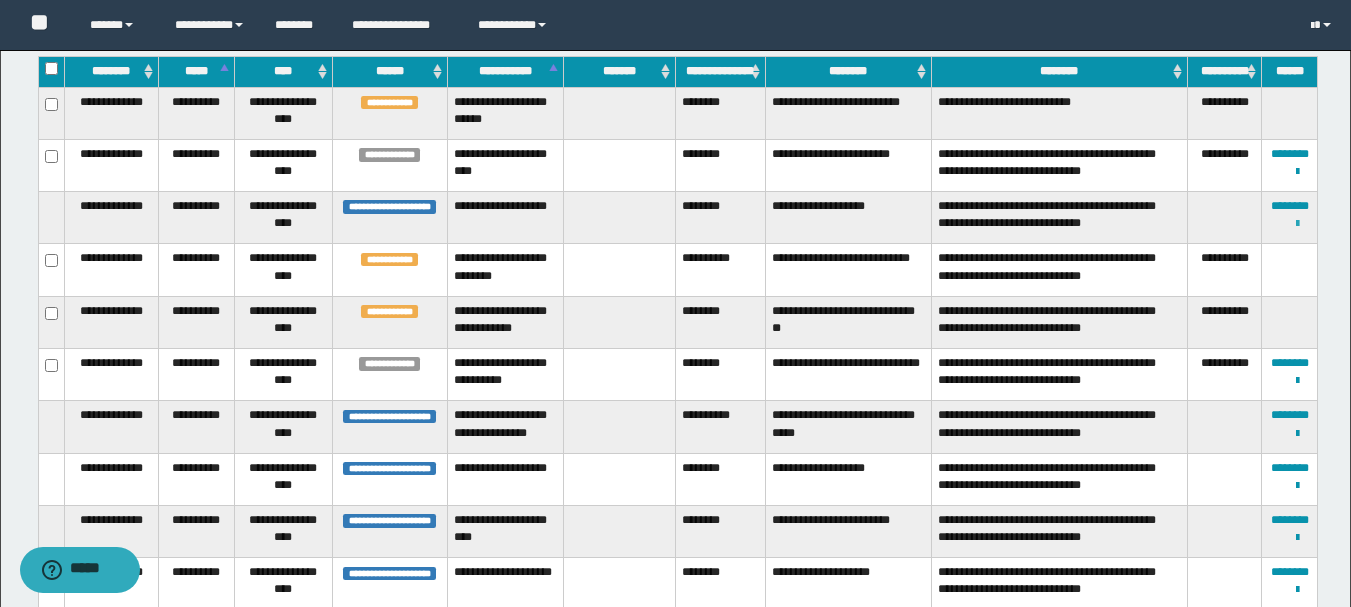 click at bounding box center [1297, 224] 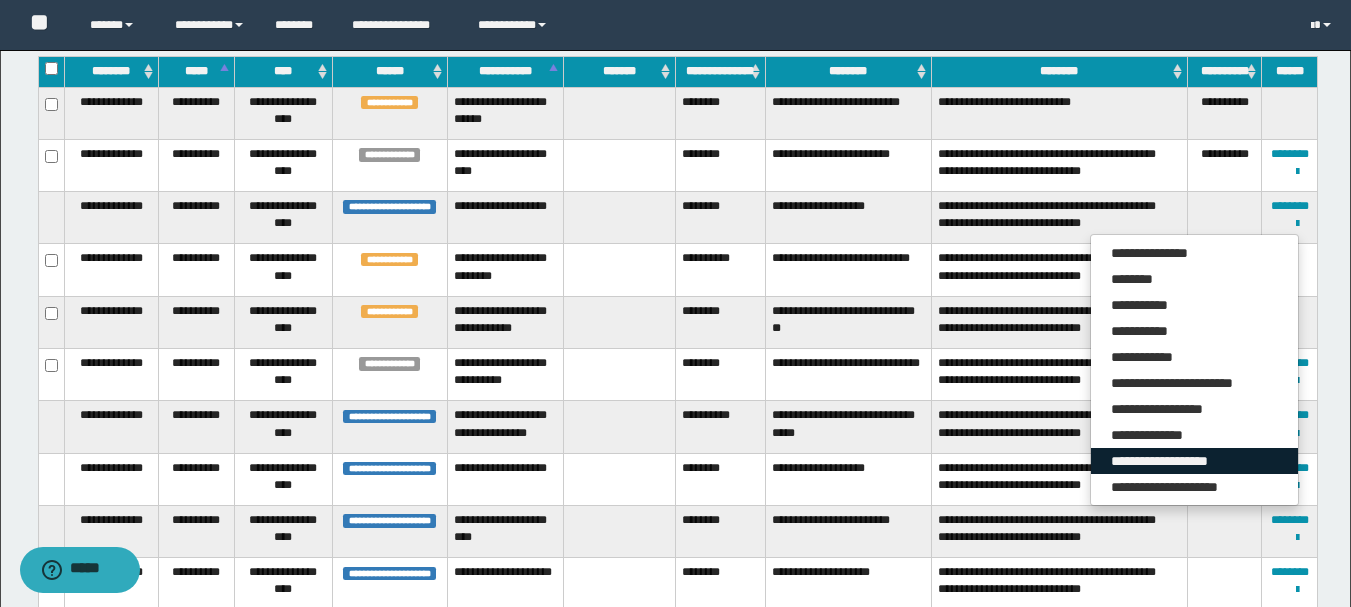 click on "**********" at bounding box center (1194, 461) 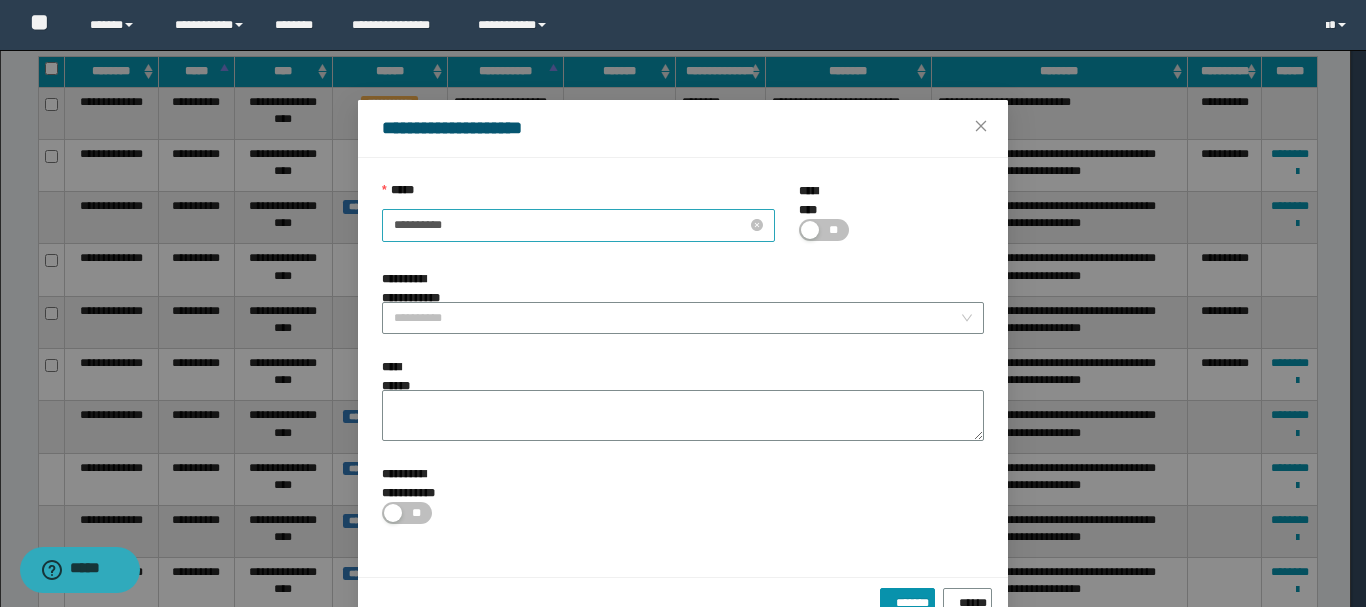 click on "**********" at bounding box center (570, 225) 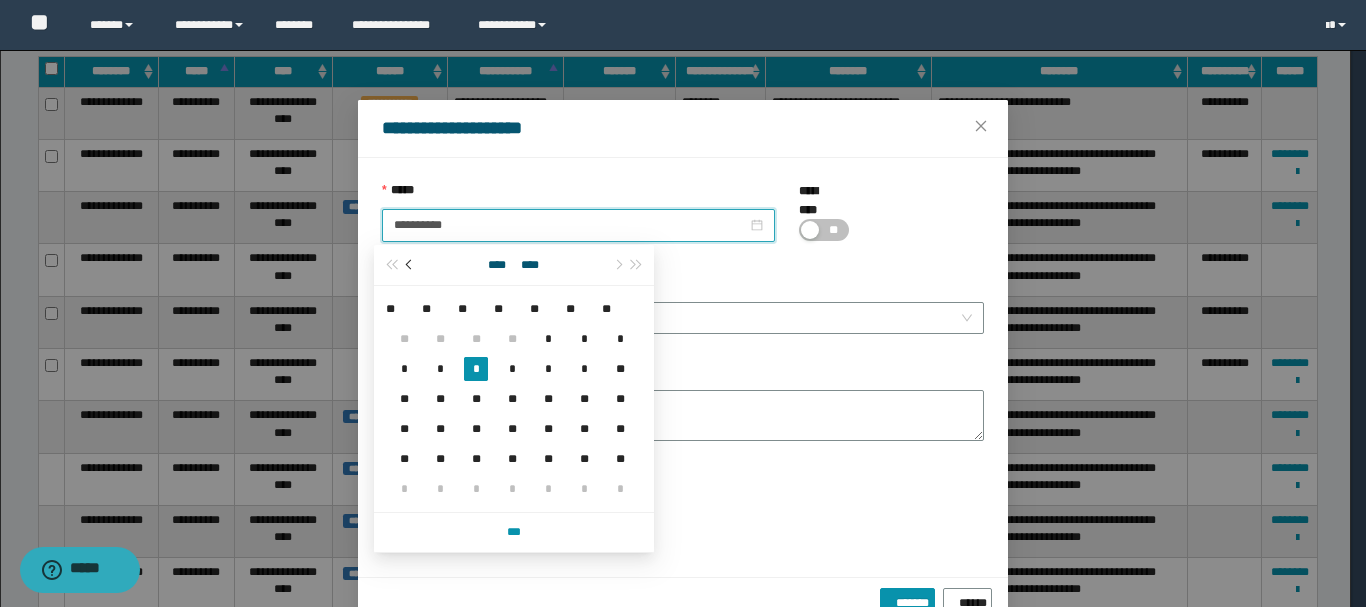 click at bounding box center (411, 265) 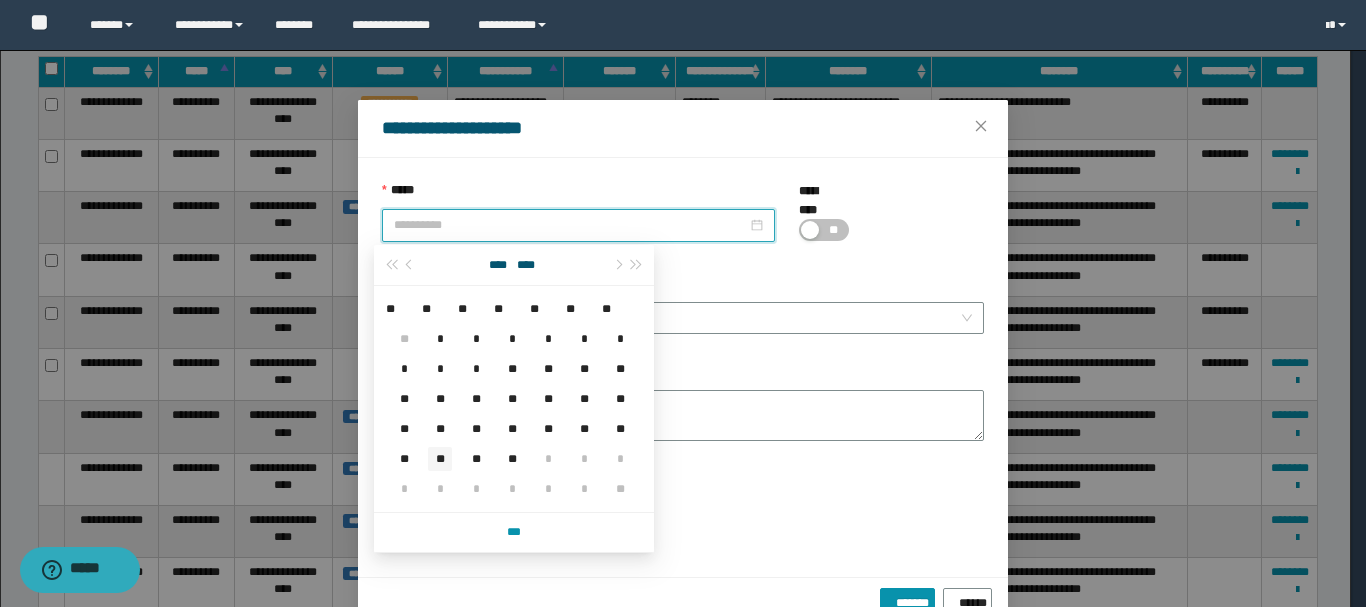 type on "**********" 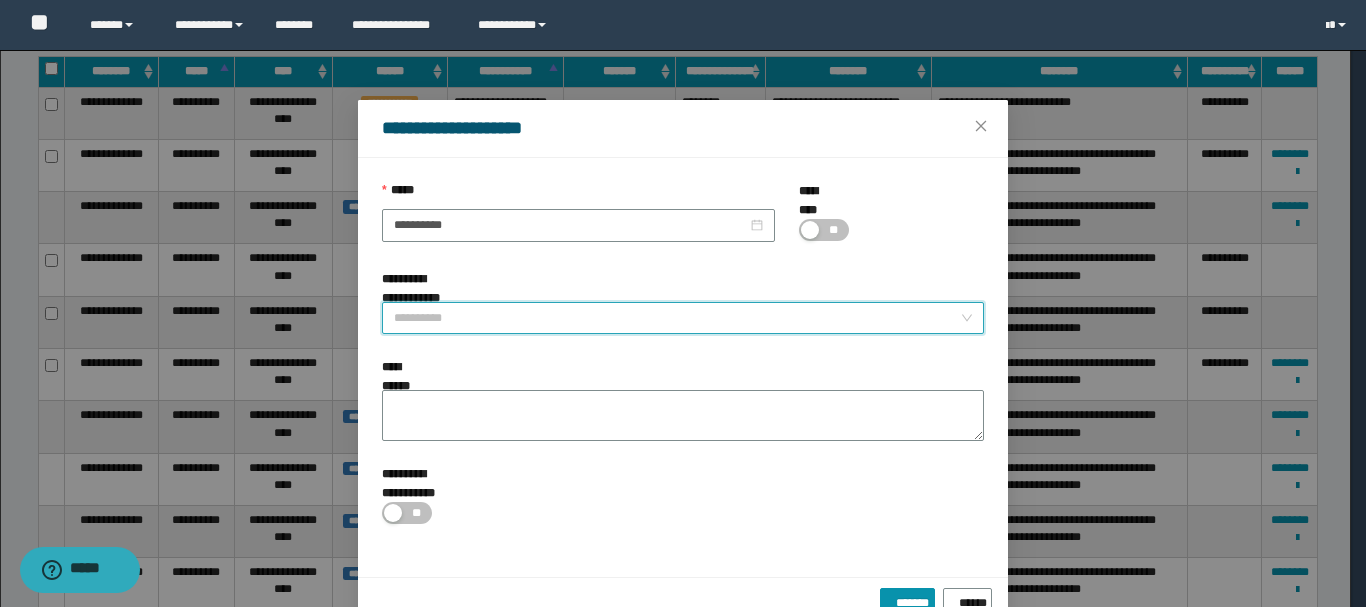 click on "**********" at bounding box center [677, 318] 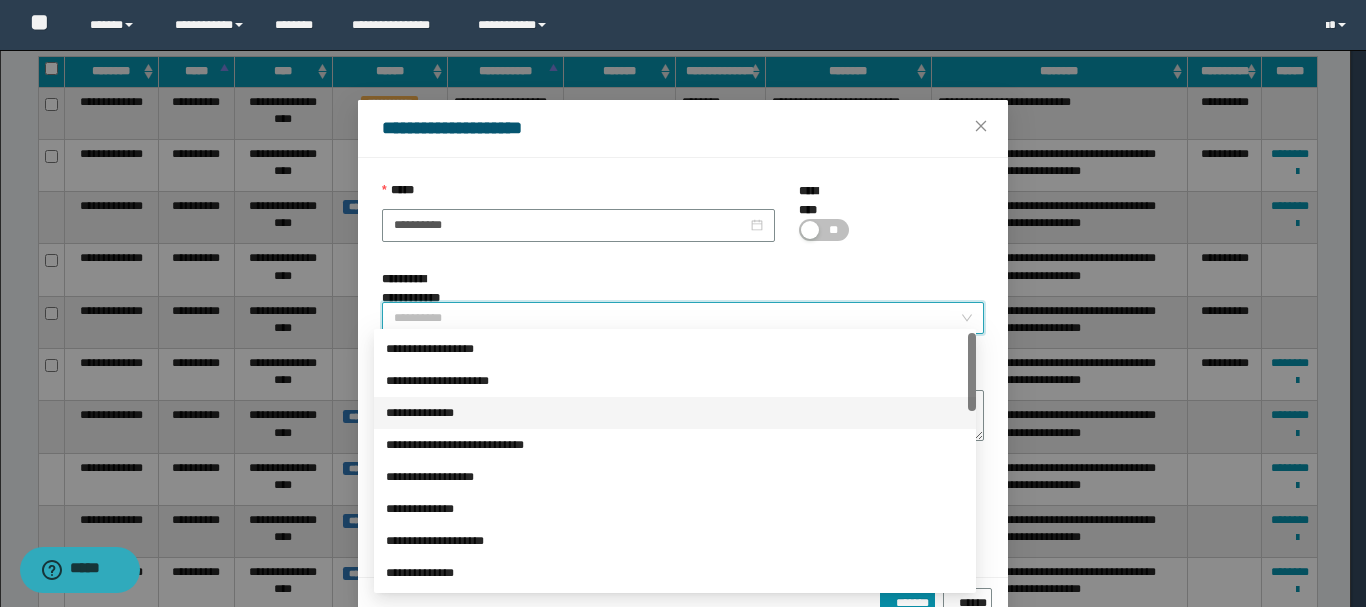 click on "**********" at bounding box center (675, 413) 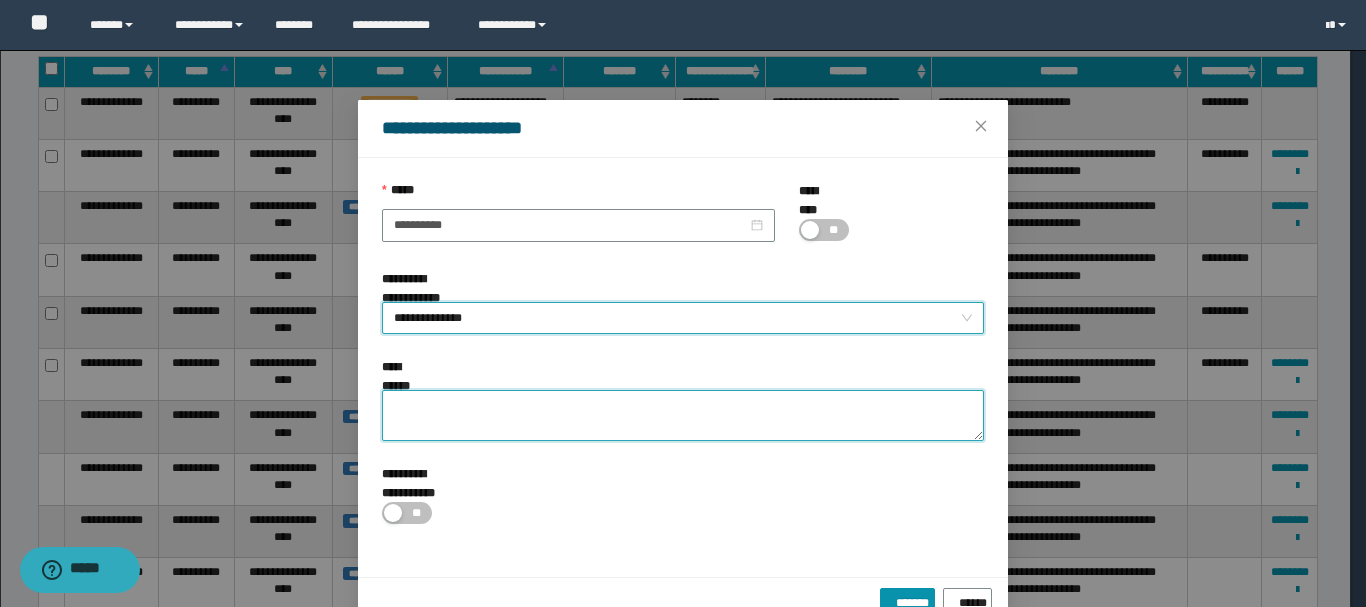 click on "**********" at bounding box center (683, 415) 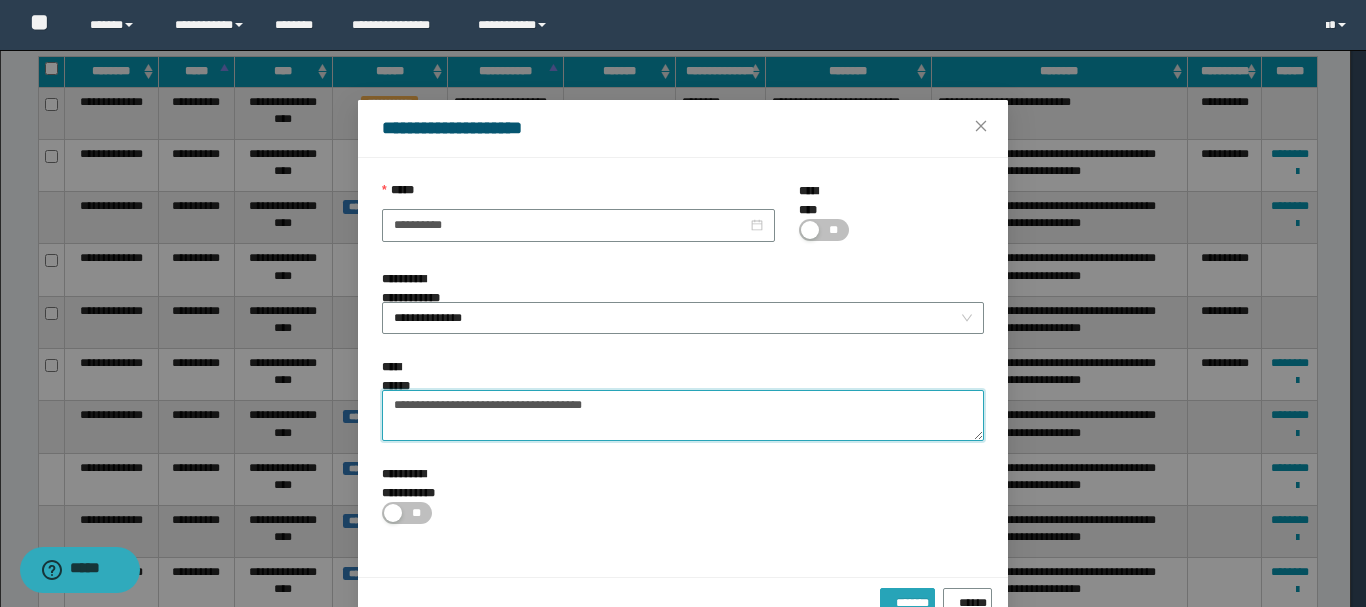 type on "**********" 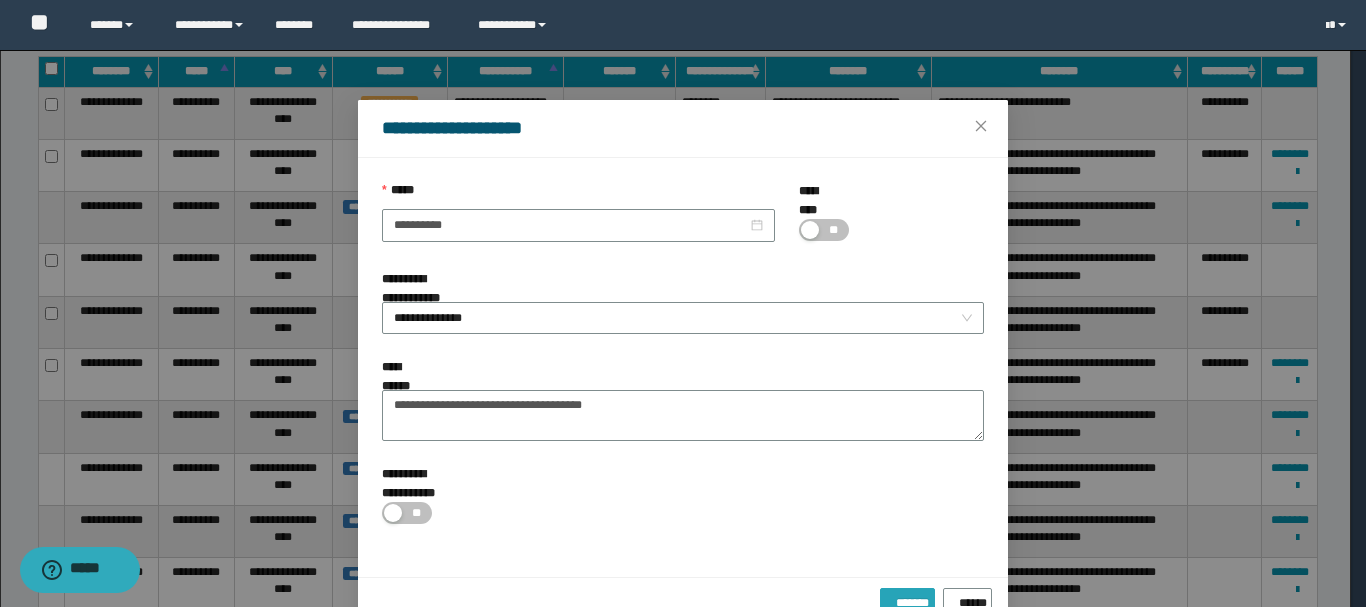 click on "*******" at bounding box center (907, 599) 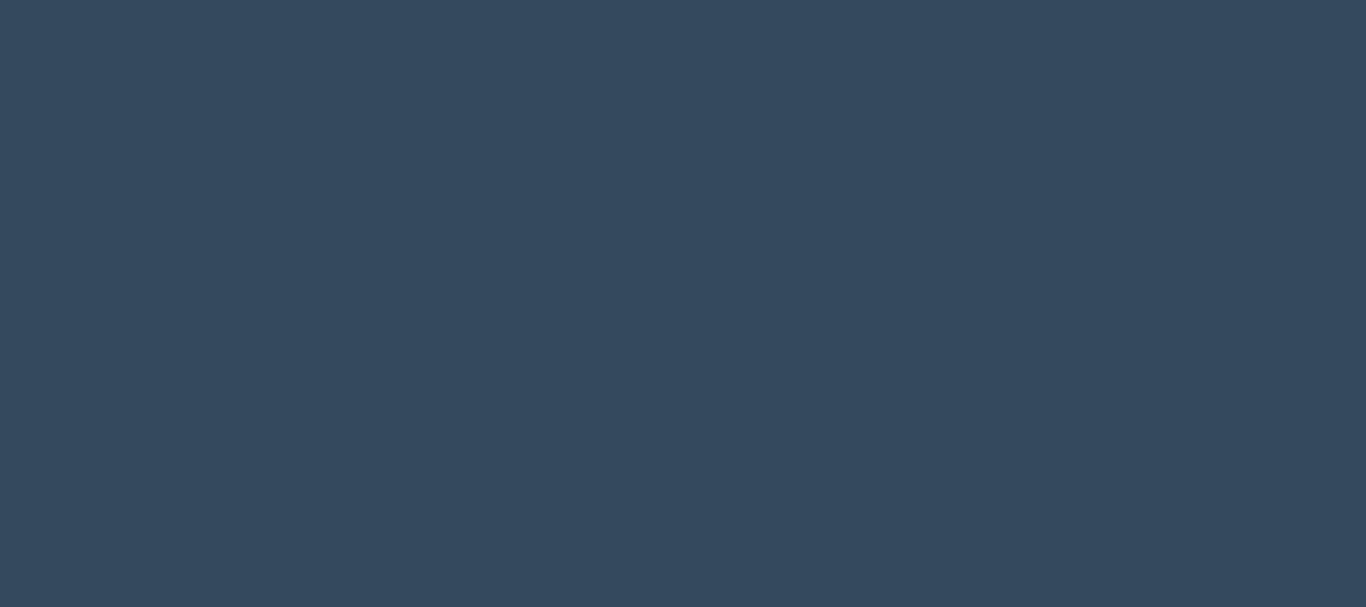 scroll, scrollTop: 0, scrollLeft: 0, axis: both 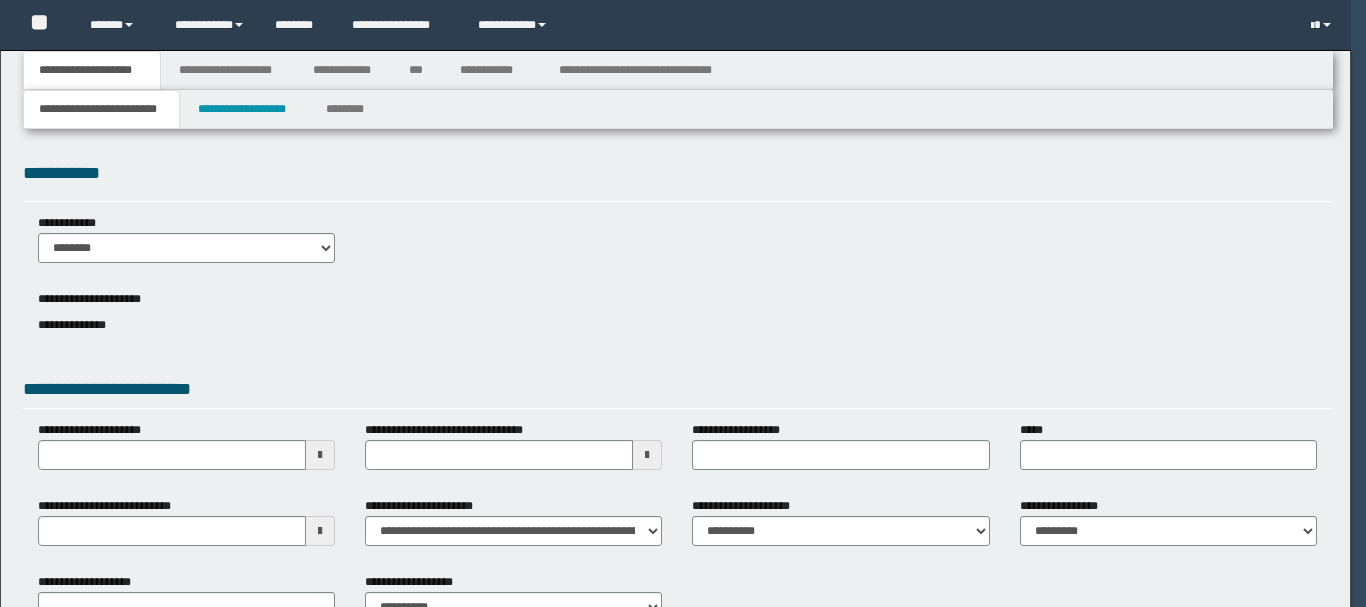 type 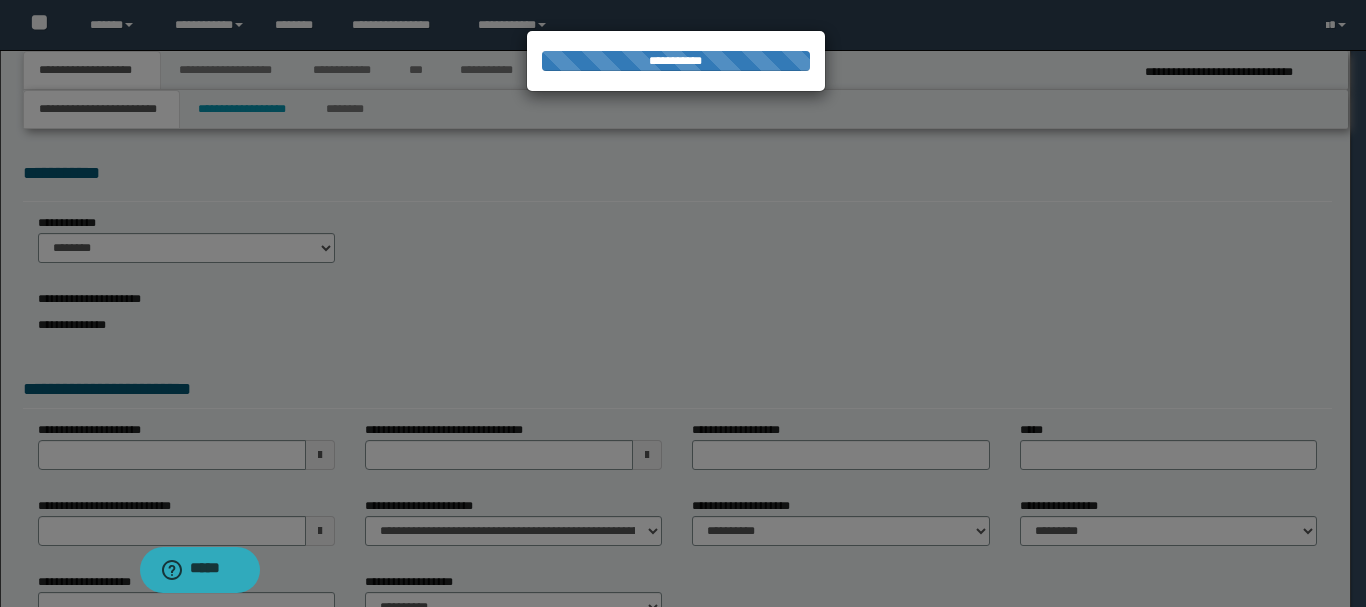 scroll, scrollTop: 0, scrollLeft: 0, axis: both 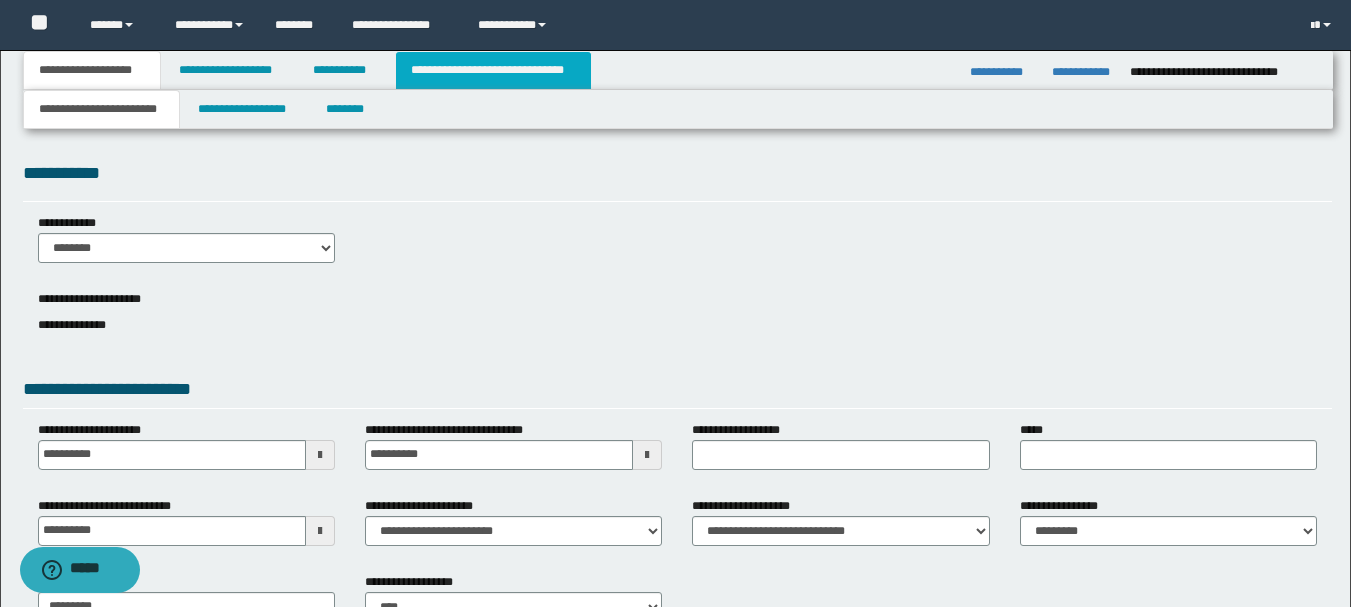 click on "**********" at bounding box center [493, 70] 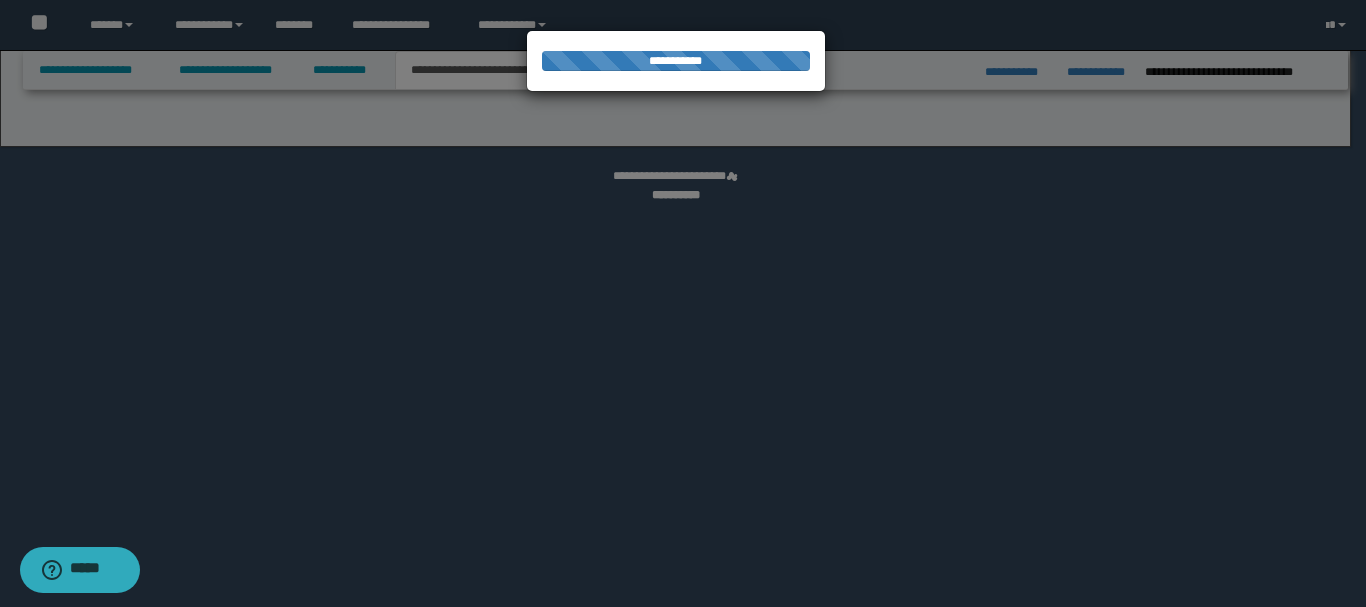 select on "*" 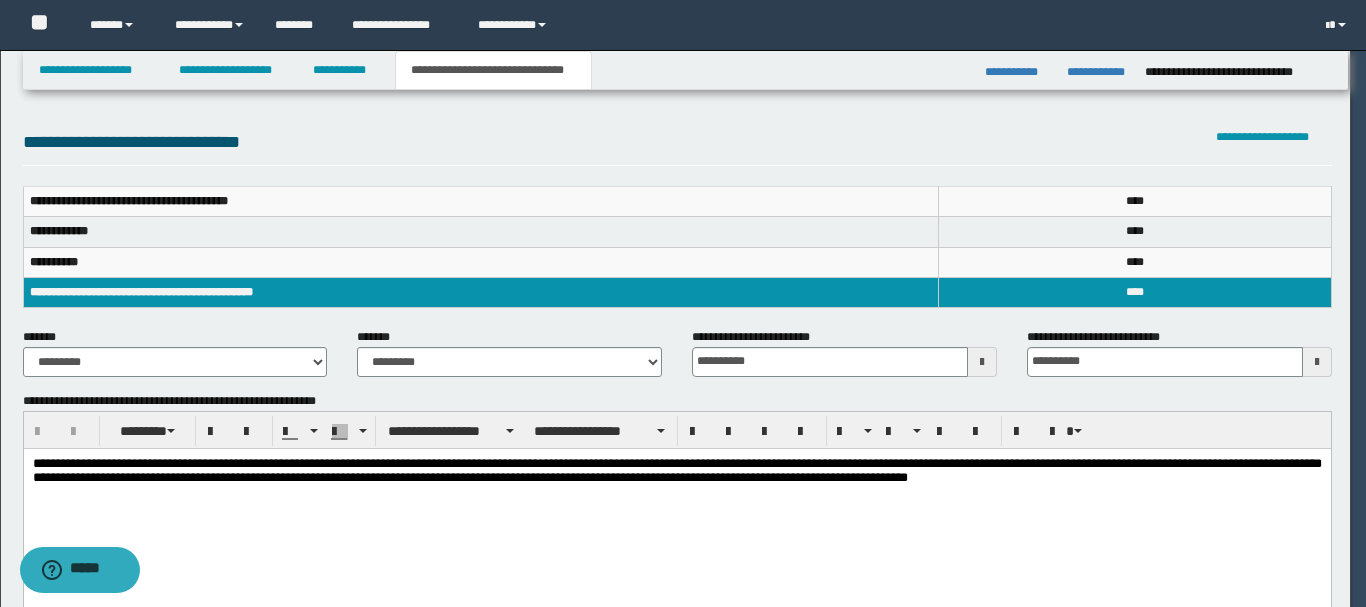 scroll, scrollTop: 0, scrollLeft: 0, axis: both 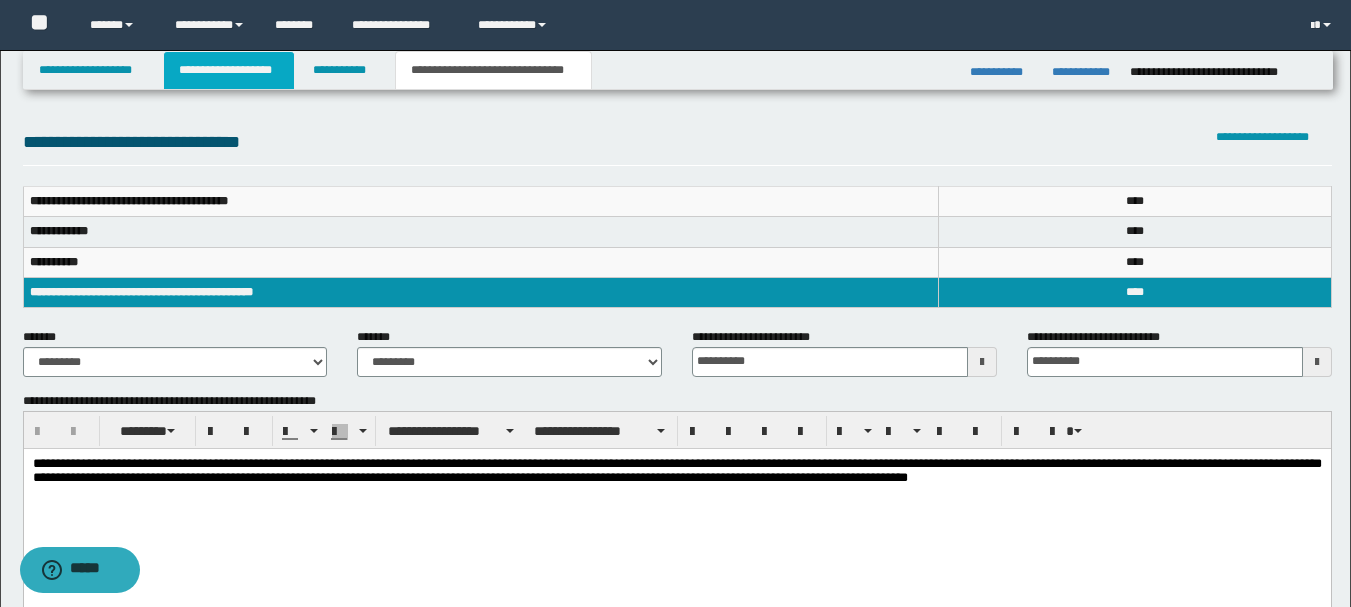 click on "**********" at bounding box center [229, 70] 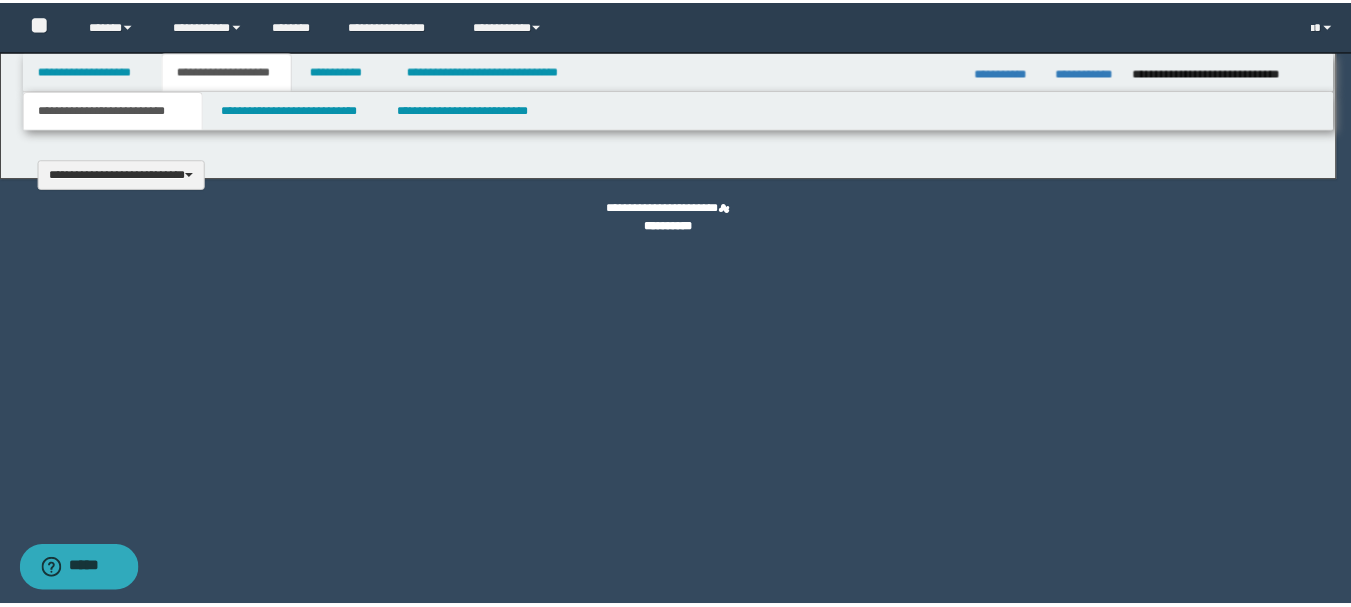 scroll, scrollTop: 0, scrollLeft: 0, axis: both 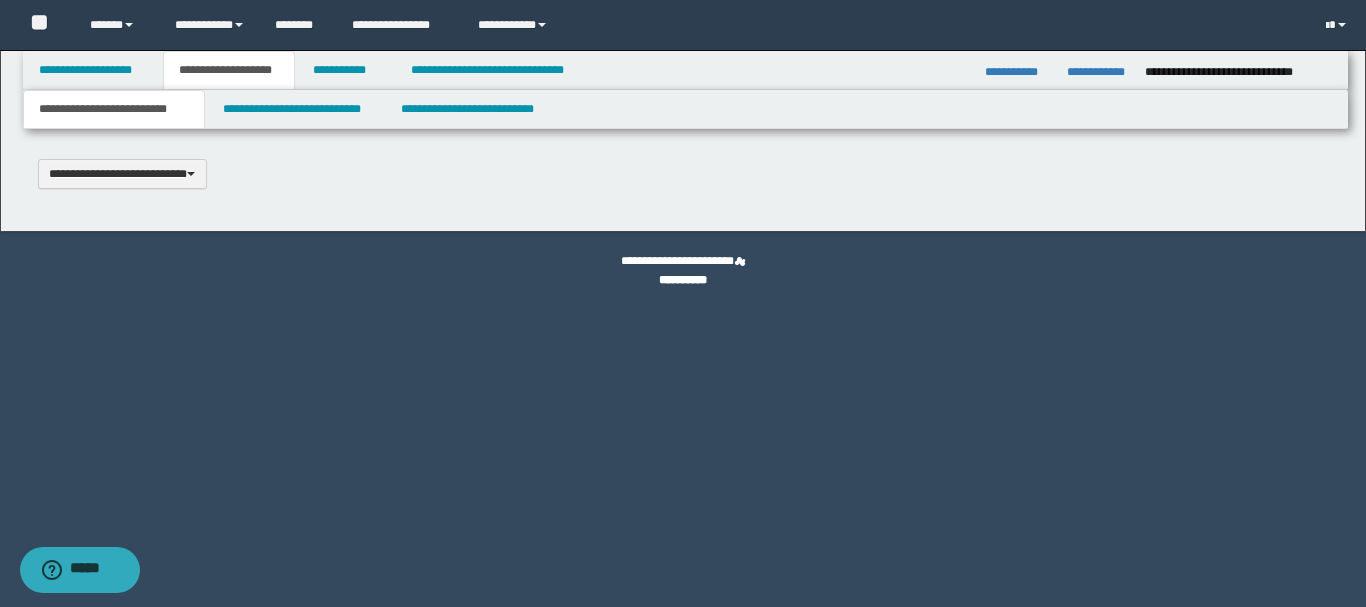 type 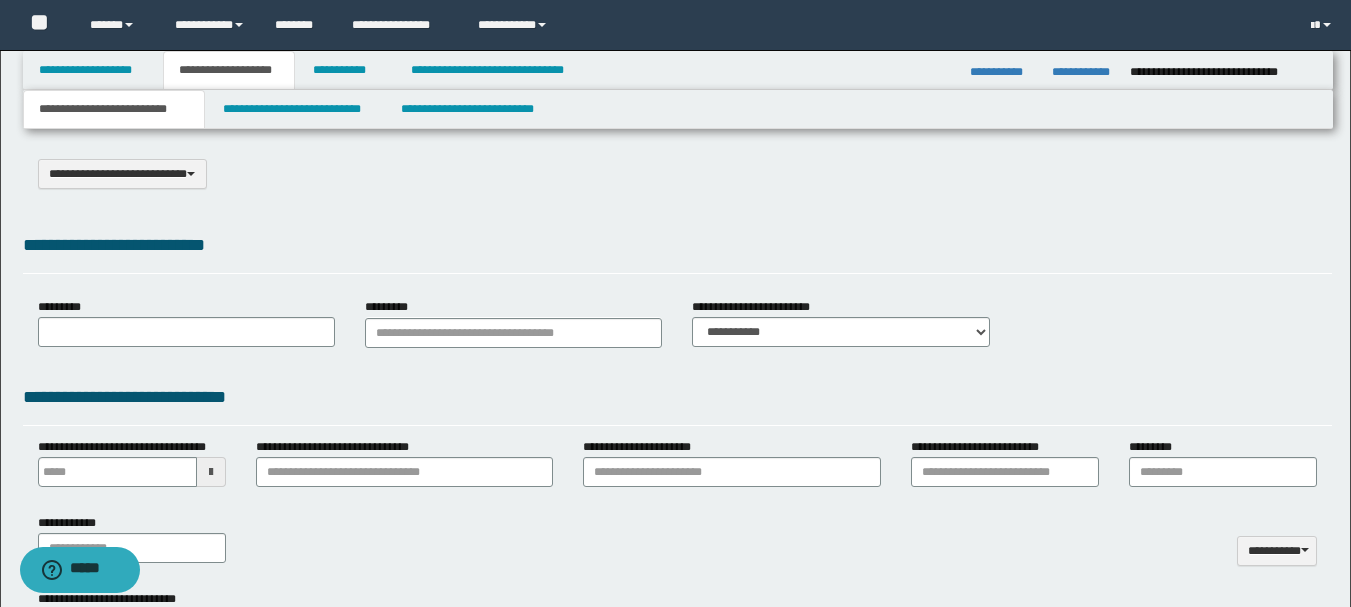 type on "**********" 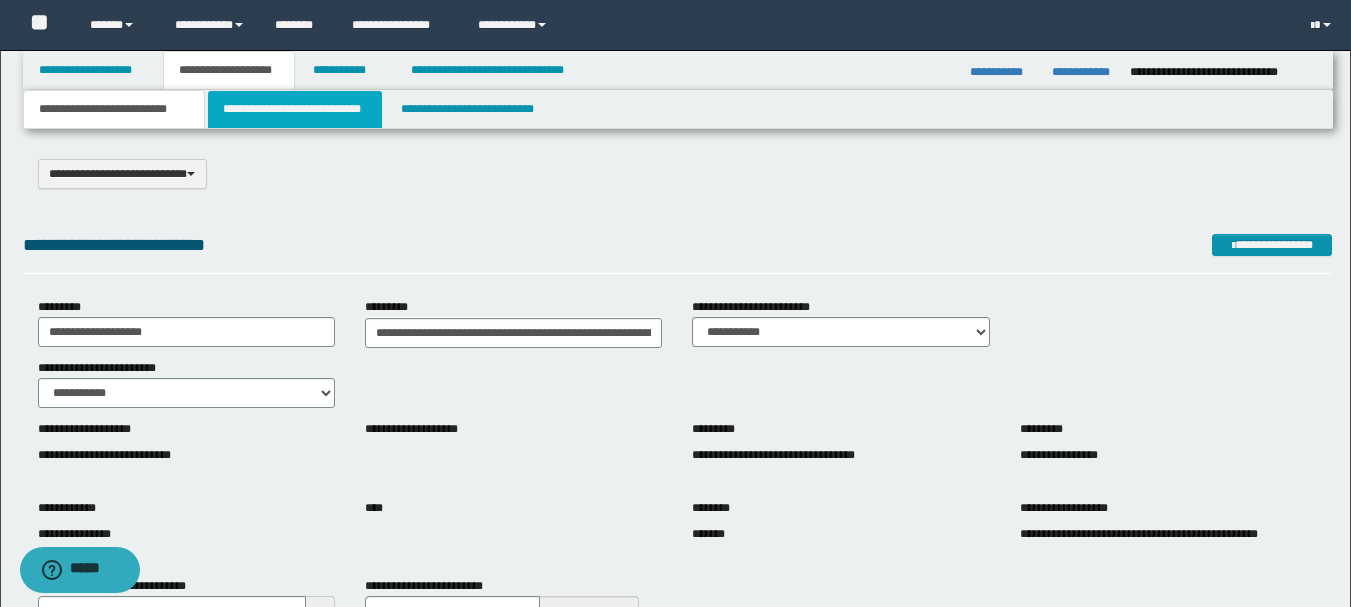 click on "**********" at bounding box center [295, 109] 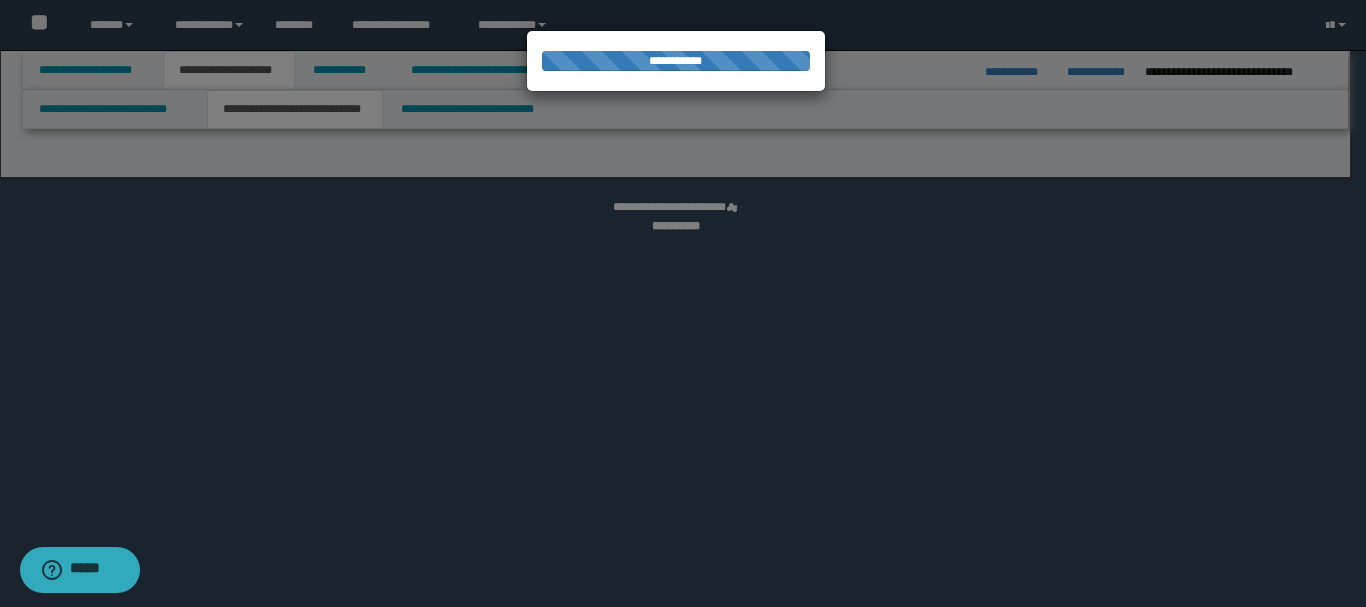 select on "*" 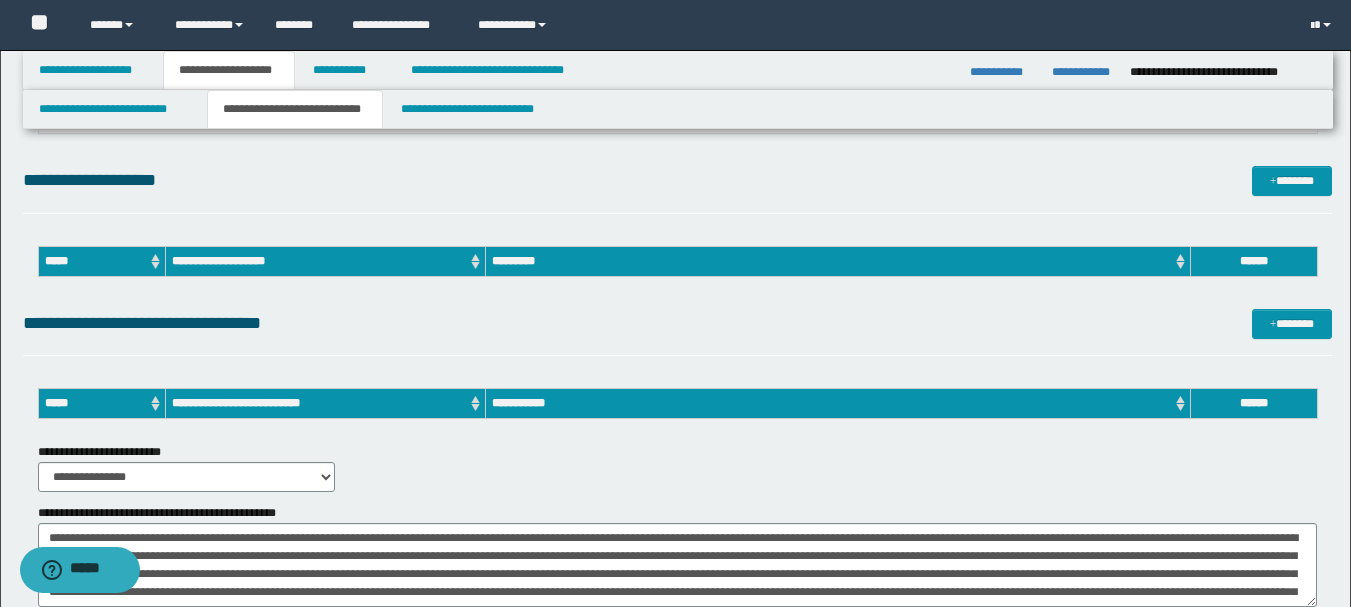 scroll, scrollTop: 600, scrollLeft: 0, axis: vertical 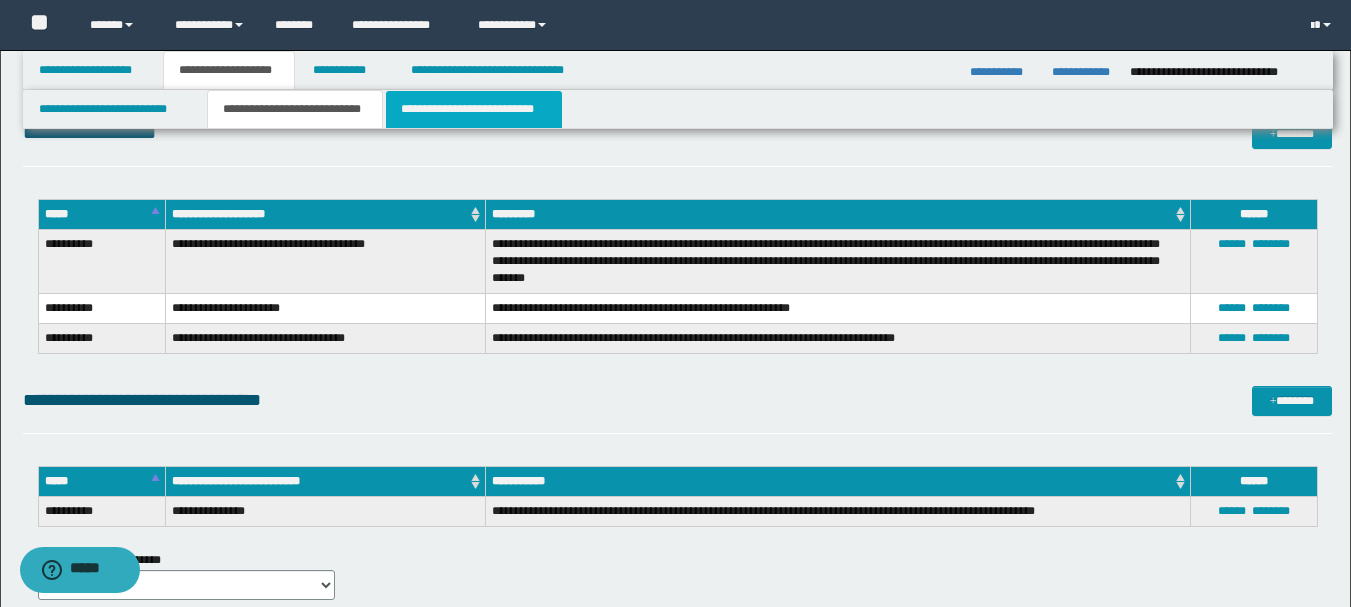 click on "**********" at bounding box center [474, 109] 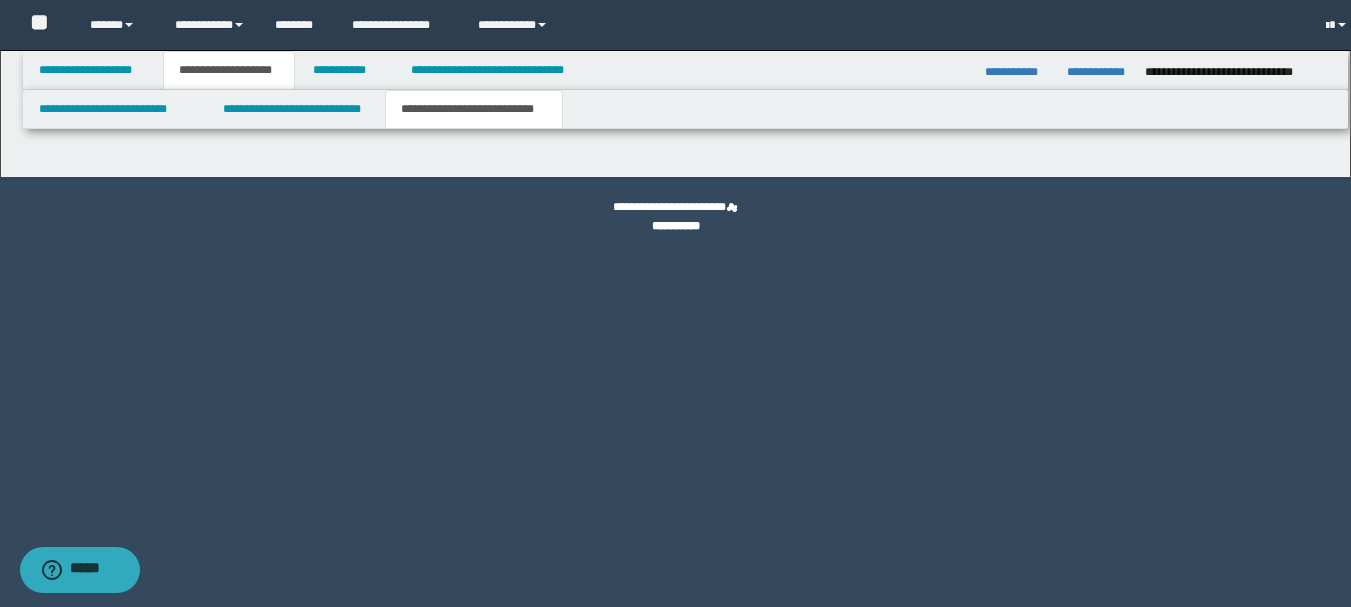 scroll, scrollTop: 0, scrollLeft: 0, axis: both 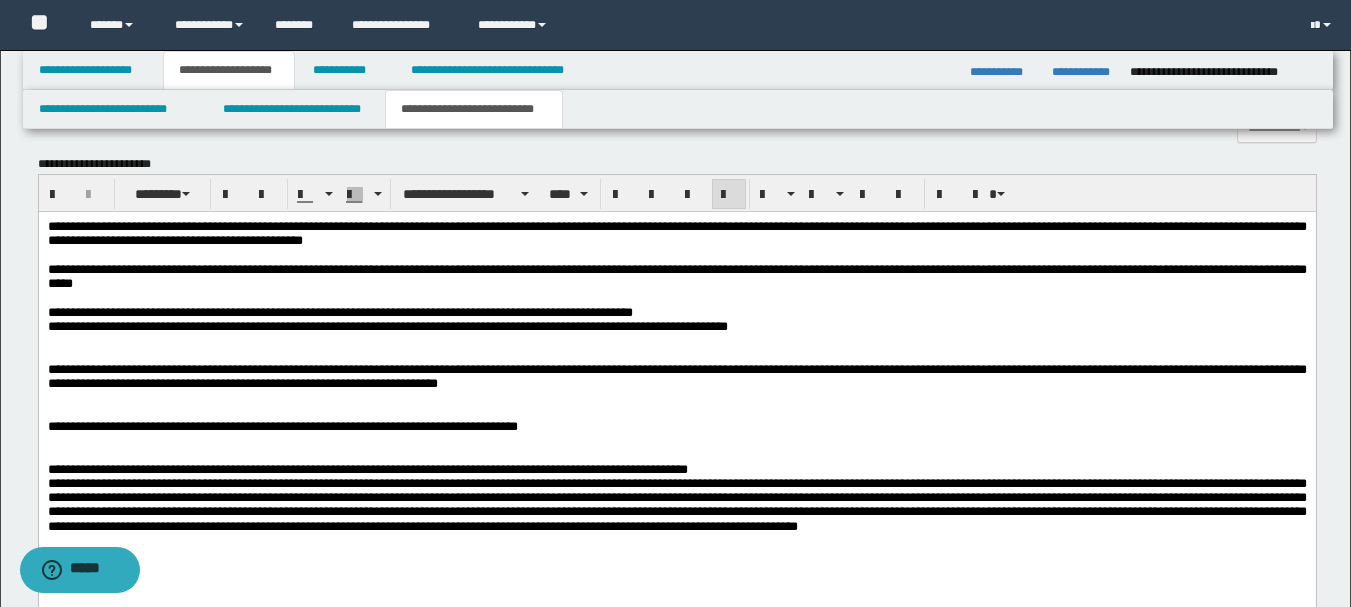 click on "**********" at bounding box center (676, 233) 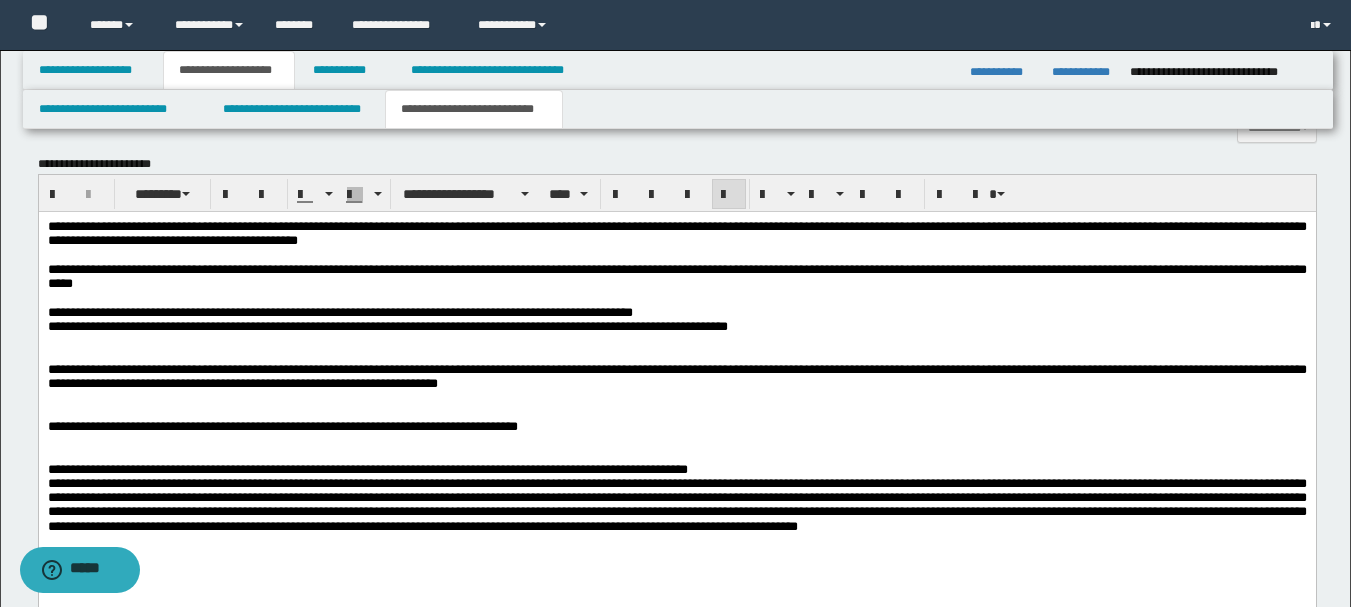 click on "**********" at bounding box center (676, 313) 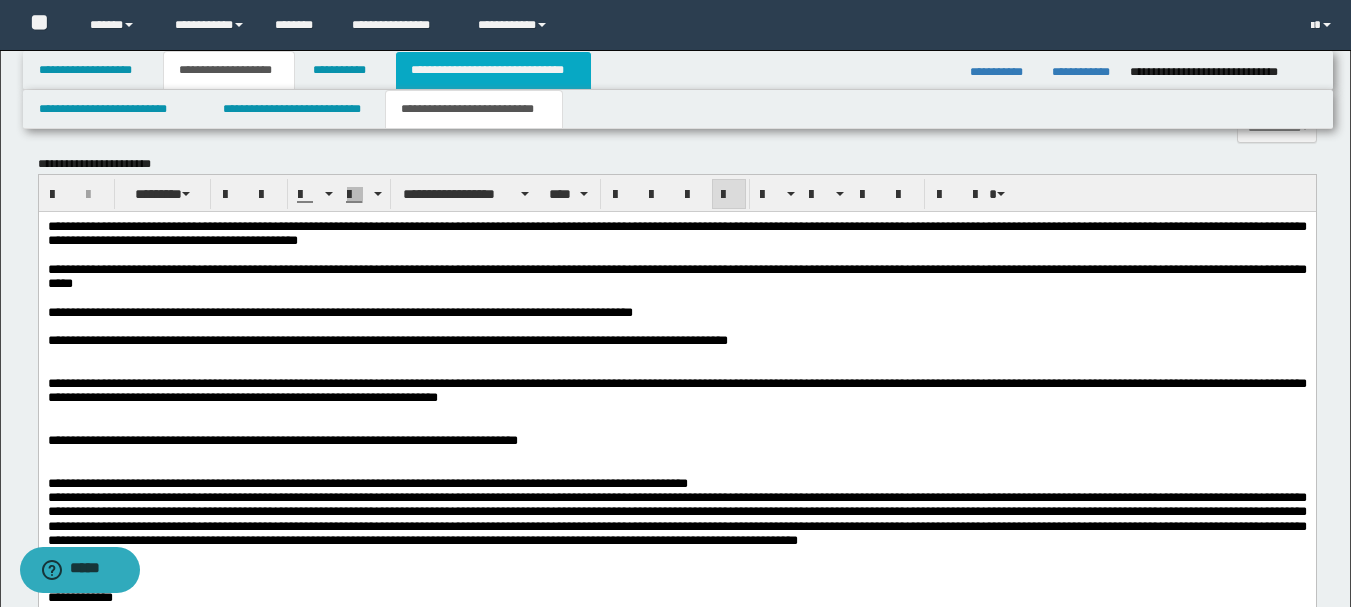click on "**********" at bounding box center [493, 70] 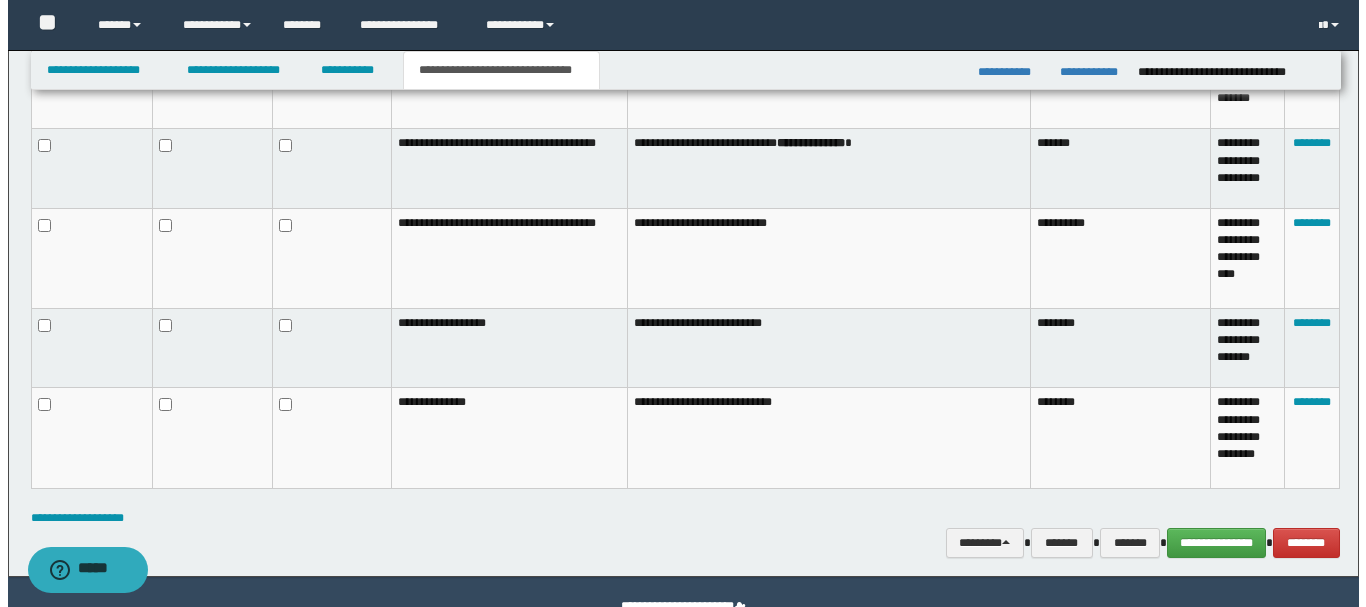 scroll, scrollTop: 1233, scrollLeft: 0, axis: vertical 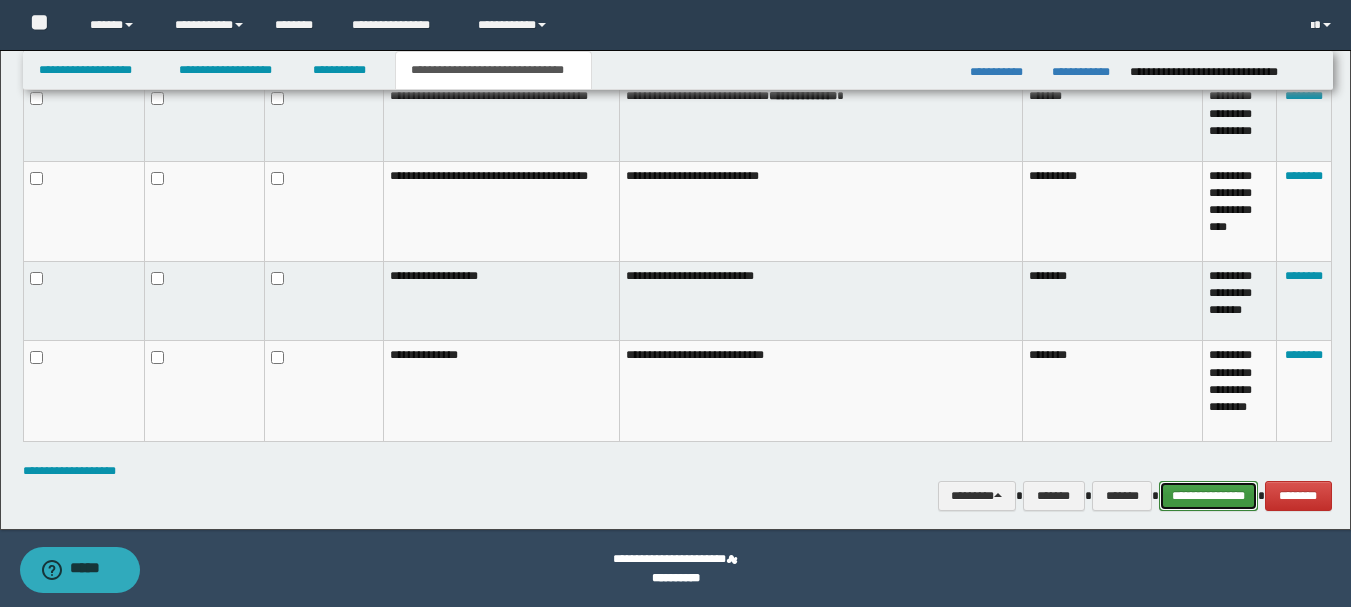 click on "**********" at bounding box center (1208, 496) 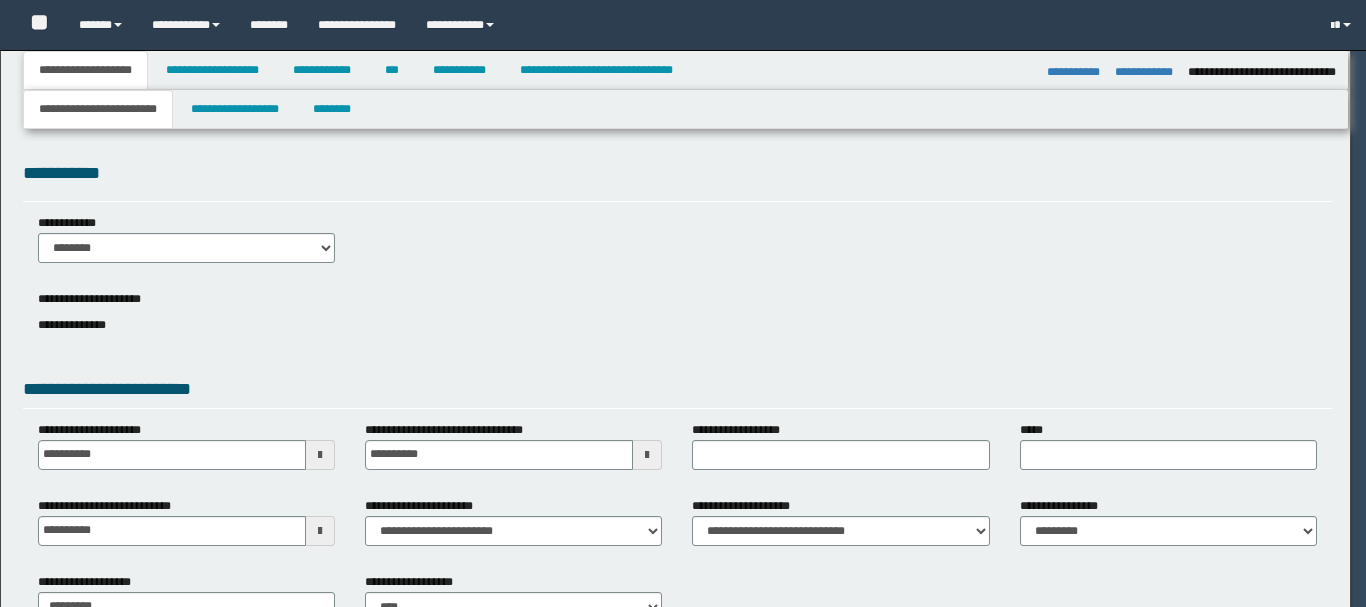 select on "*" 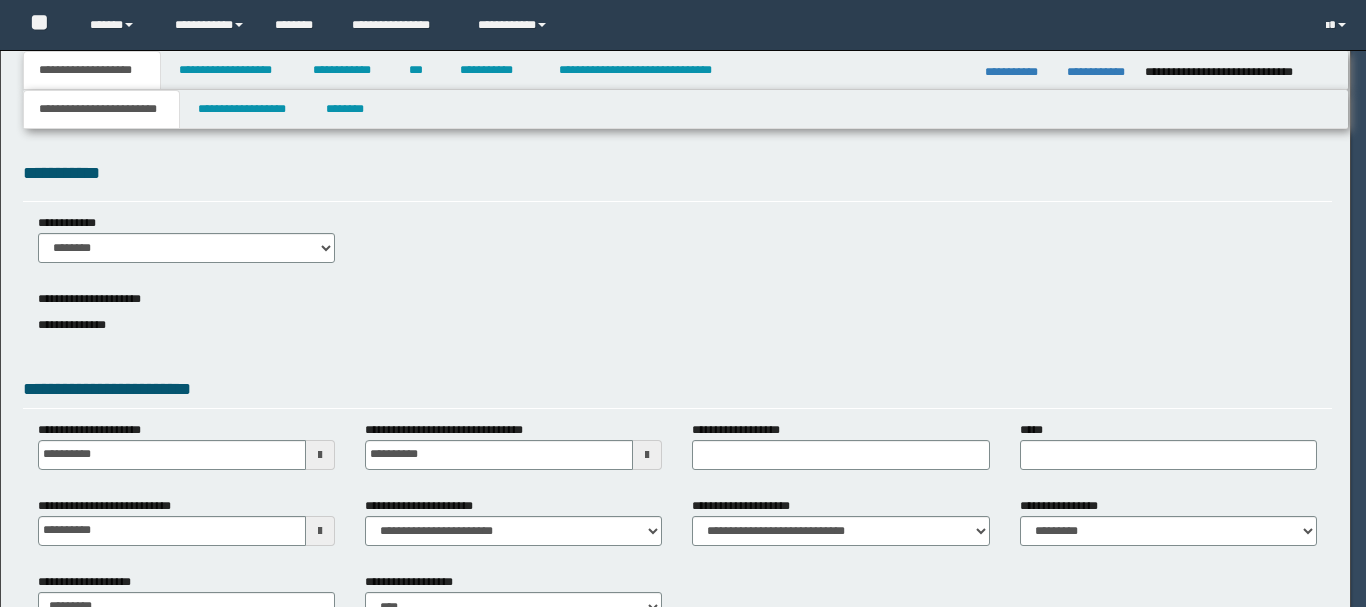 scroll, scrollTop: 0, scrollLeft: 0, axis: both 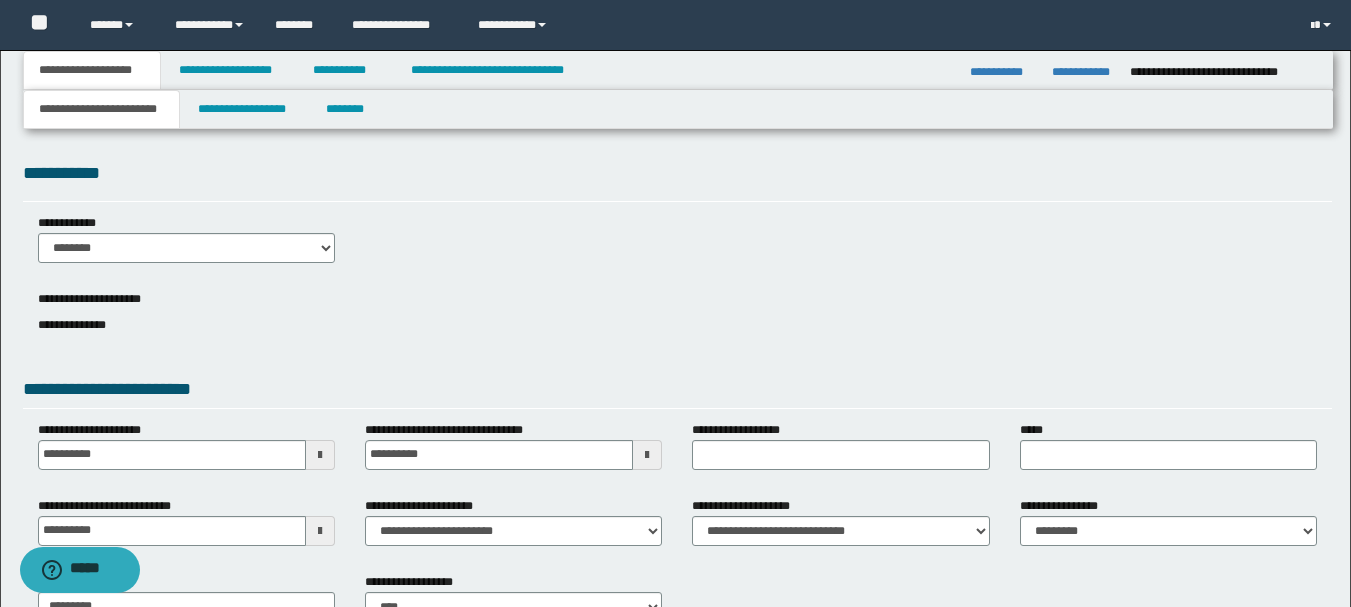 click on "**********" at bounding box center (678, 70) 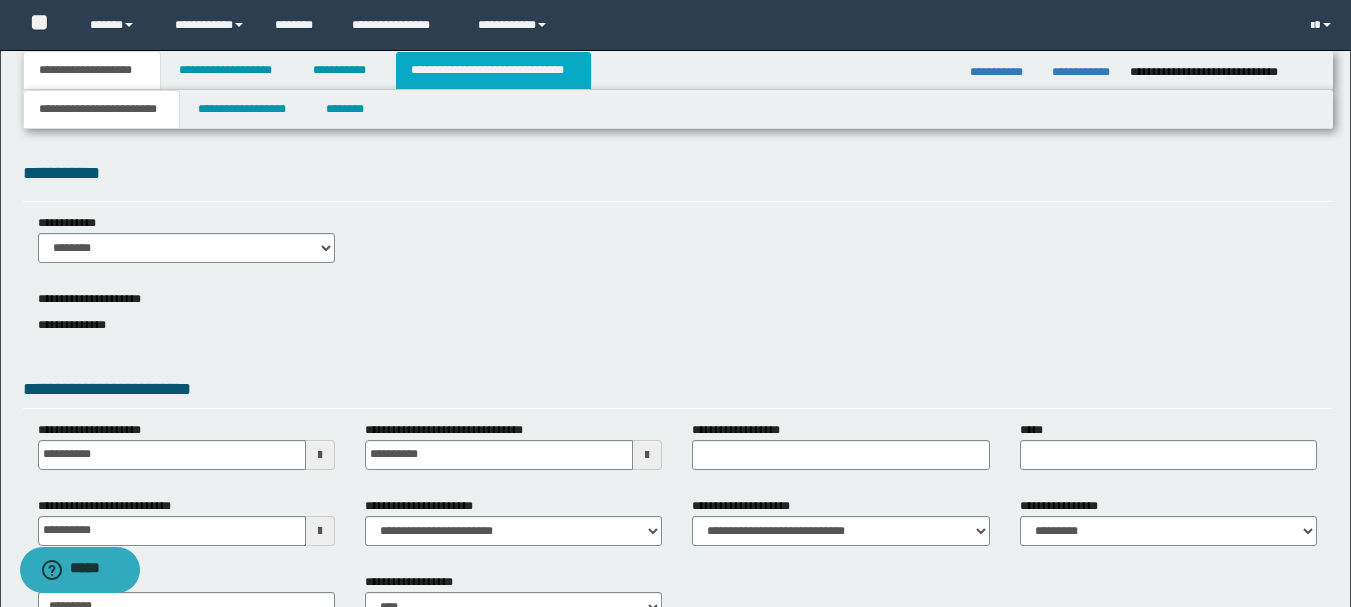 click on "**********" at bounding box center (493, 70) 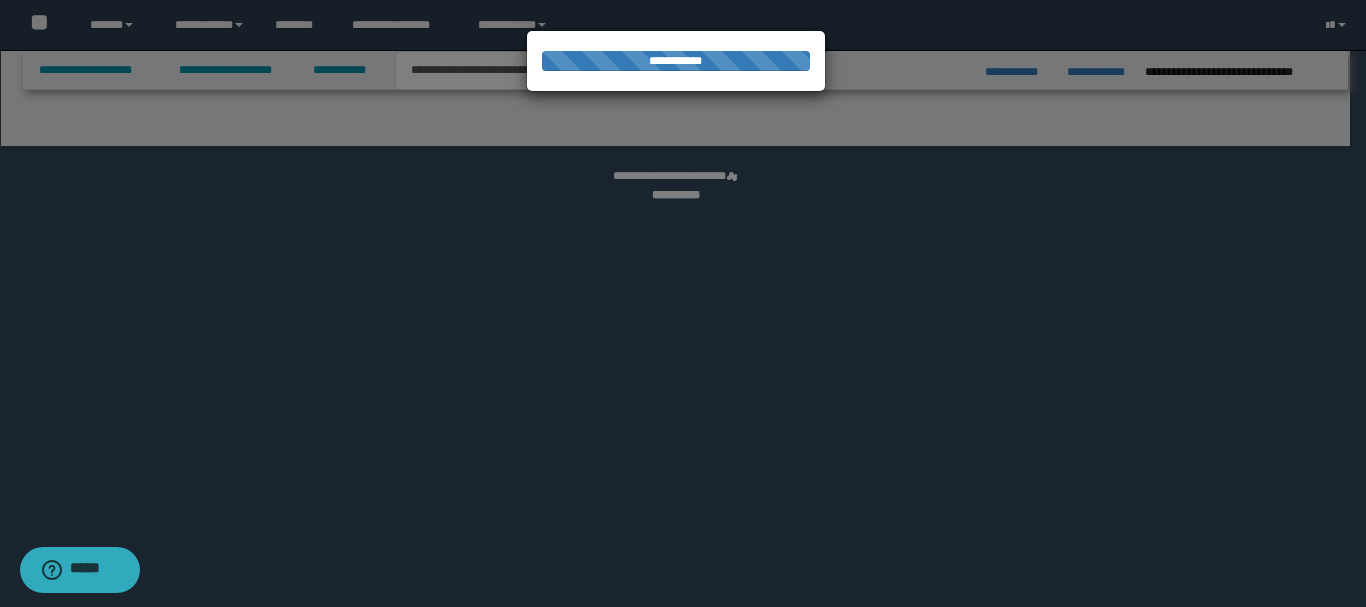 select on "*" 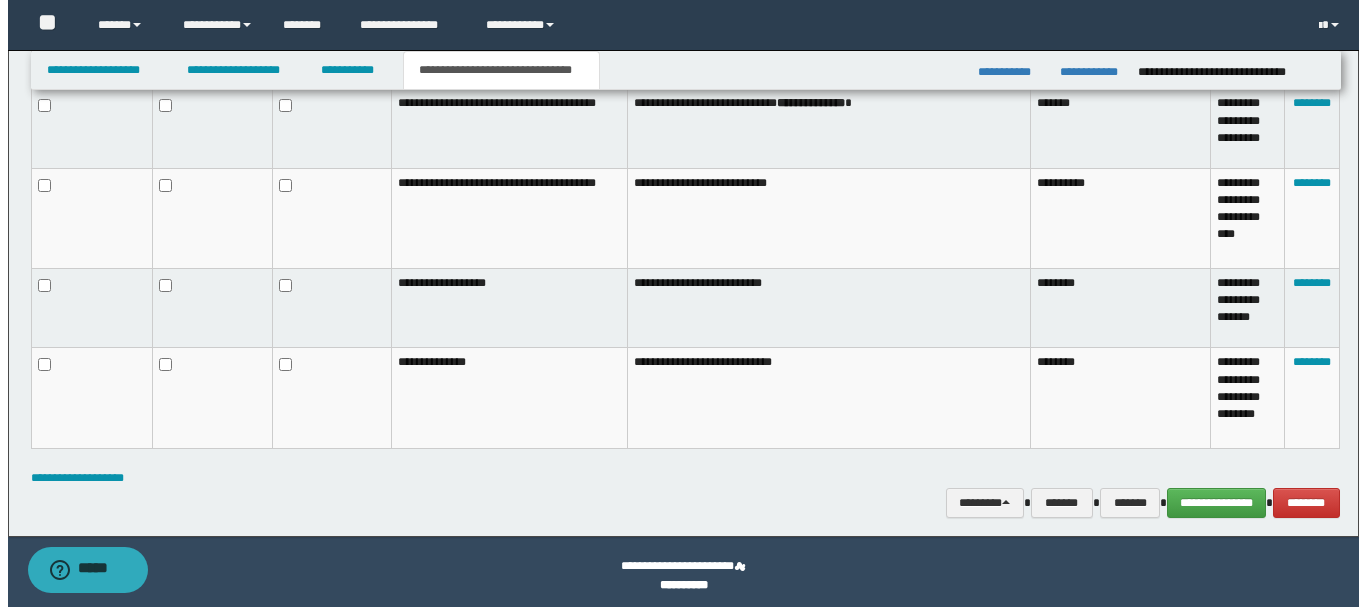 scroll, scrollTop: 1233, scrollLeft: 0, axis: vertical 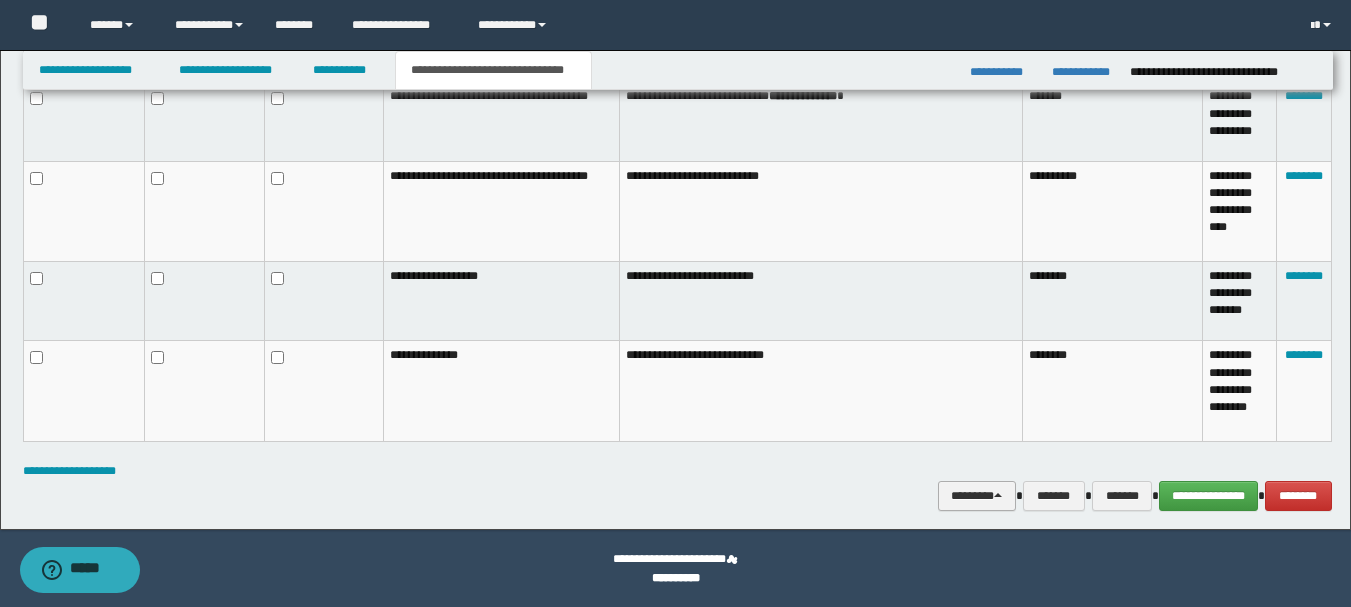 click at bounding box center (998, 495) 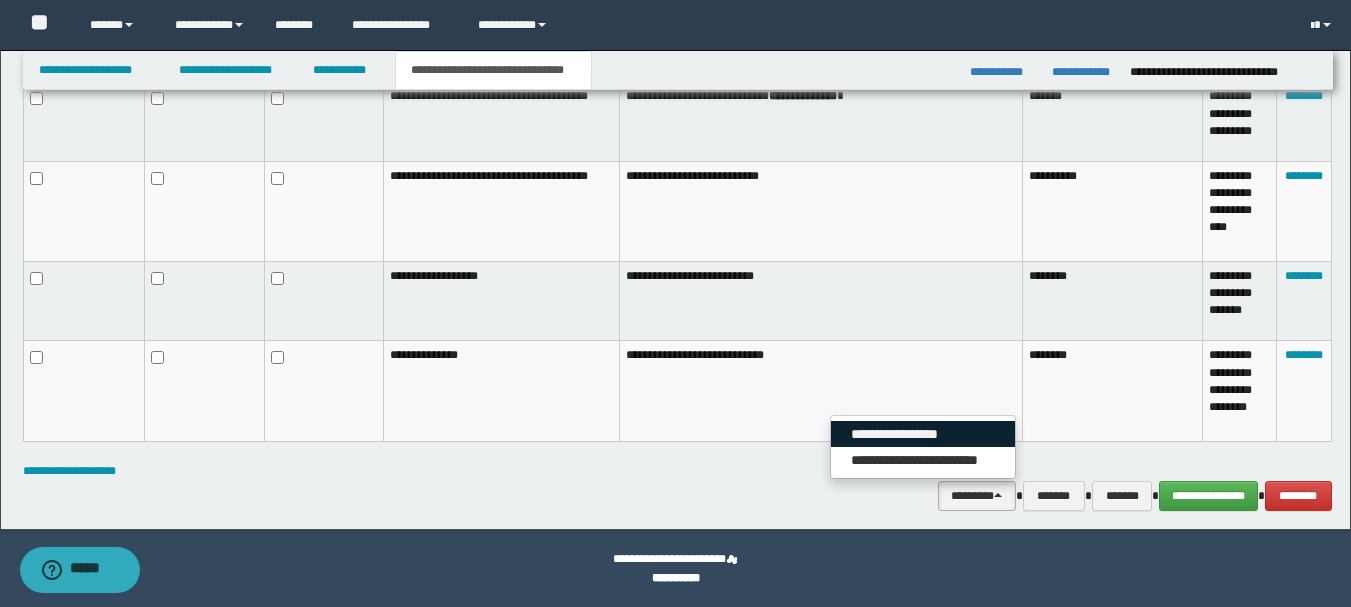 click on "**********" at bounding box center (923, 434) 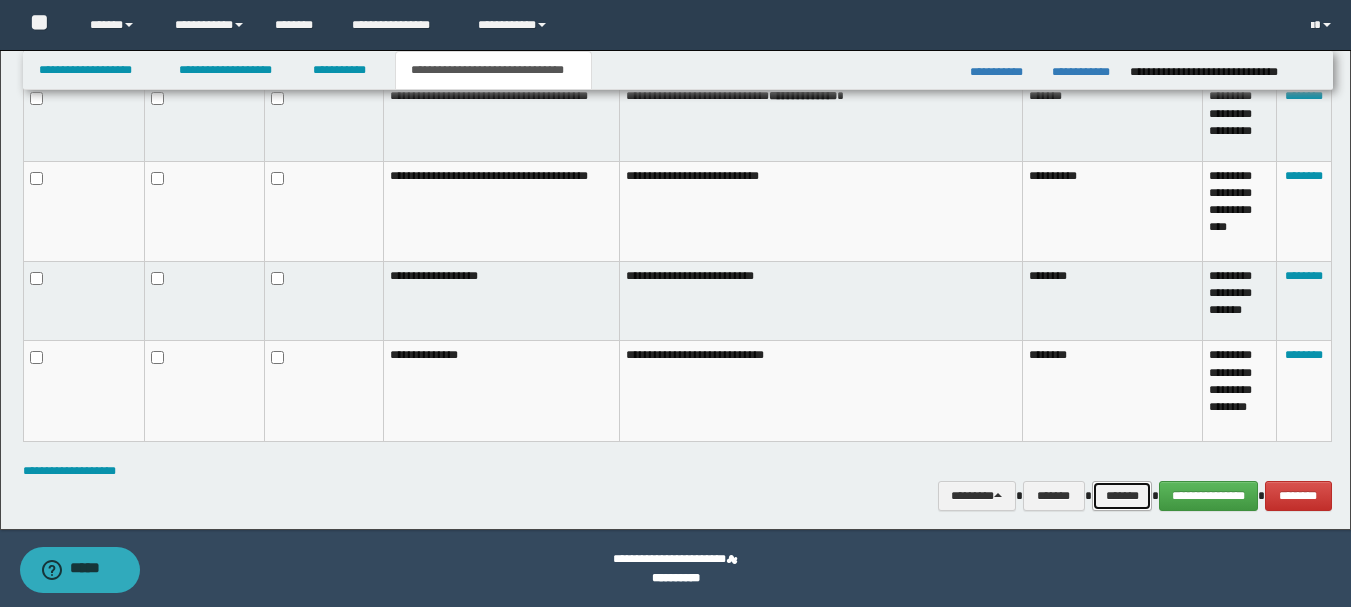 click on "*******" at bounding box center (1122, 496) 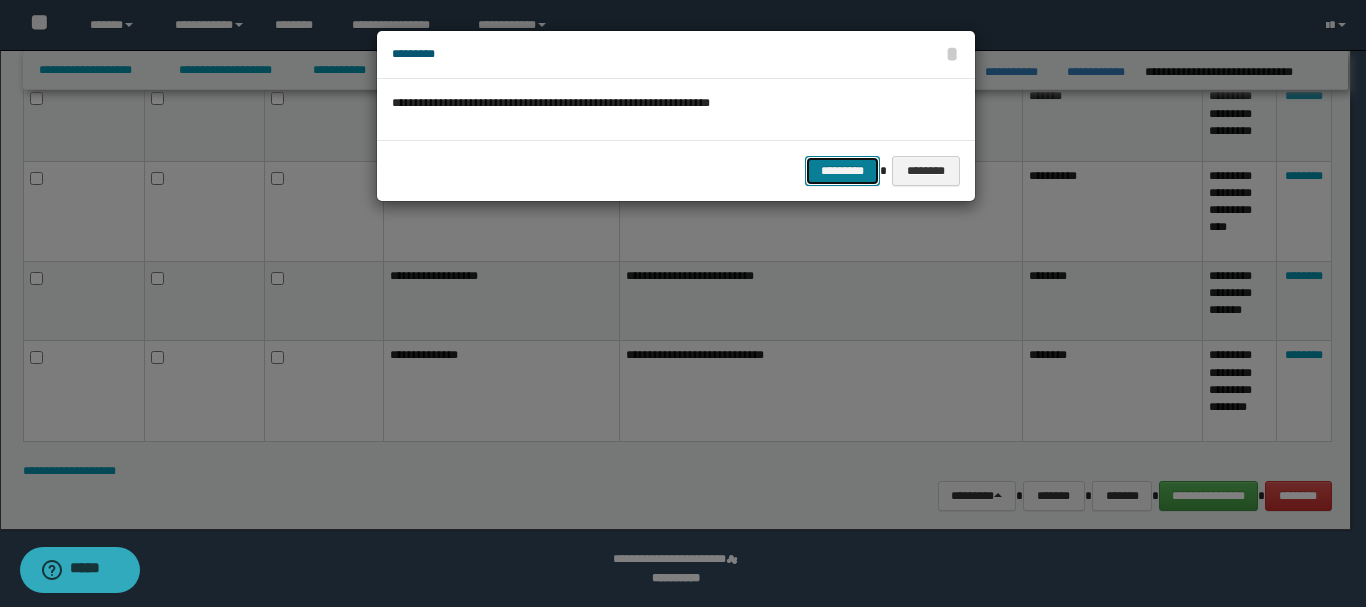 click on "*********" at bounding box center [842, 171] 